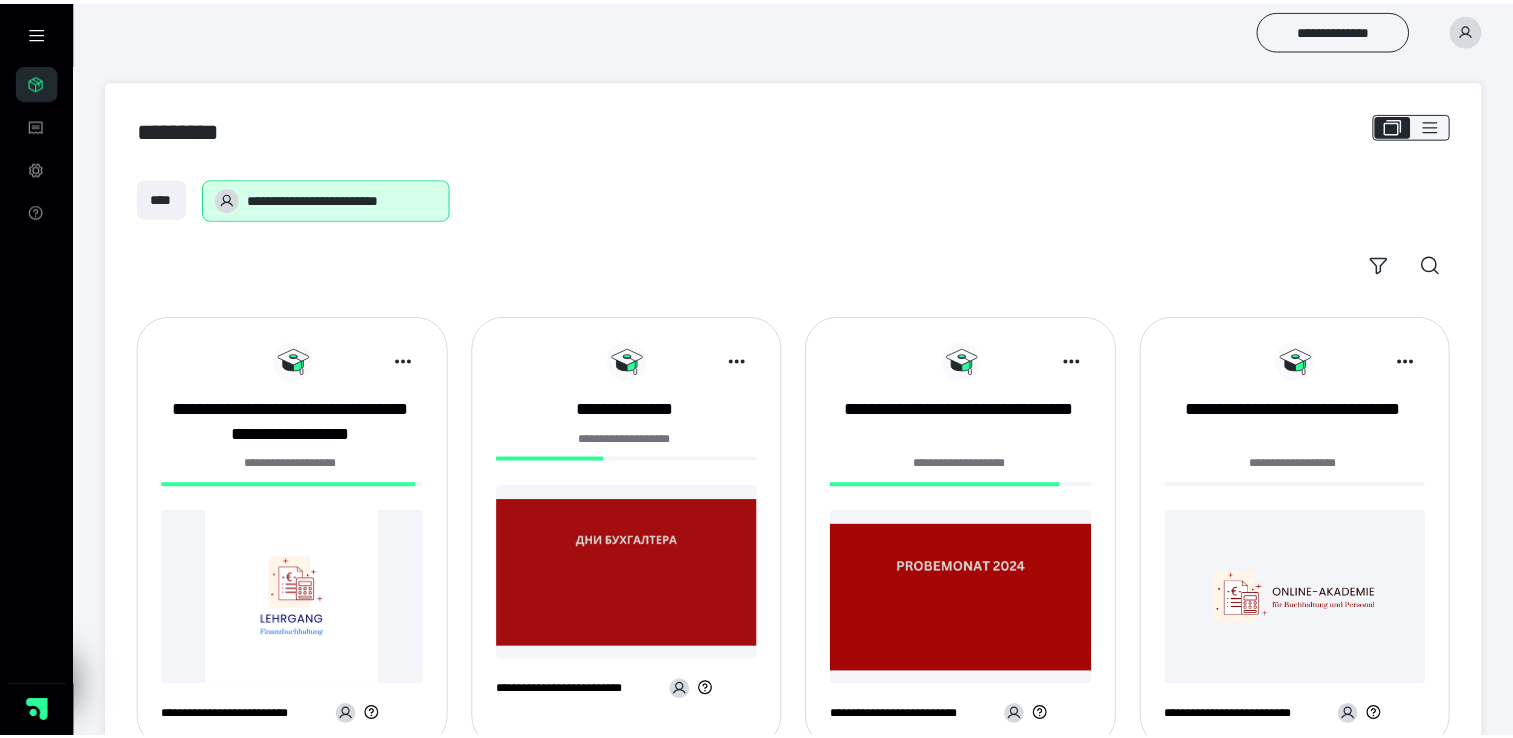scroll, scrollTop: 0, scrollLeft: 0, axis: both 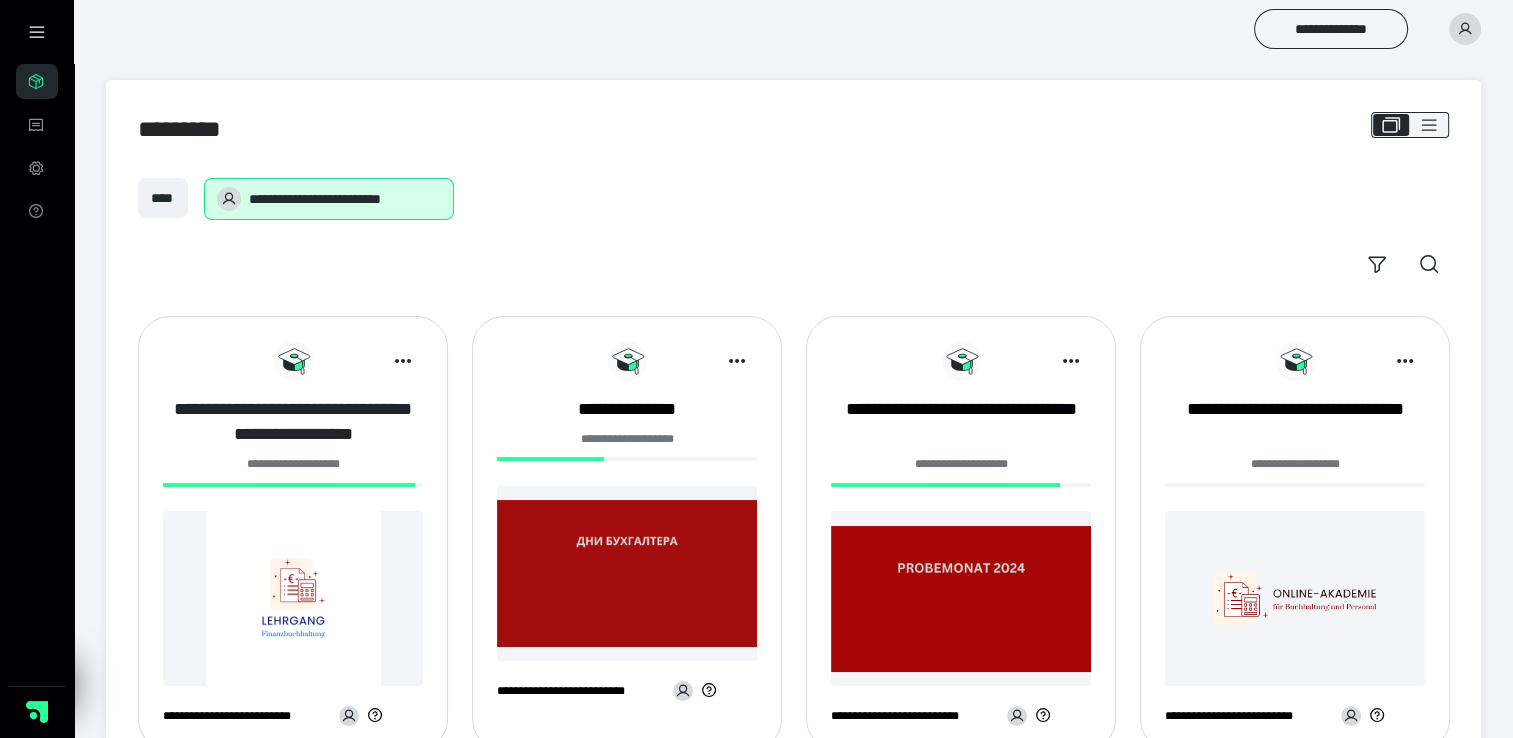 click on "**********" at bounding box center (293, 422) 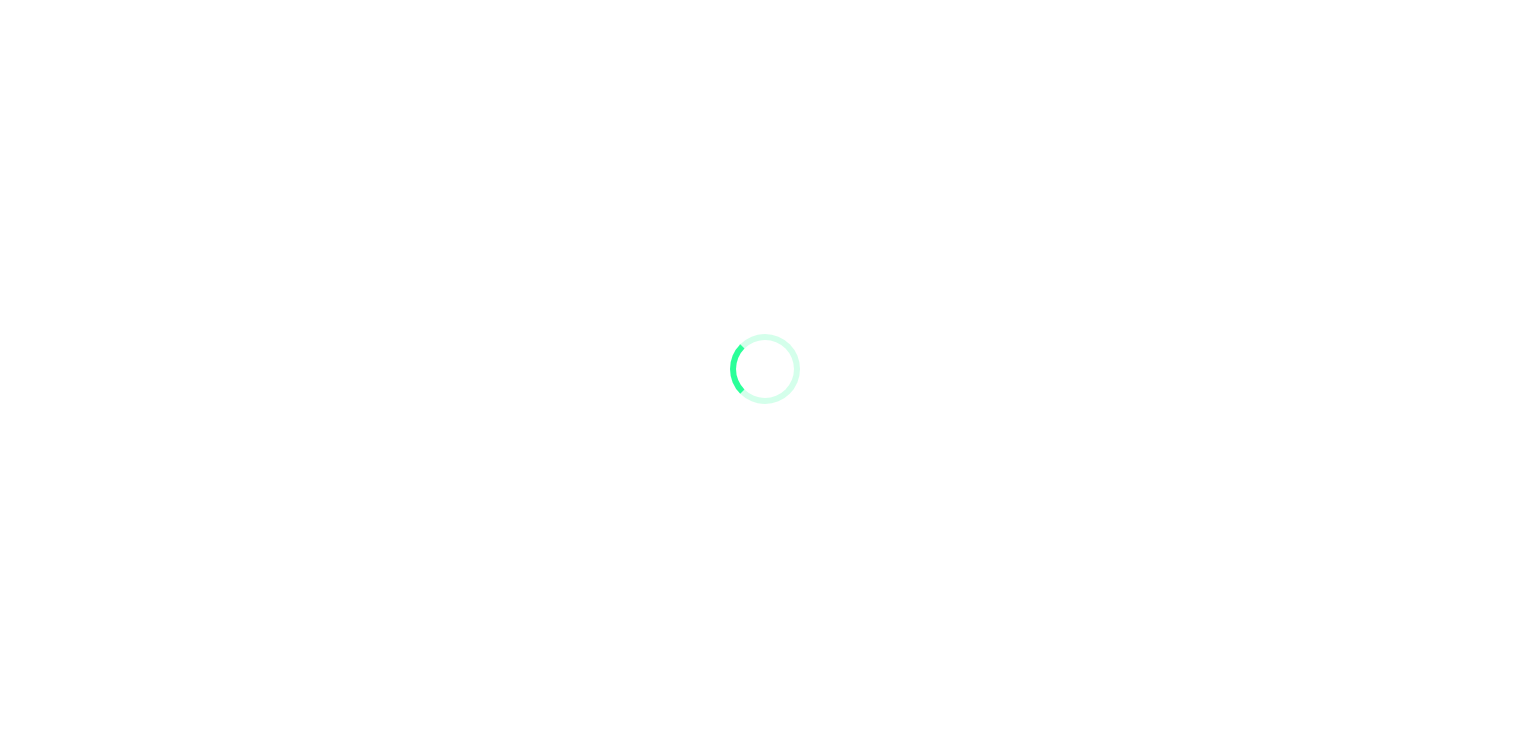 scroll, scrollTop: 0, scrollLeft: 0, axis: both 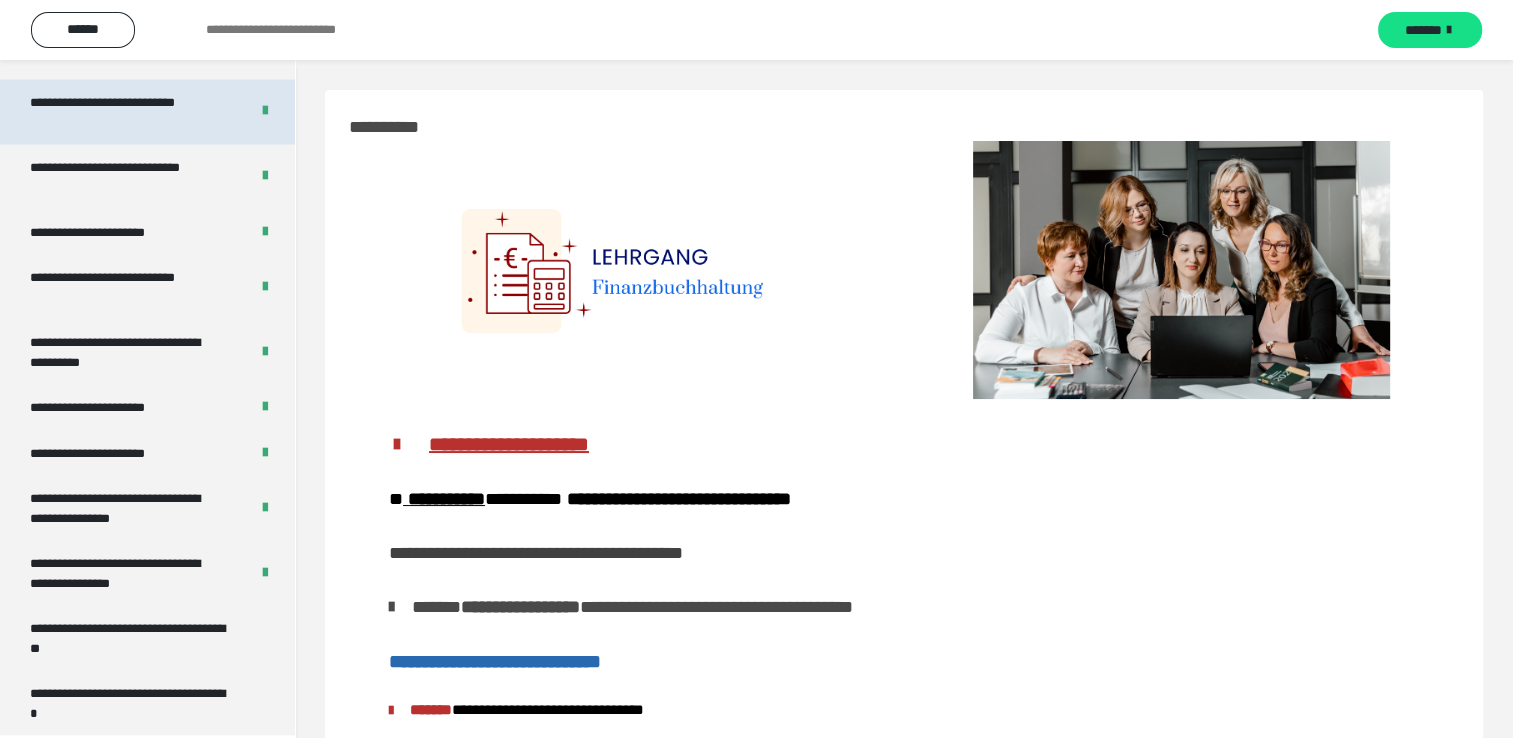 click on "**********" at bounding box center (124, 112) 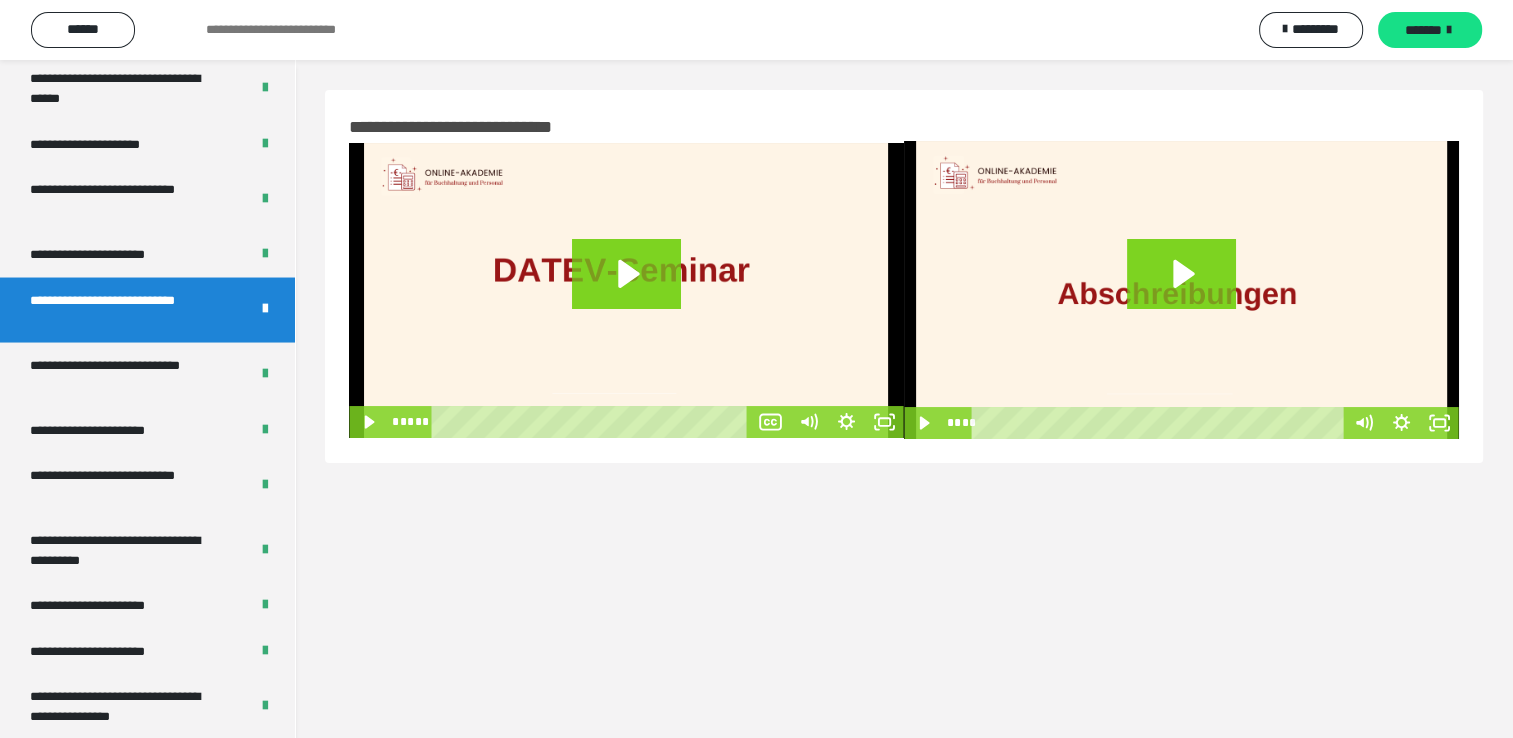 scroll, scrollTop: 3708, scrollLeft: 0, axis: vertical 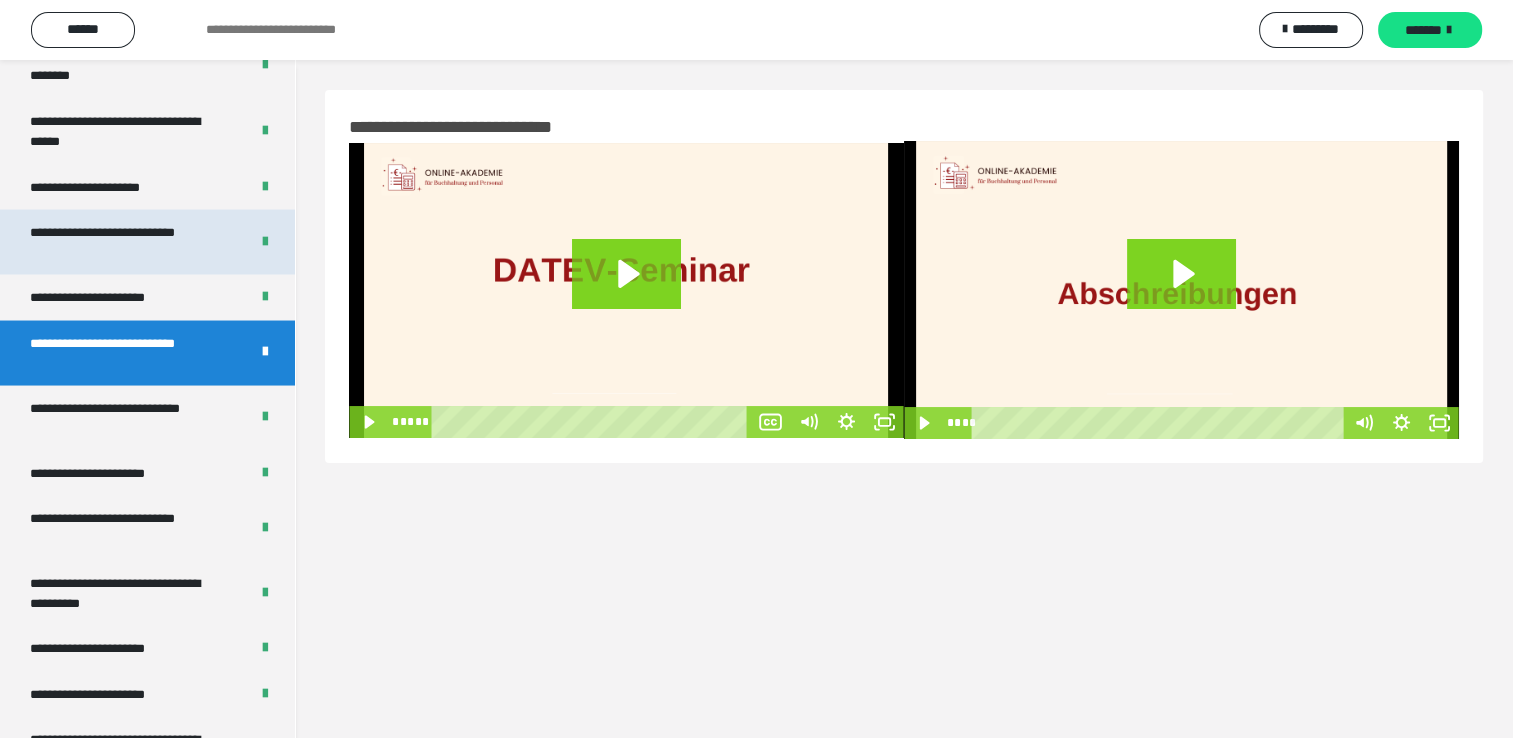 click on "**********" at bounding box center (124, 241) 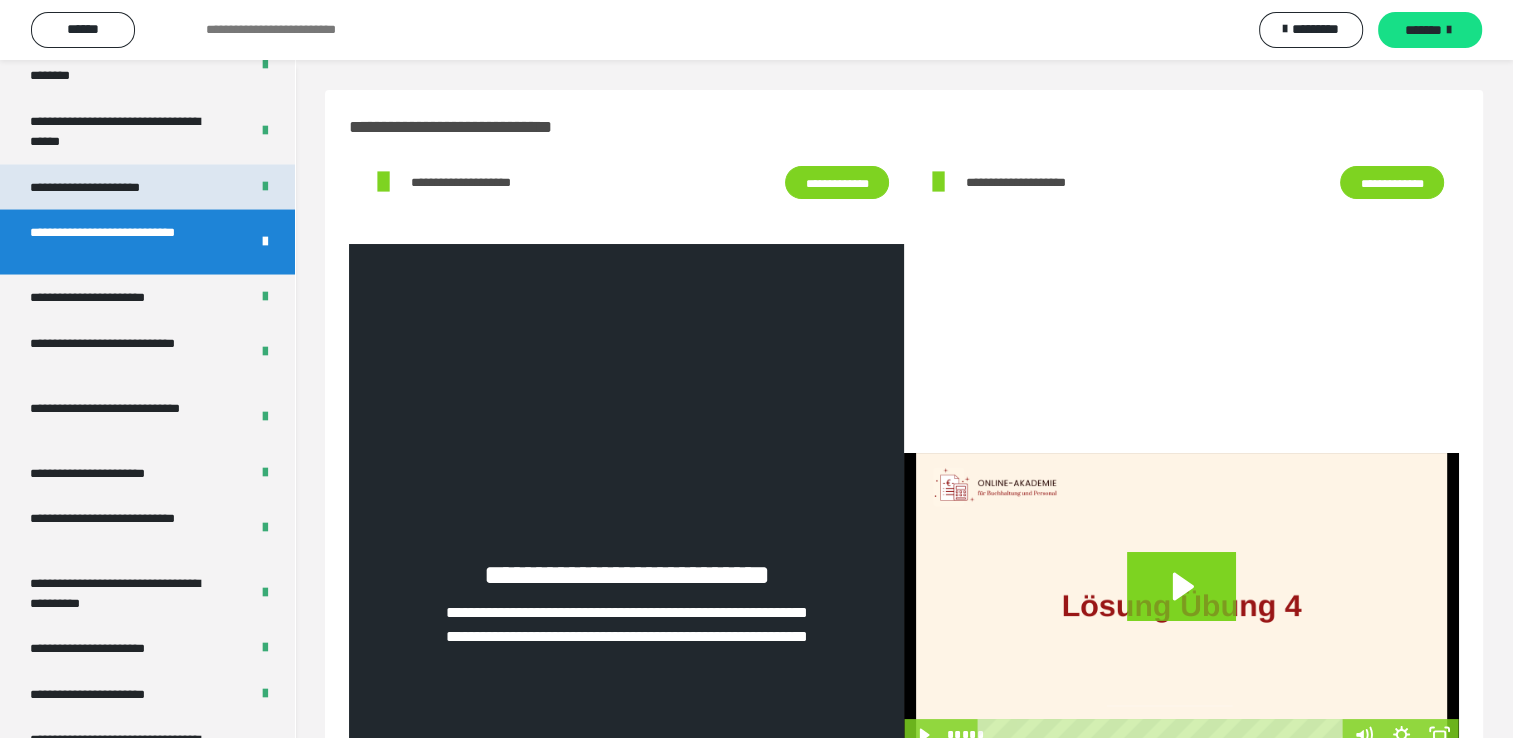 click on "**********" at bounding box center [109, 187] 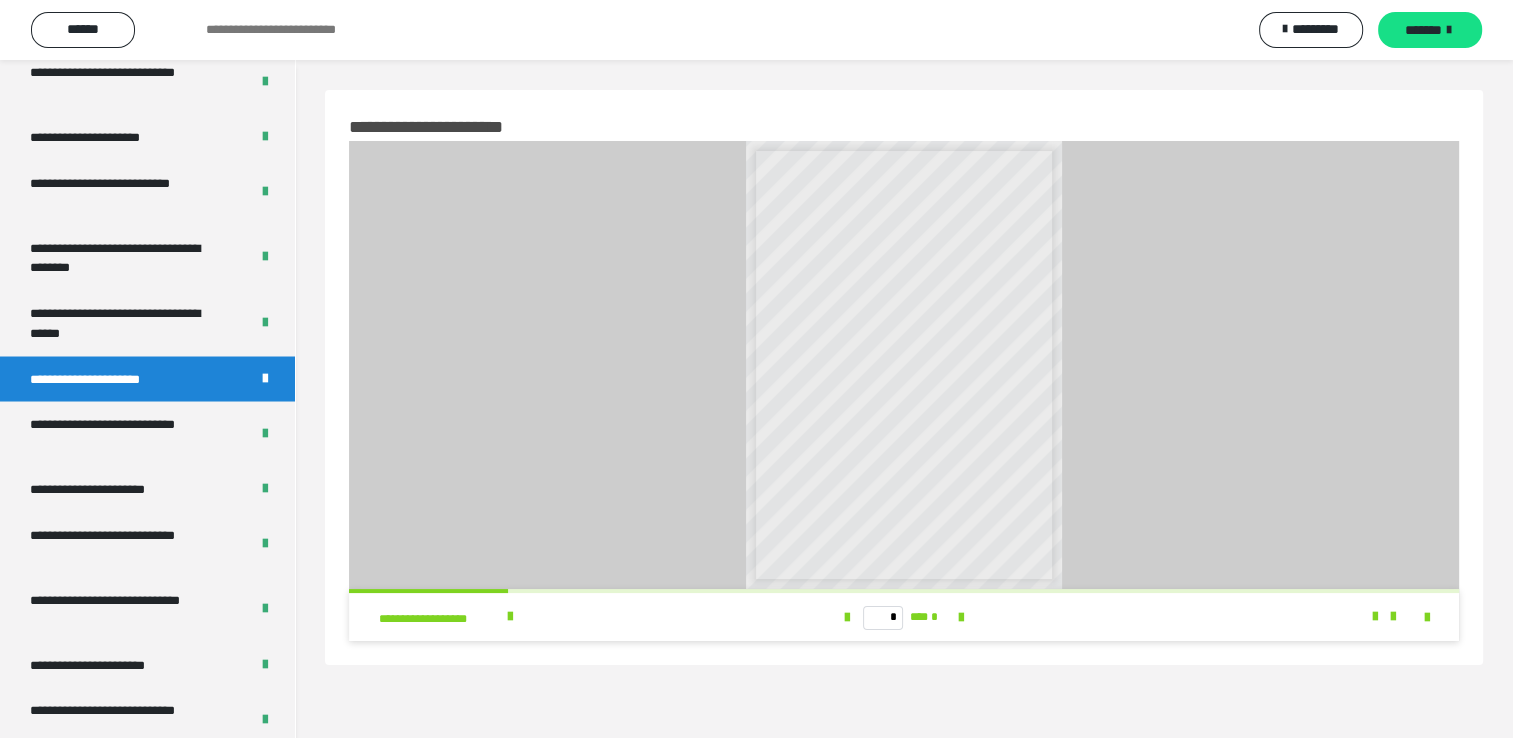scroll, scrollTop: 3508, scrollLeft: 0, axis: vertical 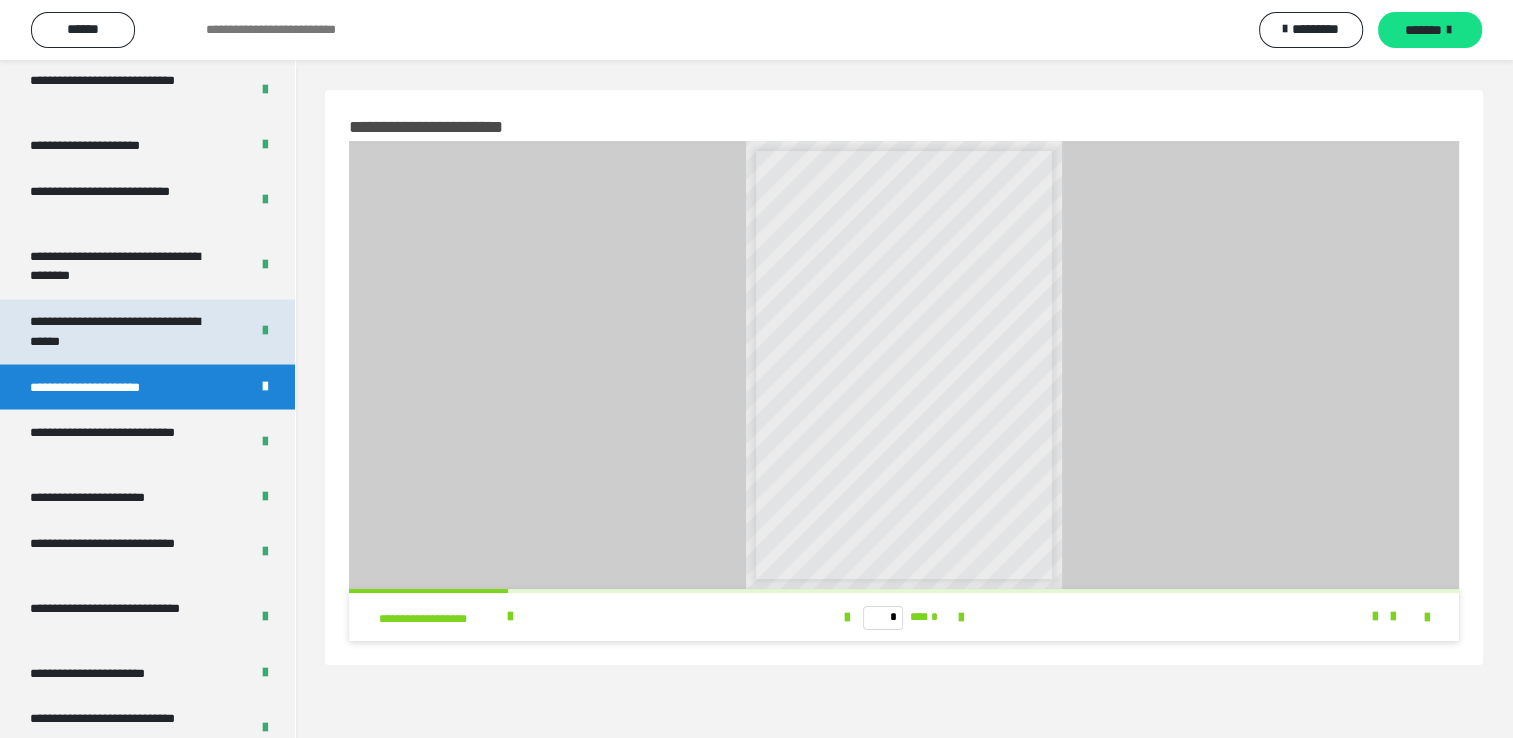 click on "**********" at bounding box center [124, 331] 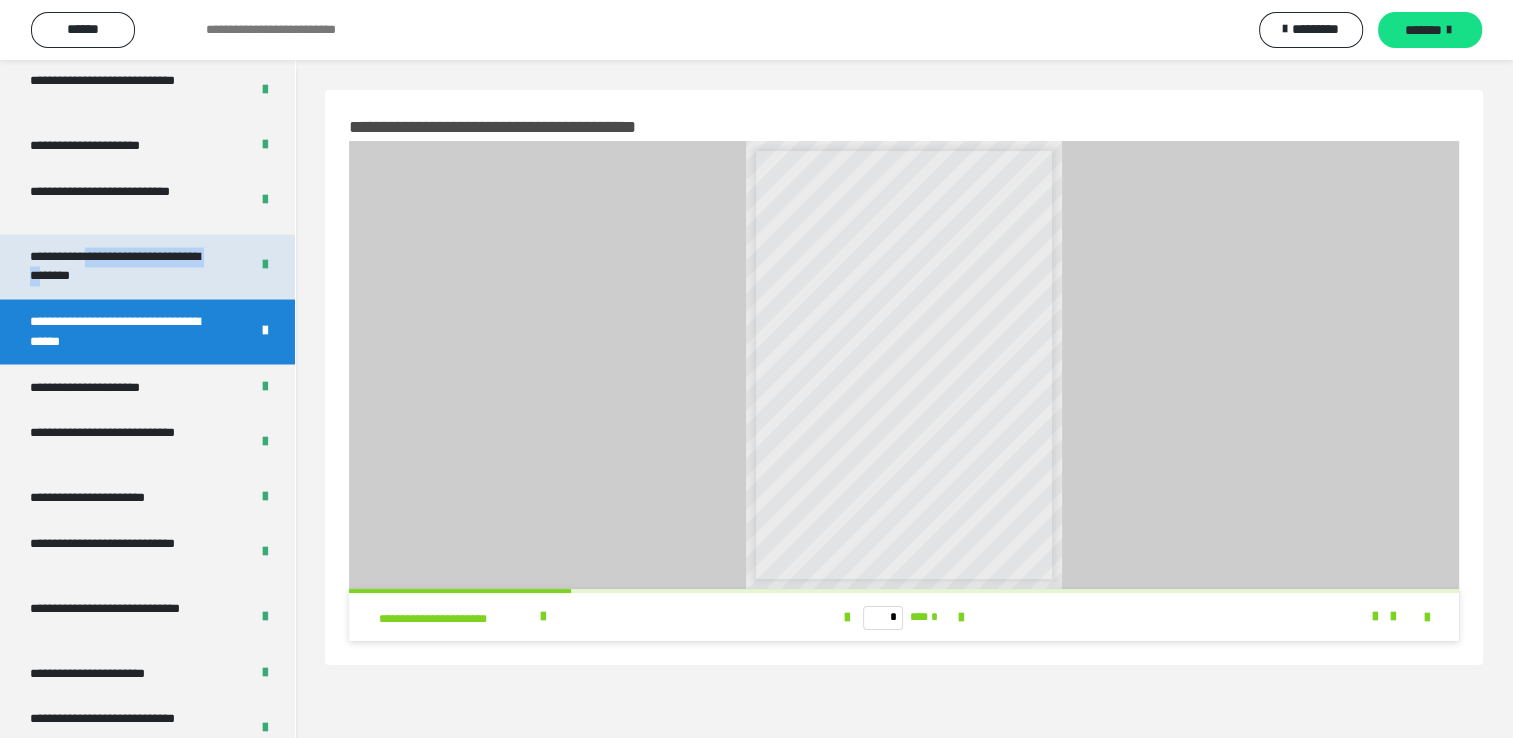 drag, startPoint x: 131, startPoint y: 324, endPoint x: 104, endPoint y: 264, distance: 65.795135 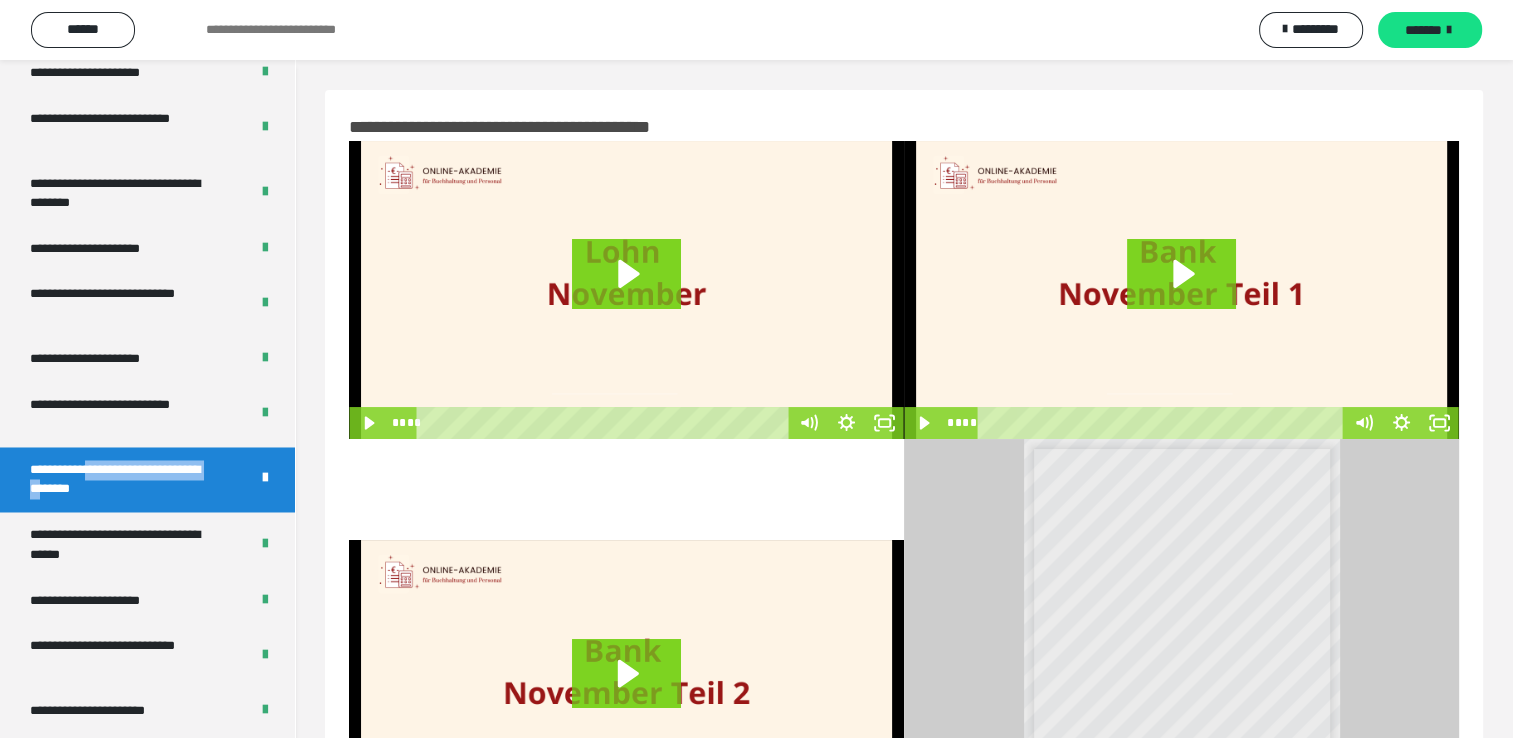 scroll, scrollTop: 3268, scrollLeft: 0, axis: vertical 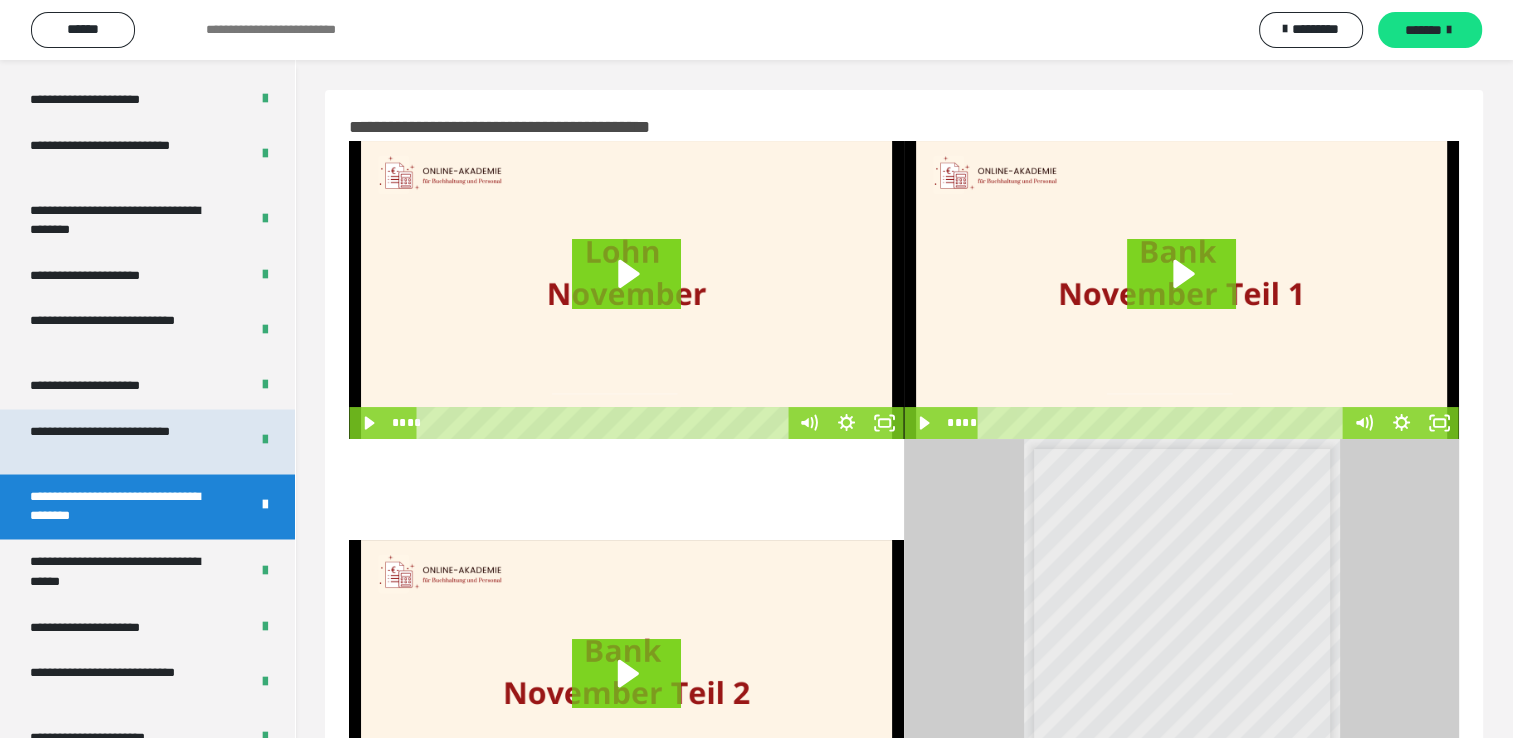 click on "**********" at bounding box center (124, 441) 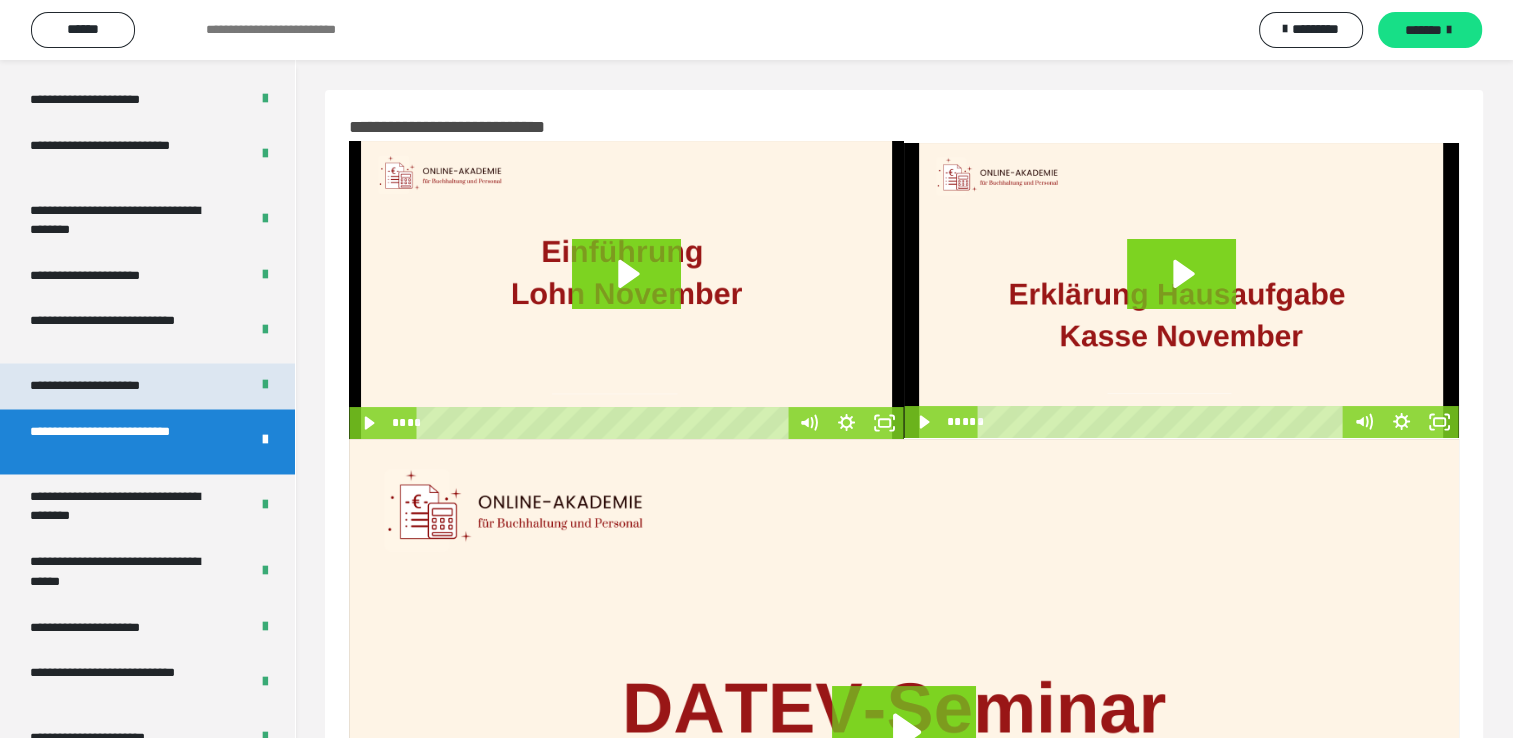 click on "**********" at bounding box center [108, 386] 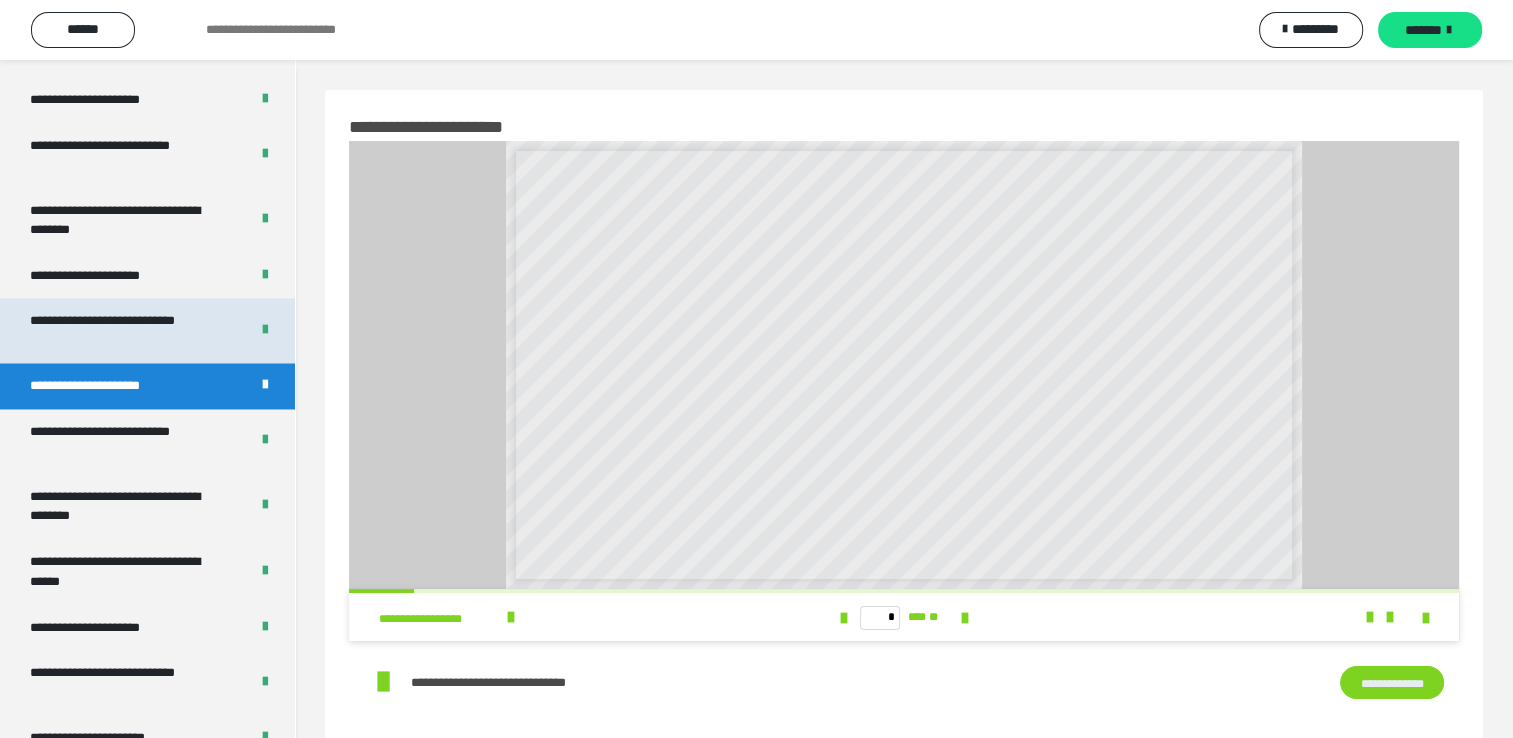 click on "**********" at bounding box center (124, 330) 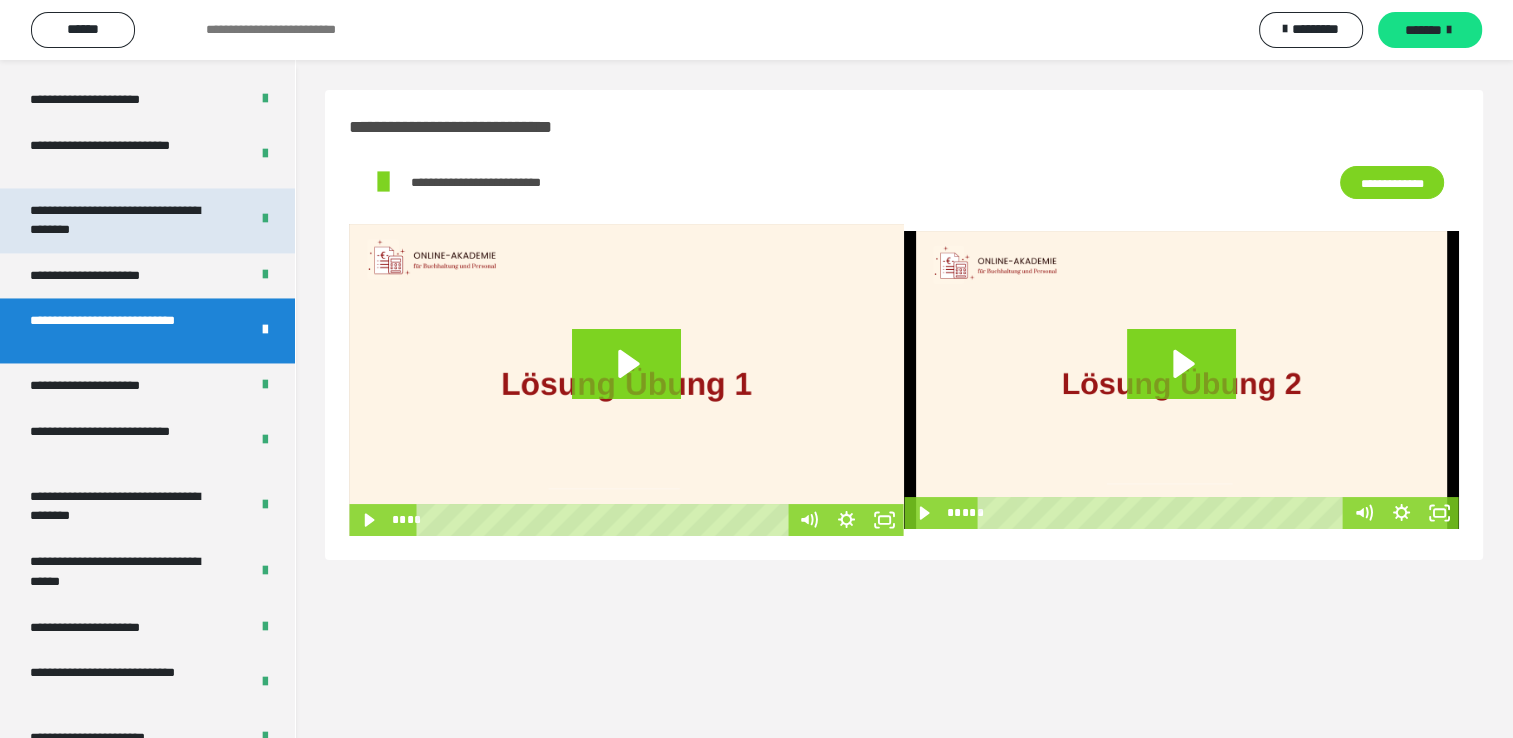 click on "**********" at bounding box center (124, 220) 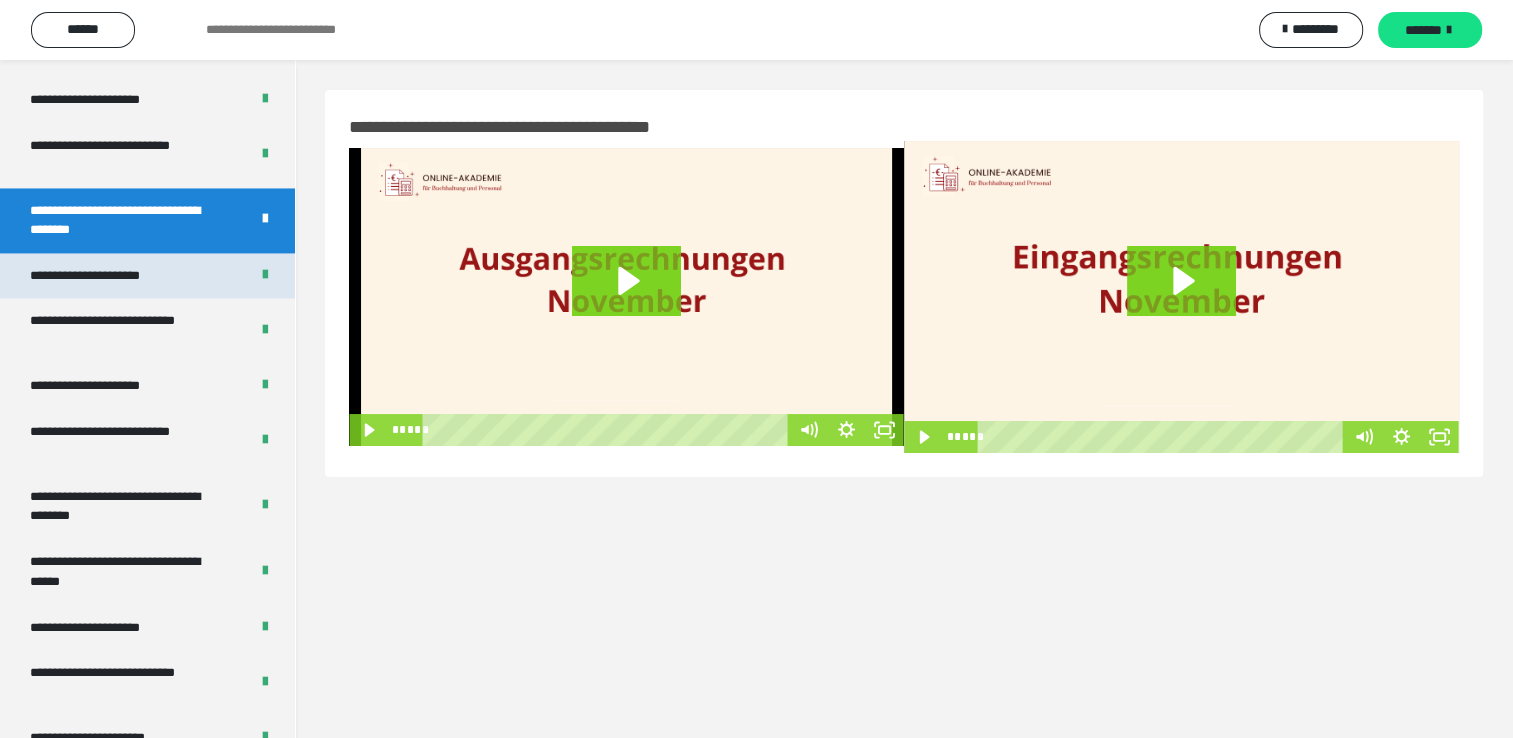 click on "**********" at bounding box center [108, 276] 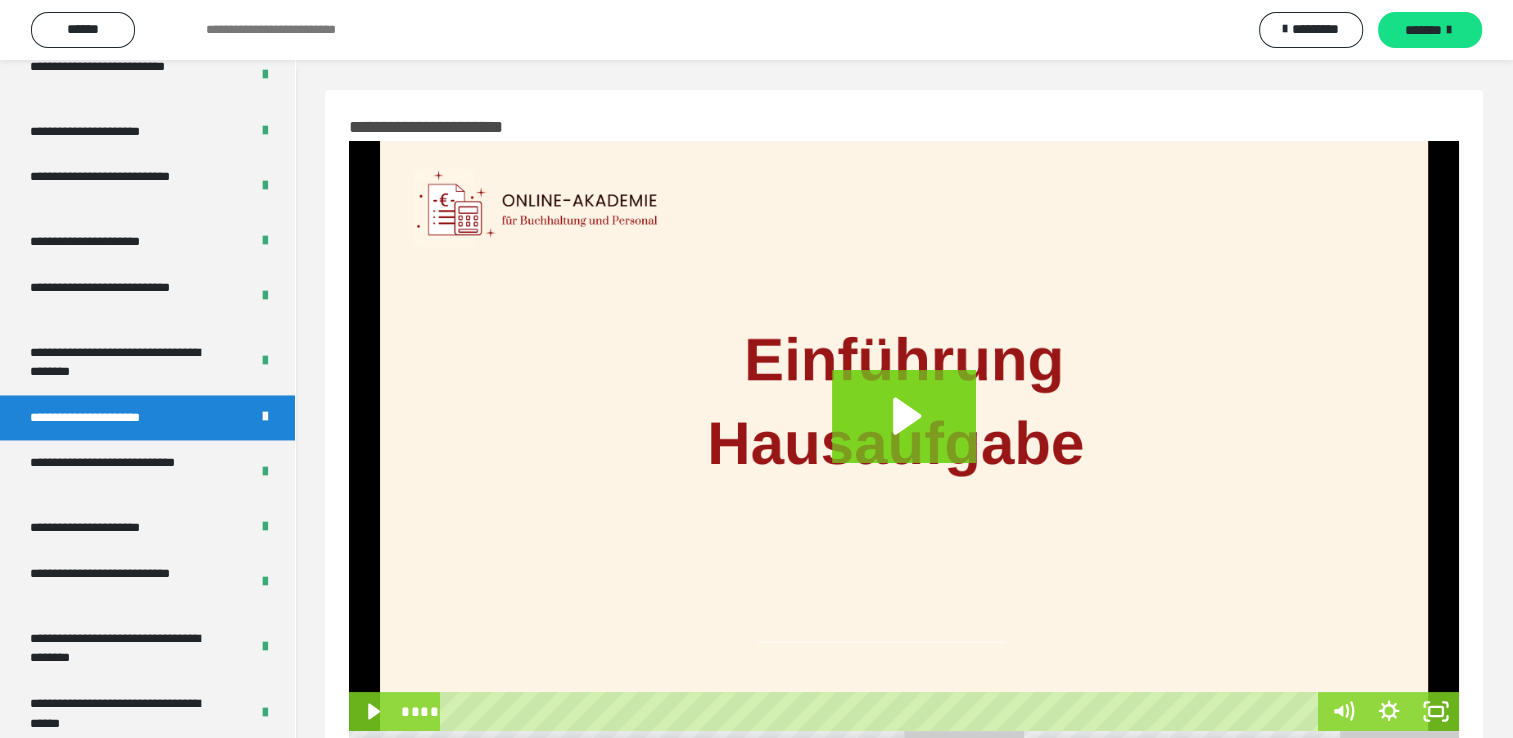 scroll, scrollTop: 3108, scrollLeft: 0, axis: vertical 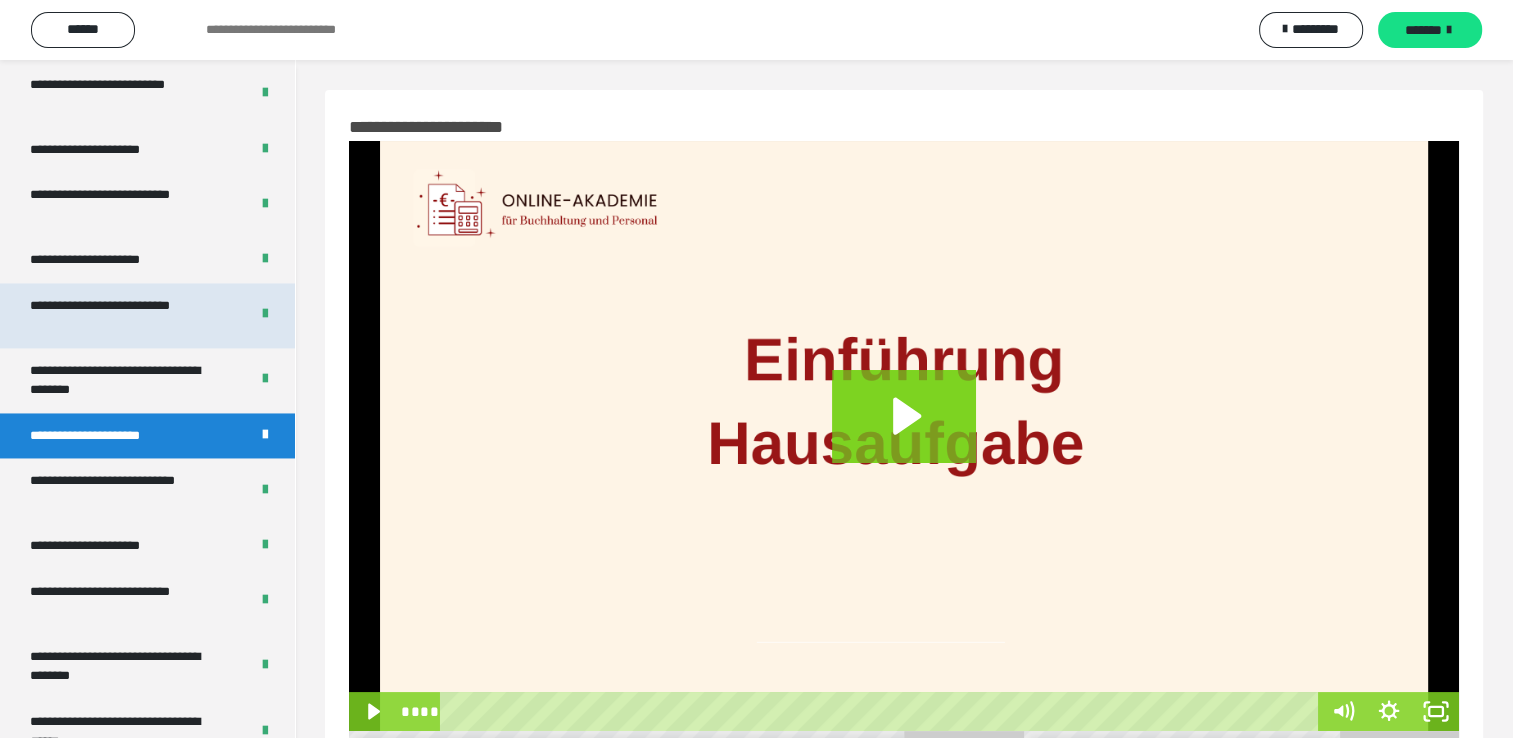 click on "**********" at bounding box center (124, 315) 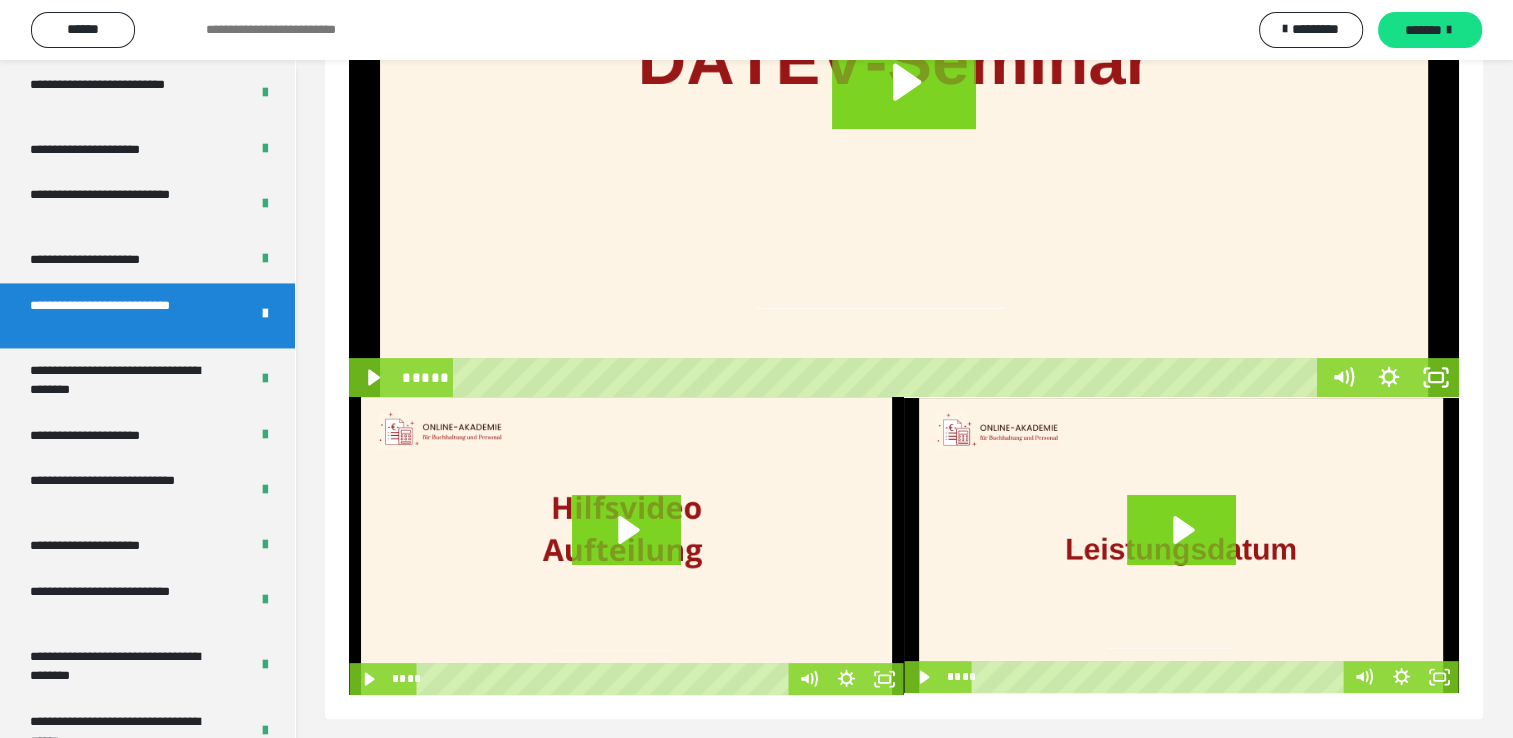 scroll, scrollTop: 344, scrollLeft: 0, axis: vertical 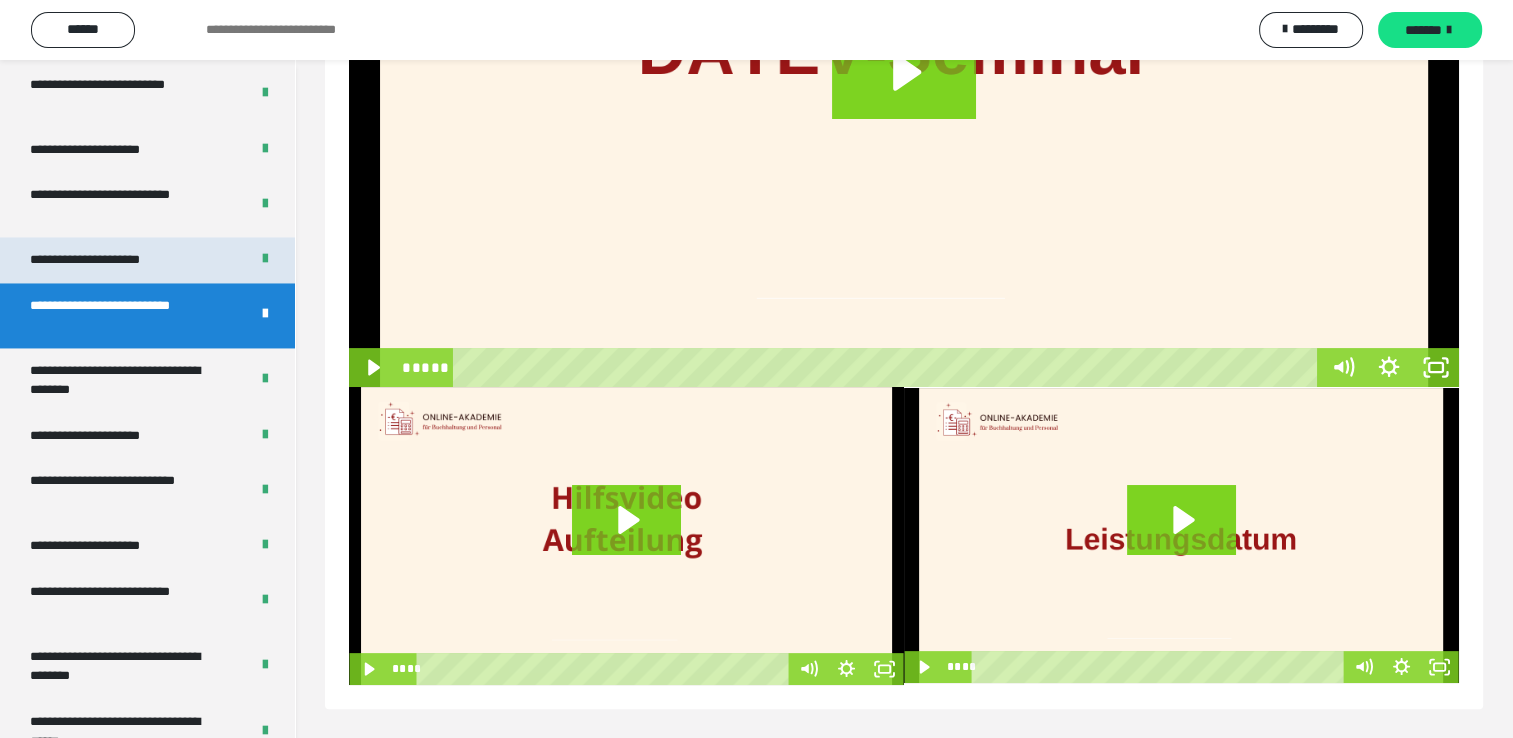 click on "**********" at bounding box center [107, 260] 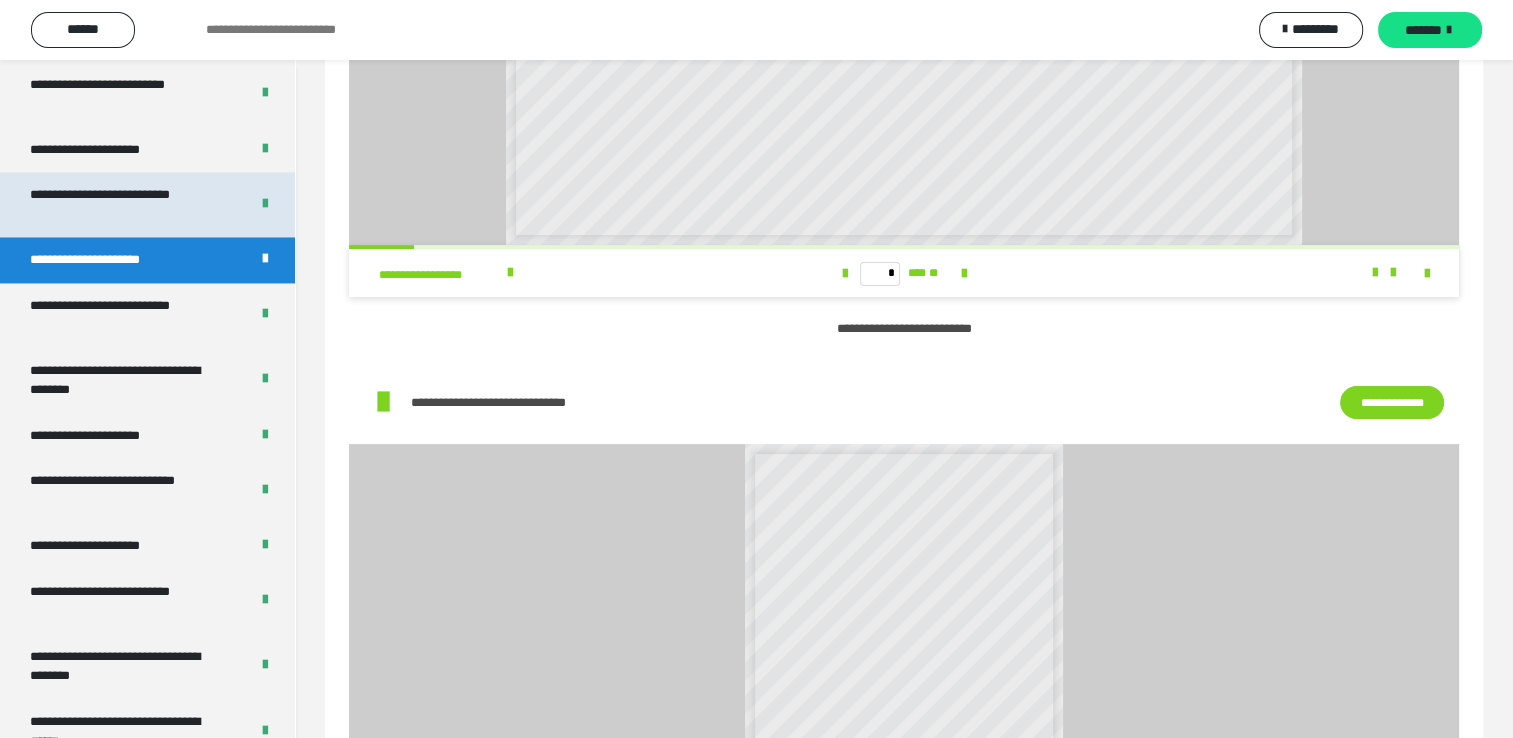 click on "**********" at bounding box center (124, 204) 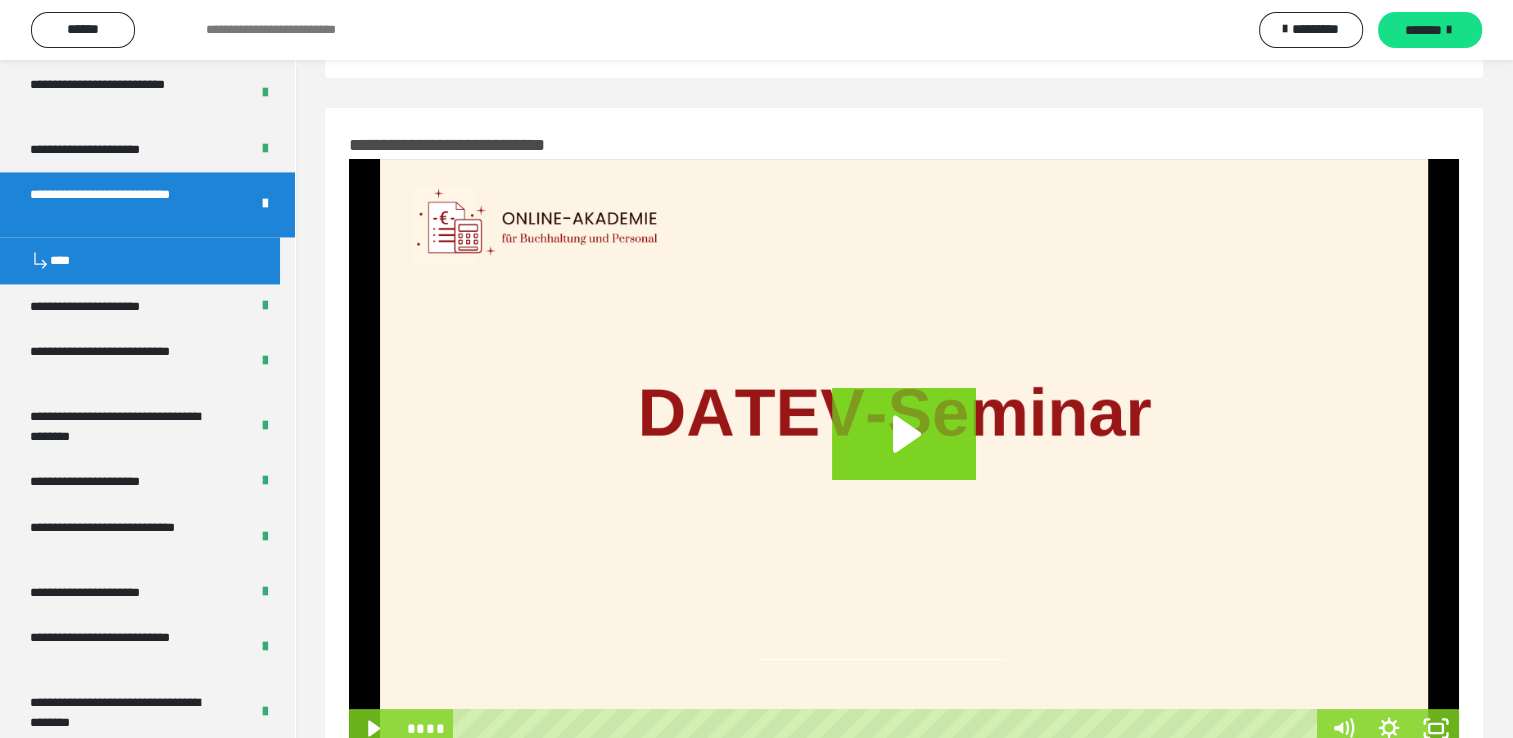 scroll, scrollTop: 336, scrollLeft: 0, axis: vertical 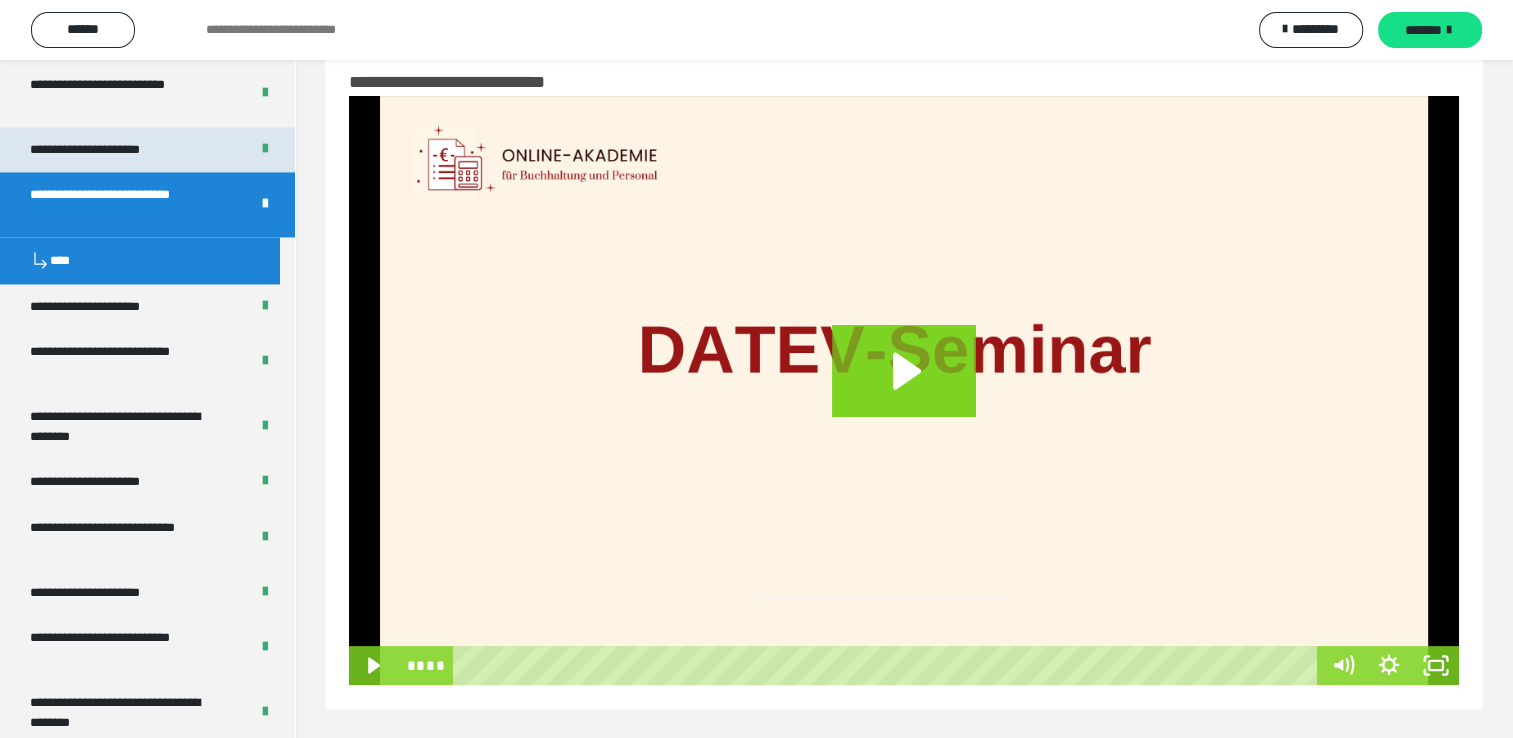 click on "**********" at bounding box center (109, 150) 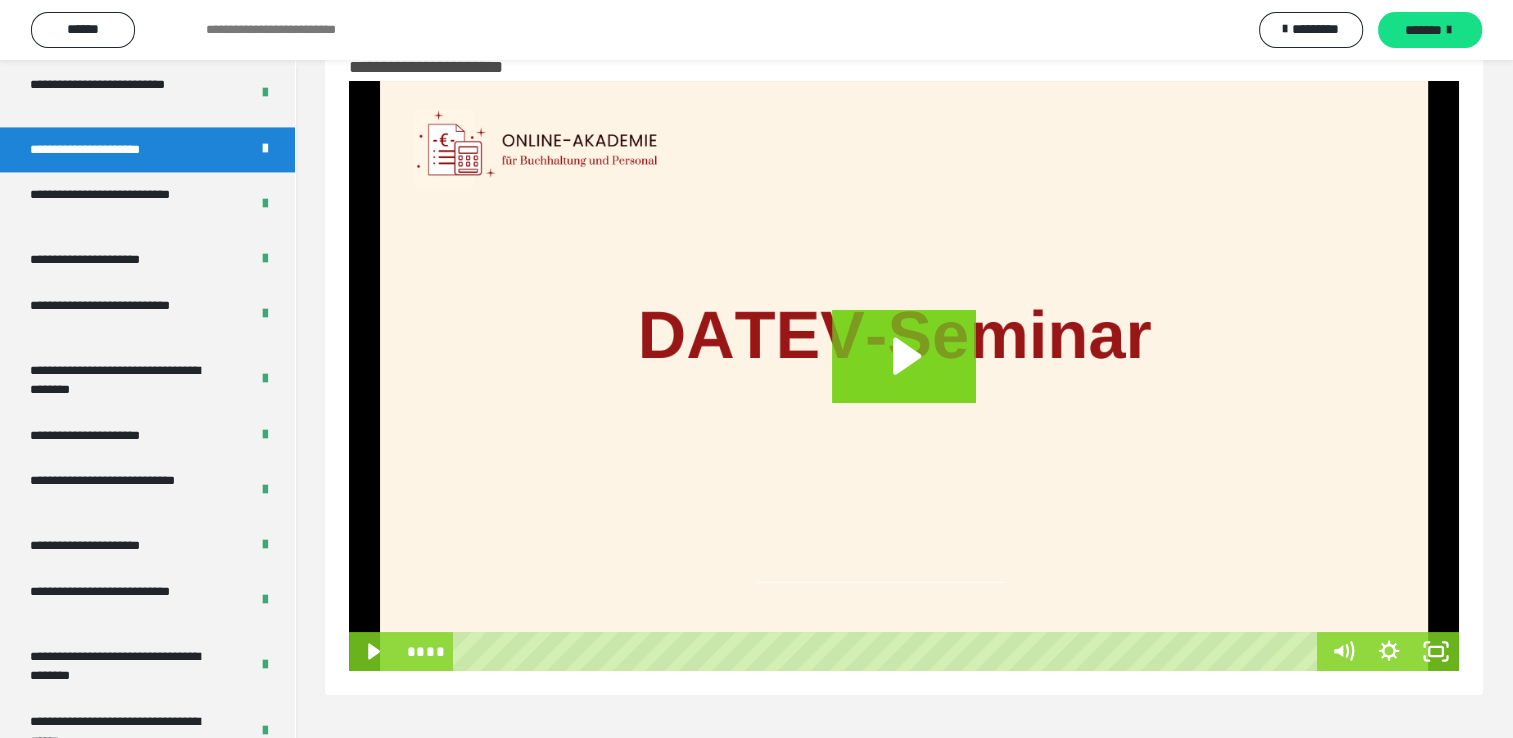 scroll, scrollTop: 46, scrollLeft: 0, axis: vertical 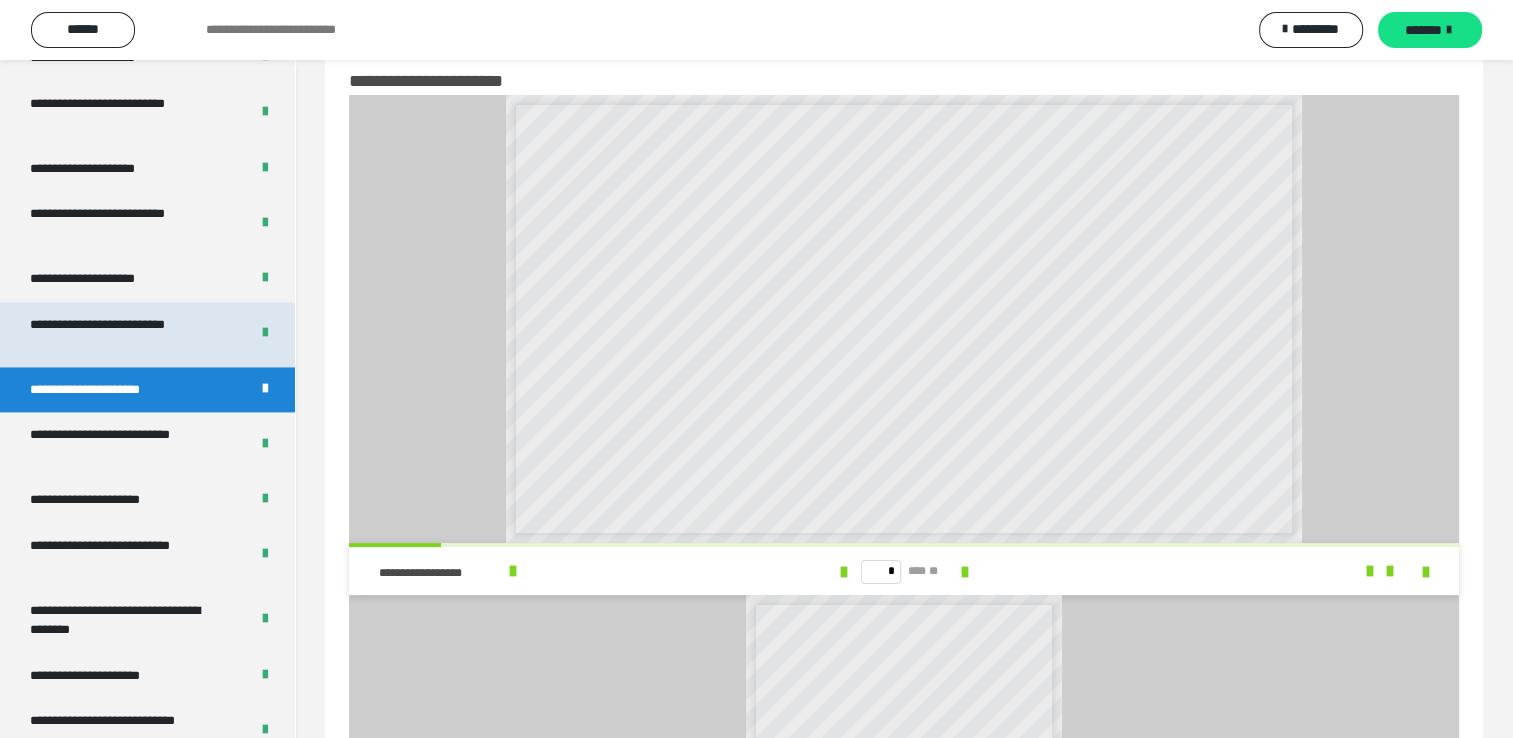 click on "**********" at bounding box center [124, 334] 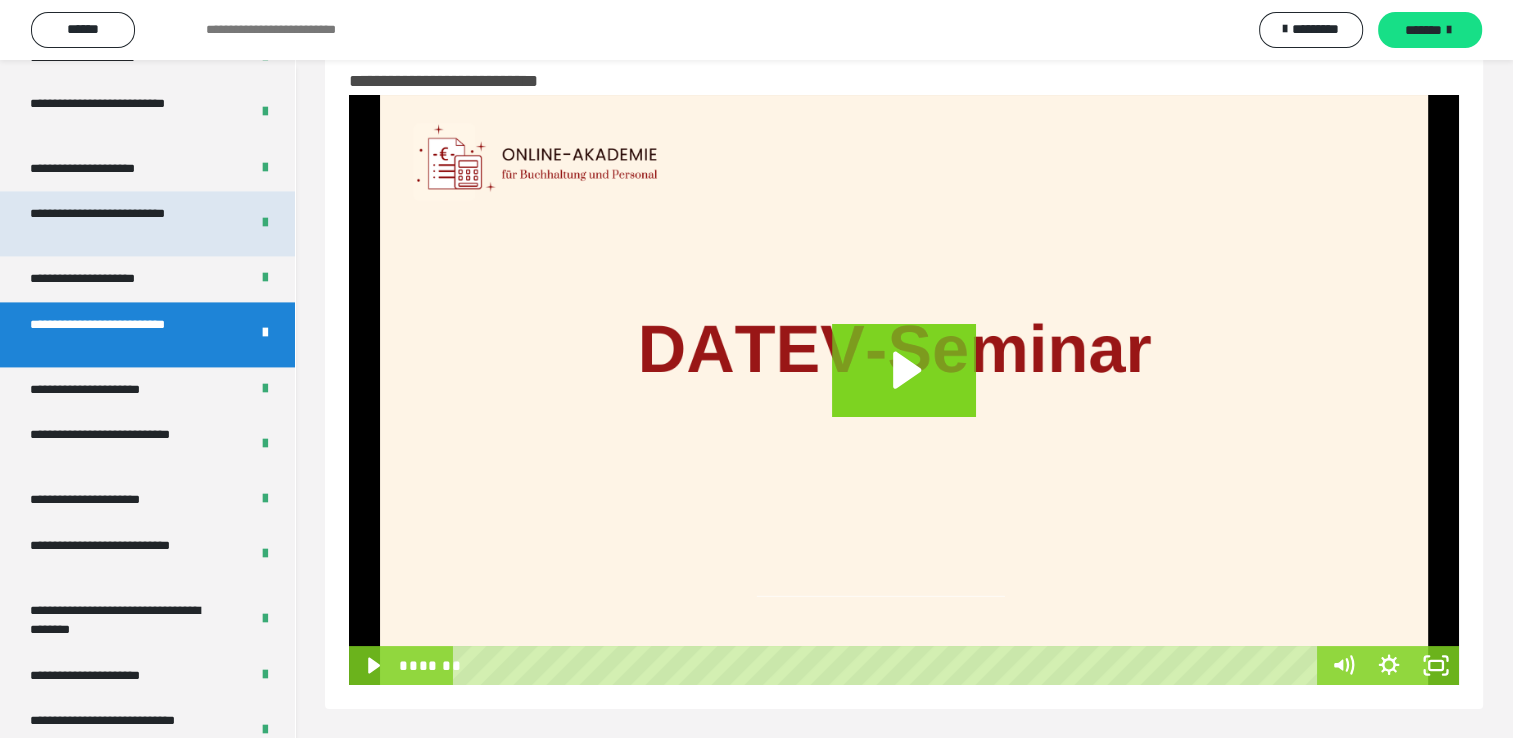 click on "**********" at bounding box center (124, 223) 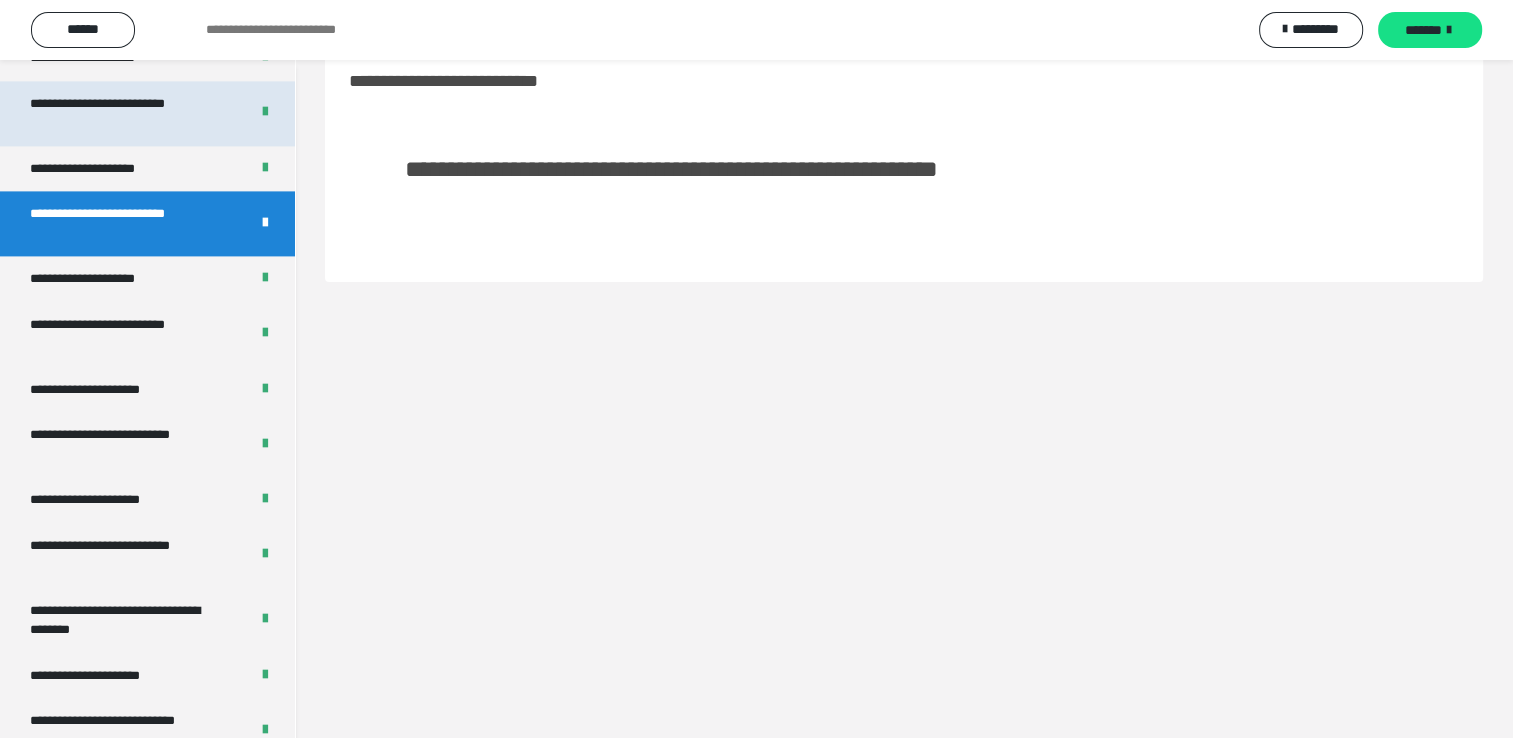click on "**********" at bounding box center [124, 113] 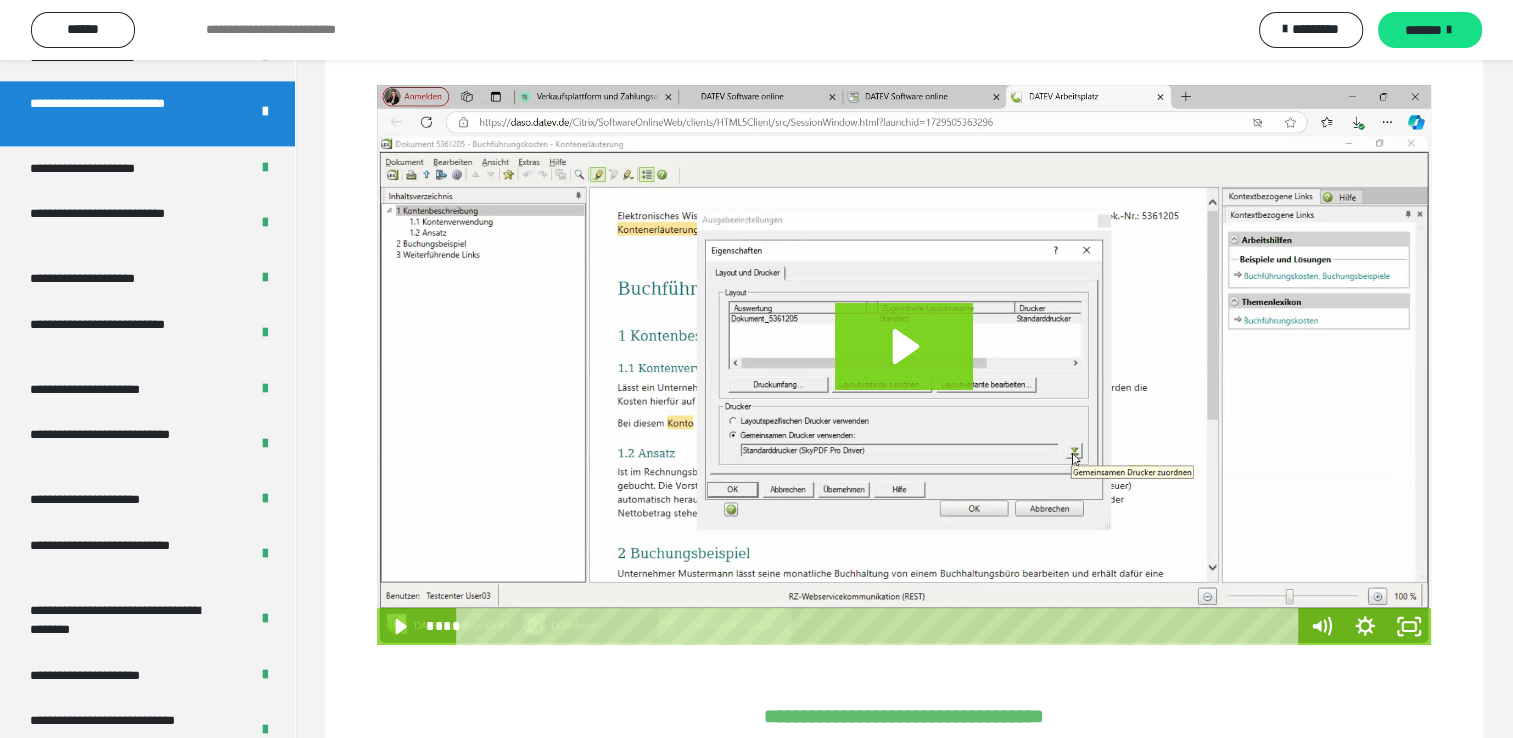 scroll, scrollTop: 206, scrollLeft: 0, axis: vertical 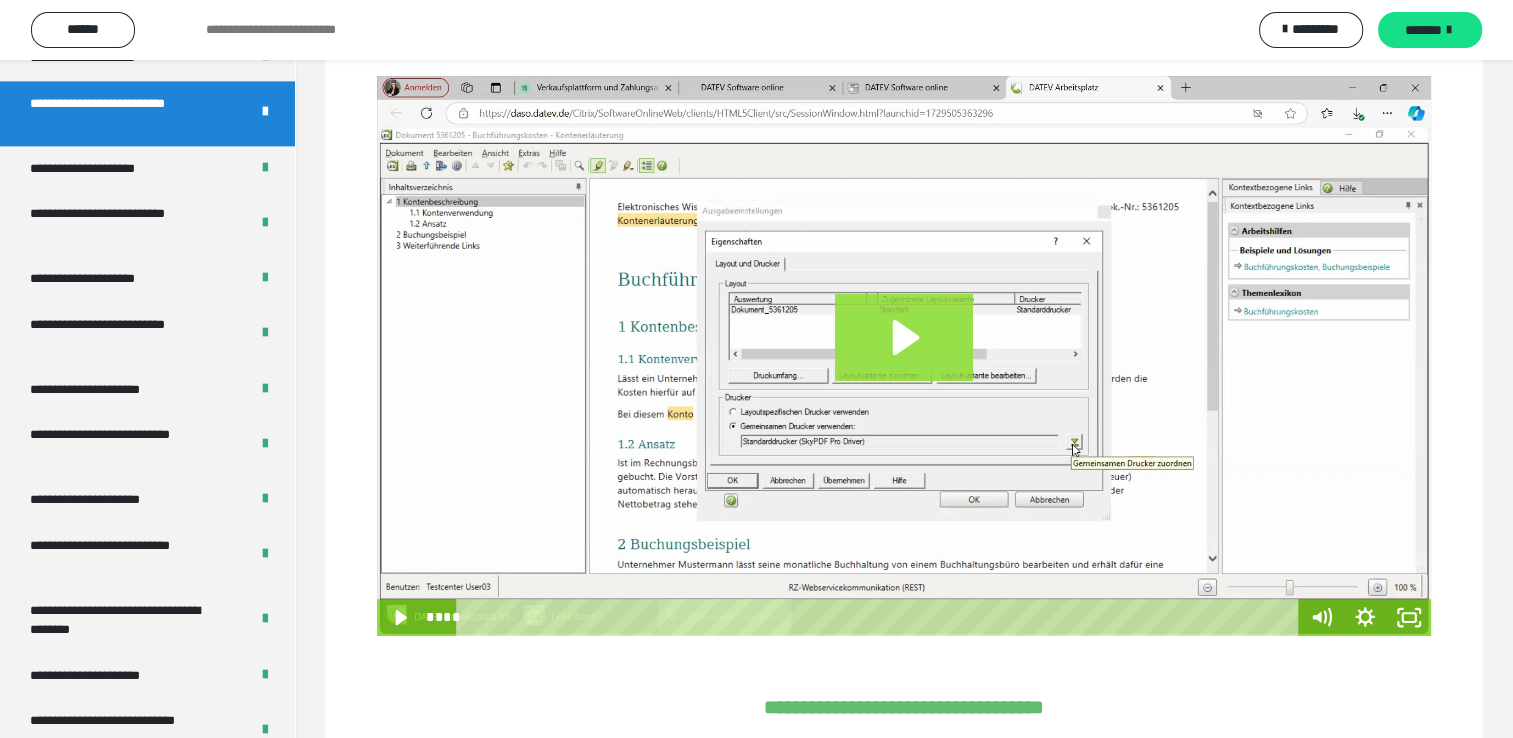 click 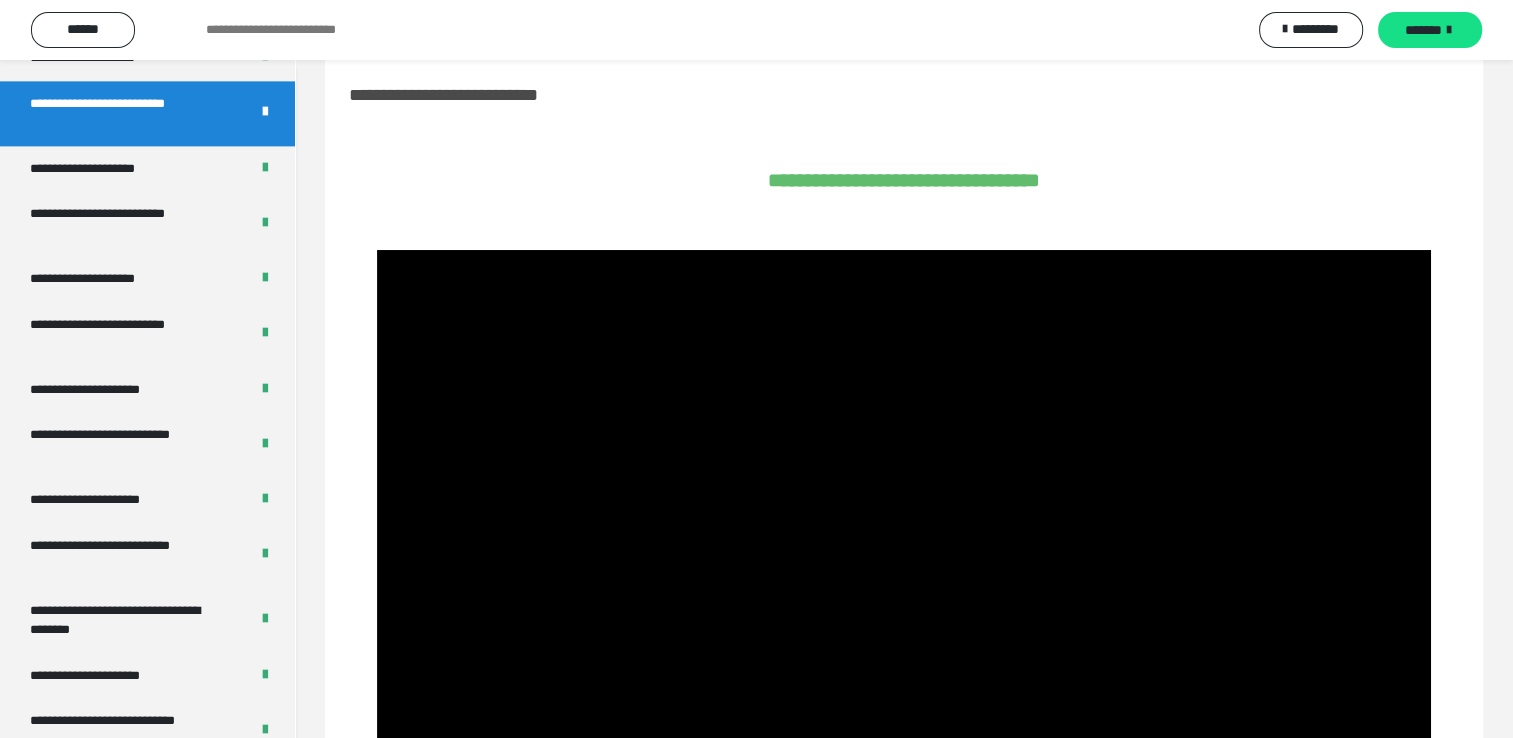 scroll, scrollTop: 0, scrollLeft: 0, axis: both 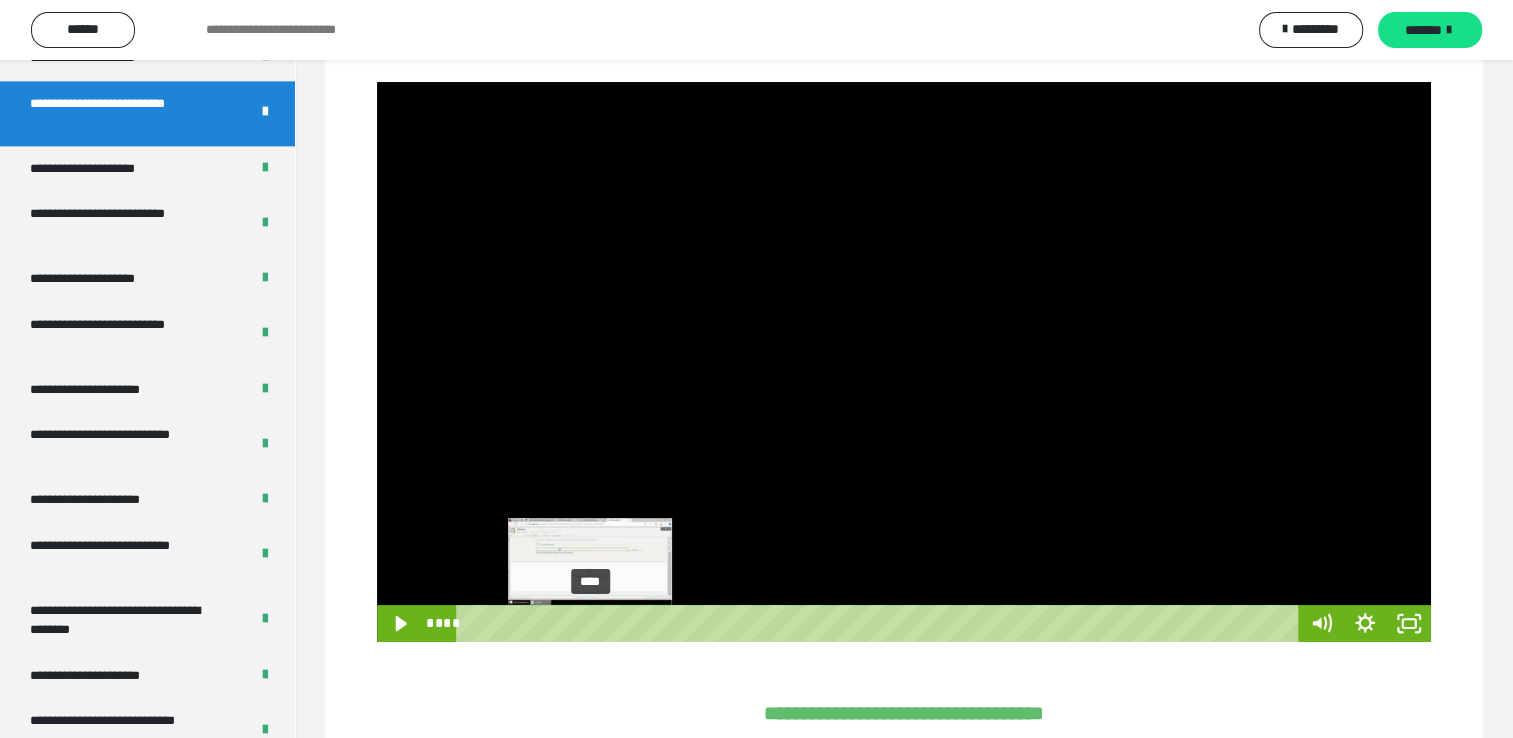 click on "****" at bounding box center (880, 623) 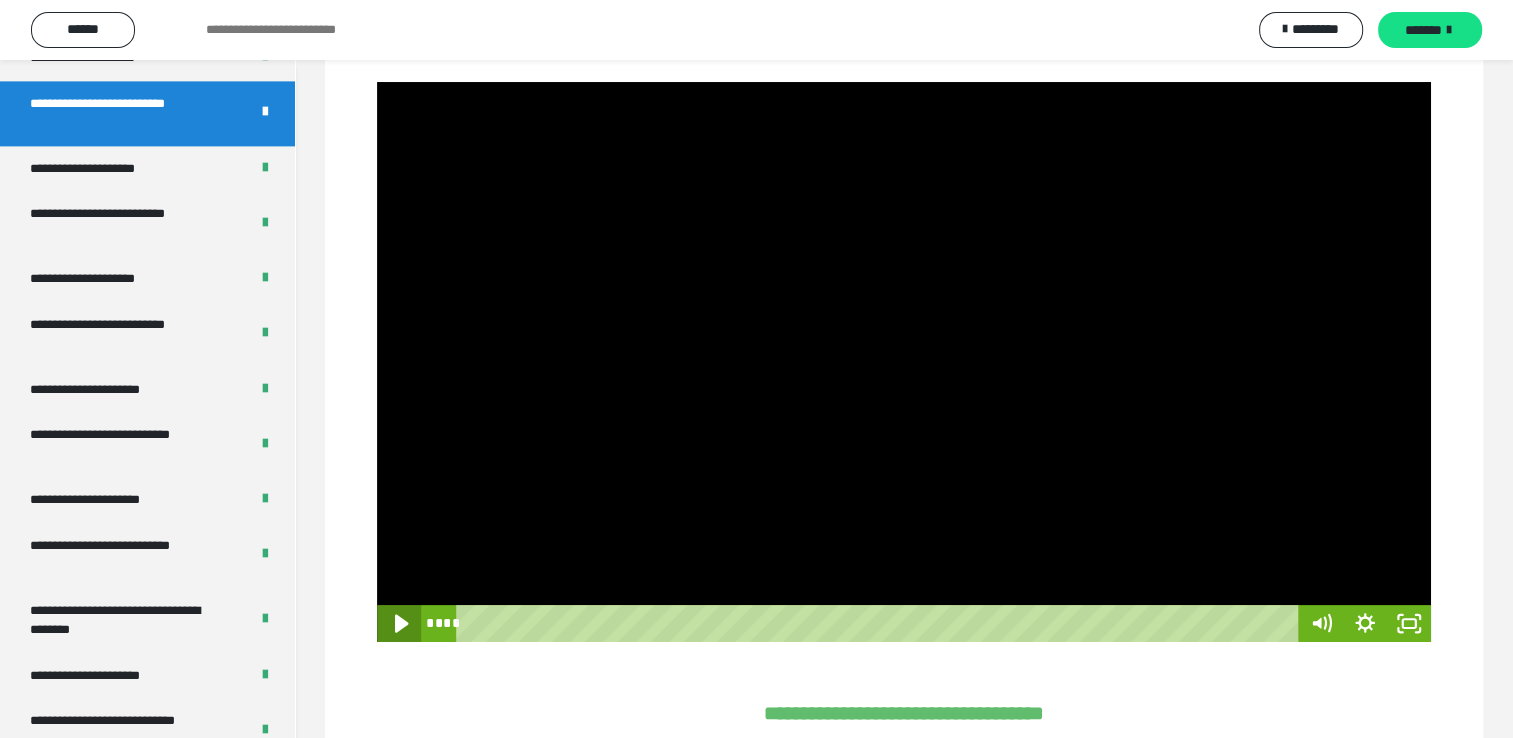 click 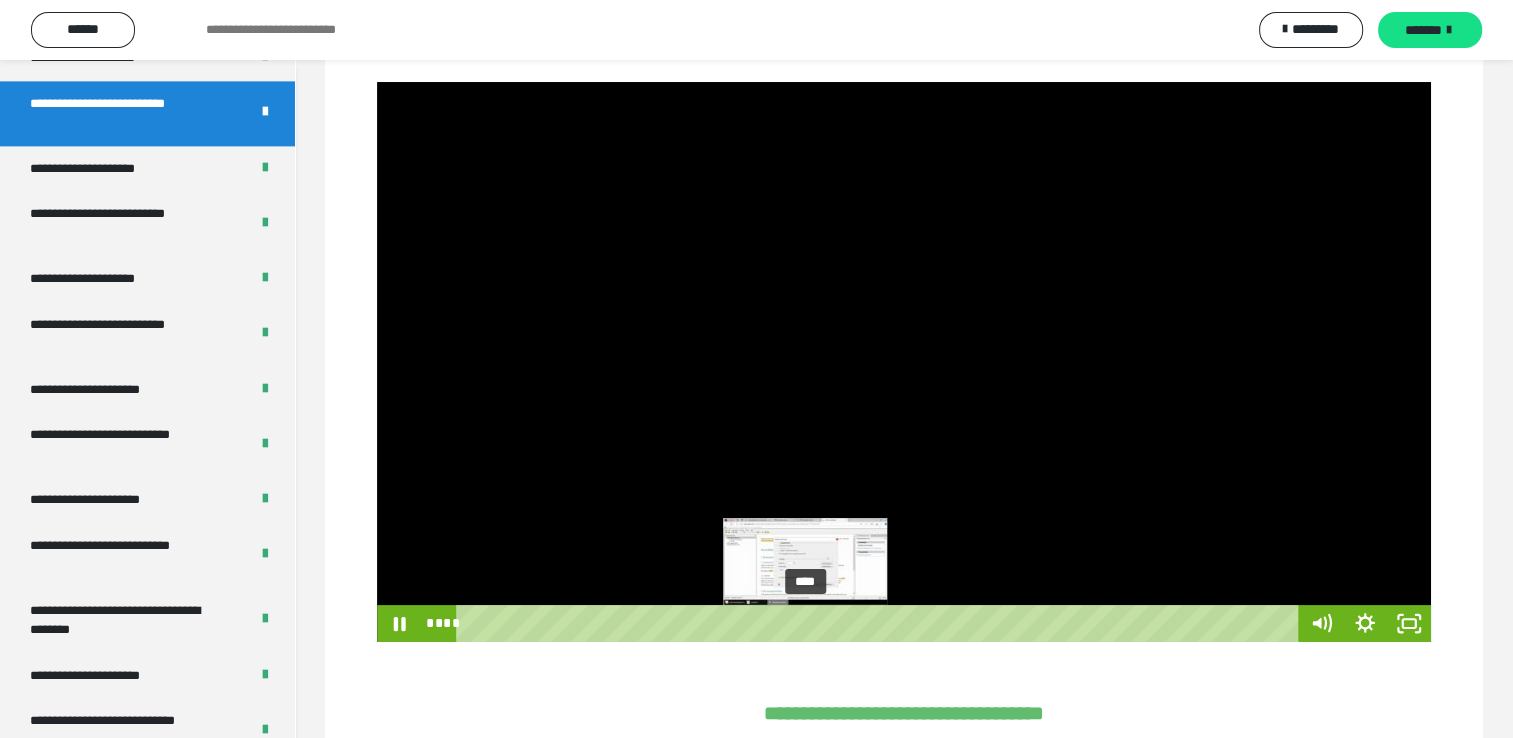 click on "****" at bounding box center (880, 623) 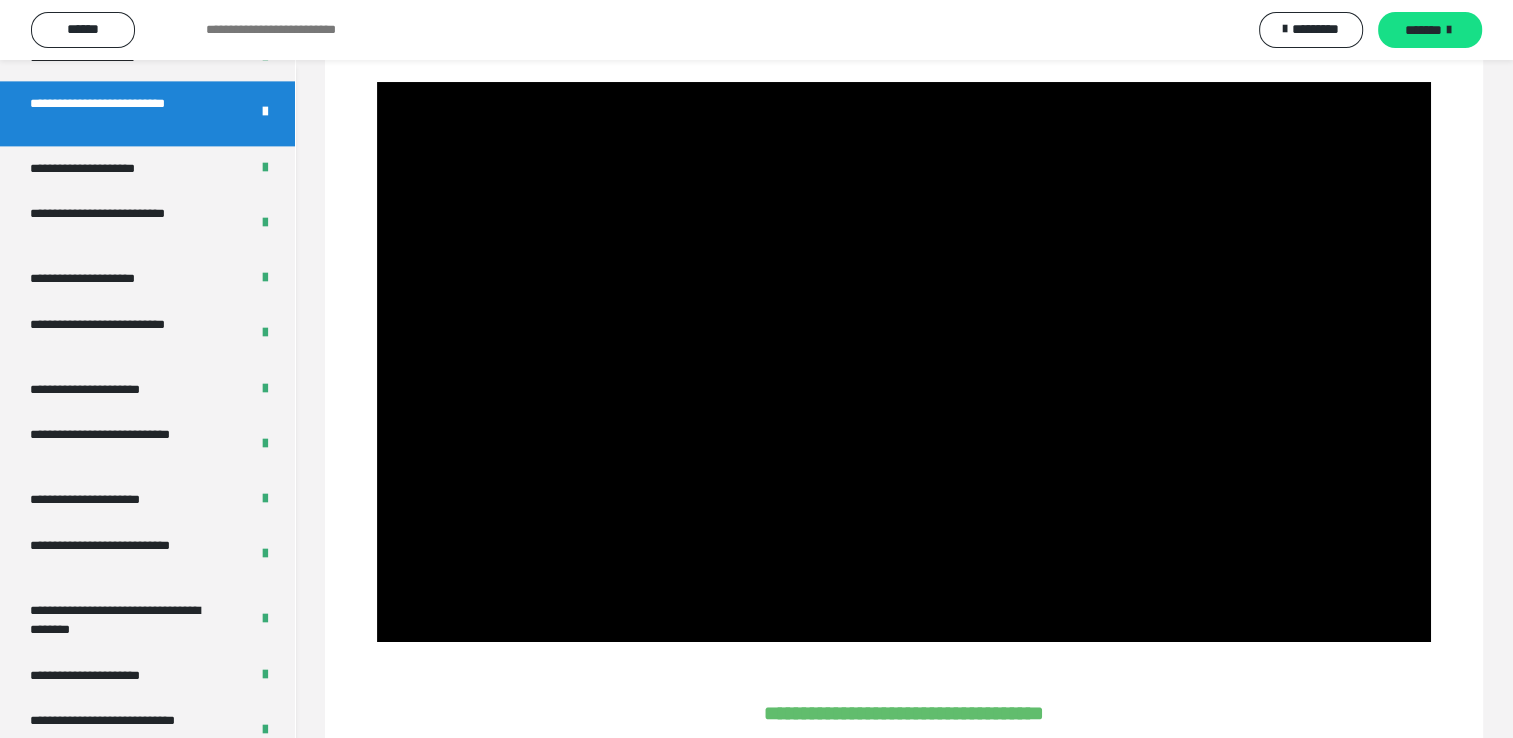 click at bounding box center [904, 362] 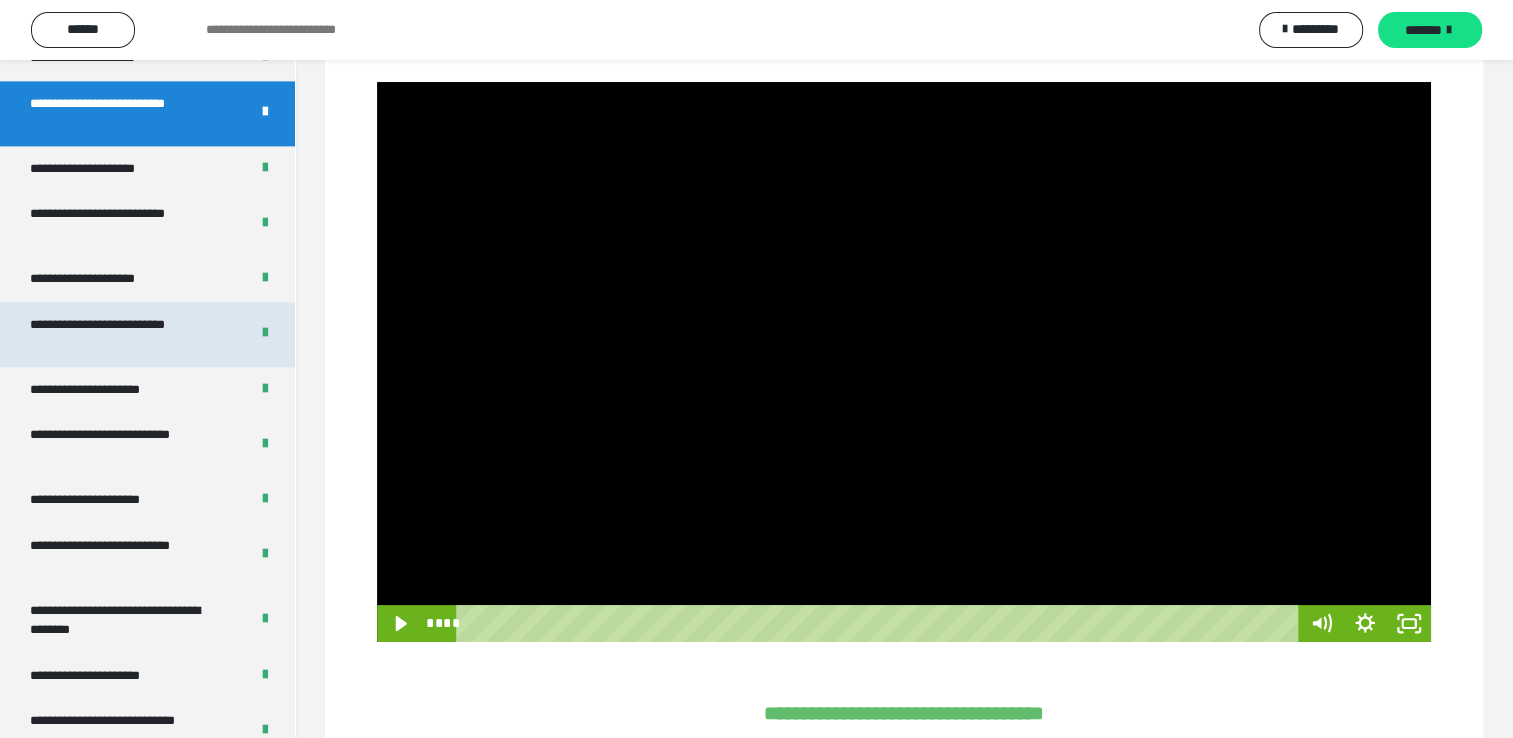 click on "**********" at bounding box center [147, 334] 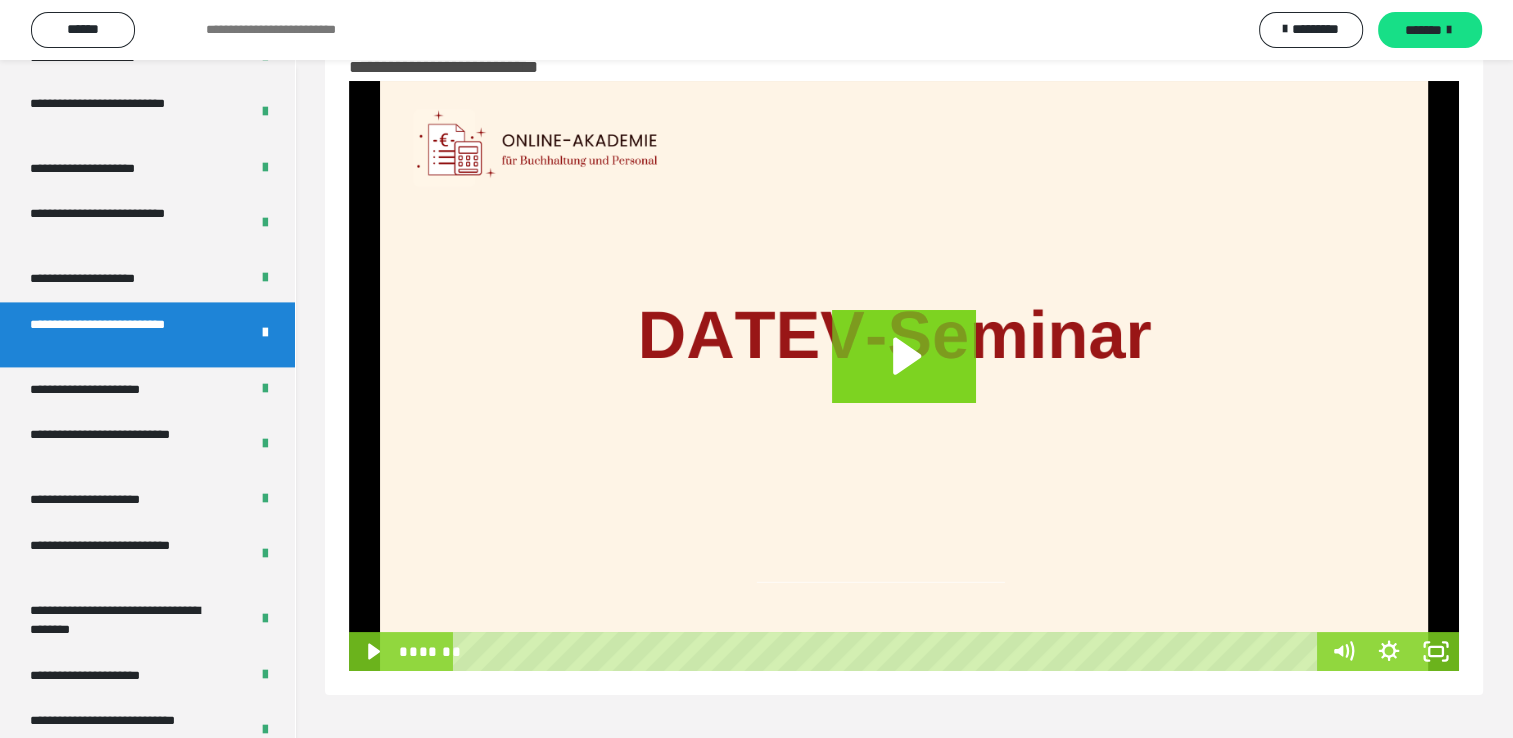 scroll, scrollTop: 60, scrollLeft: 0, axis: vertical 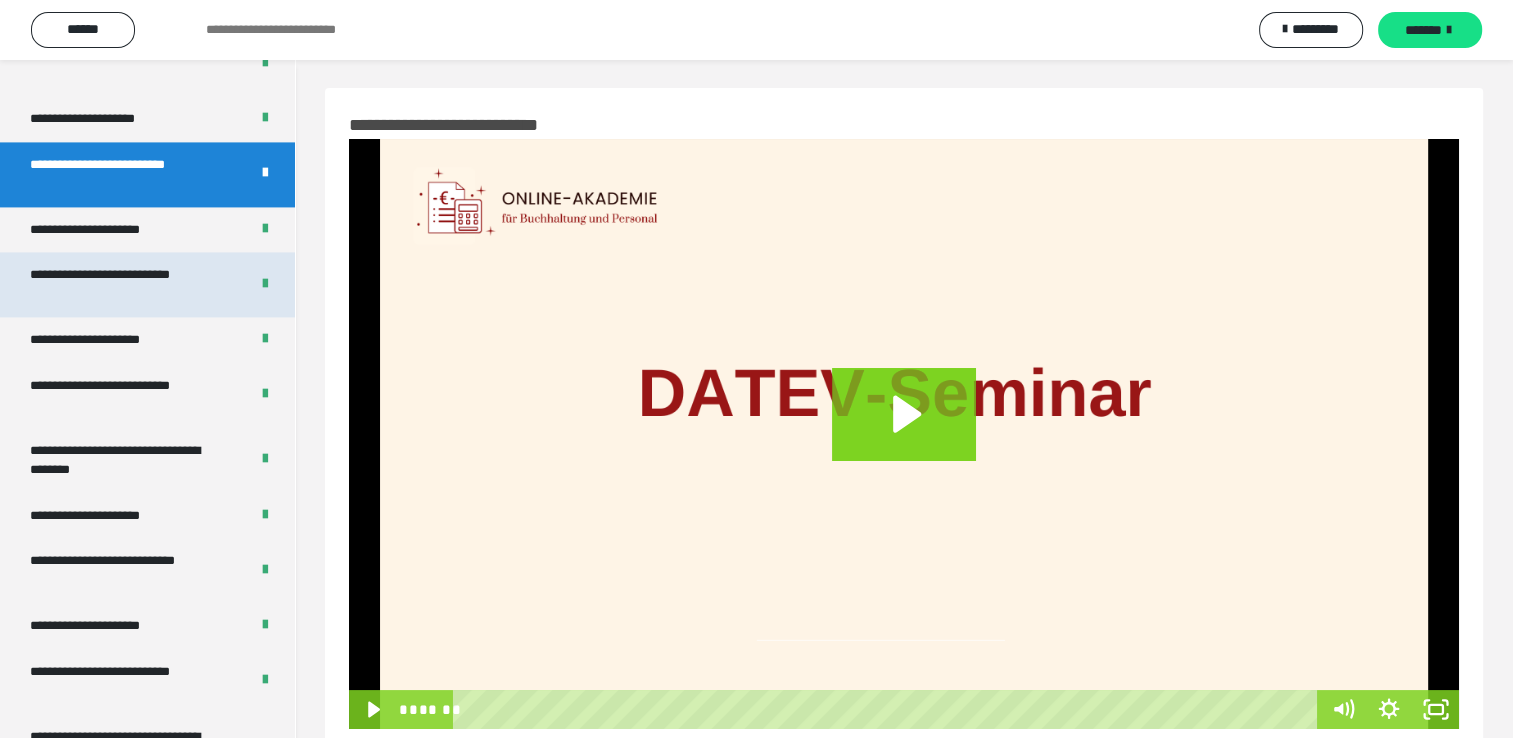click on "**********" at bounding box center (124, 284) 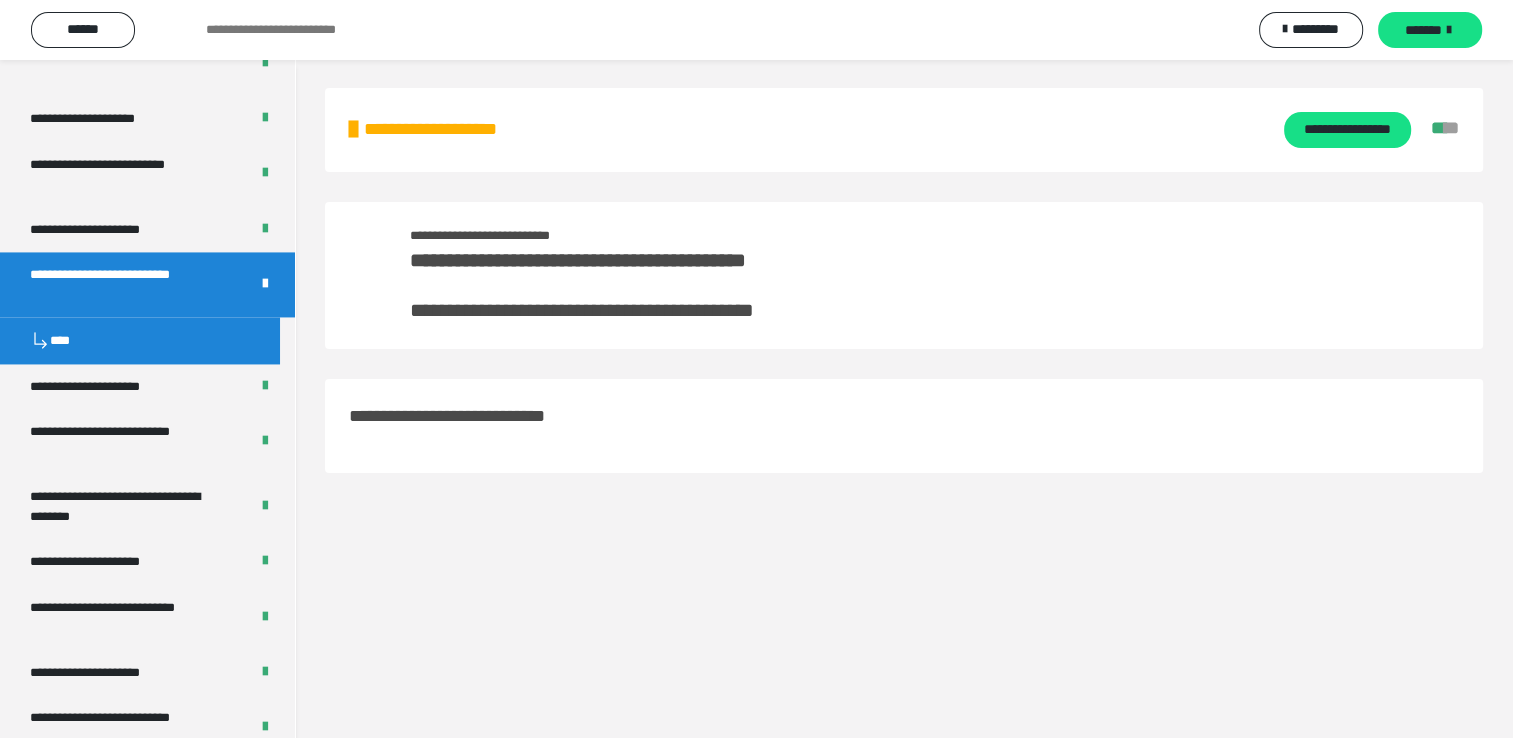 scroll, scrollTop: 60, scrollLeft: 0, axis: vertical 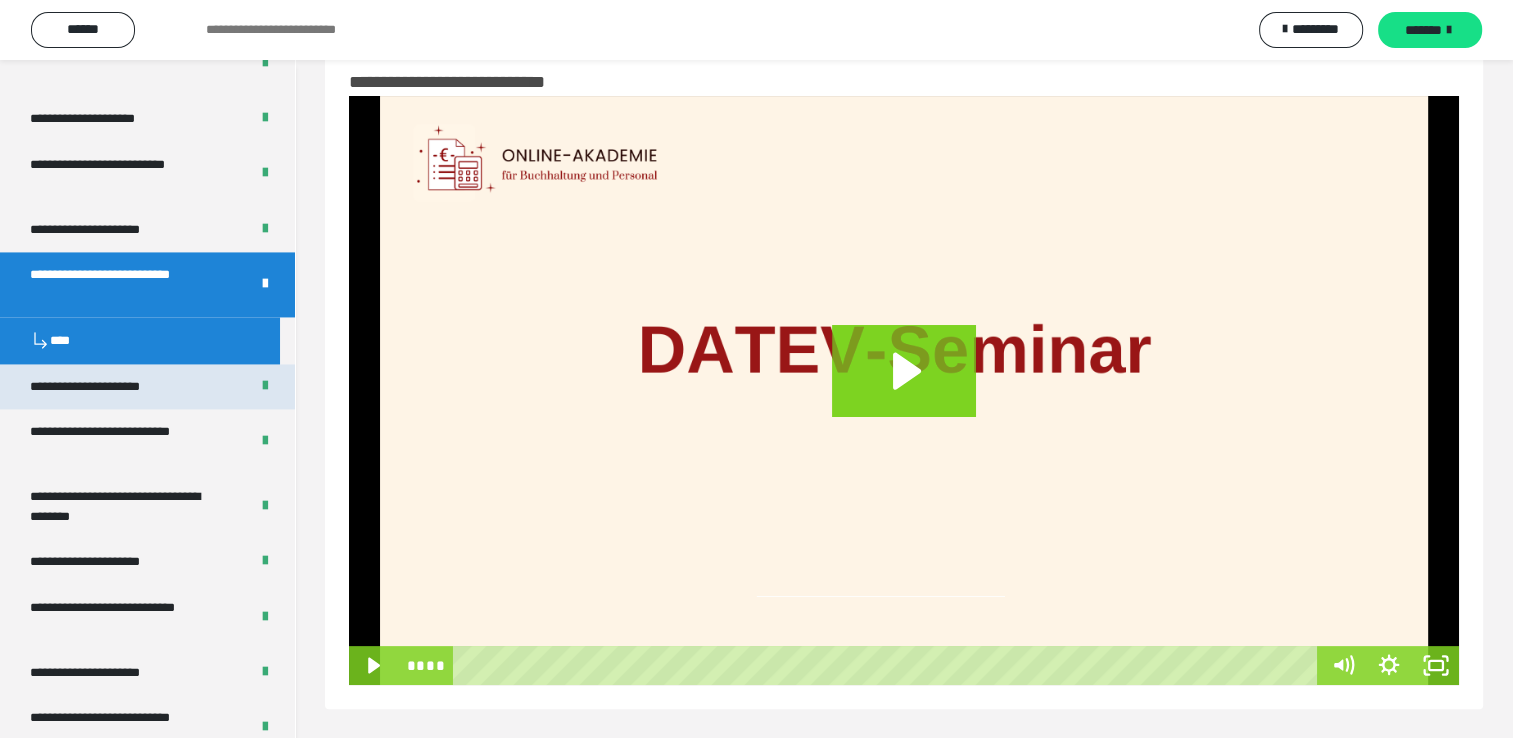 click on "**********" at bounding box center [147, 387] 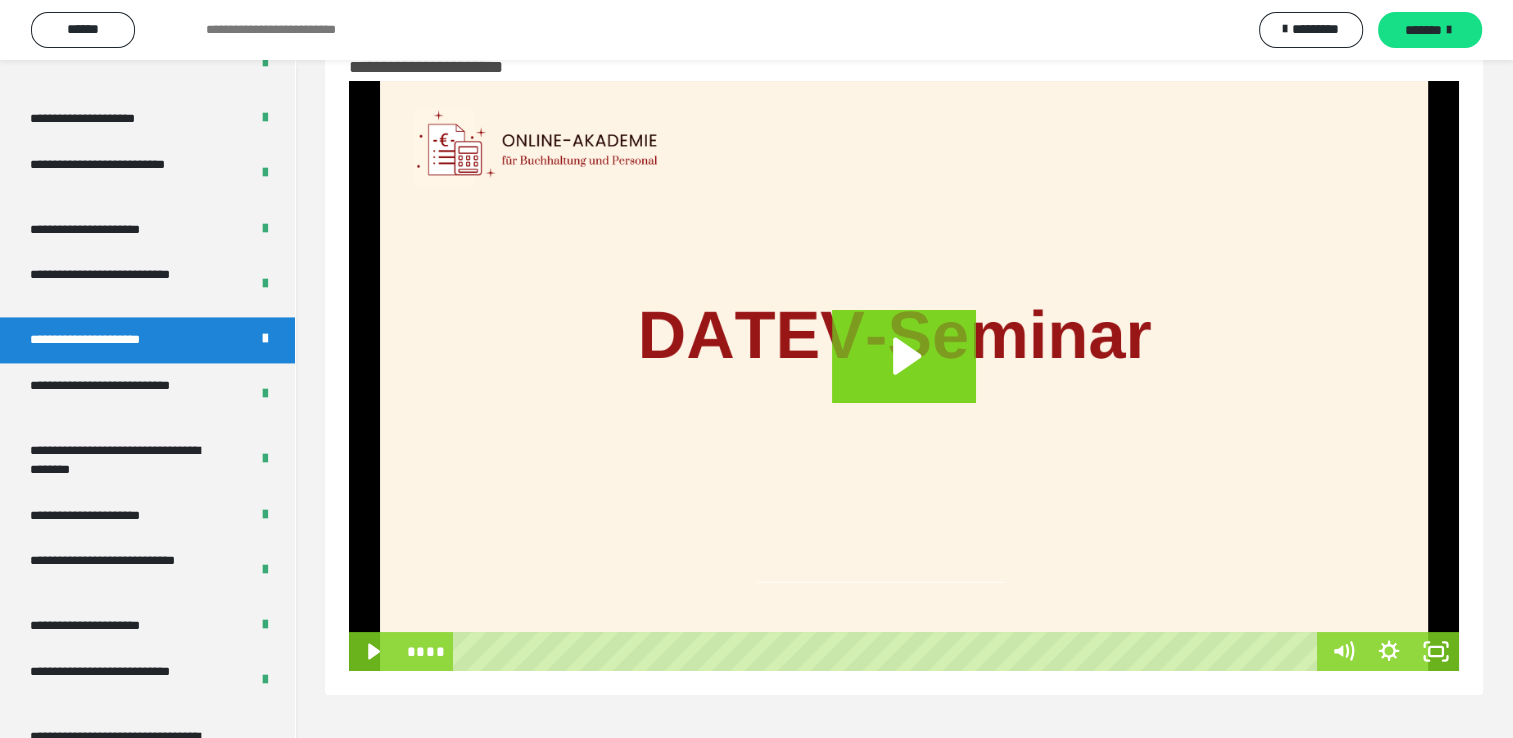 scroll, scrollTop: 46, scrollLeft: 0, axis: vertical 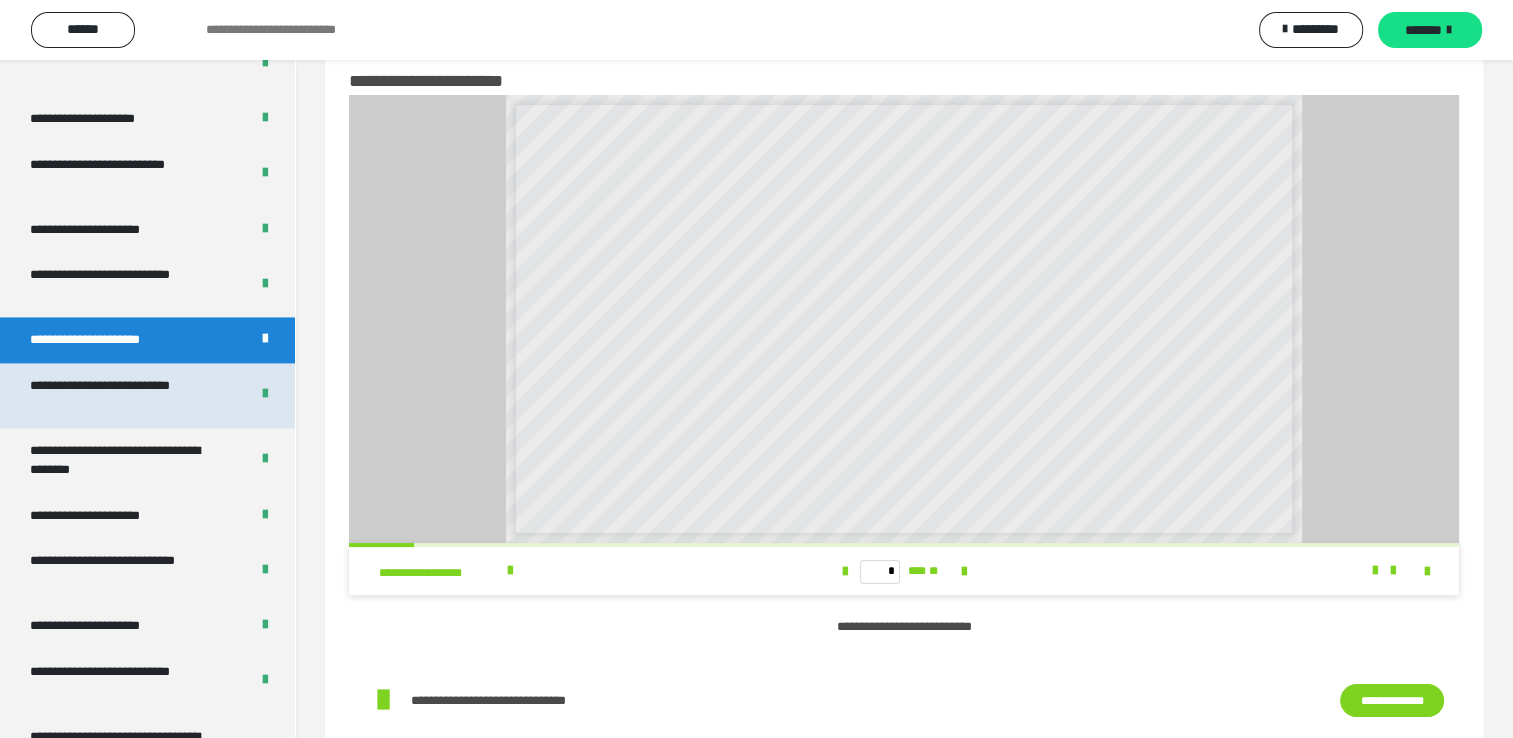 click on "**********" at bounding box center (124, 395) 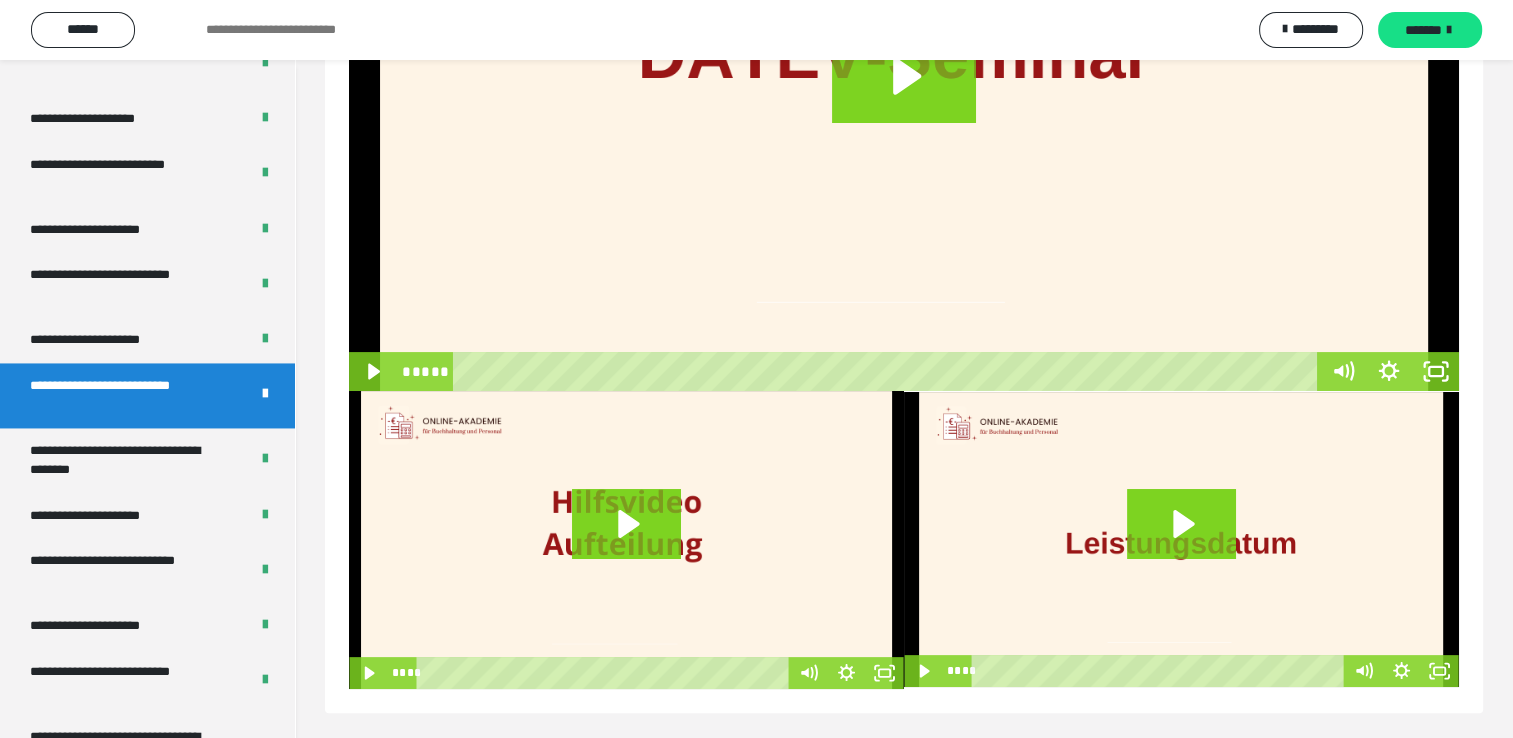 scroll, scrollTop: 344, scrollLeft: 0, axis: vertical 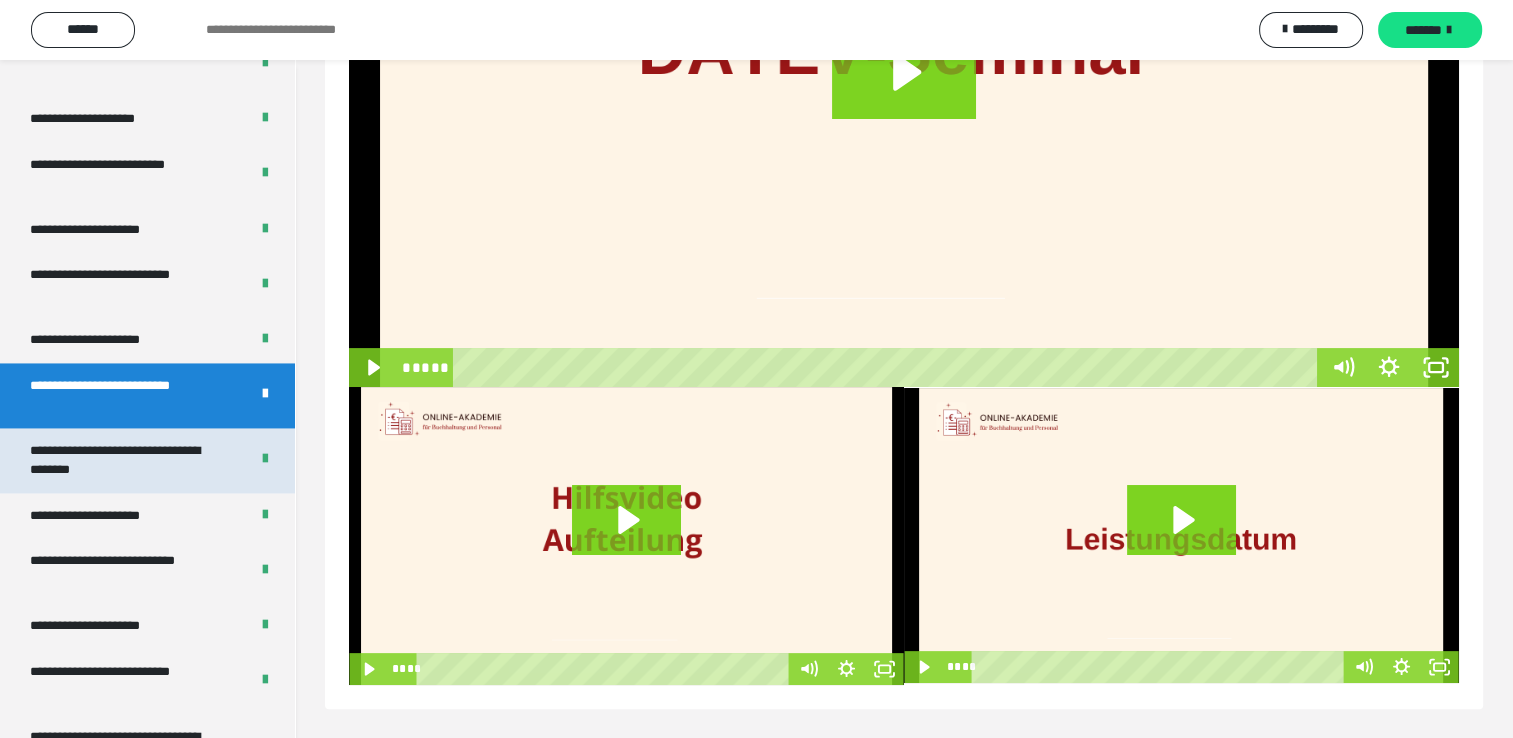 click on "**********" at bounding box center [124, 460] 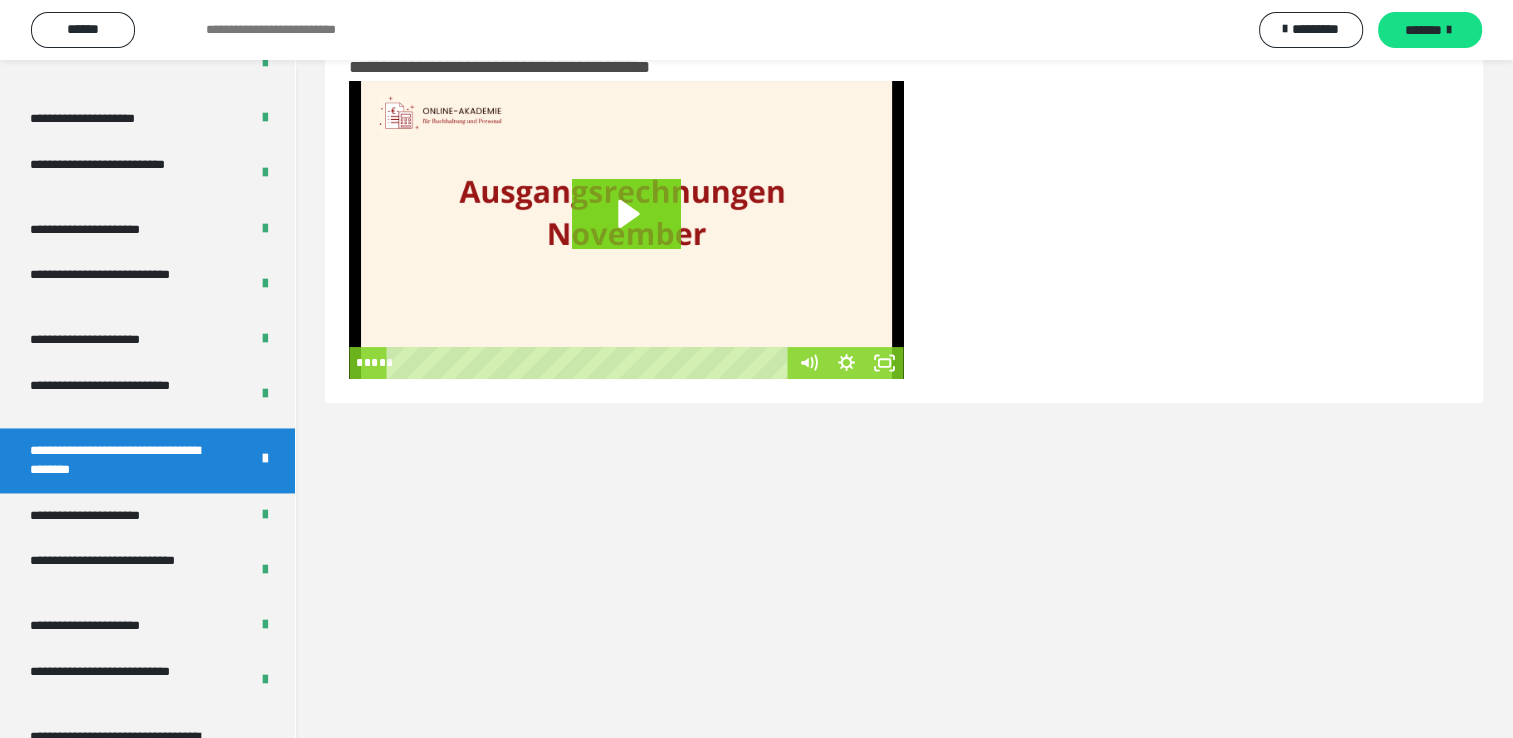 scroll, scrollTop: 60, scrollLeft: 0, axis: vertical 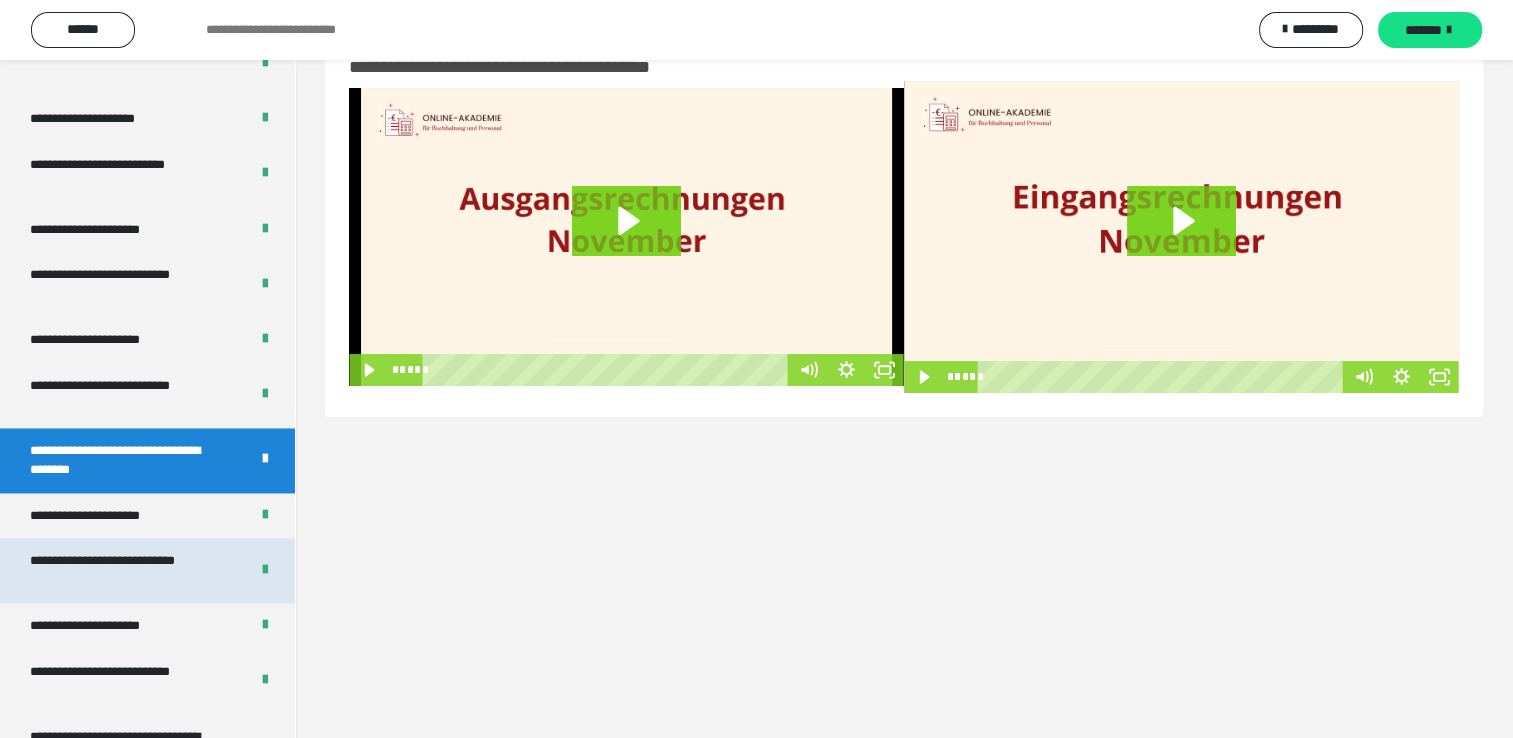 click on "**********" at bounding box center [124, 570] 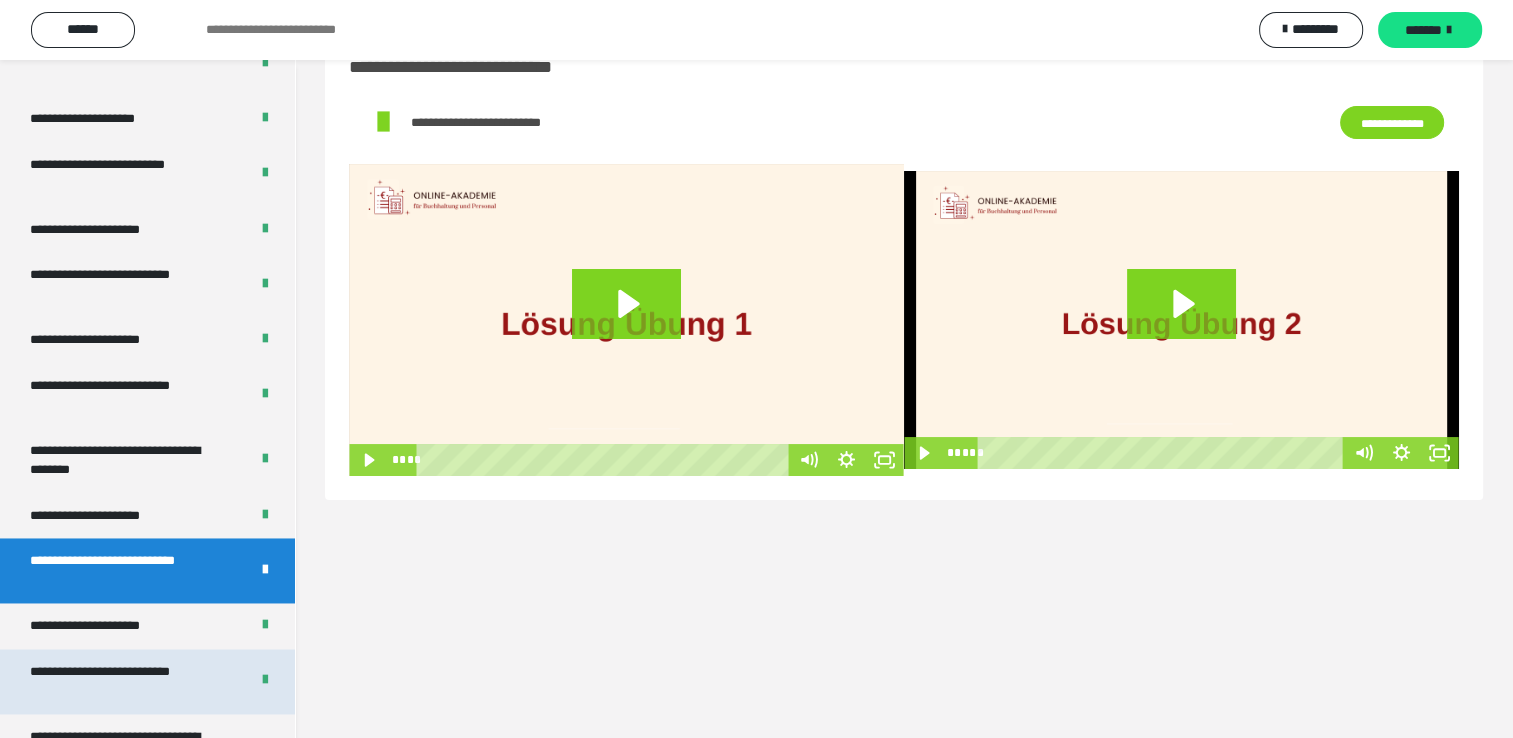click on "**********" at bounding box center [124, 681] 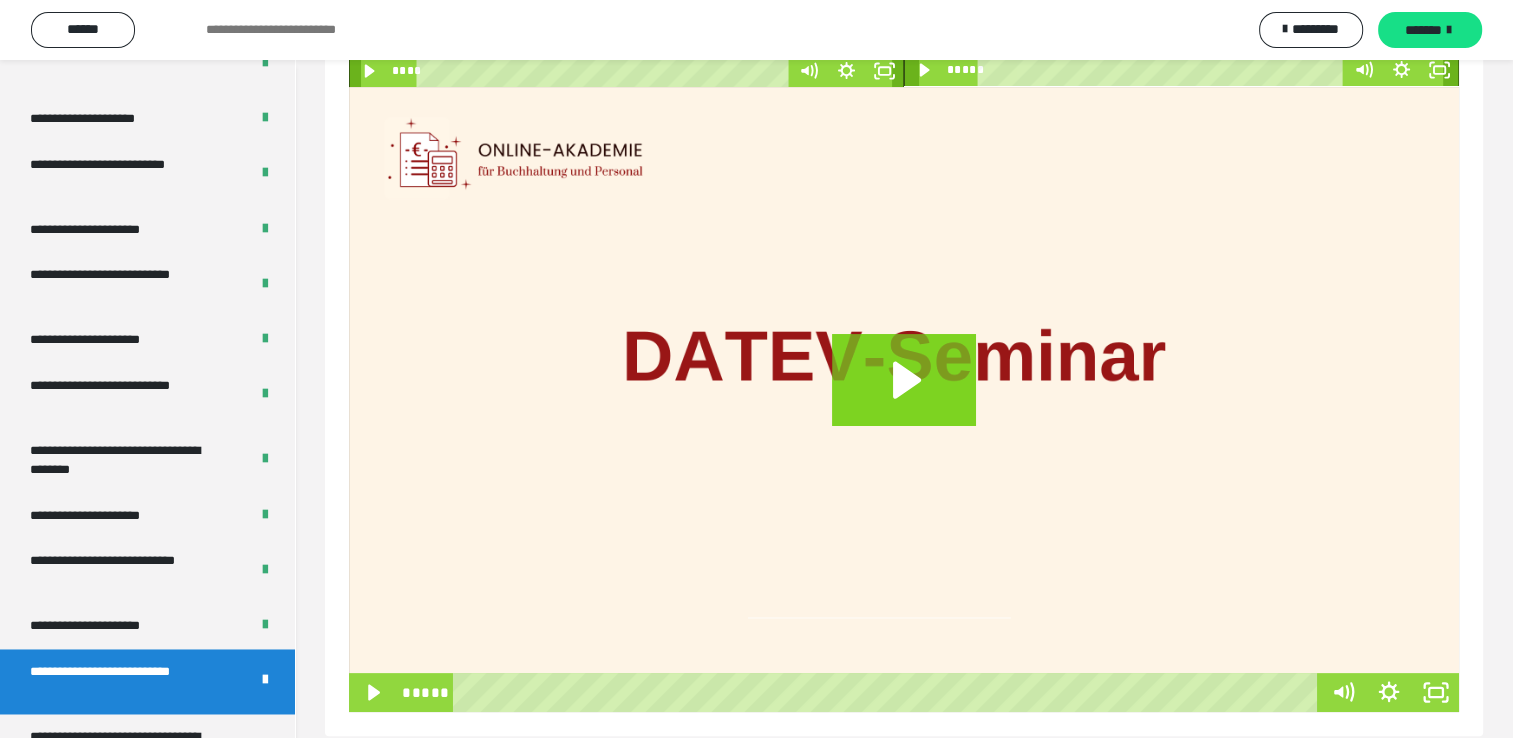 scroll, scrollTop: 379, scrollLeft: 0, axis: vertical 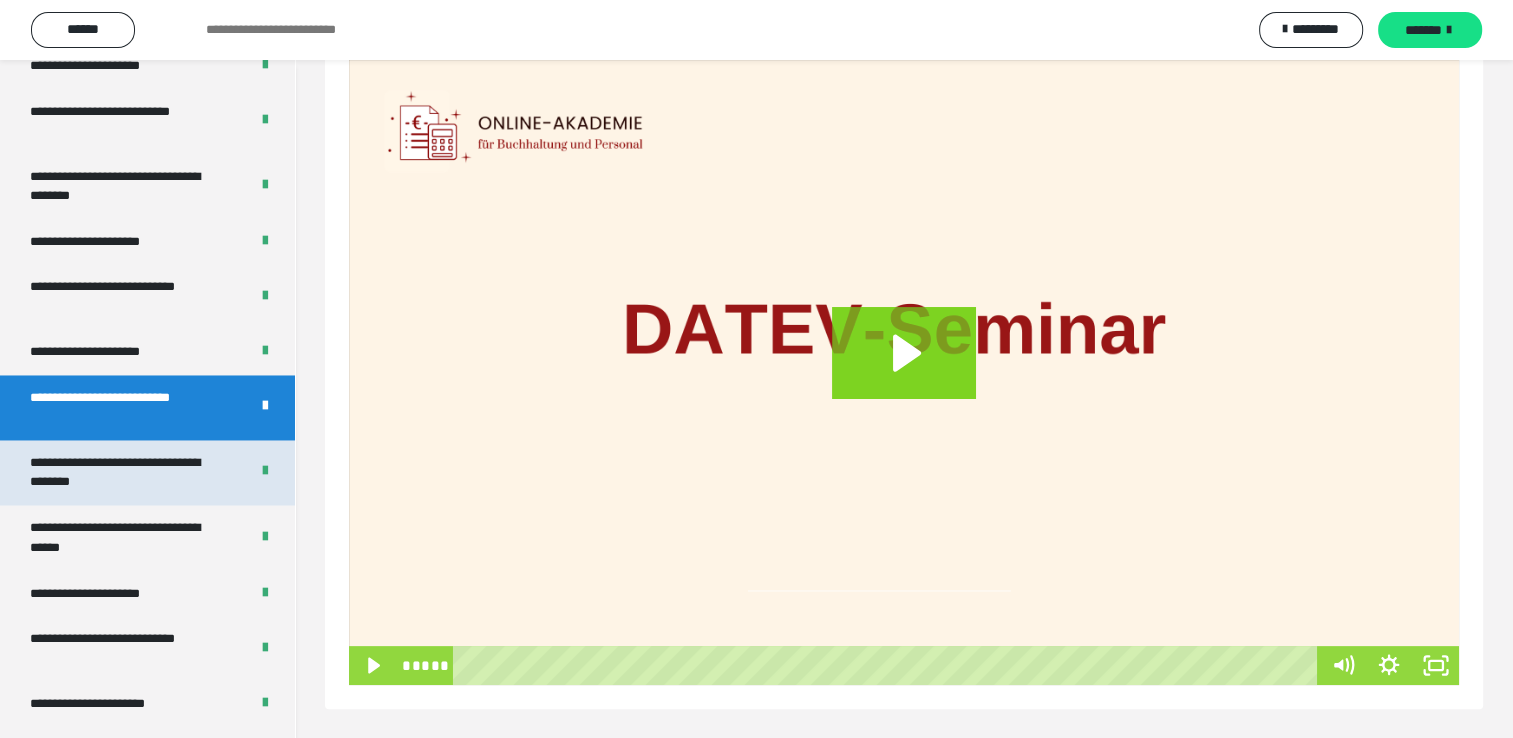 click on "**********" at bounding box center (124, 472) 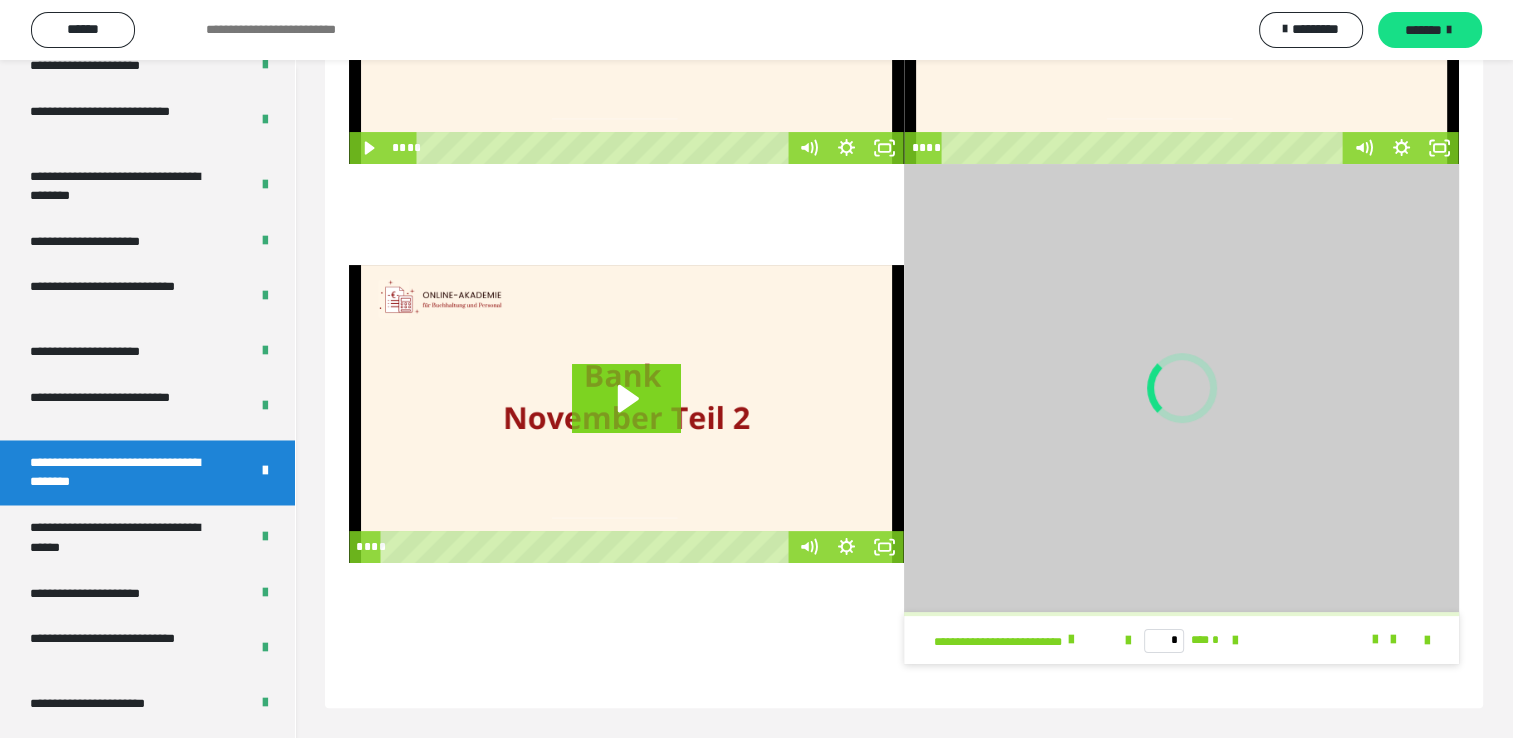 scroll, scrollTop: 60, scrollLeft: 0, axis: vertical 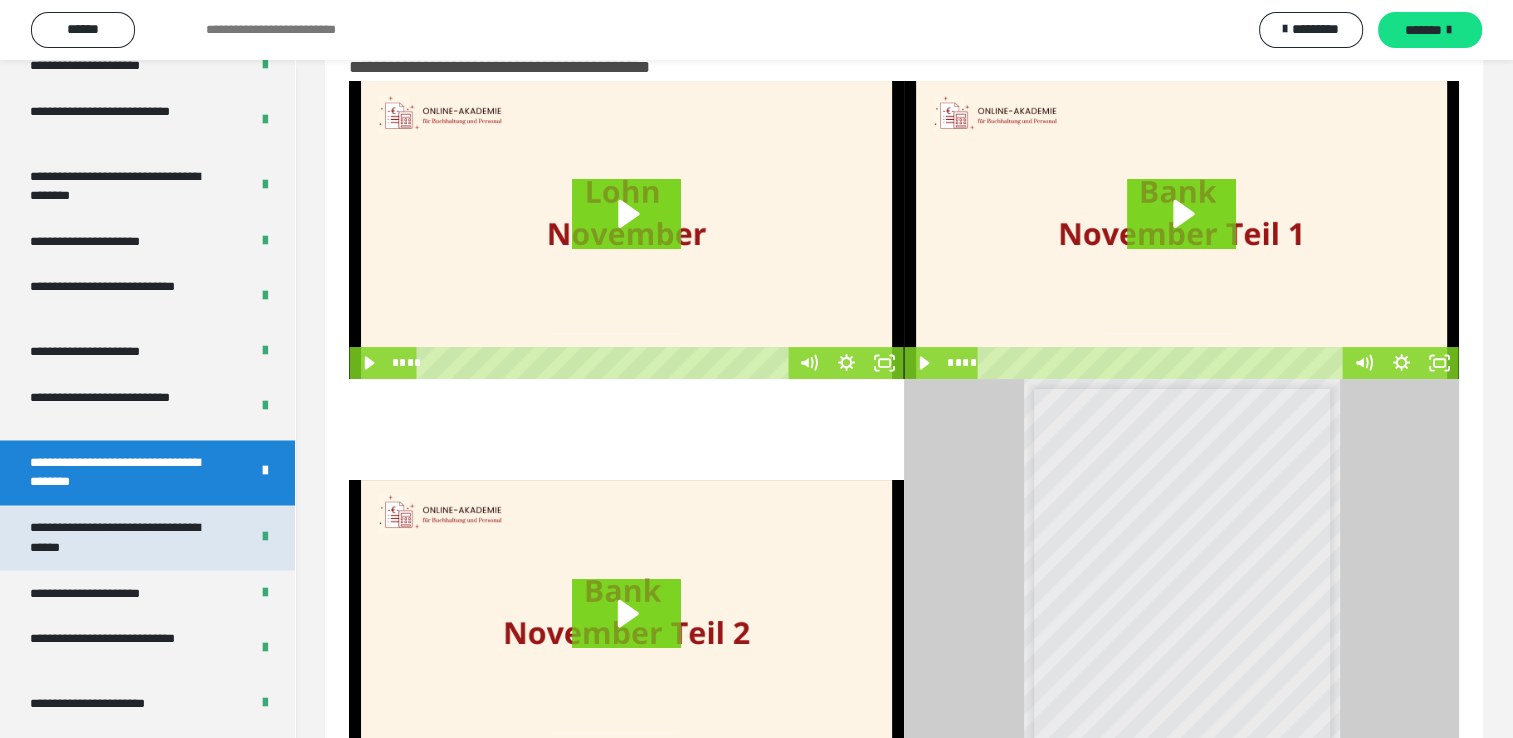 click on "**********" at bounding box center [124, 537] 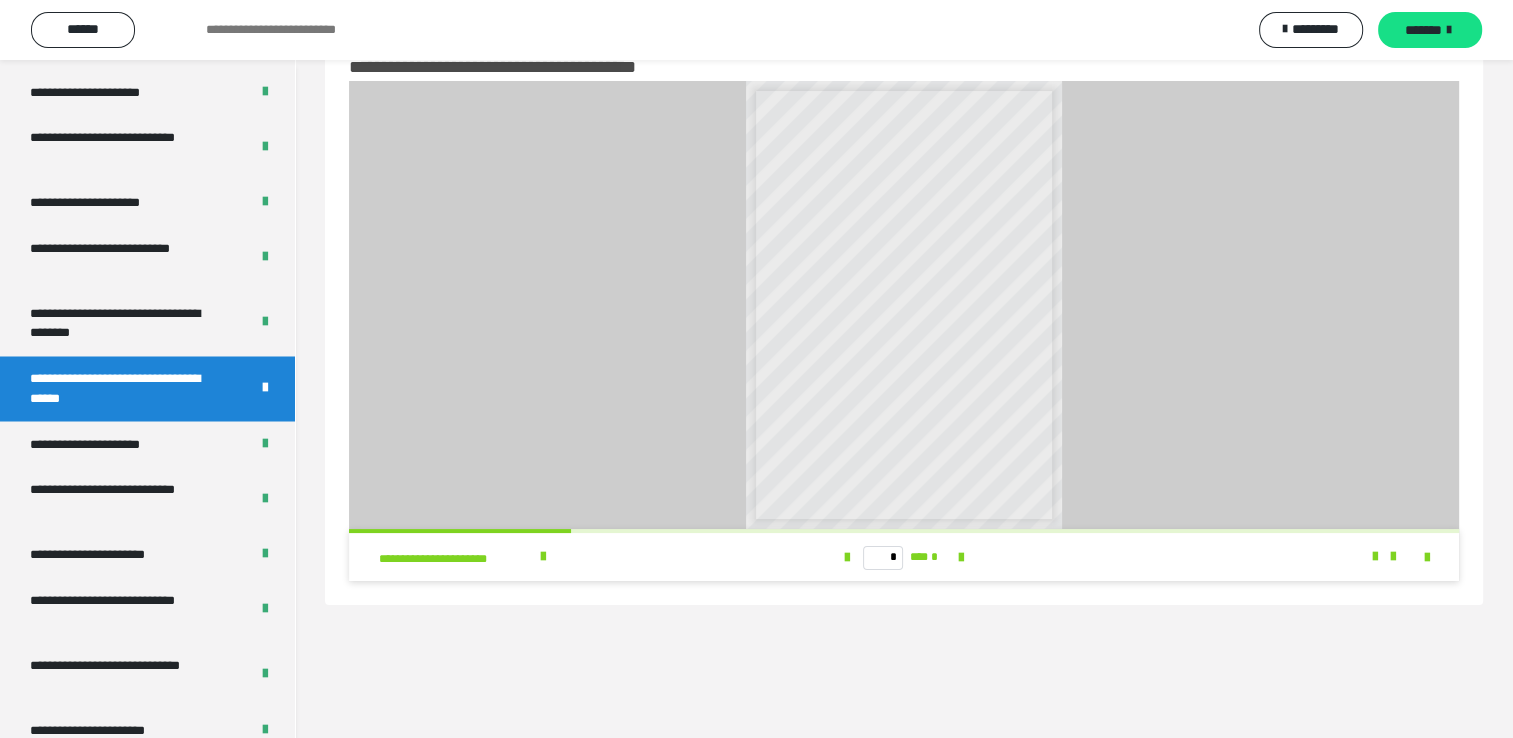 scroll, scrollTop: 3467, scrollLeft: 0, axis: vertical 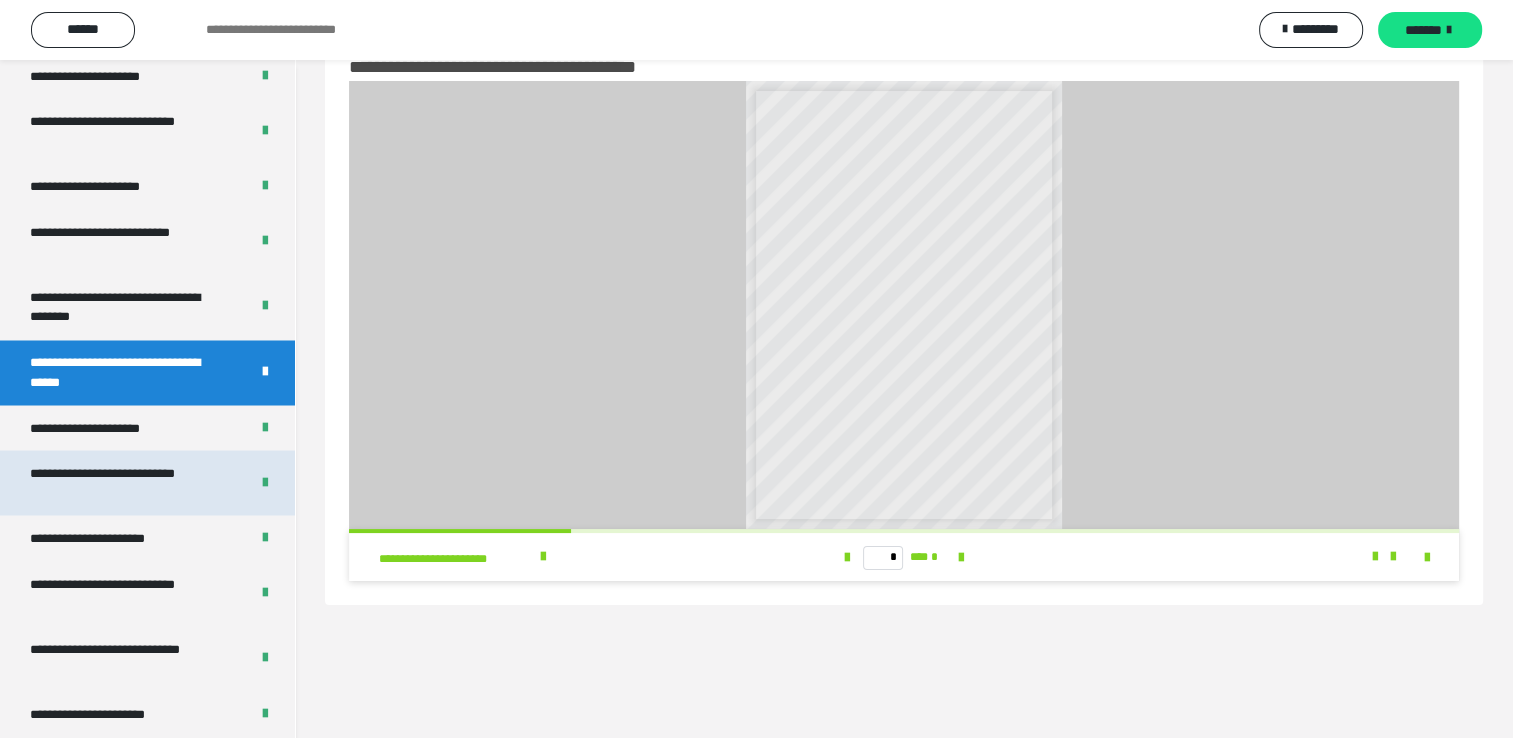 click on "**********" at bounding box center (124, 482) 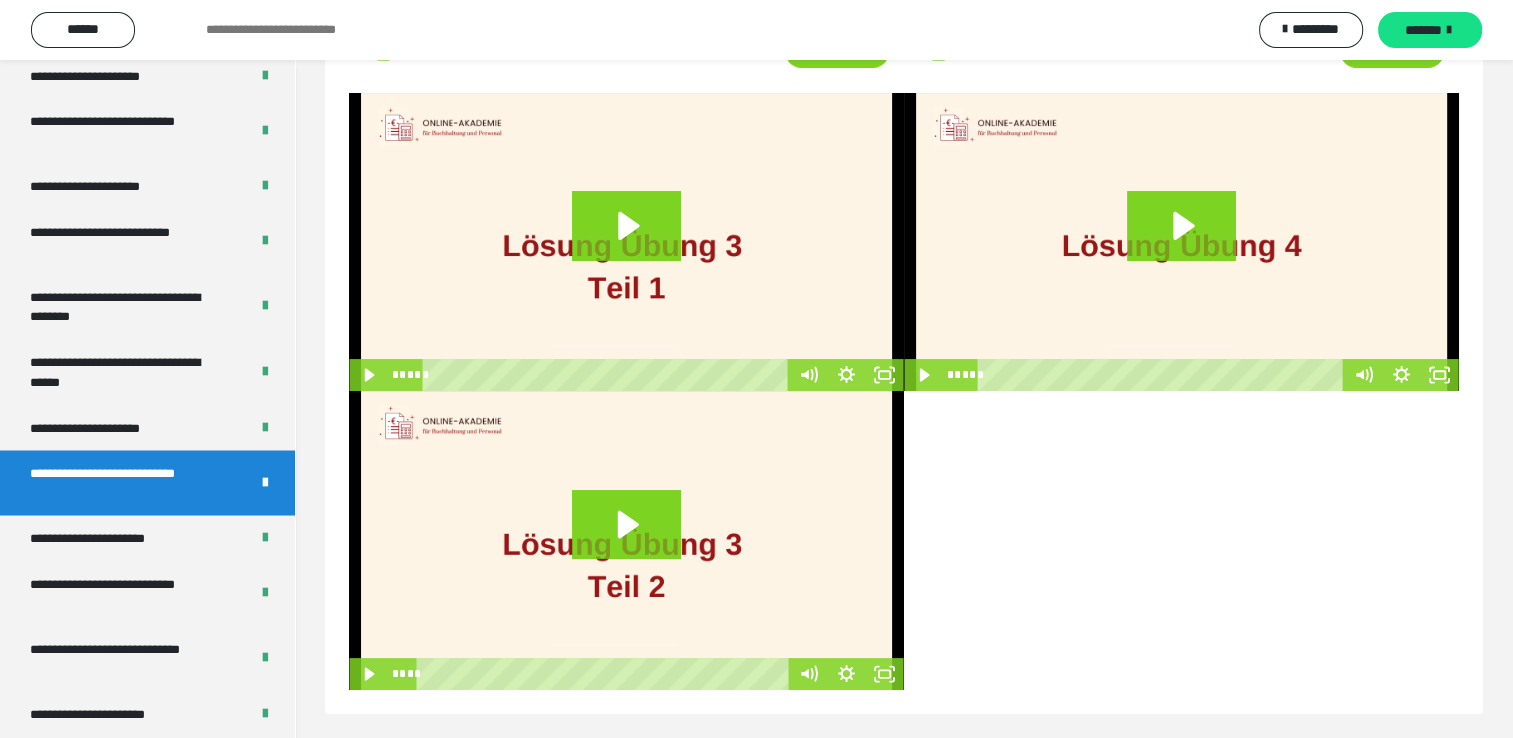 scroll, scrollTop: 136, scrollLeft: 0, axis: vertical 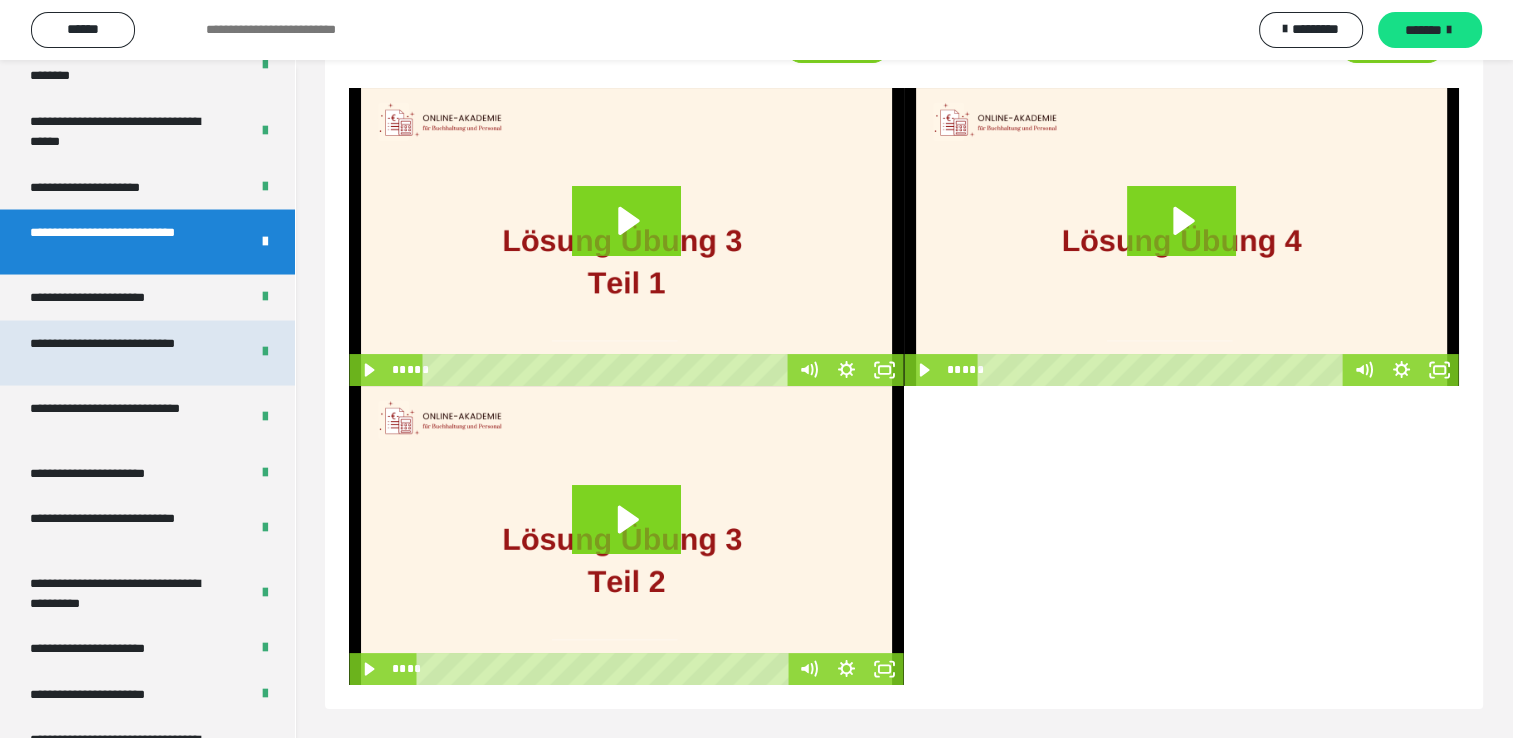 click on "**********" at bounding box center (124, 352) 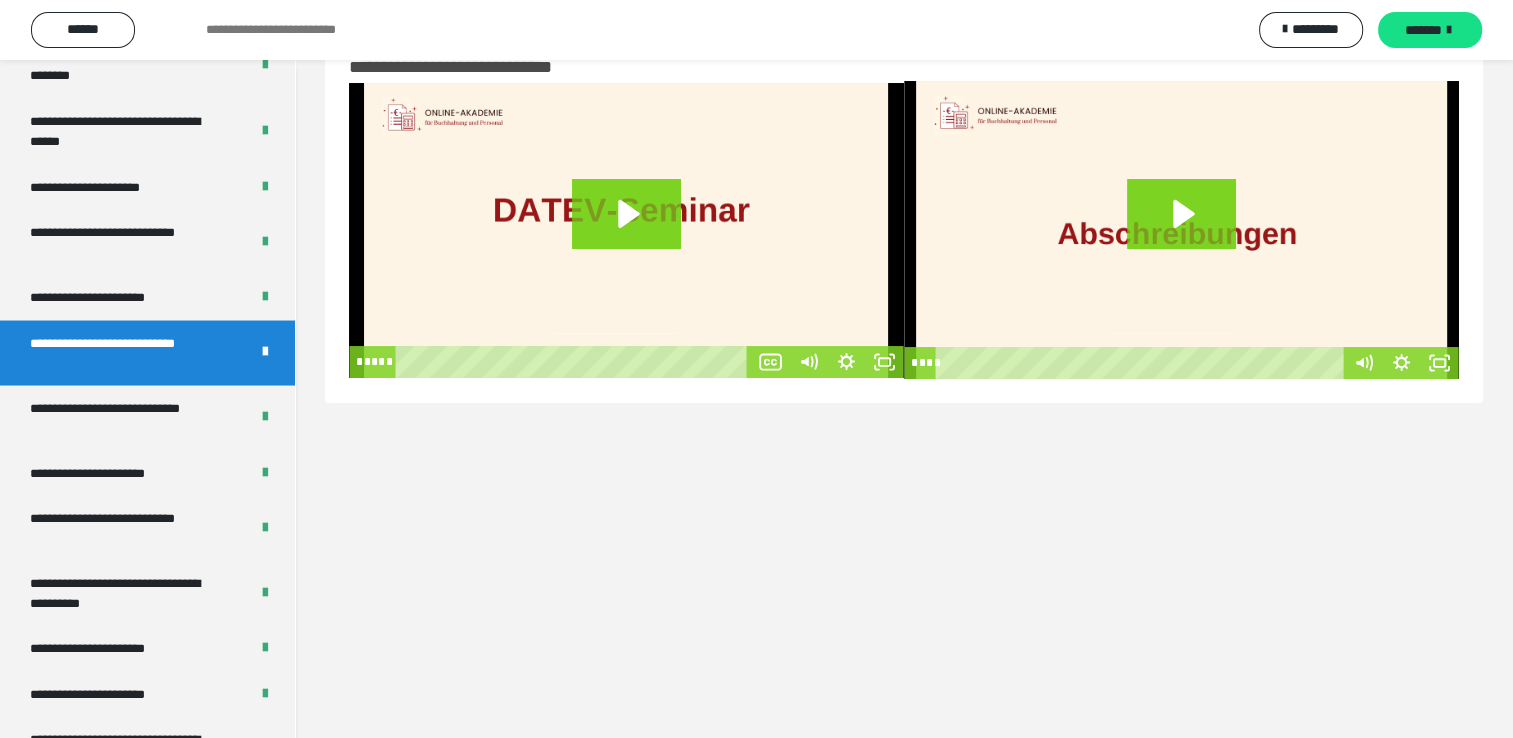 scroll, scrollTop: 60, scrollLeft: 0, axis: vertical 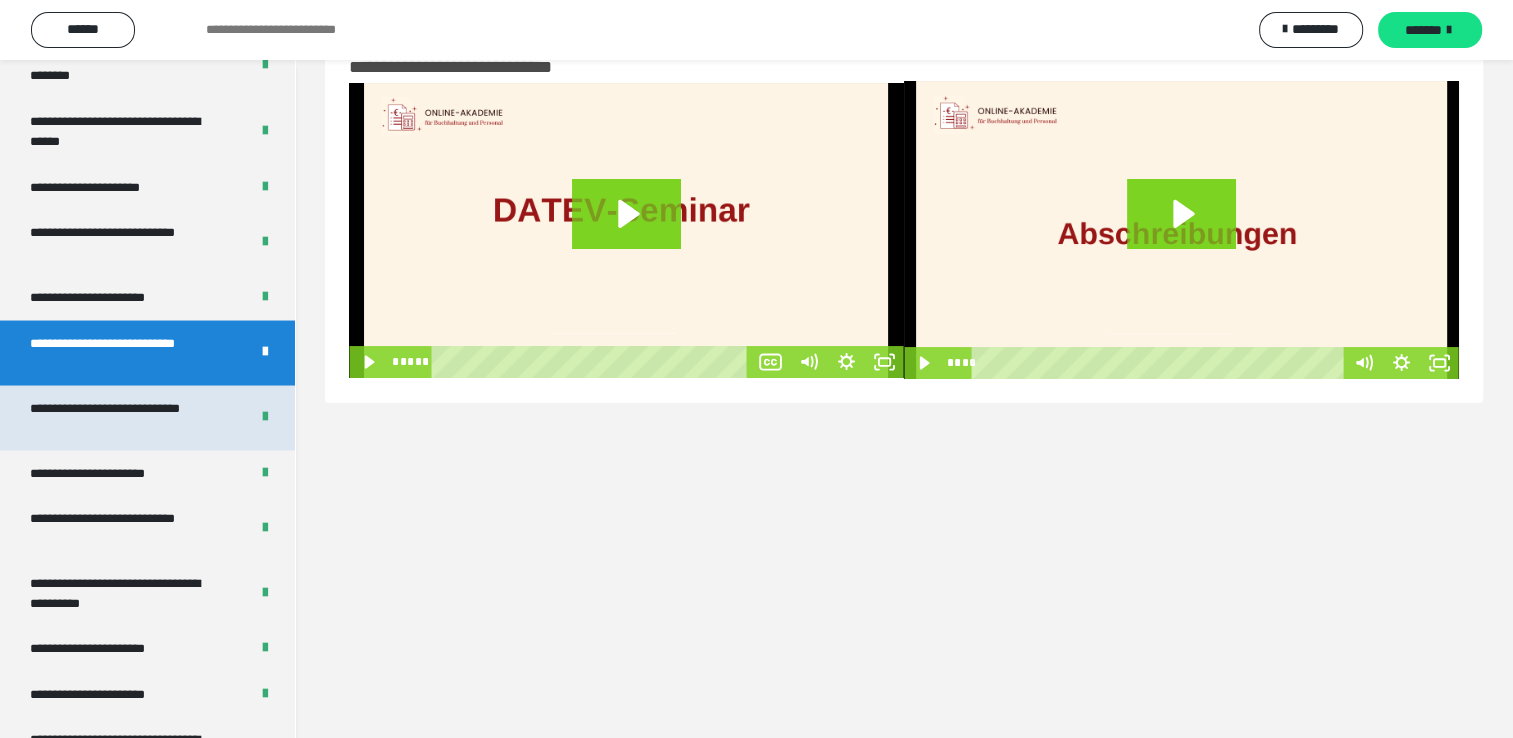 click on "**********" at bounding box center [124, 417] 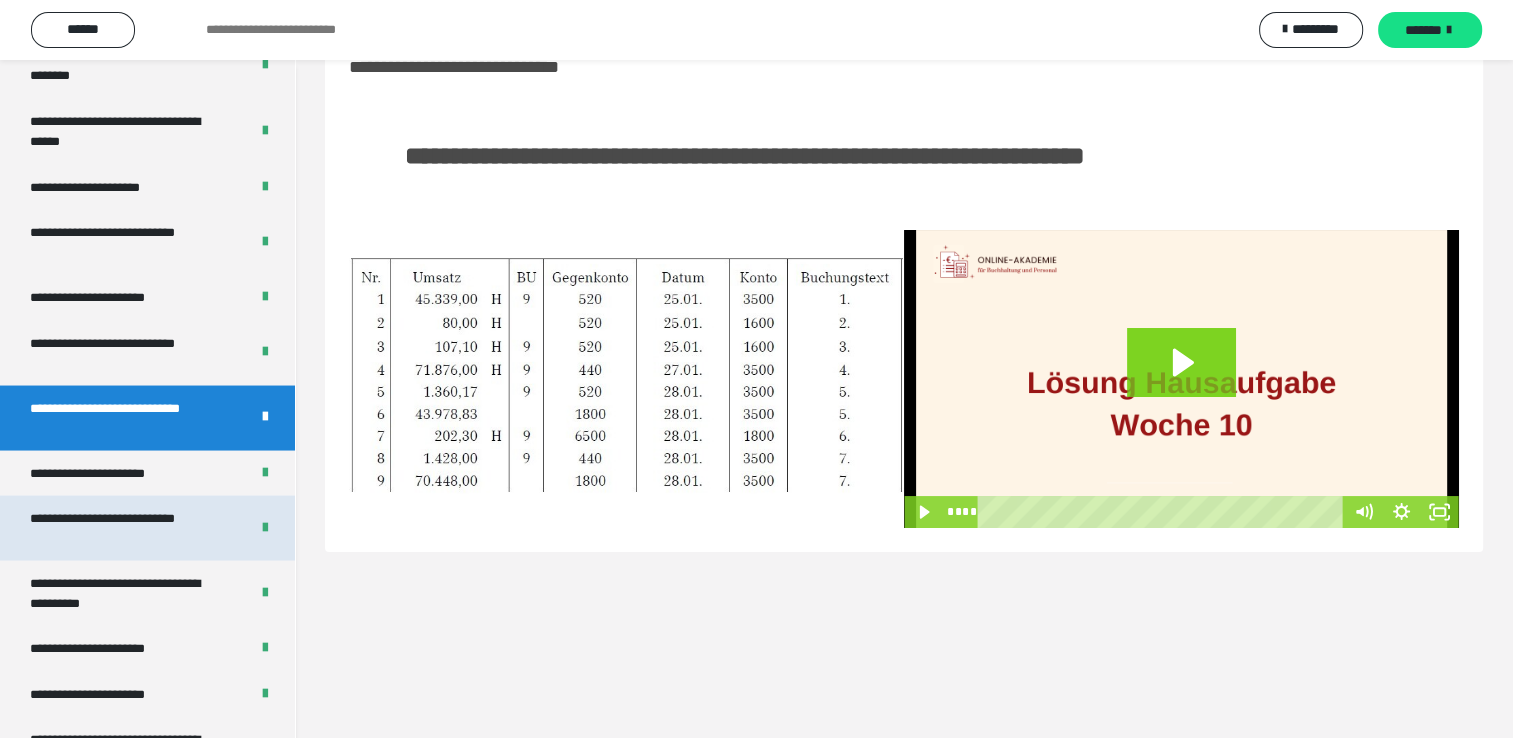 click on "**********" at bounding box center (124, 527) 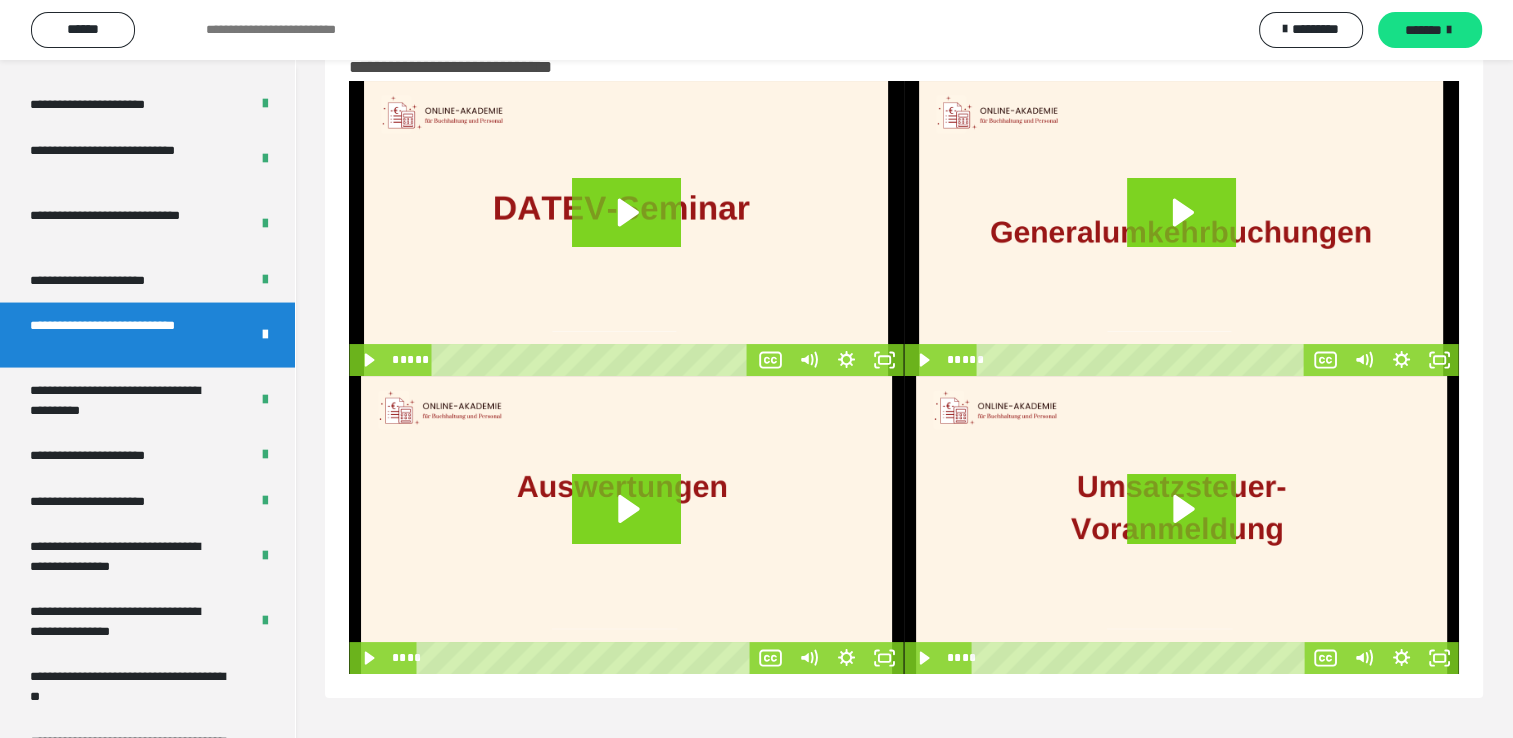 scroll, scrollTop: 3948, scrollLeft: 0, axis: vertical 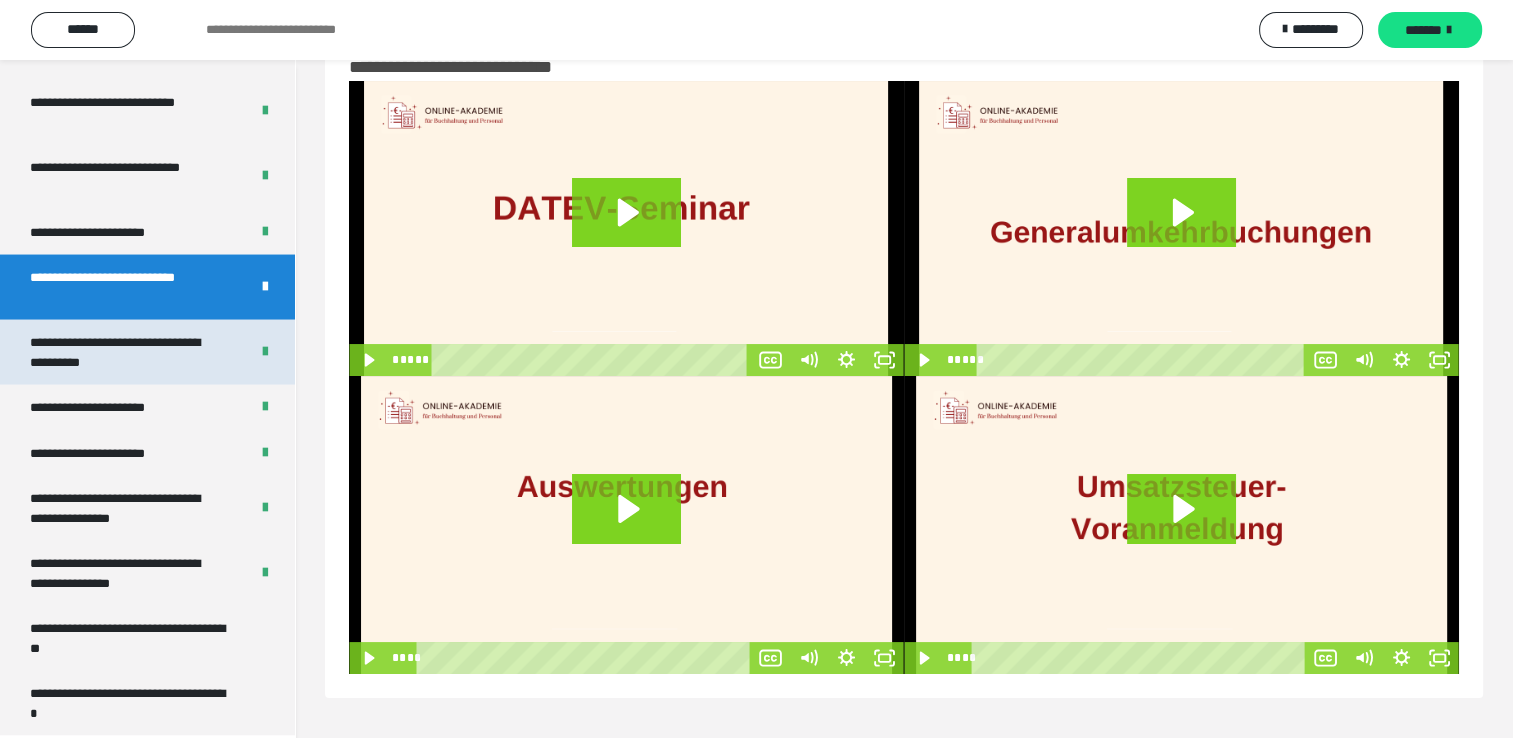 click on "**********" at bounding box center [124, 352] 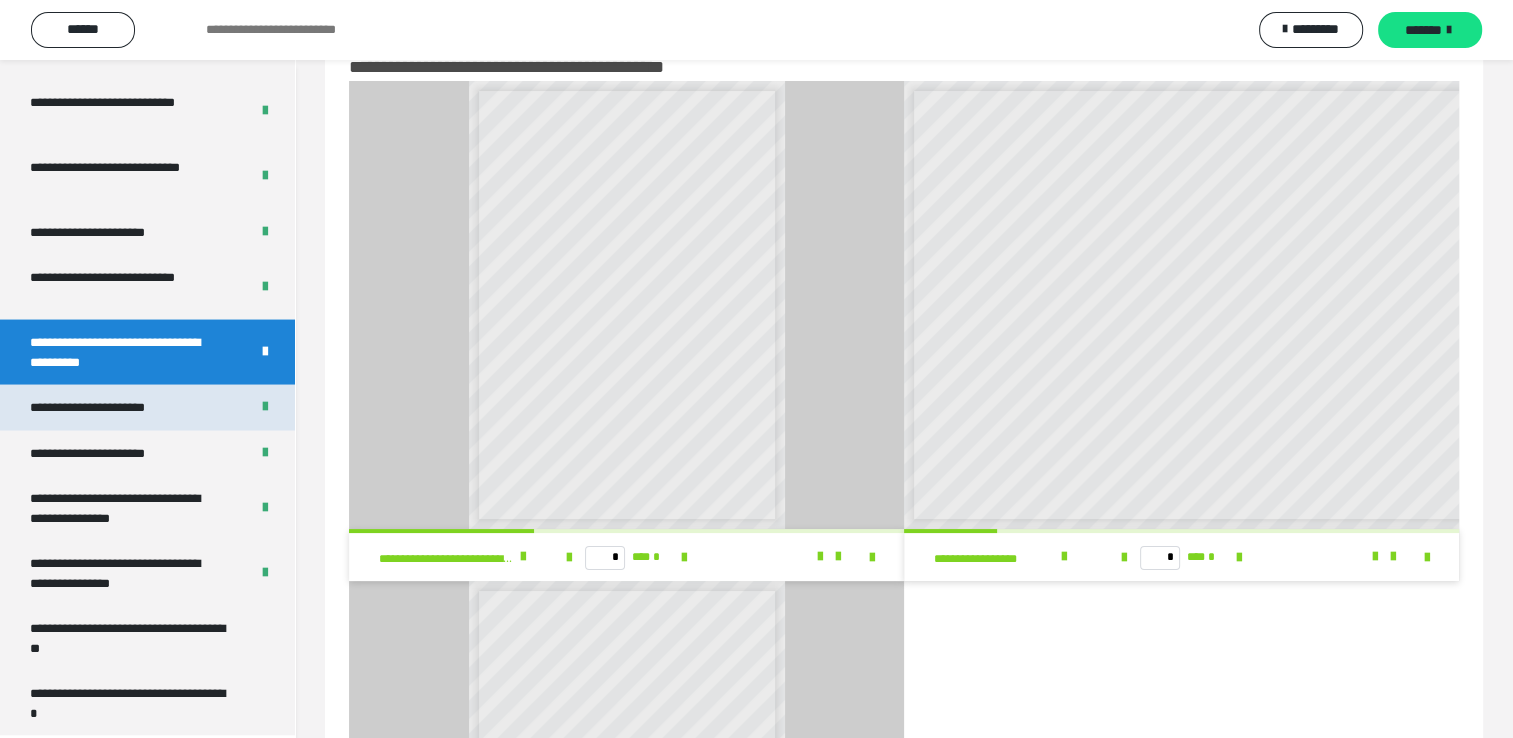 click on "**********" at bounding box center [147, 408] 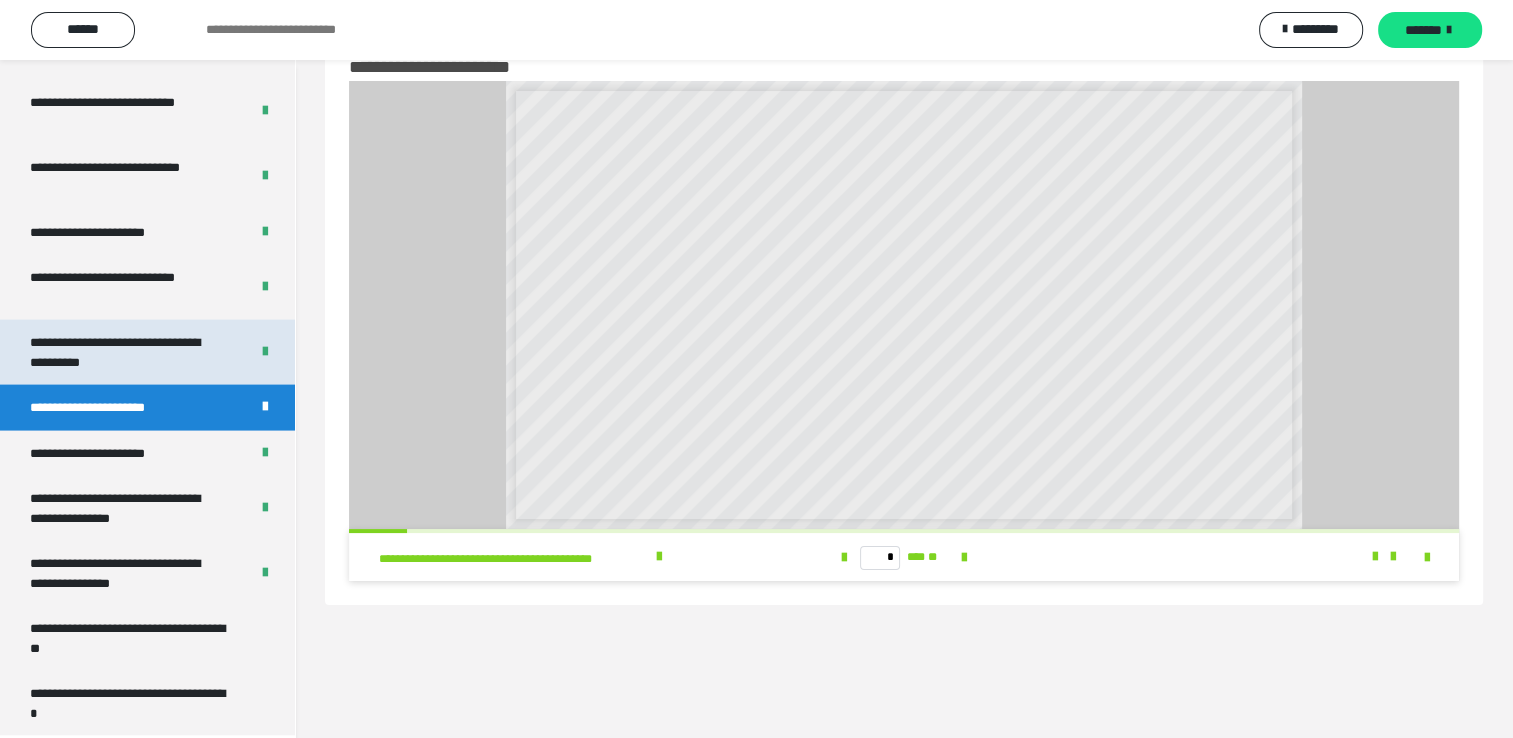click on "**********" at bounding box center [124, 352] 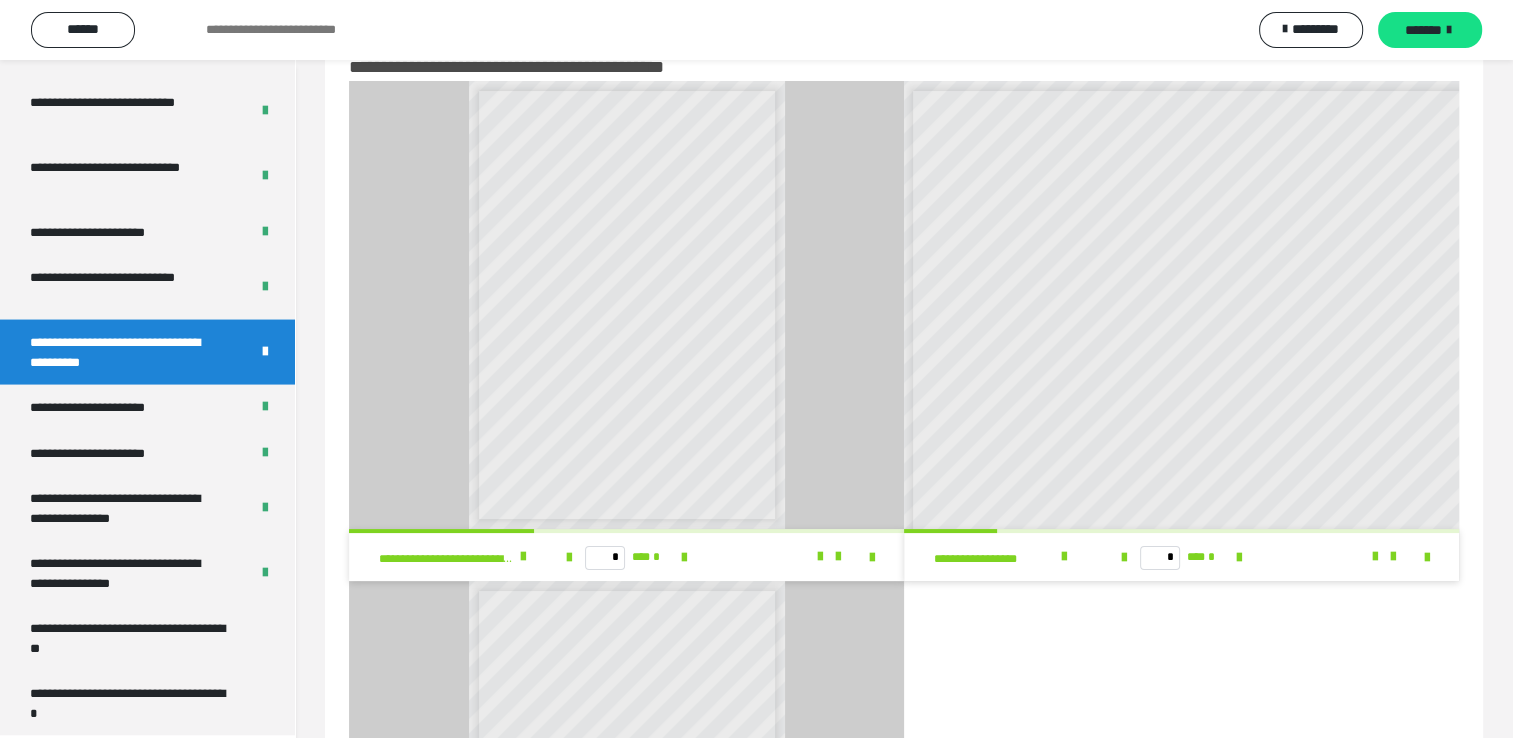 scroll, scrollTop: 0, scrollLeft: 0, axis: both 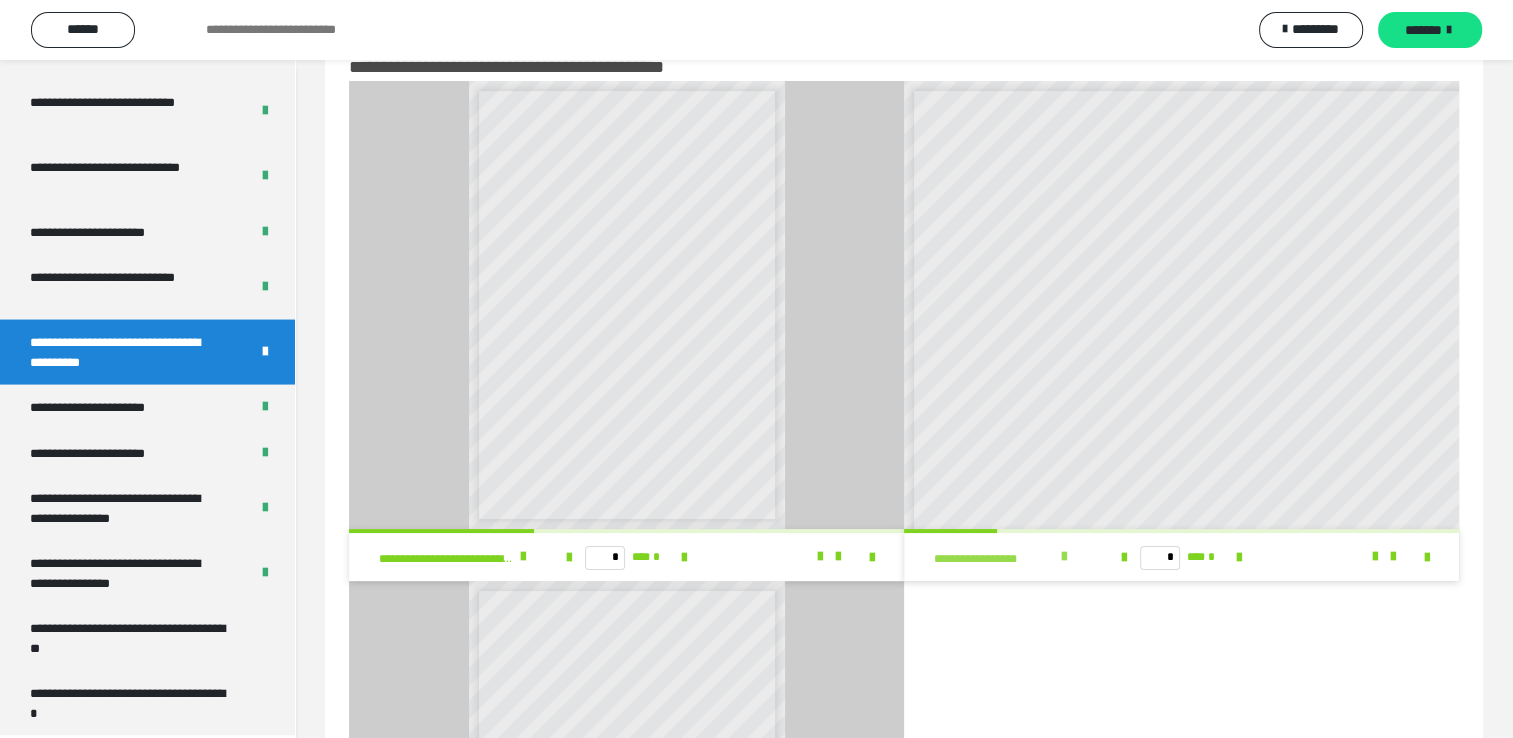 click on "**********" at bounding box center [1181, 331] 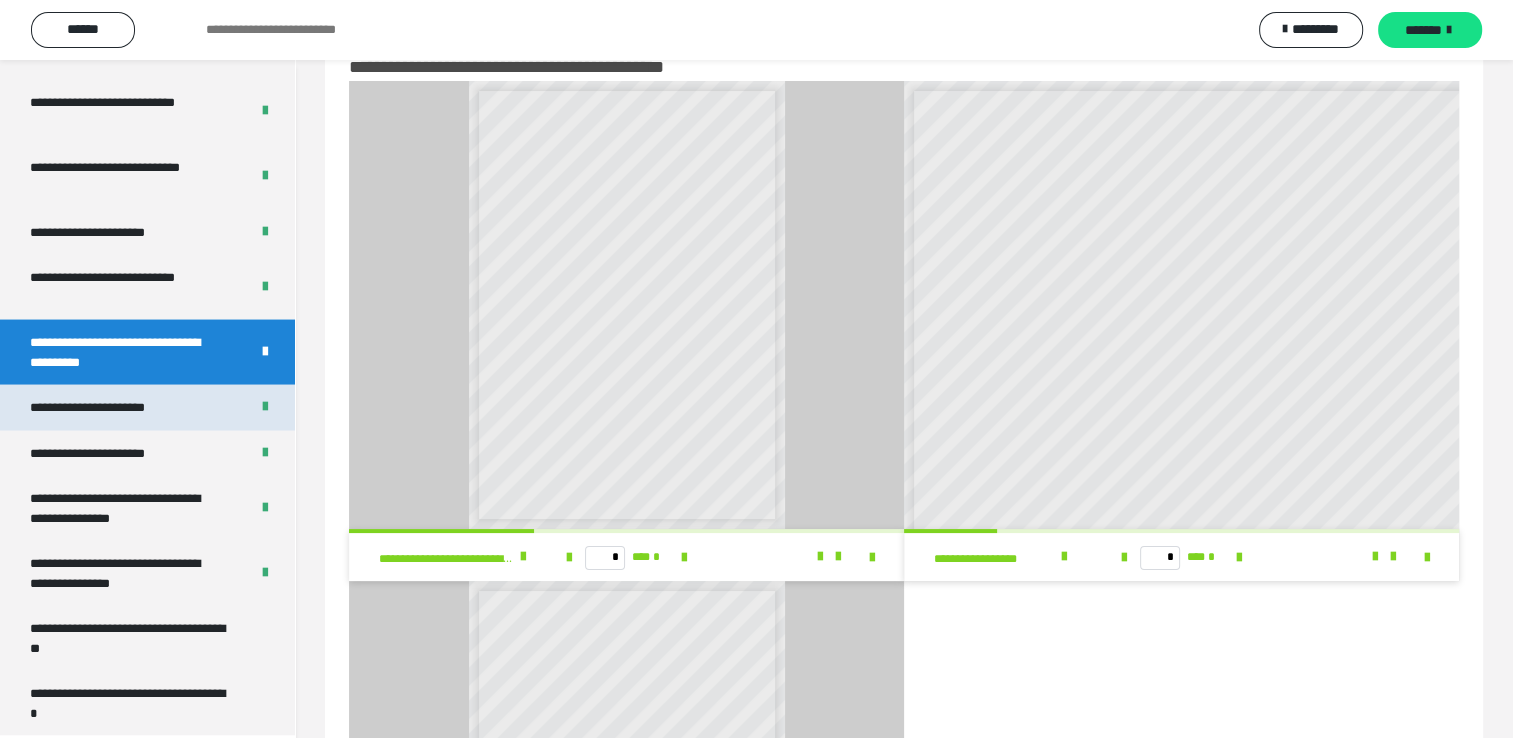 click on "**********" at bounding box center (147, 408) 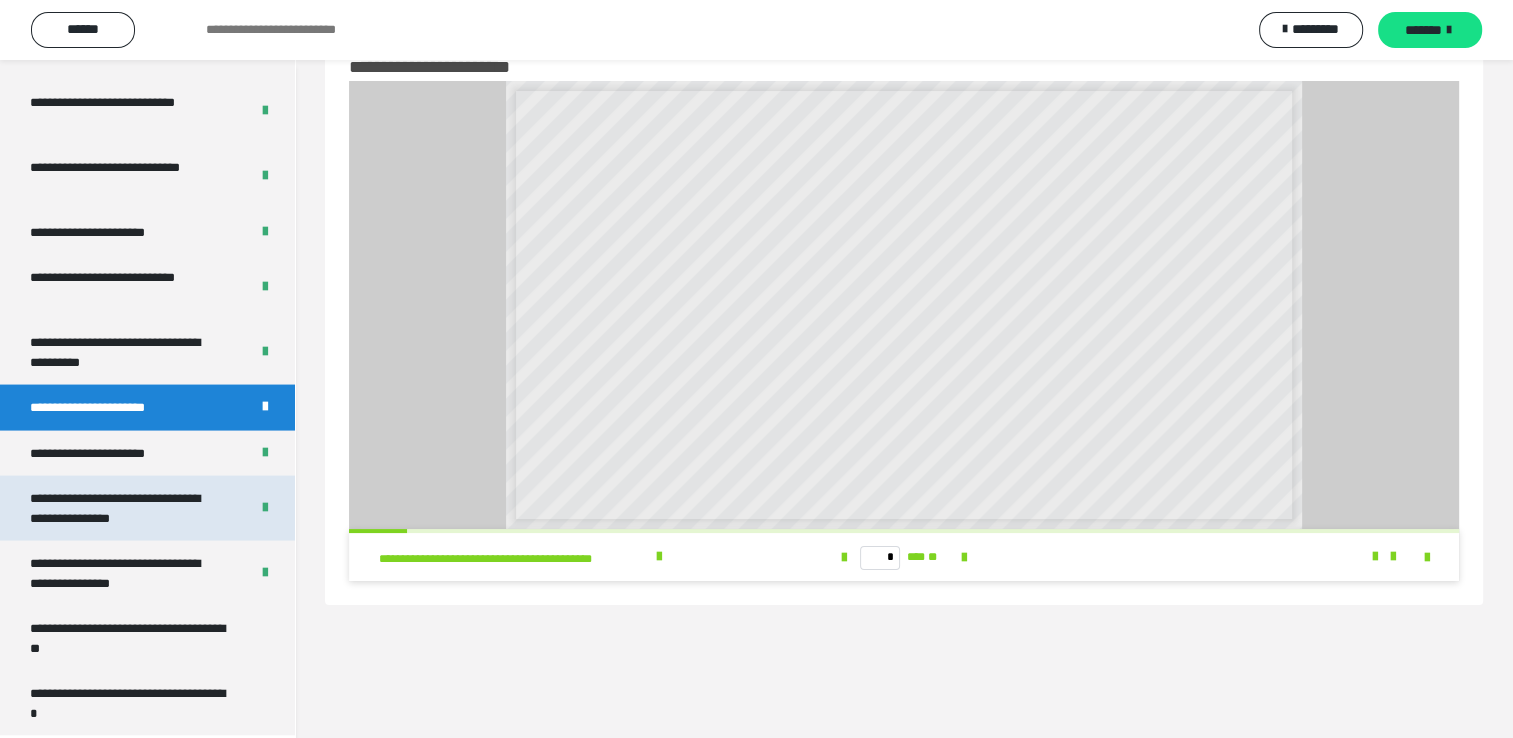 click on "**********" at bounding box center [124, 508] 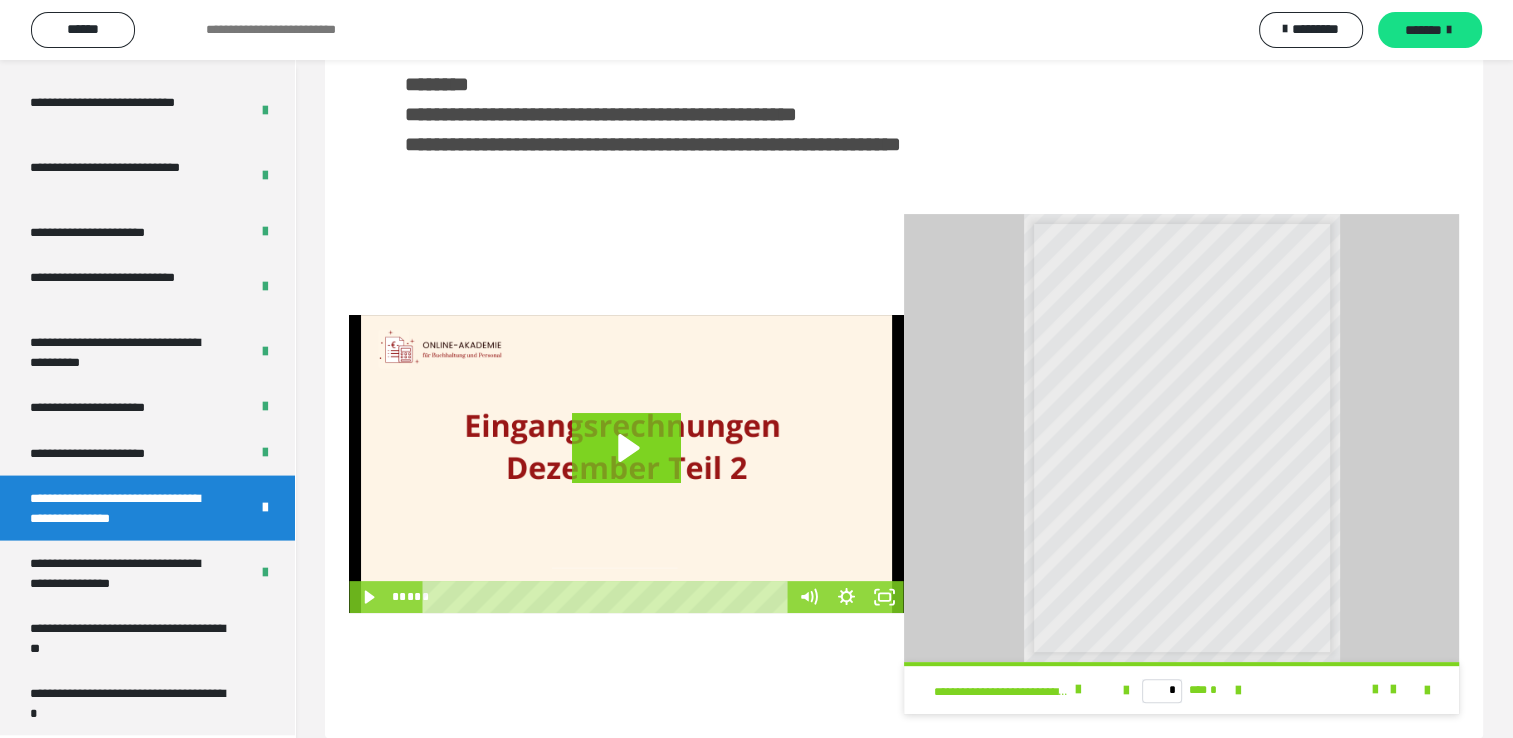scroll, scrollTop: 460, scrollLeft: 0, axis: vertical 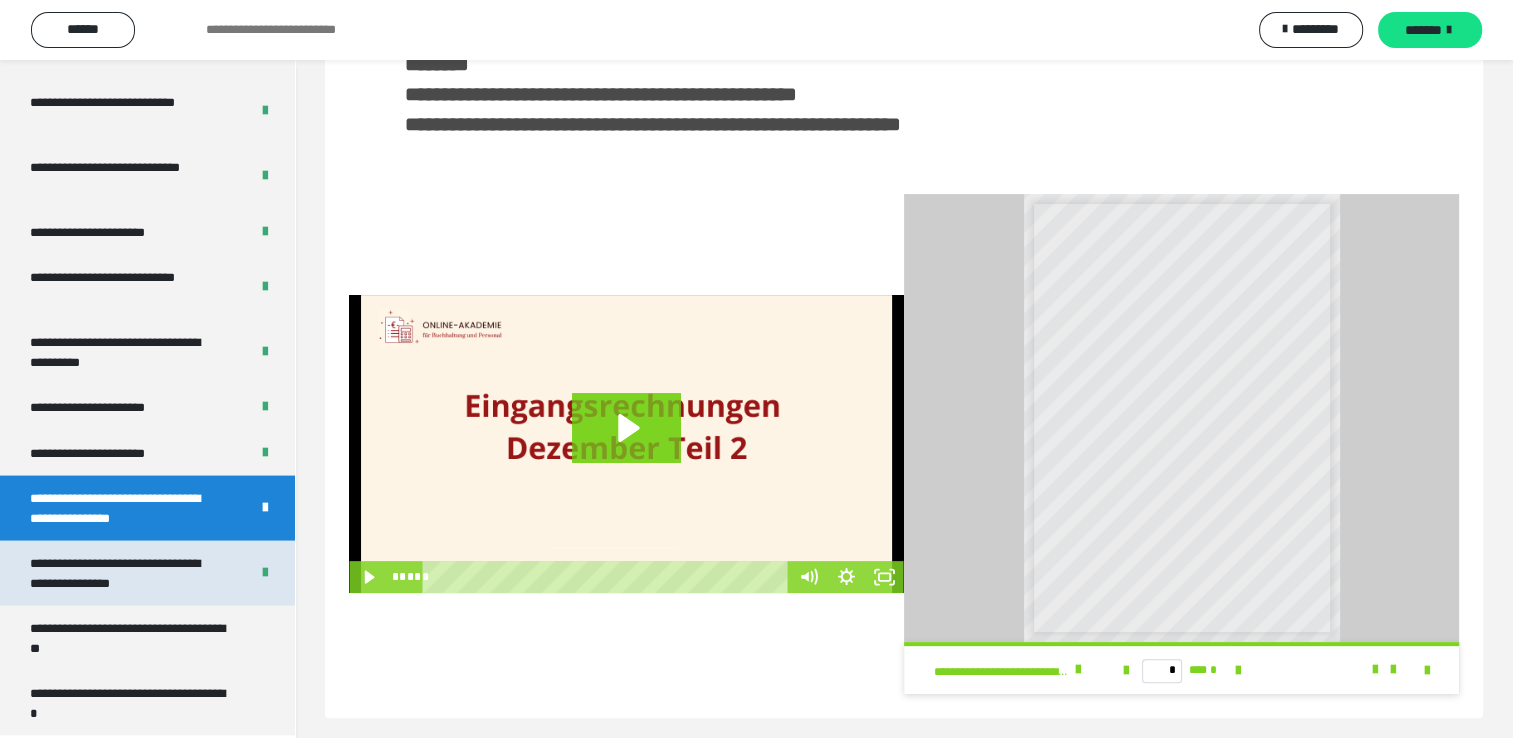 click on "**********" at bounding box center [124, 573] 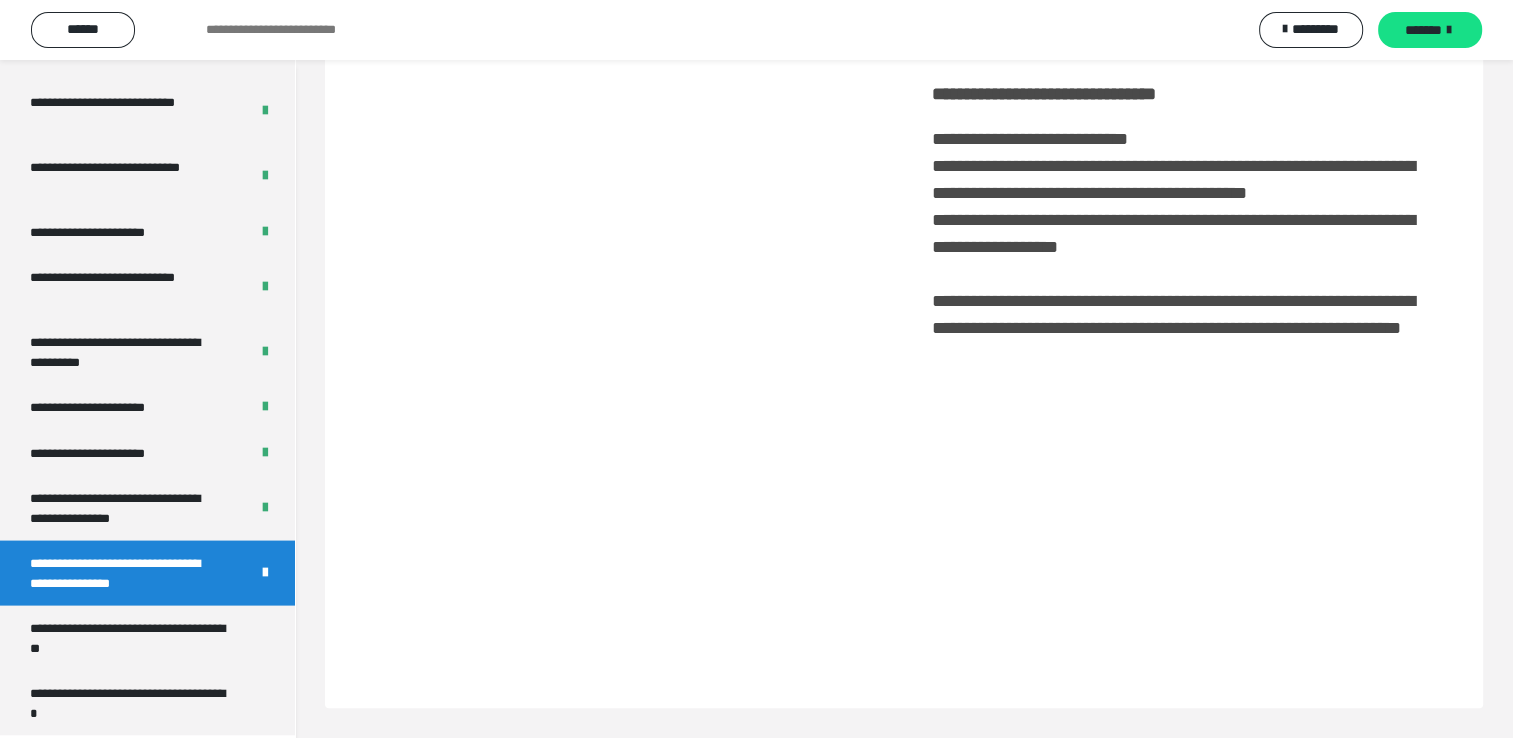 scroll, scrollTop: 60, scrollLeft: 0, axis: vertical 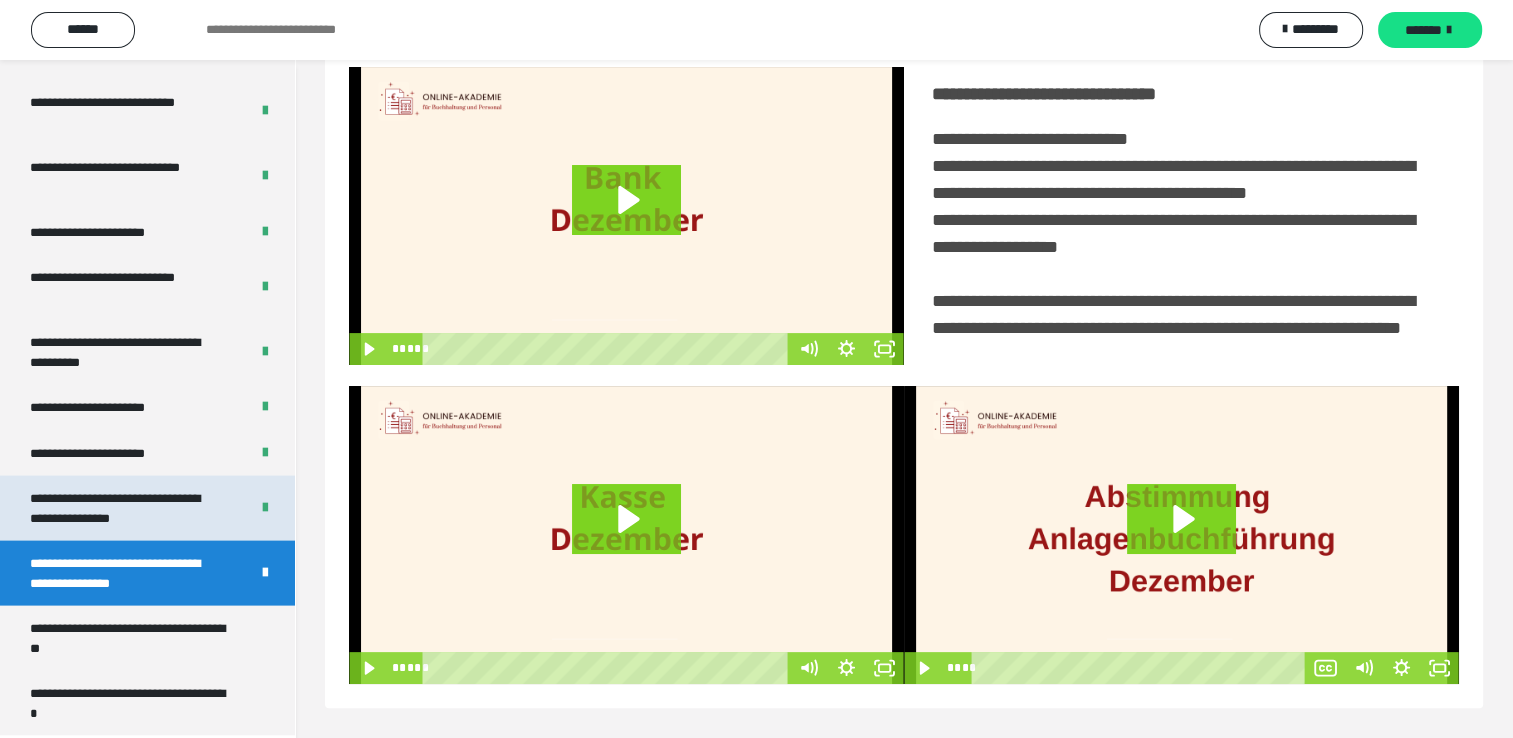 click on "**********" at bounding box center (124, 508) 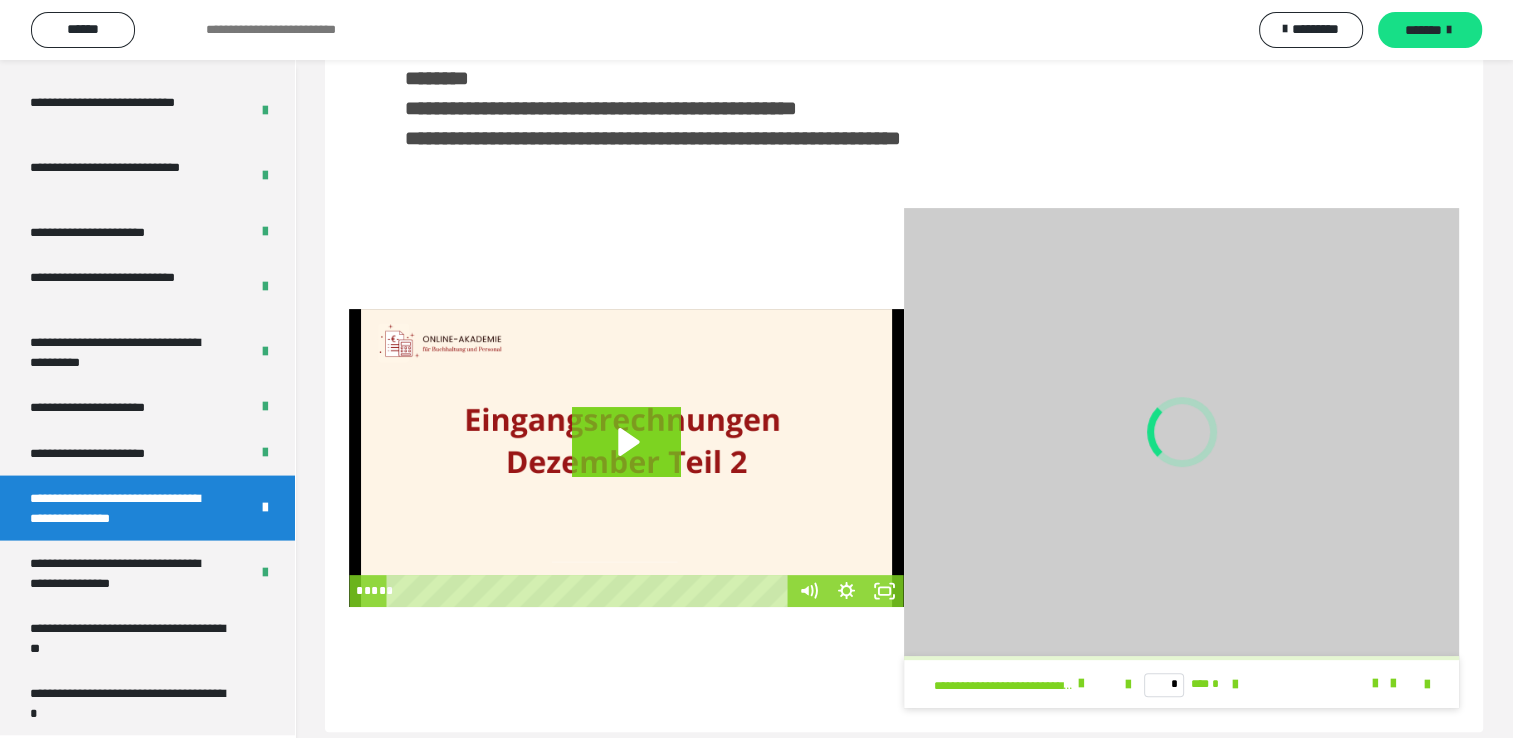 scroll, scrollTop: 176, scrollLeft: 0, axis: vertical 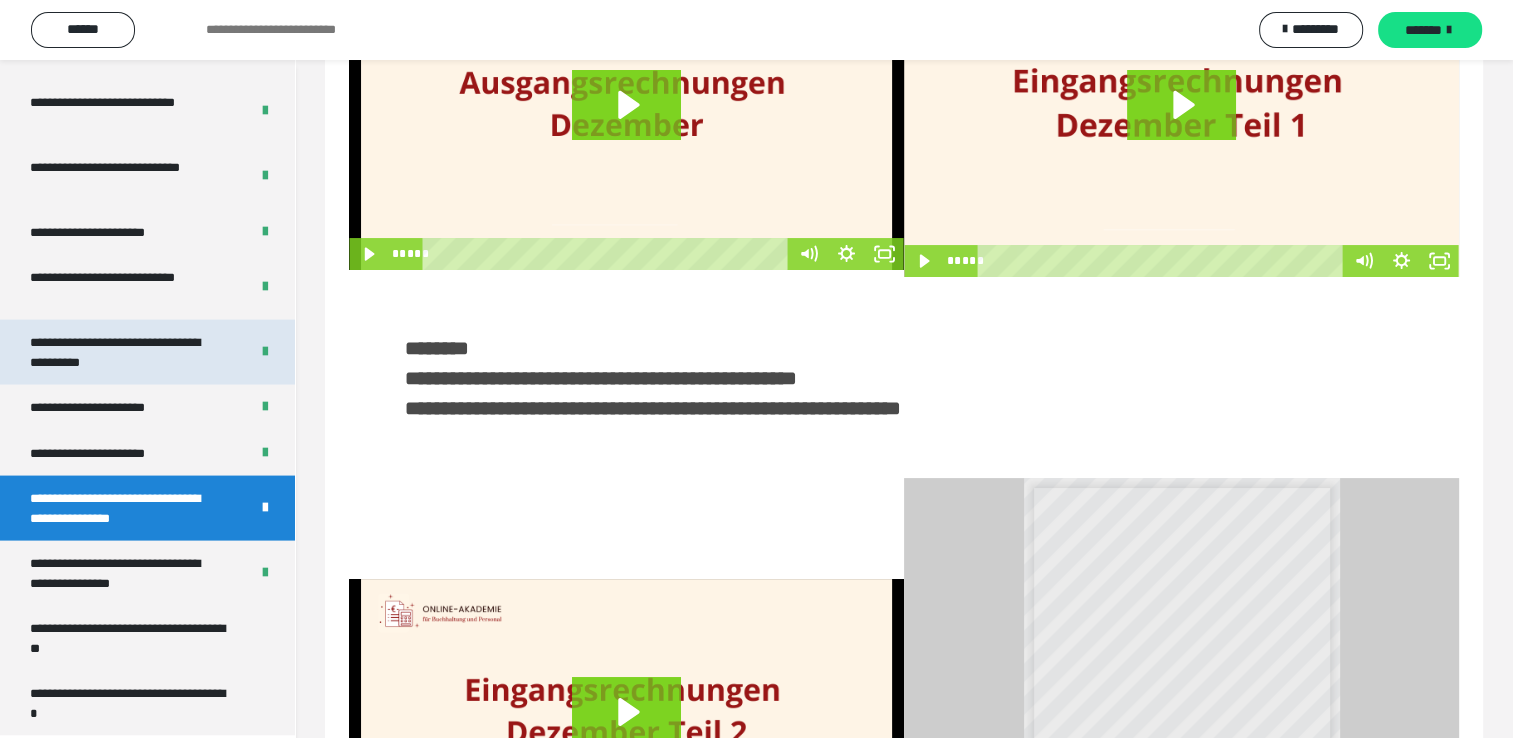 click on "**********" at bounding box center (124, 352) 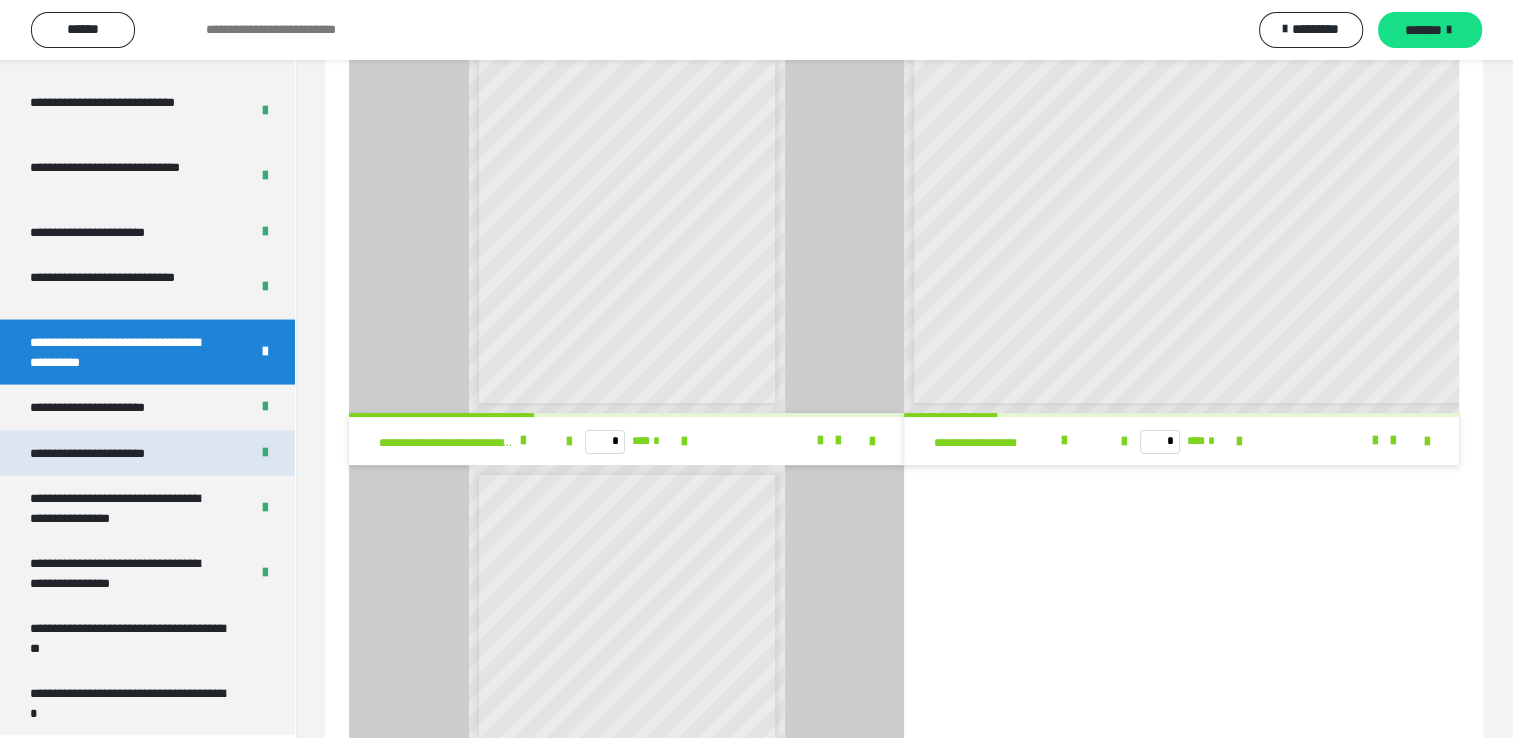 click on "**********" at bounding box center (111, 454) 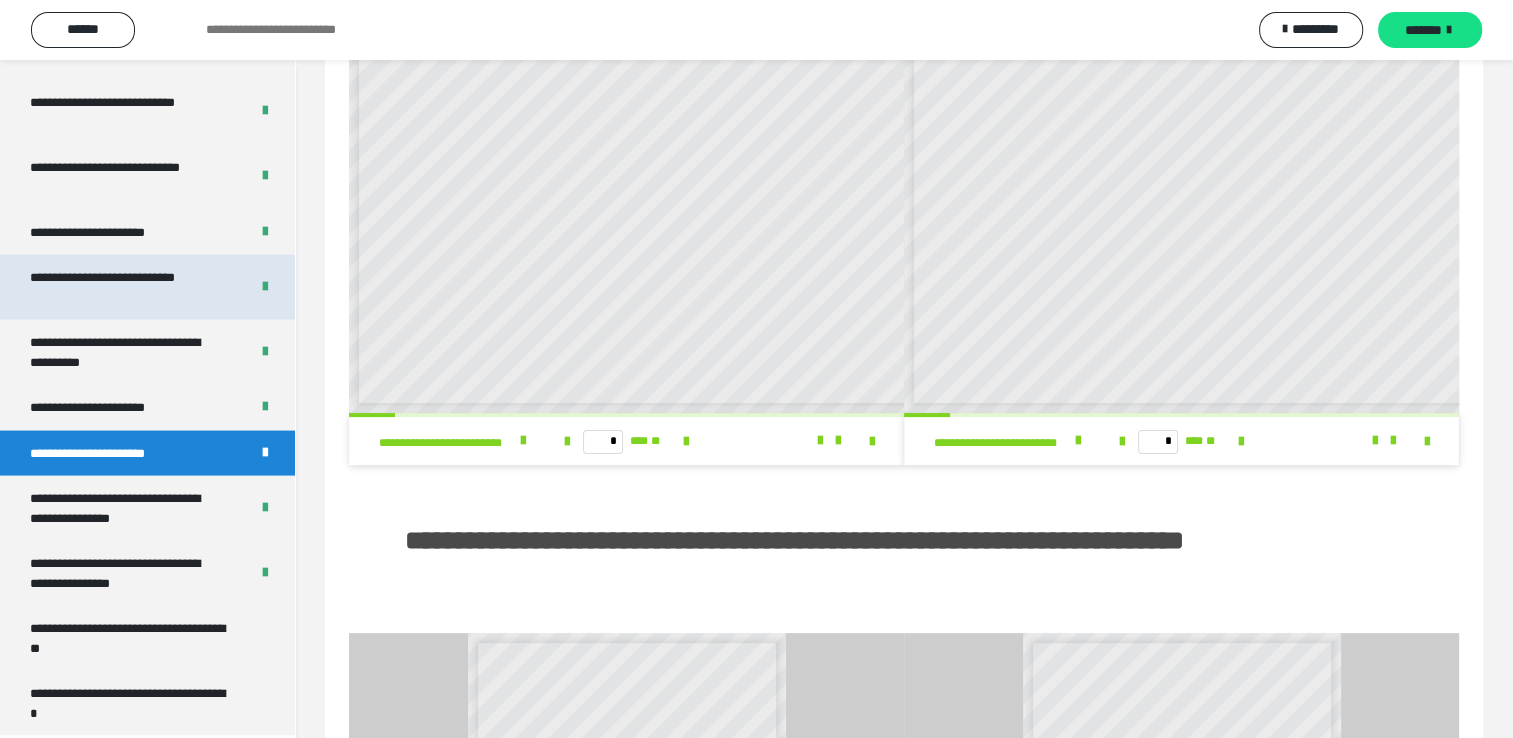 click on "**********" at bounding box center [124, 287] 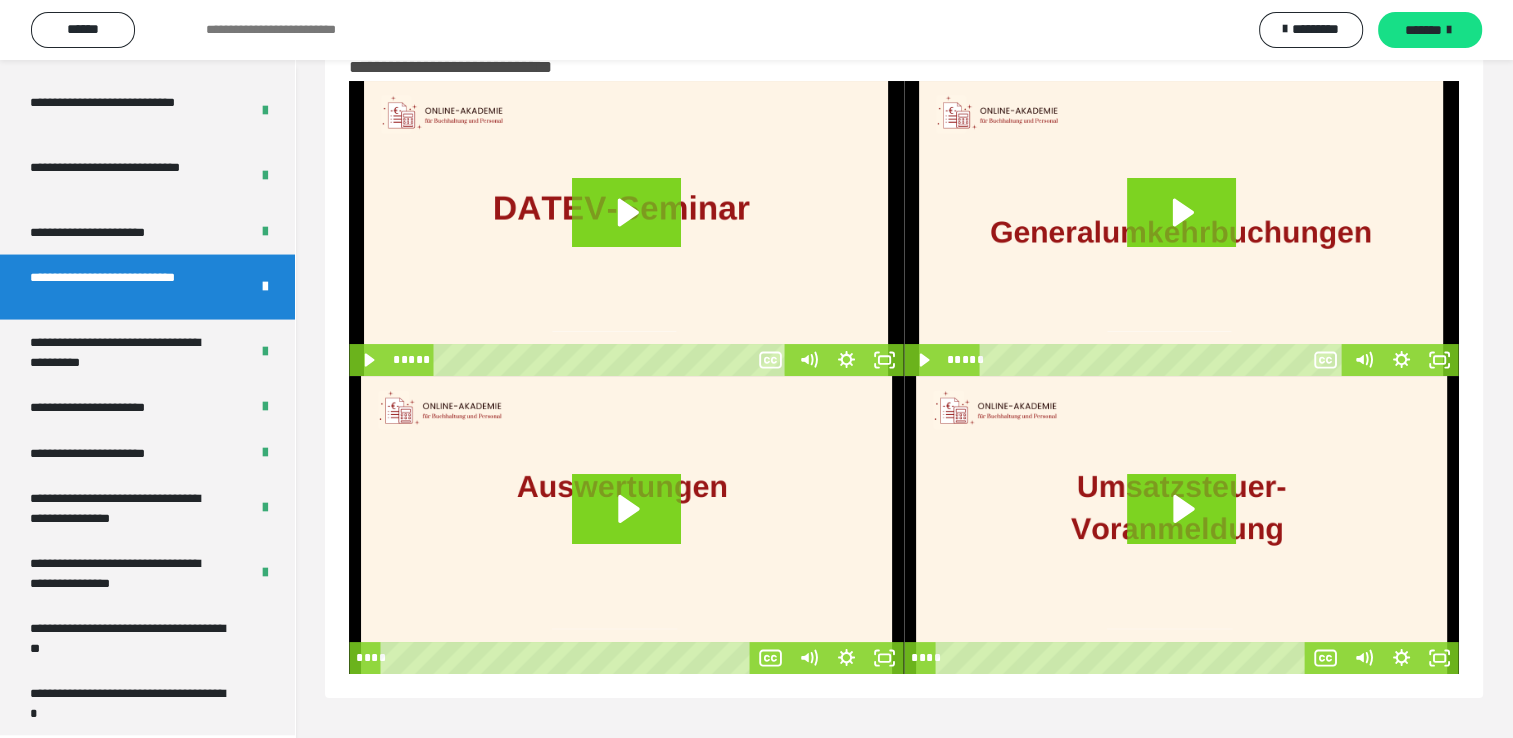 scroll, scrollTop: 60, scrollLeft: 0, axis: vertical 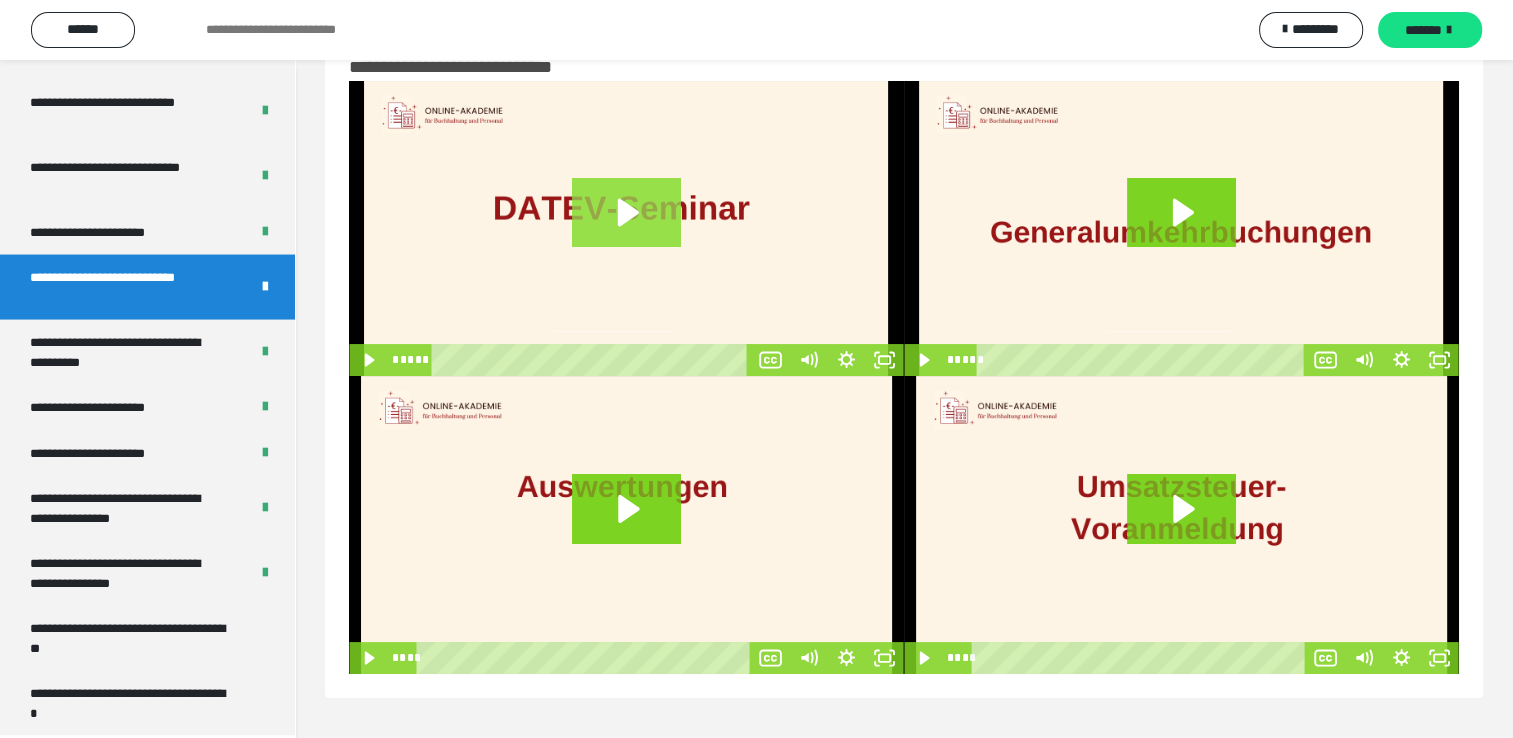 click 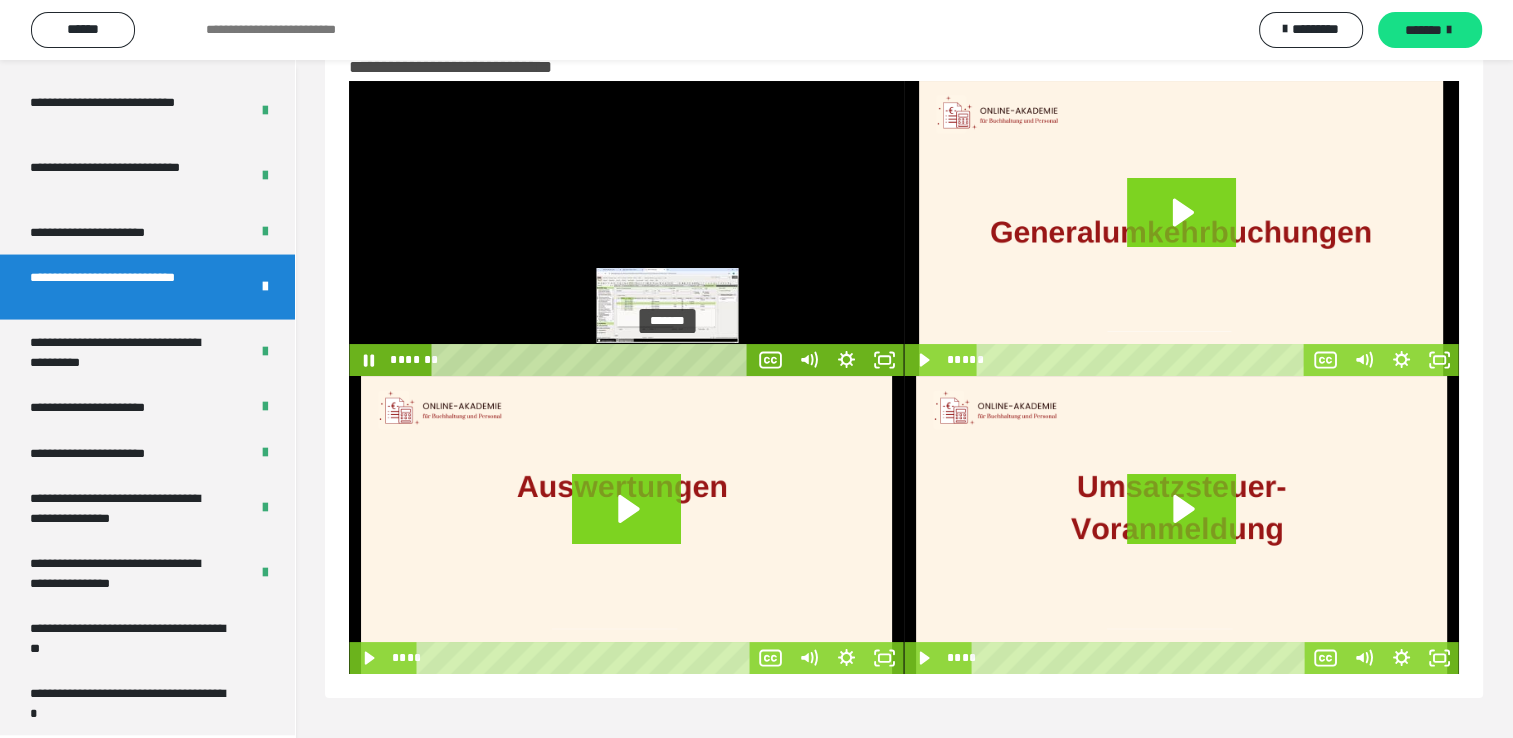 click on "*******" at bounding box center (593, 360) 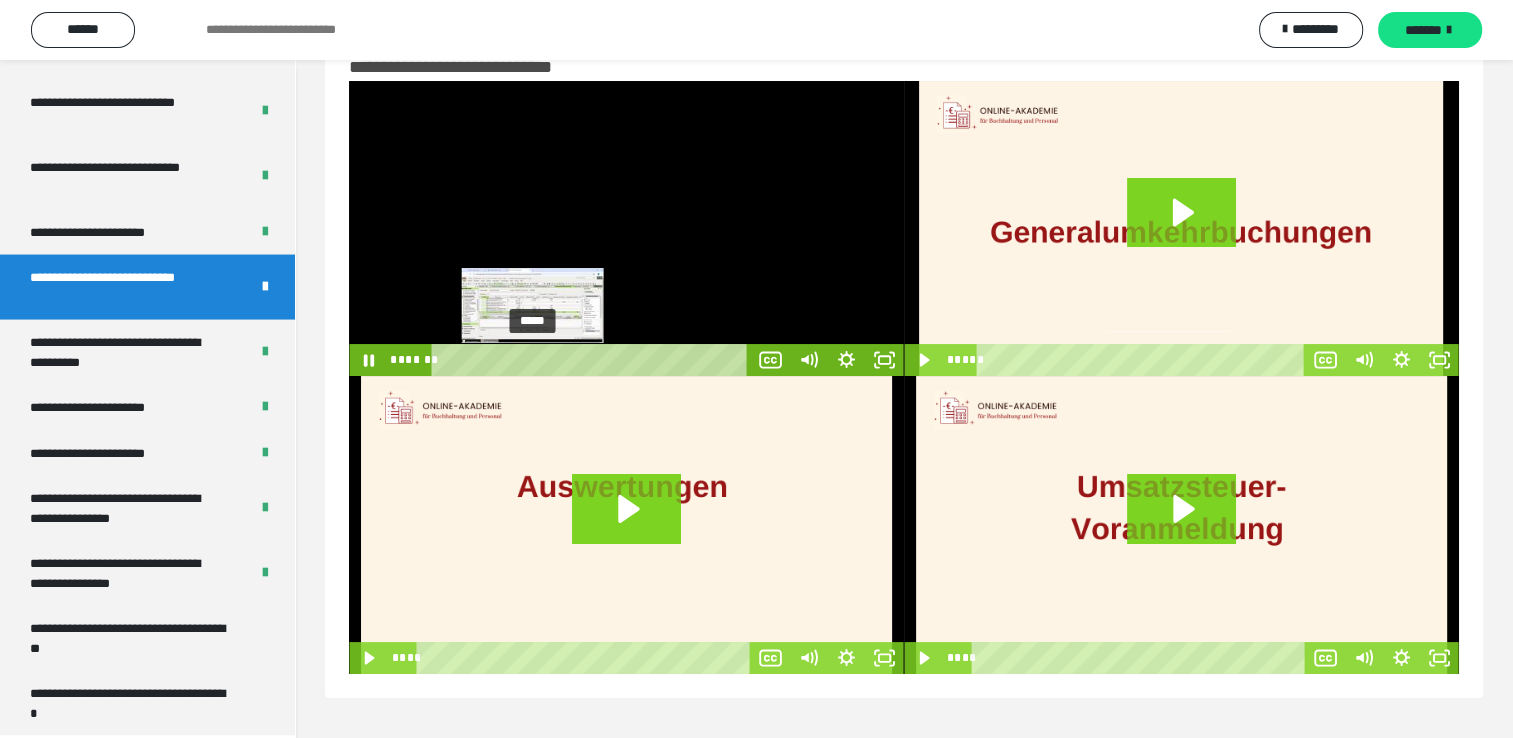click on "*****" at bounding box center [593, 360] 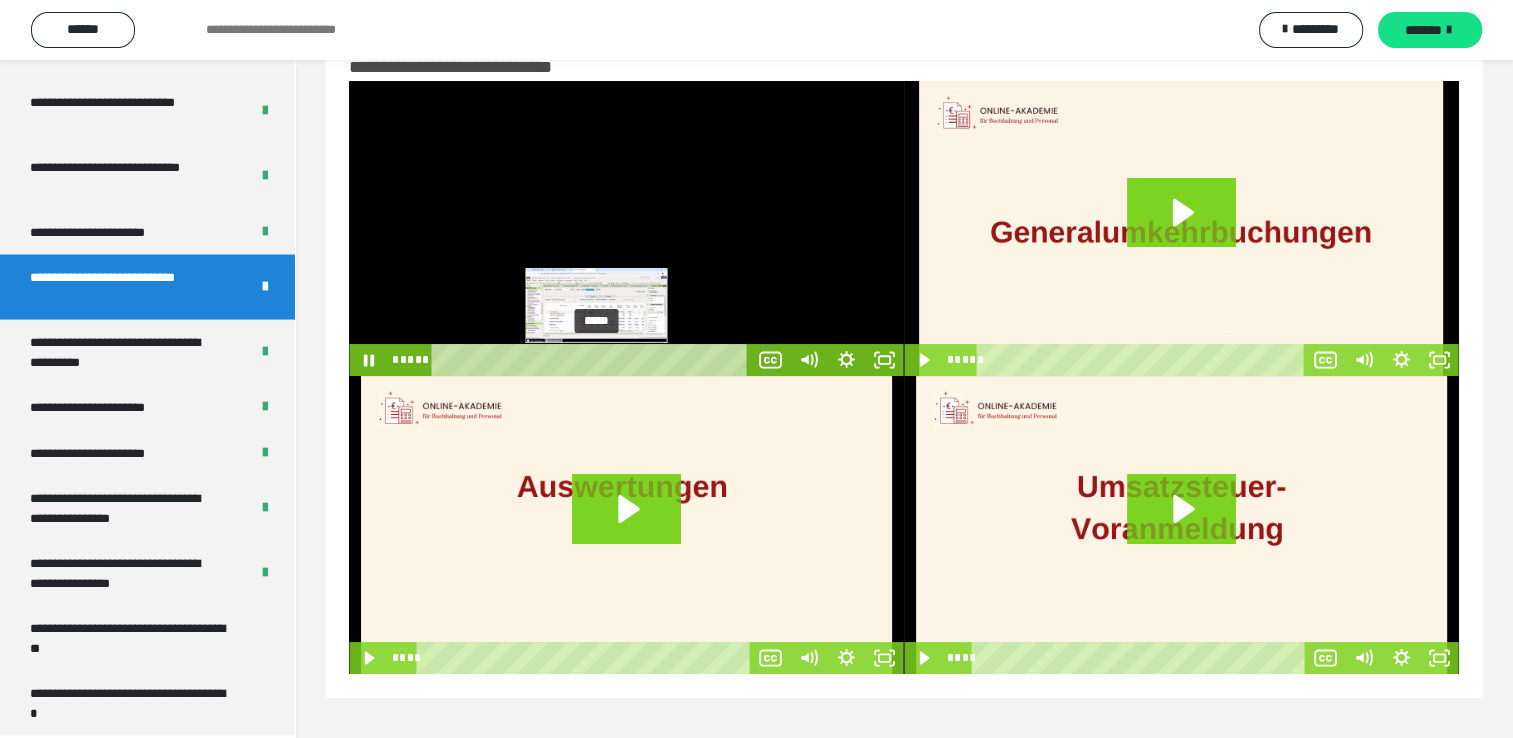 click on "*****" at bounding box center [593, 360] 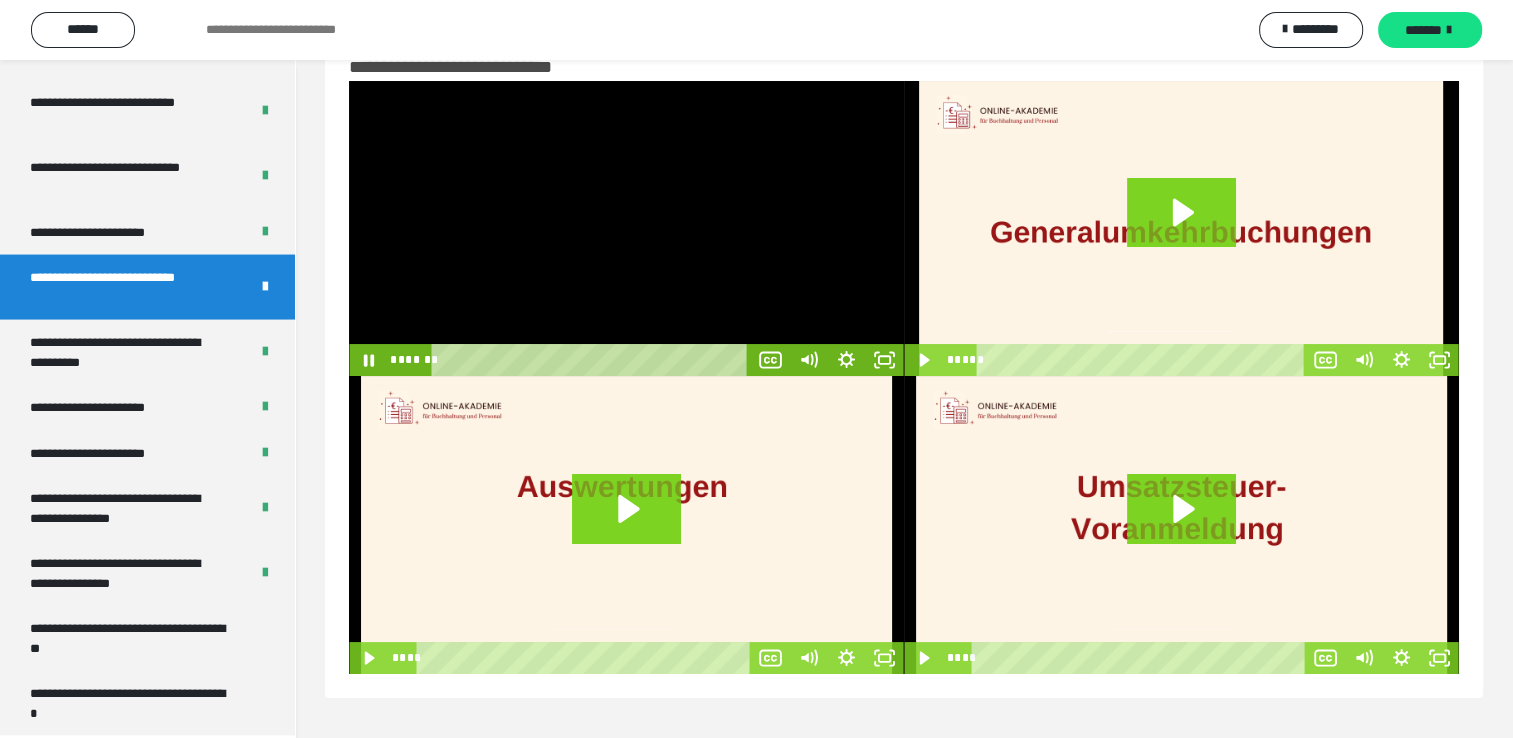 click at bounding box center [626, 228] 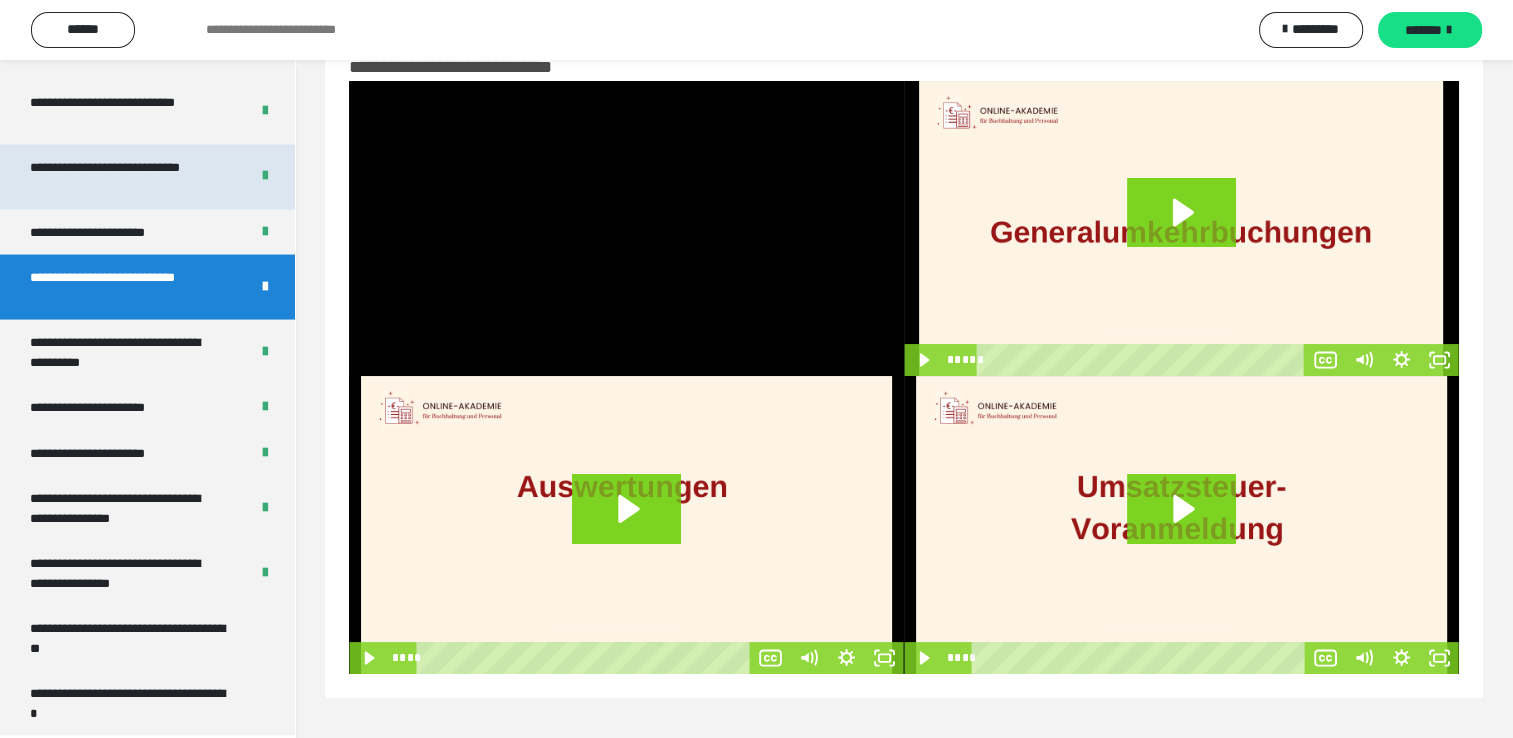 click on "**********" at bounding box center (124, 177) 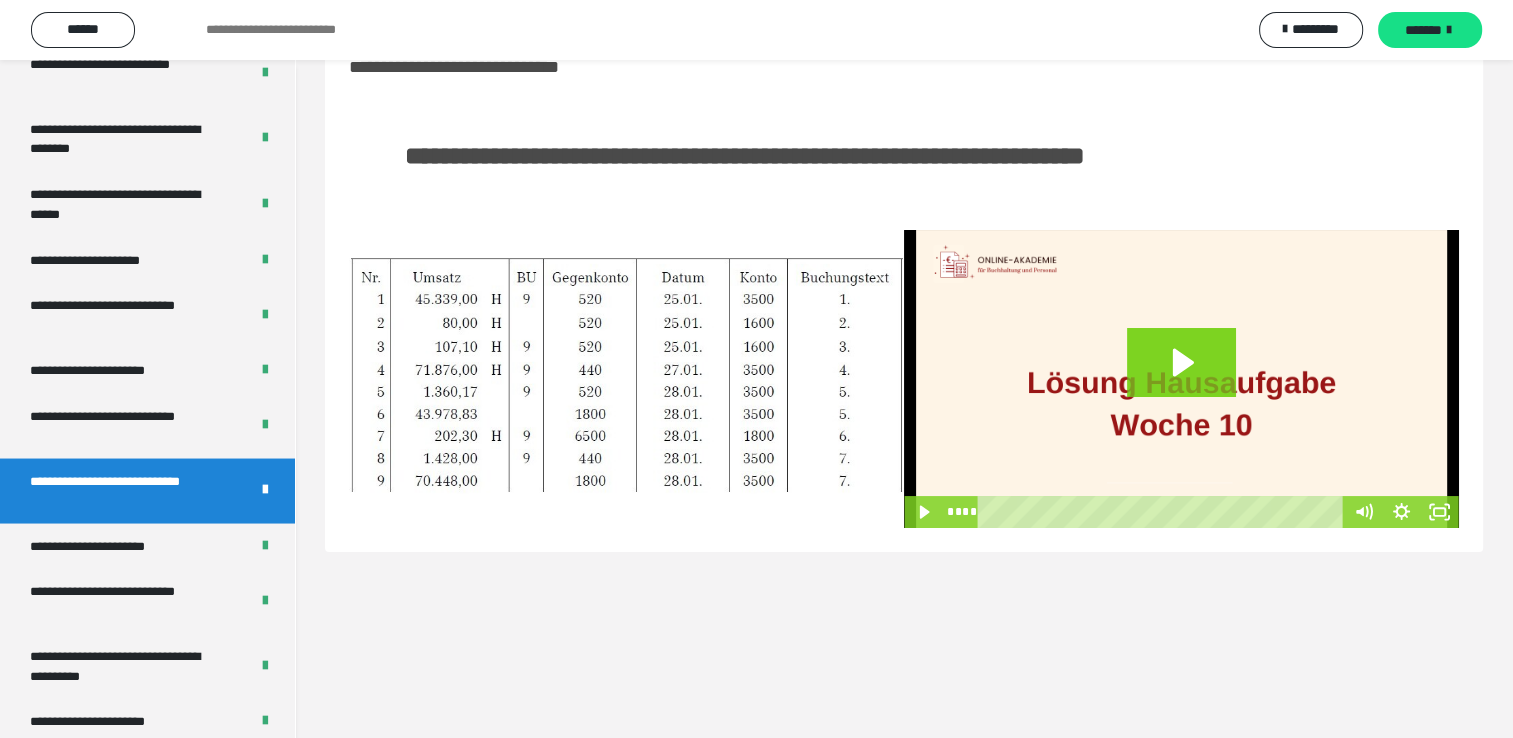 scroll, scrollTop: 3615, scrollLeft: 0, axis: vertical 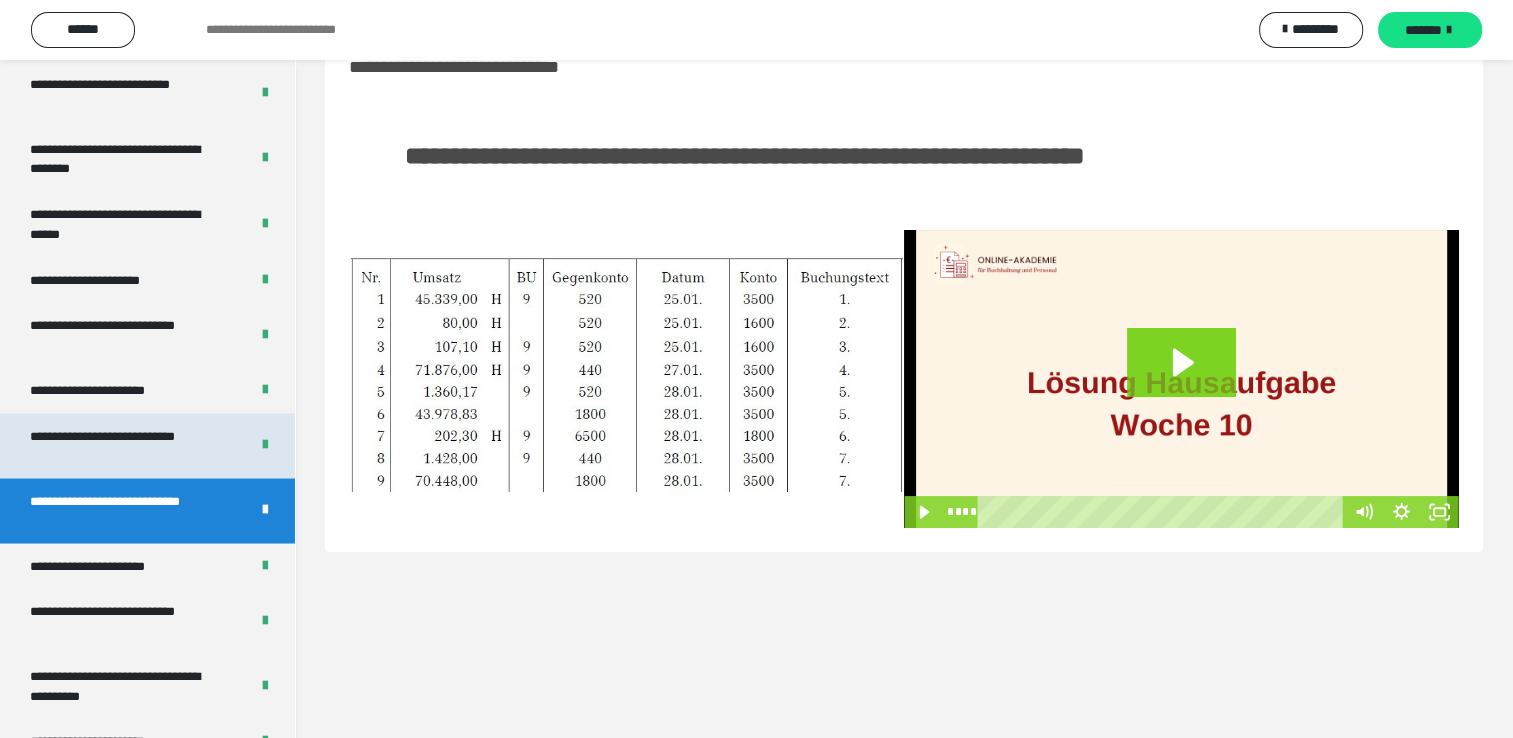 click on "**********" at bounding box center [124, 445] 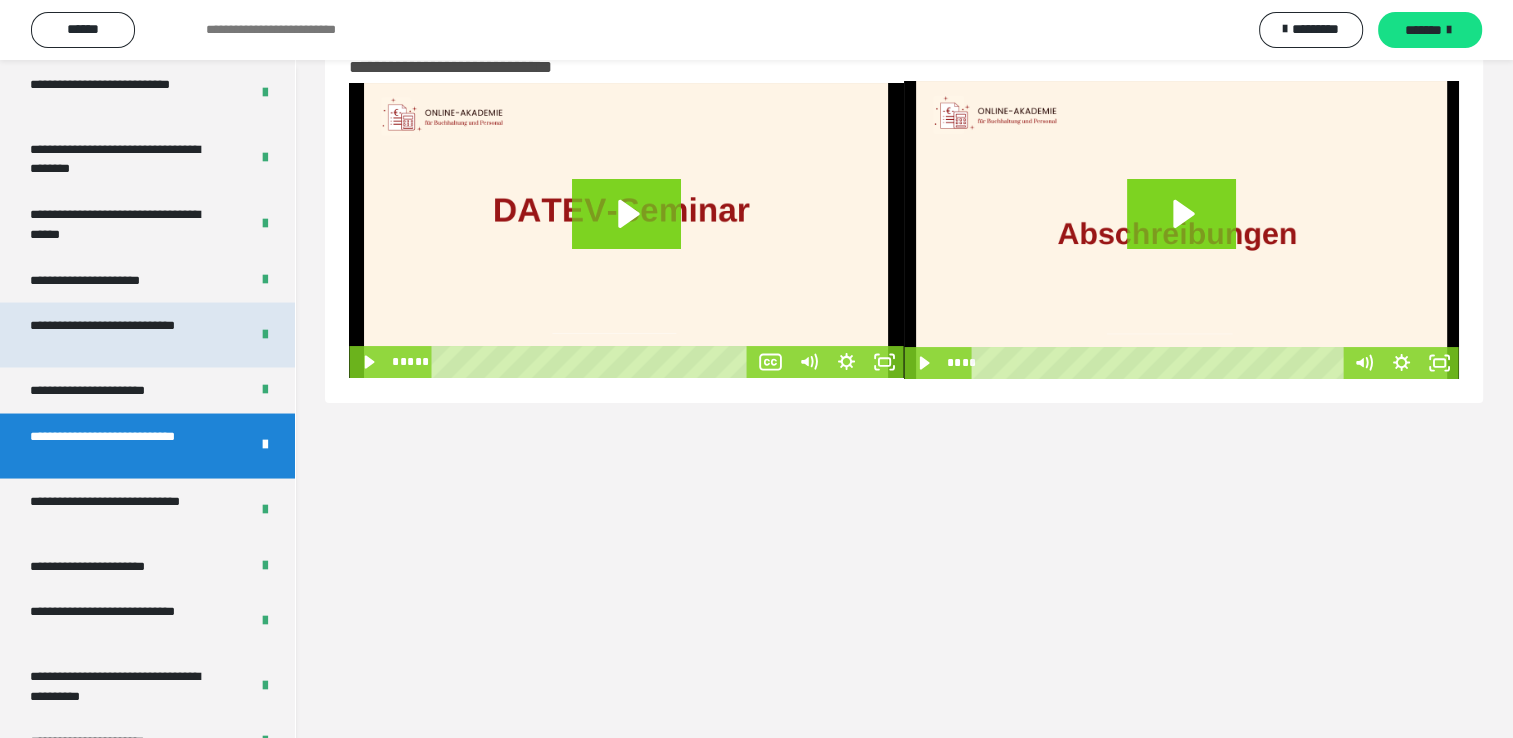 click on "**********" at bounding box center [124, 334] 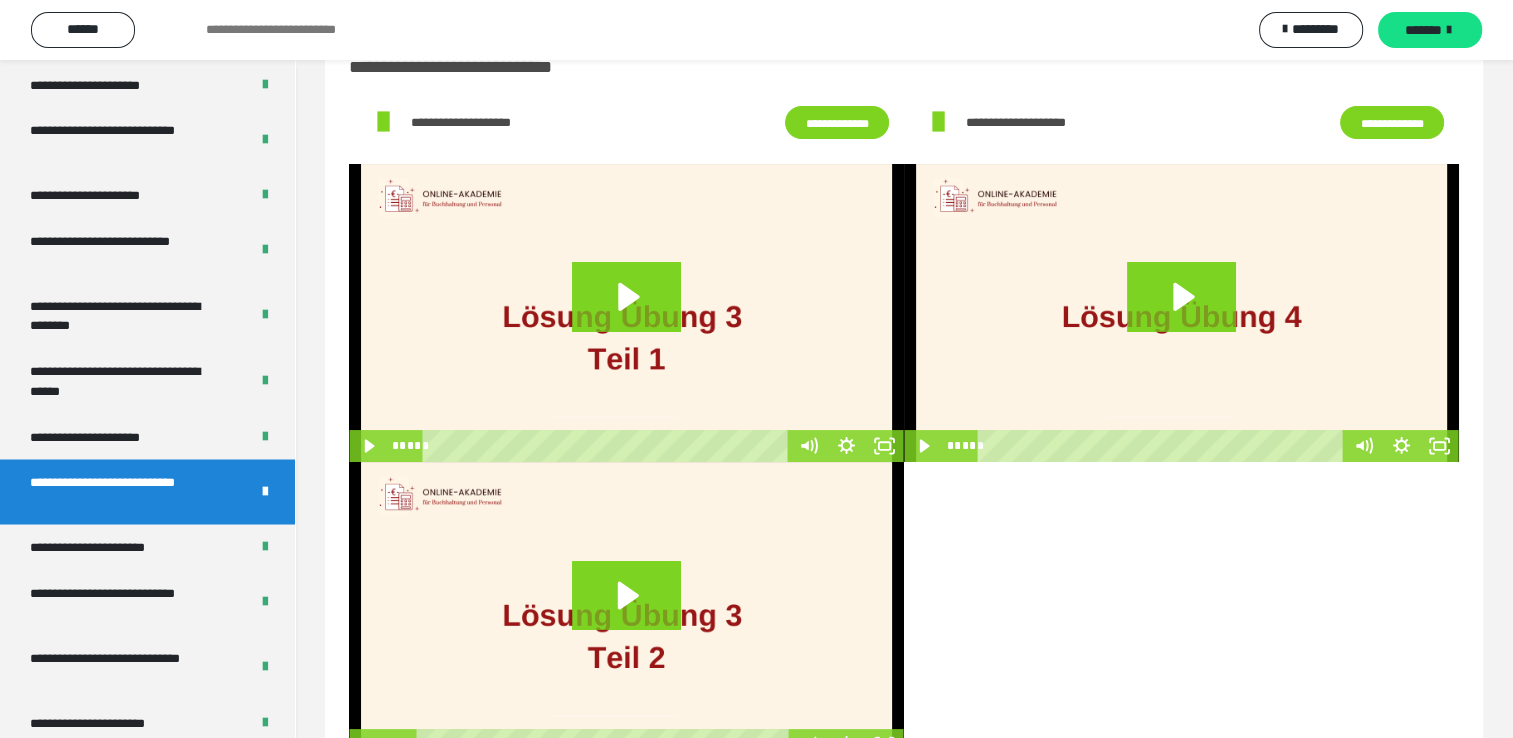 scroll, scrollTop: 3455, scrollLeft: 0, axis: vertical 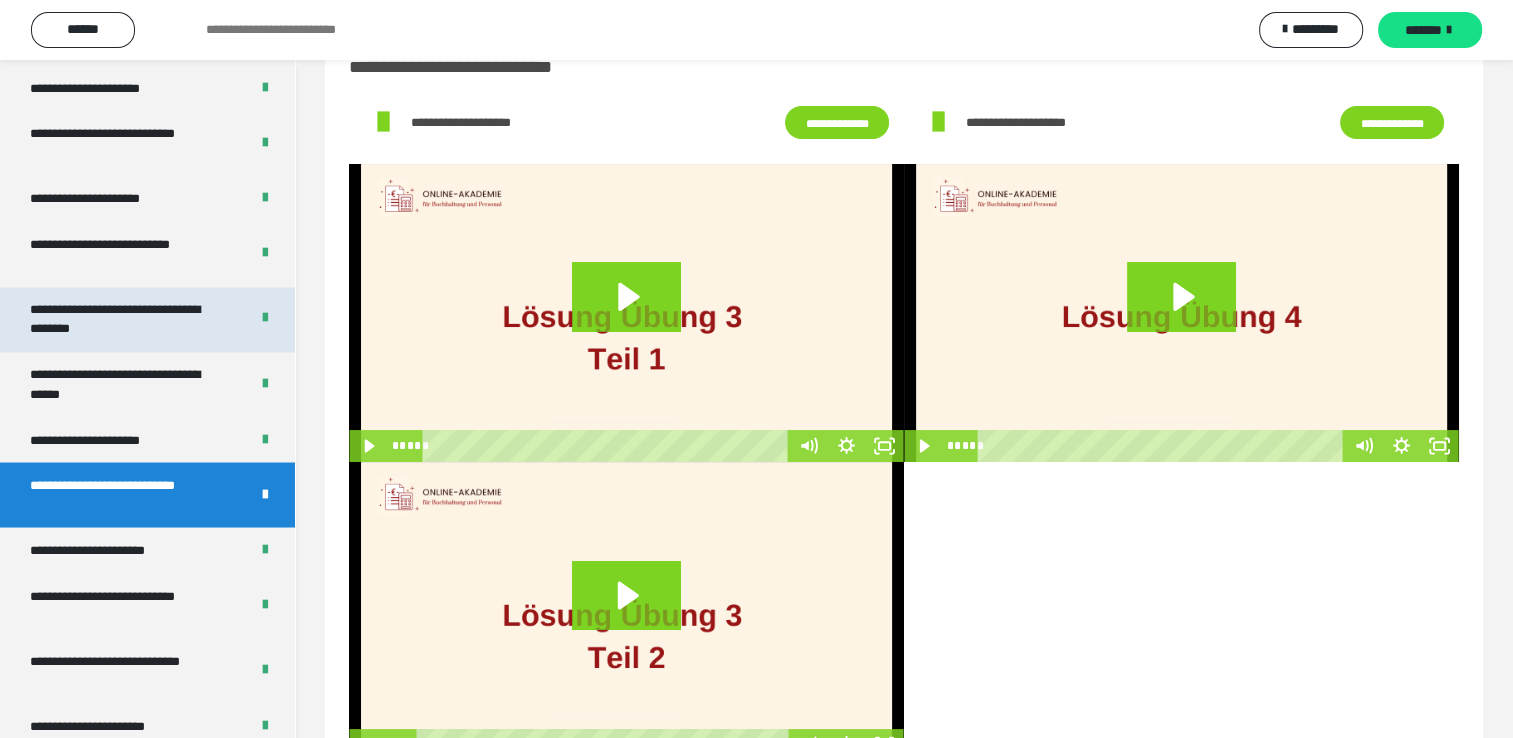 click on "**********" at bounding box center (124, 319) 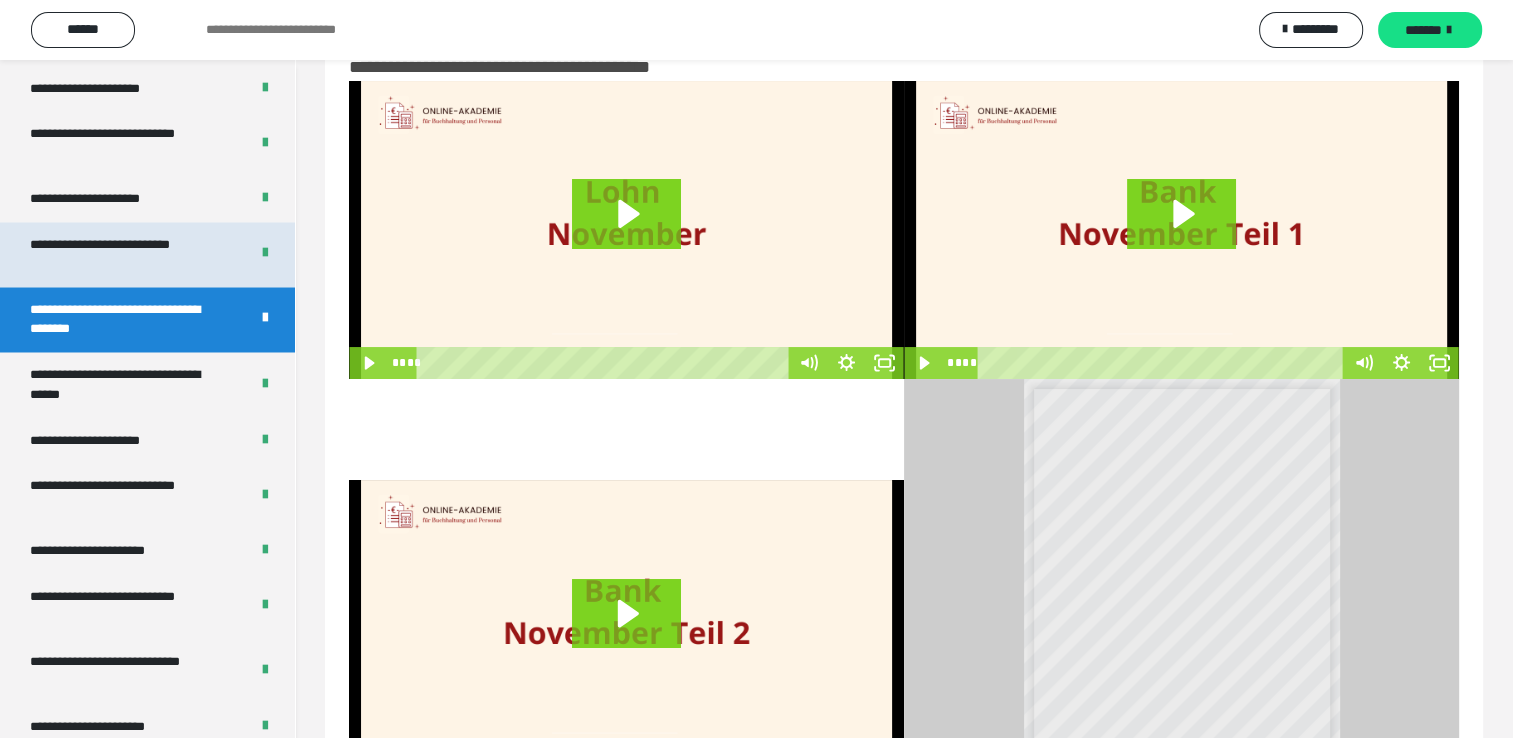 click on "**********" at bounding box center (124, 254) 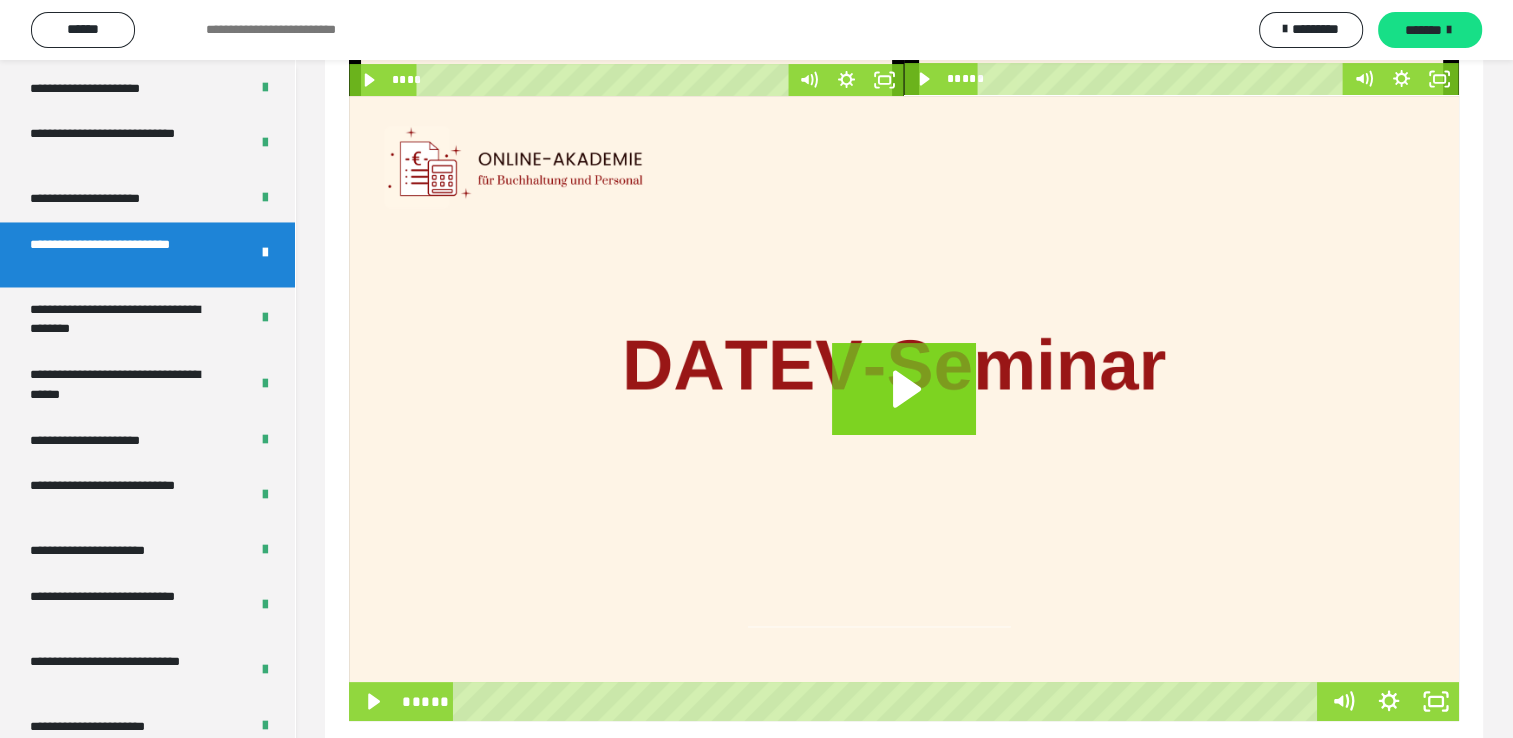 scroll, scrollTop: 379, scrollLeft: 0, axis: vertical 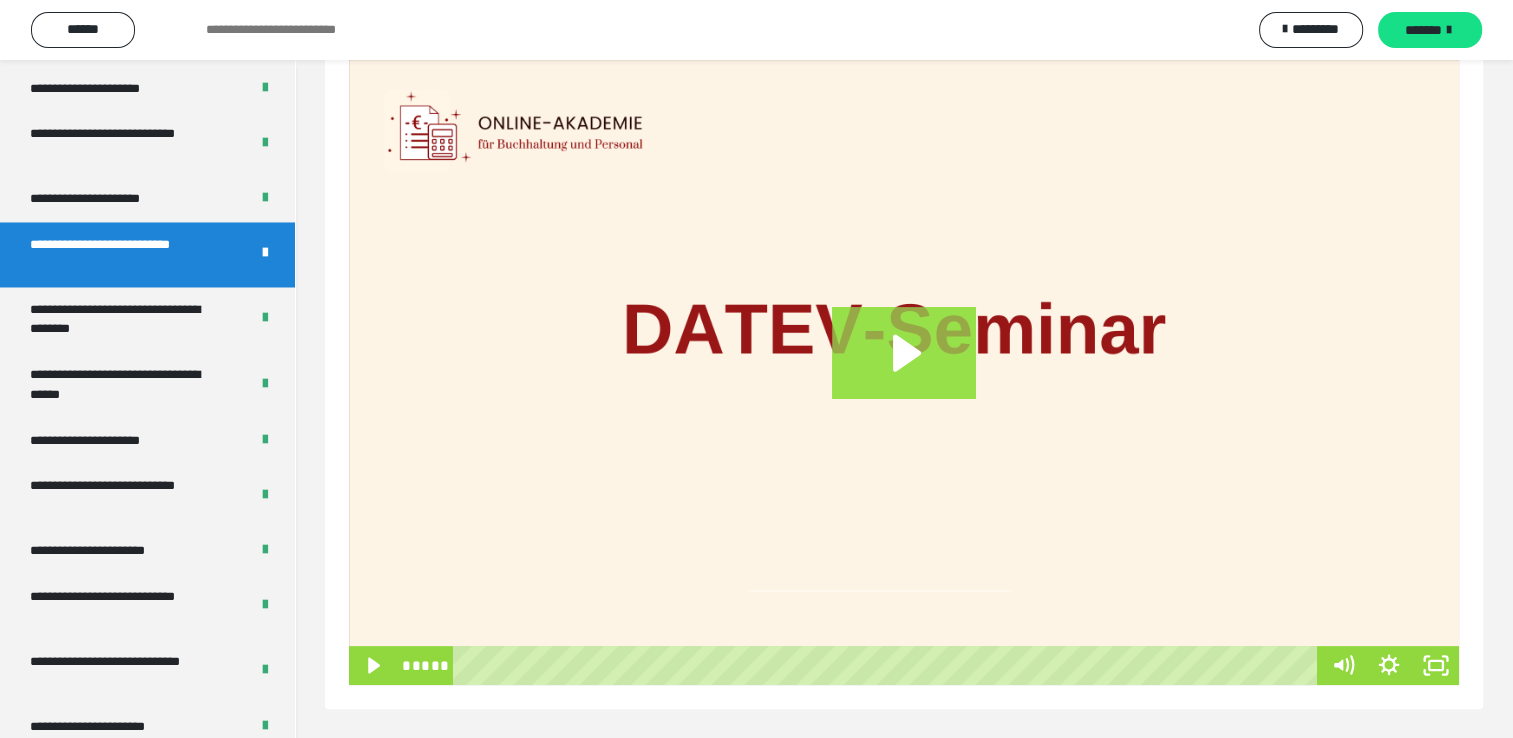click 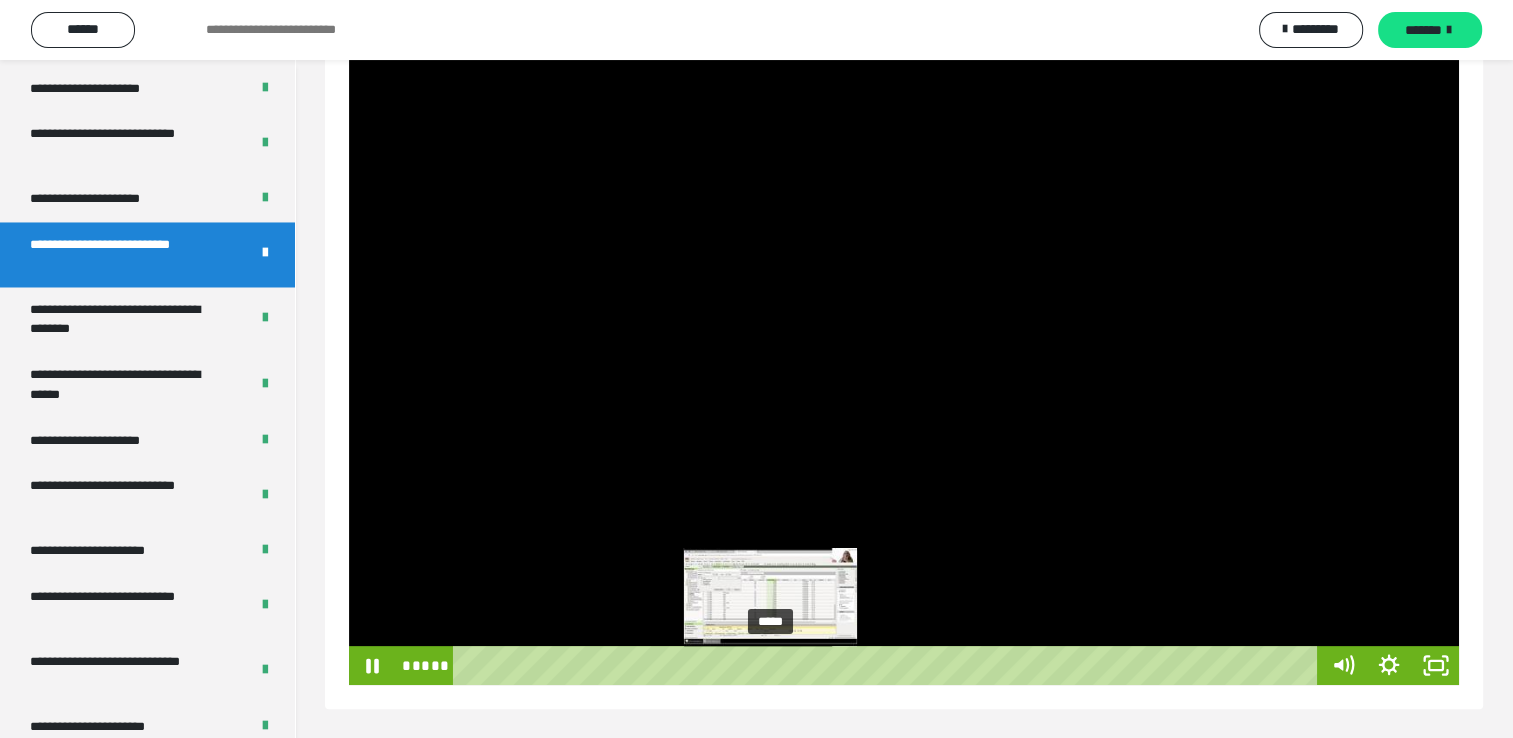 click on "*****" at bounding box center (888, 665) 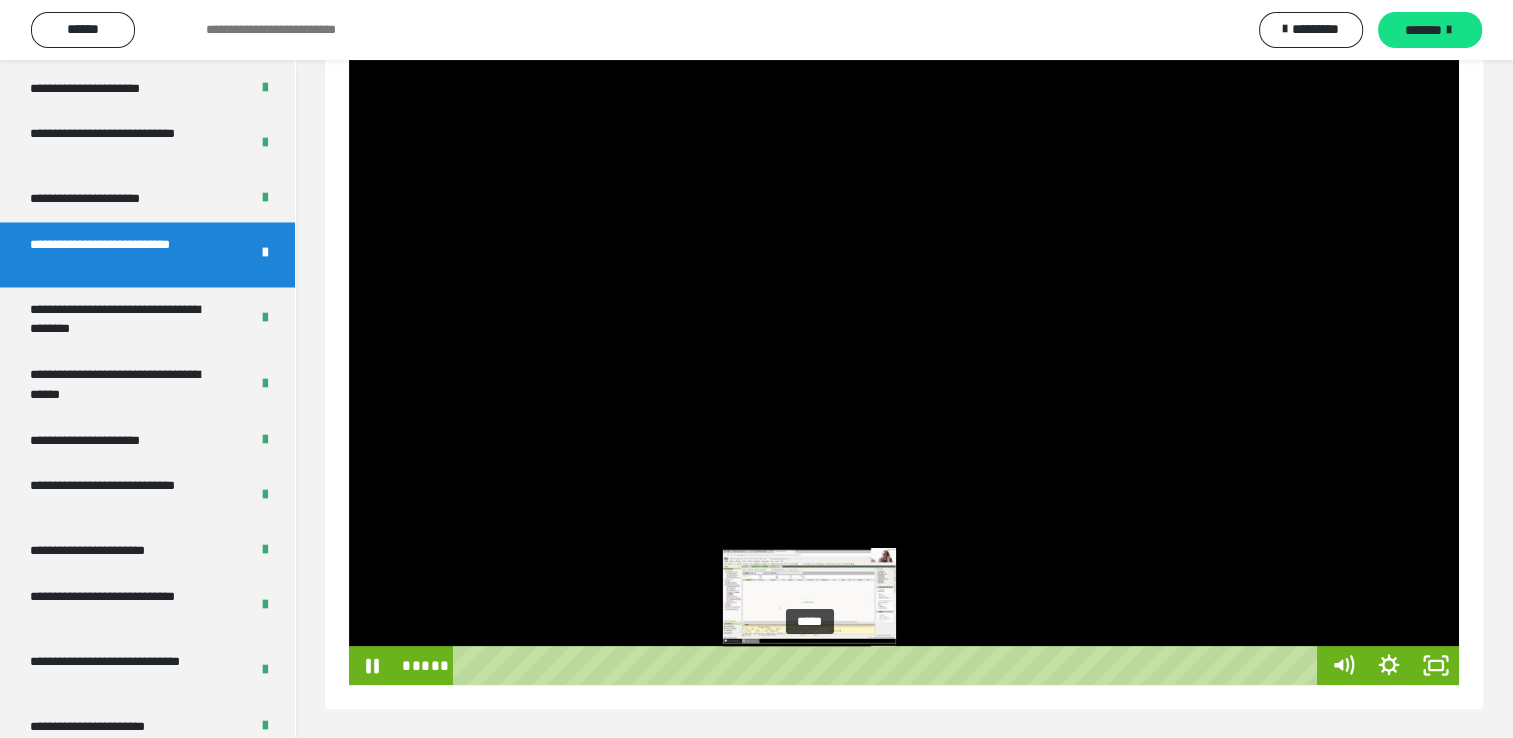 click on "*****" at bounding box center [888, 665] 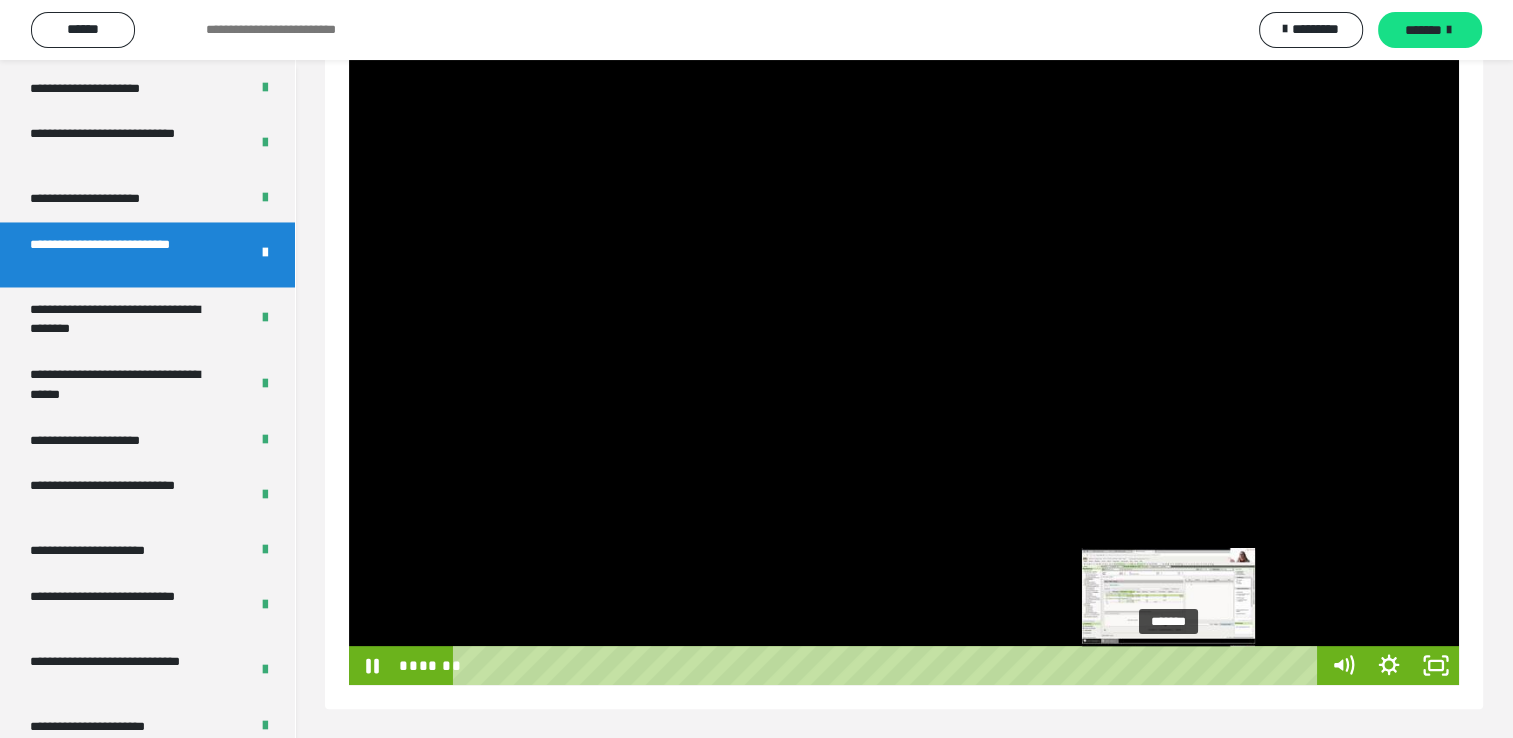 click on "*******" at bounding box center (888, 665) 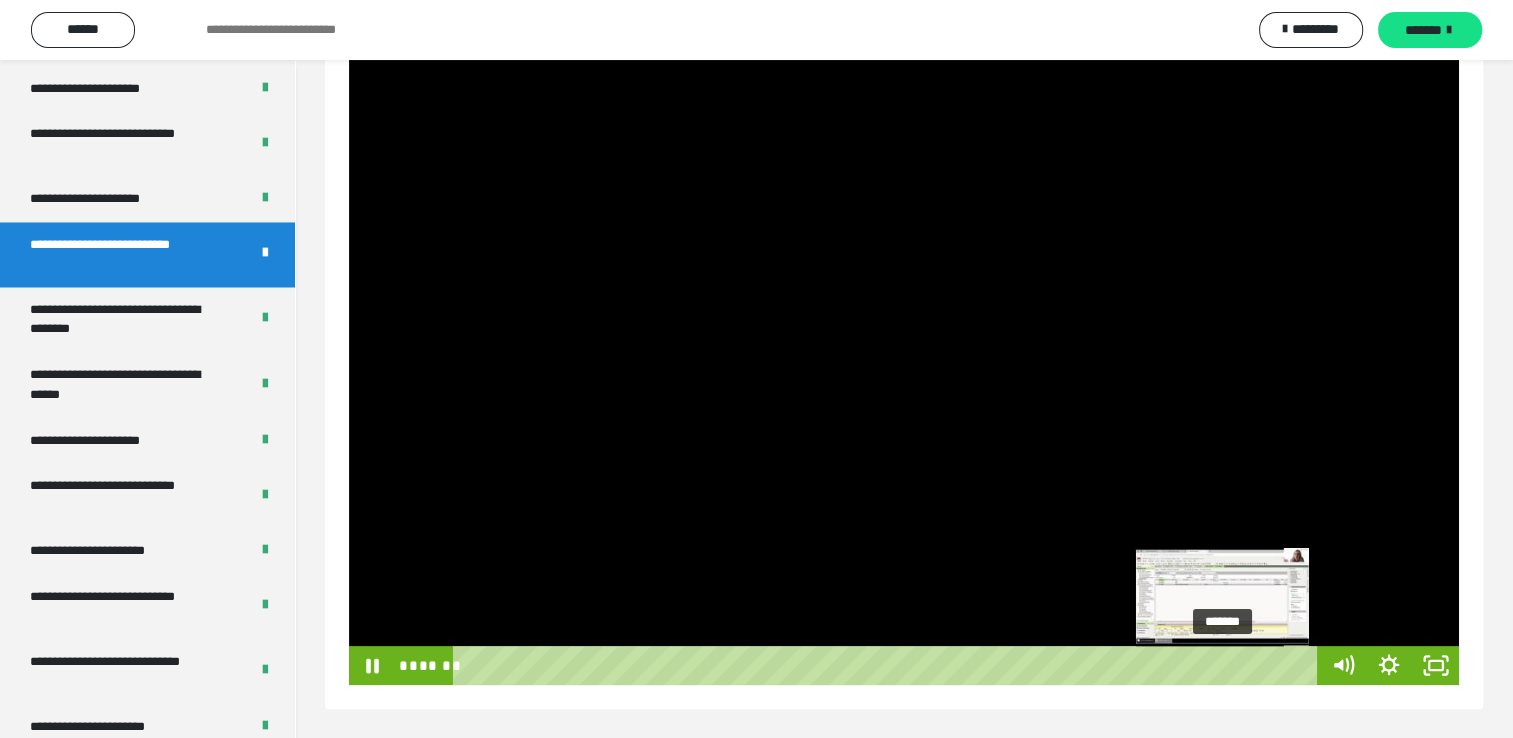 click on "*******" at bounding box center [888, 665] 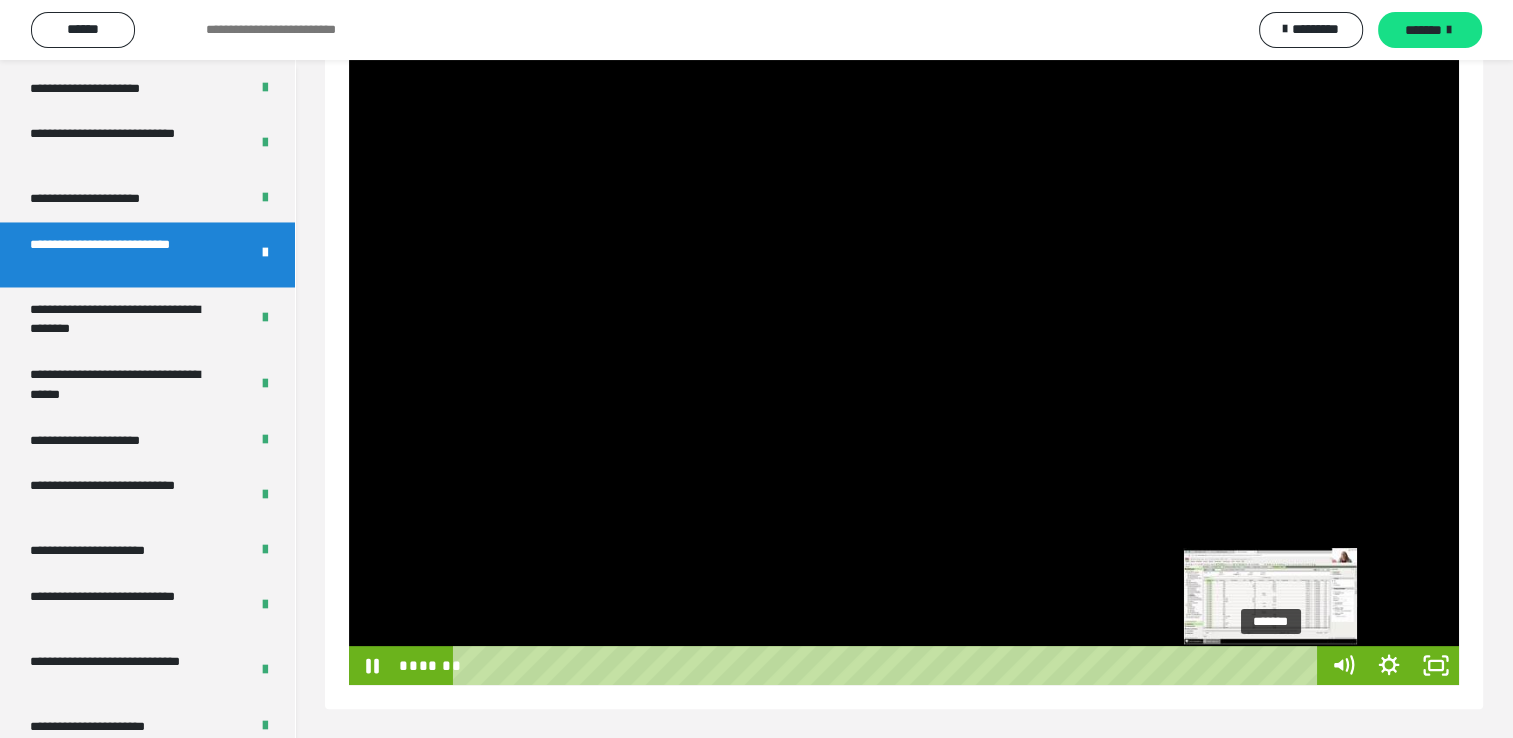 click on "*******" at bounding box center [888, 665] 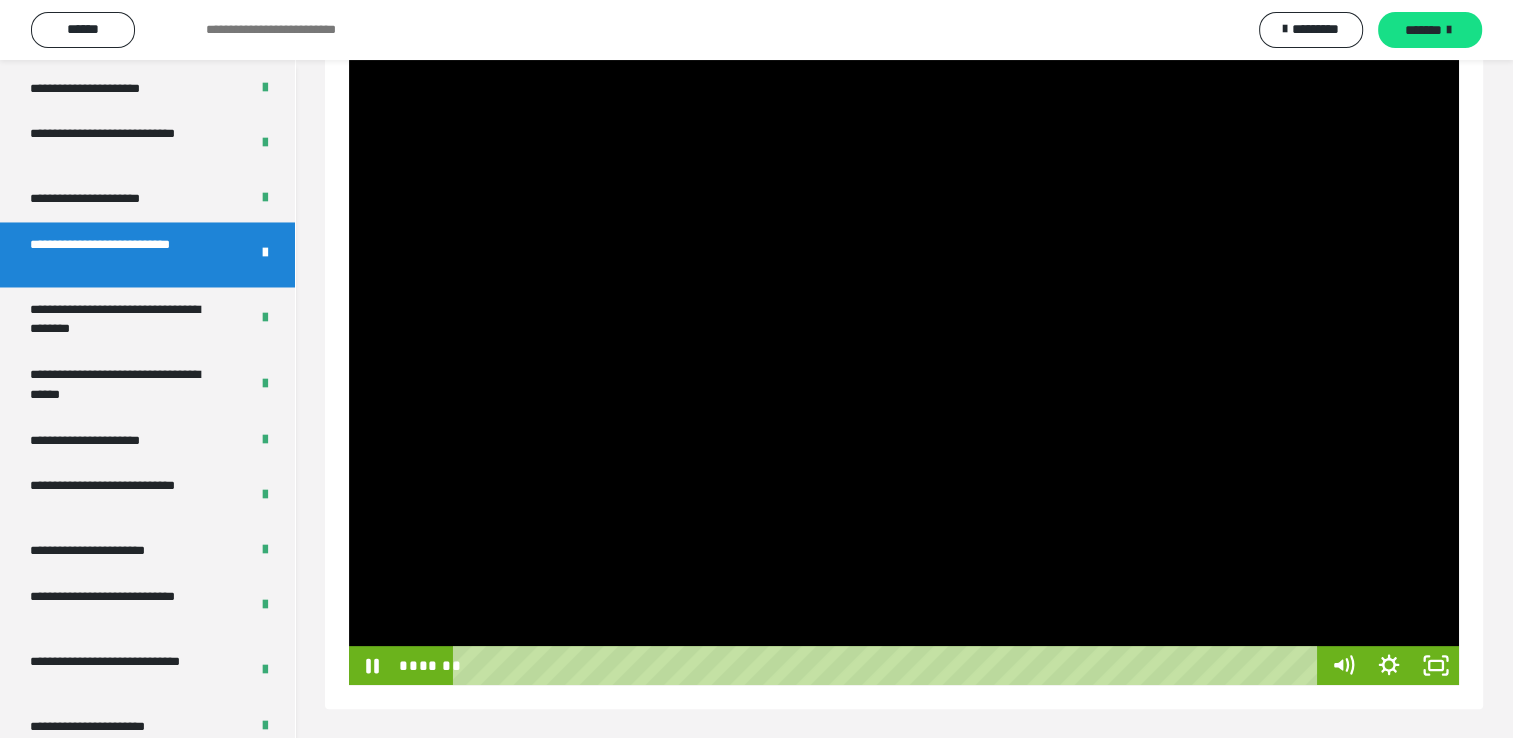 click at bounding box center (904, 372) 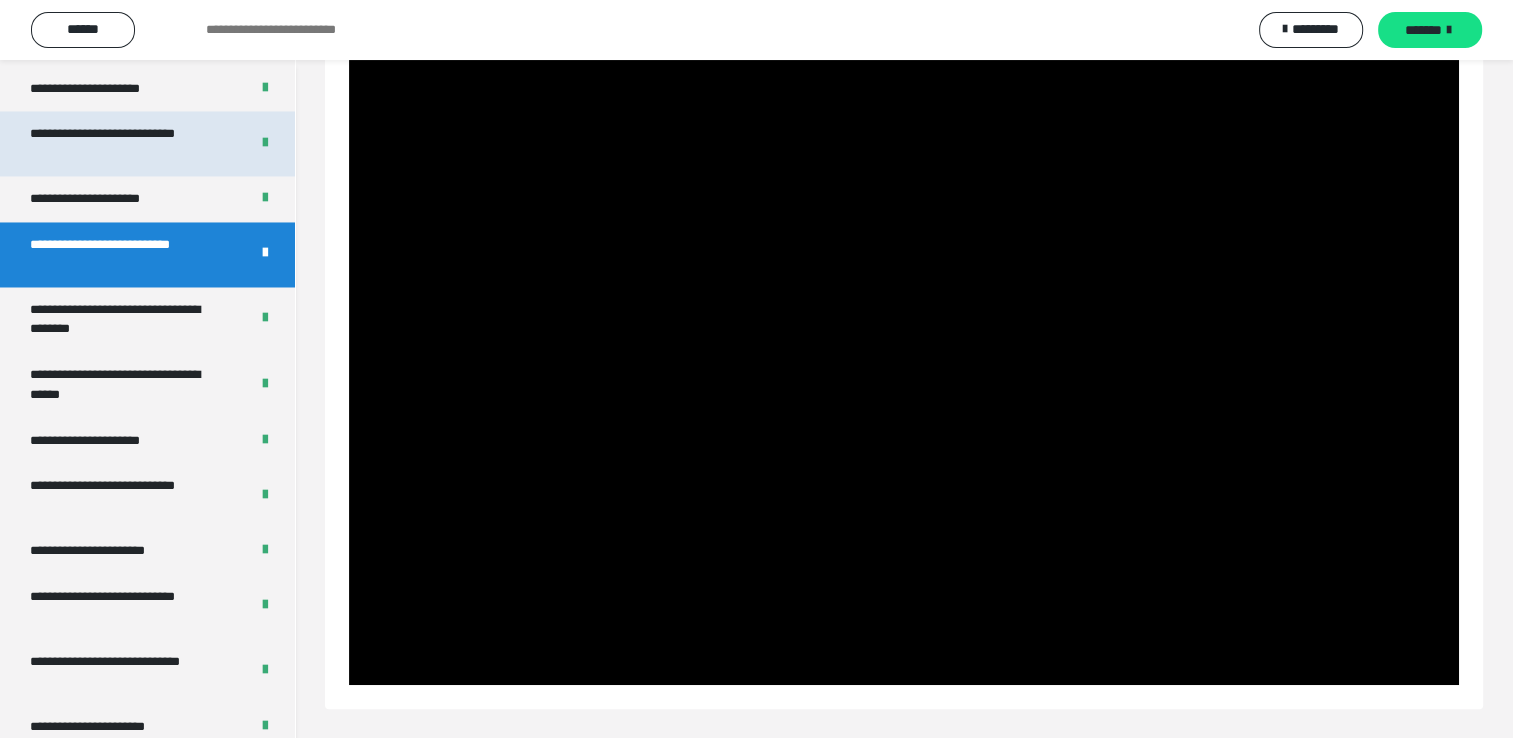 click on "**********" at bounding box center (124, 143) 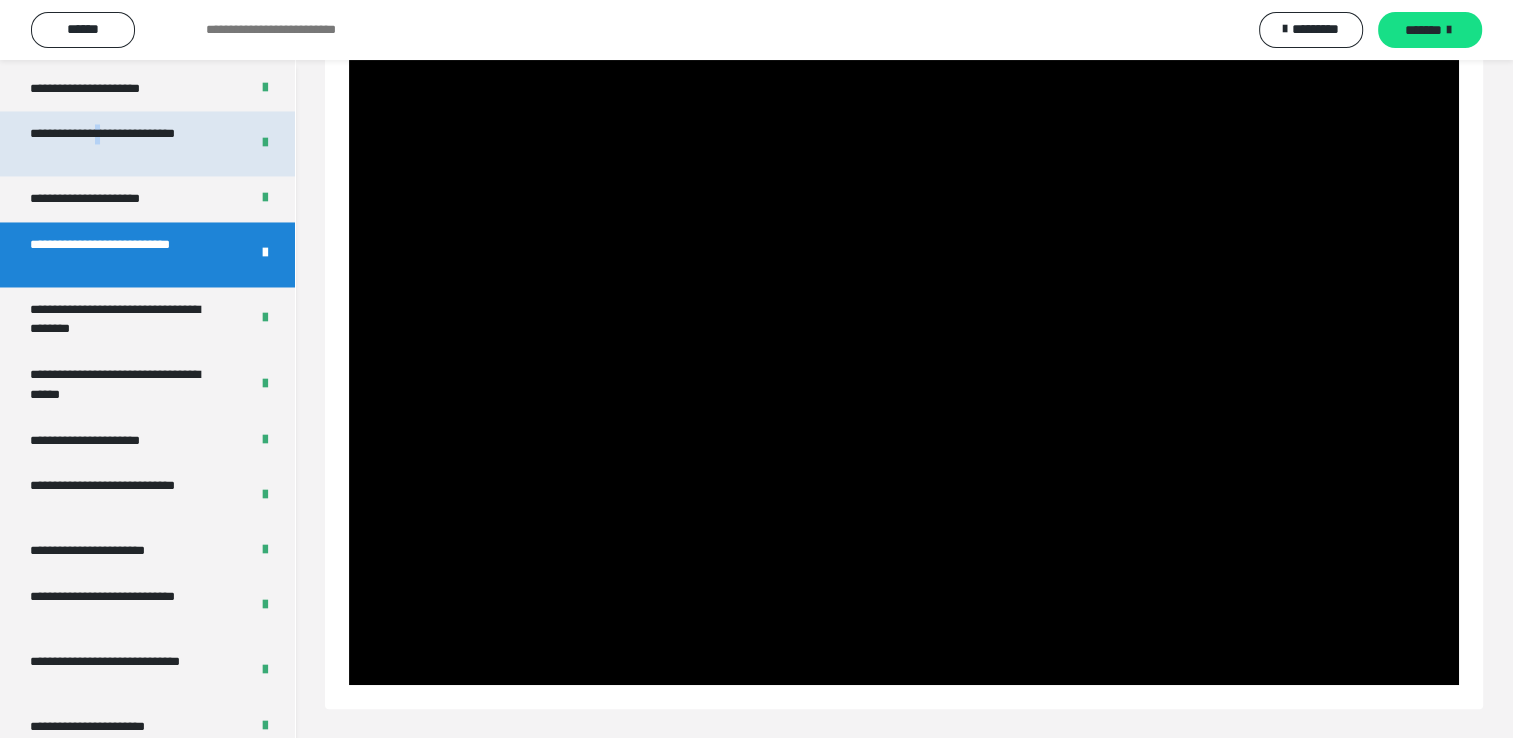 click on "**********" at bounding box center [124, 143] 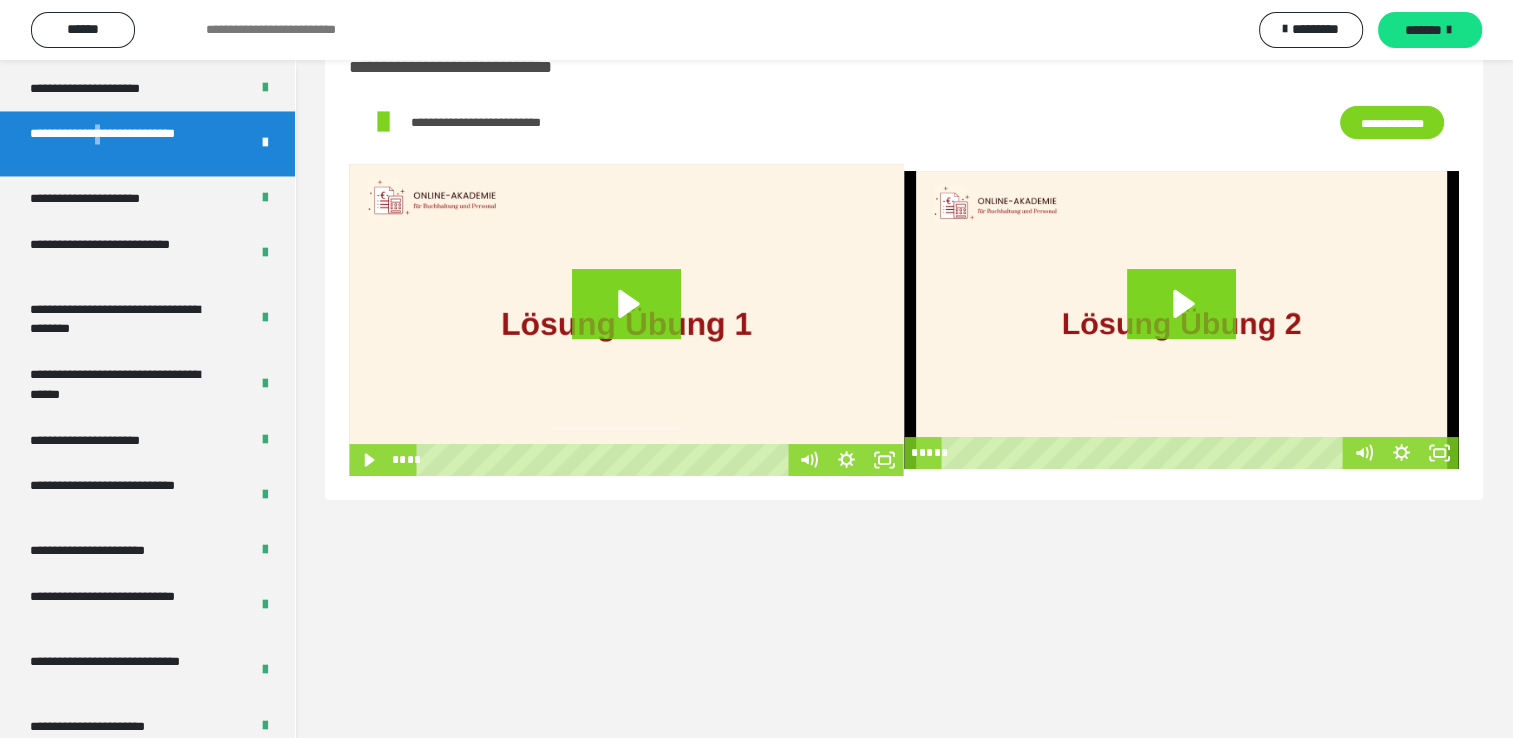 scroll, scrollTop: 60, scrollLeft: 0, axis: vertical 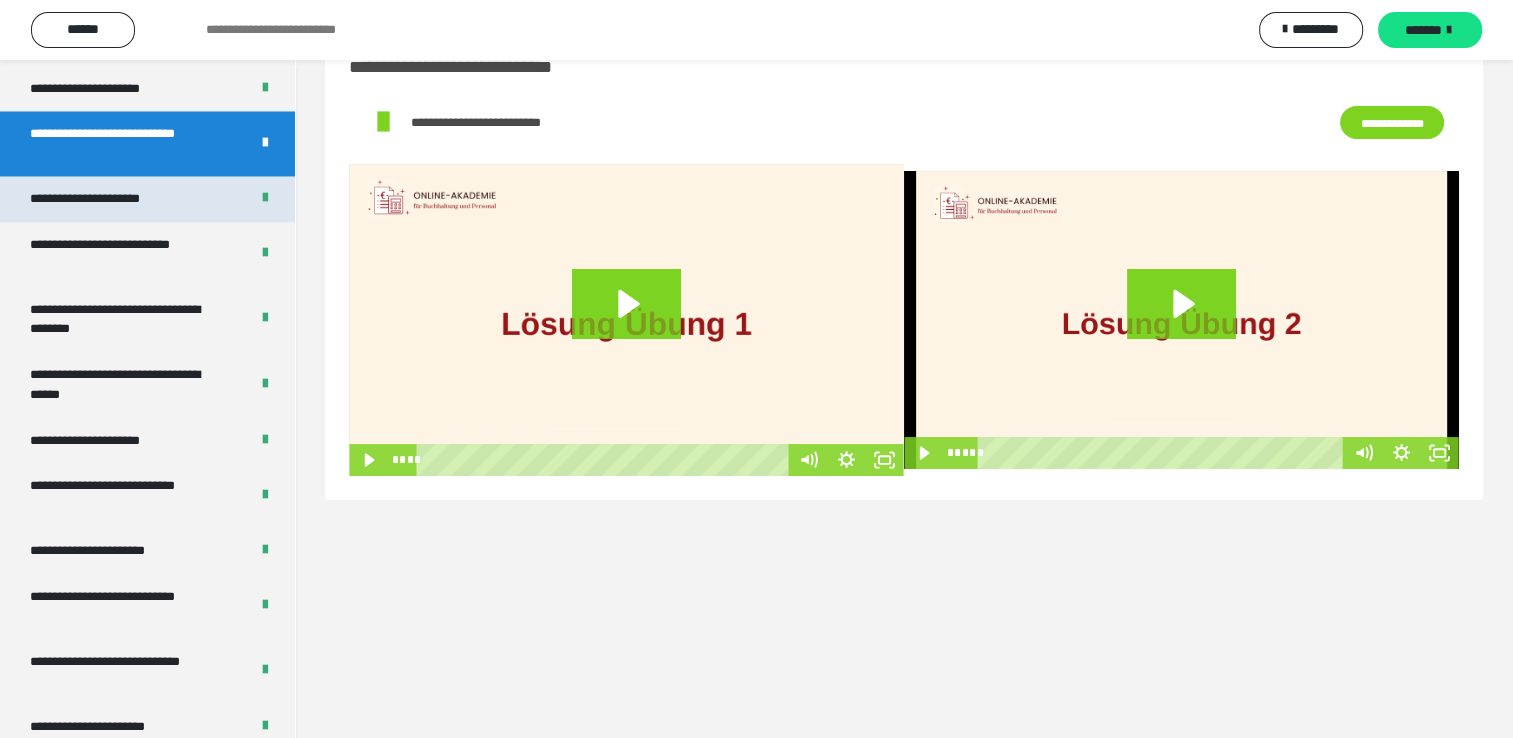 drag, startPoint x: 164, startPoint y: 139, endPoint x: 152, endPoint y: 218, distance: 79.9062 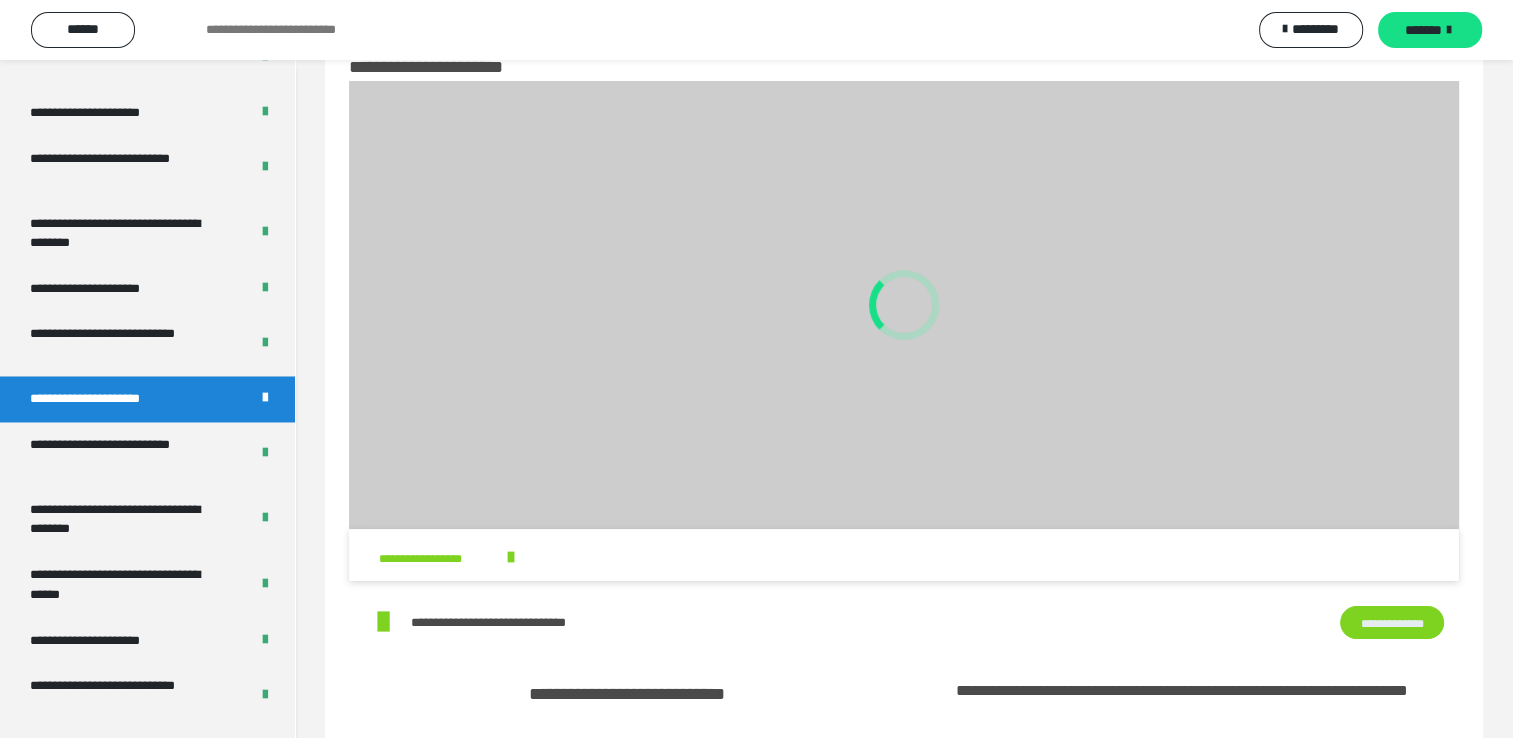 scroll, scrollTop: 3228, scrollLeft: 0, axis: vertical 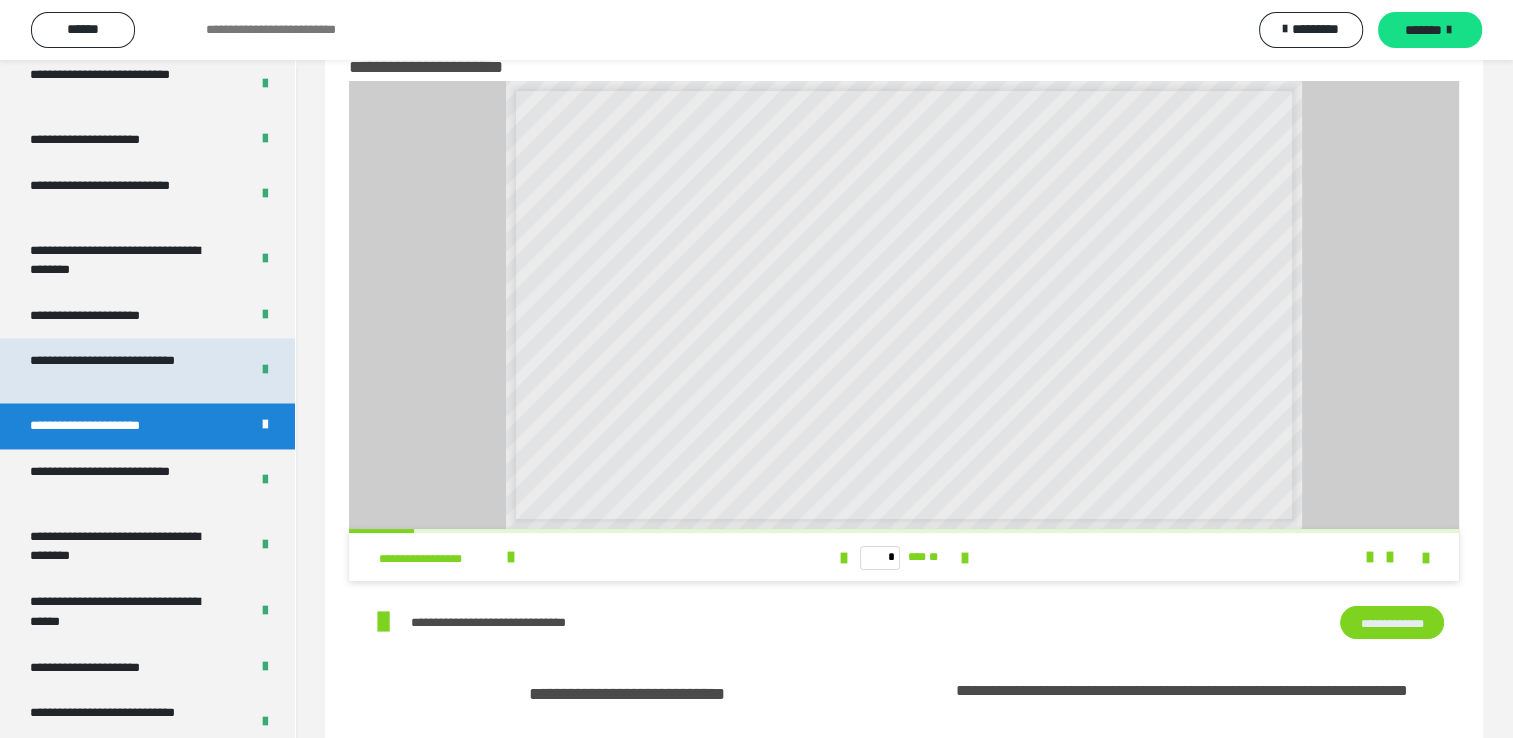 click on "**********" at bounding box center (124, 370) 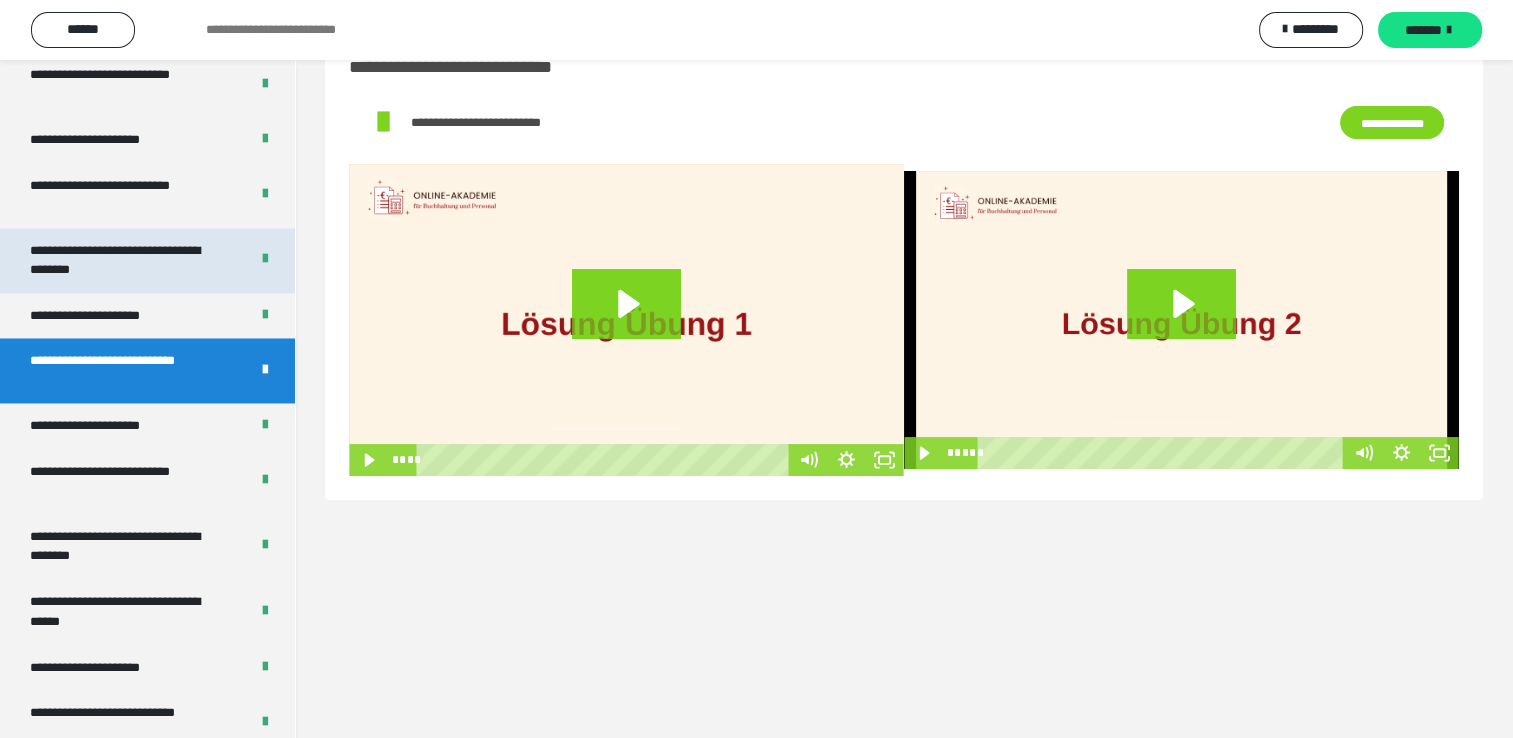 click on "**********" at bounding box center [124, 260] 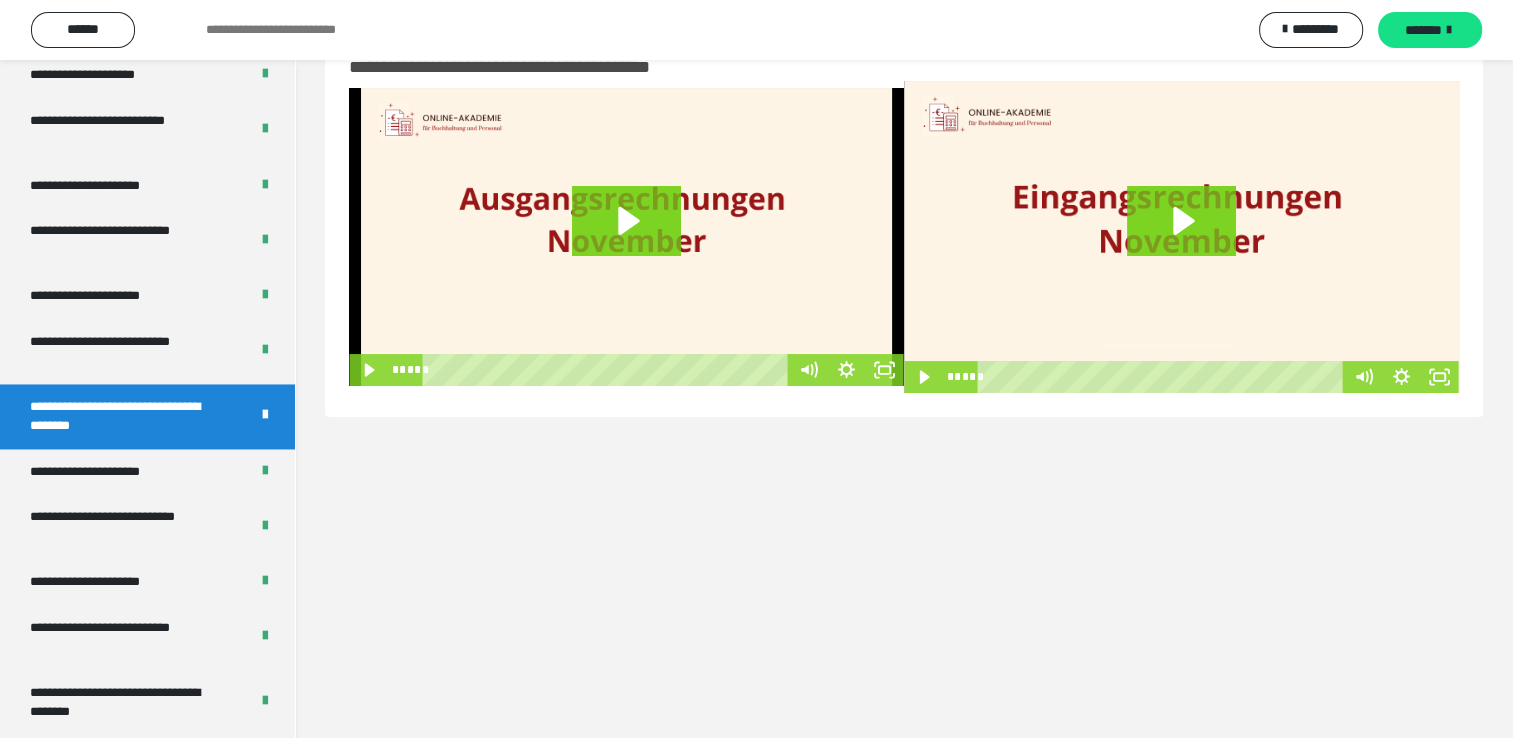 scroll, scrollTop: 3068, scrollLeft: 0, axis: vertical 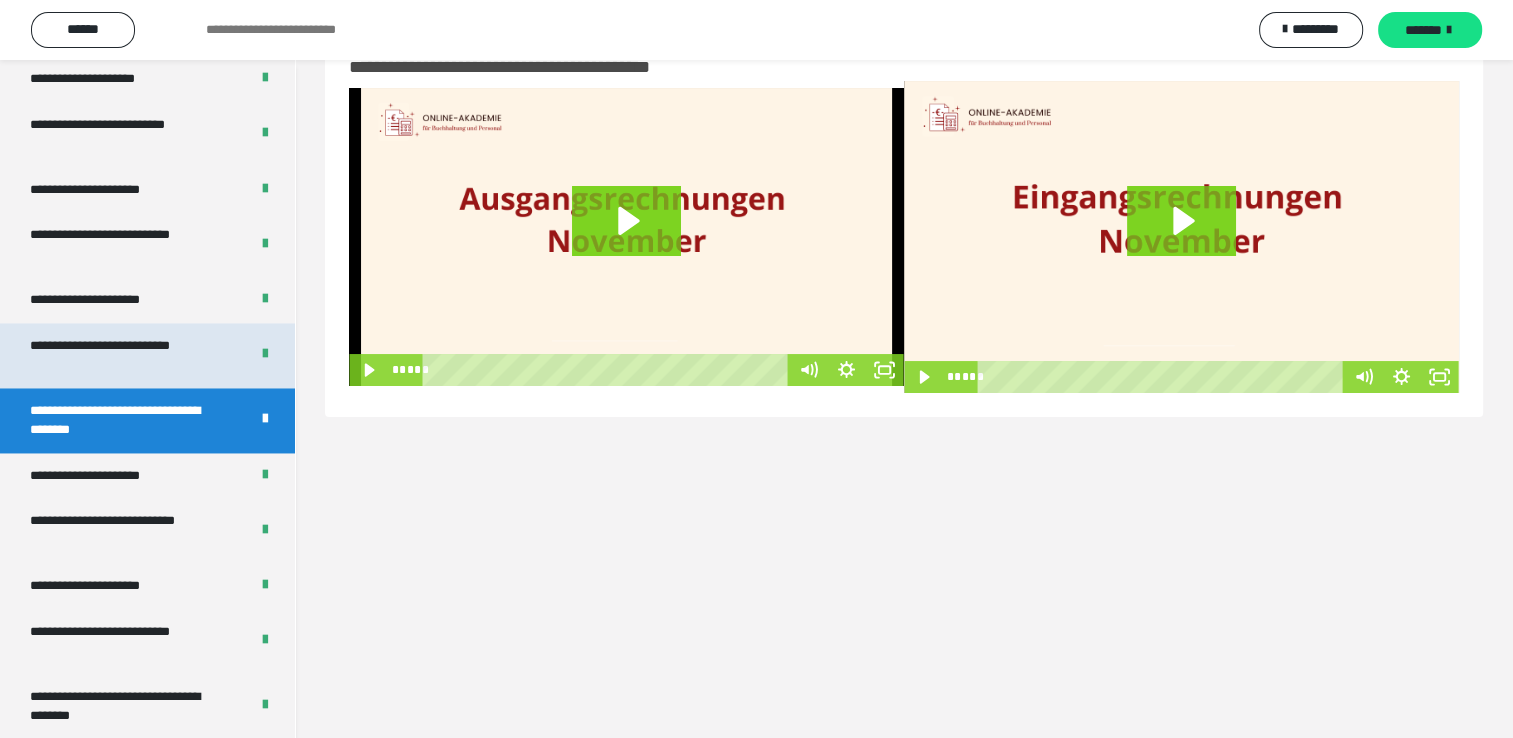click on "**********" at bounding box center (124, 355) 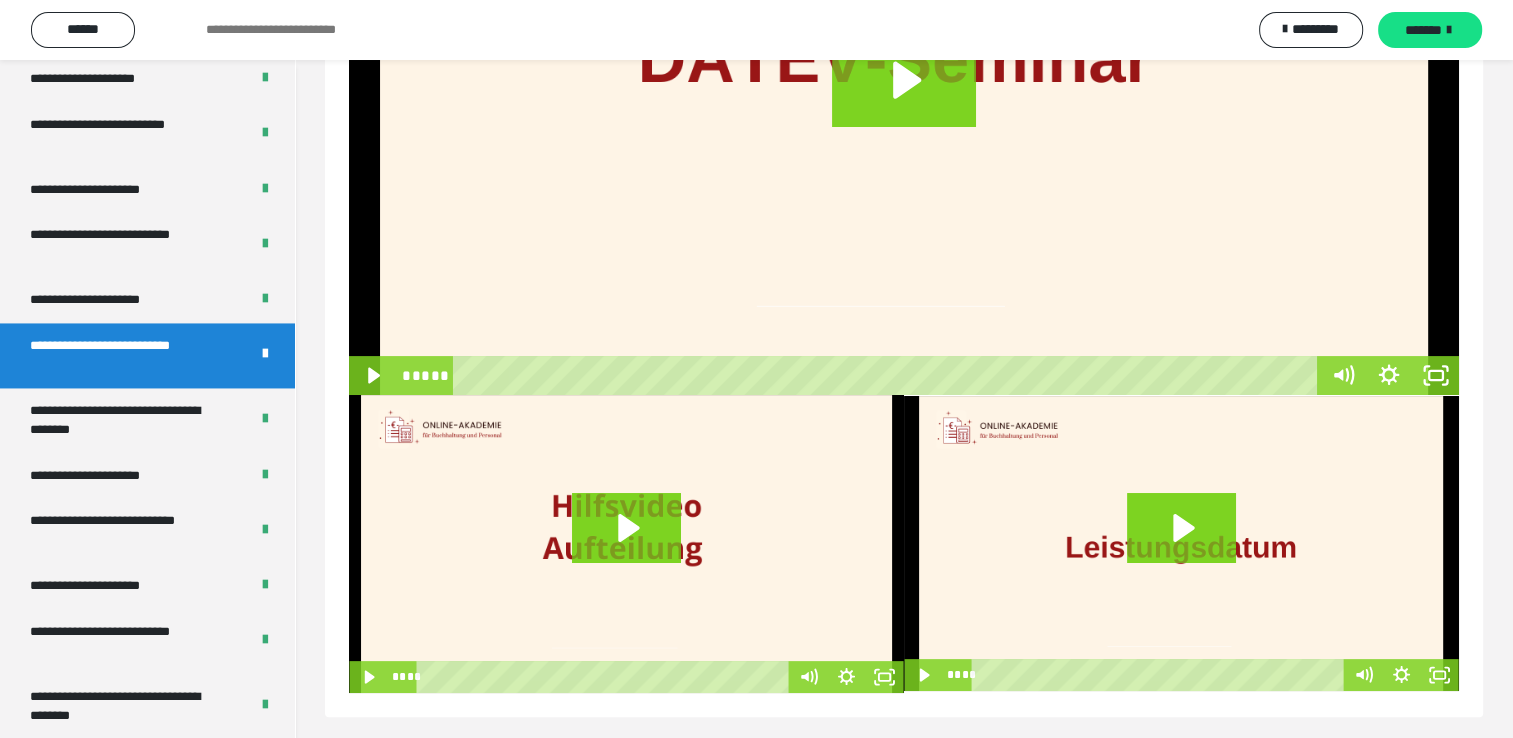 scroll, scrollTop: 344, scrollLeft: 0, axis: vertical 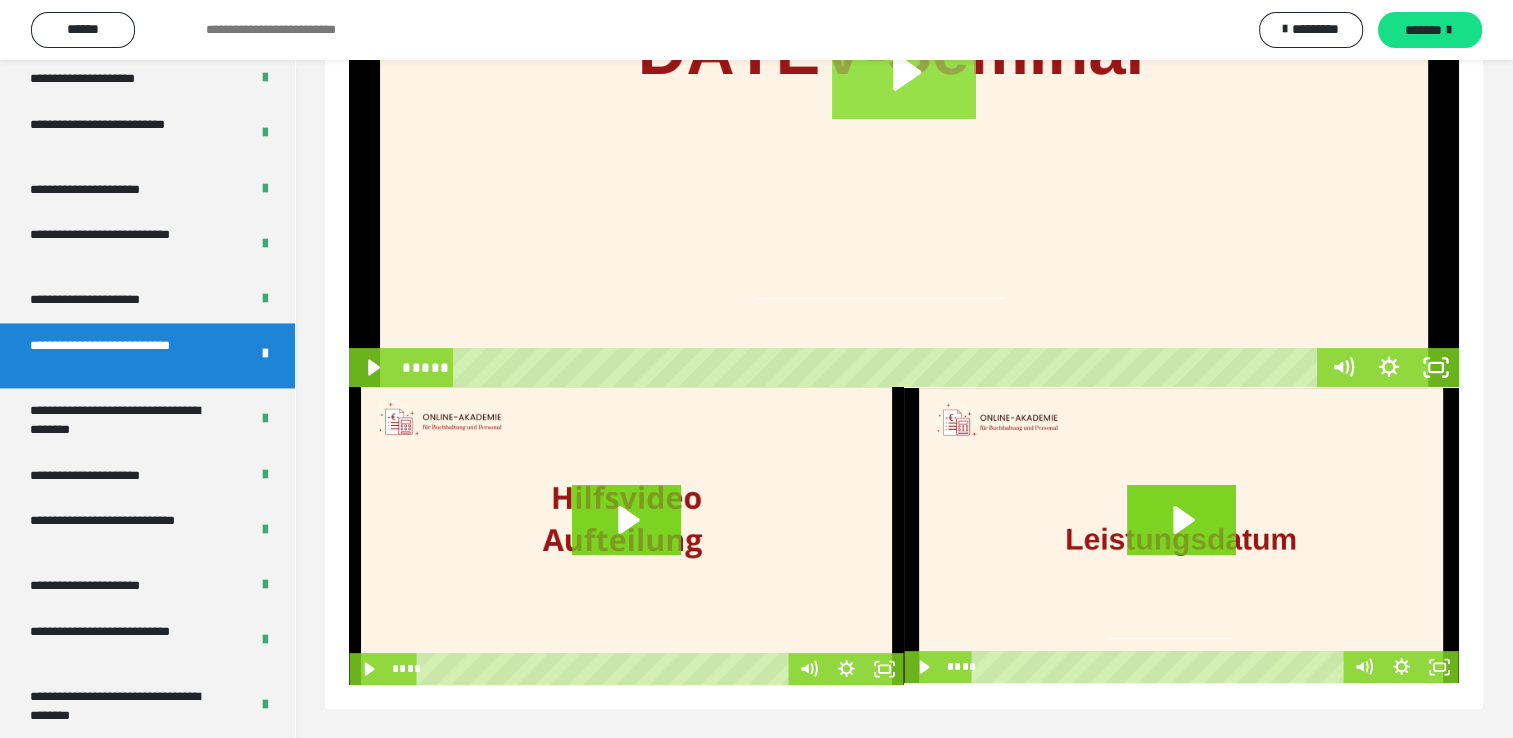 click 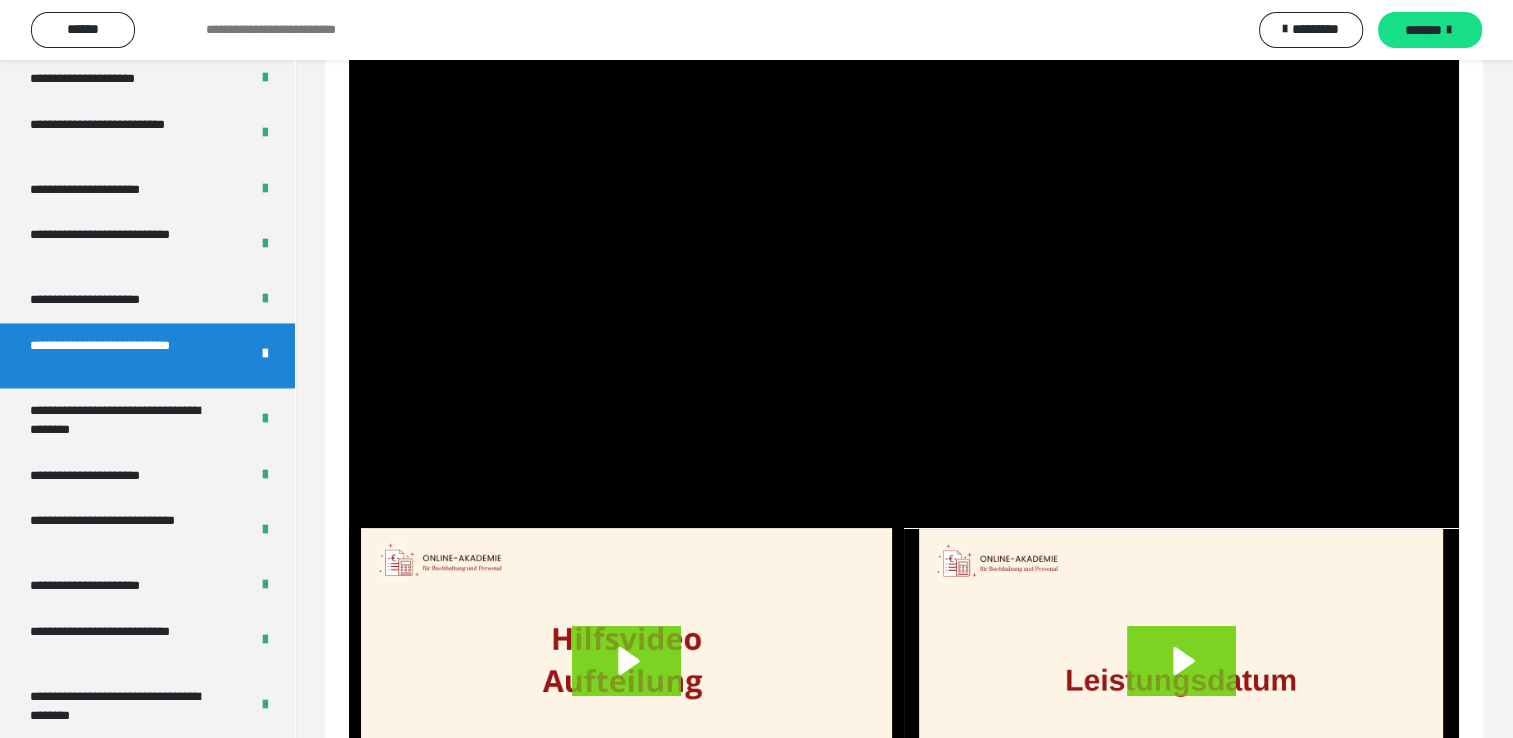 scroll, scrollTop: 184, scrollLeft: 0, axis: vertical 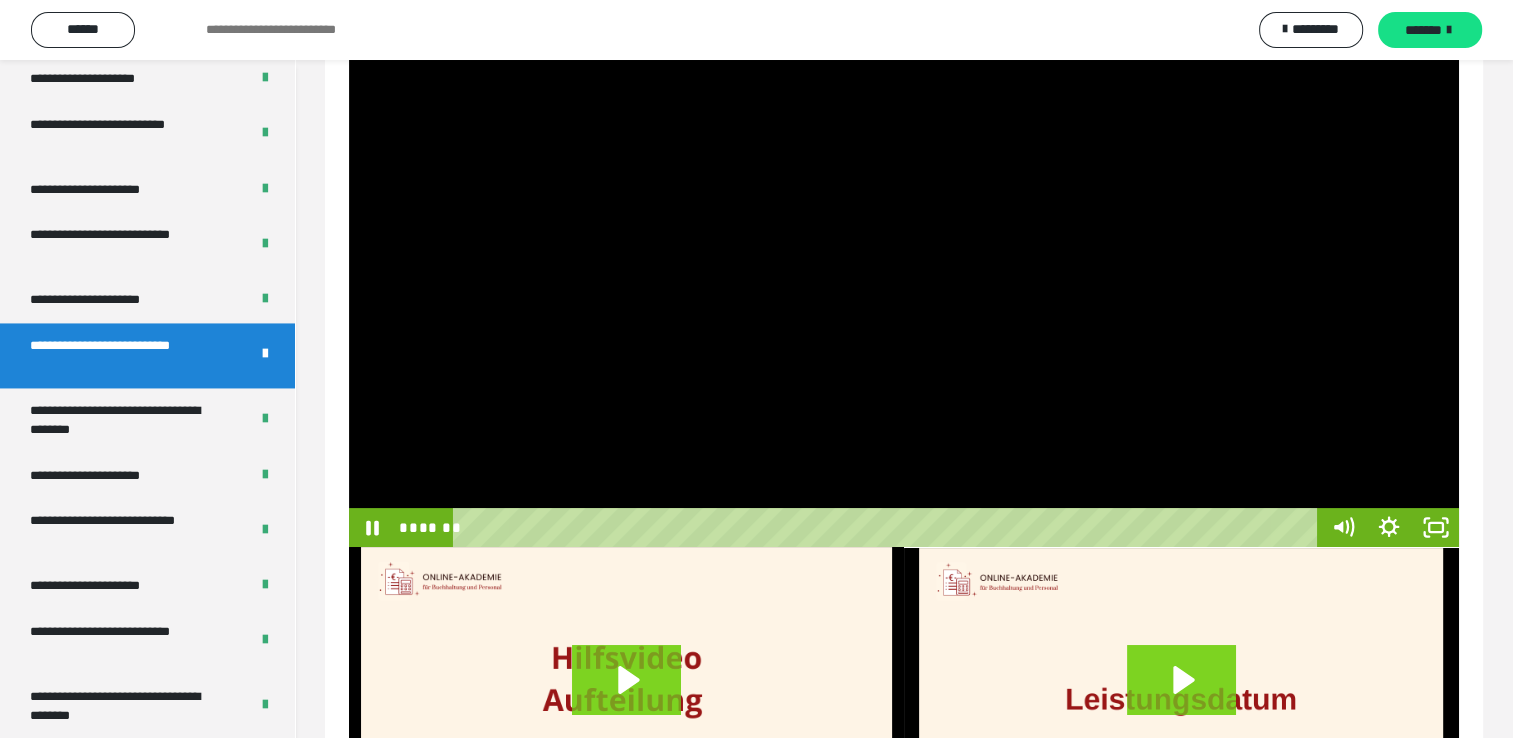 click at bounding box center [904, 252] 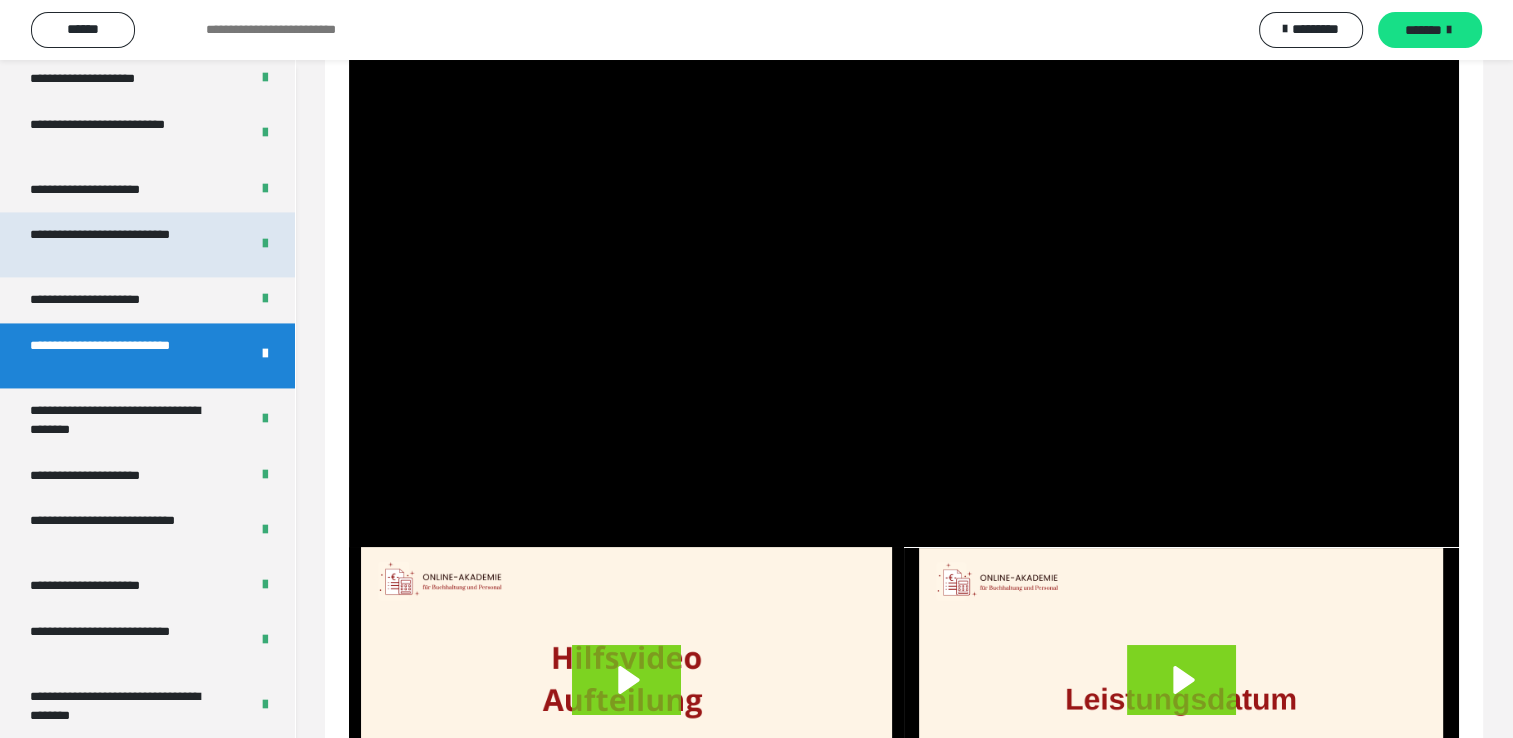click on "**********" at bounding box center (124, 244) 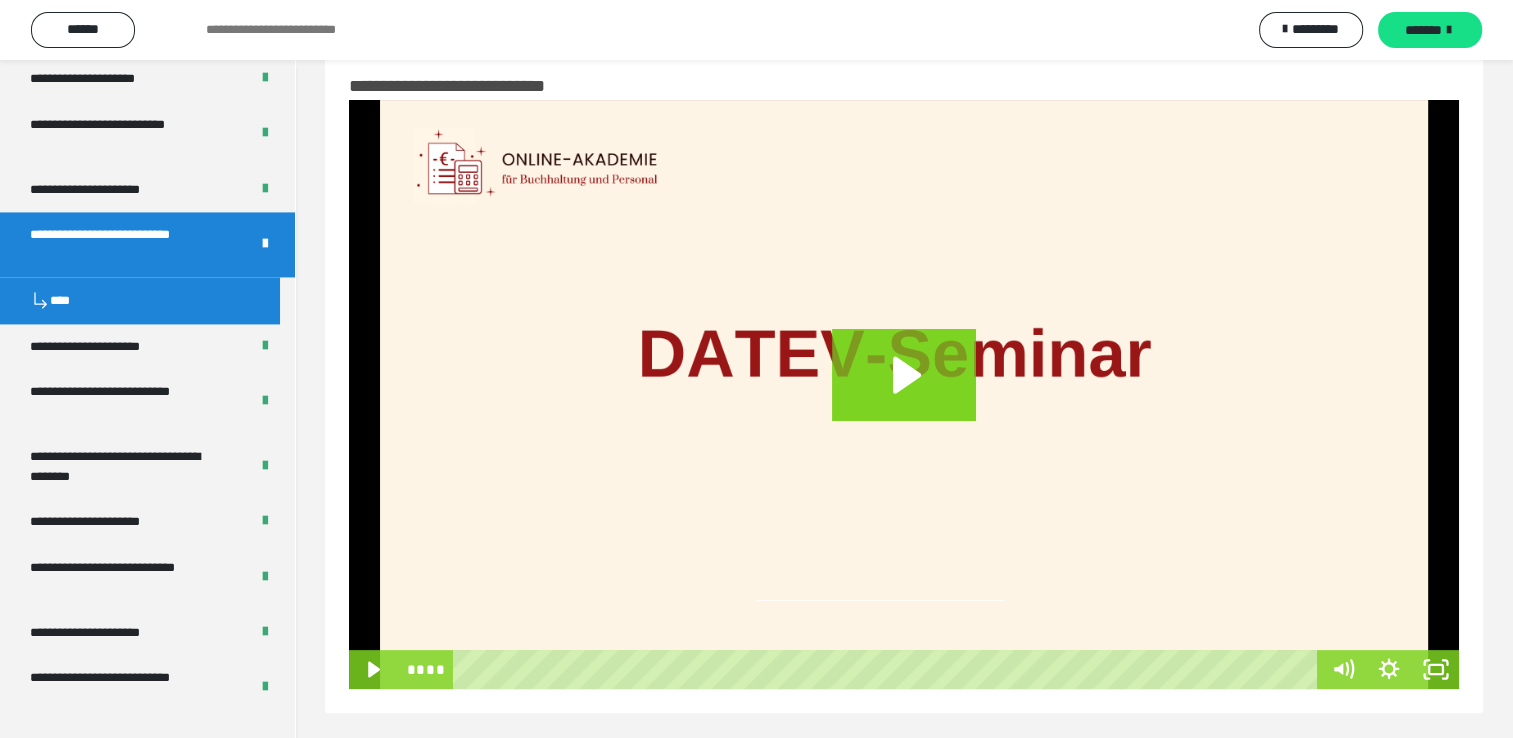 scroll, scrollTop: 336, scrollLeft: 0, axis: vertical 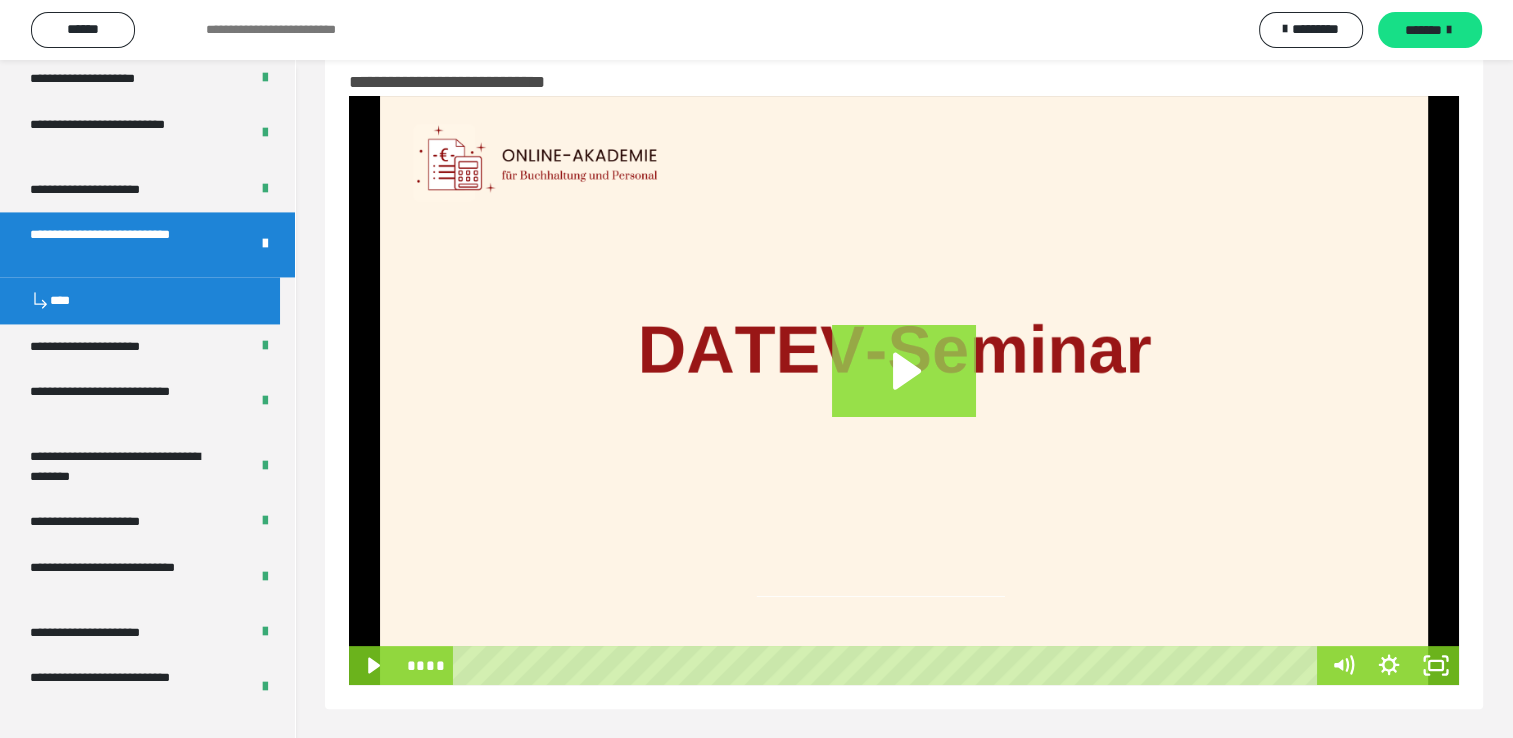 click 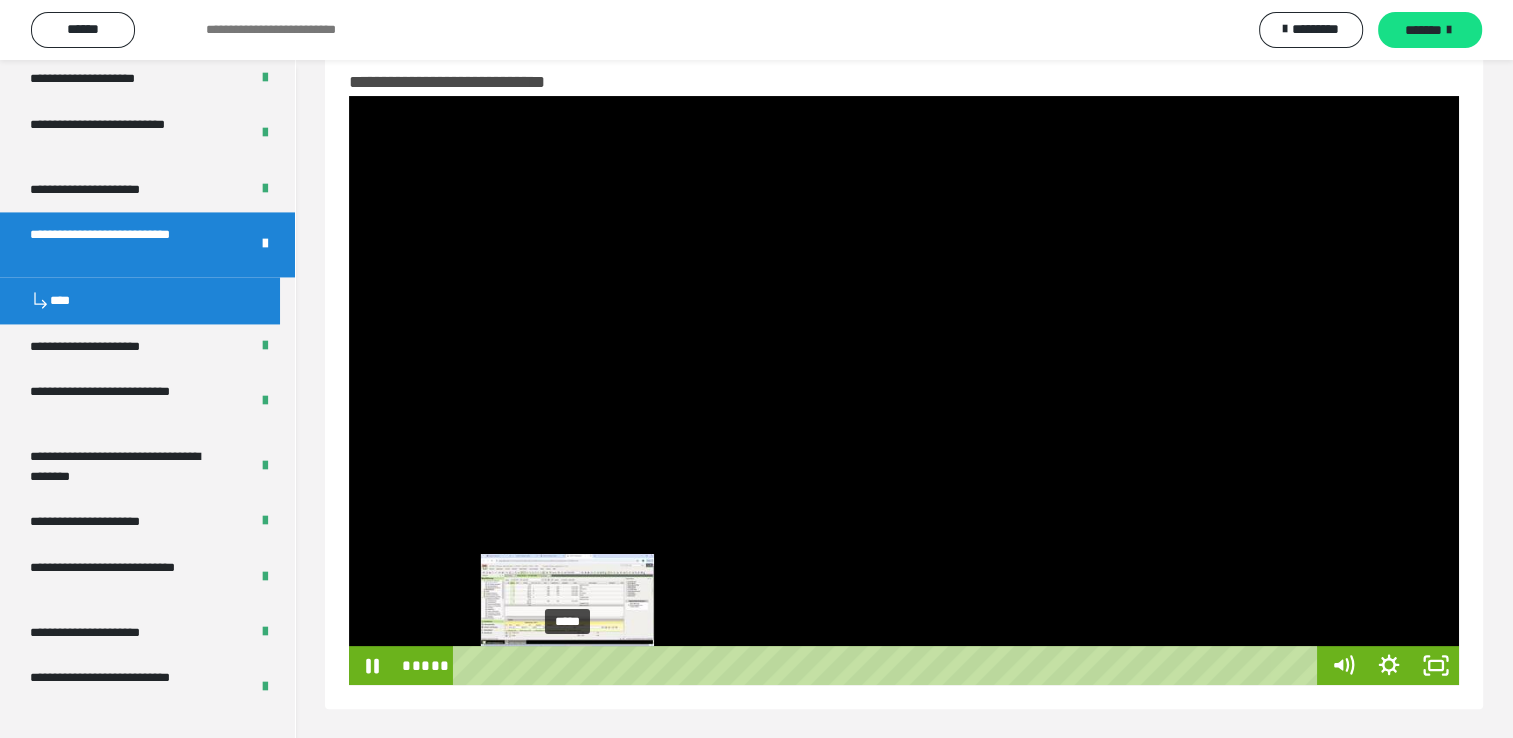 click on "*****" at bounding box center [888, 665] 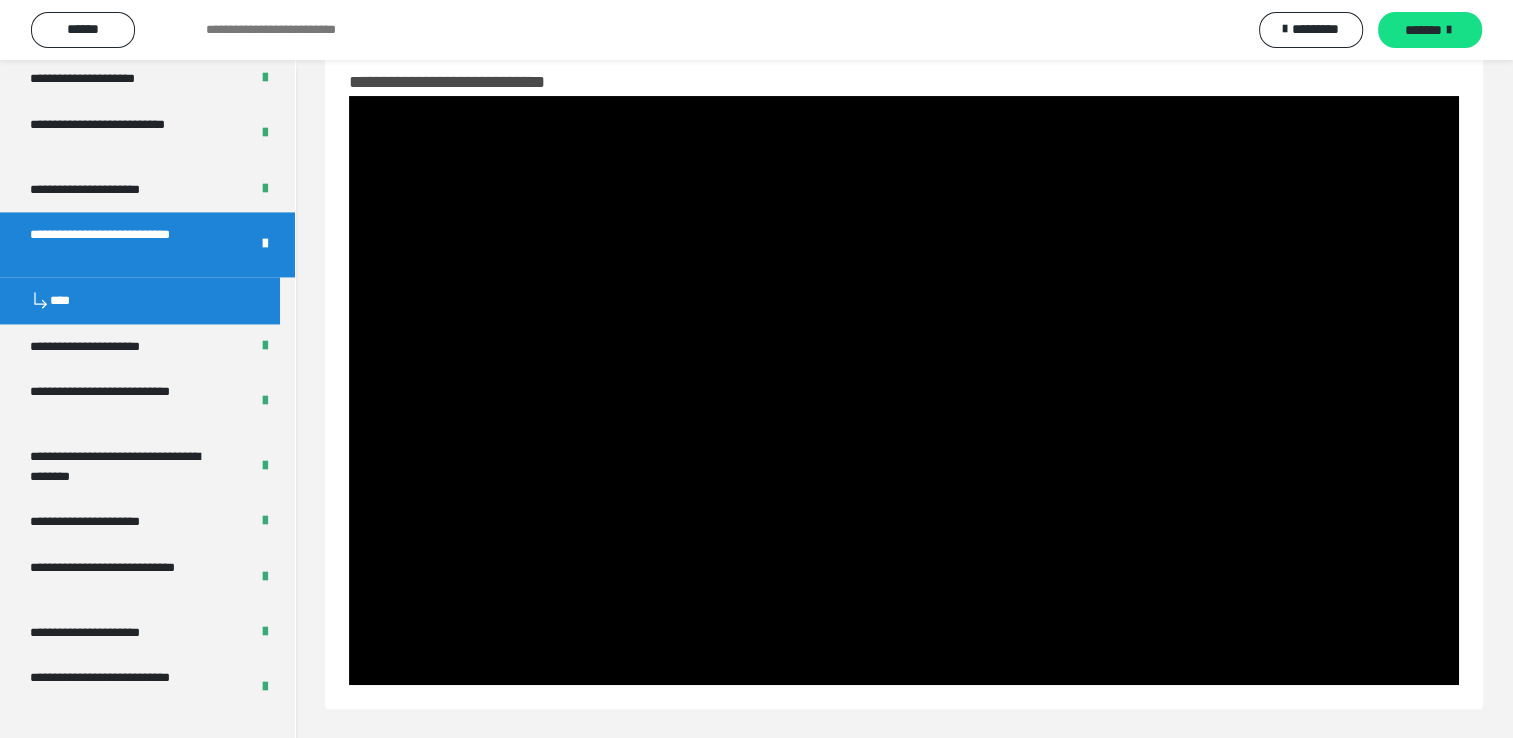 click on "**********" at bounding box center (904, 377) 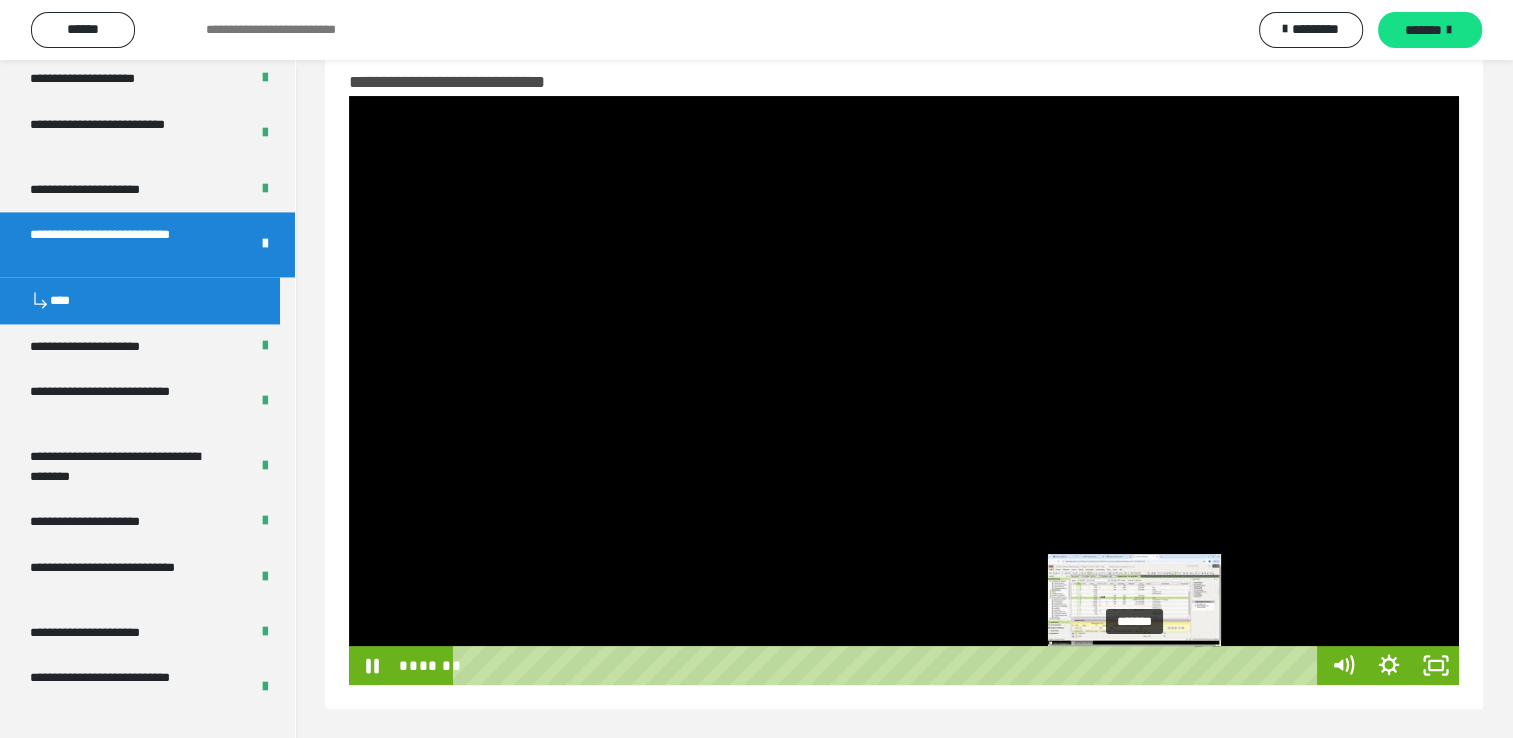 click on "*******" at bounding box center (888, 665) 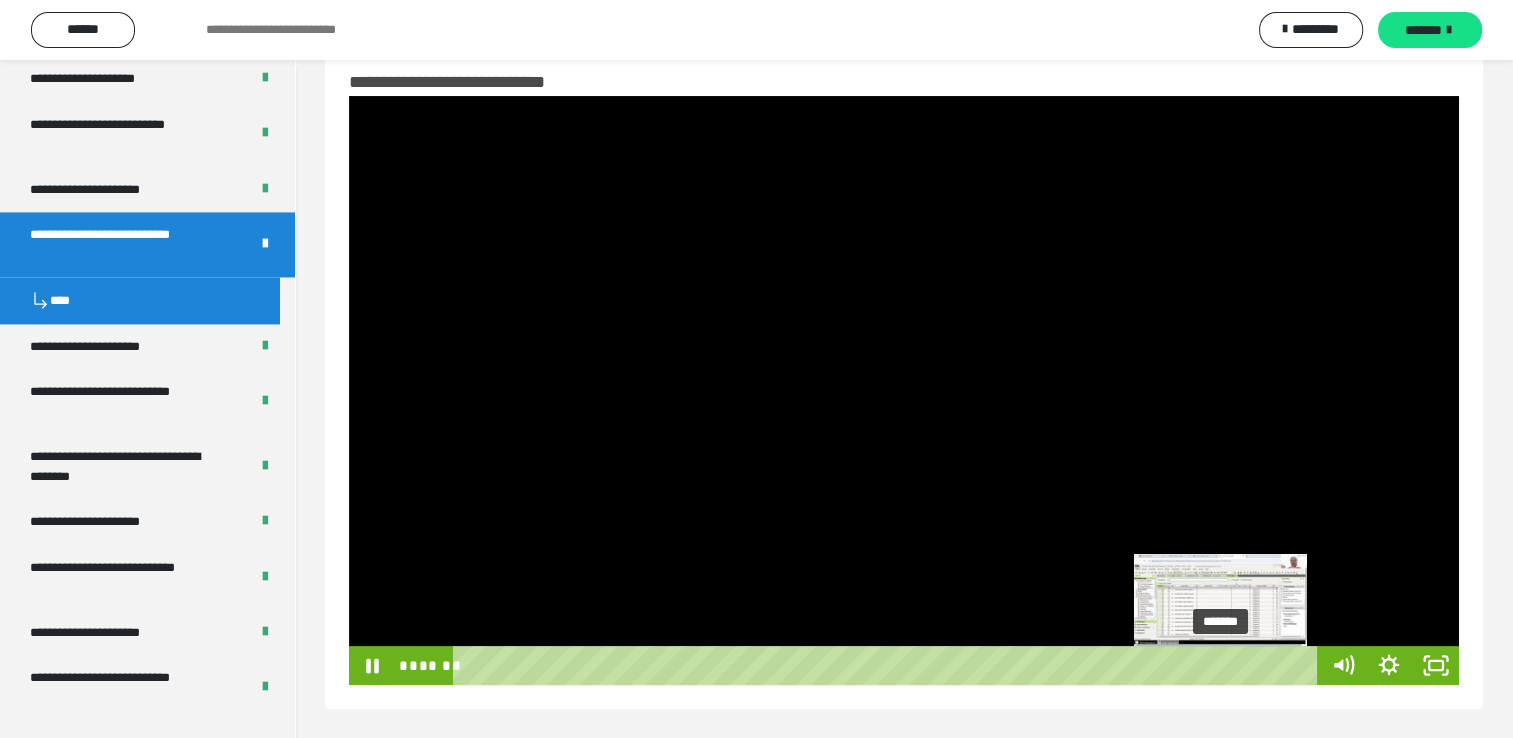 click on "*******" at bounding box center (888, 665) 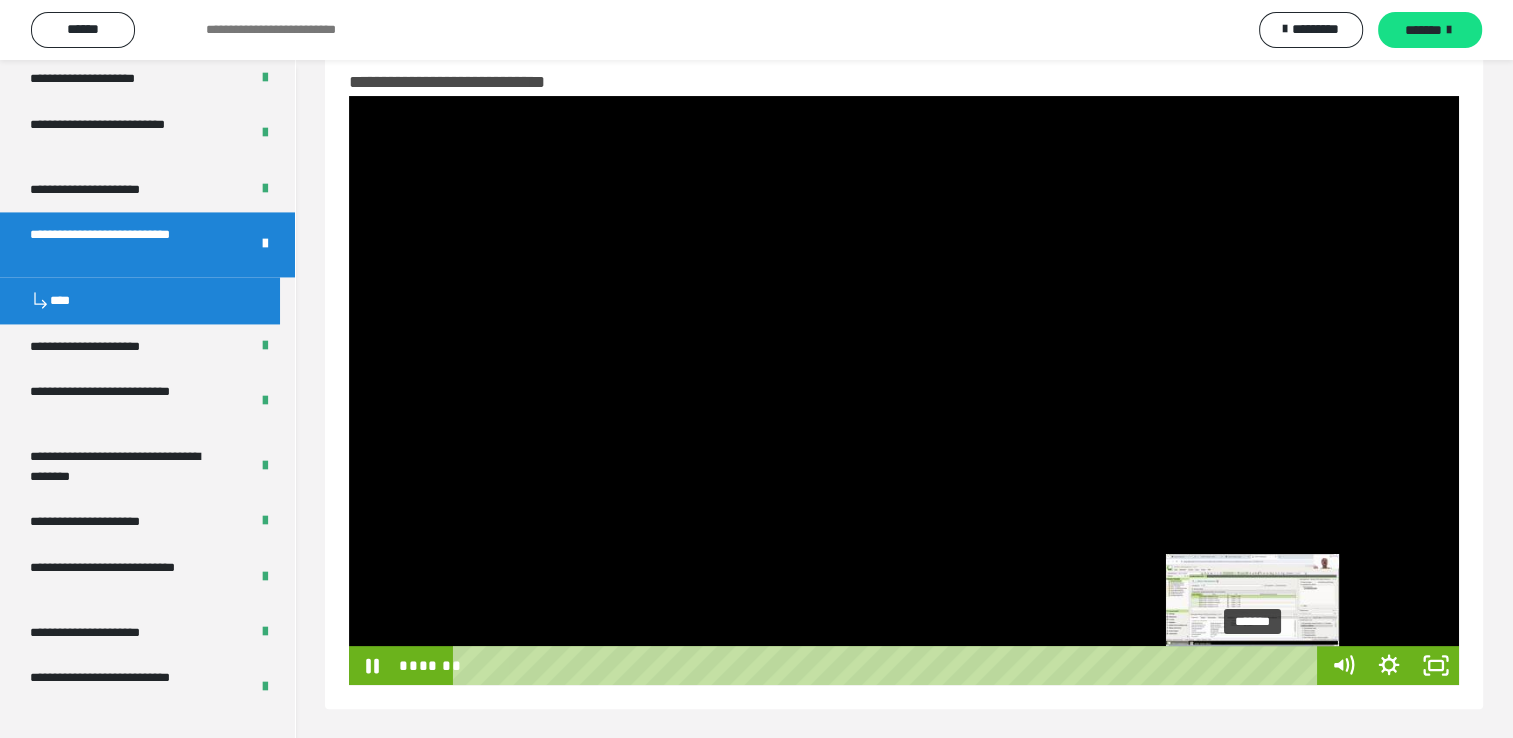 click on "*******" at bounding box center [888, 665] 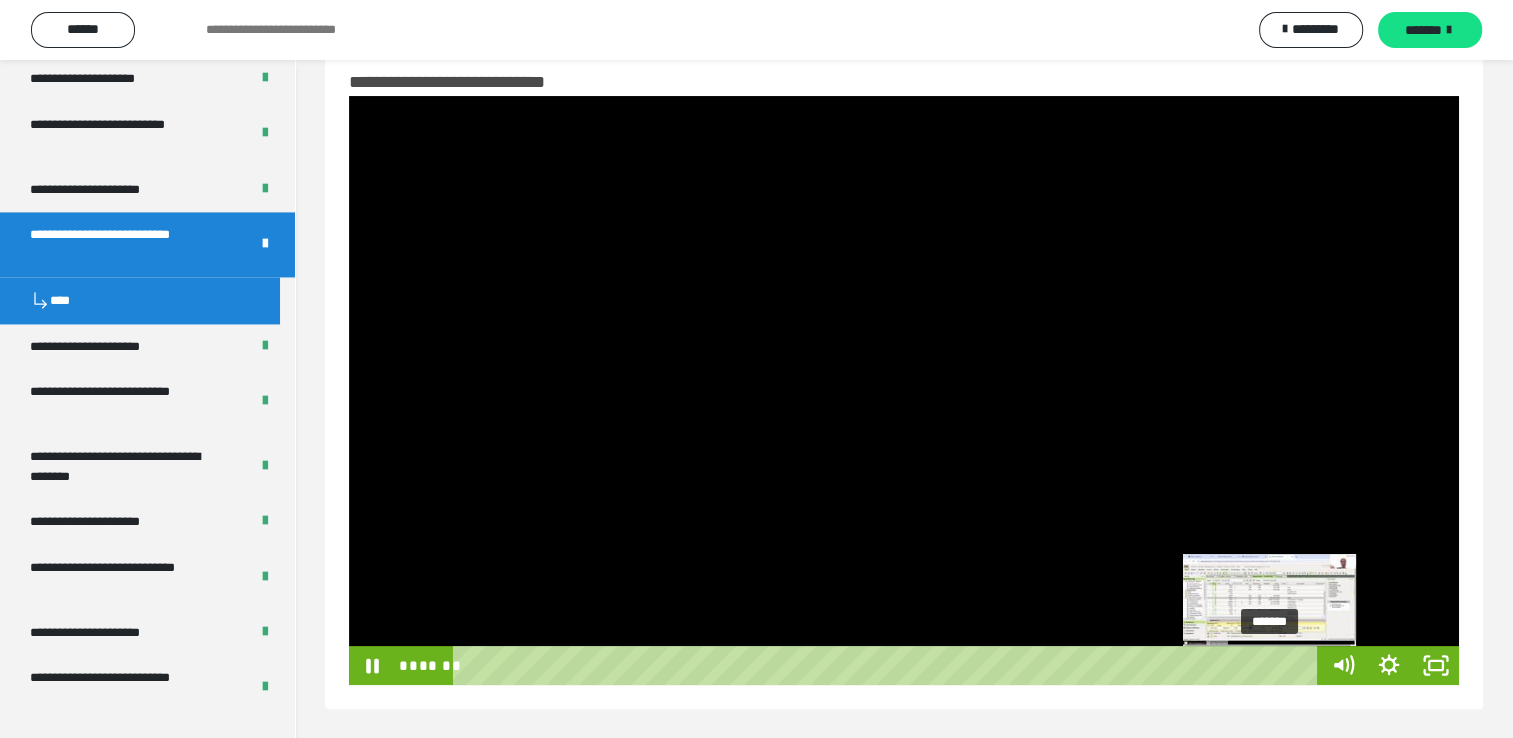 click on "*******" at bounding box center (888, 665) 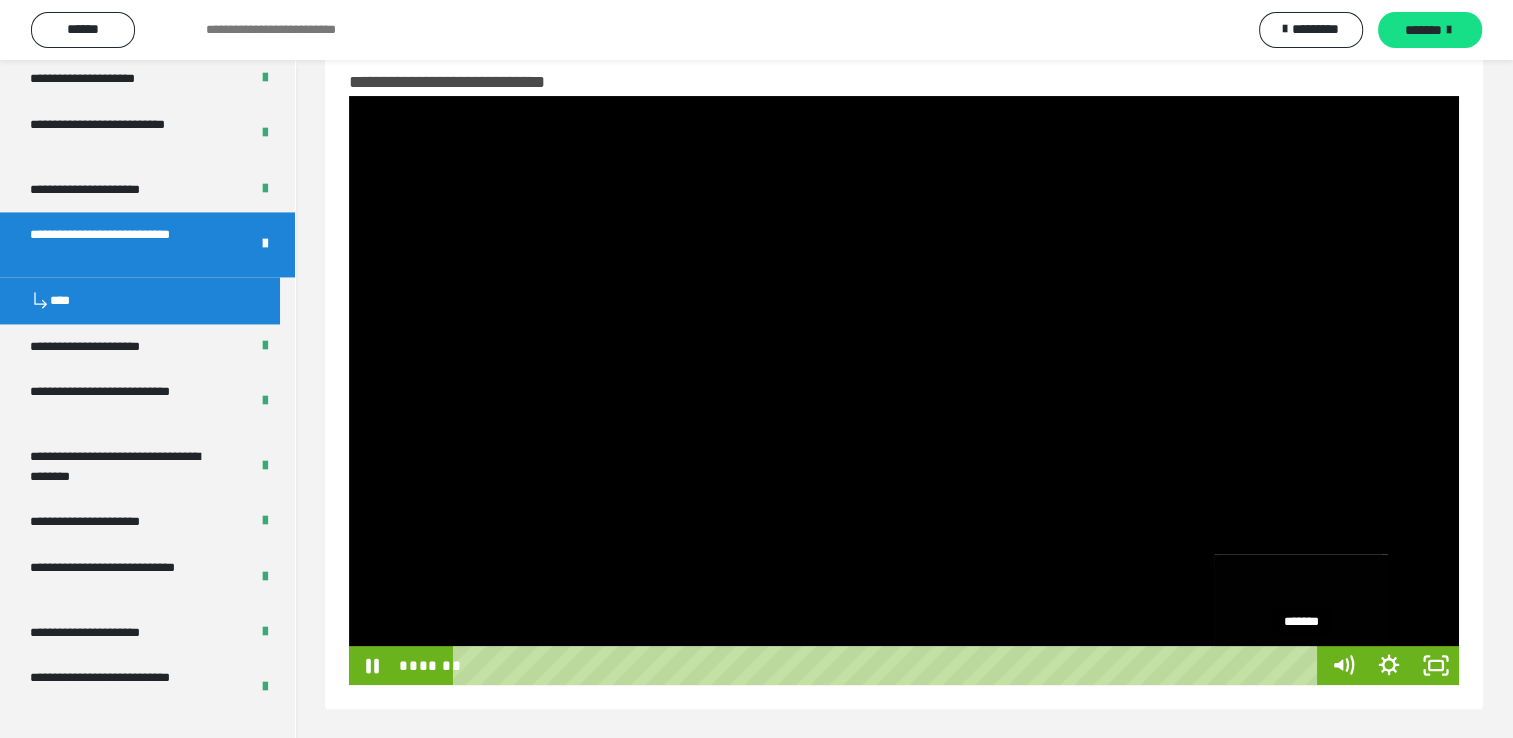 click on "*******" at bounding box center [888, 665] 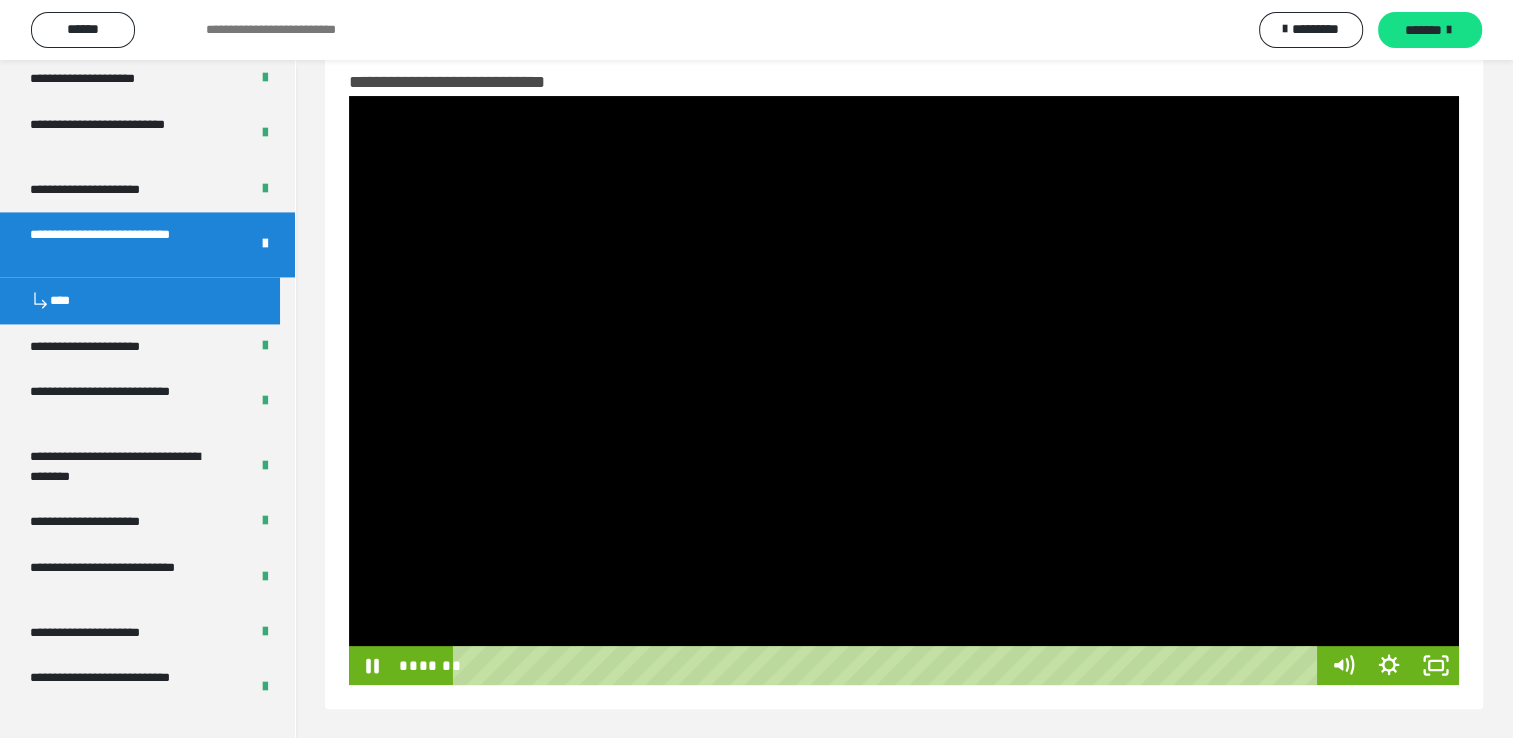 click at bounding box center (904, 391) 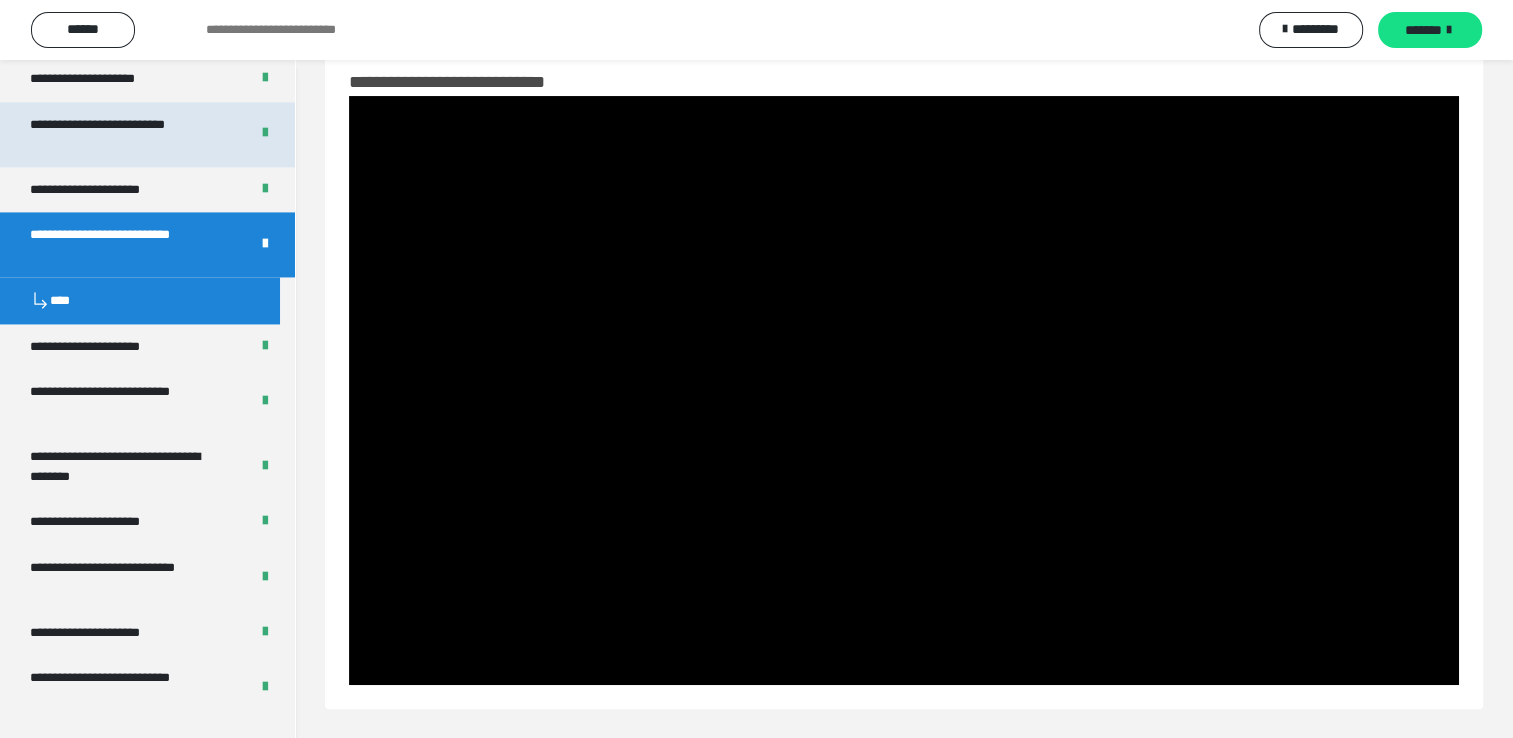 click on "**********" at bounding box center [124, 134] 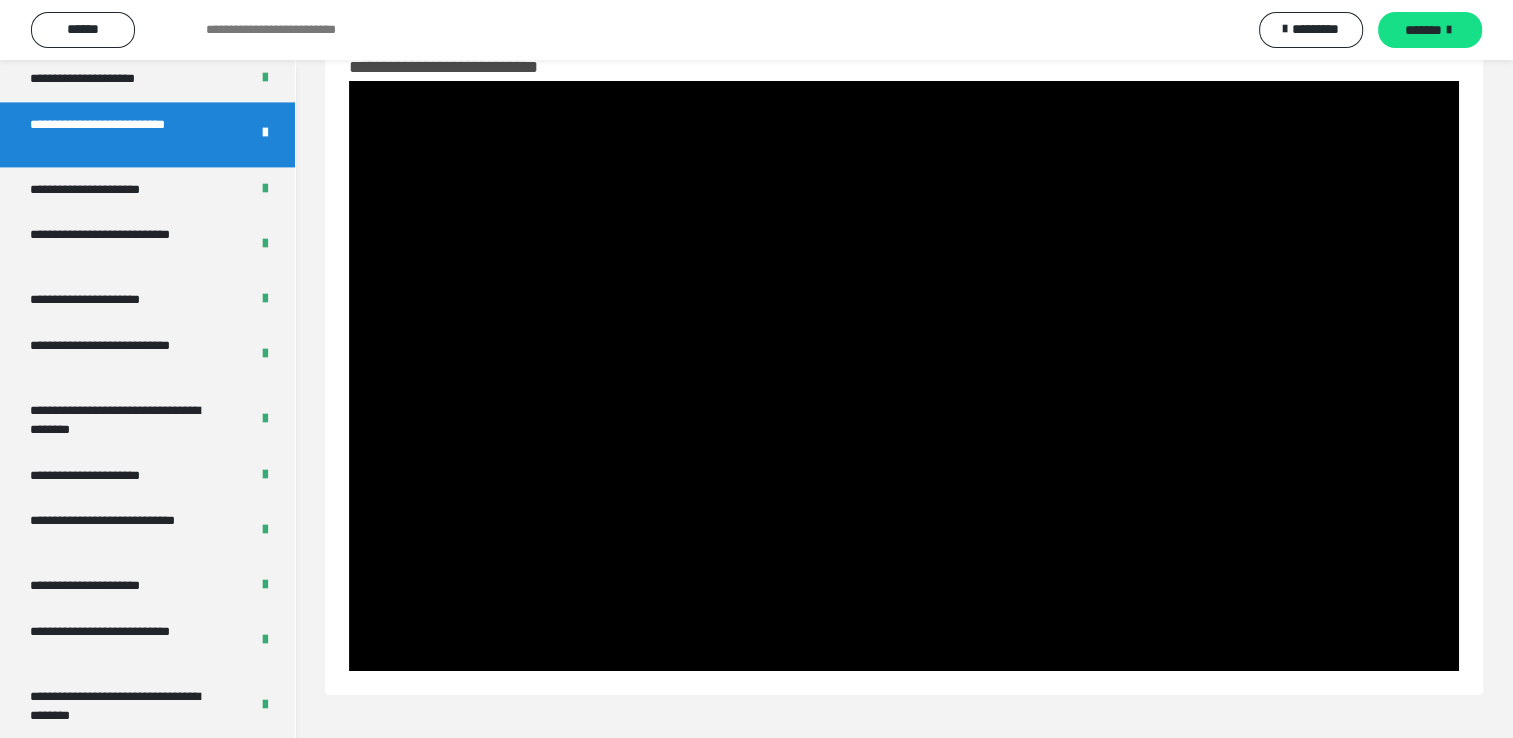 scroll, scrollTop: 46, scrollLeft: 0, axis: vertical 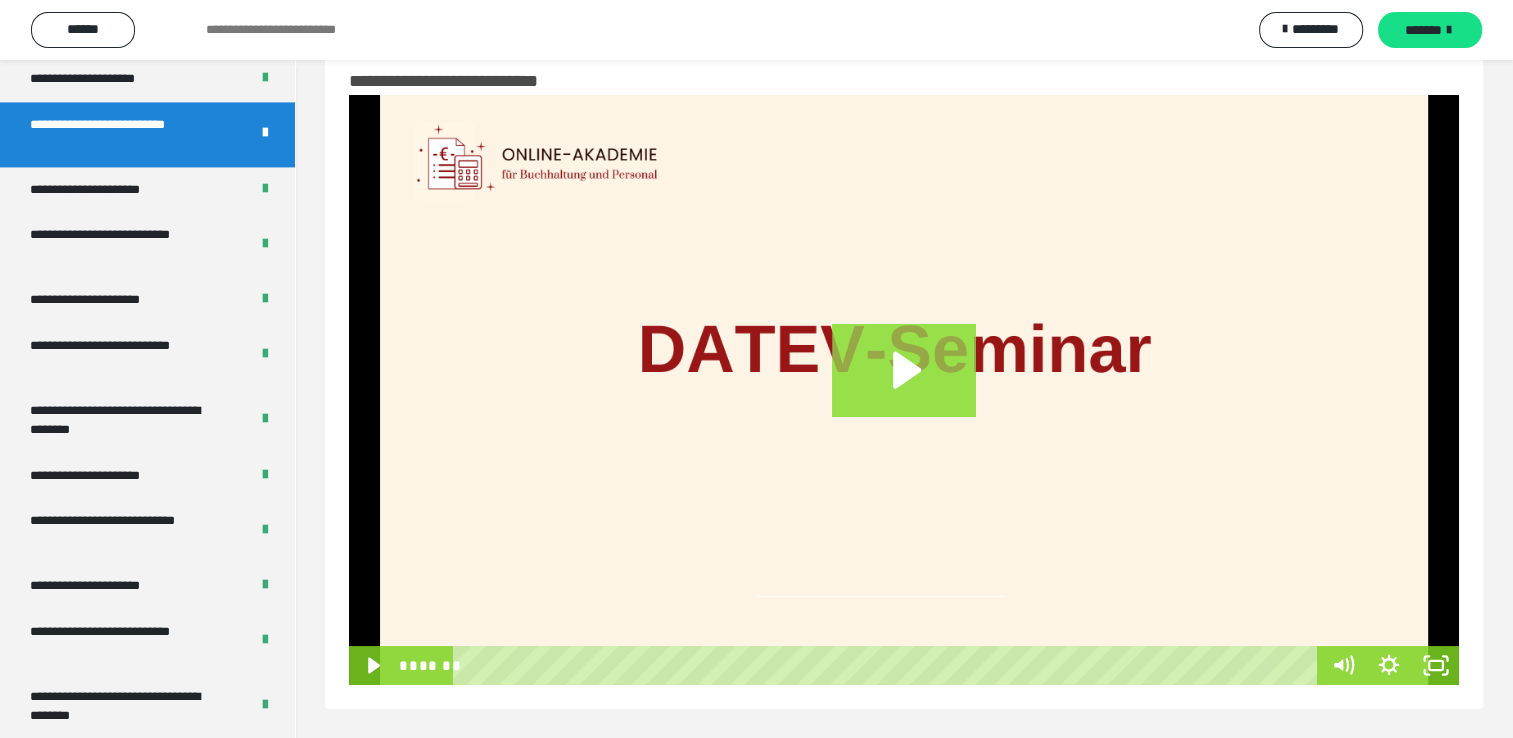 click 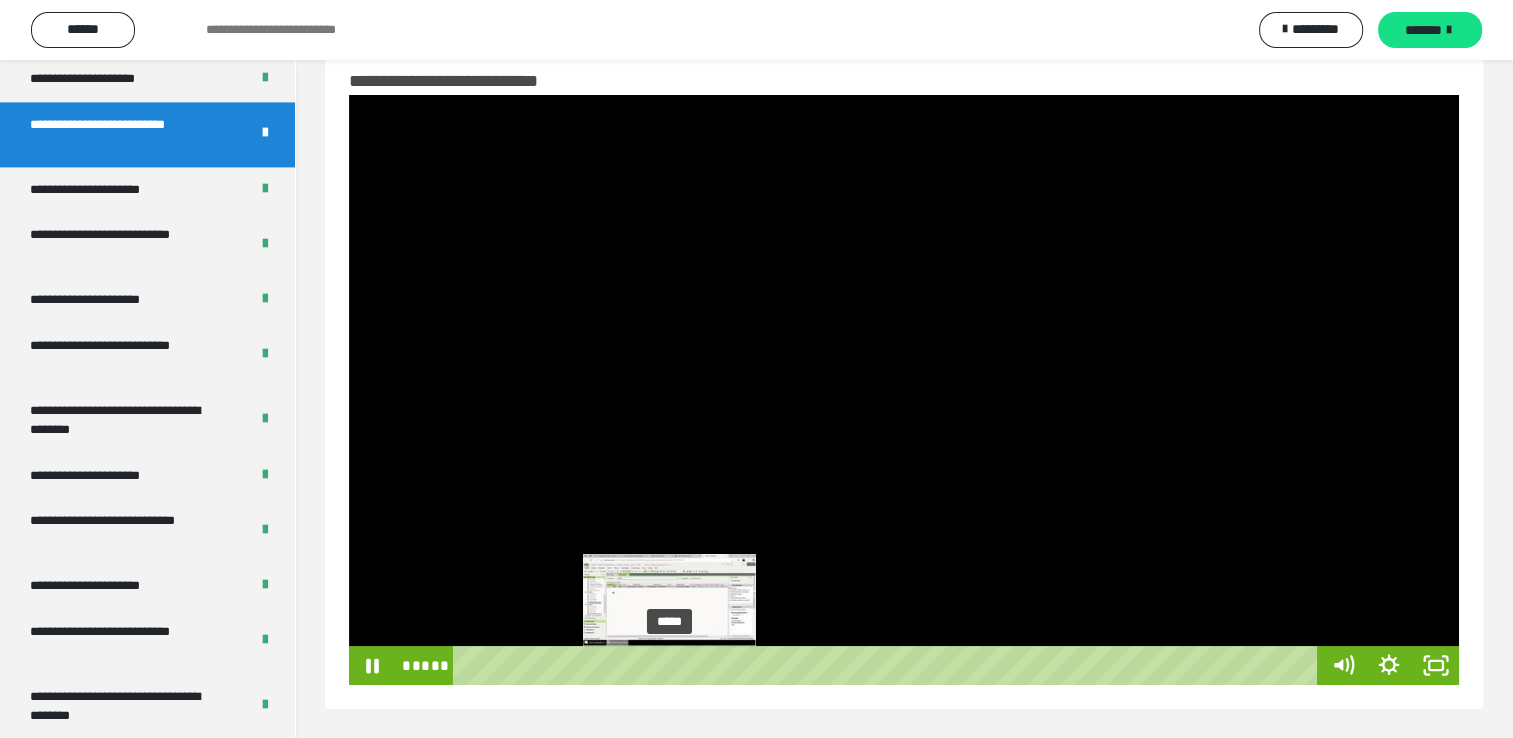 click on "*****" at bounding box center [888, 665] 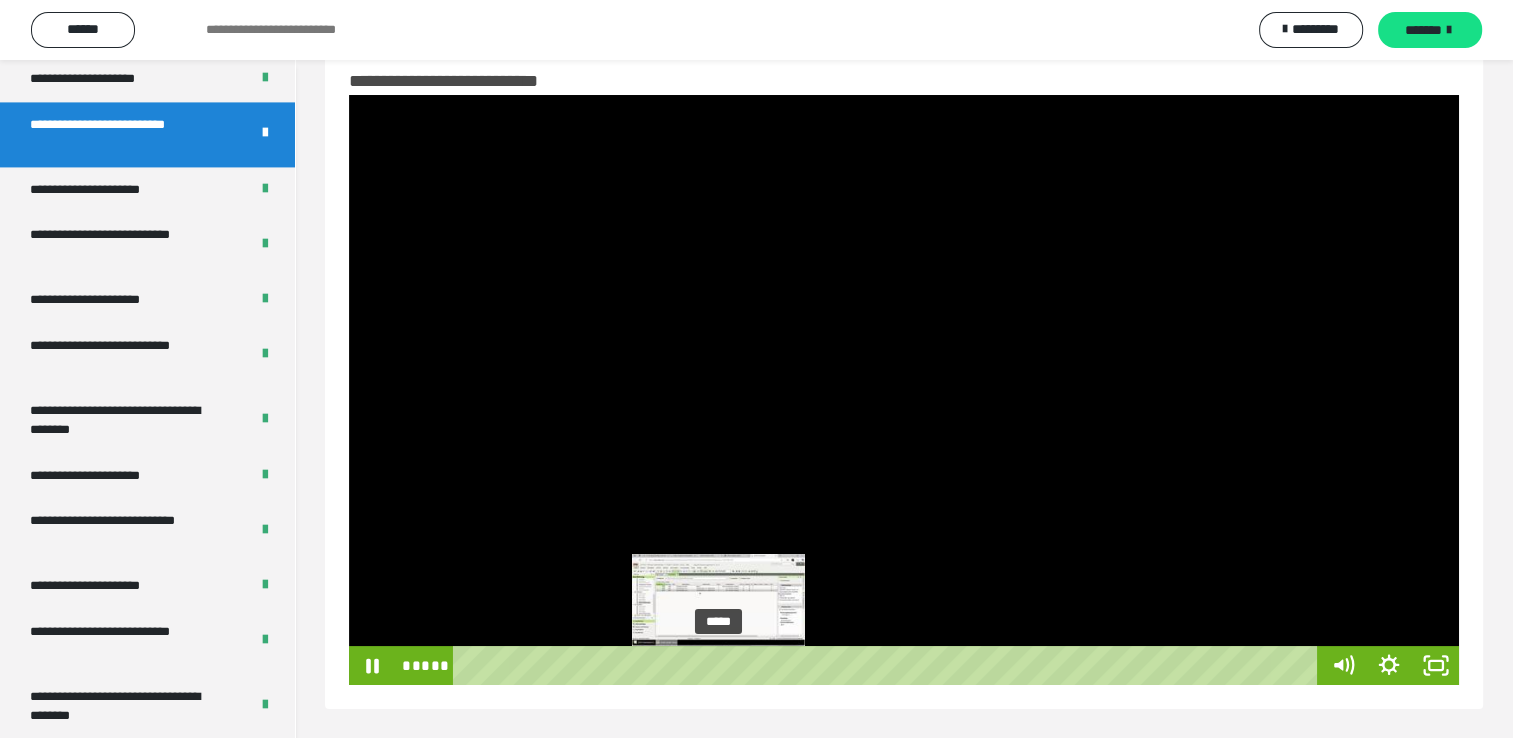 click on "*****" at bounding box center [888, 665] 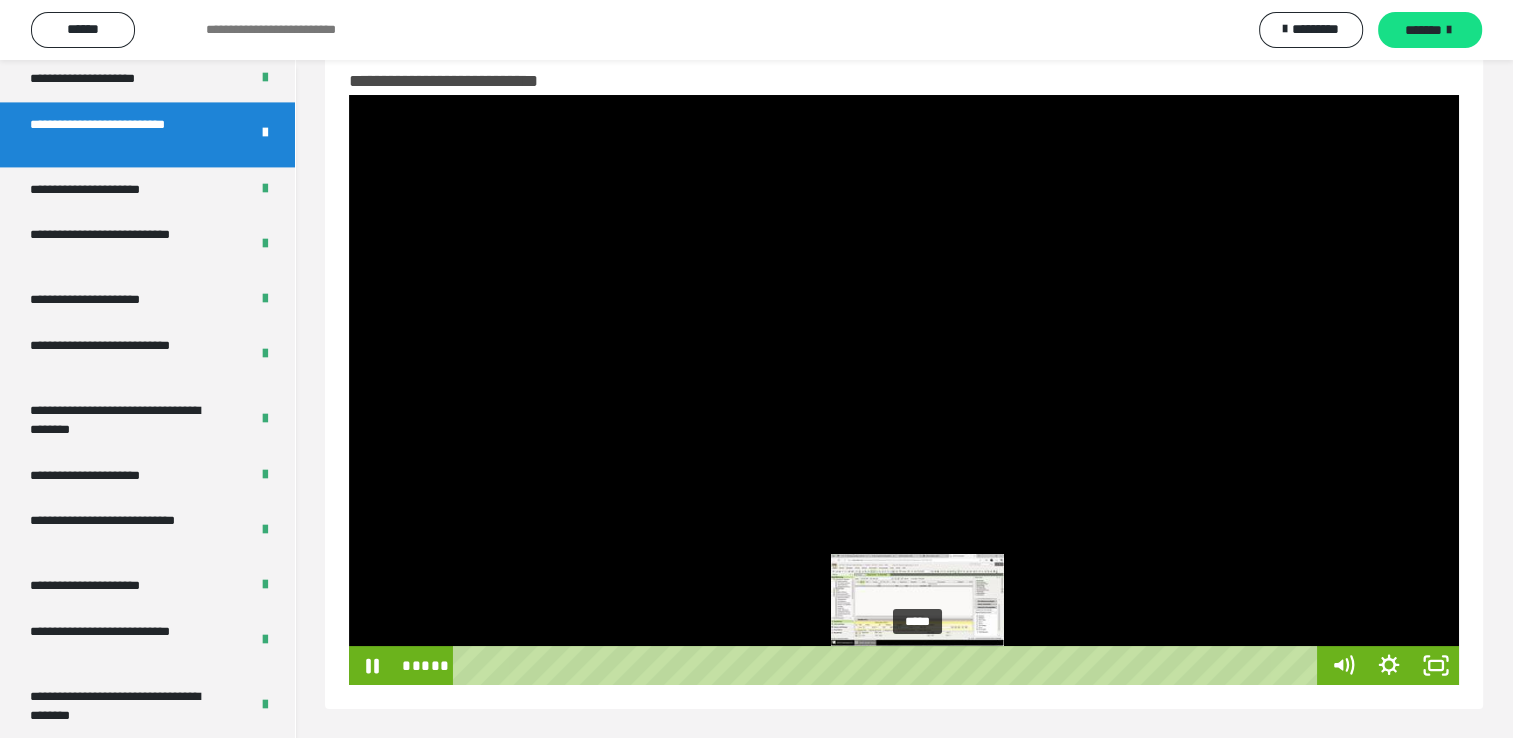 click on "*****" at bounding box center (888, 665) 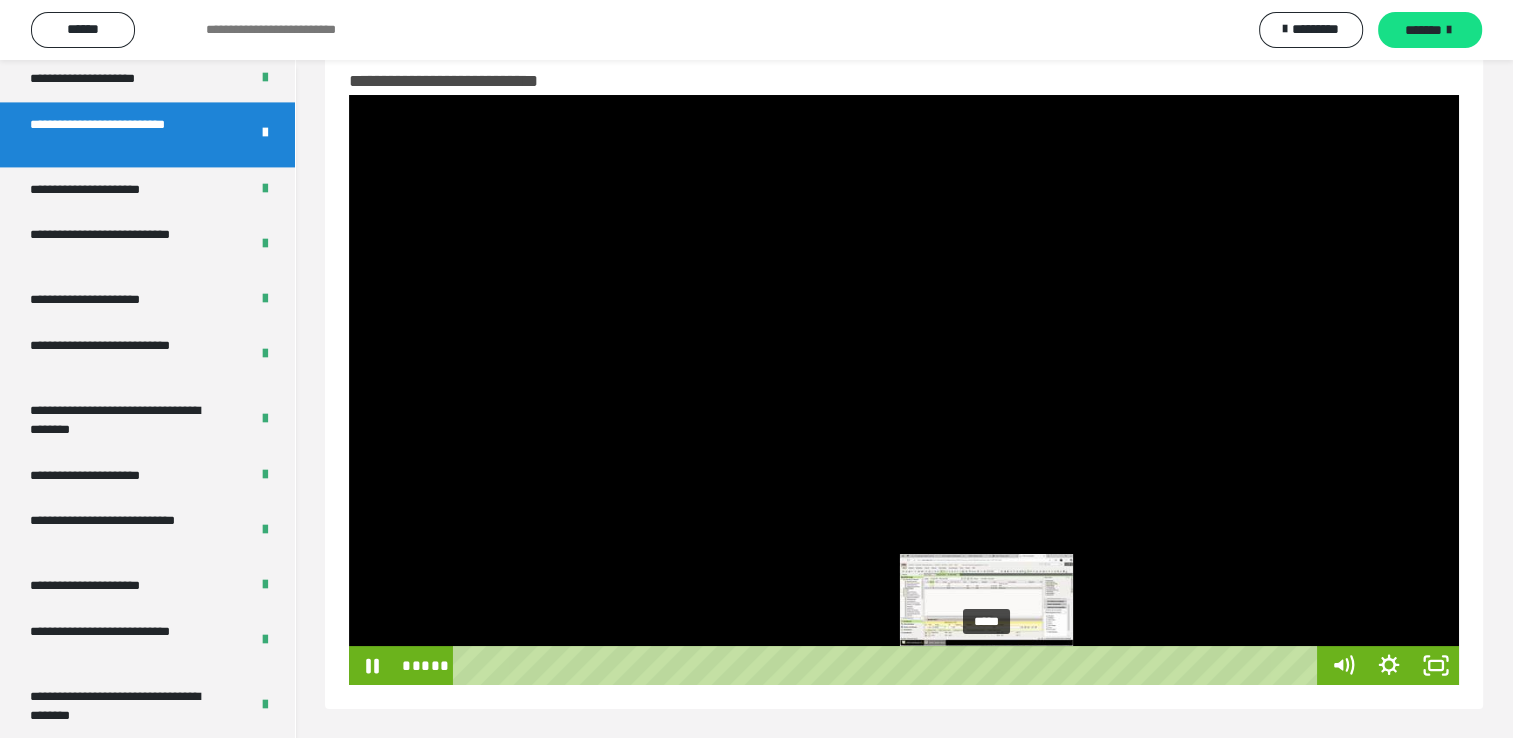 click on "*****" at bounding box center (888, 665) 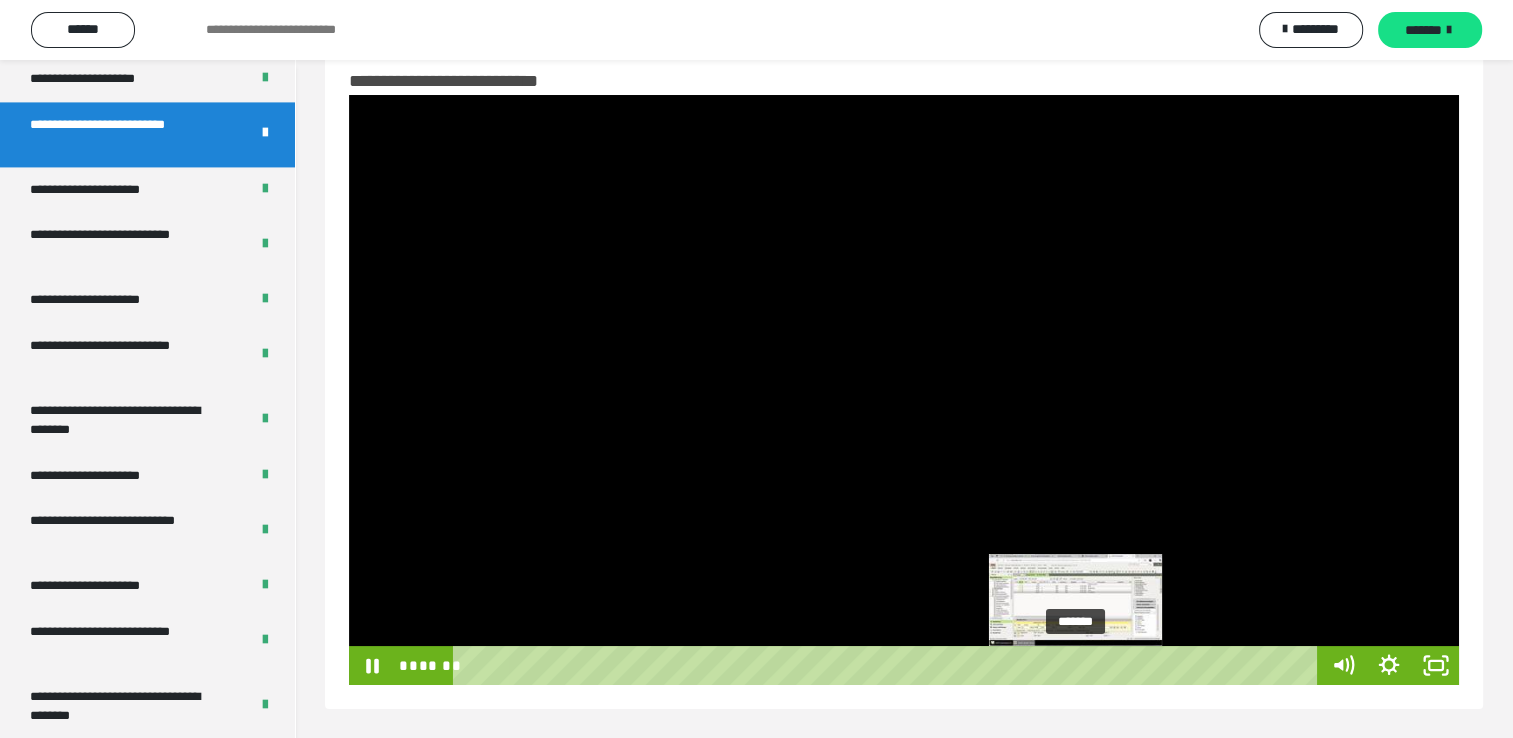 click on "*******" at bounding box center (888, 665) 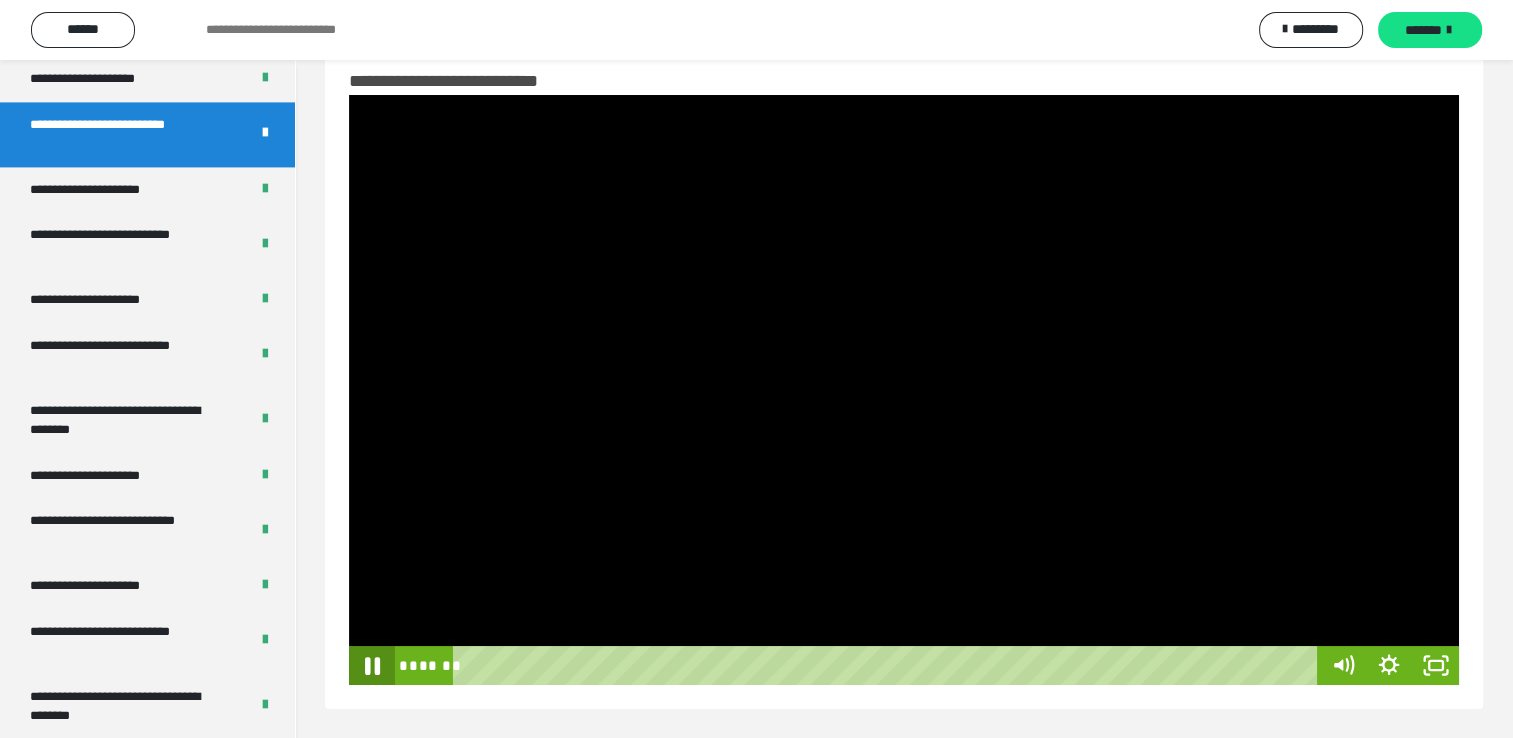 click 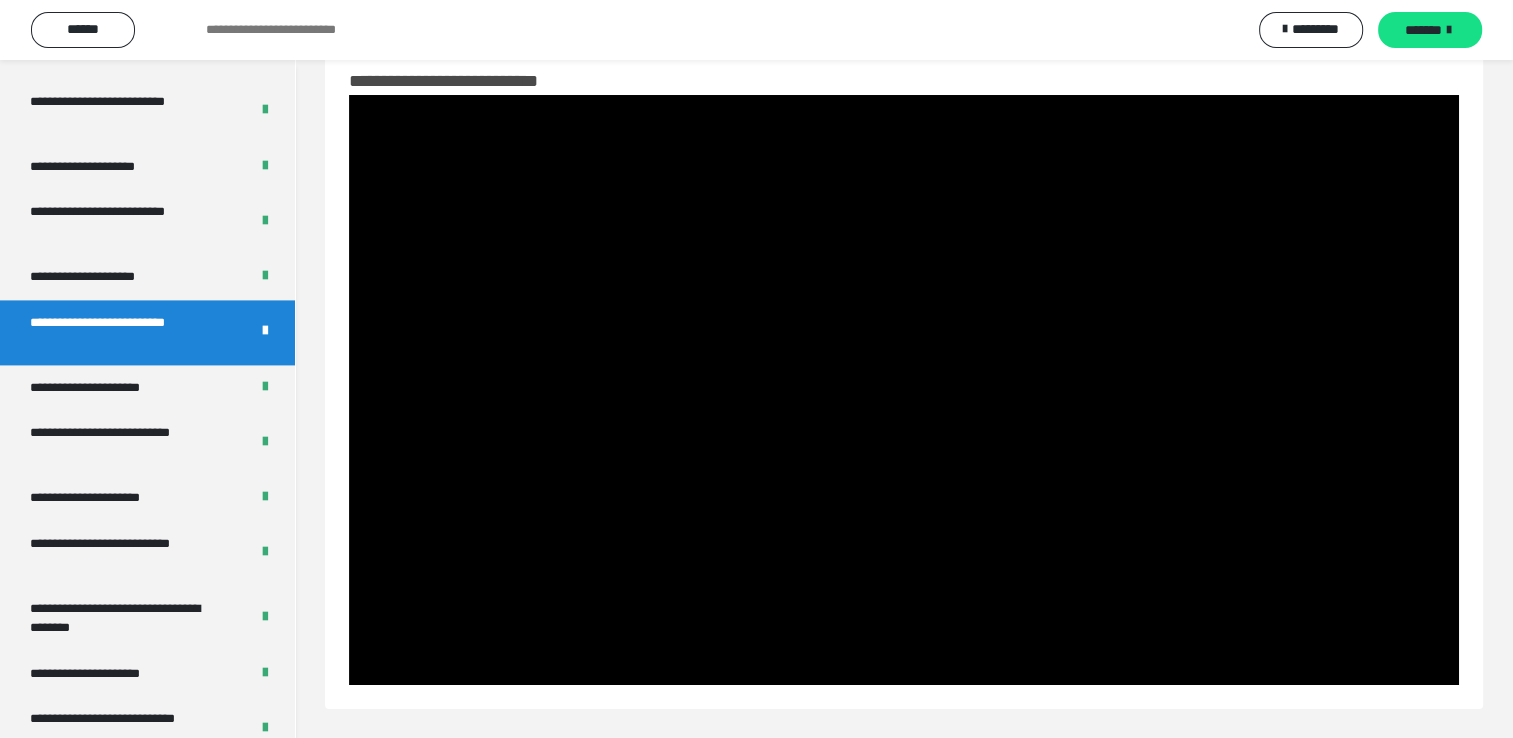 scroll, scrollTop: 2868, scrollLeft: 0, axis: vertical 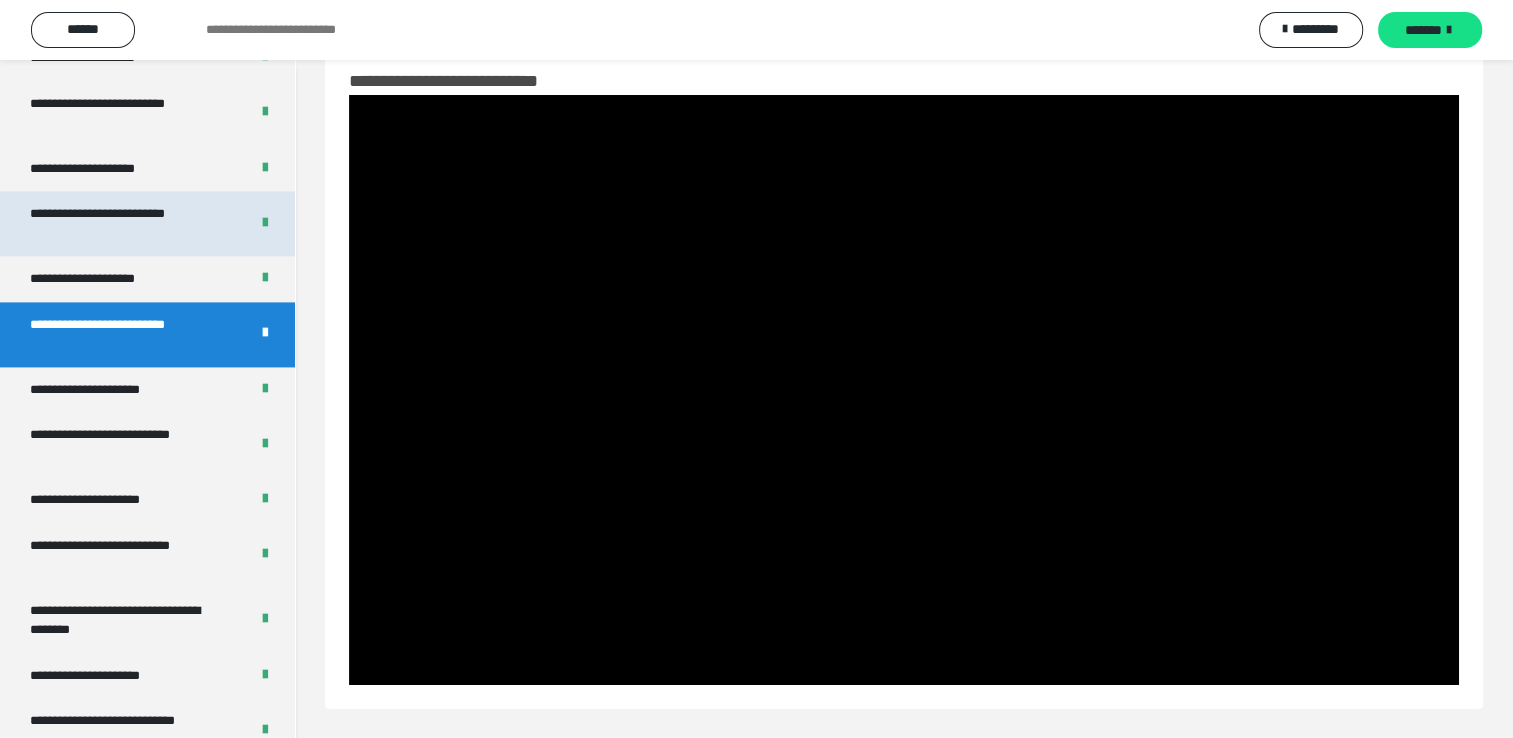 click on "**********" at bounding box center (124, 223) 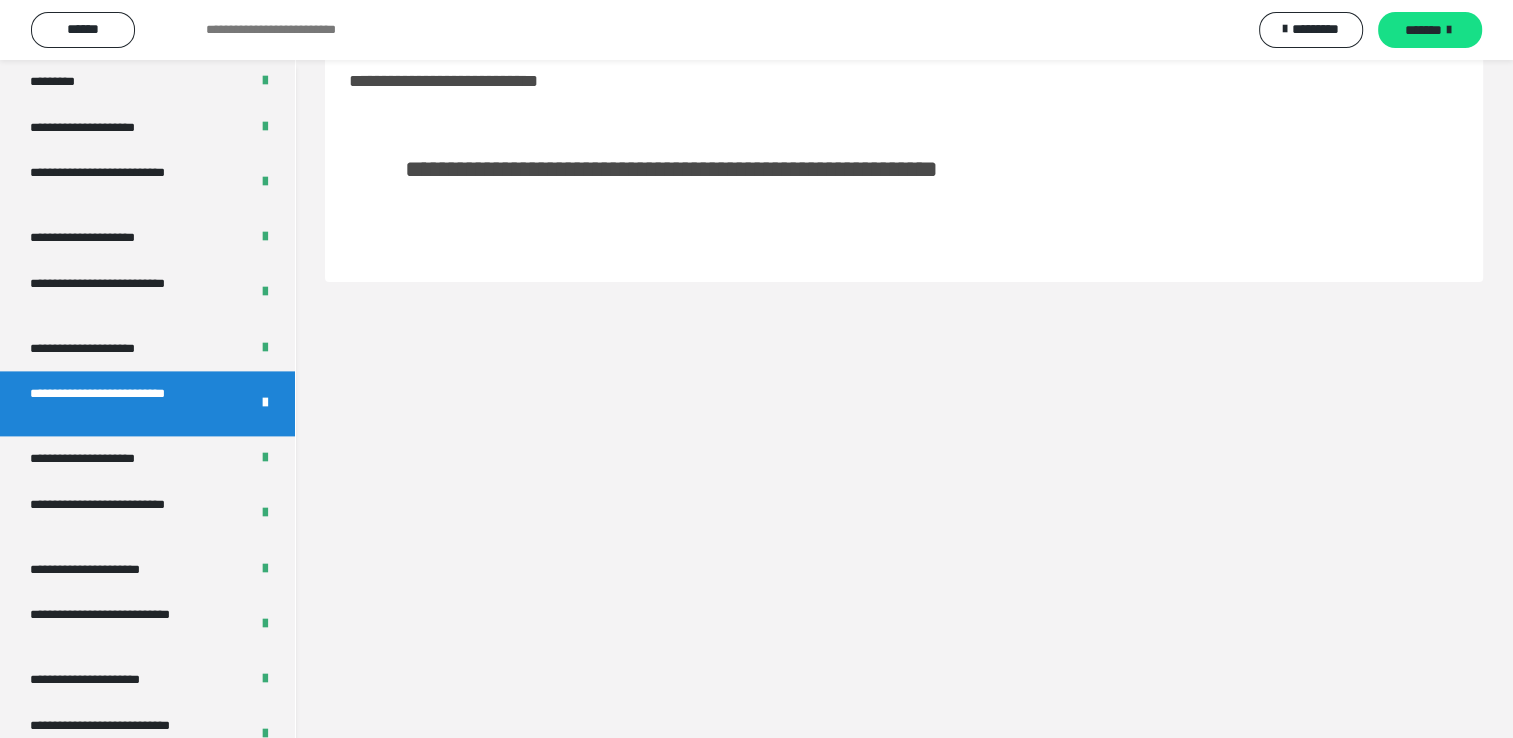 scroll, scrollTop: 2668, scrollLeft: 0, axis: vertical 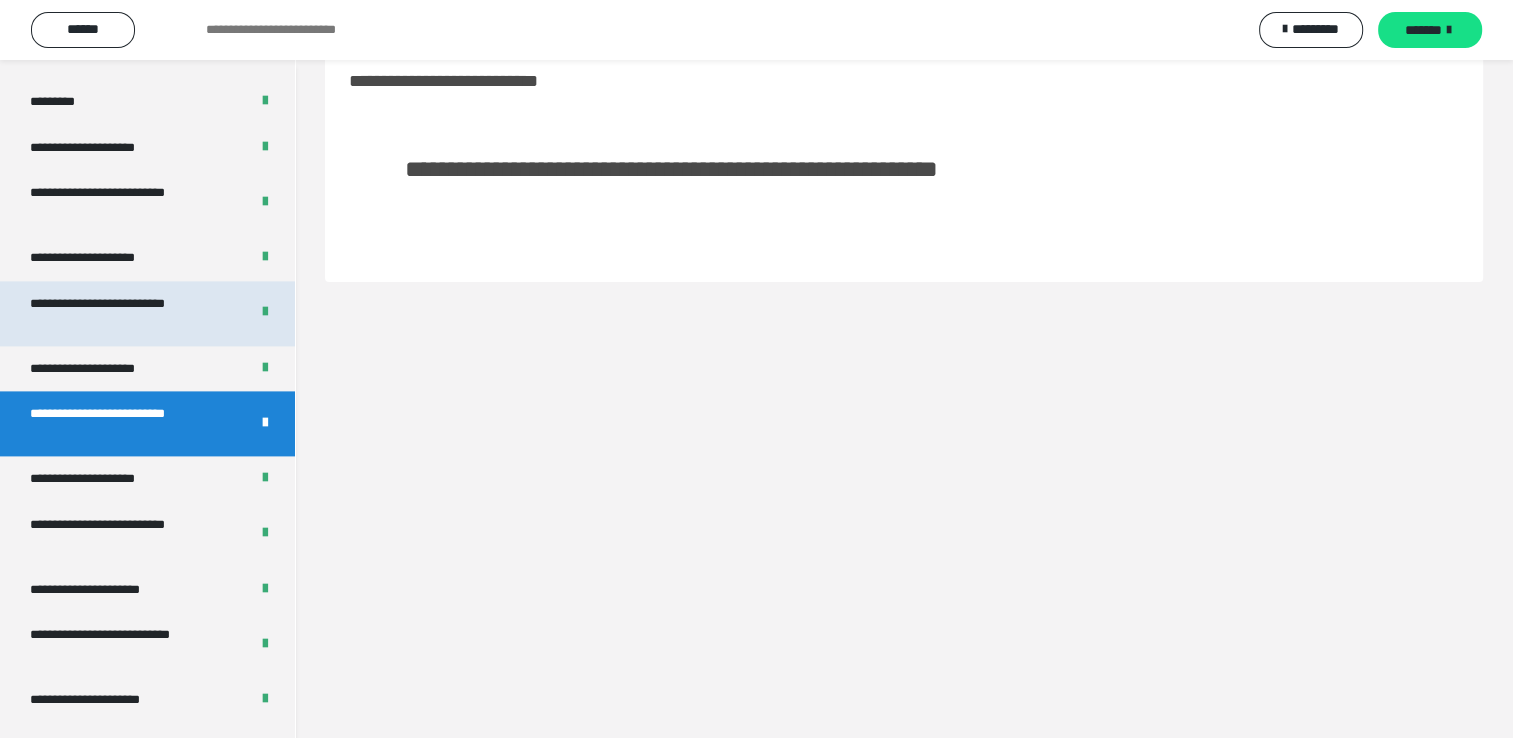 click on "**********" at bounding box center (124, 313) 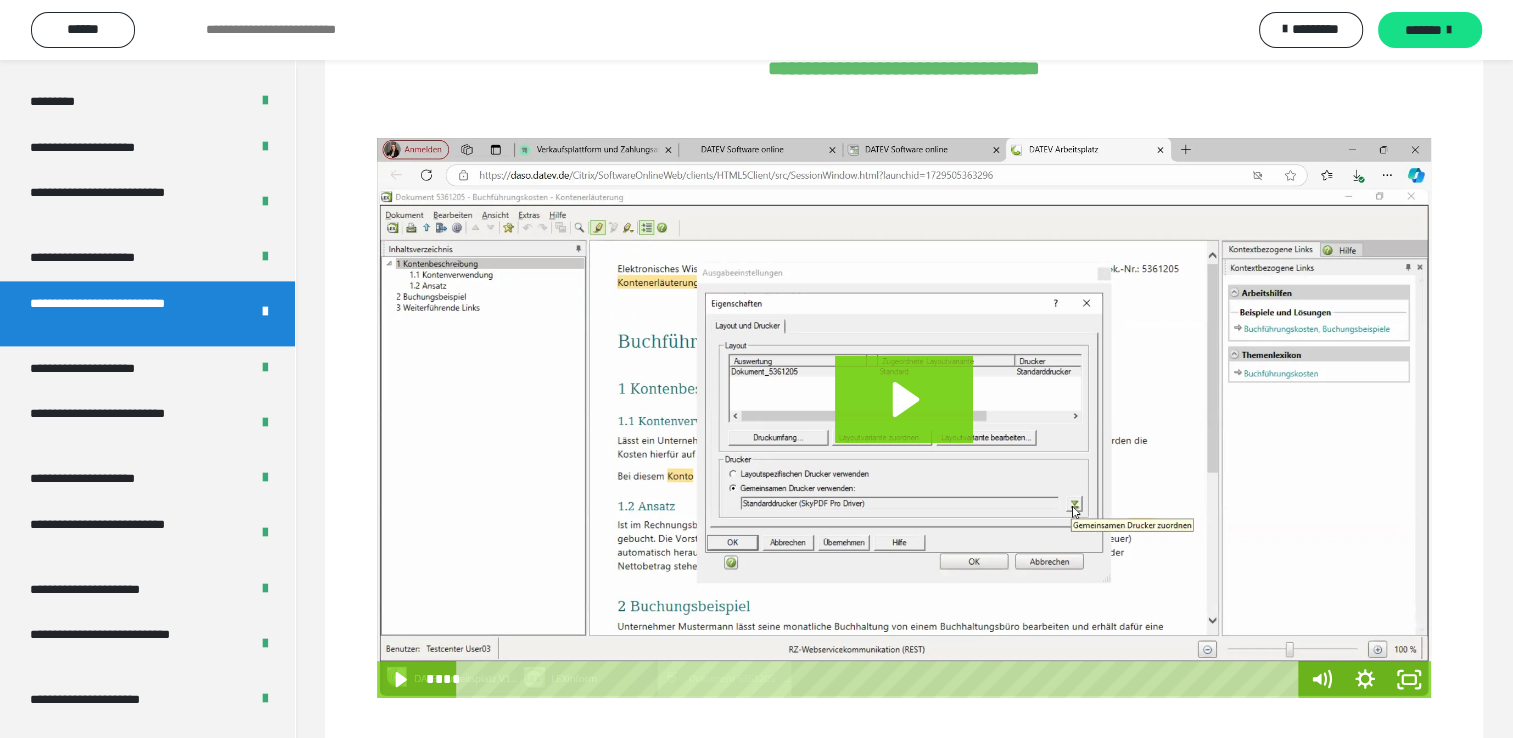 scroll, scrollTop: 166, scrollLeft: 0, axis: vertical 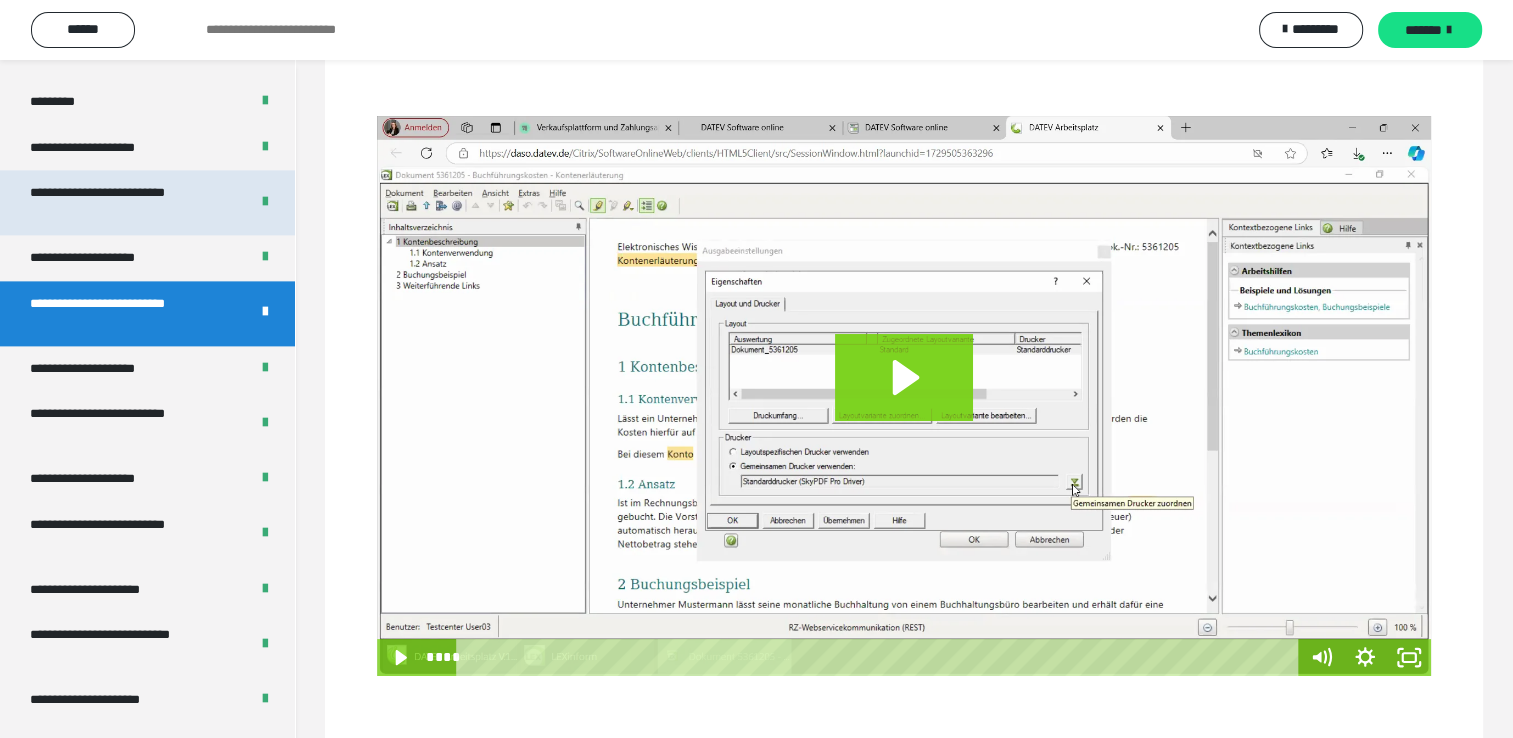 click on "**********" at bounding box center (124, 202) 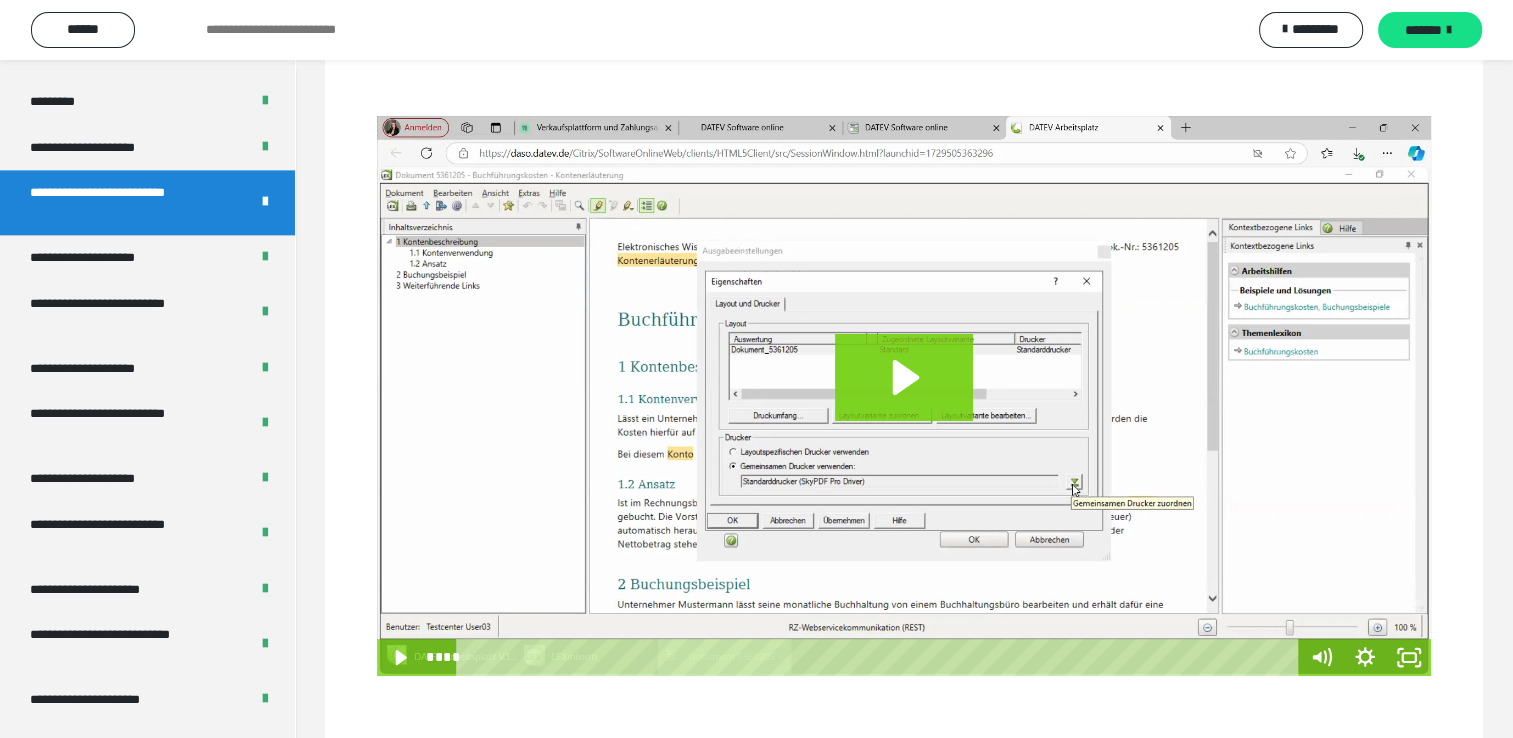 scroll, scrollTop: 60, scrollLeft: 0, axis: vertical 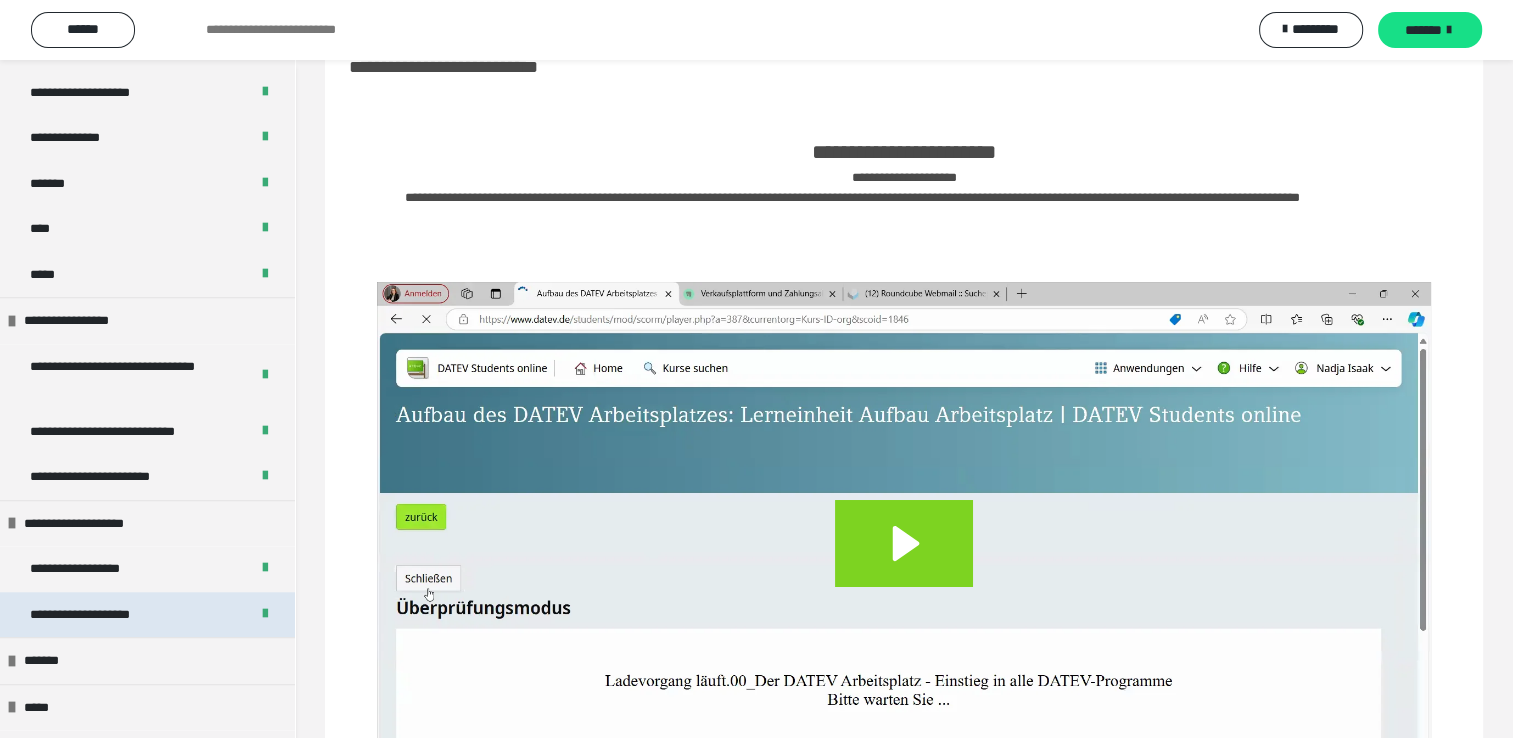 click on "**********" at bounding box center (102, 615) 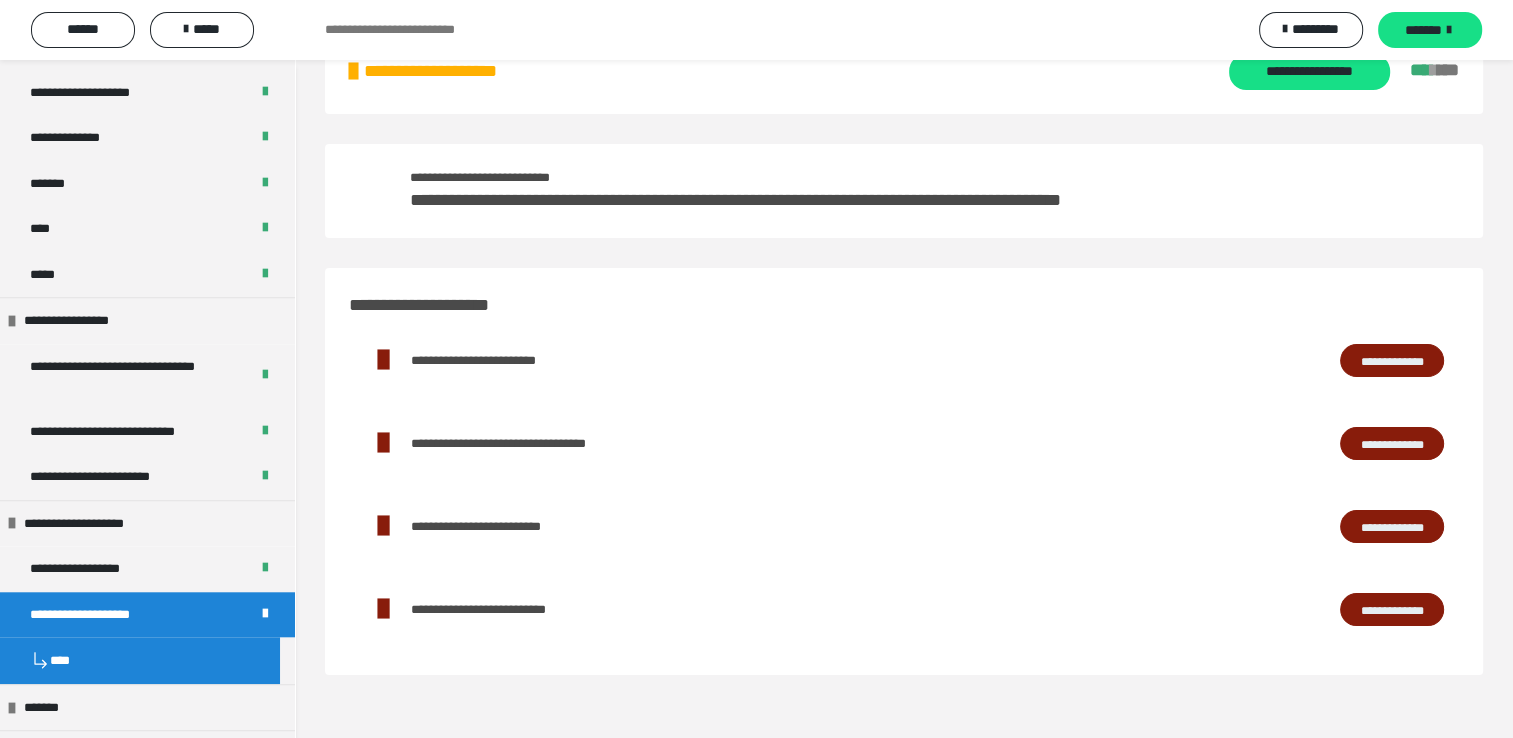 scroll, scrollTop: 20, scrollLeft: 0, axis: vertical 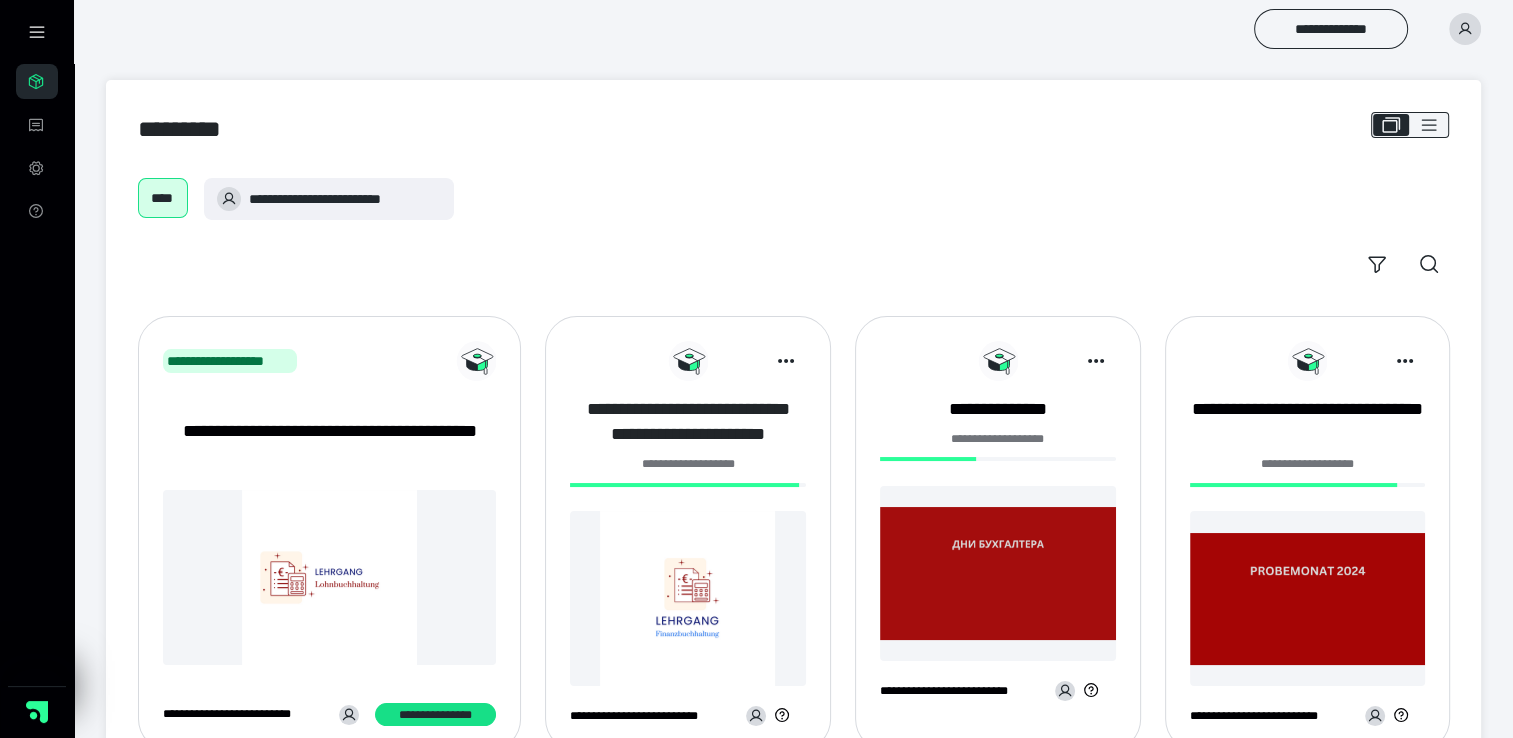 click on "**********" at bounding box center (688, 422) 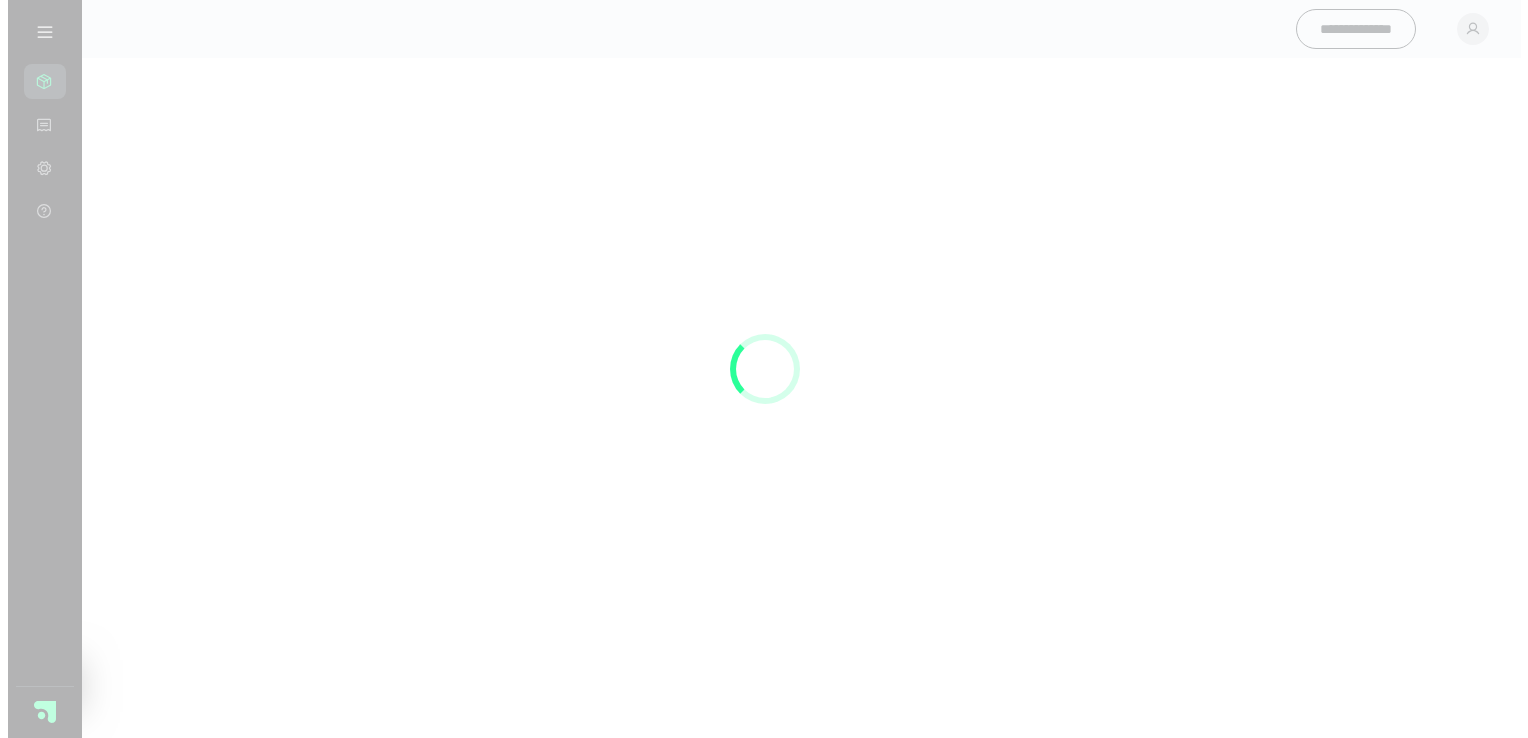 scroll, scrollTop: 0, scrollLeft: 0, axis: both 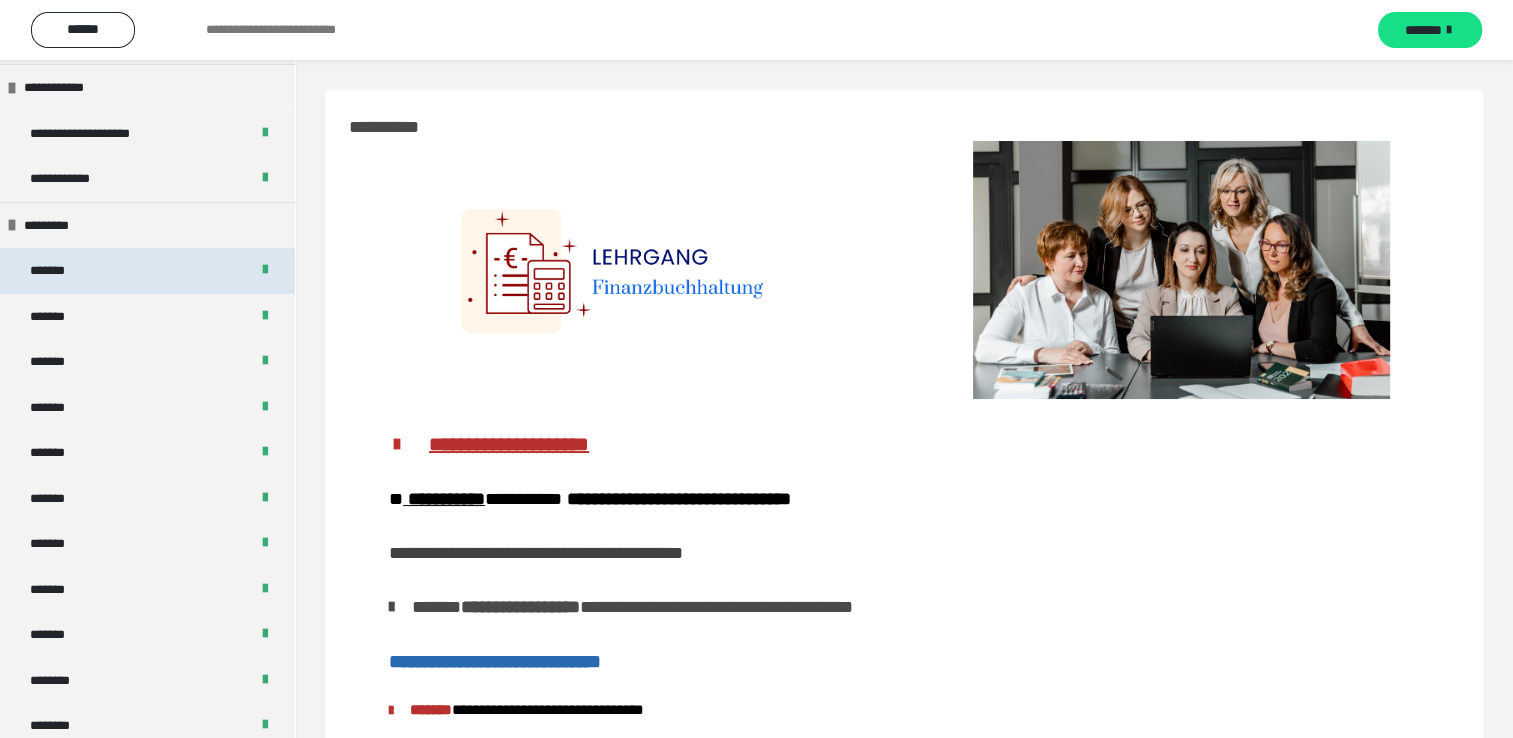 click on "*******" at bounding box center [147, 271] 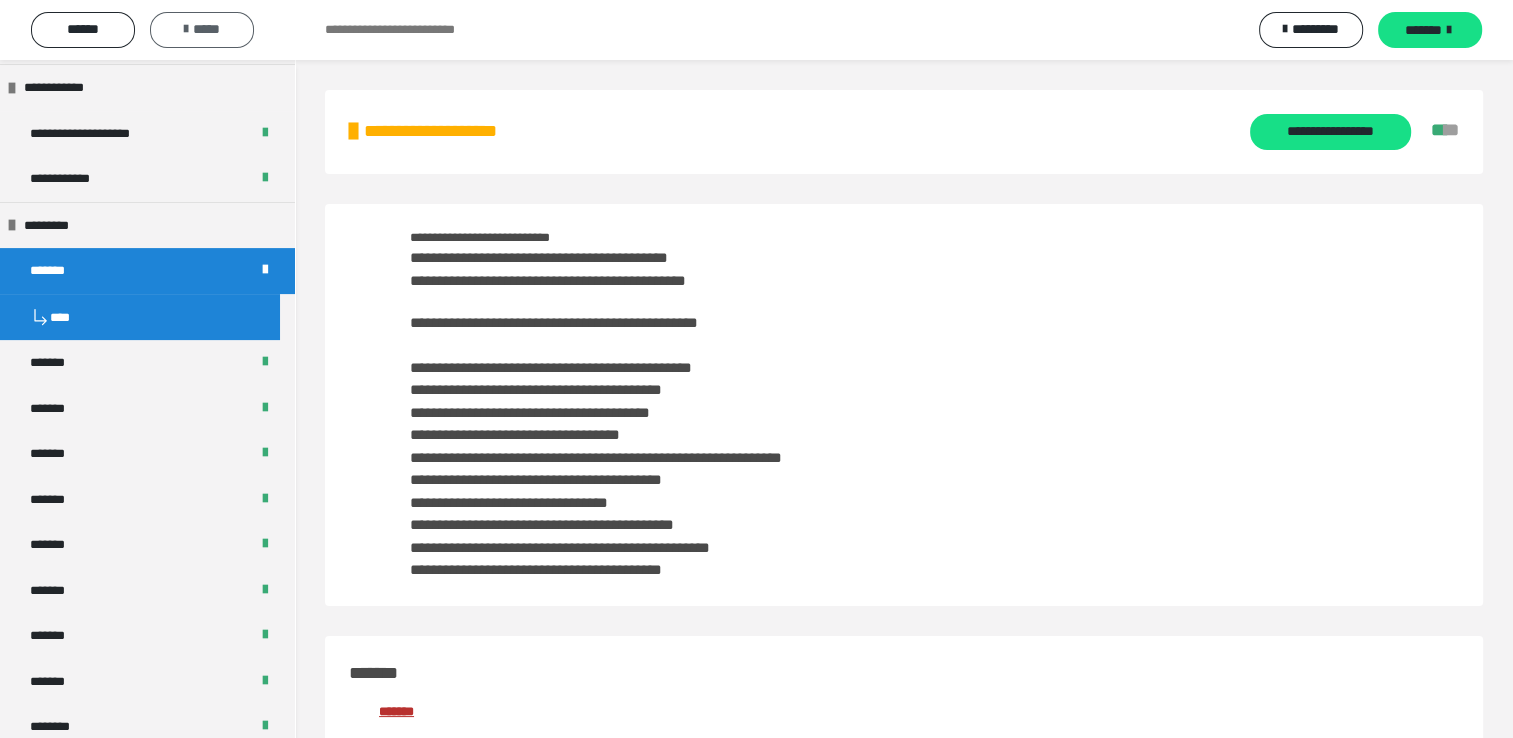 click on "*****" at bounding box center (202, 29) 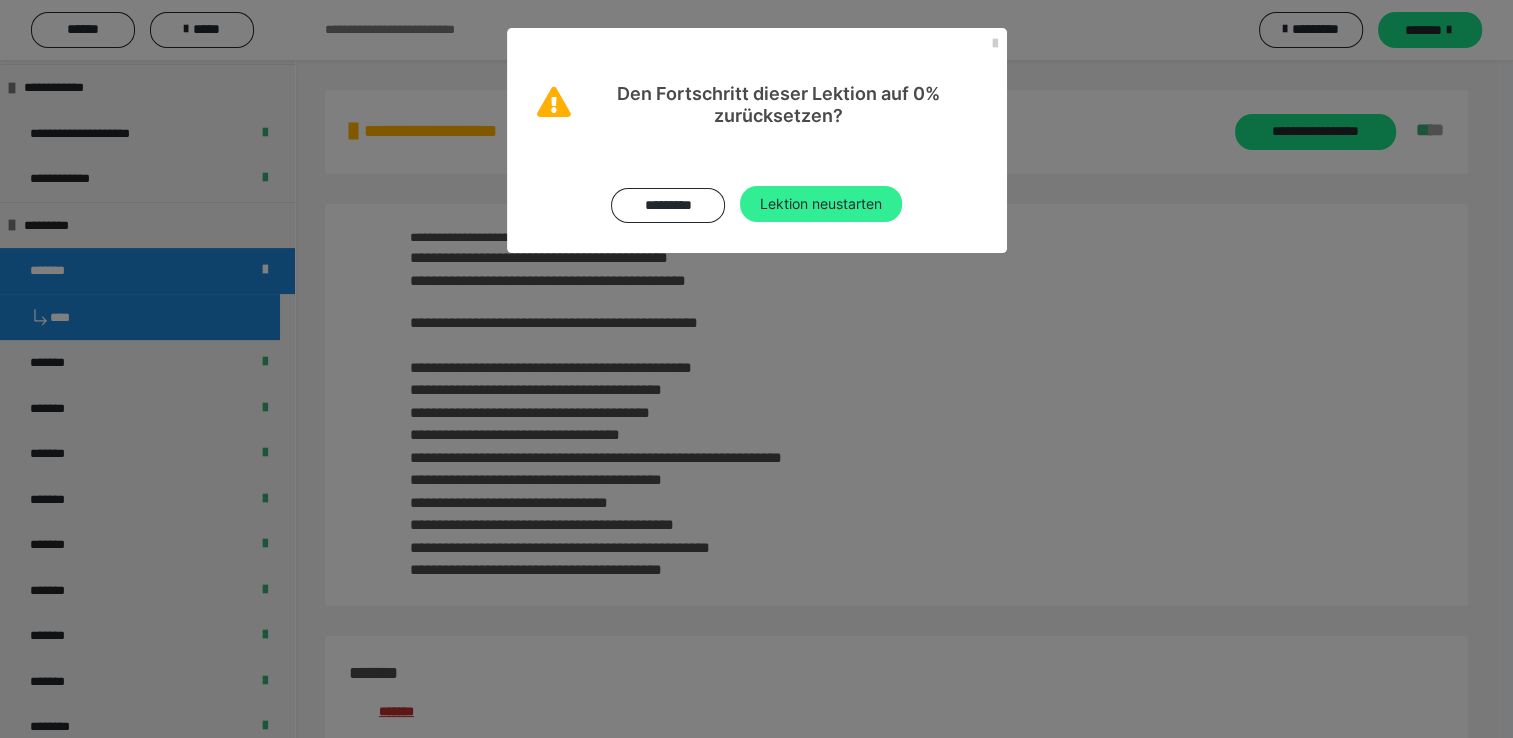 click on "Lektion neustarten" at bounding box center [821, 204] 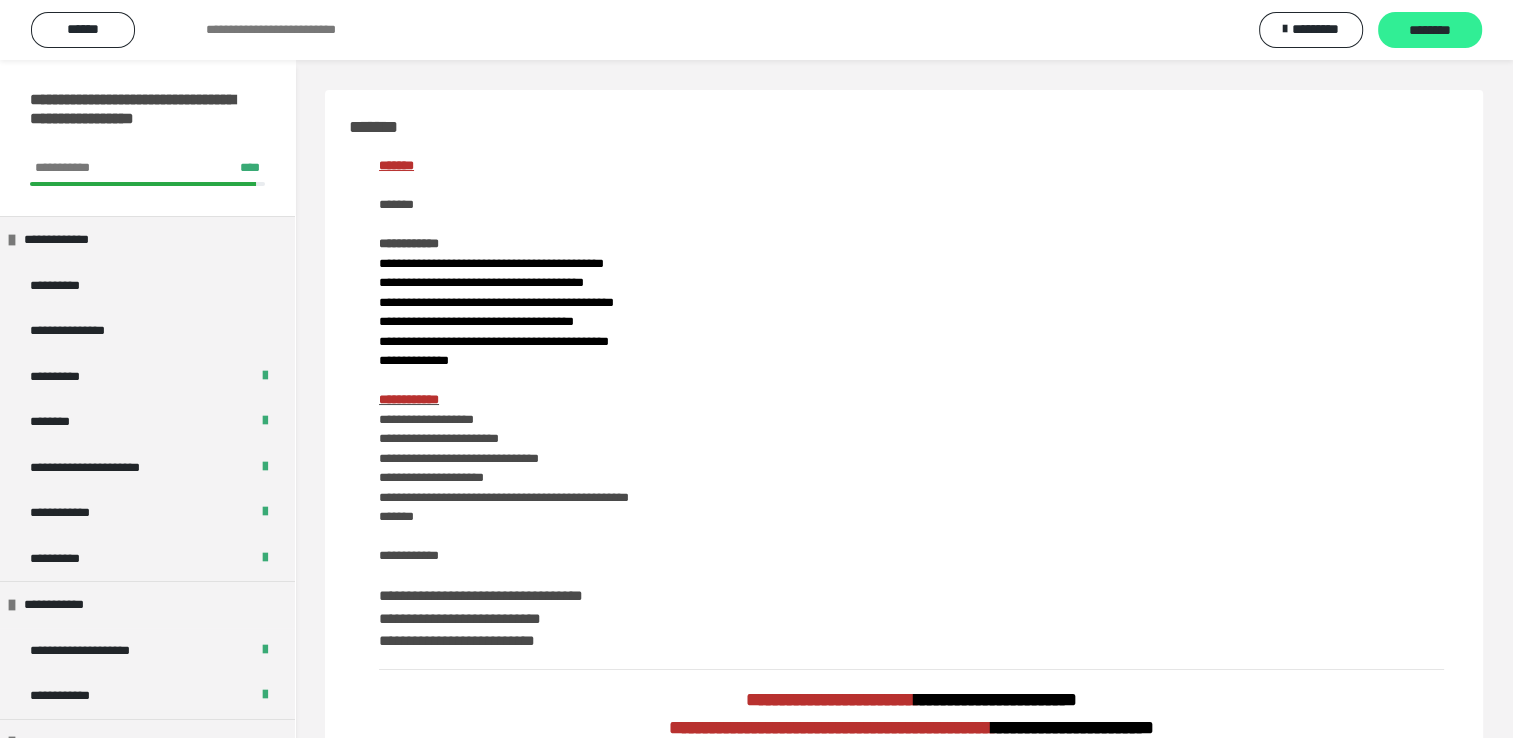 click on "********" at bounding box center (1430, 31) 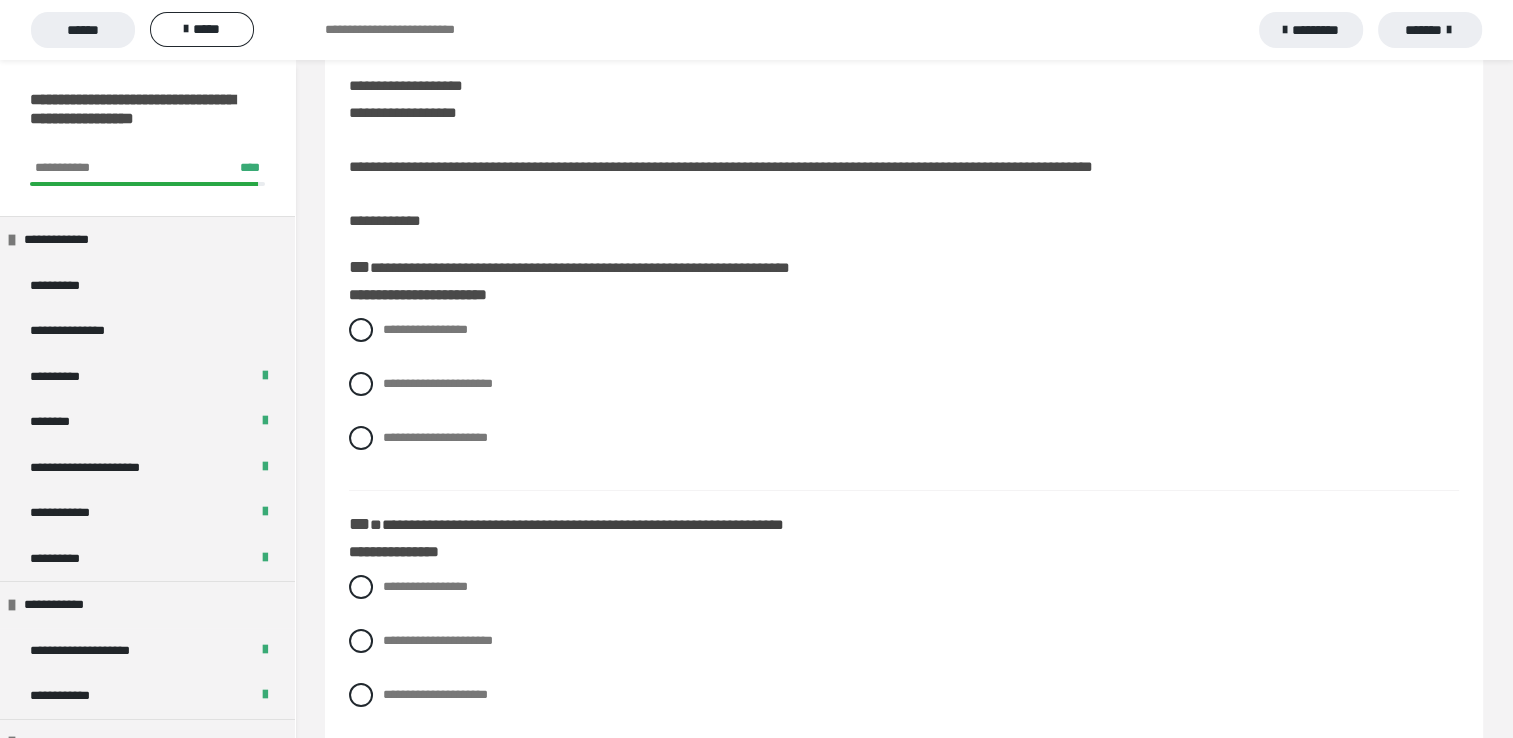 scroll, scrollTop: 80, scrollLeft: 0, axis: vertical 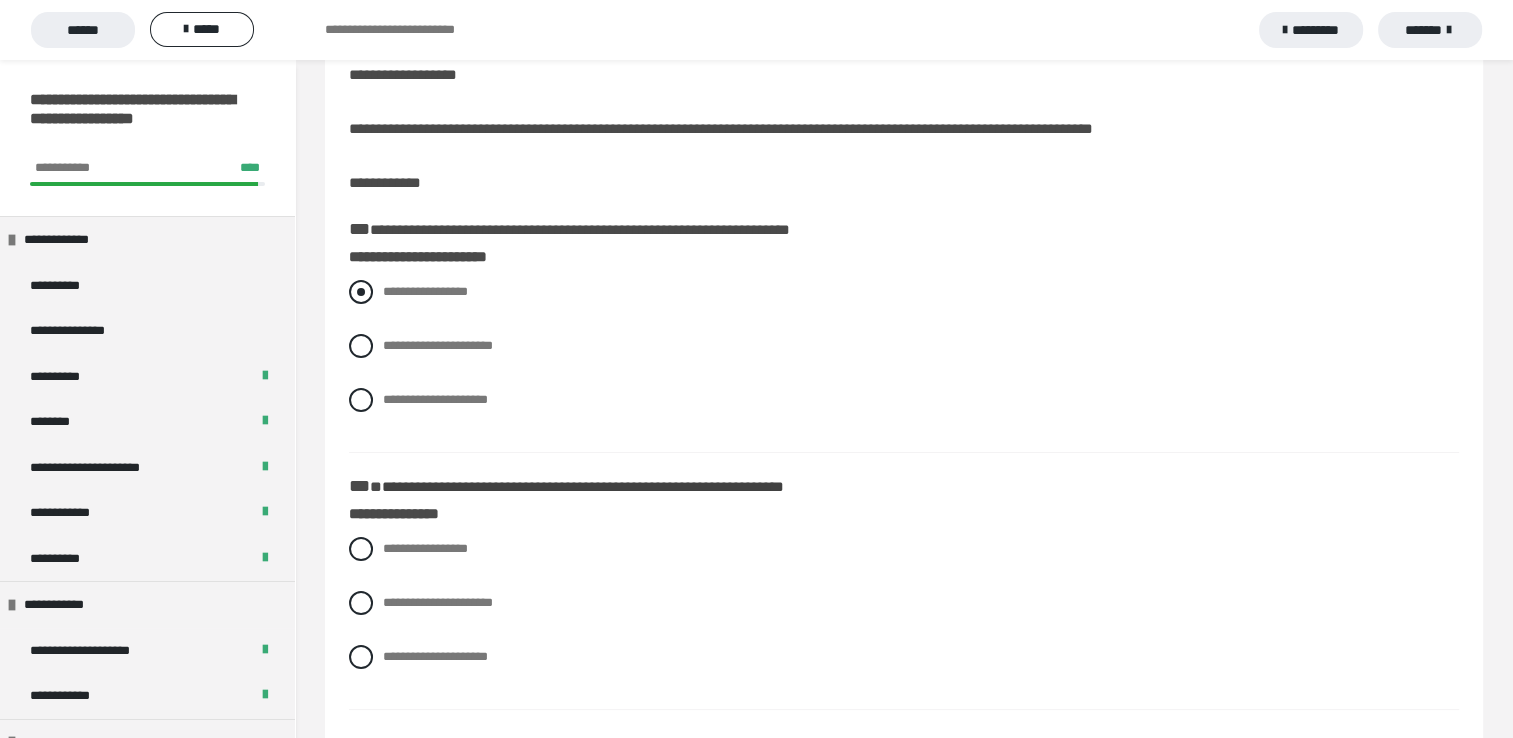 click at bounding box center [361, 292] 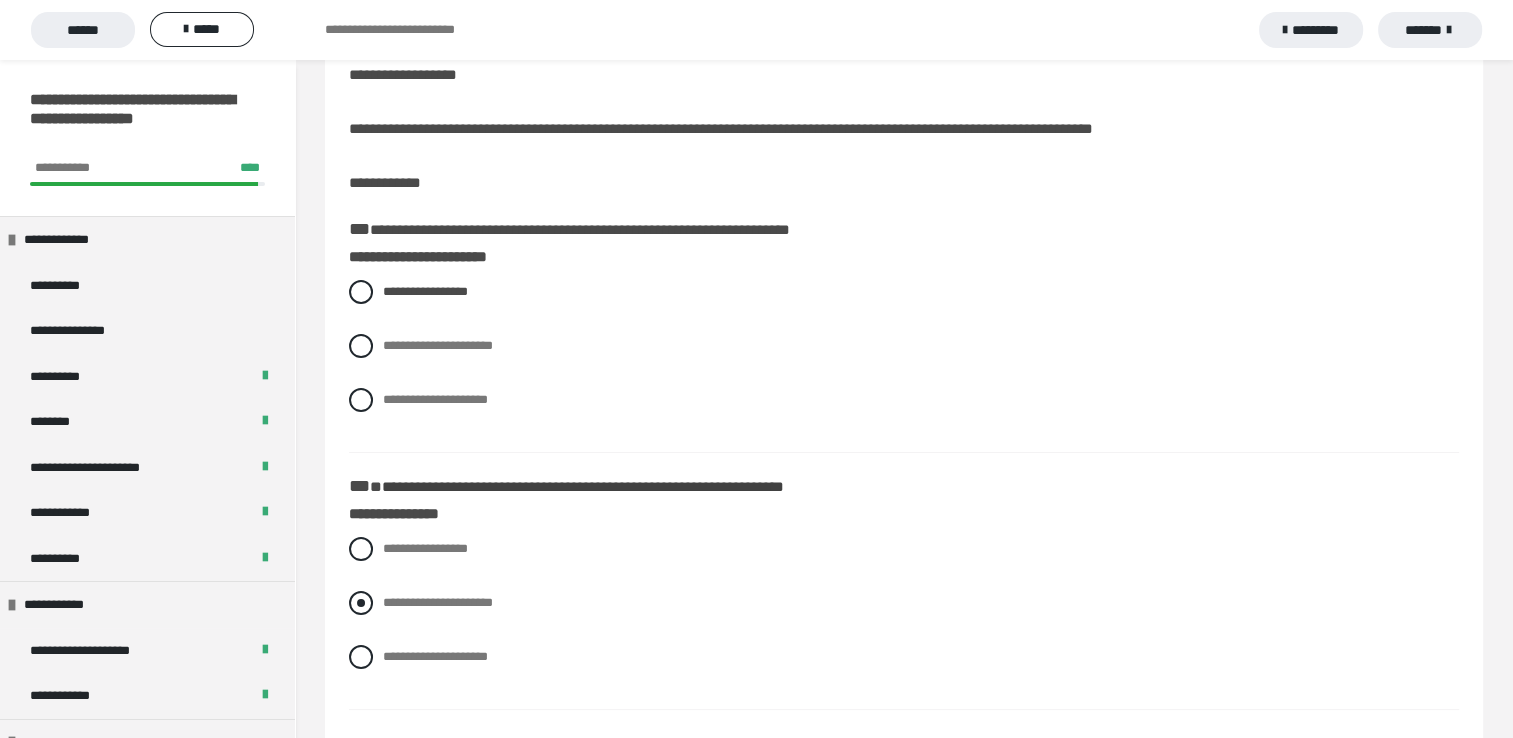 click at bounding box center [361, 603] 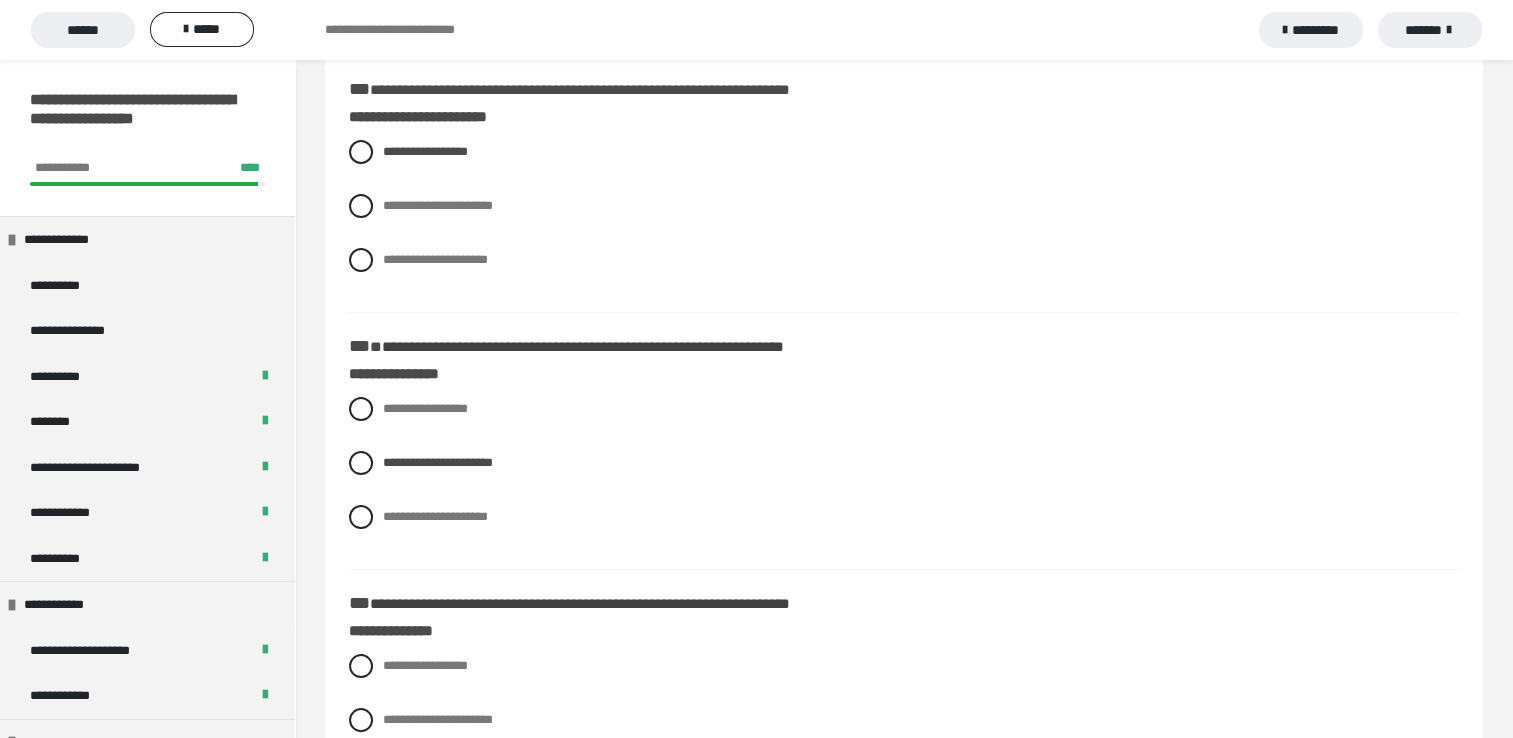 scroll, scrollTop: 240, scrollLeft: 0, axis: vertical 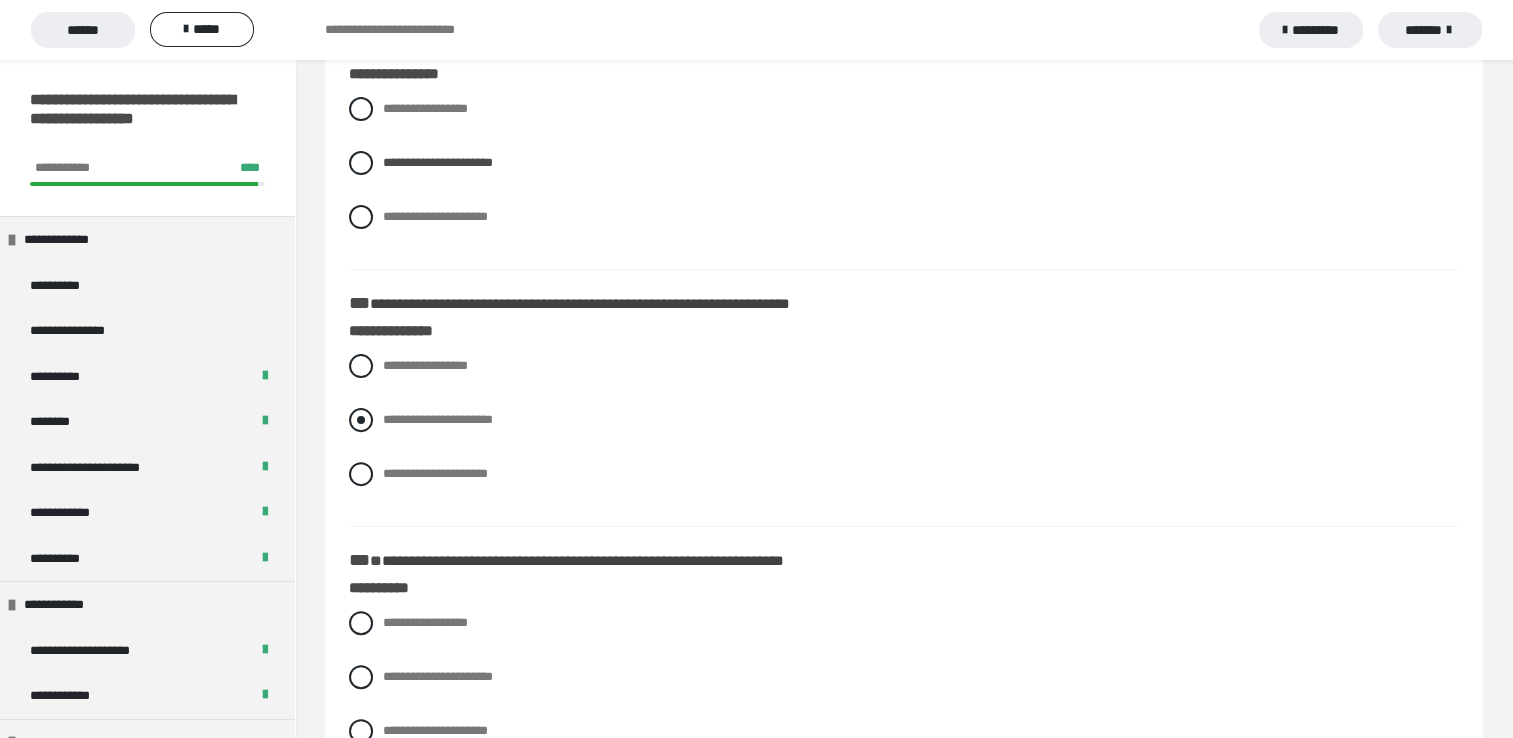 click at bounding box center (361, 420) 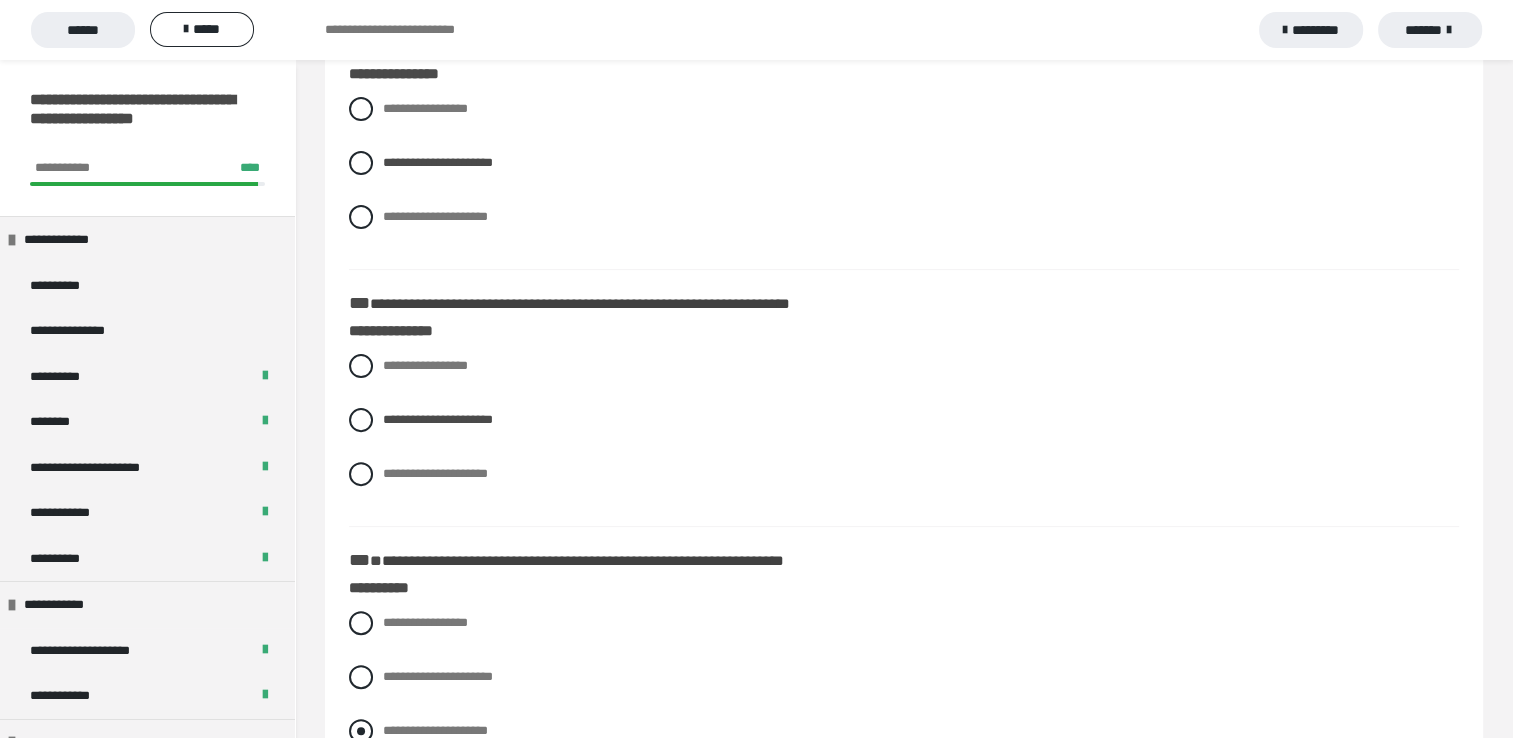 click at bounding box center (361, 731) 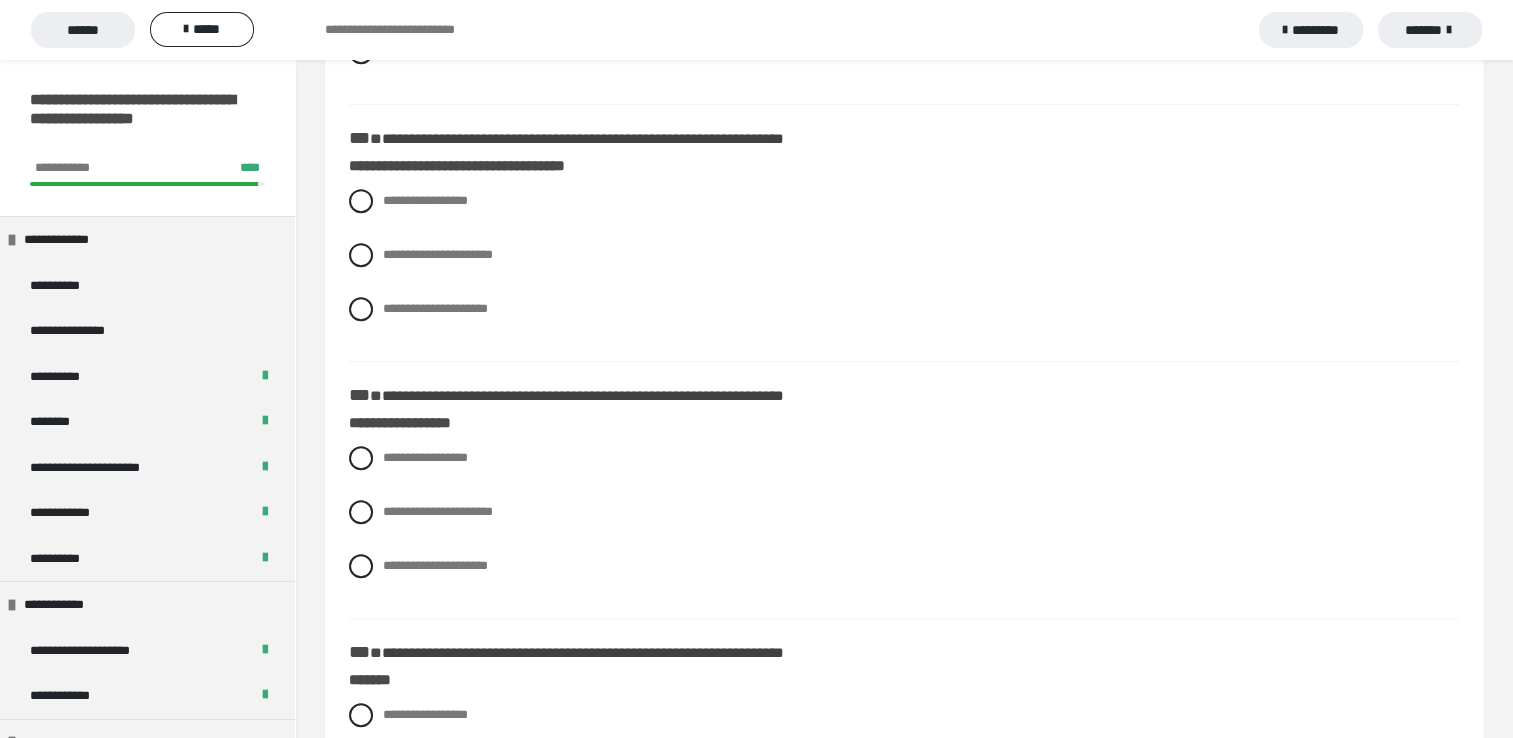 scroll, scrollTop: 1200, scrollLeft: 0, axis: vertical 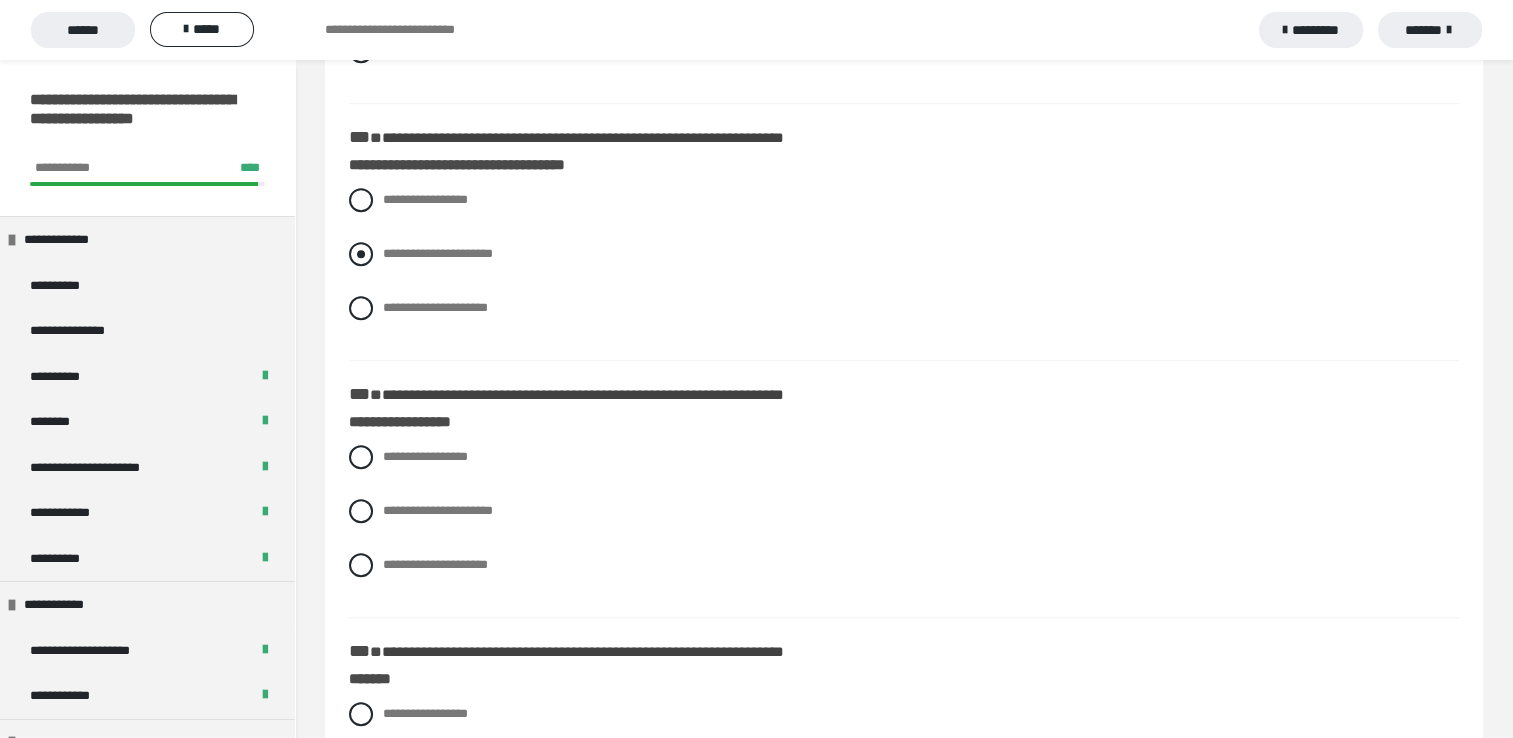 click at bounding box center [361, 254] 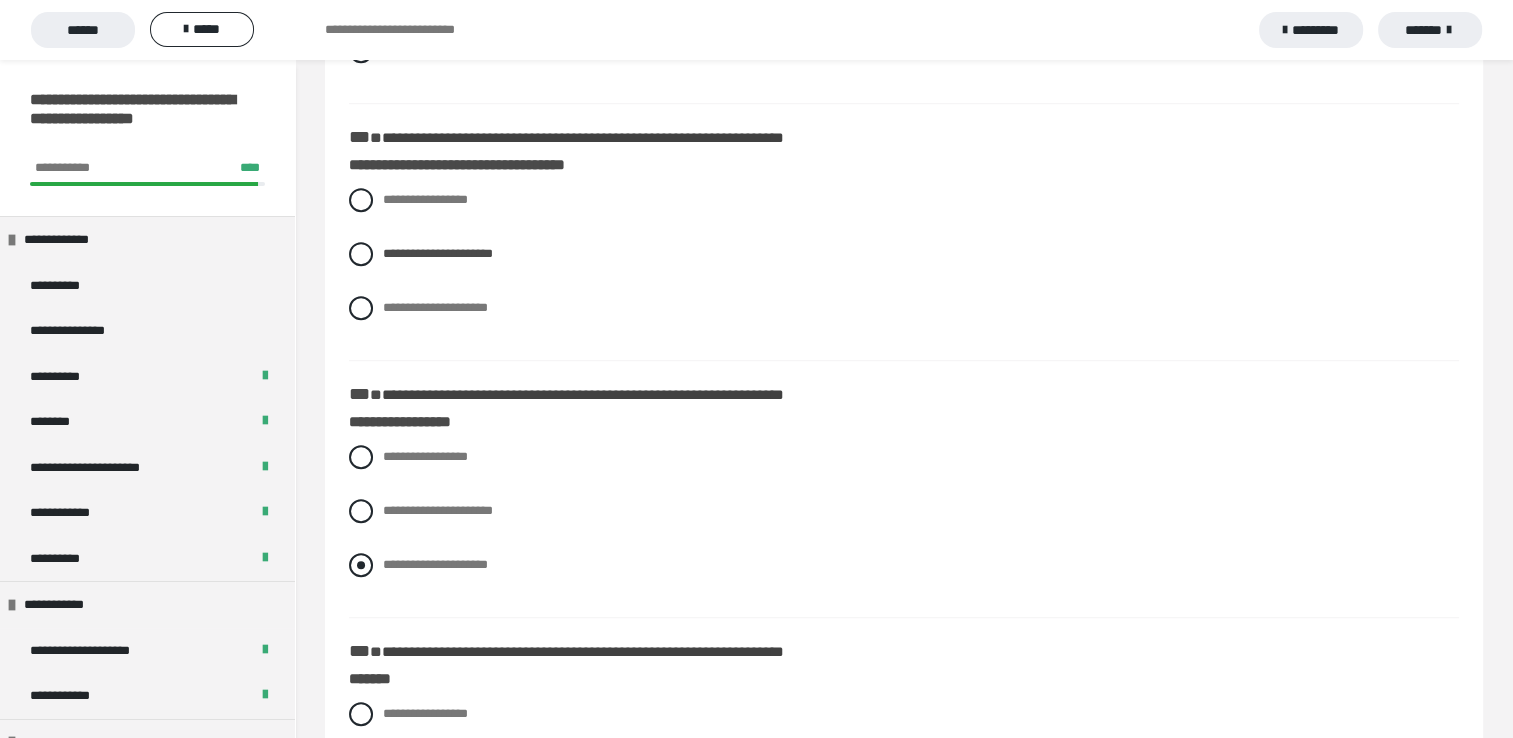 click at bounding box center (361, 565) 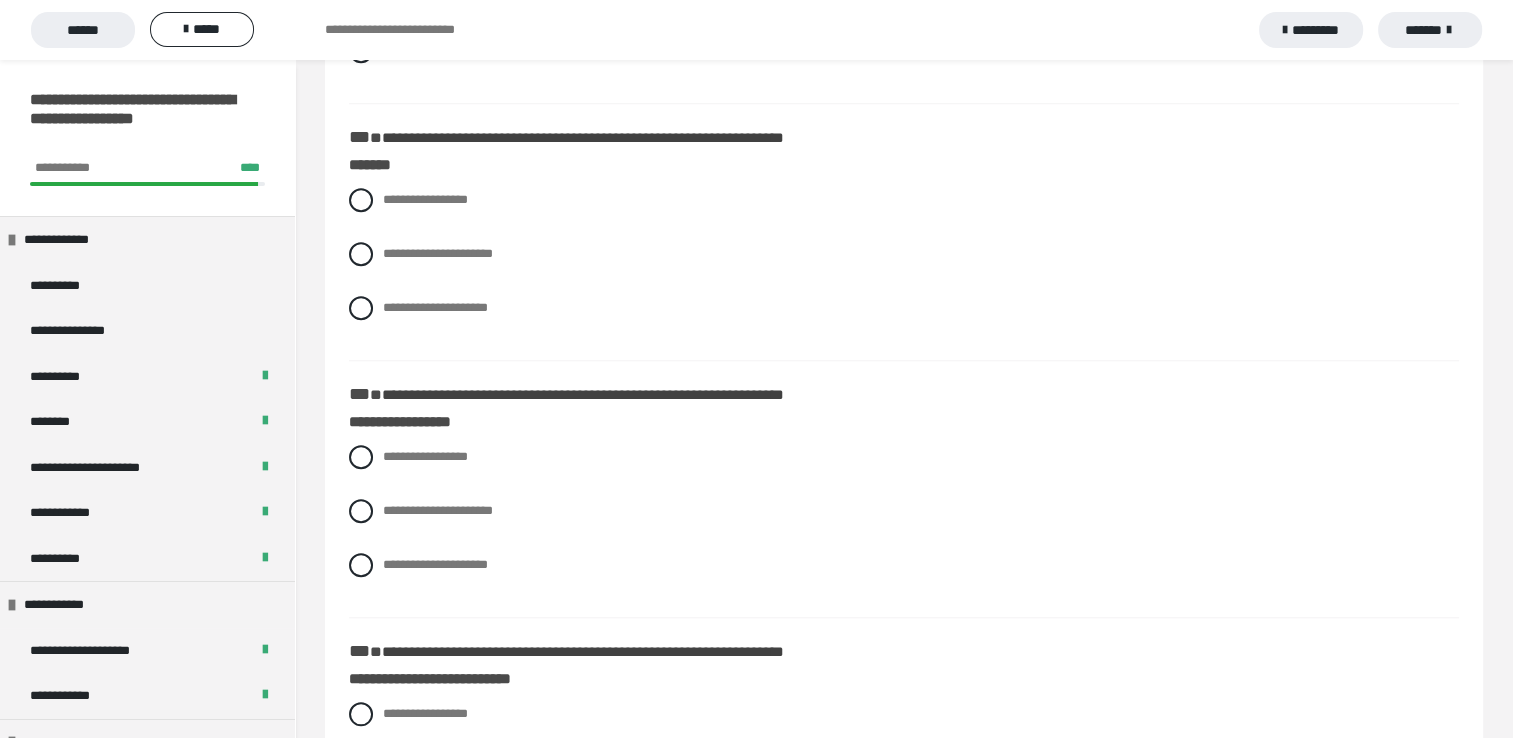 scroll, scrollTop: 1720, scrollLeft: 0, axis: vertical 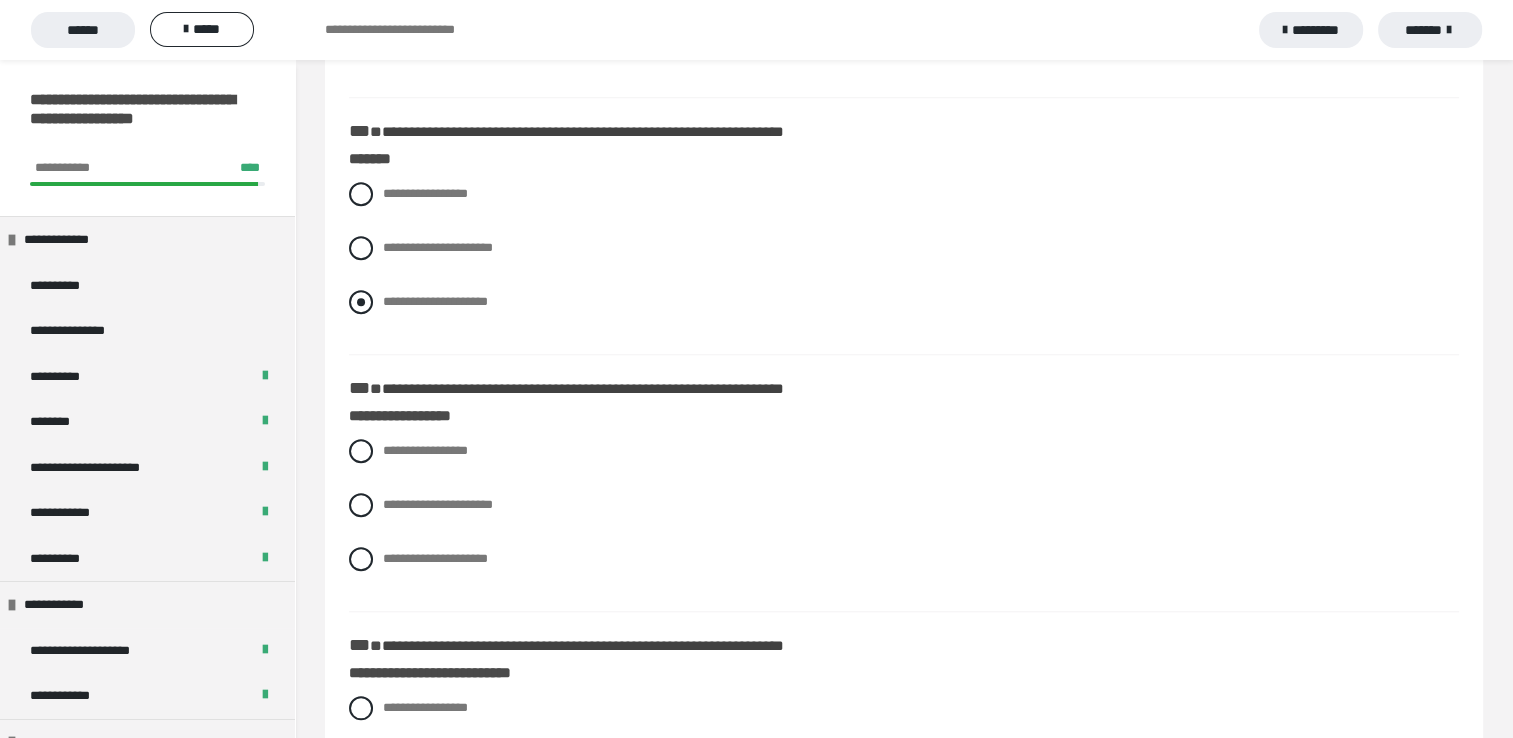 click at bounding box center (361, 302) 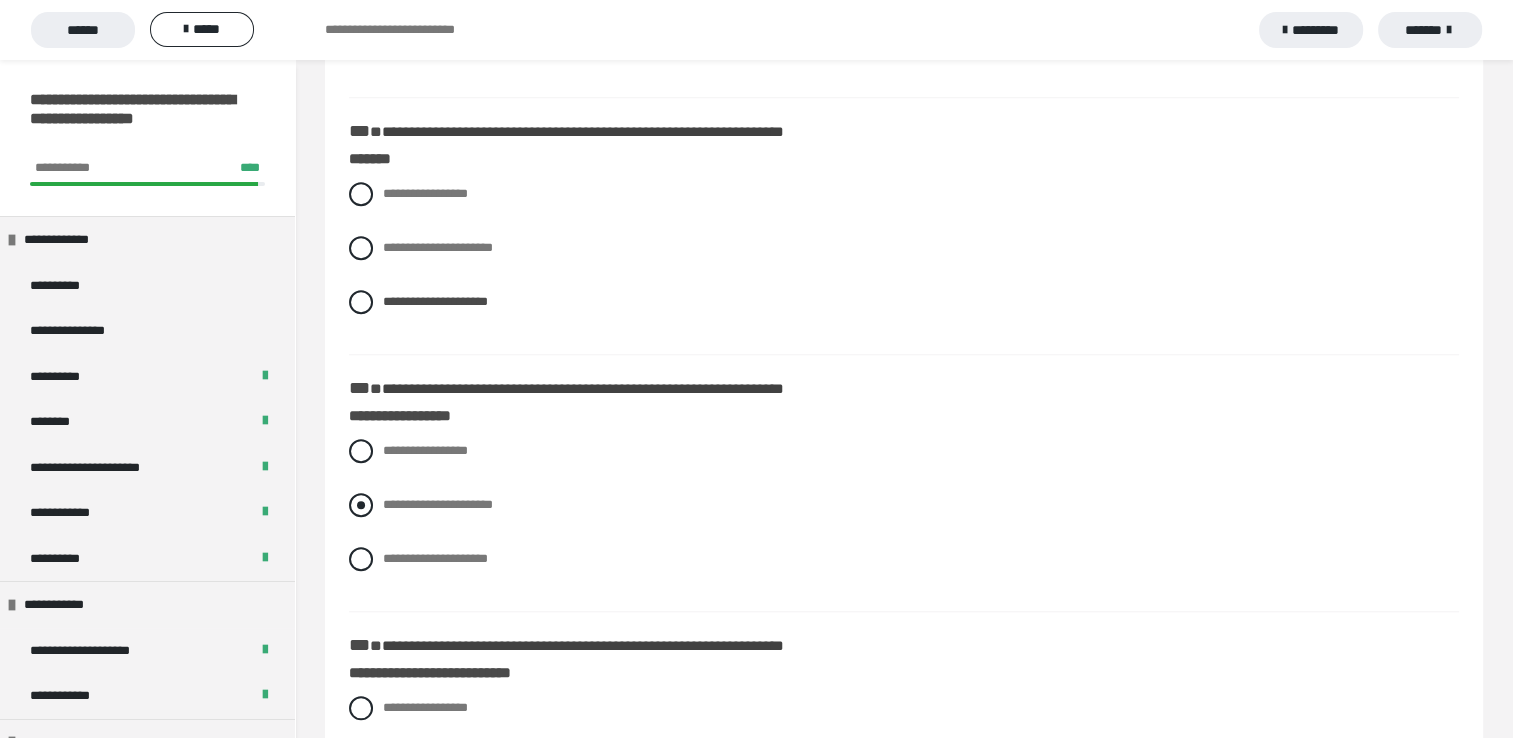 click at bounding box center [361, 505] 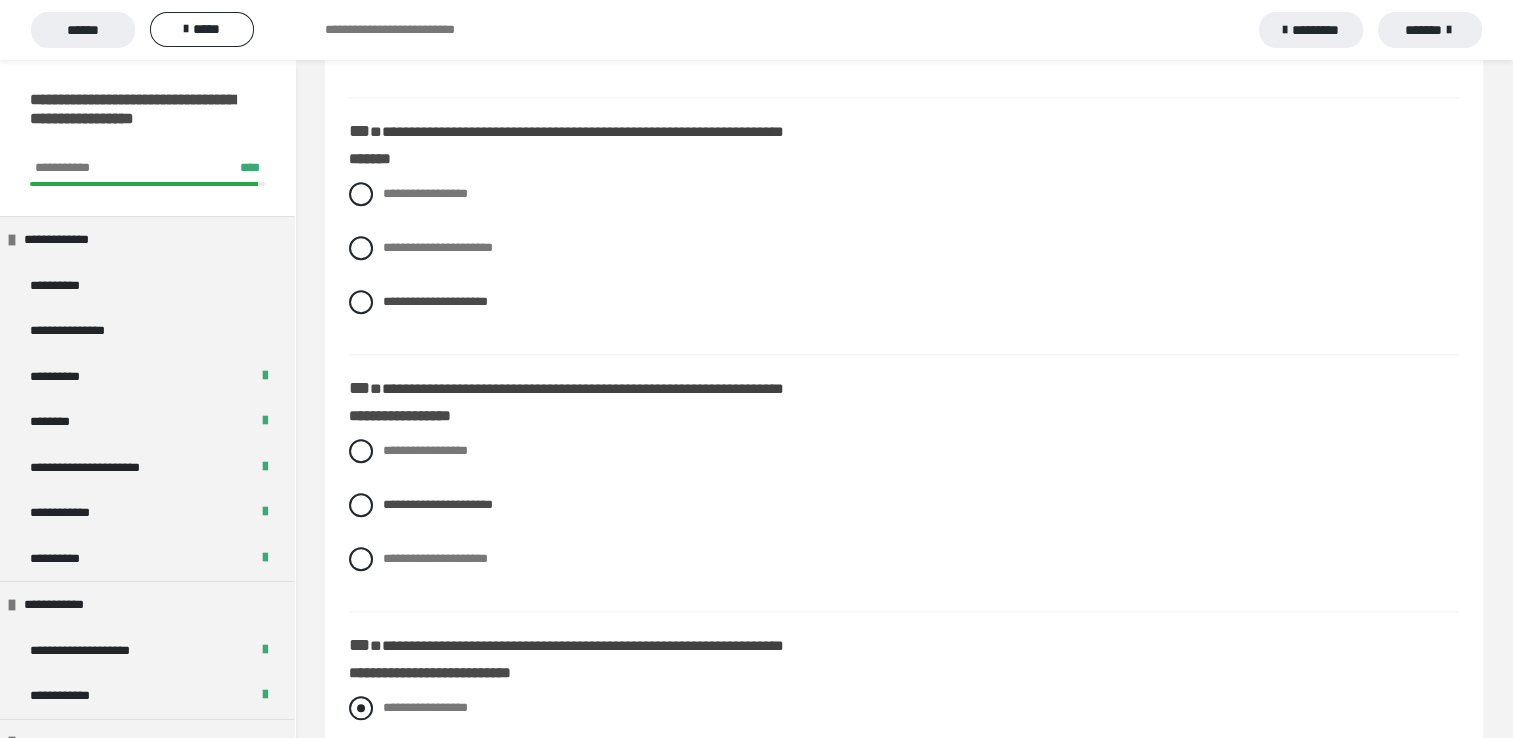 click at bounding box center (361, 708) 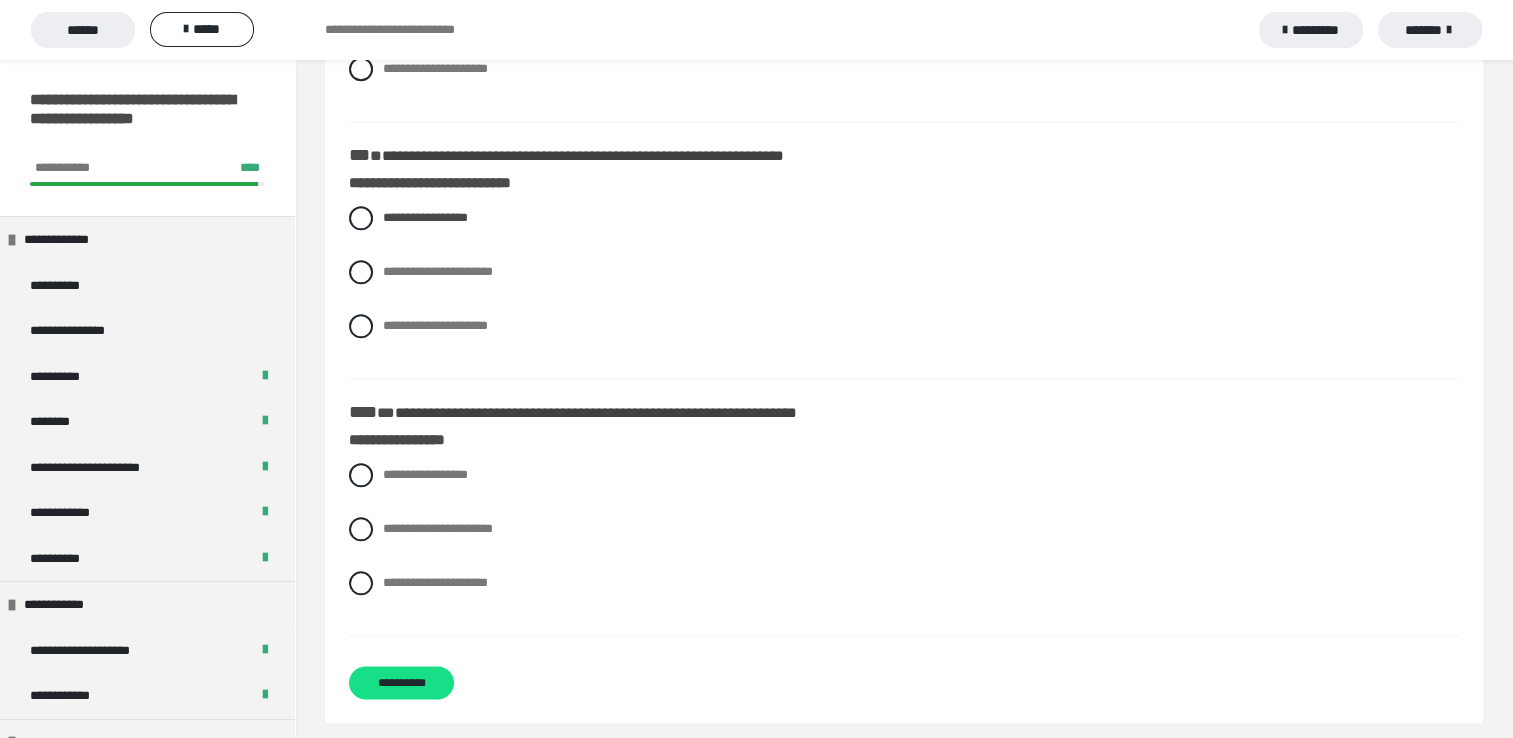 scroll, scrollTop: 2222, scrollLeft: 0, axis: vertical 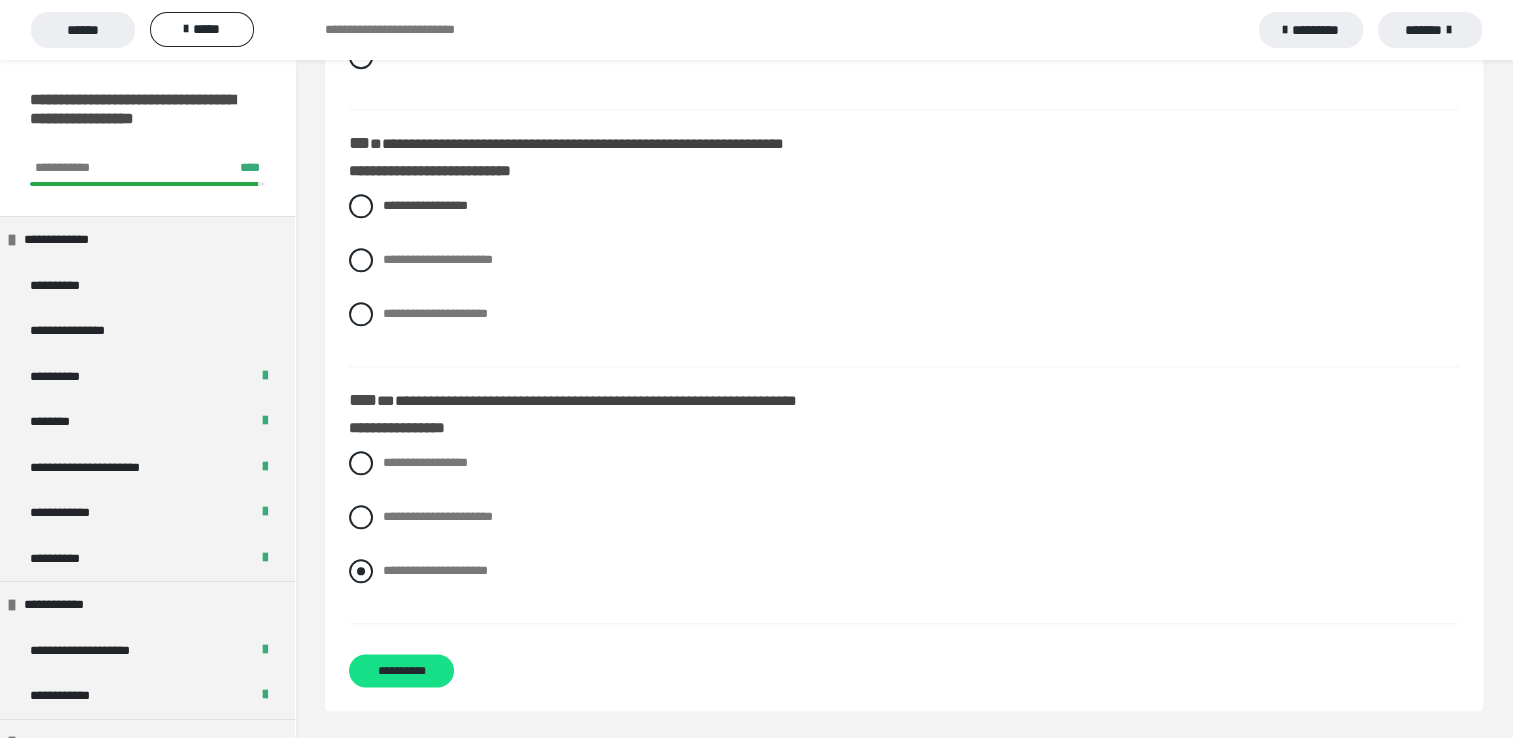 click at bounding box center (361, 571) 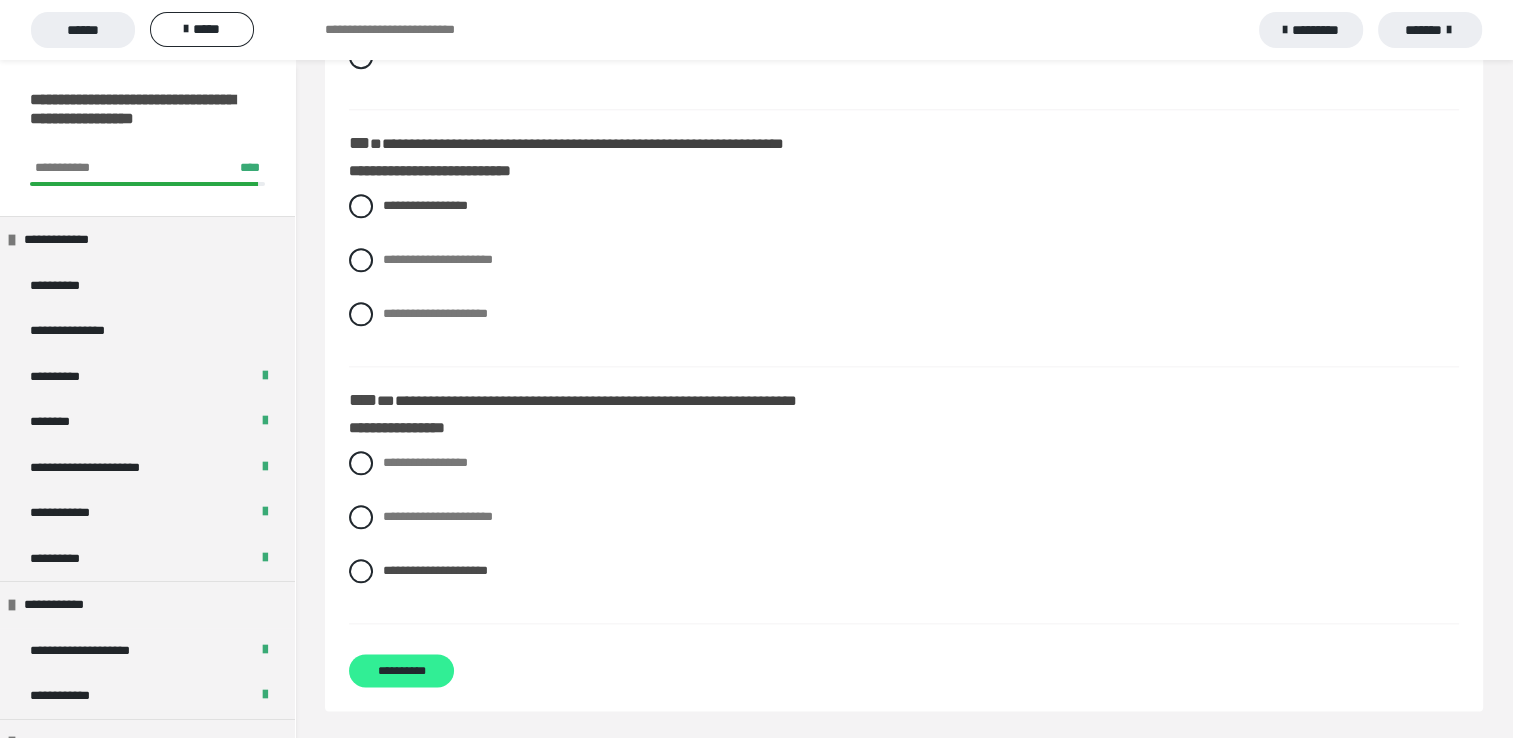 click on "**********" at bounding box center [401, 670] 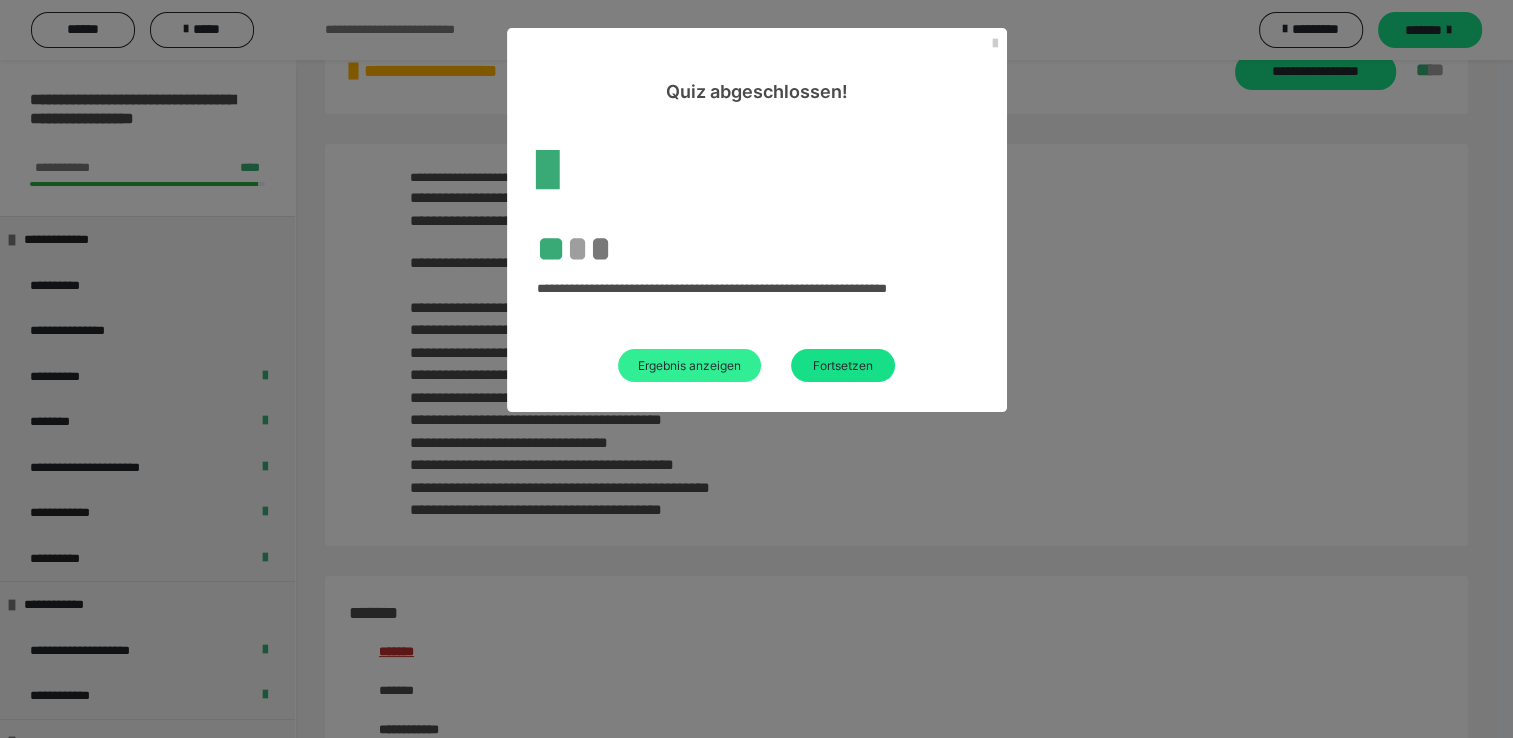scroll, scrollTop: 2222, scrollLeft: 0, axis: vertical 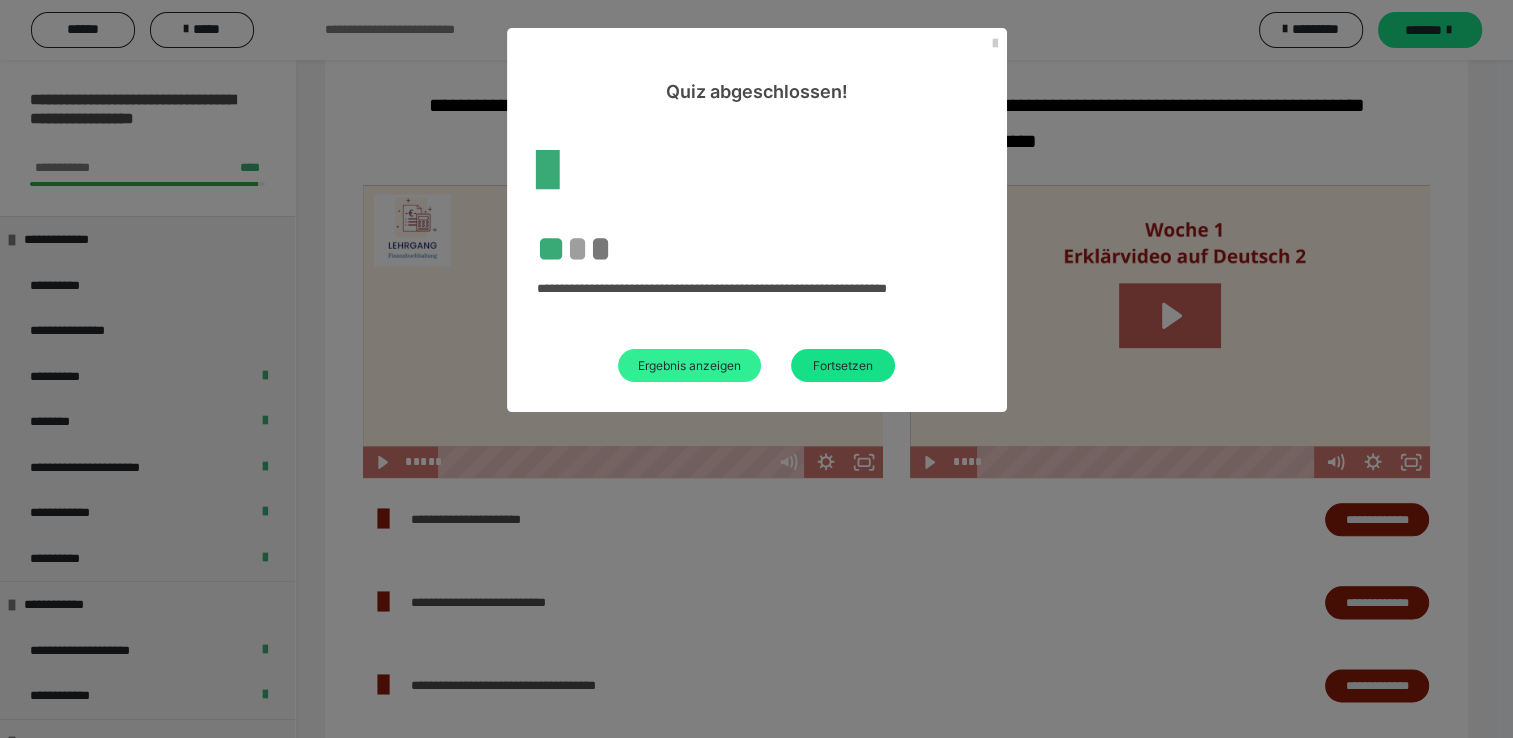click on "Ergebnis anzeigen" at bounding box center [689, 365] 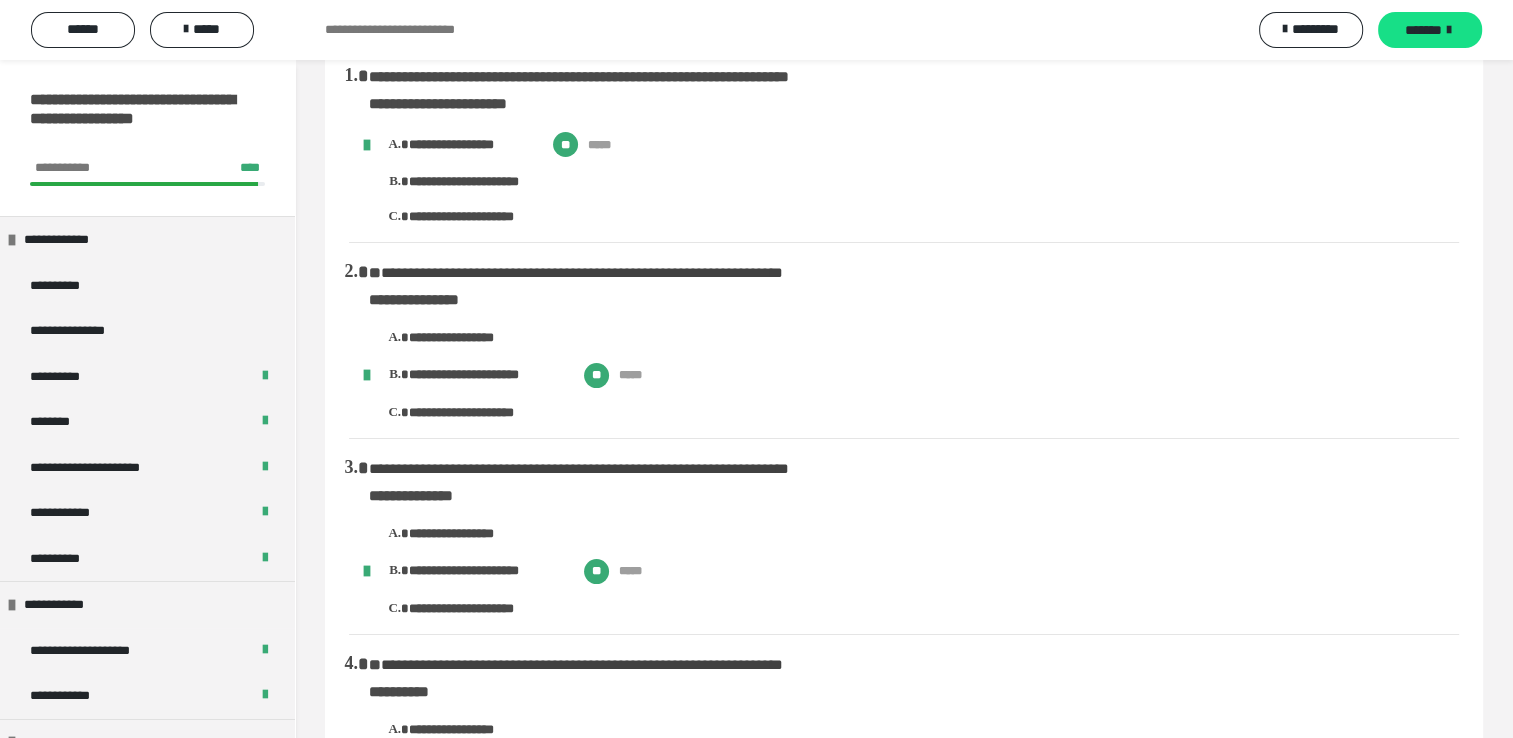 scroll, scrollTop: 0, scrollLeft: 0, axis: both 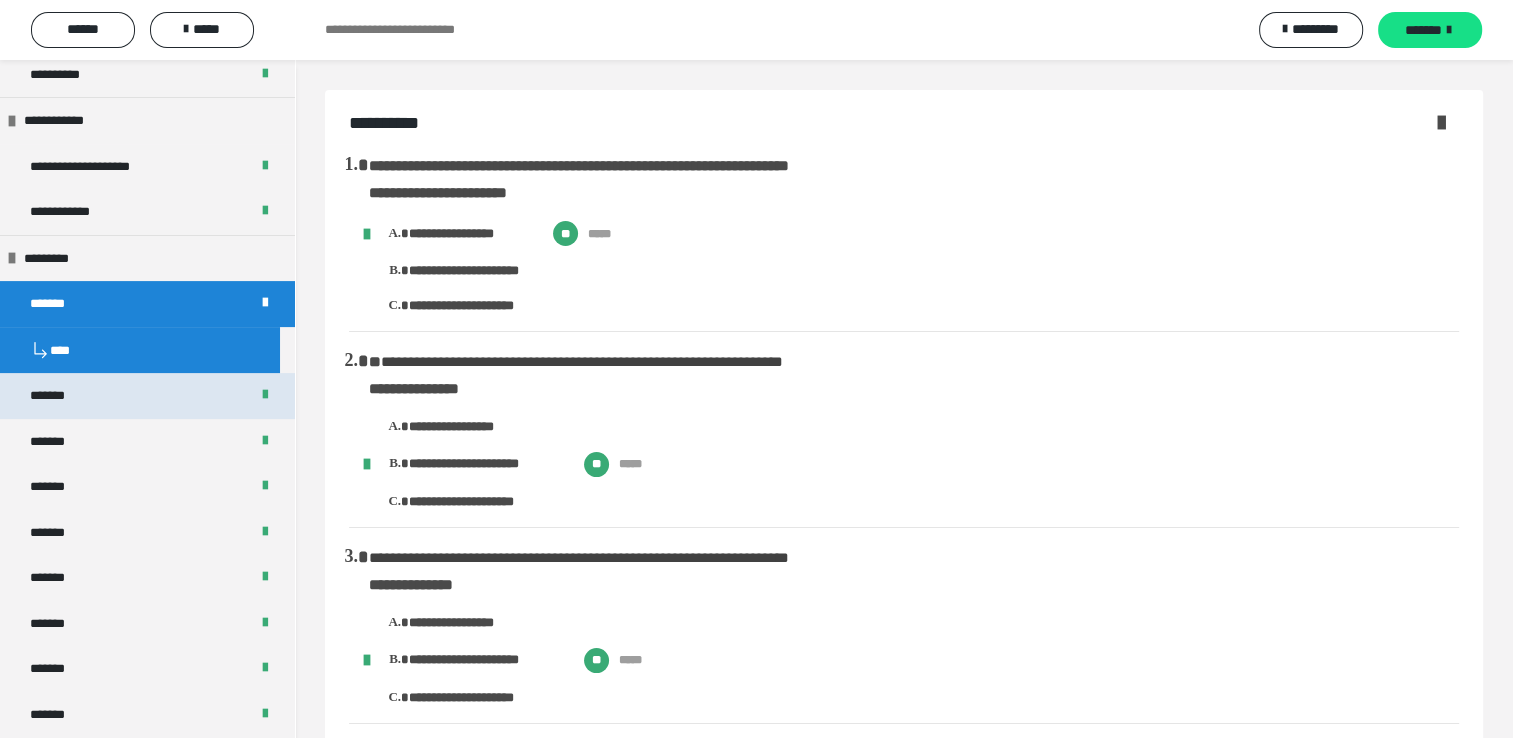 click on "*******" at bounding box center [58, 396] 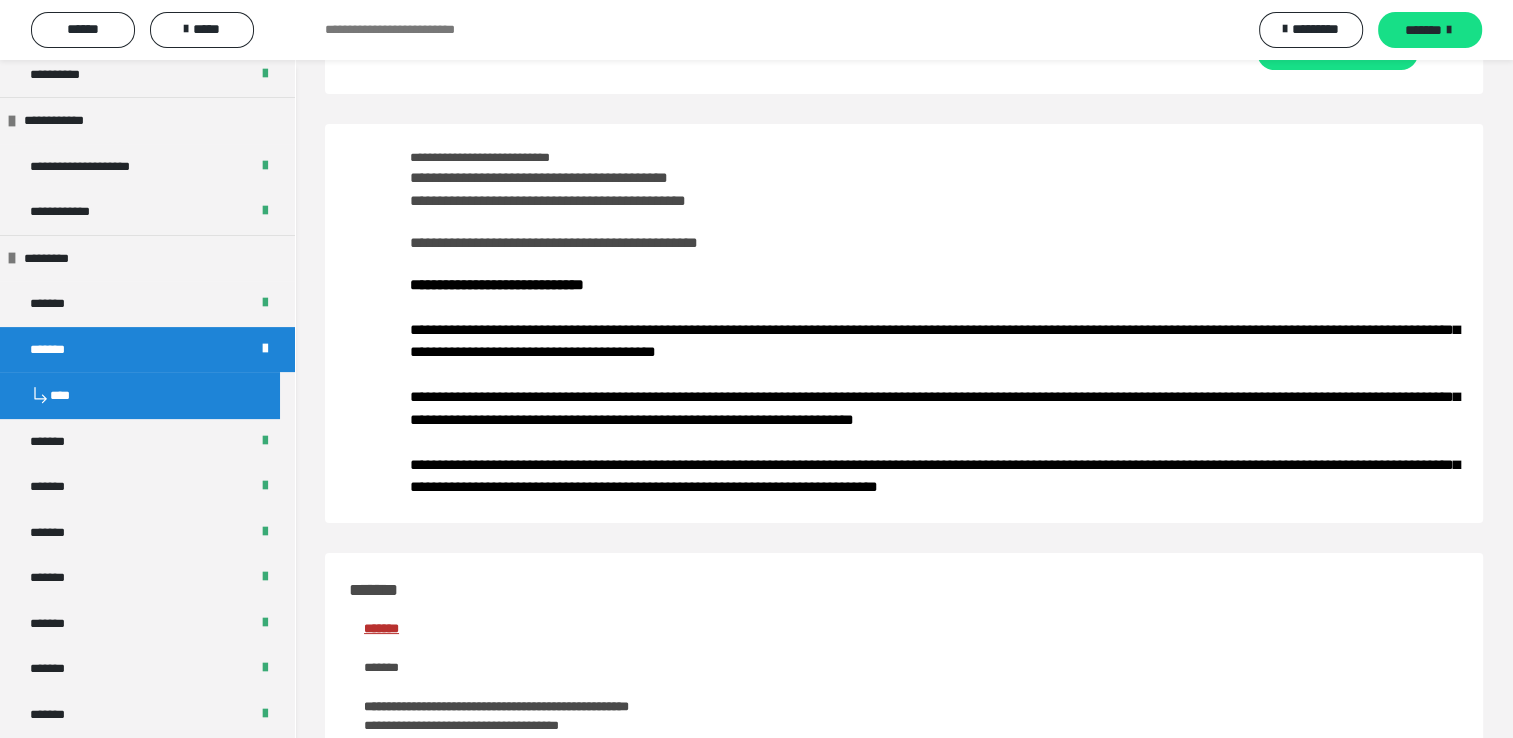 scroll, scrollTop: 120, scrollLeft: 0, axis: vertical 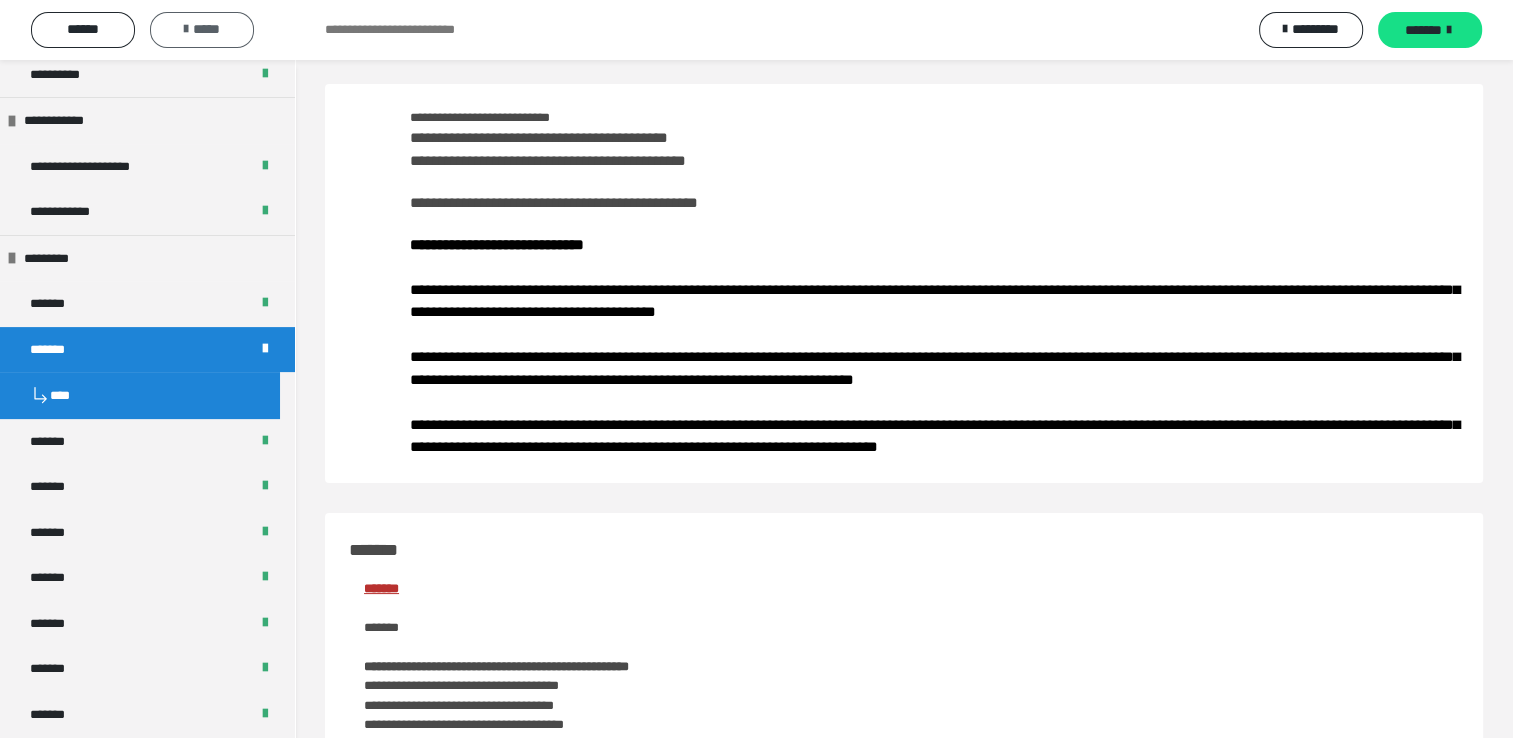 click on "*****" at bounding box center (202, 29) 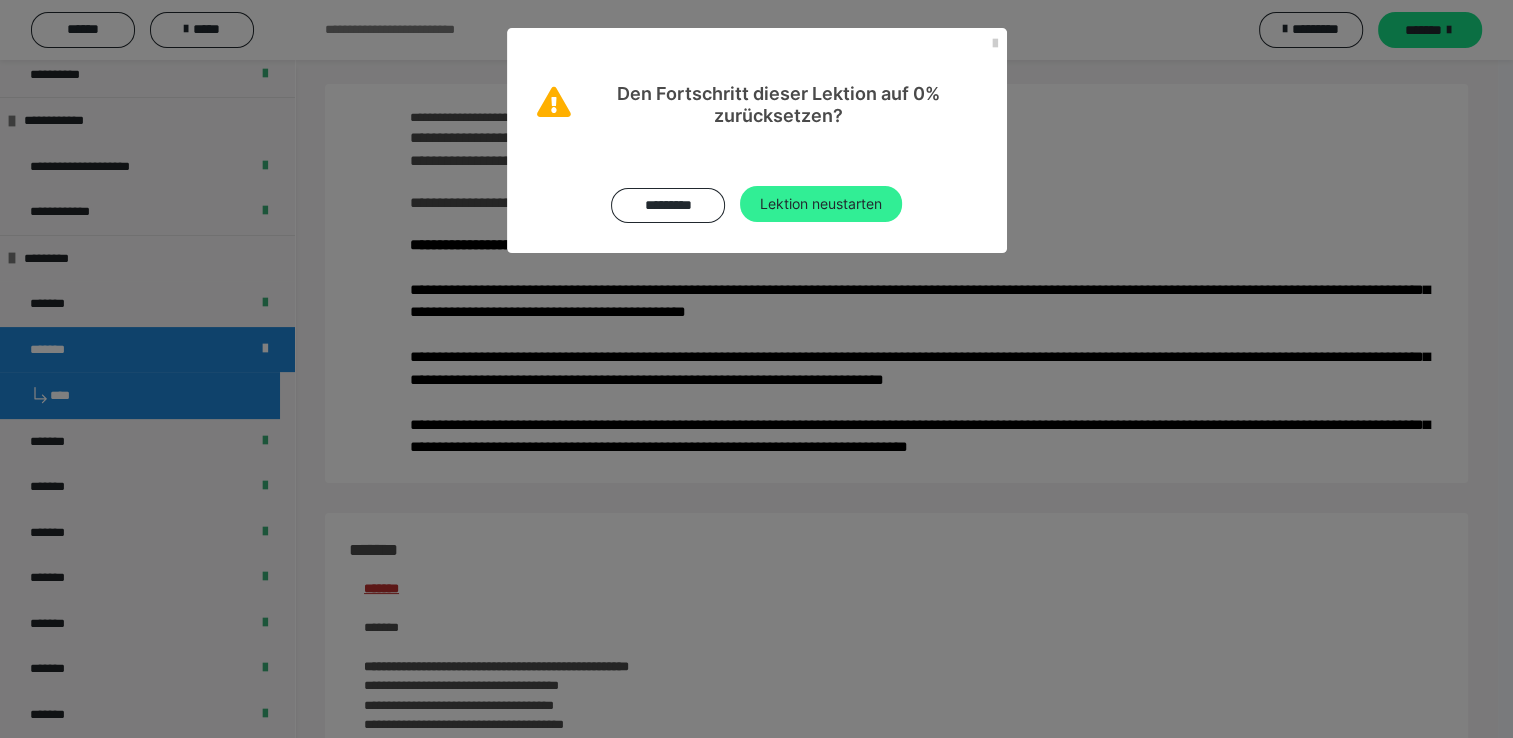 click on "Lektion neustarten" at bounding box center (821, 204) 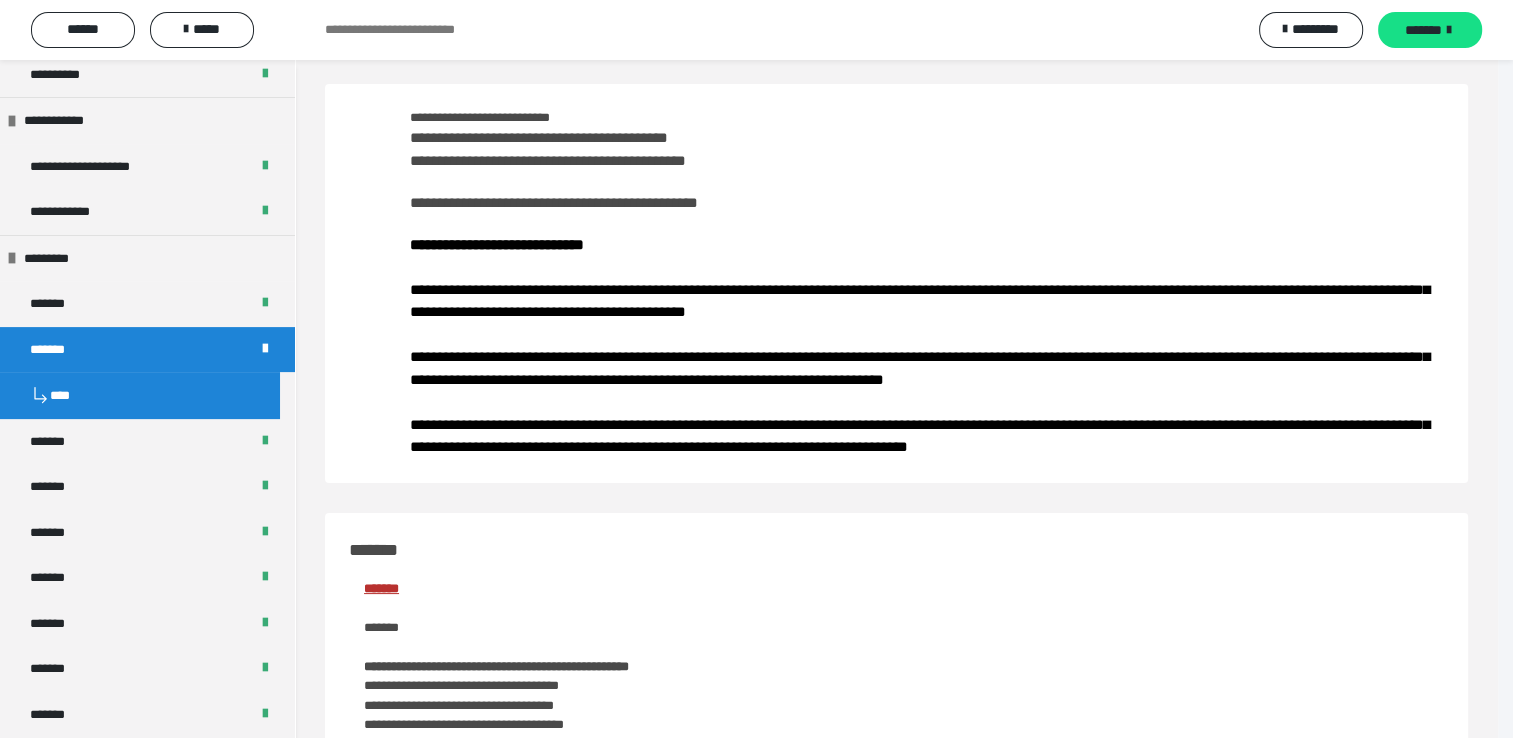 scroll, scrollTop: 0, scrollLeft: 0, axis: both 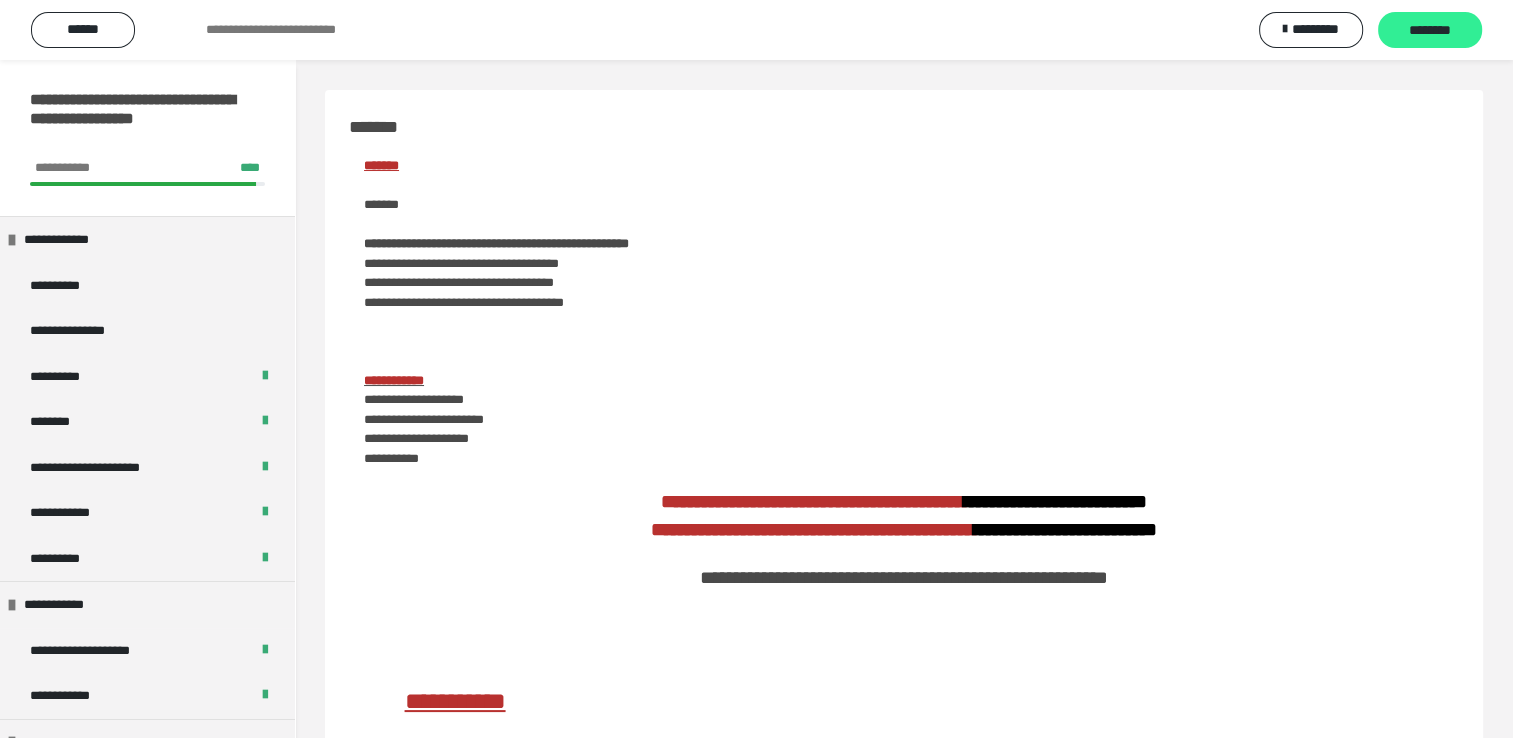 click on "********" at bounding box center [1430, 31] 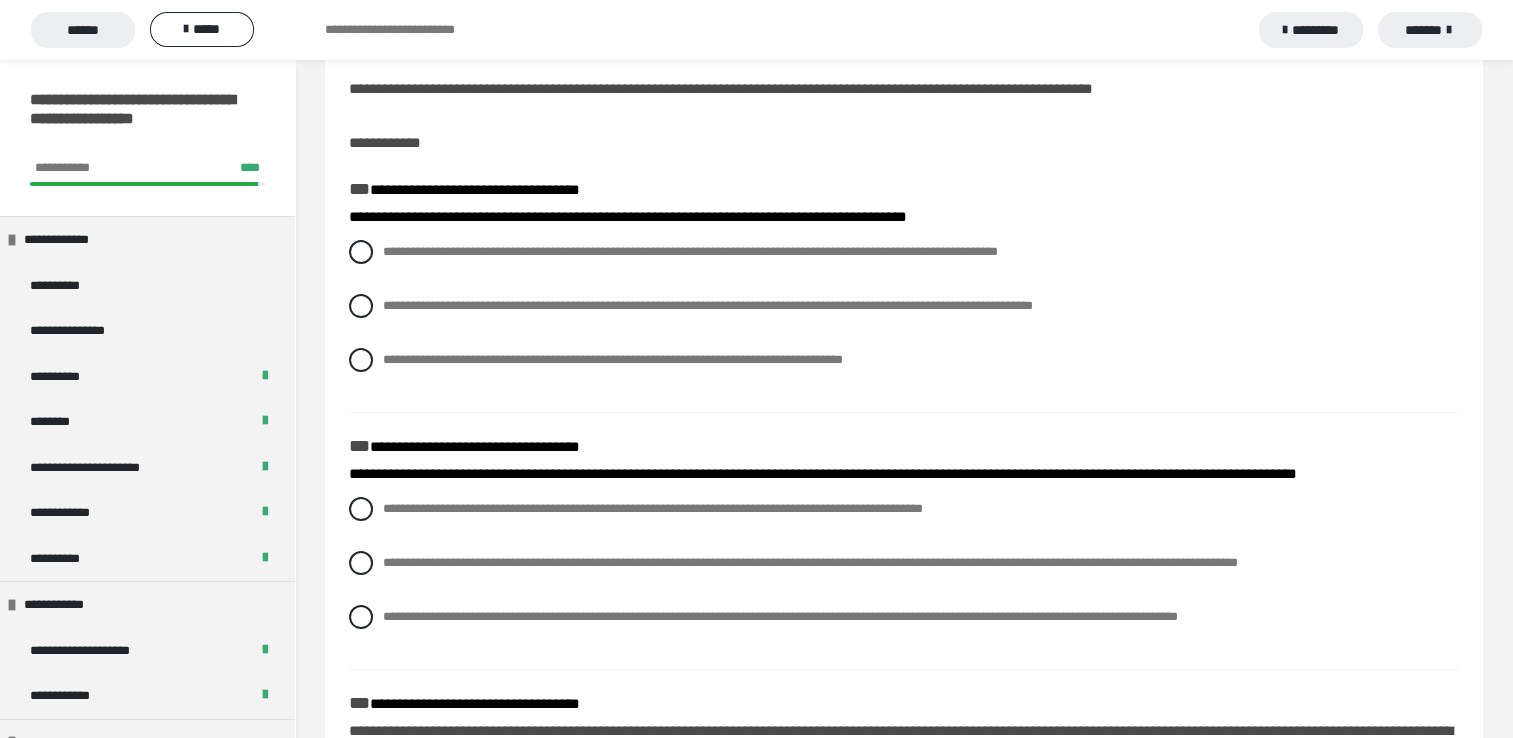 scroll, scrollTop: 160, scrollLeft: 0, axis: vertical 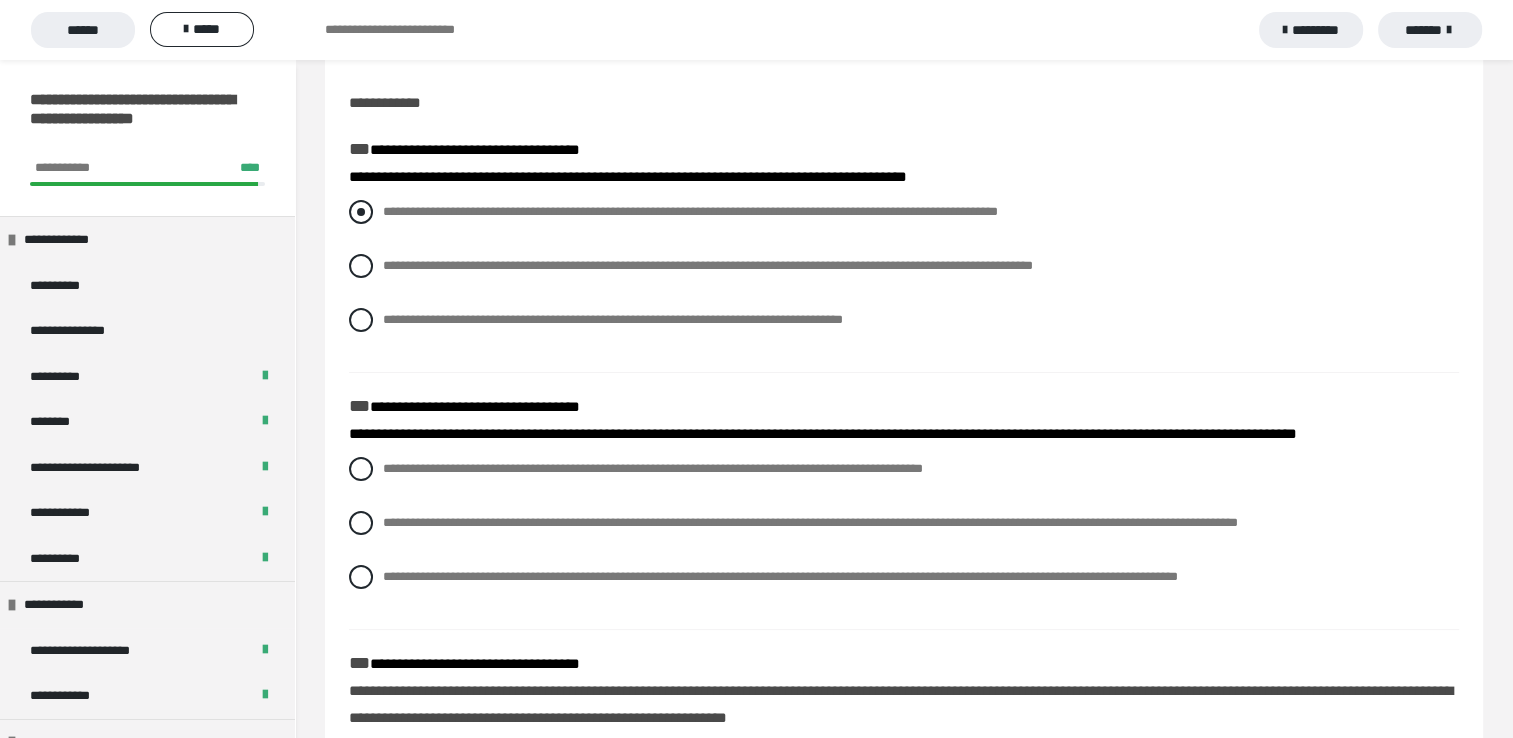 click at bounding box center [361, 212] 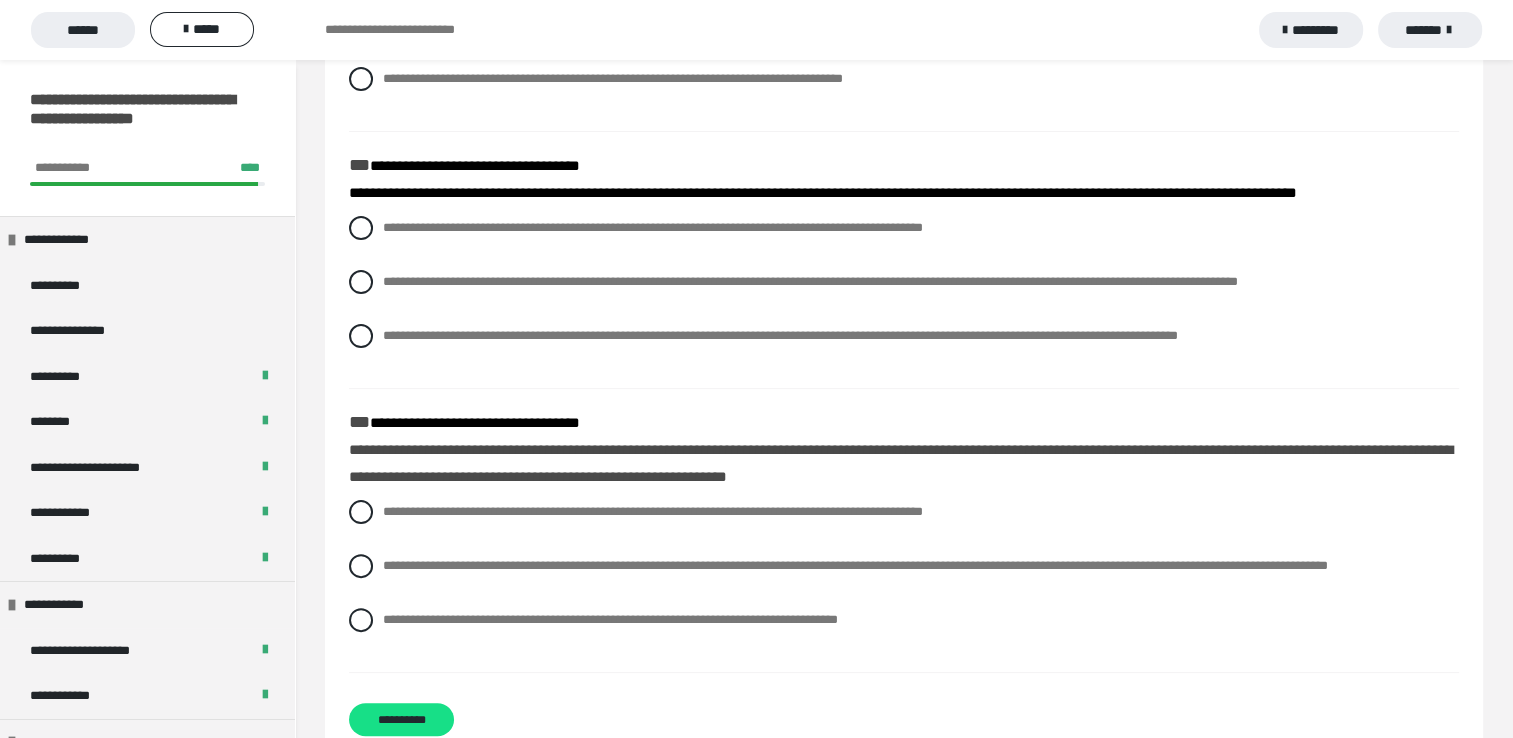 scroll, scrollTop: 440, scrollLeft: 0, axis: vertical 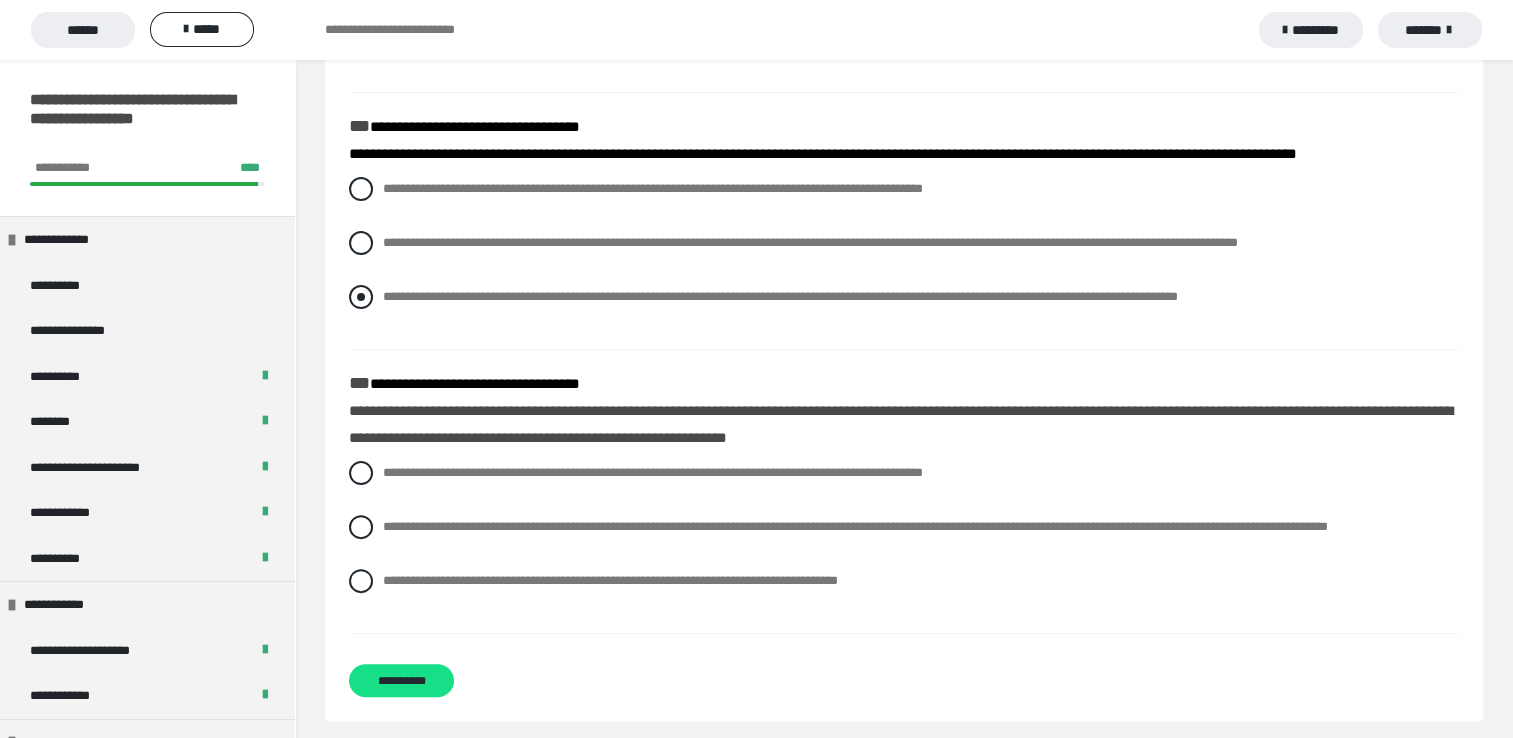 click at bounding box center (361, 297) 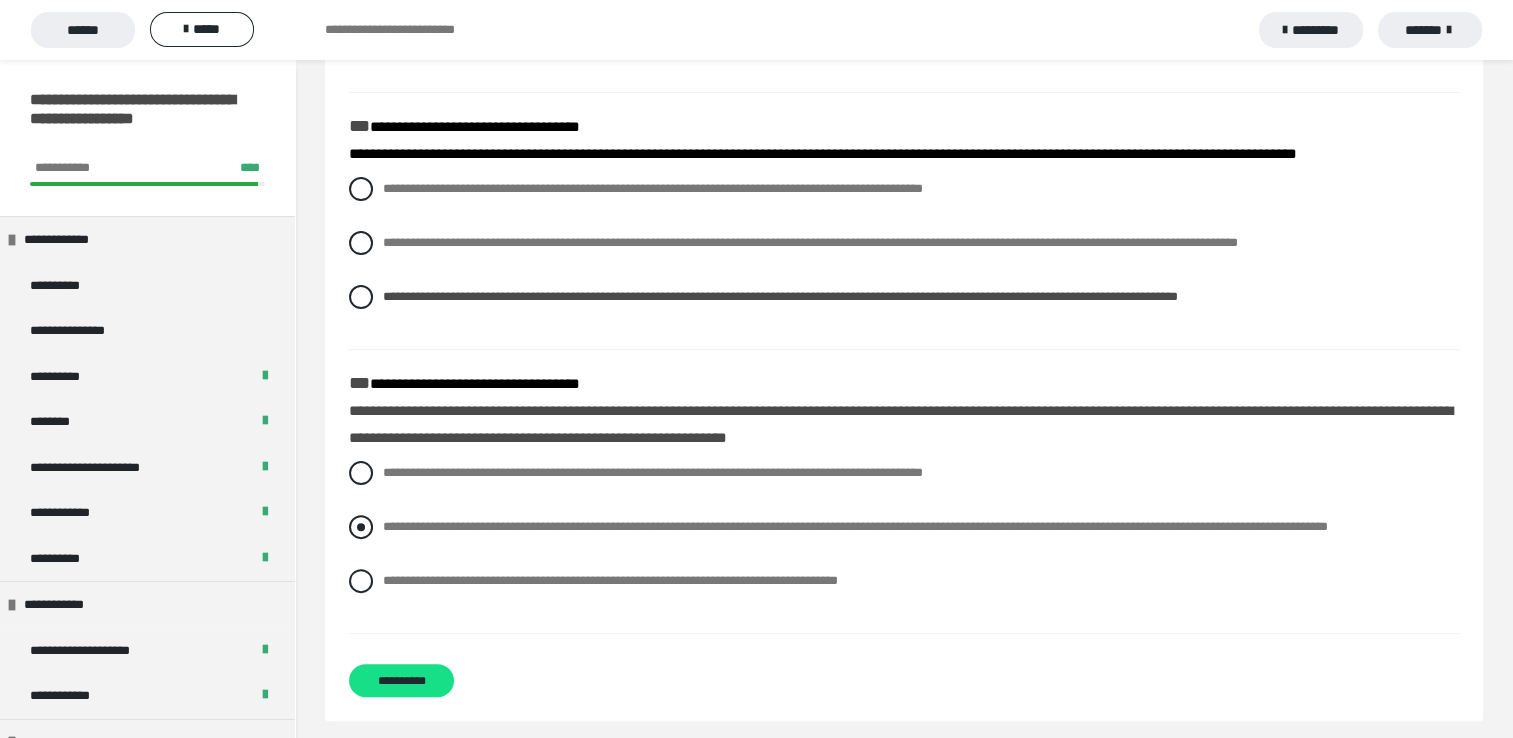 click at bounding box center (361, 527) 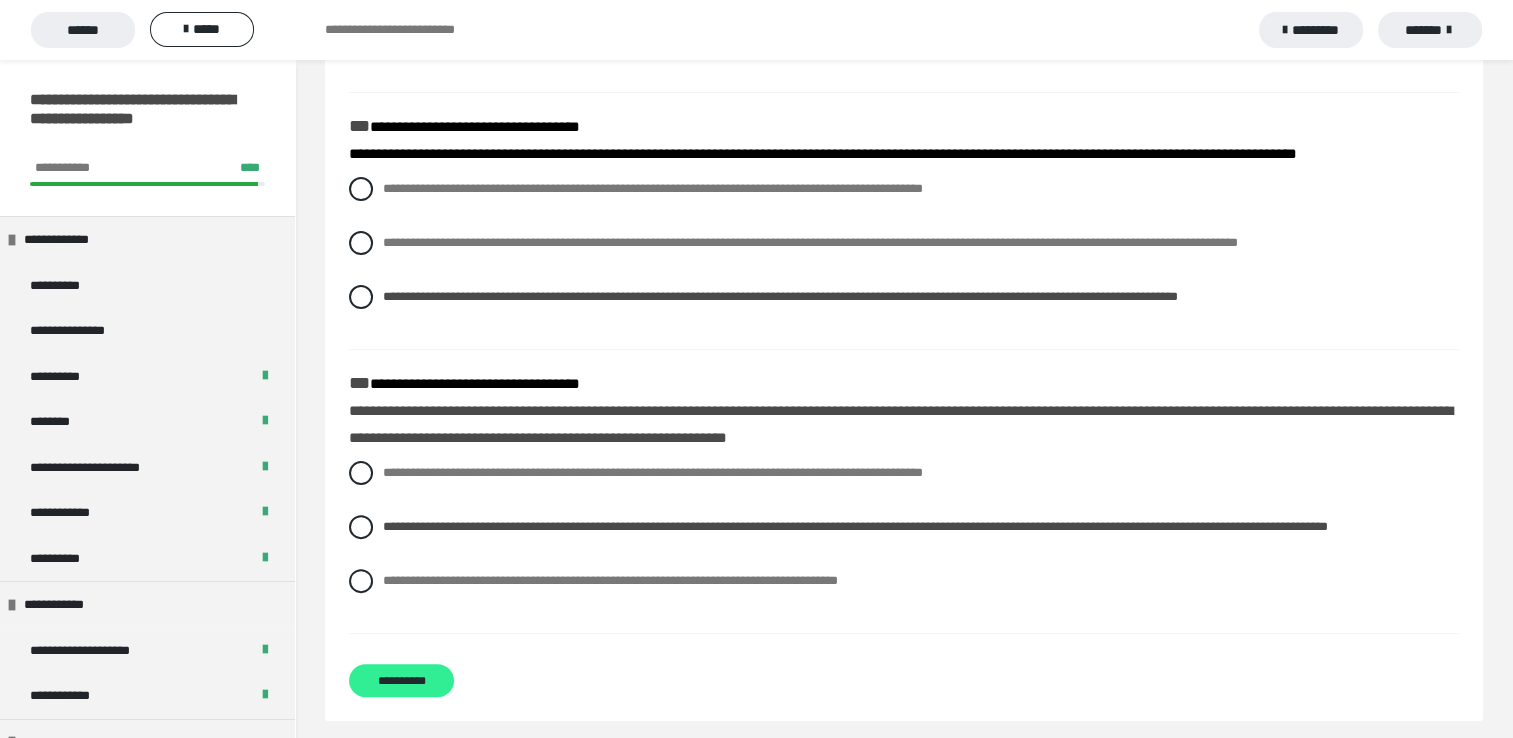 click on "**********" at bounding box center [401, 680] 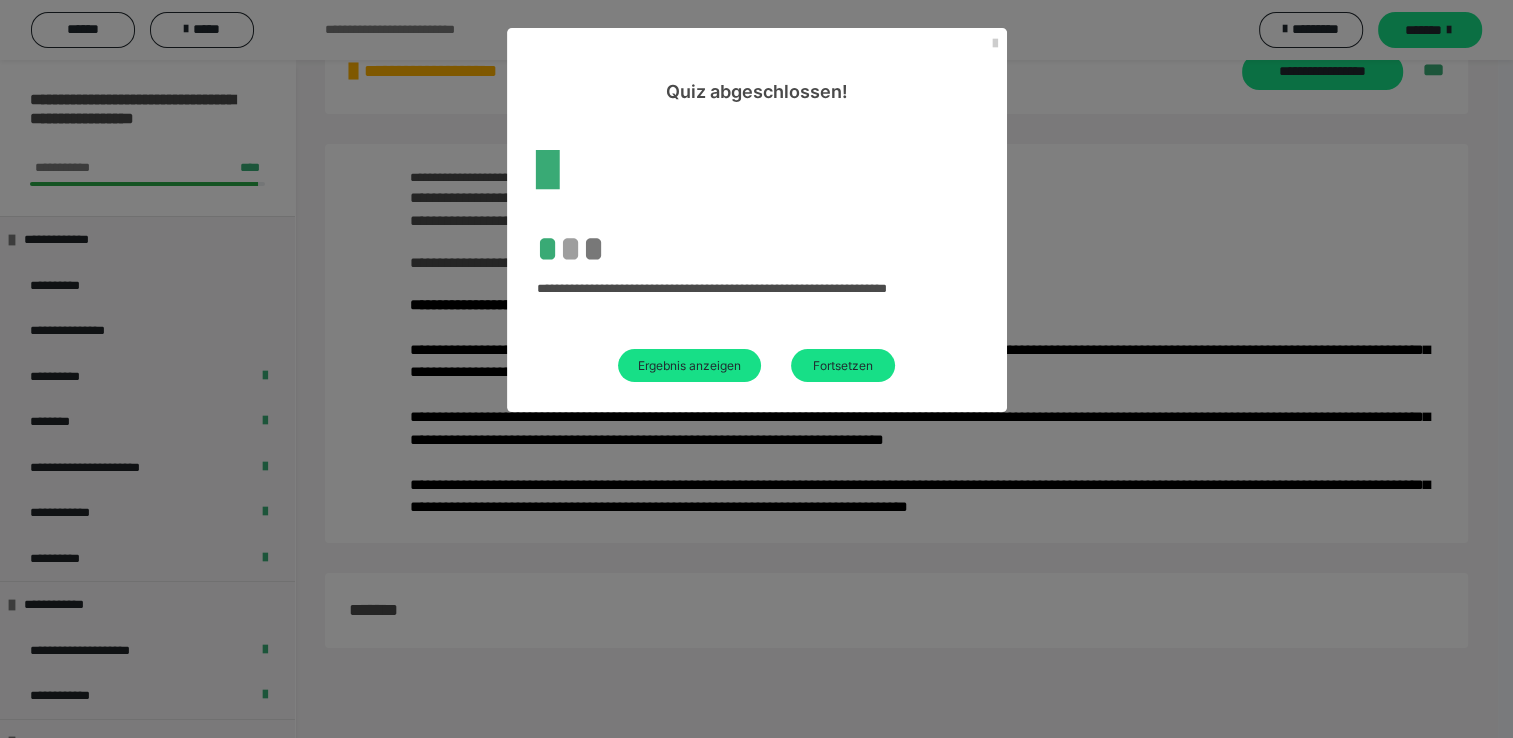 scroll, scrollTop: 440, scrollLeft: 0, axis: vertical 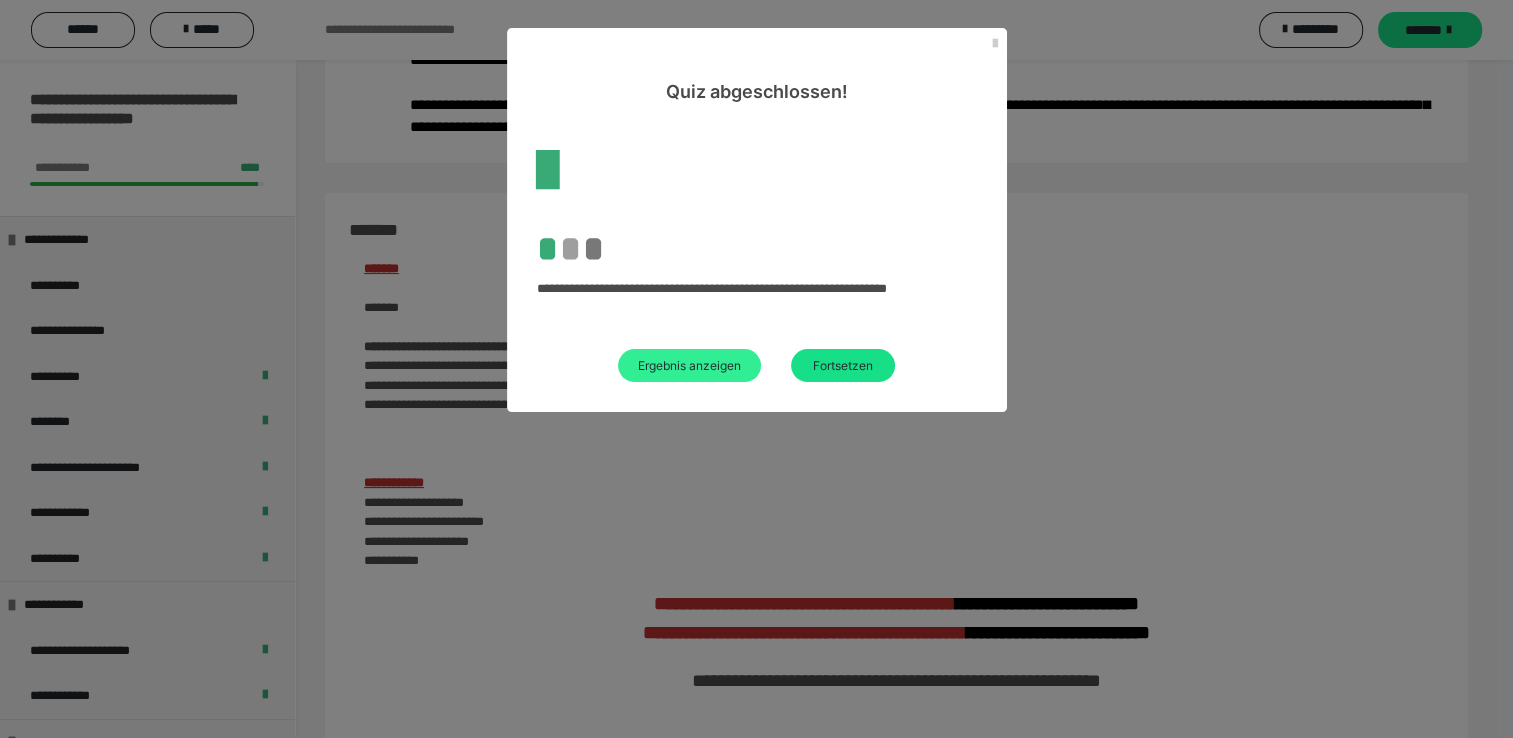 click on "Ergebnis anzeigen" at bounding box center (689, 365) 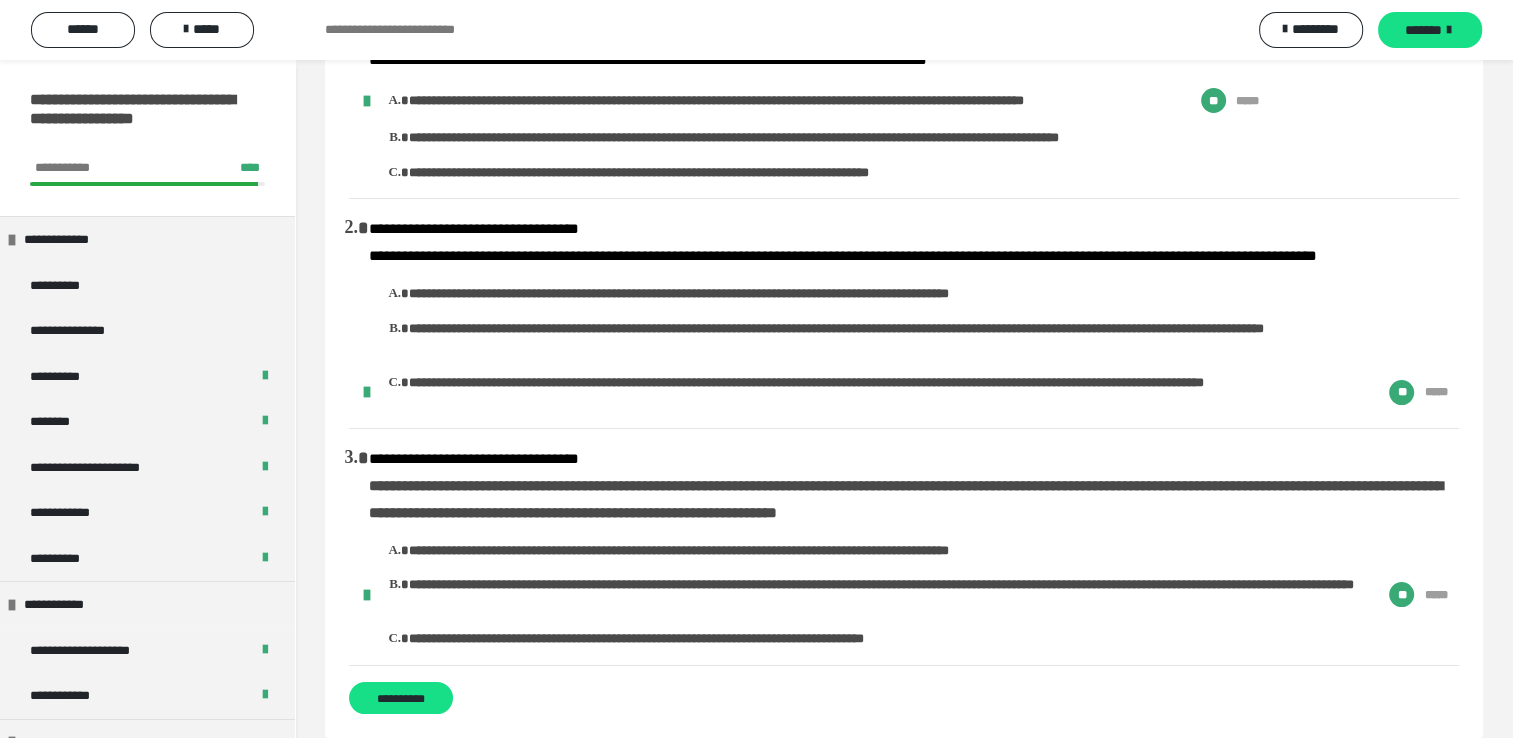scroll, scrollTop: 0, scrollLeft: 0, axis: both 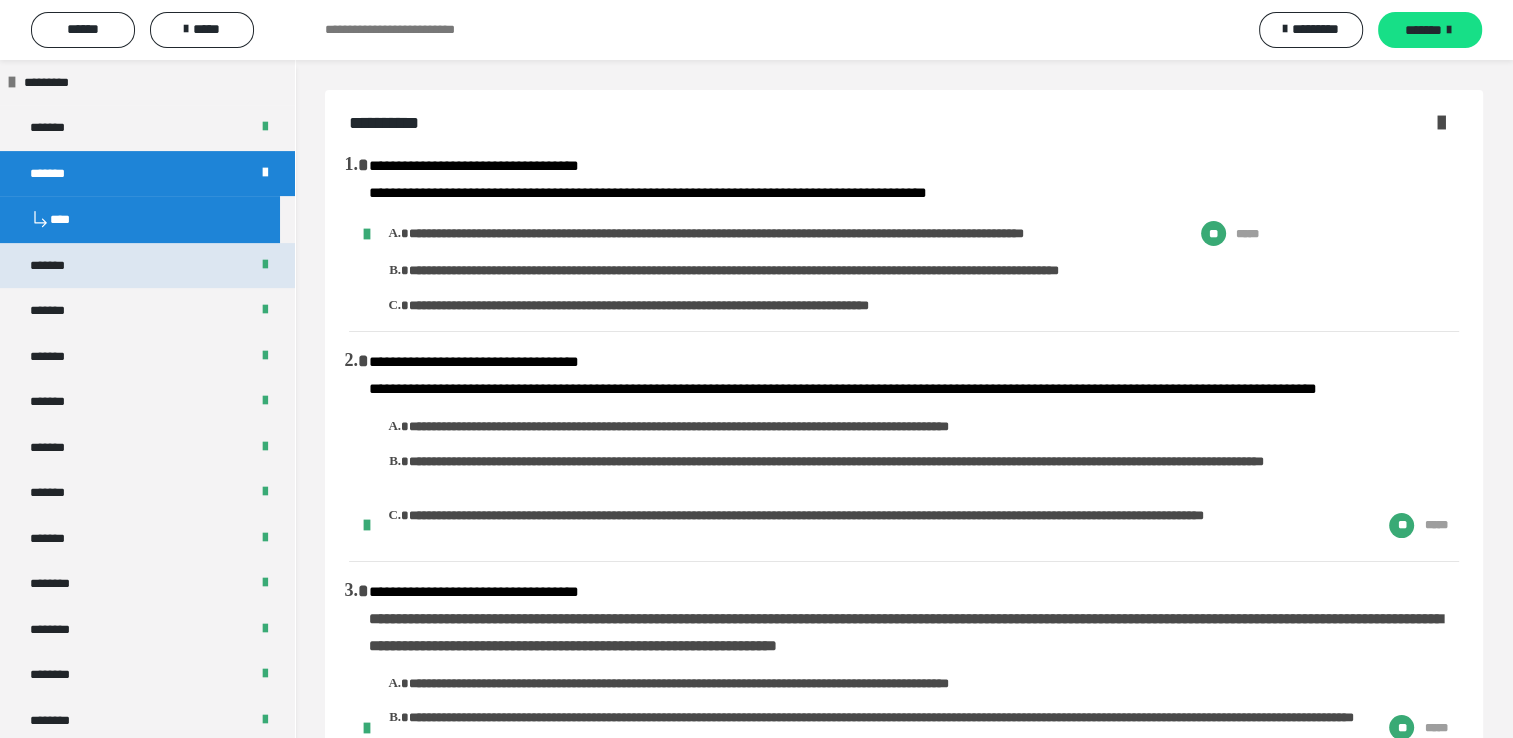 click on "*******" at bounding box center (147, 266) 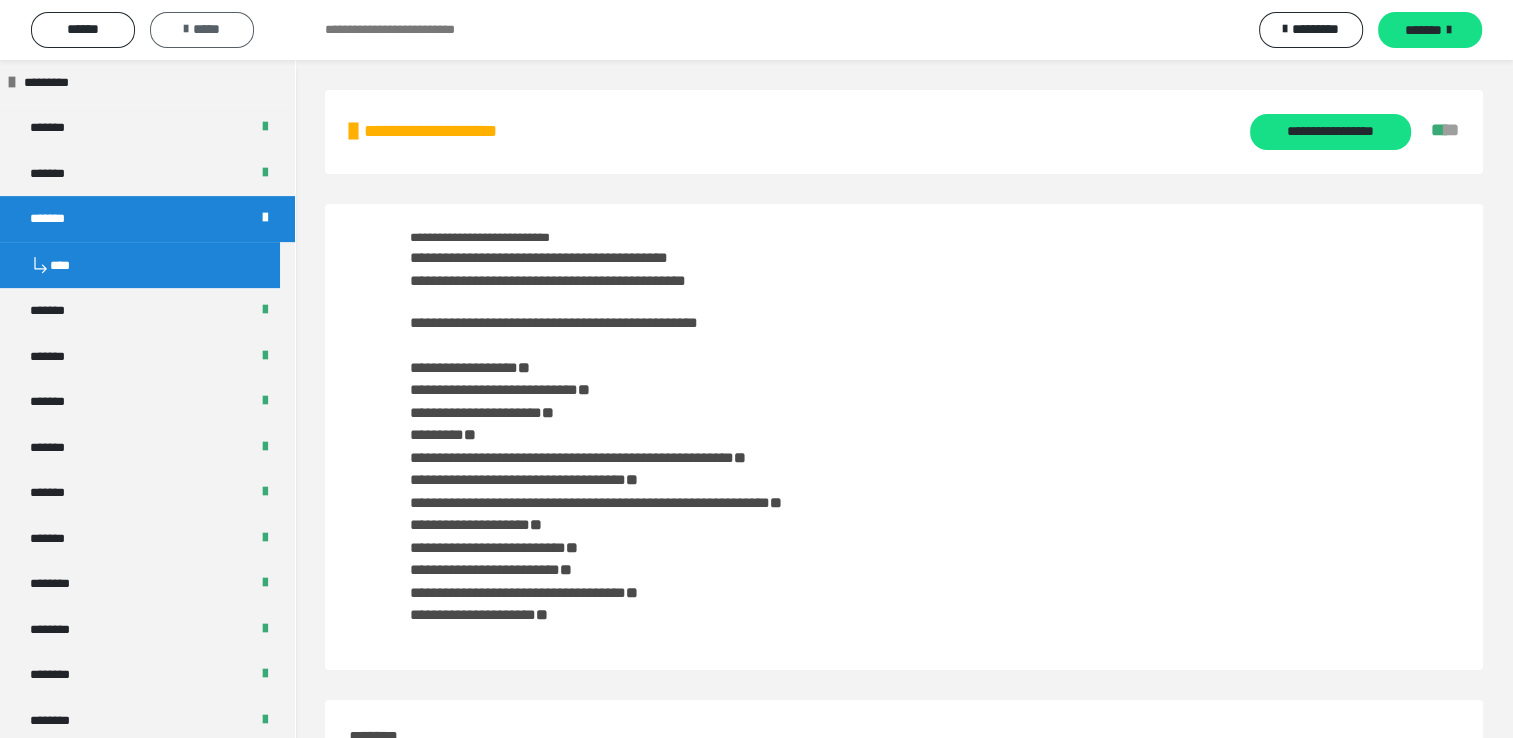 click on "*****" at bounding box center [202, 29] 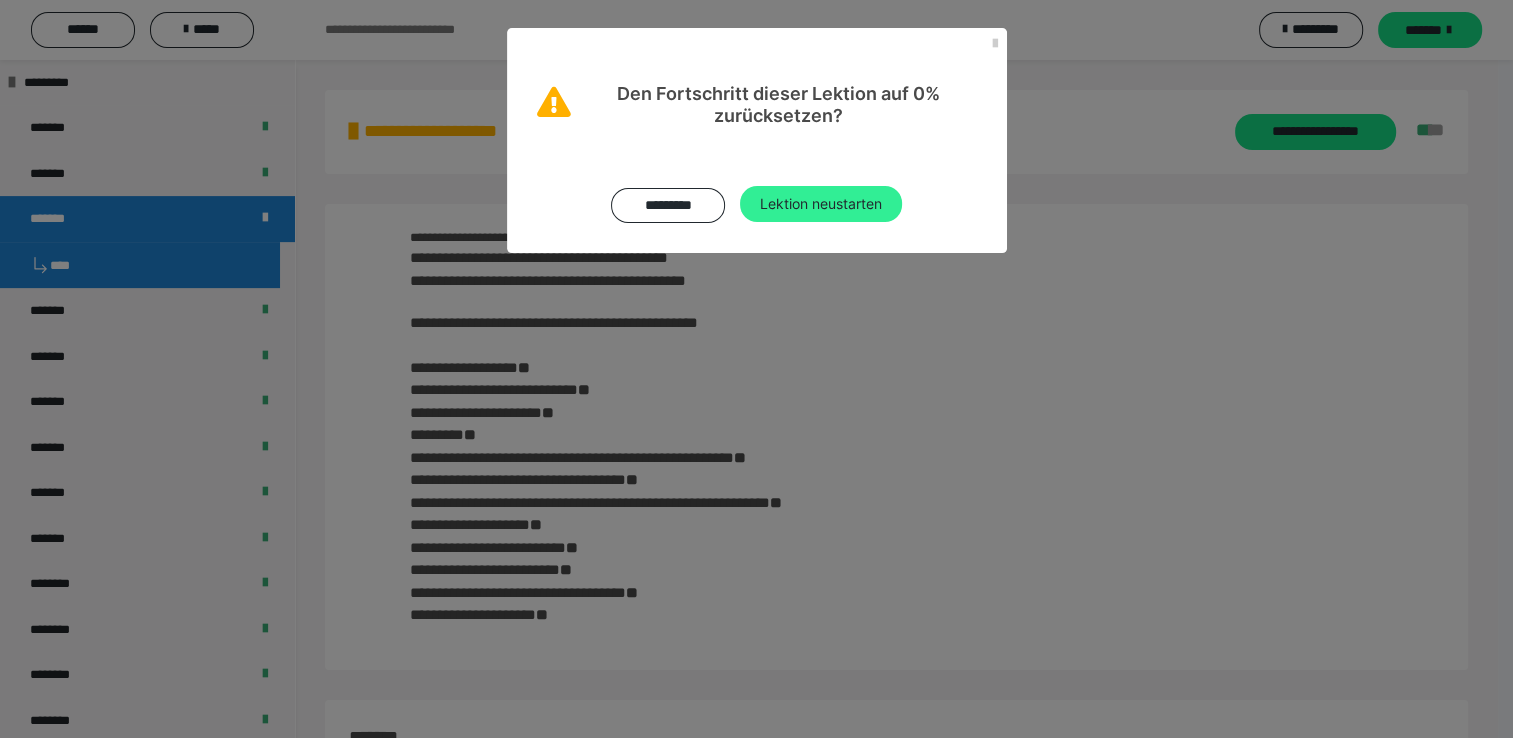 click on "Lektion neustarten" at bounding box center (821, 204) 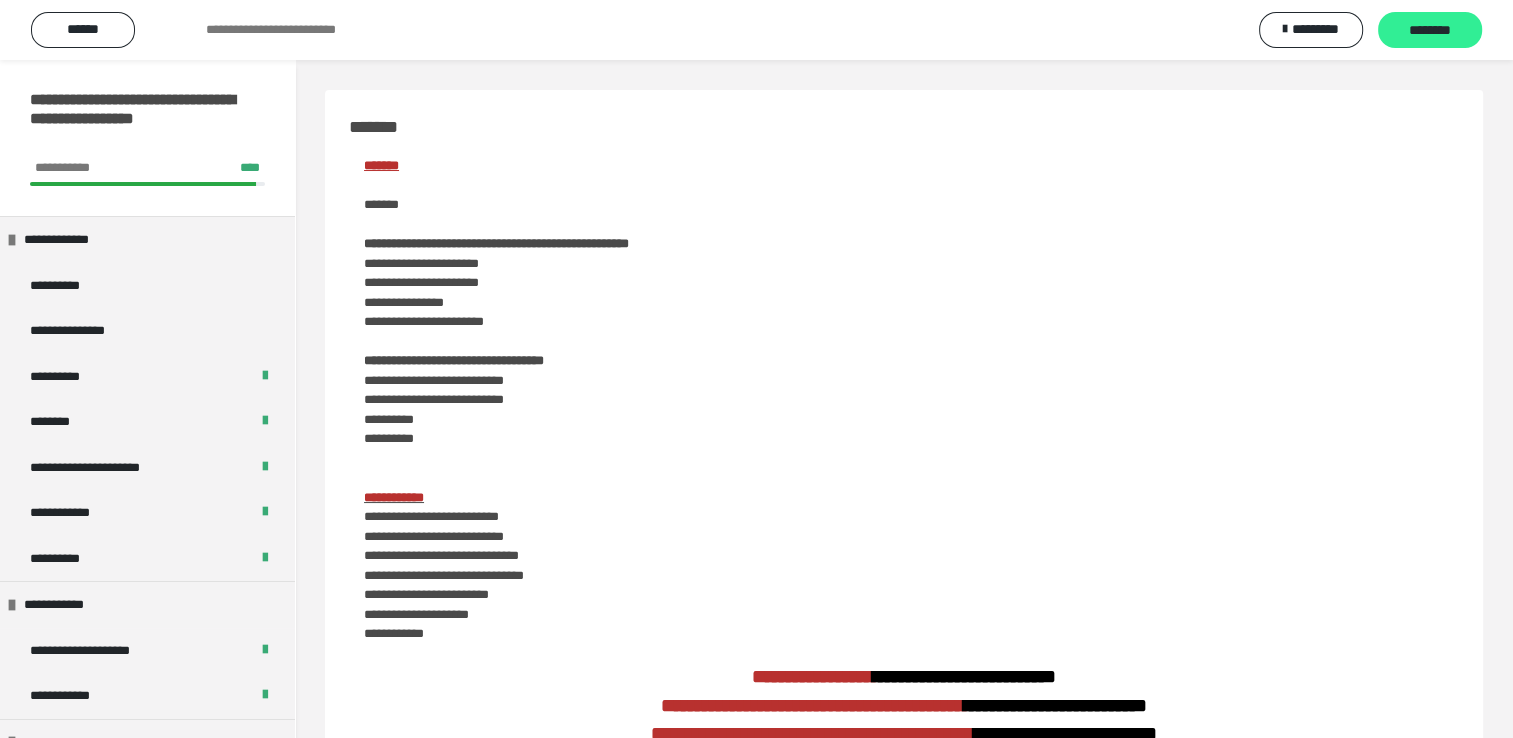 click on "********" at bounding box center [1430, 31] 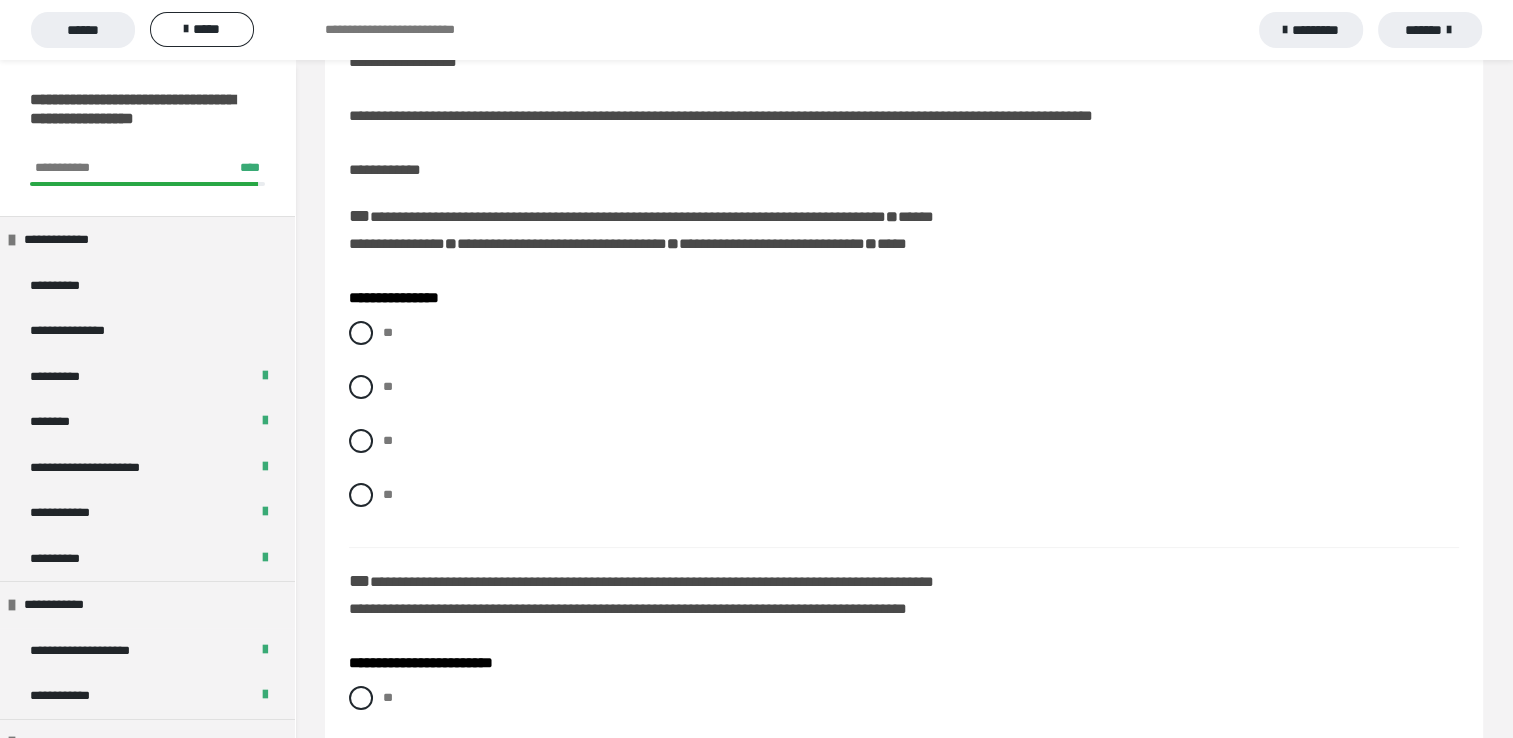 scroll, scrollTop: 120, scrollLeft: 0, axis: vertical 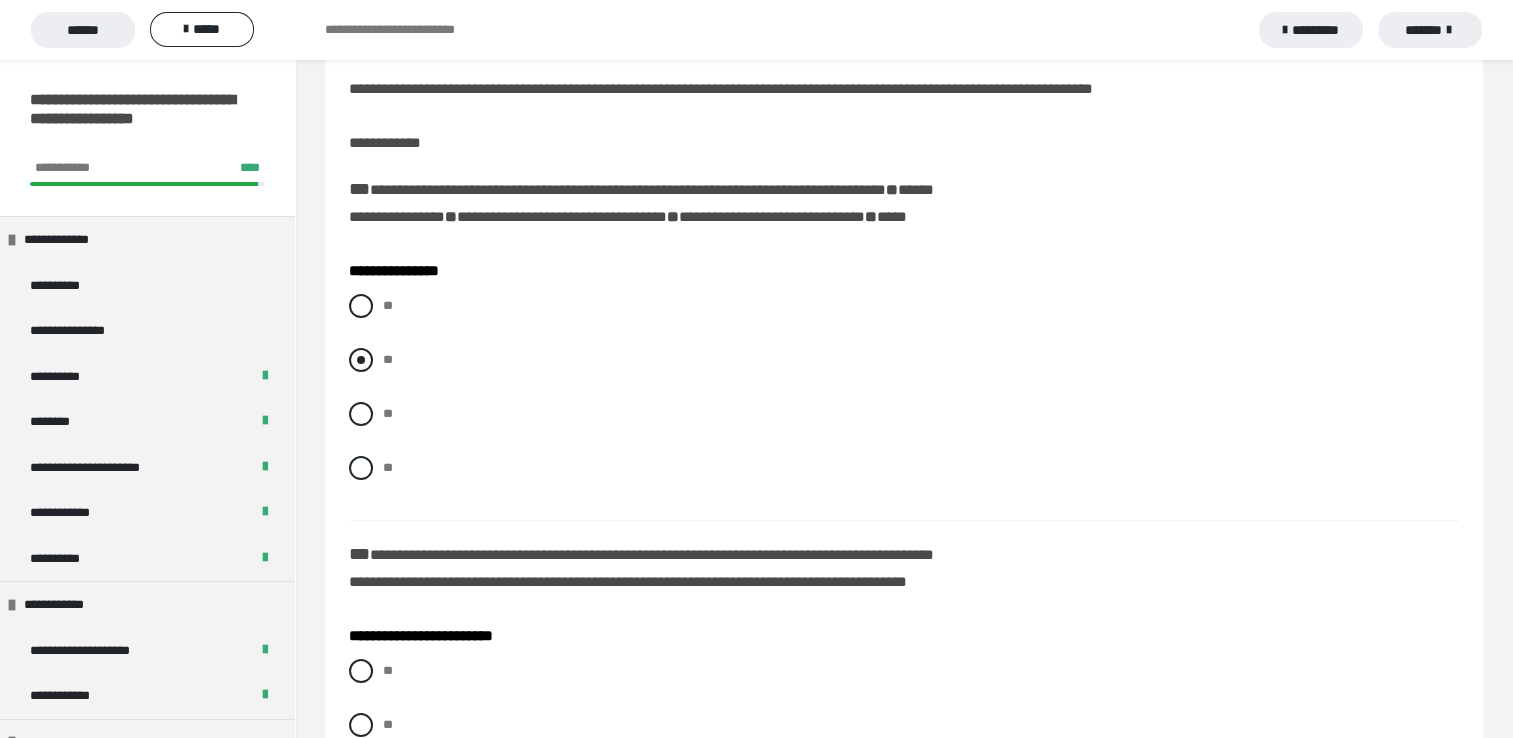 click at bounding box center (361, 360) 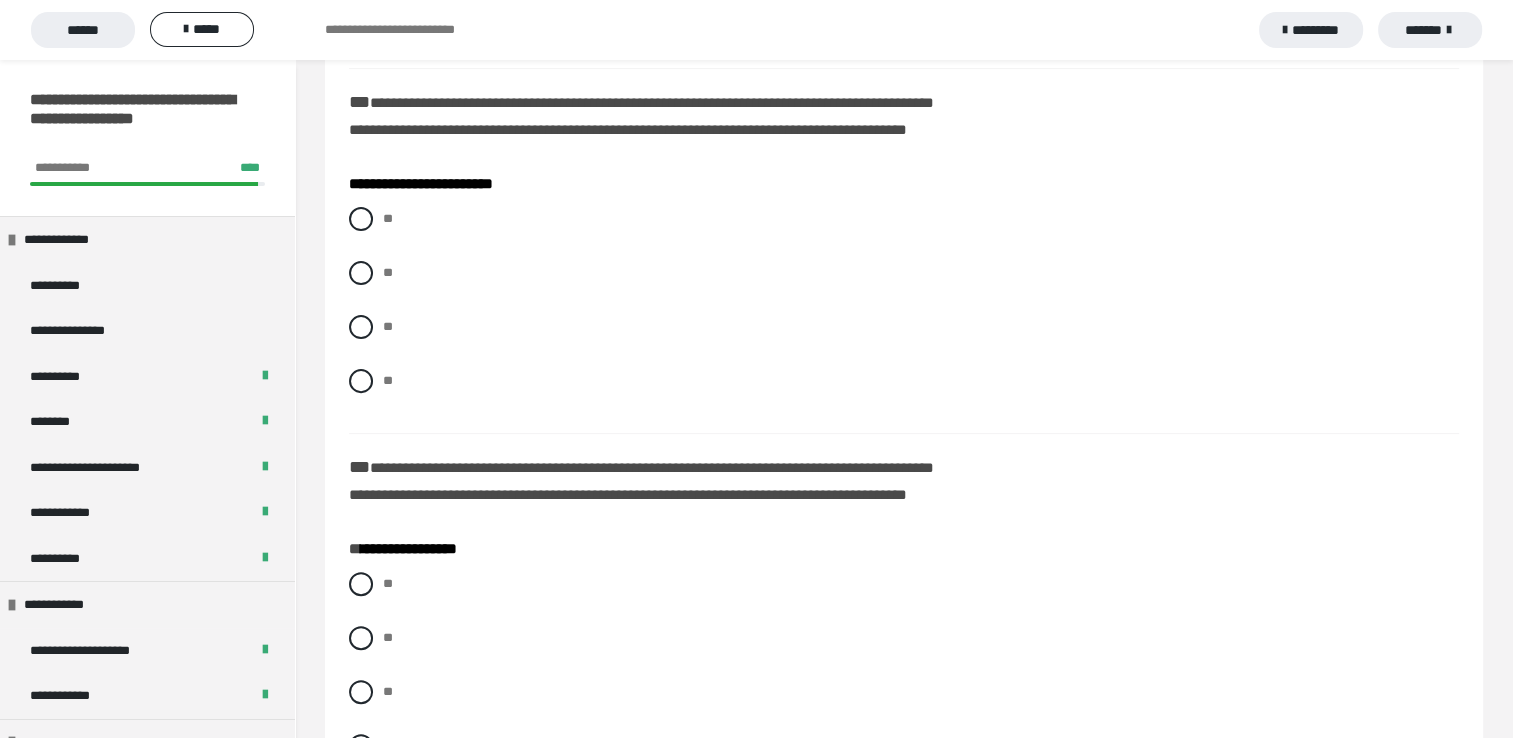 scroll, scrollTop: 600, scrollLeft: 0, axis: vertical 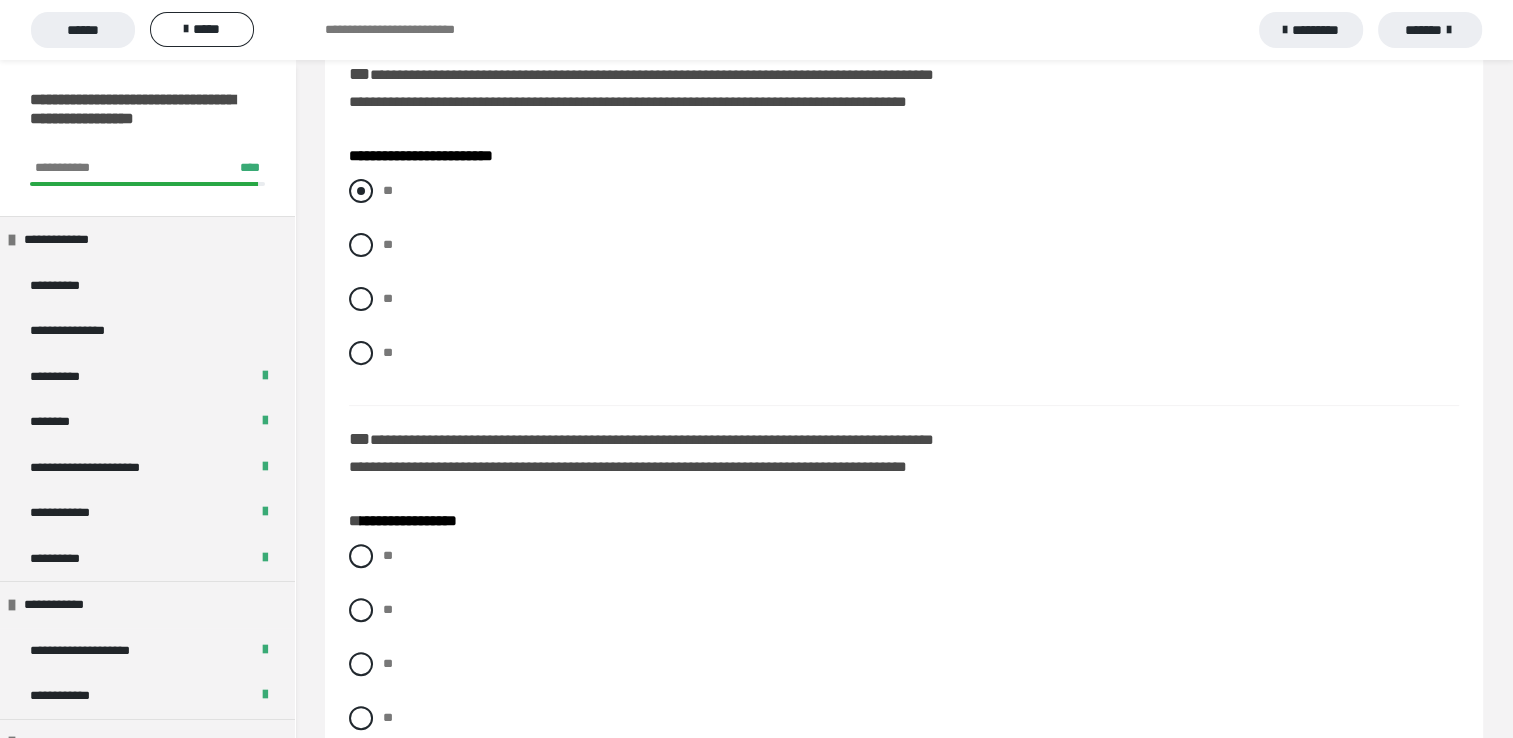 click at bounding box center (361, 191) 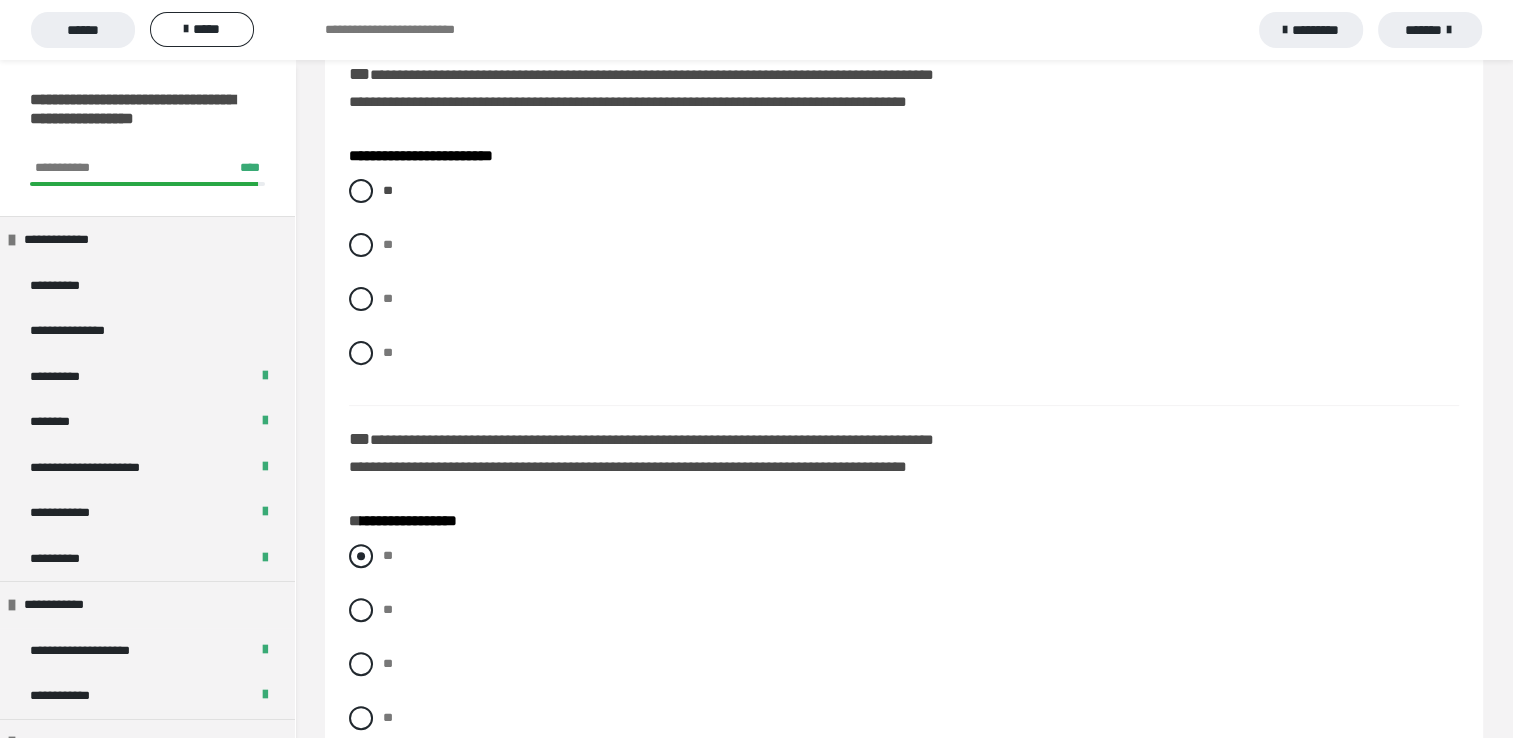 click at bounding box center (361, 556) 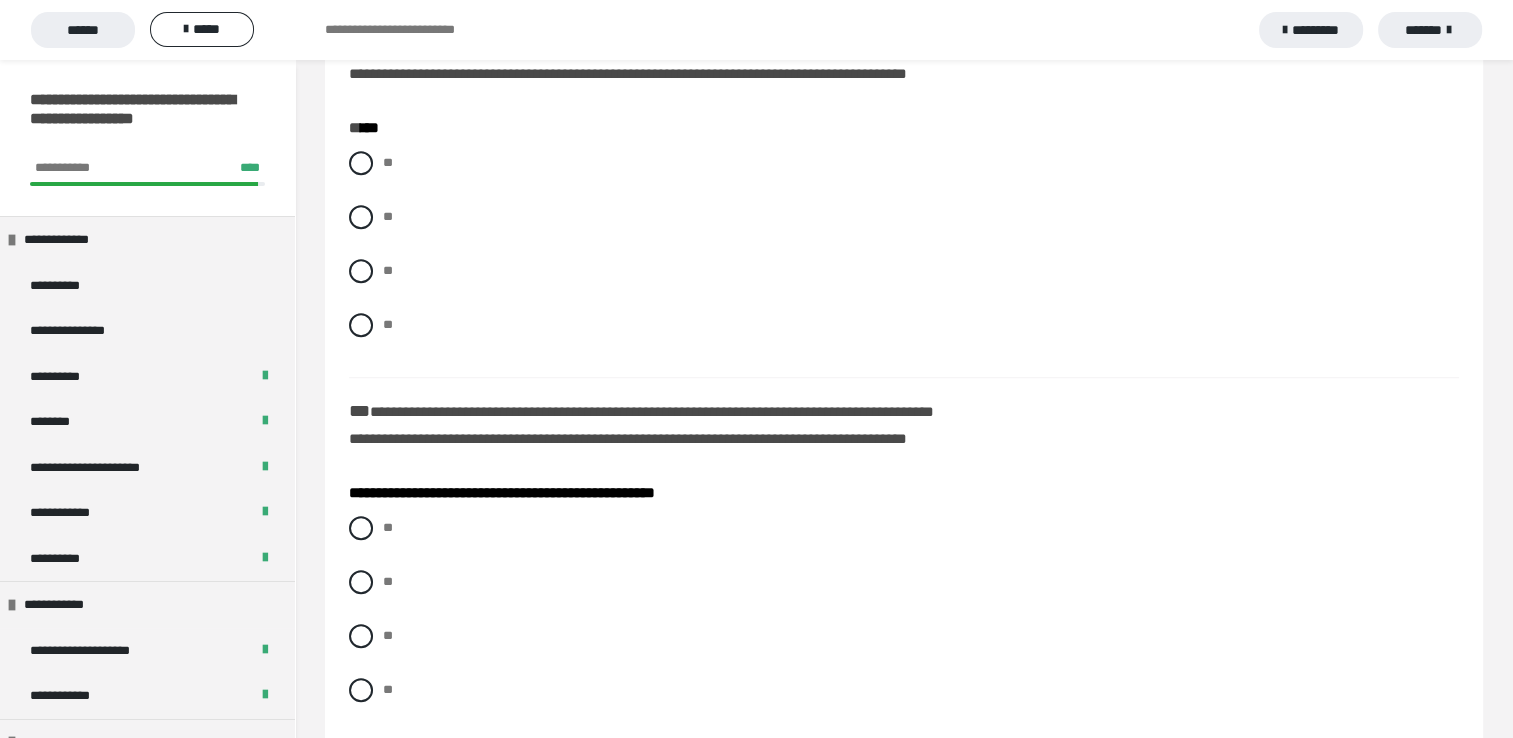 scroll, scrollTop: 1373, scrollLeft: 0, axis: vertical 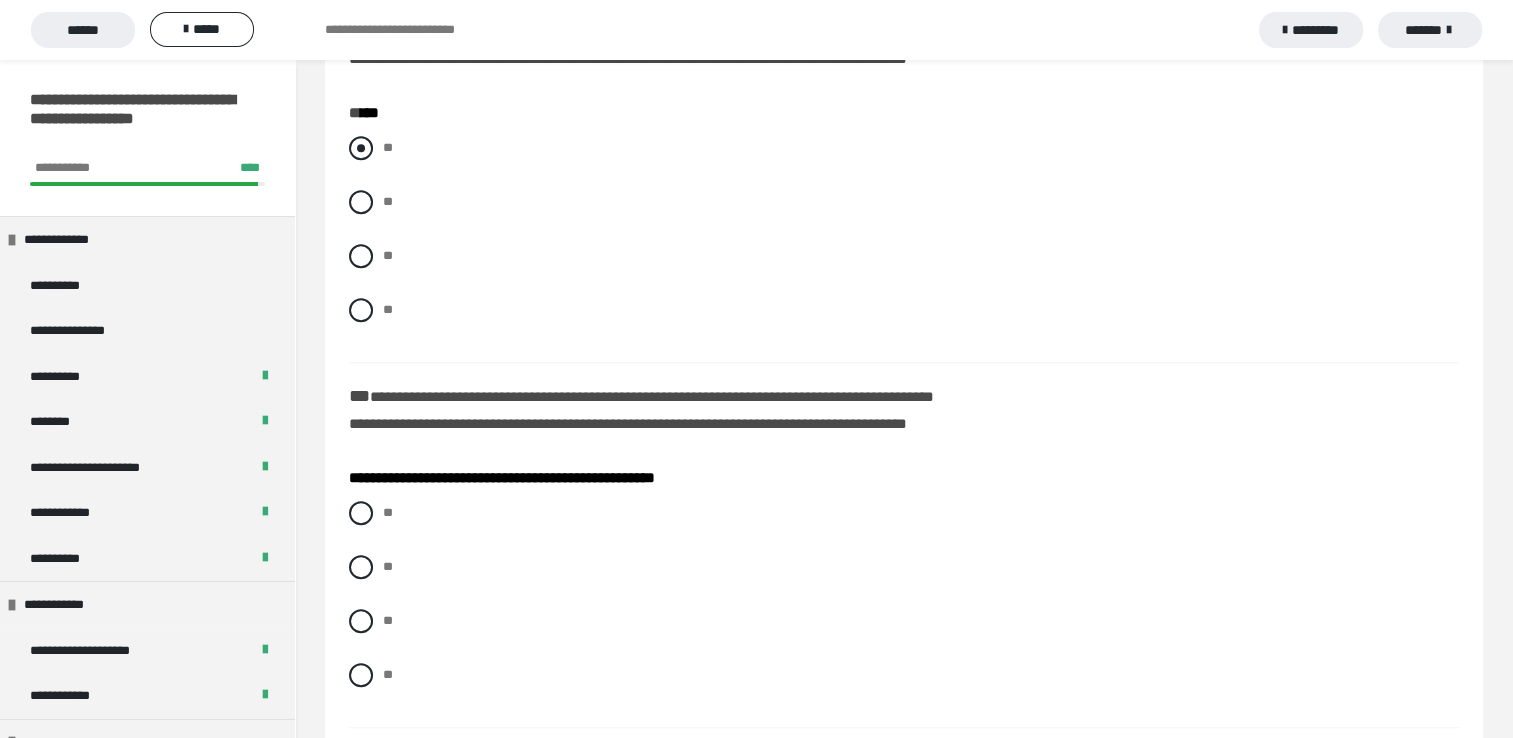click at bounding box center (361, 148) 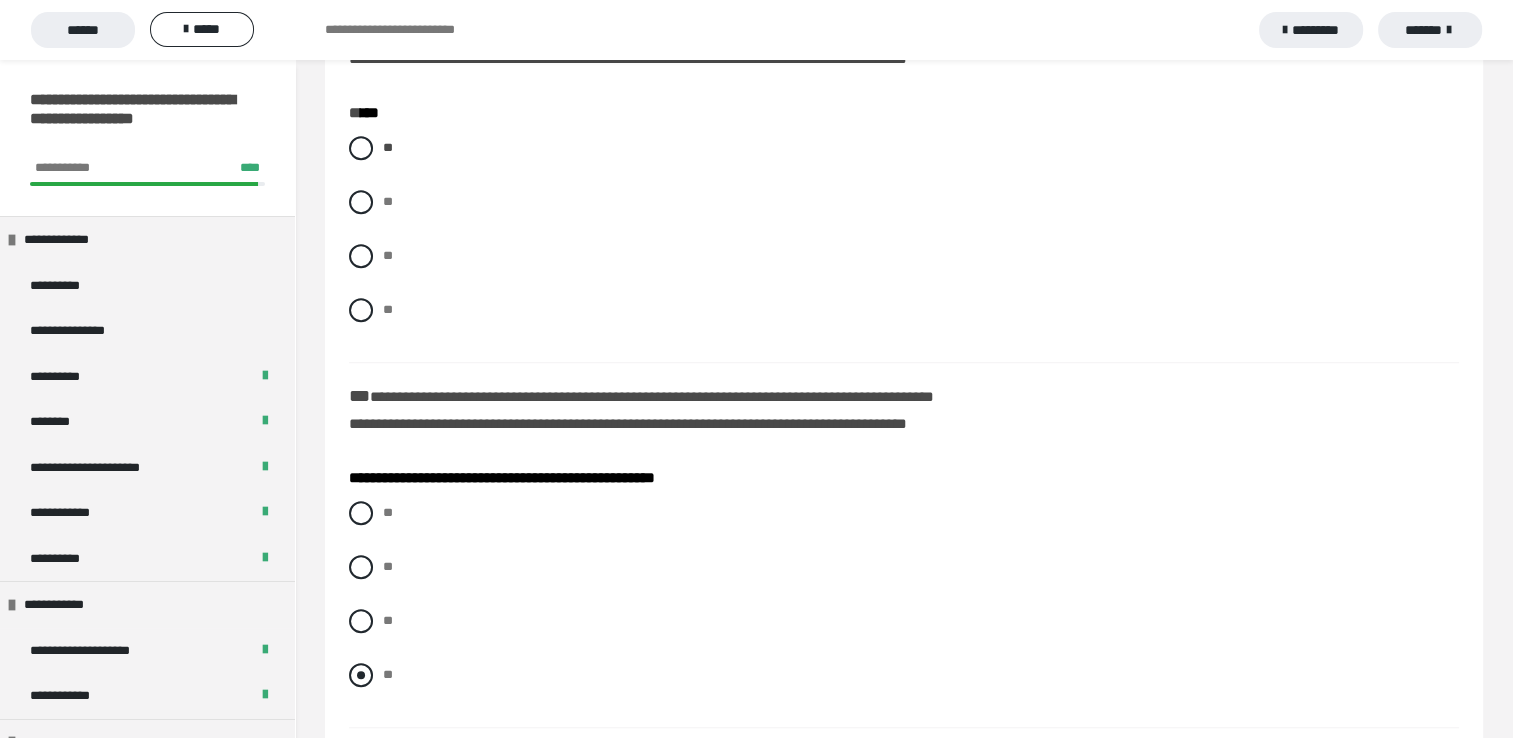click at bounding box center [361, 675] 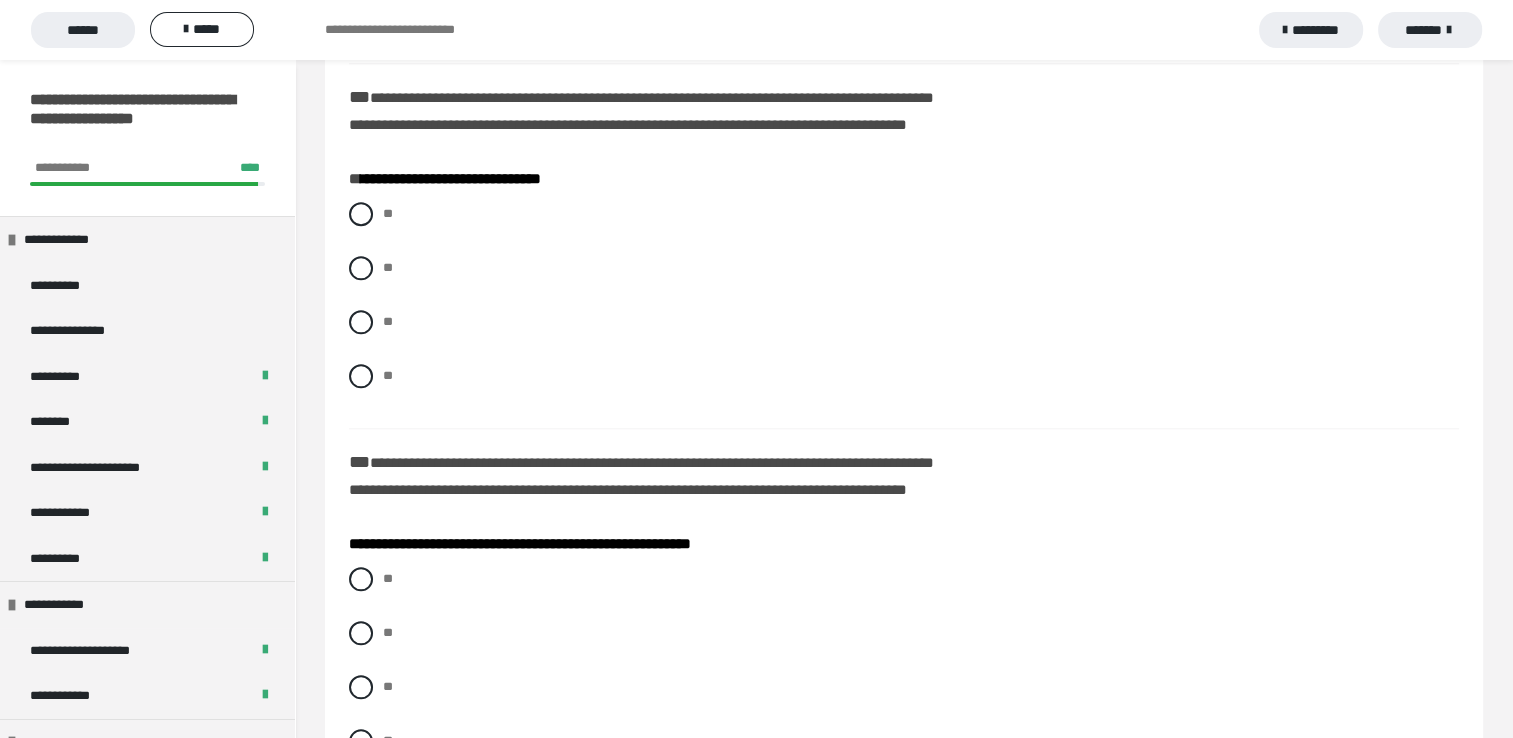 scroll, scrollTop: 2066, scrollLeft: 0, axis: vertical 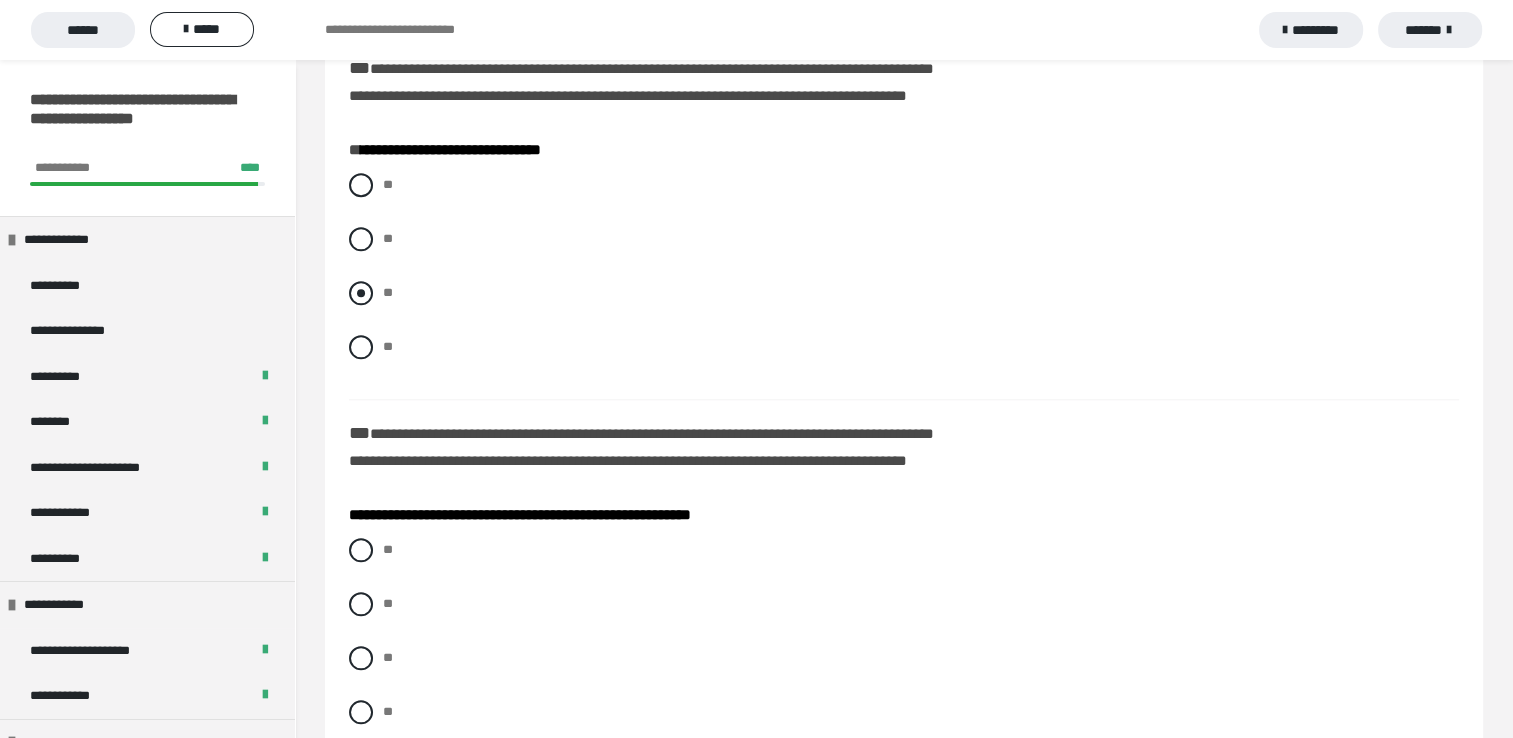 click at bounding box center (361, 293) 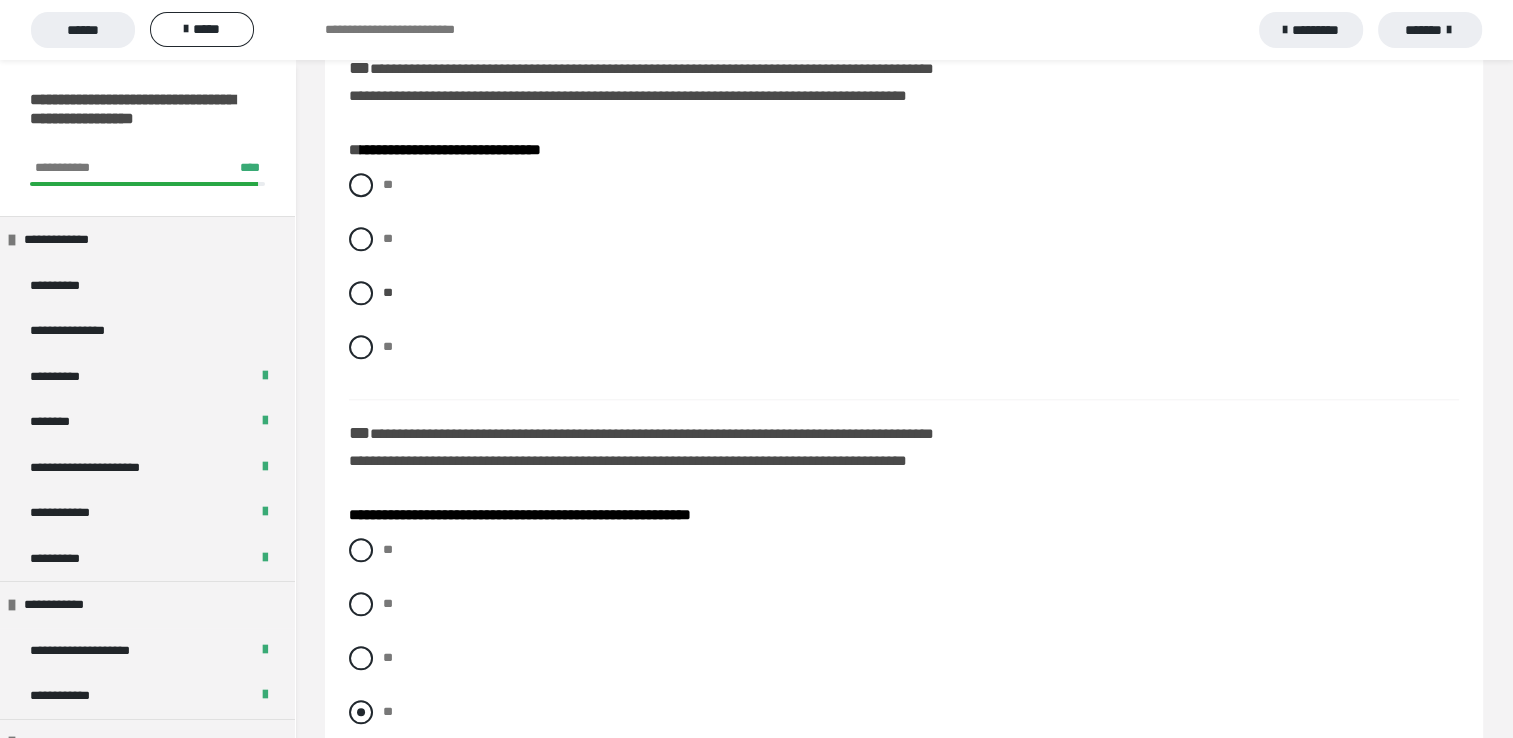 click at bounding box center [361, 712] 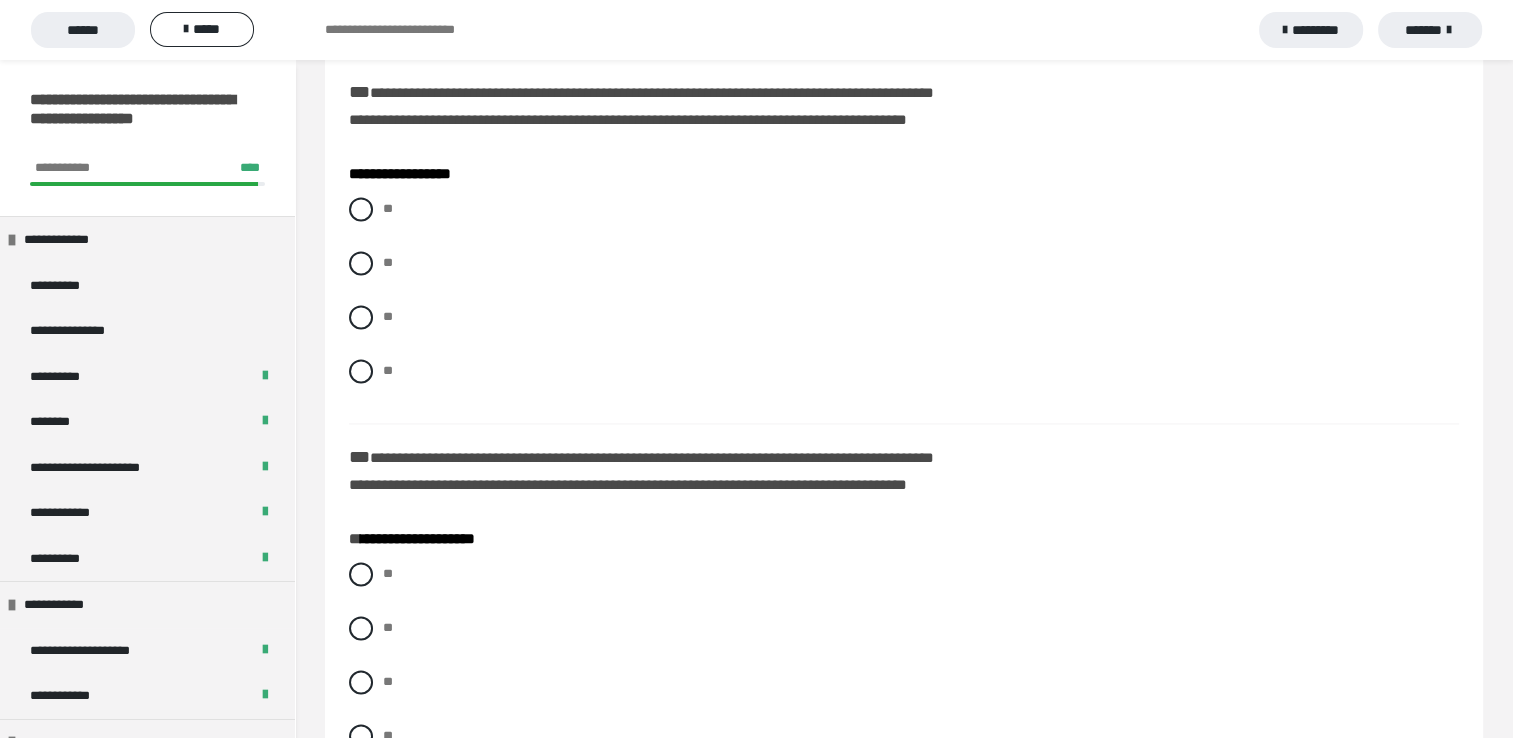 scroll, scrollTop: 2786, scrollLeft: 0, axis: vertical 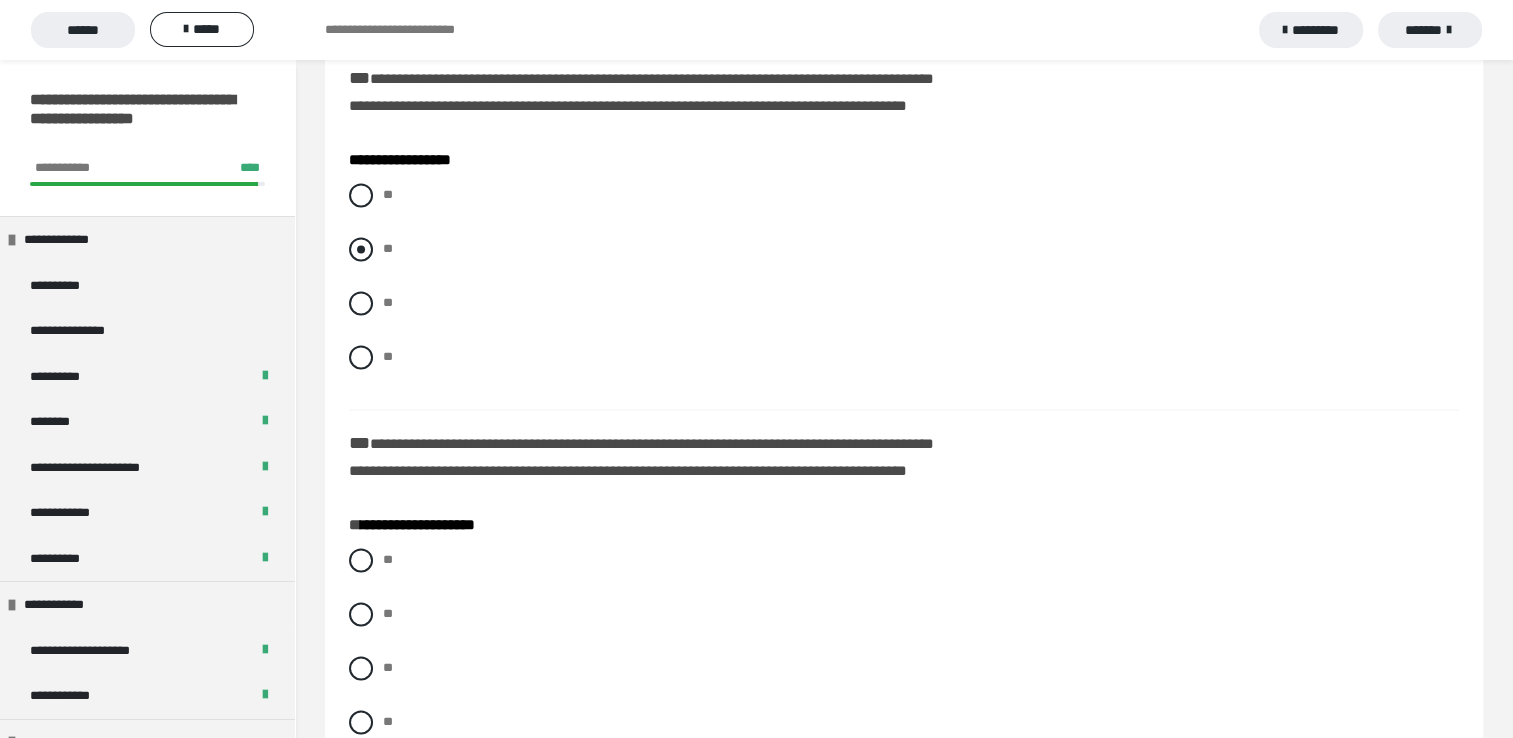click at bounding box center (361, 249) 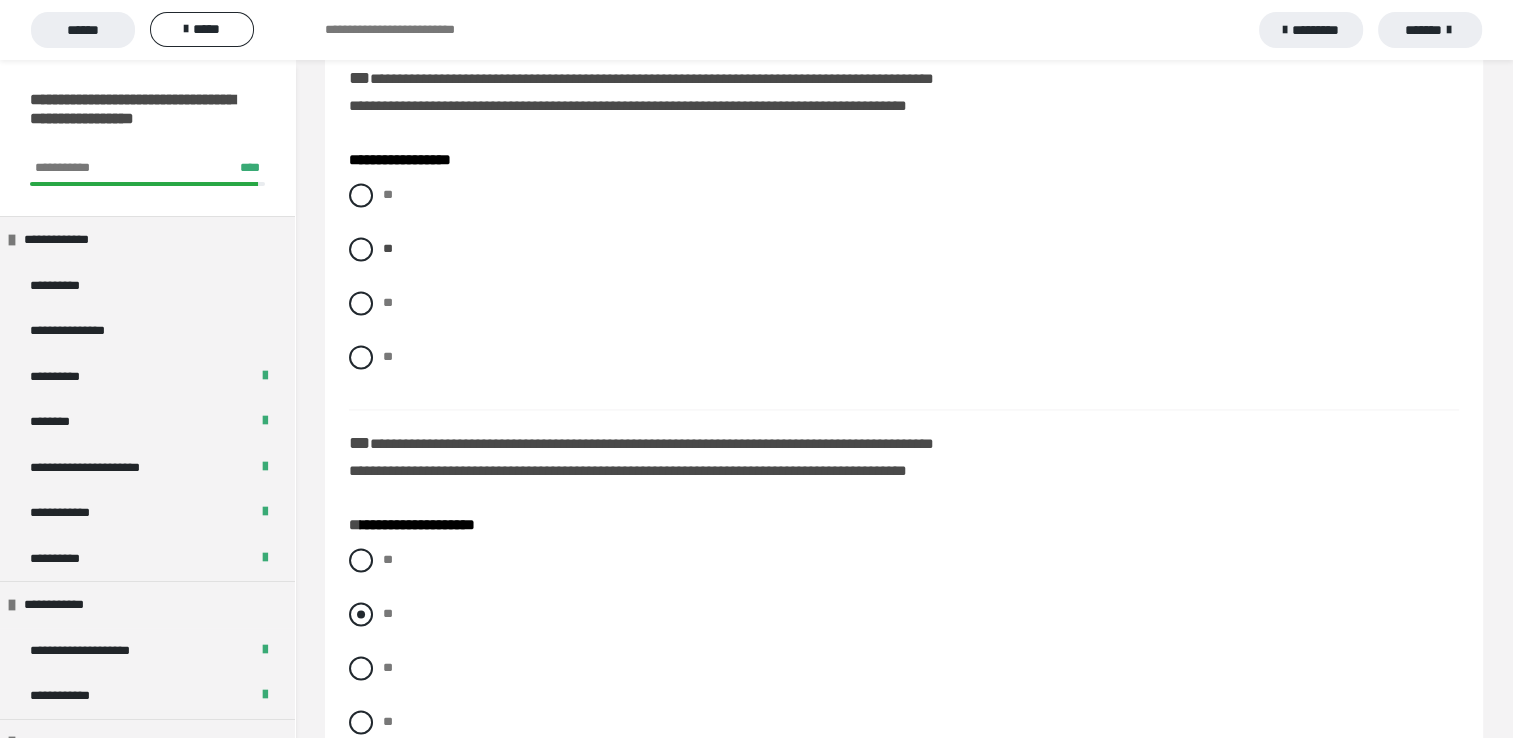 click at bounding box center (361, 614) 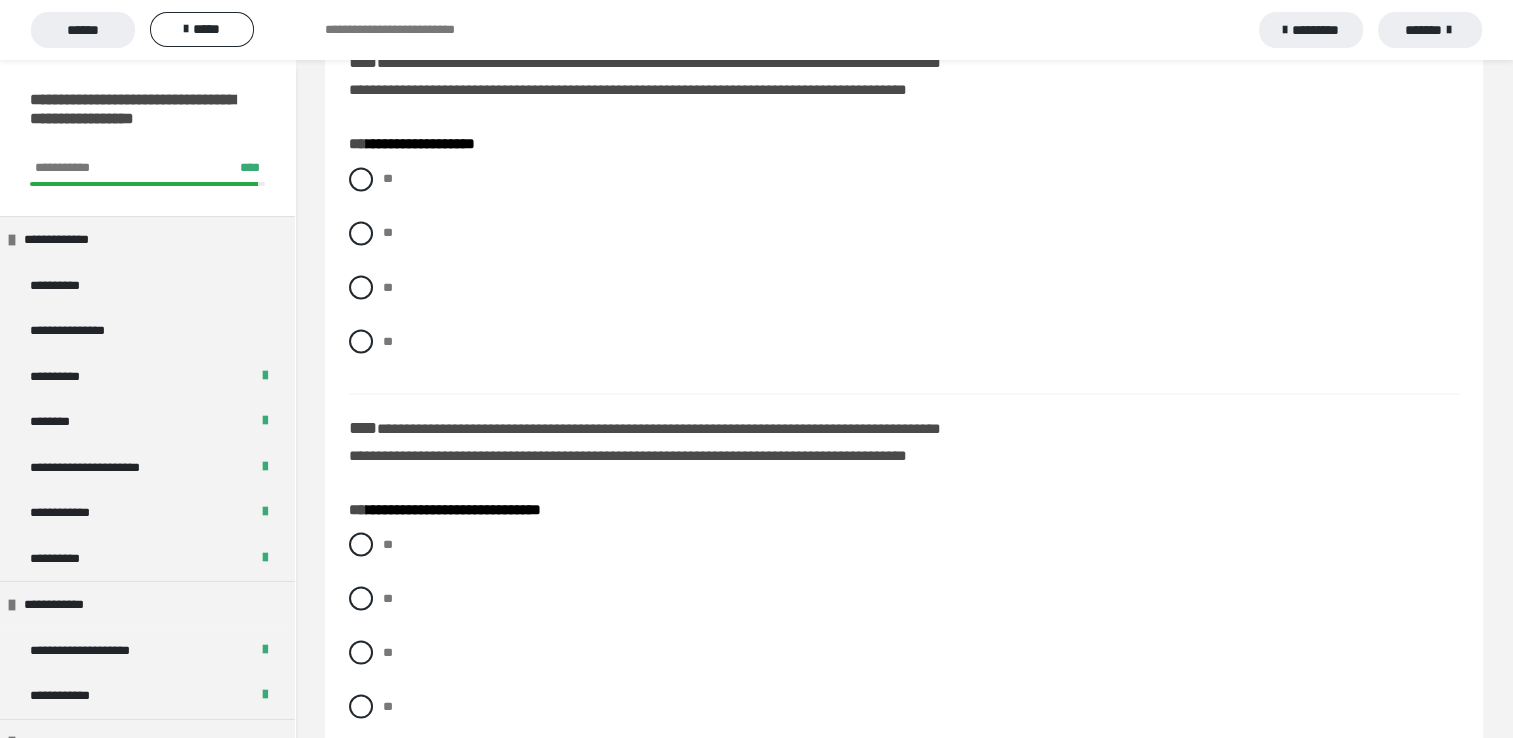 scroll, scrollTop: 3572, scrollLeft: 0, axis: vertical 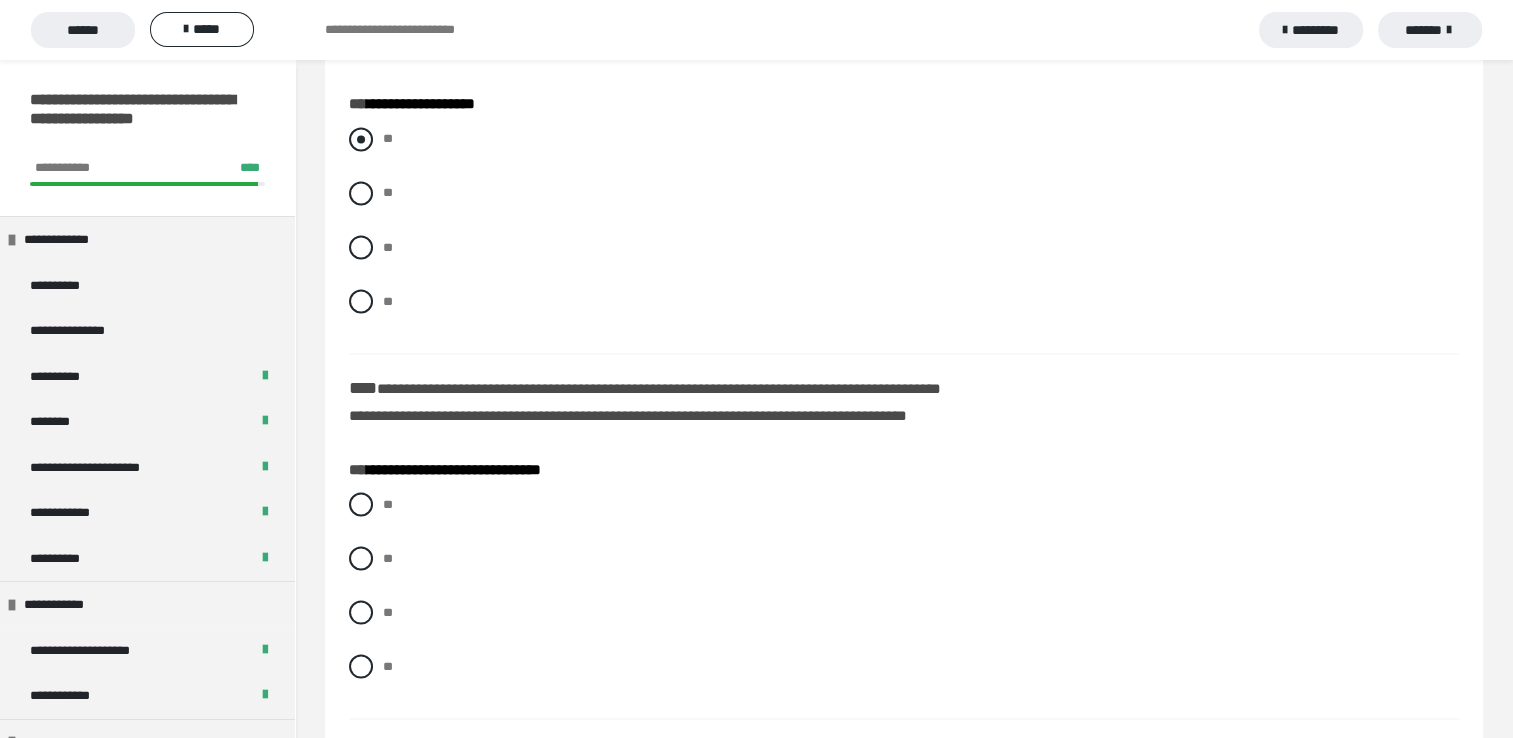 click at bounding box center [361, 139] 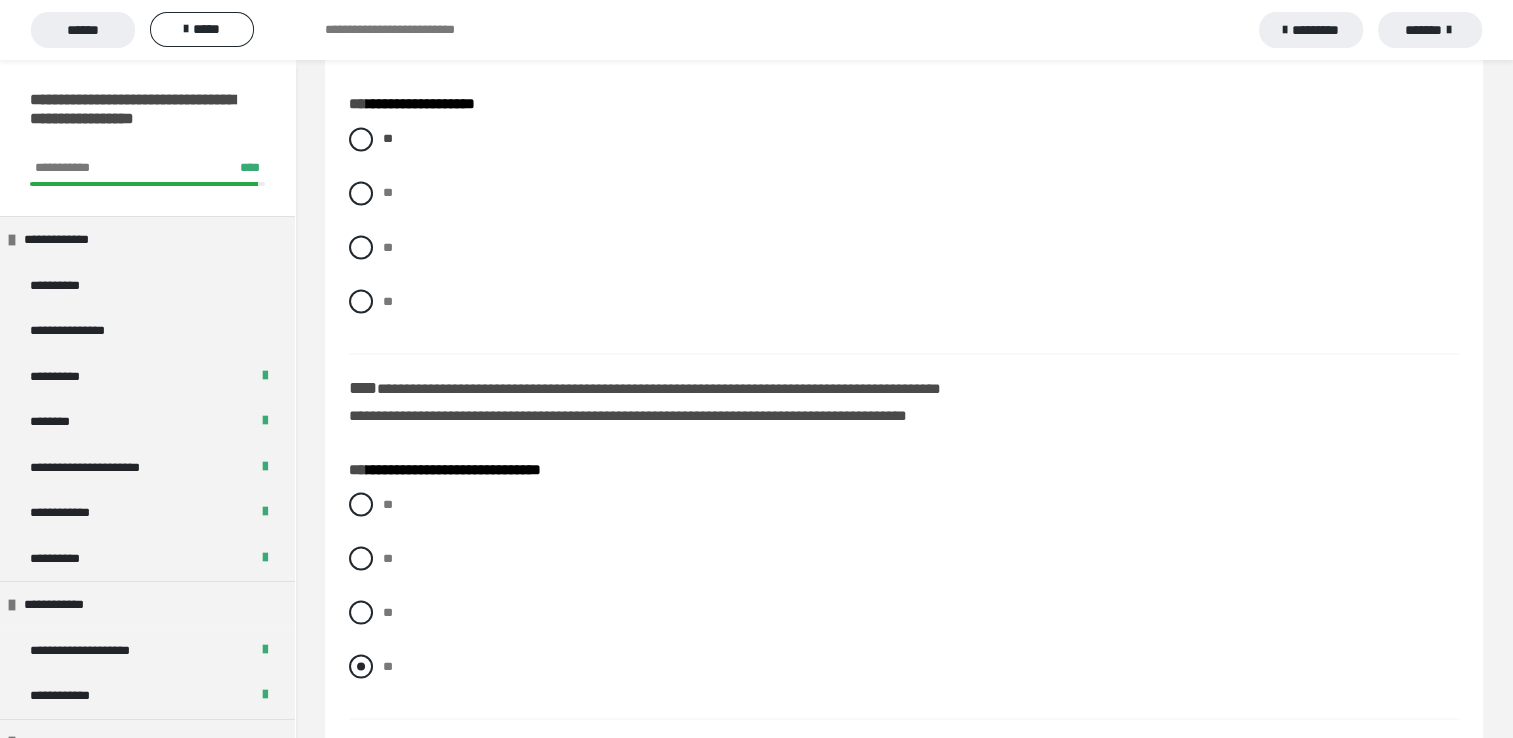 click at bounding box center (361, 666) 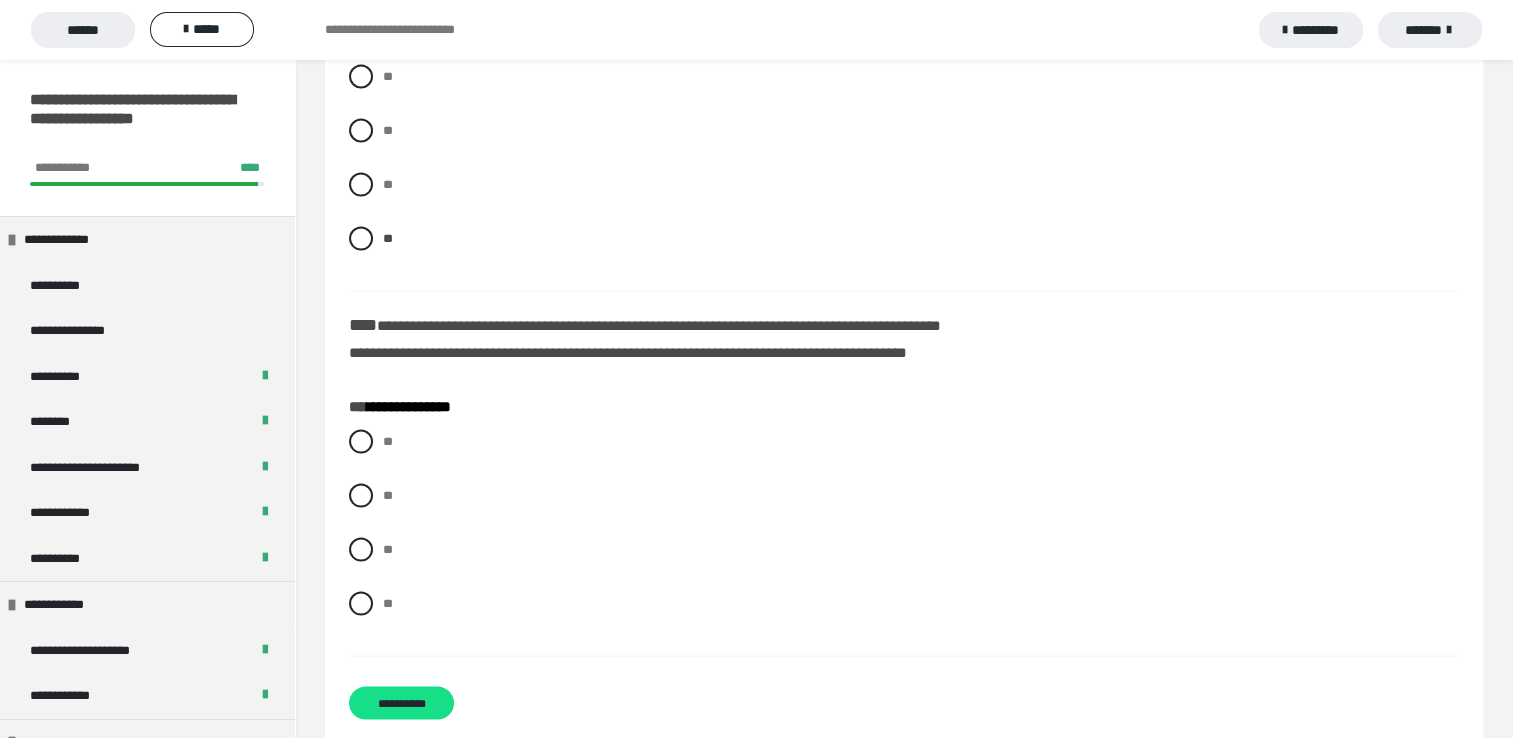 scroll, scrollTop: 4032, scrollLeft: 0, axis: vertical 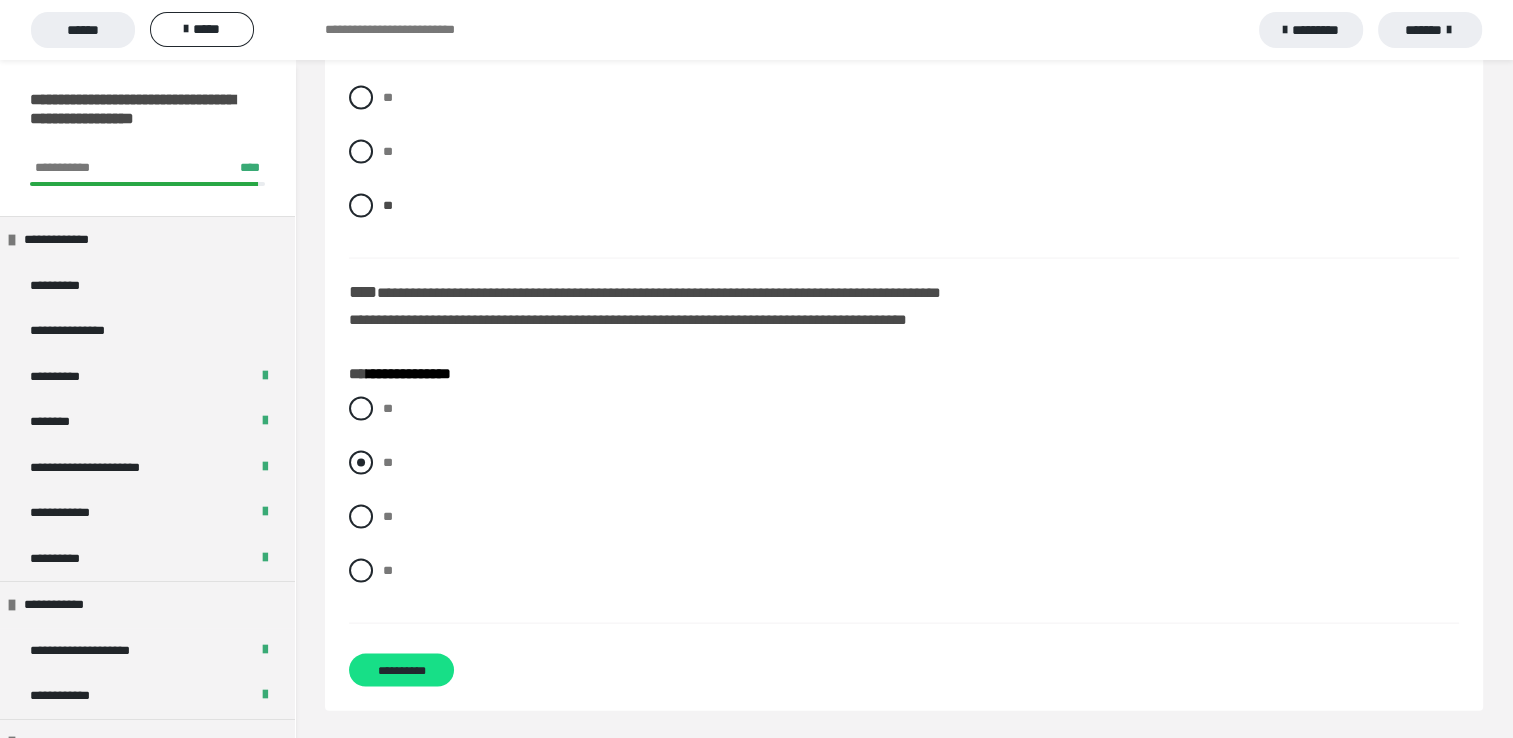 click at bounding box center [361, 463] 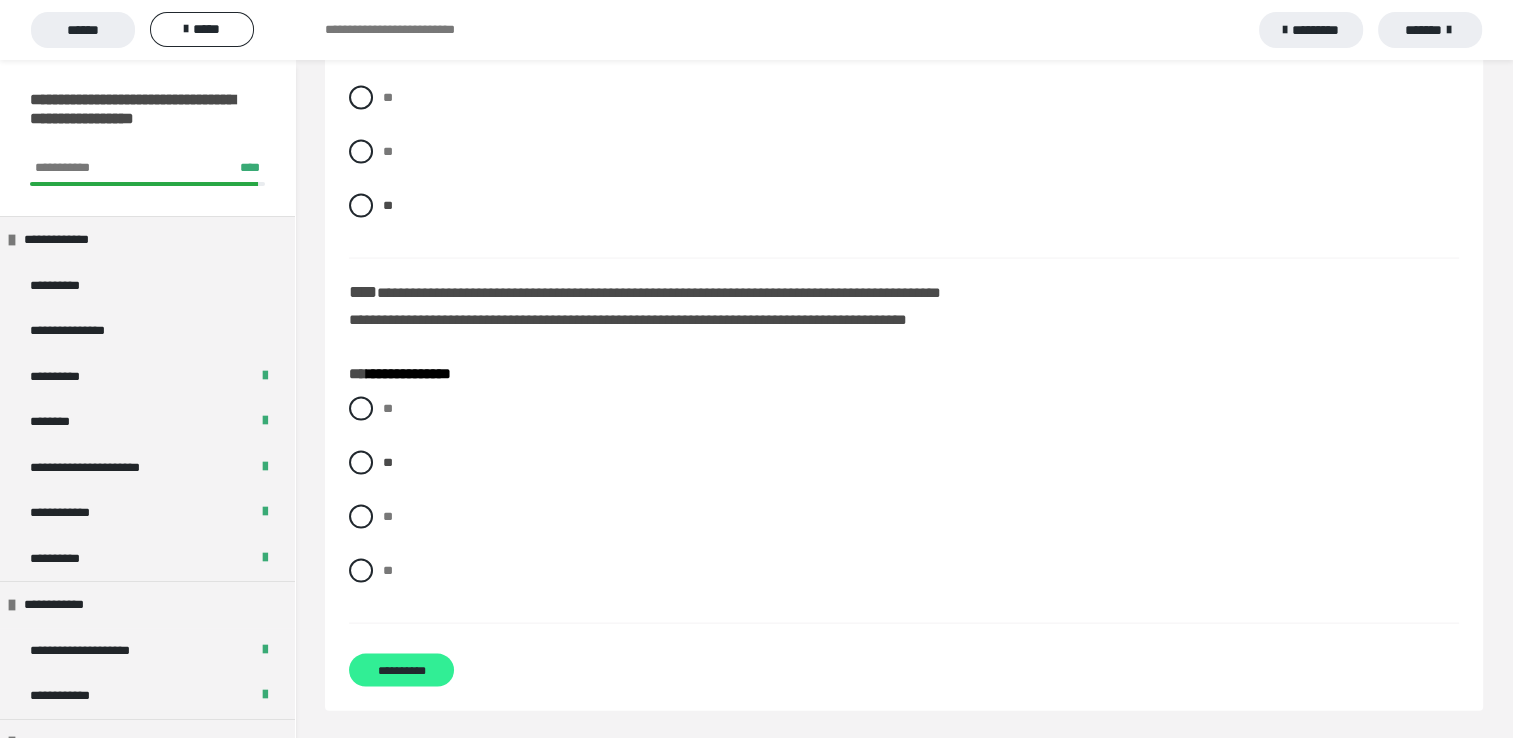 click on "**********" at bounding box center (401, 670) 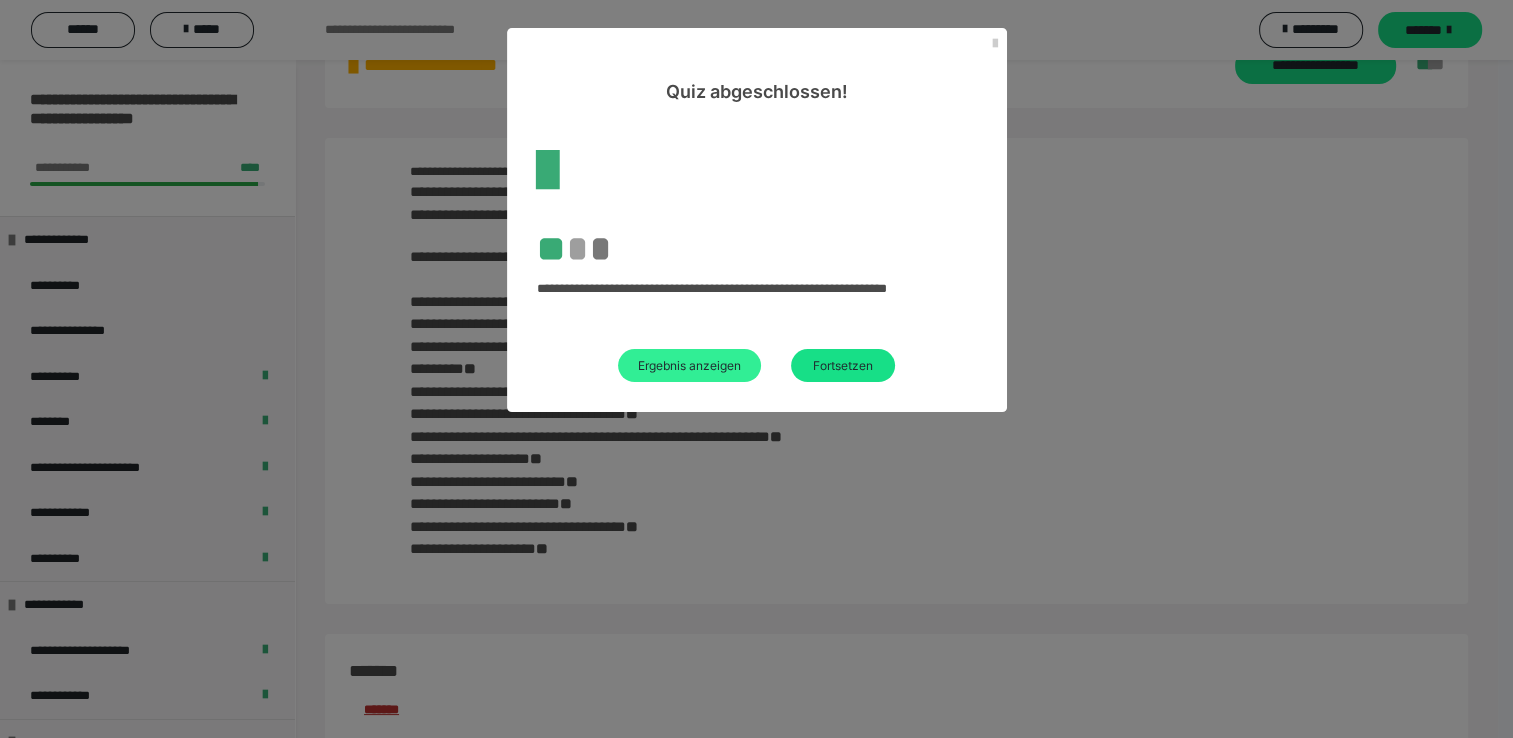 scroll, scrollTop: 3540, scrollLeft: 0, axis: vertical 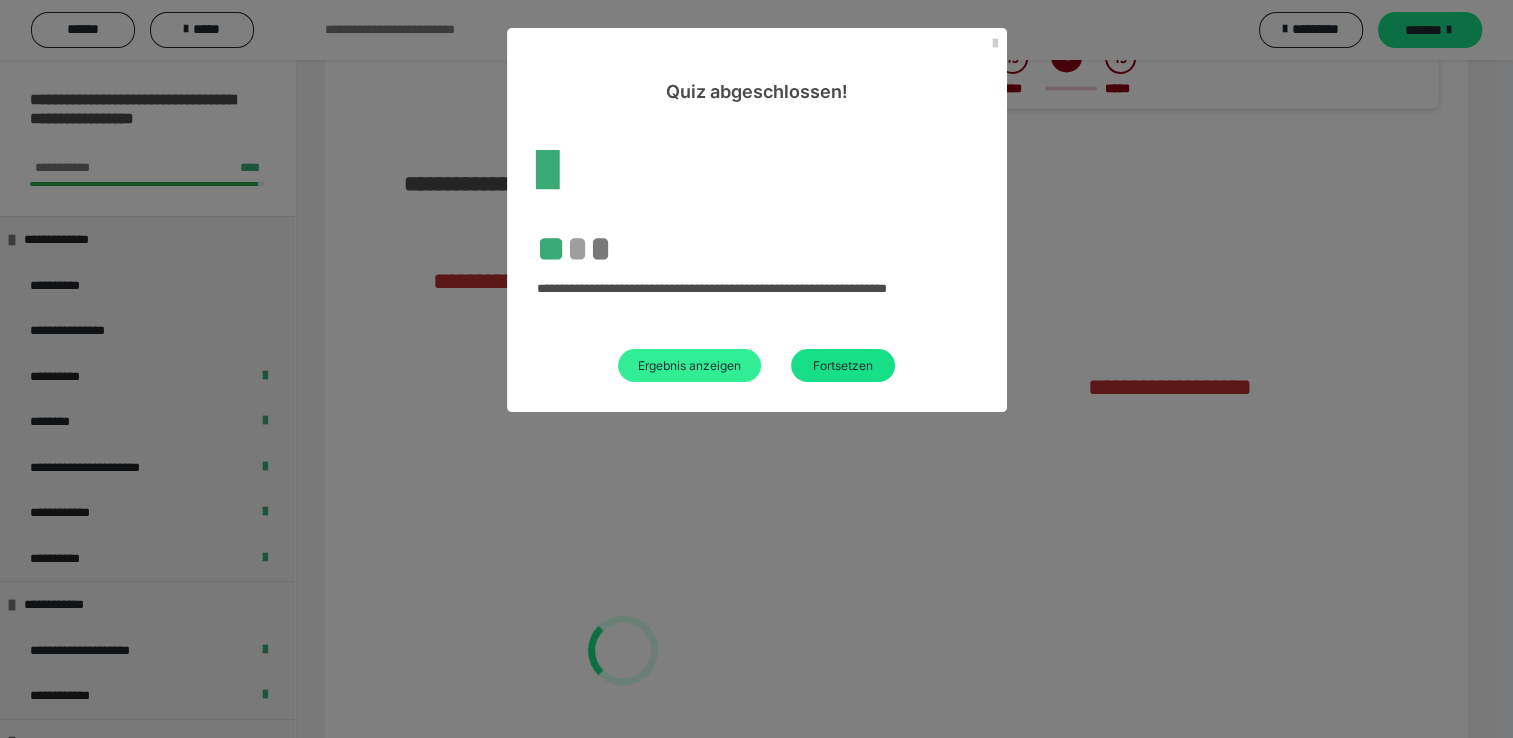 click on "Ergebnis anzeigen" at bounding box center (689, 365) 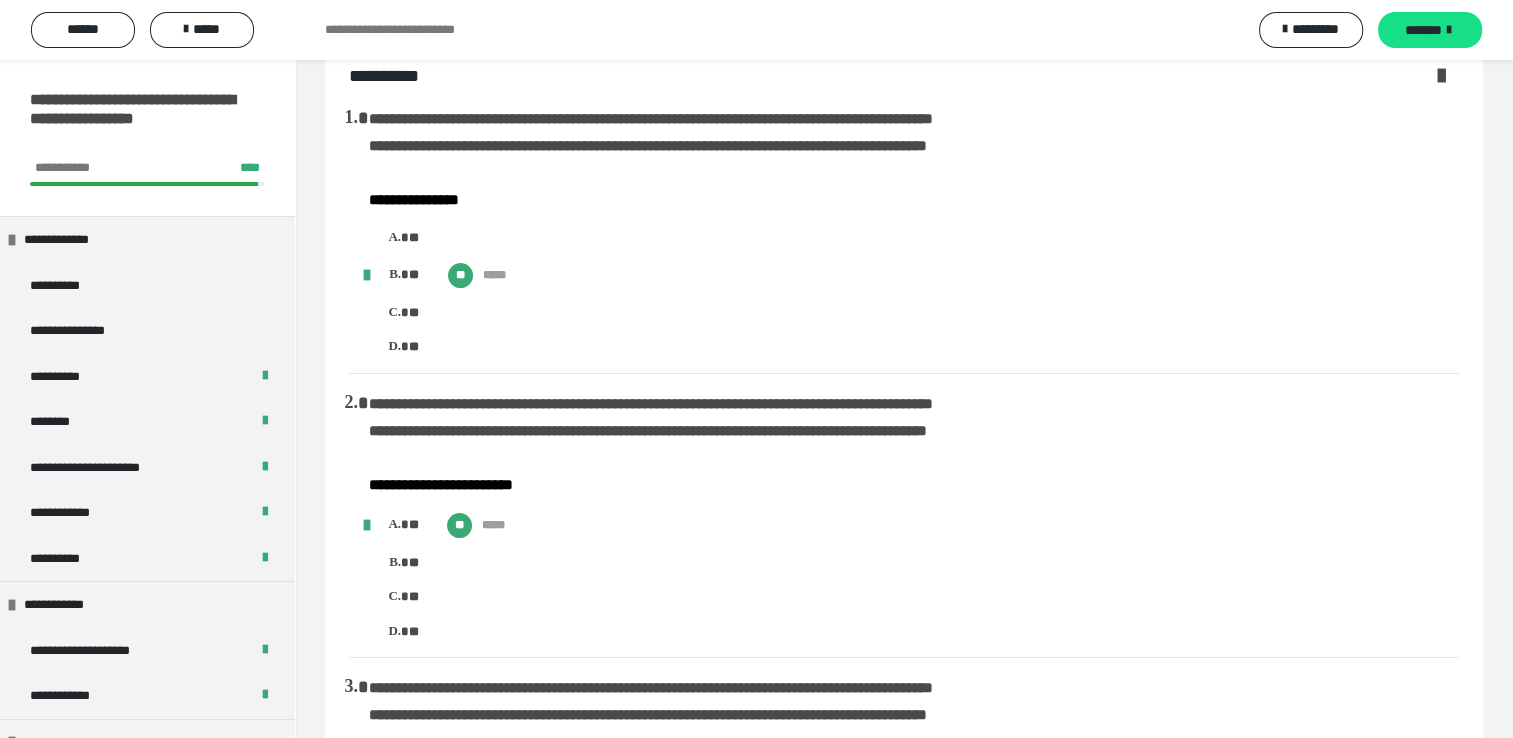 scroll, scrollTop: 0, scrollLeft: 0, axis: both 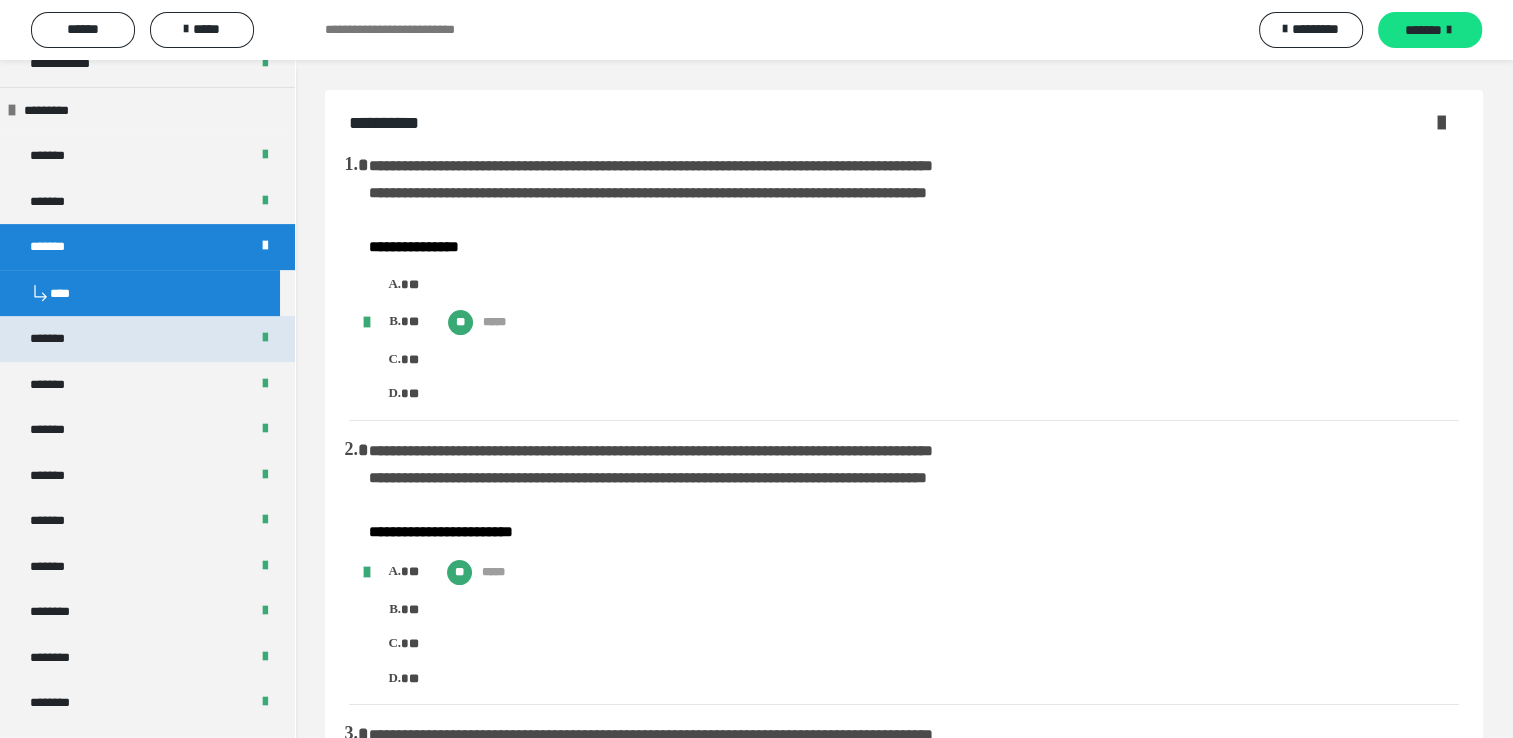 click on "*******" at bounding box center (147, 339) 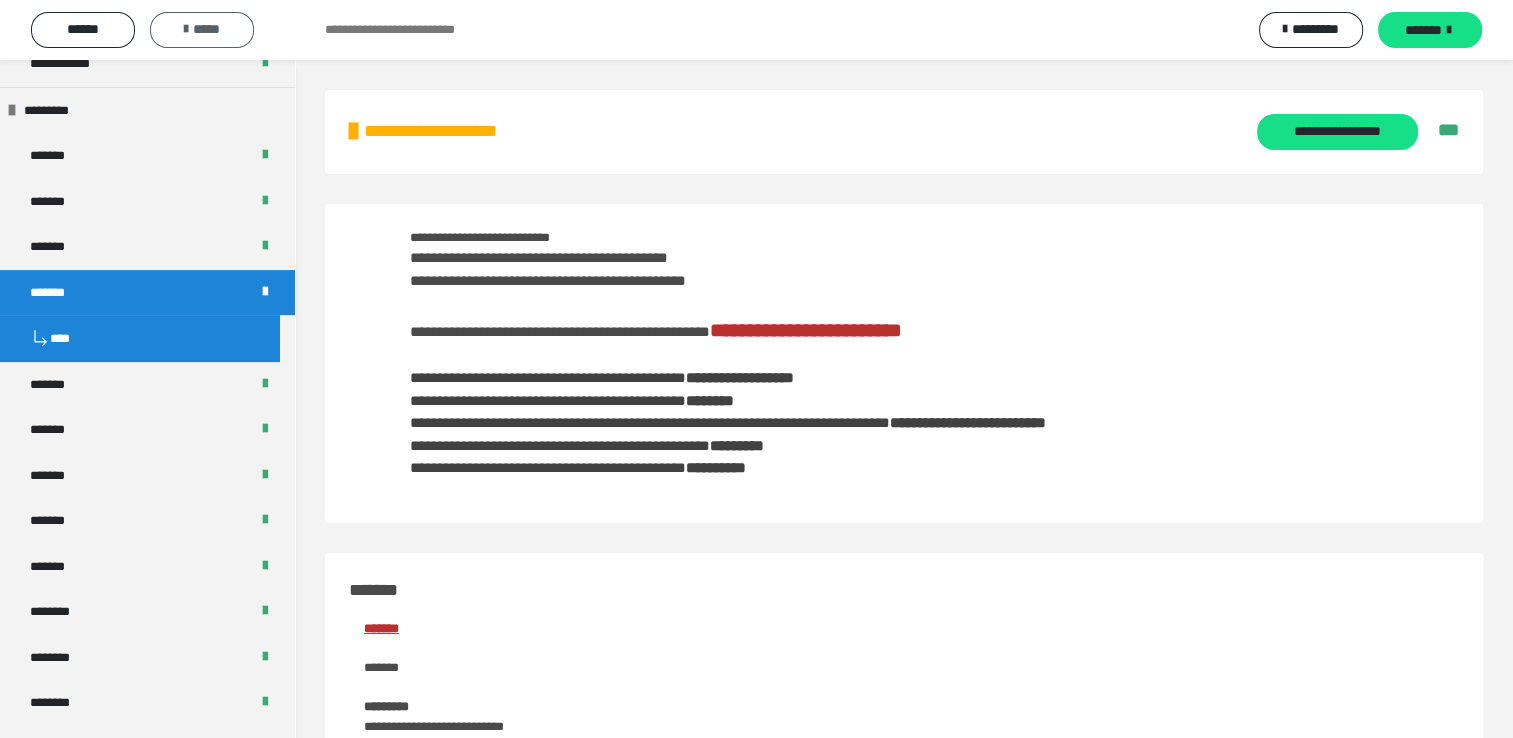click on "*****" at bounding box center [202, 29] 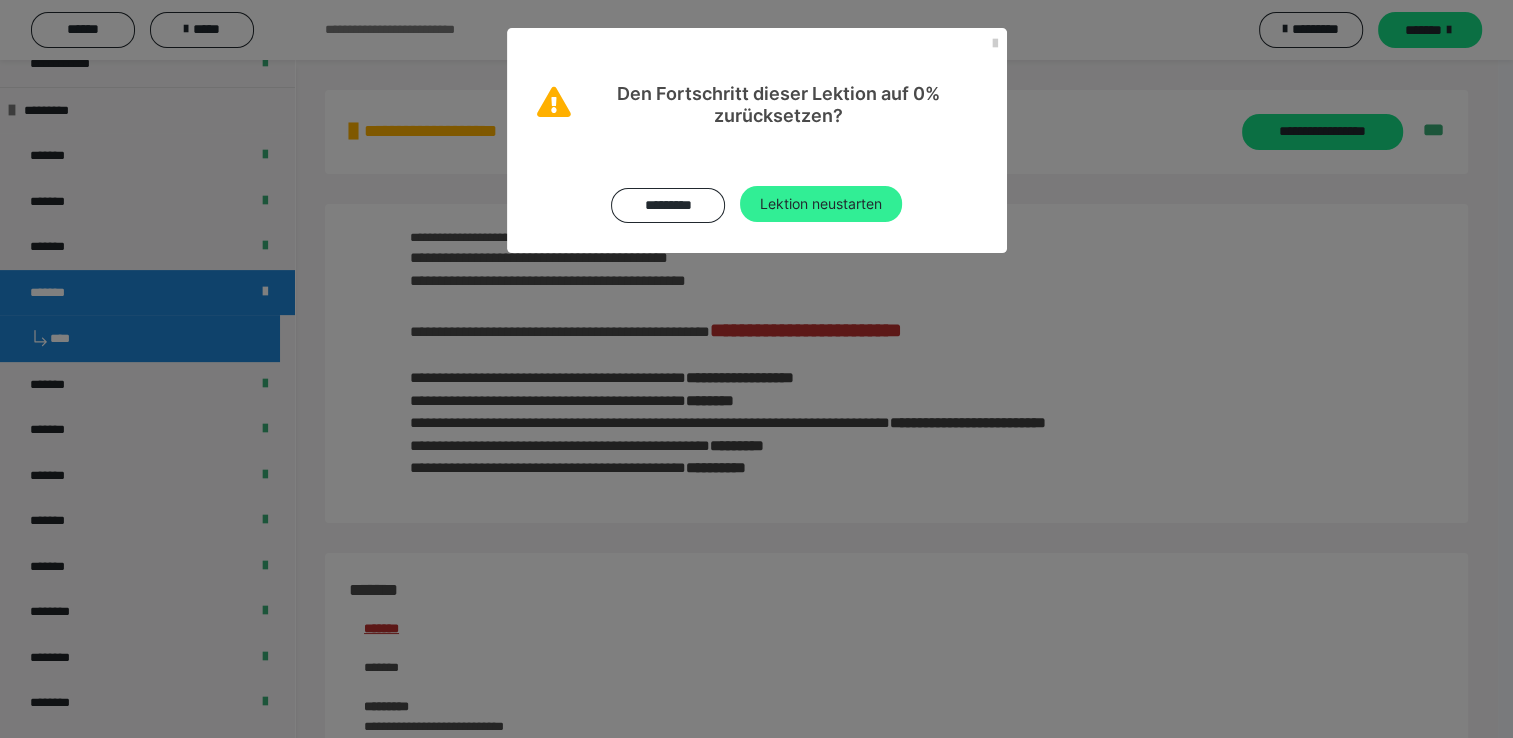 click on "Lektion neustarten" at bounding box center [821, 204] 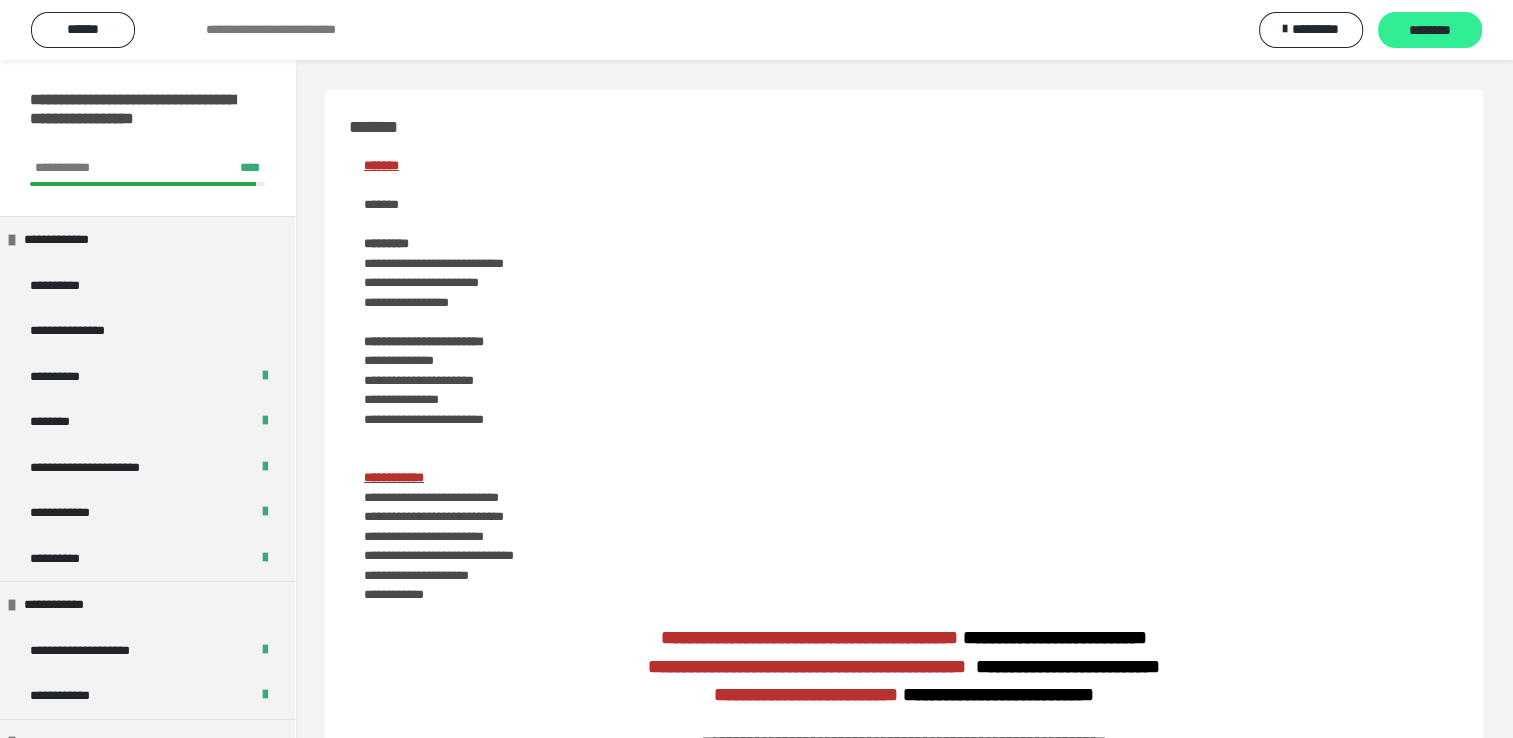 click on "********" at bounding box center [1430, 31] 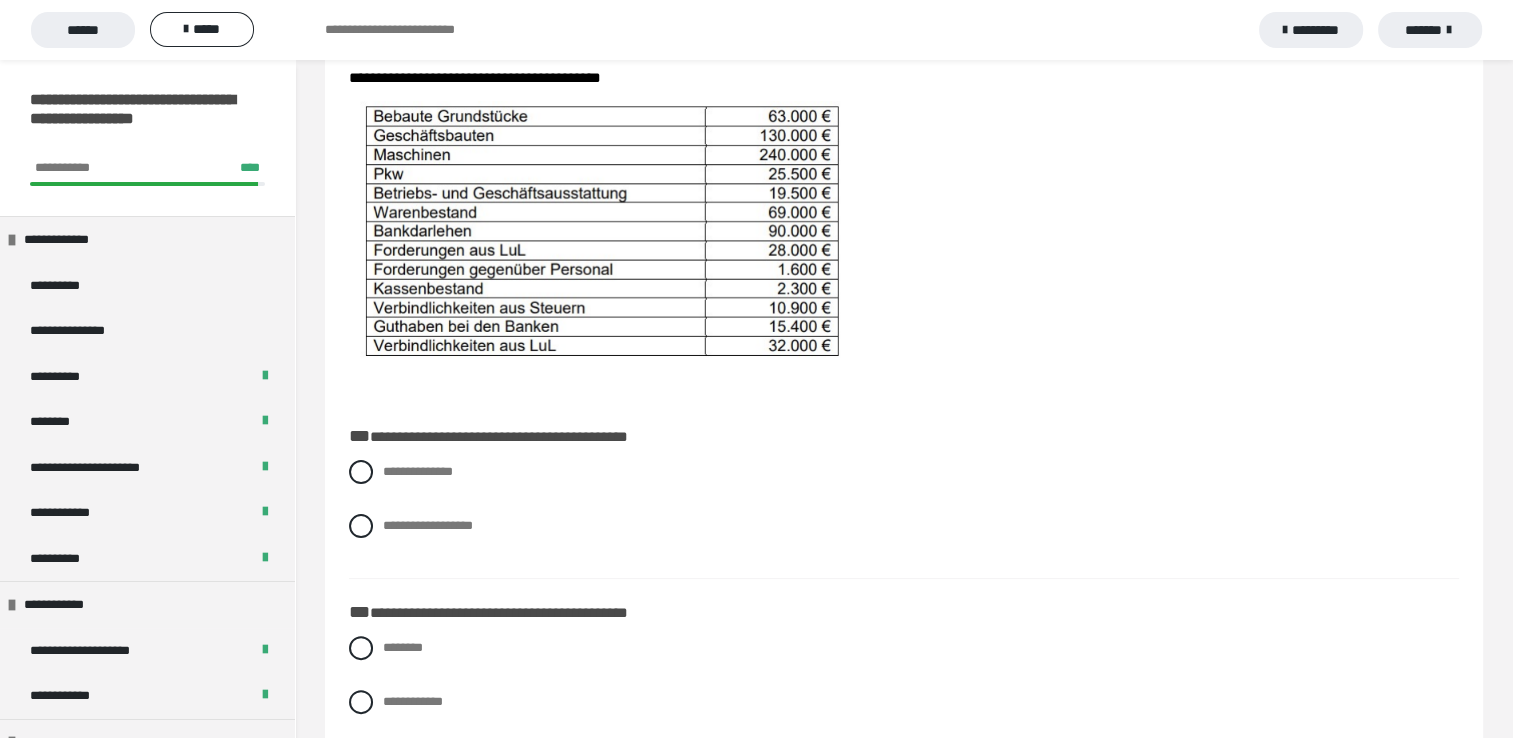 scroll, scrollTop: 506, scrollLeft: 0, axis: vertical 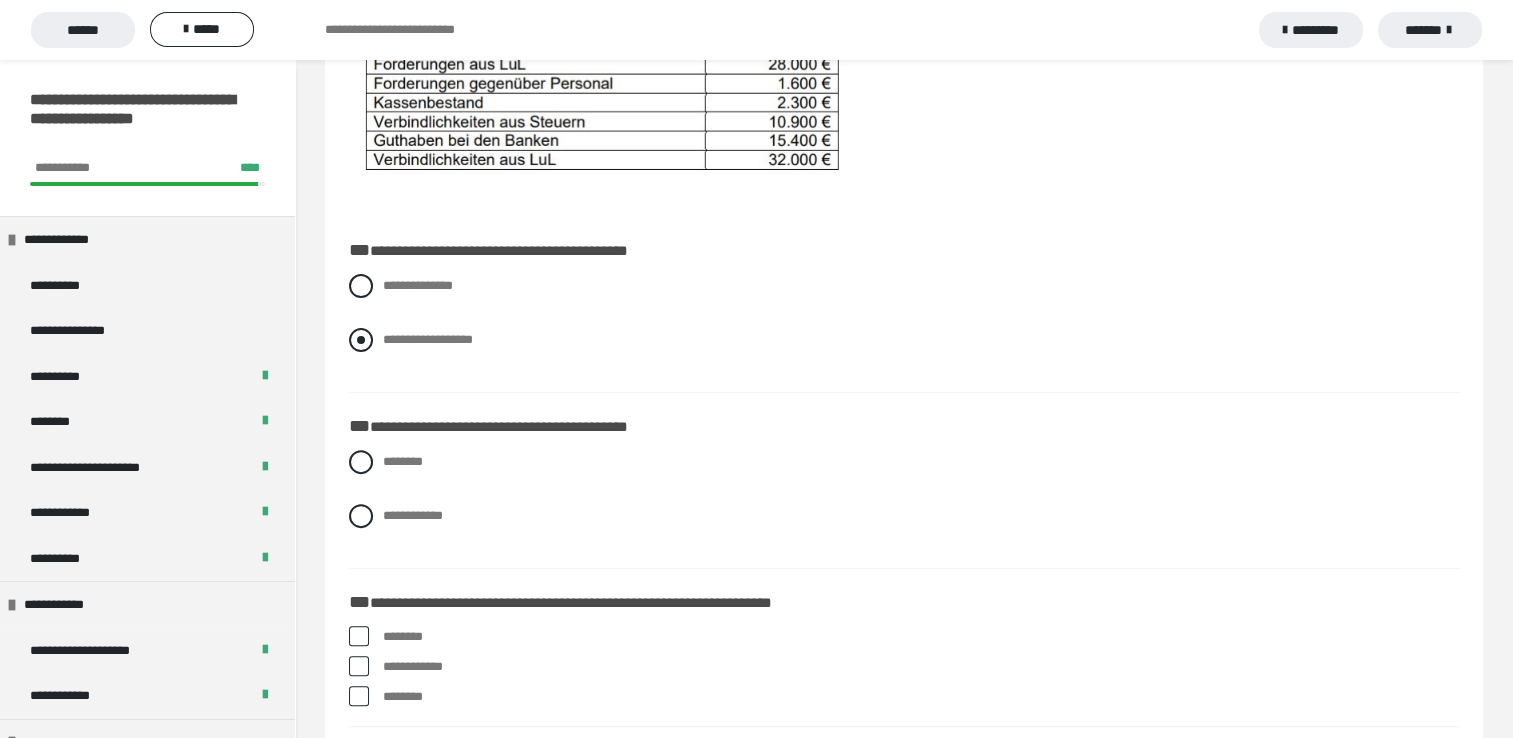 click at bounding box center (361, 340) 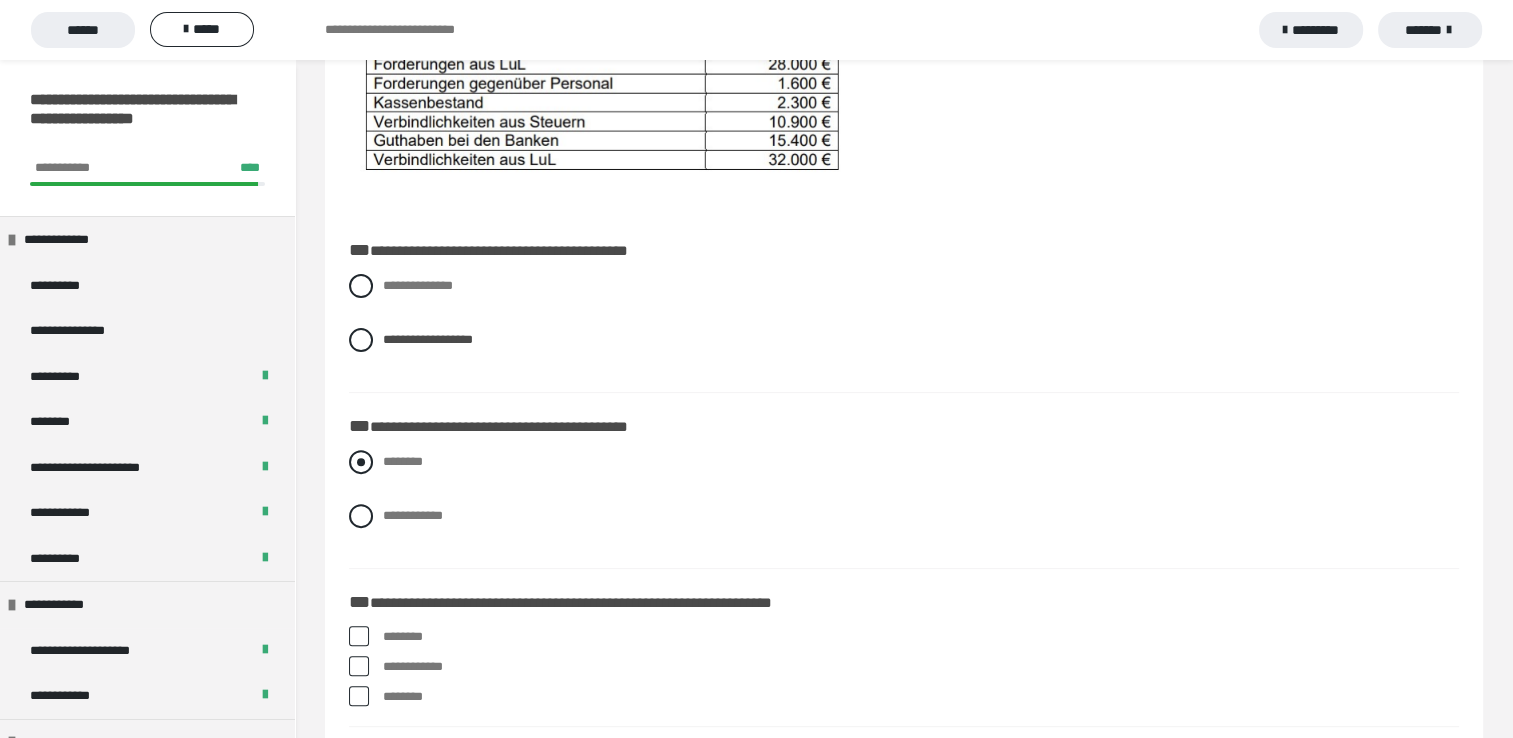 click at bounding box center (361, 462) 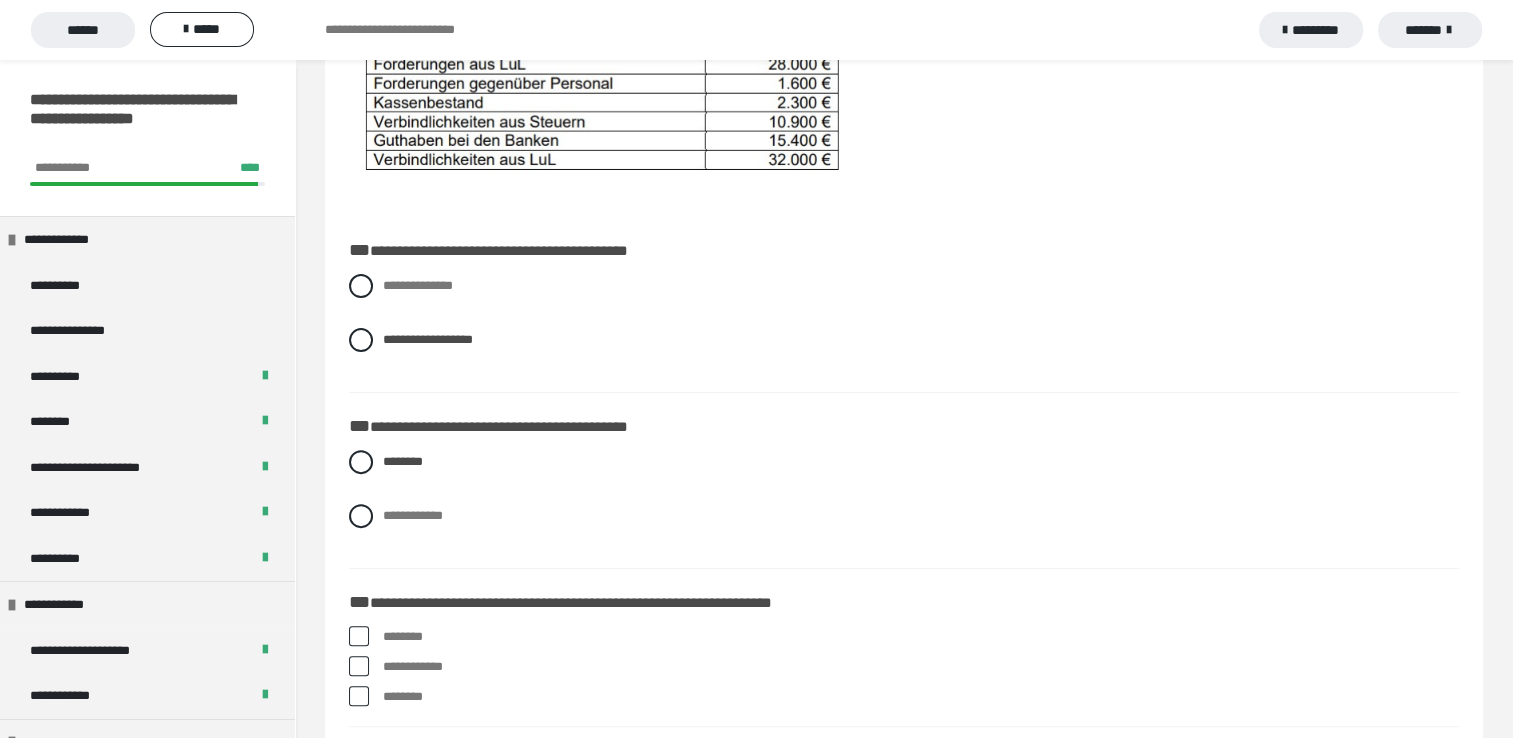 click at bounding box center [359, 666] 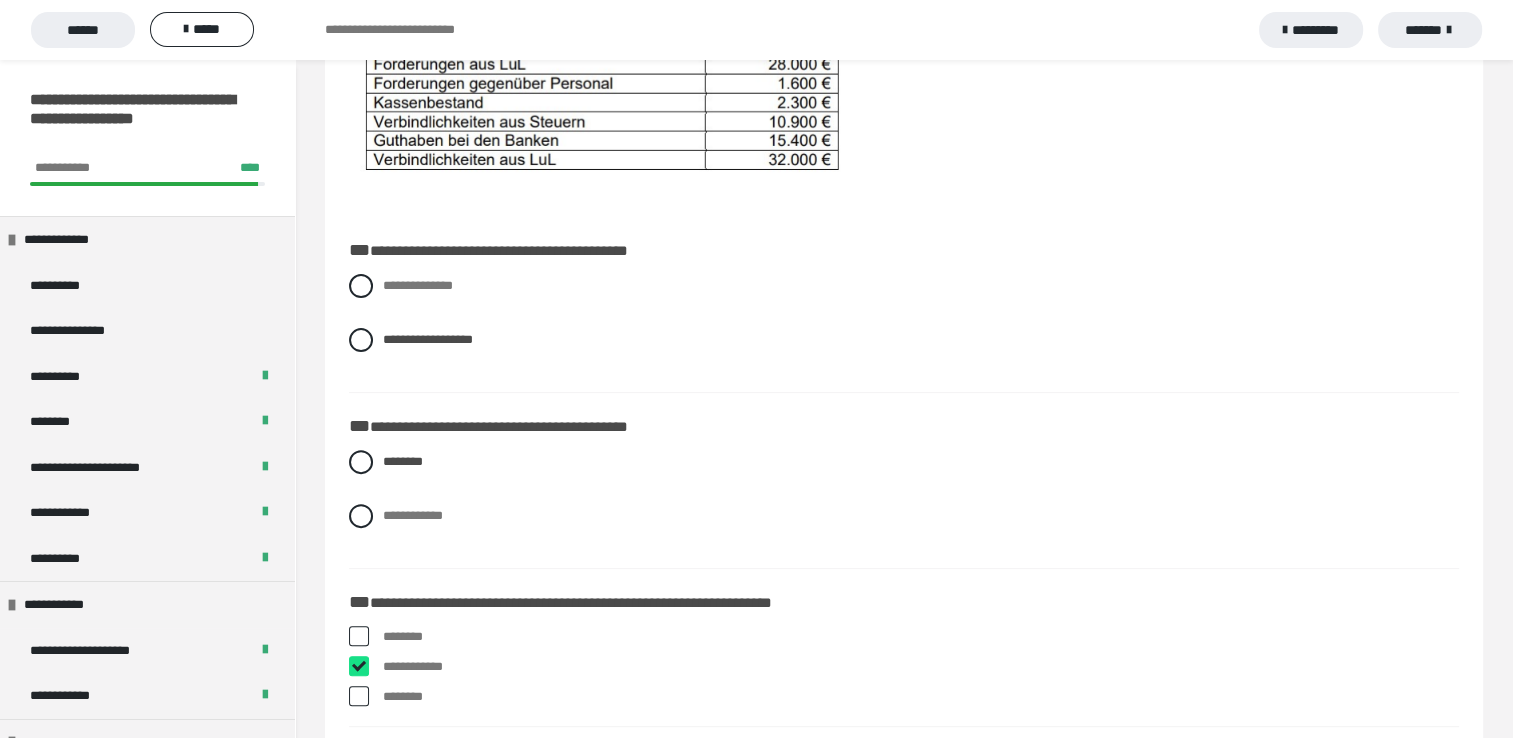 checkbox on "****" 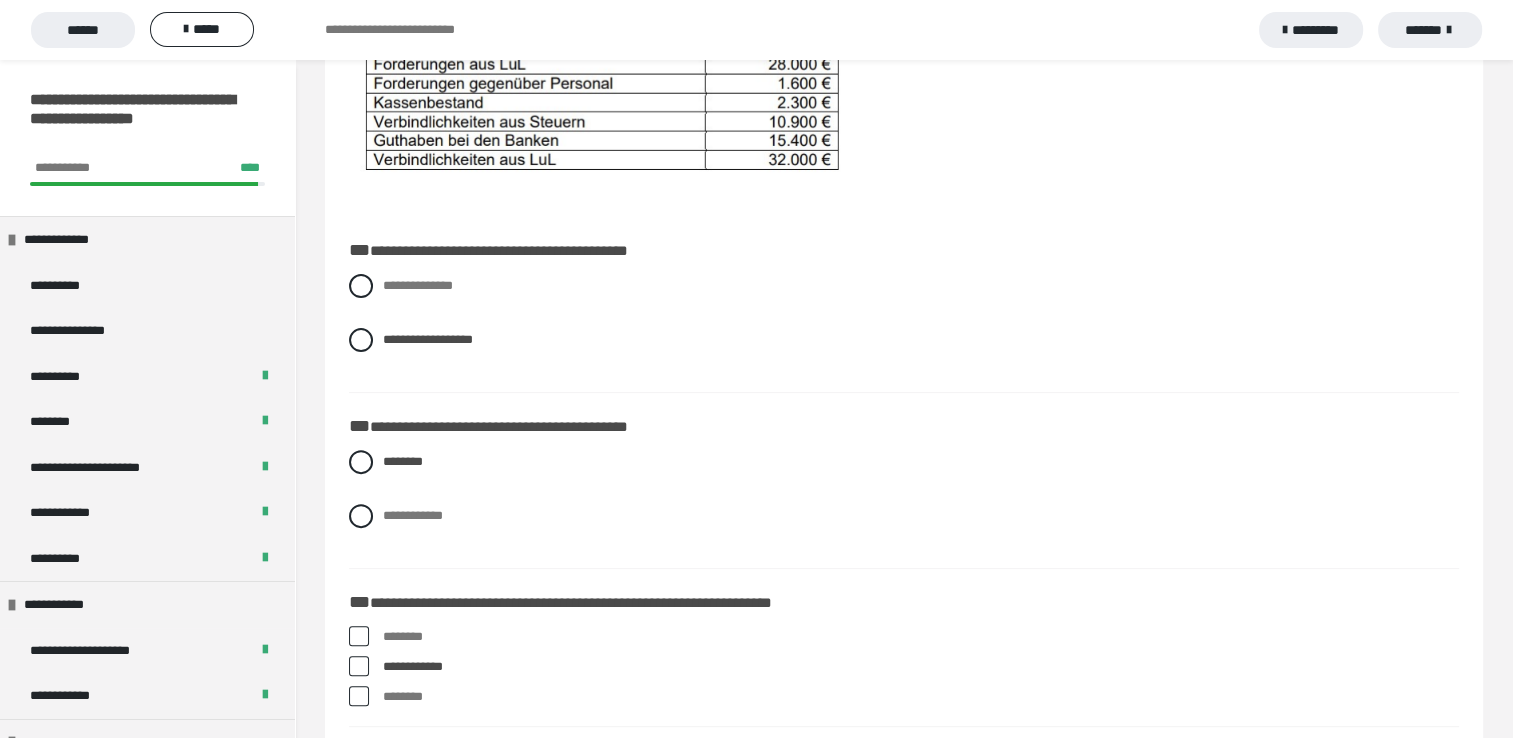 click at bounding box center [359, 696] 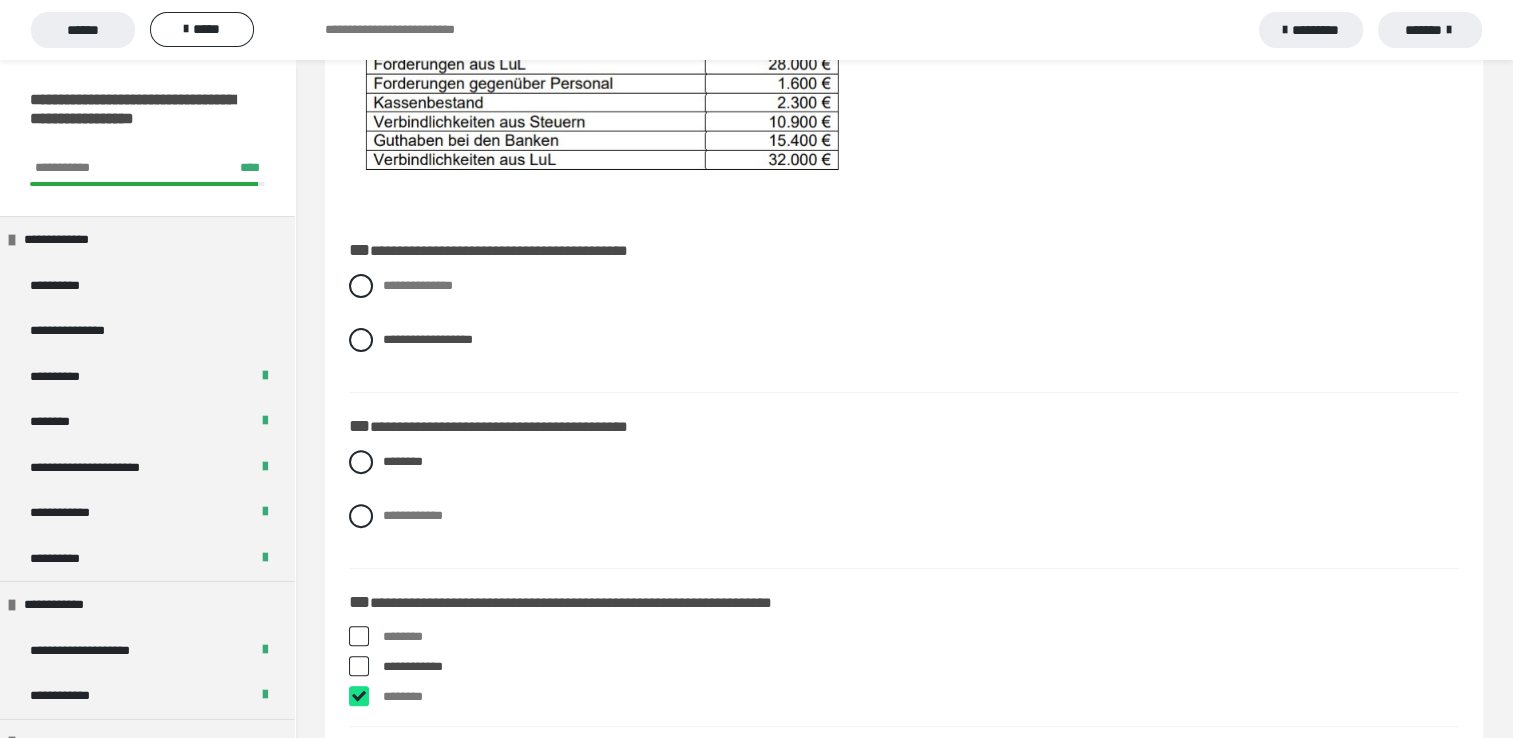 checkbox on "****" 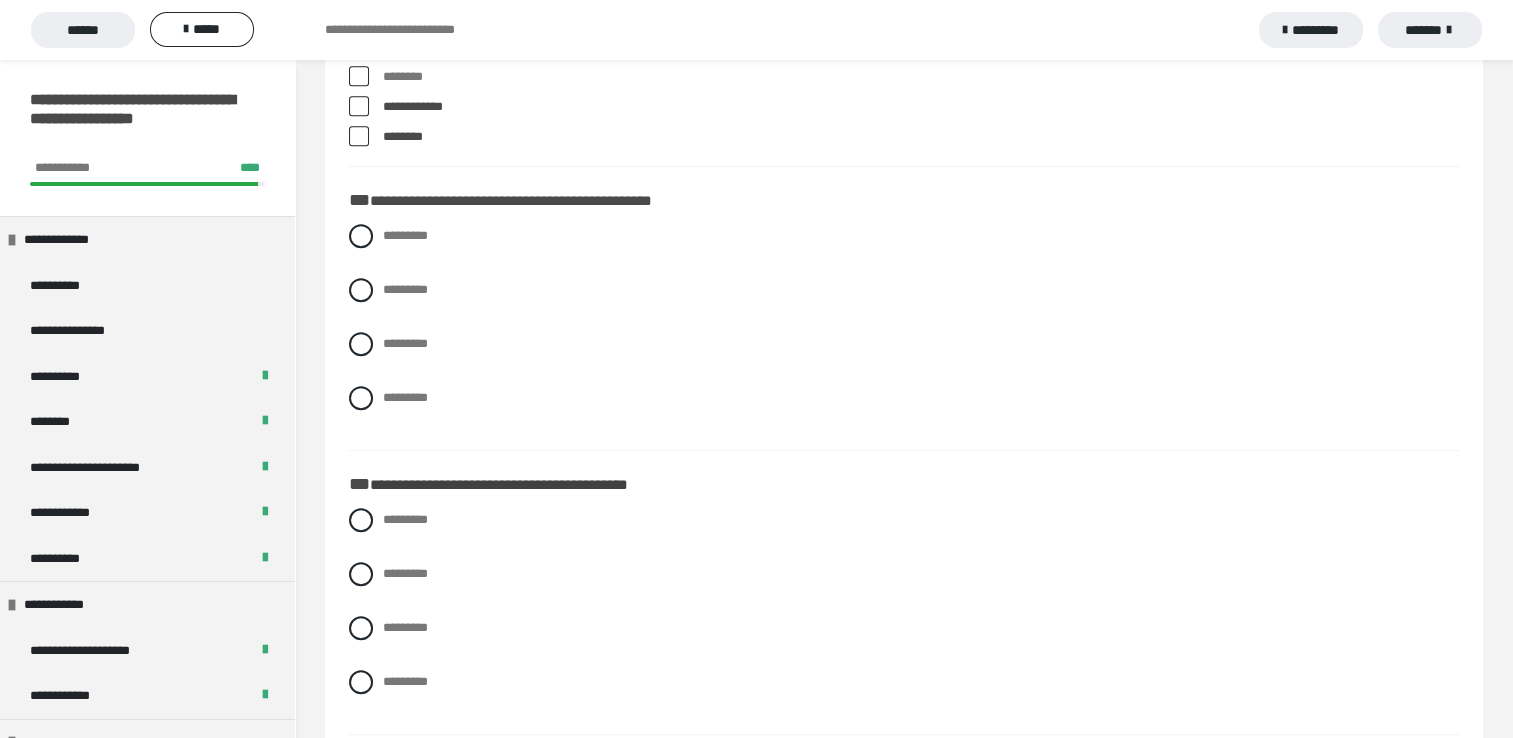 scroll, scrollTop: 1133, scrollLeft: 0, axis: vertical 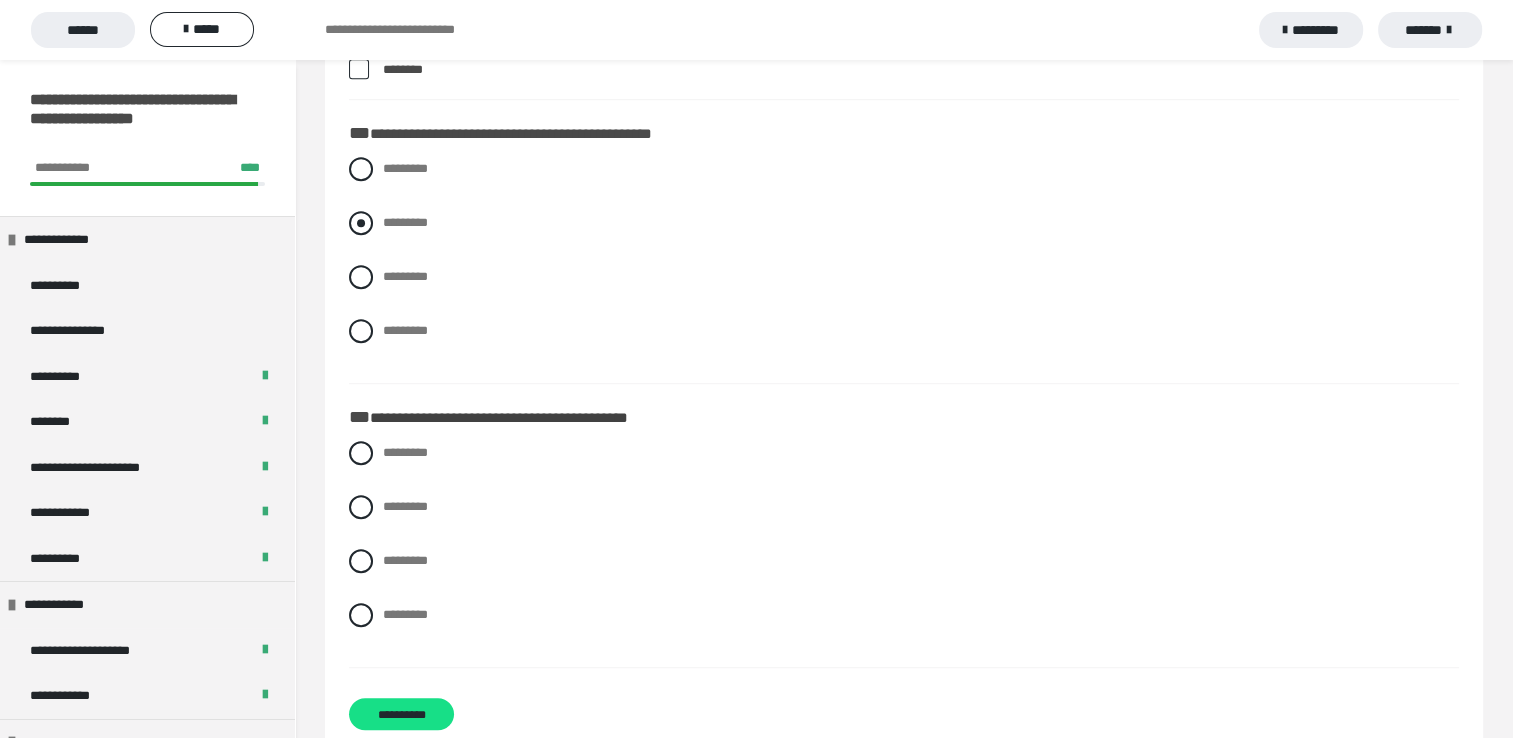 click at bounding box center (361, 223) 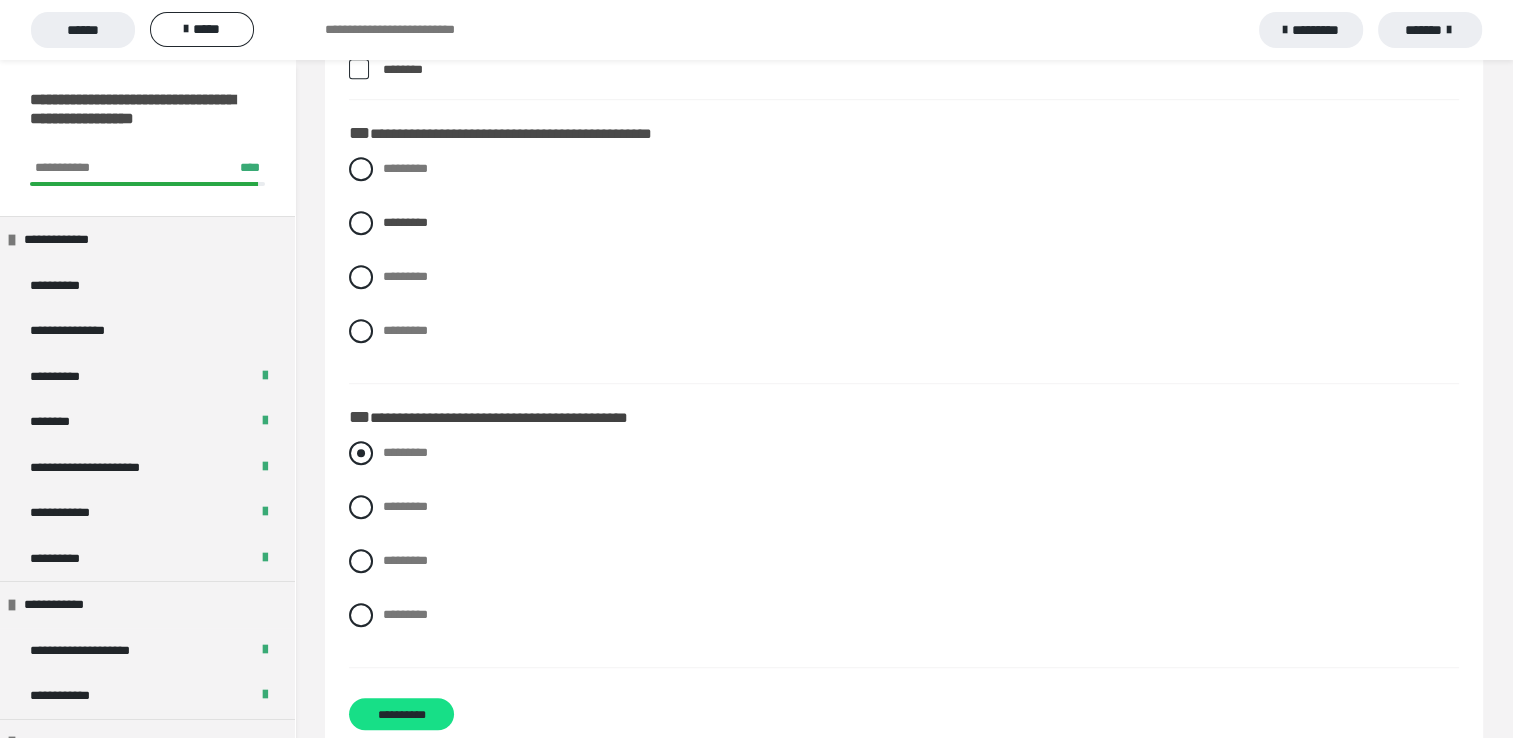 click at bounding box center (361, 453) 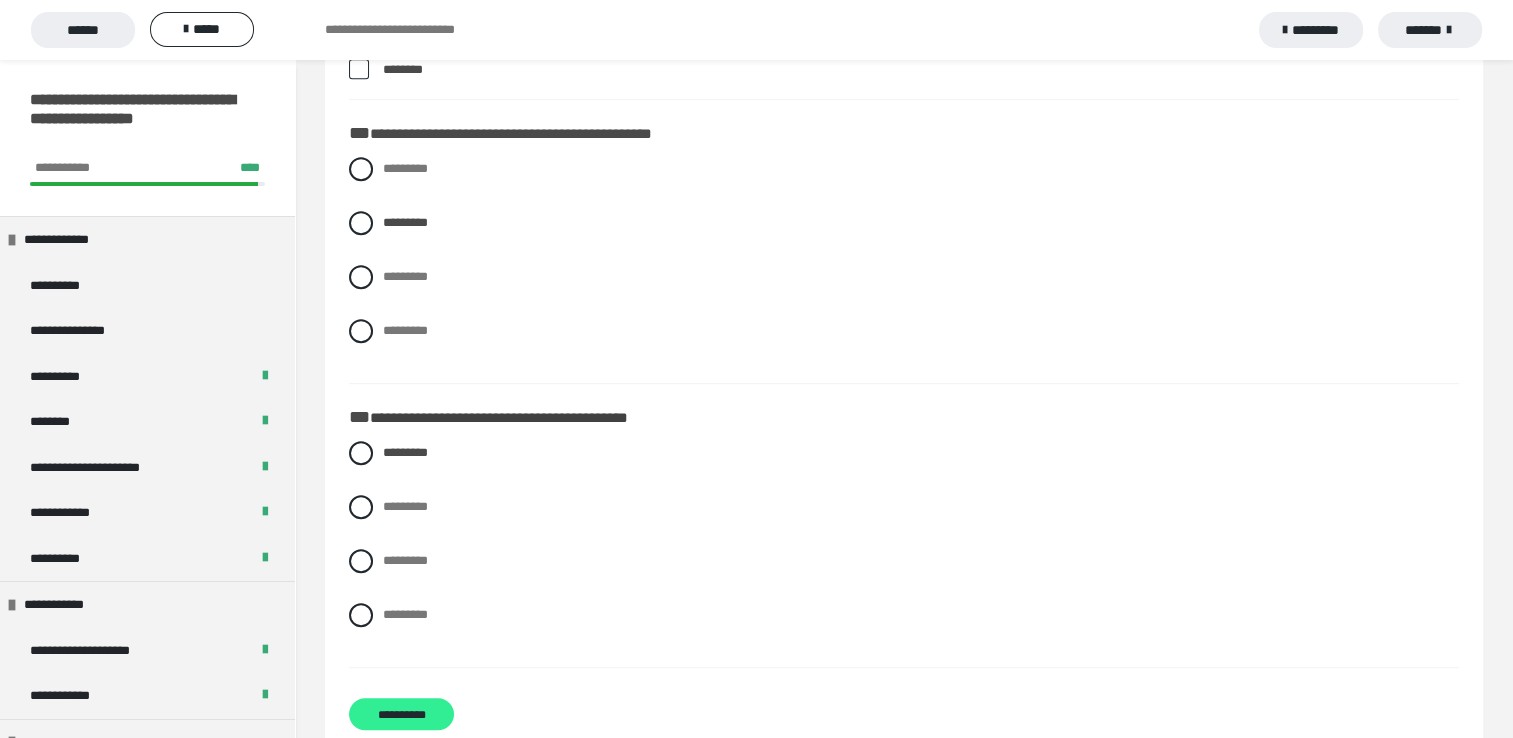 click on "**********" at bounding box center [401, 714] 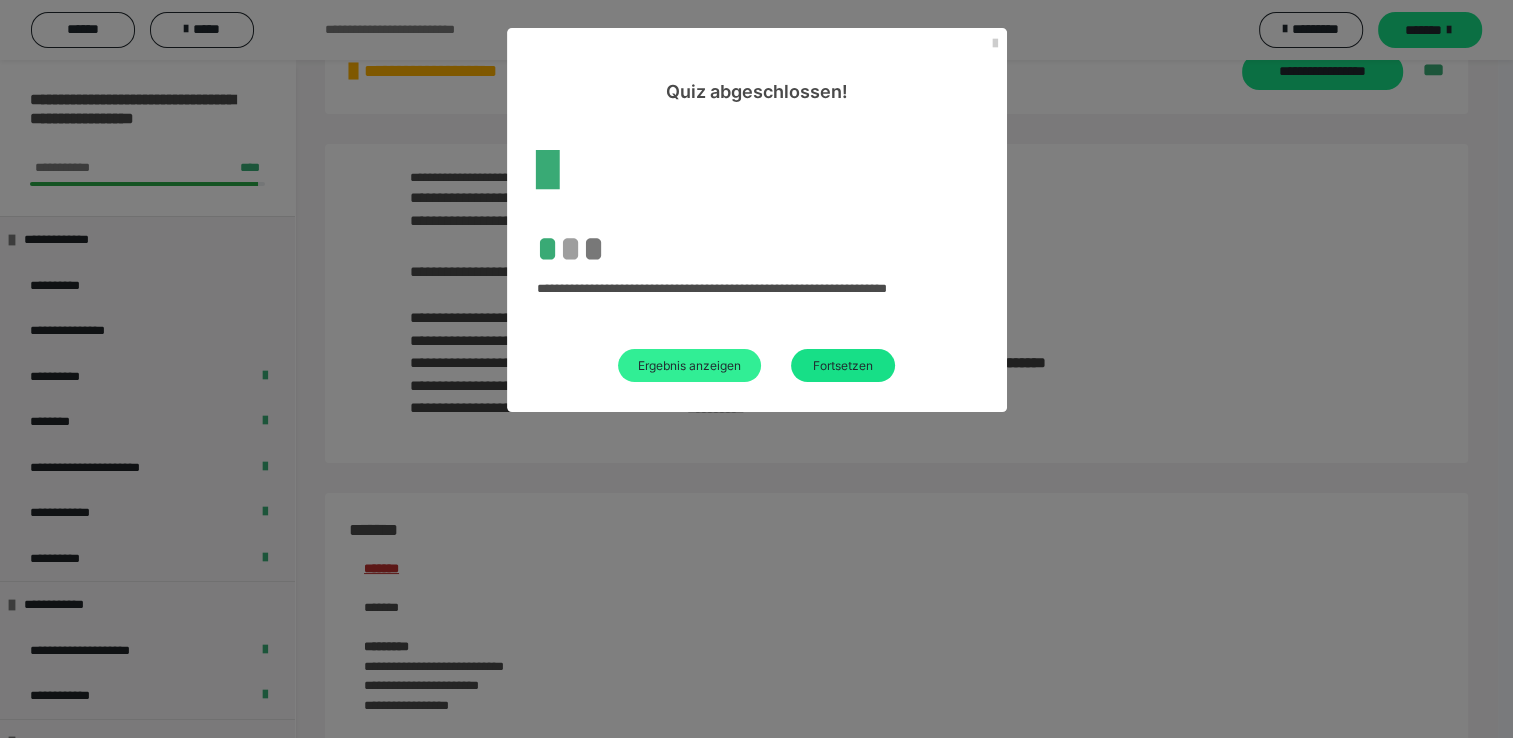 scroll, scrollTop: 1133, scrollLeft: 0, axis: vertical 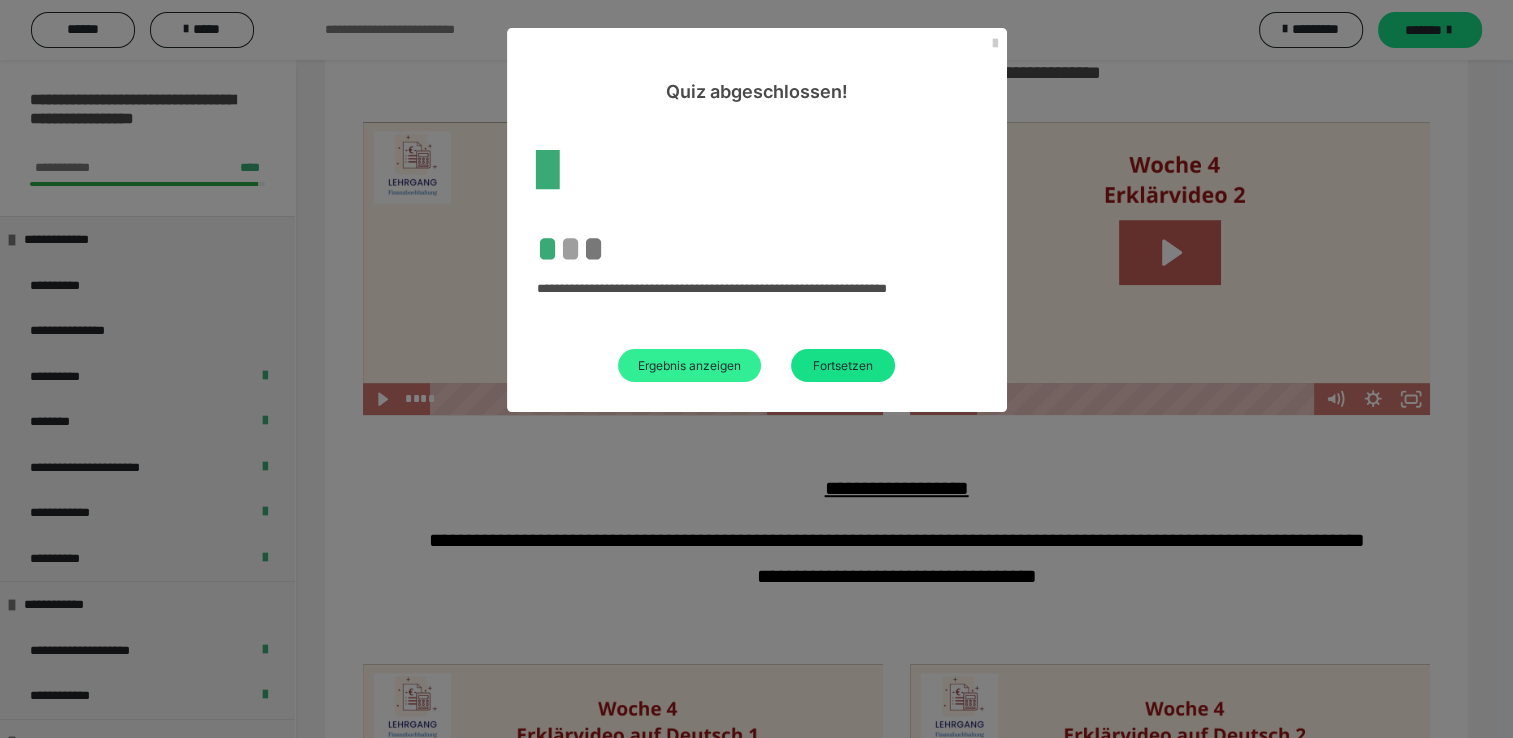 click on "Ergebnis anzeigen" at bounding box center [689, 365] 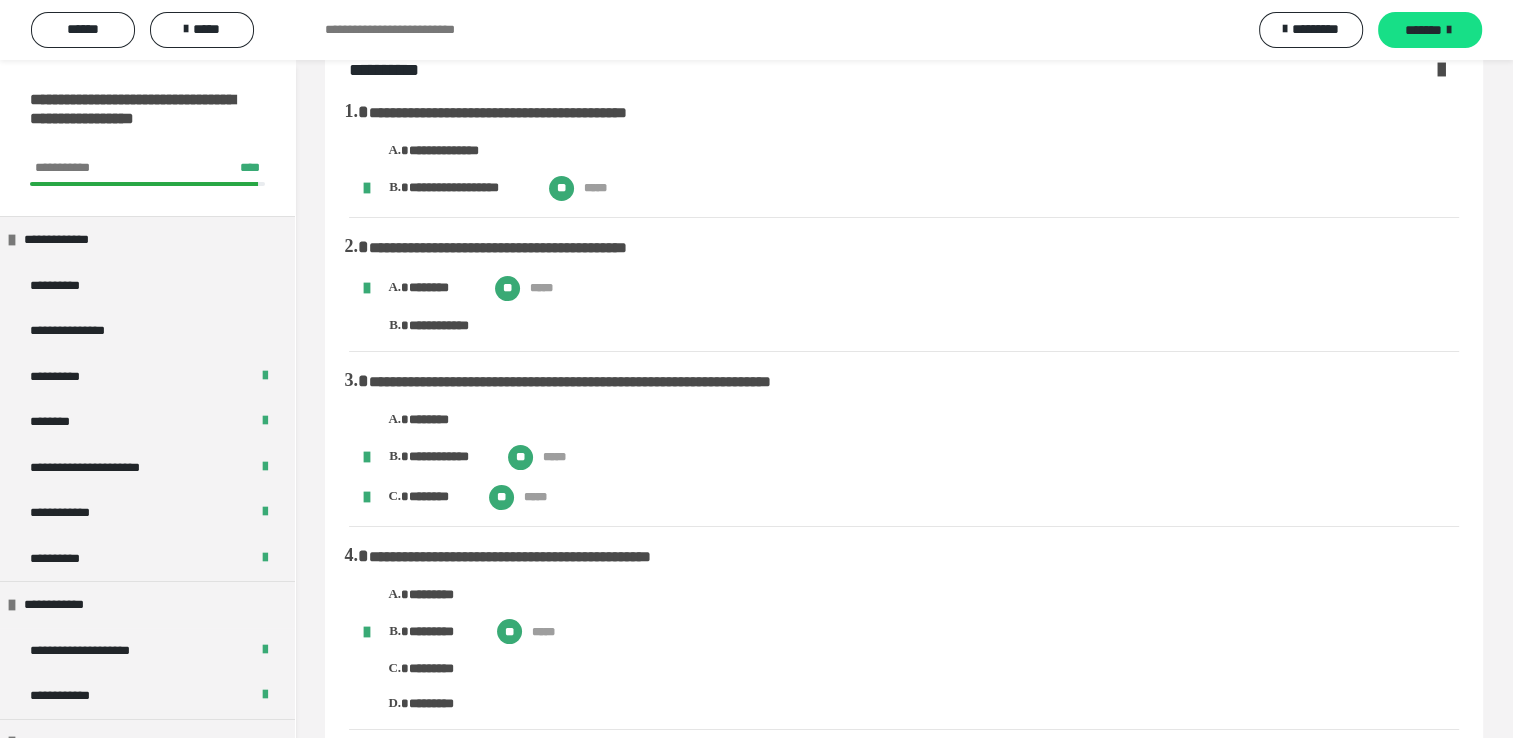 scroll, scrollTop: 0, scrollLeft: 0, axis: both 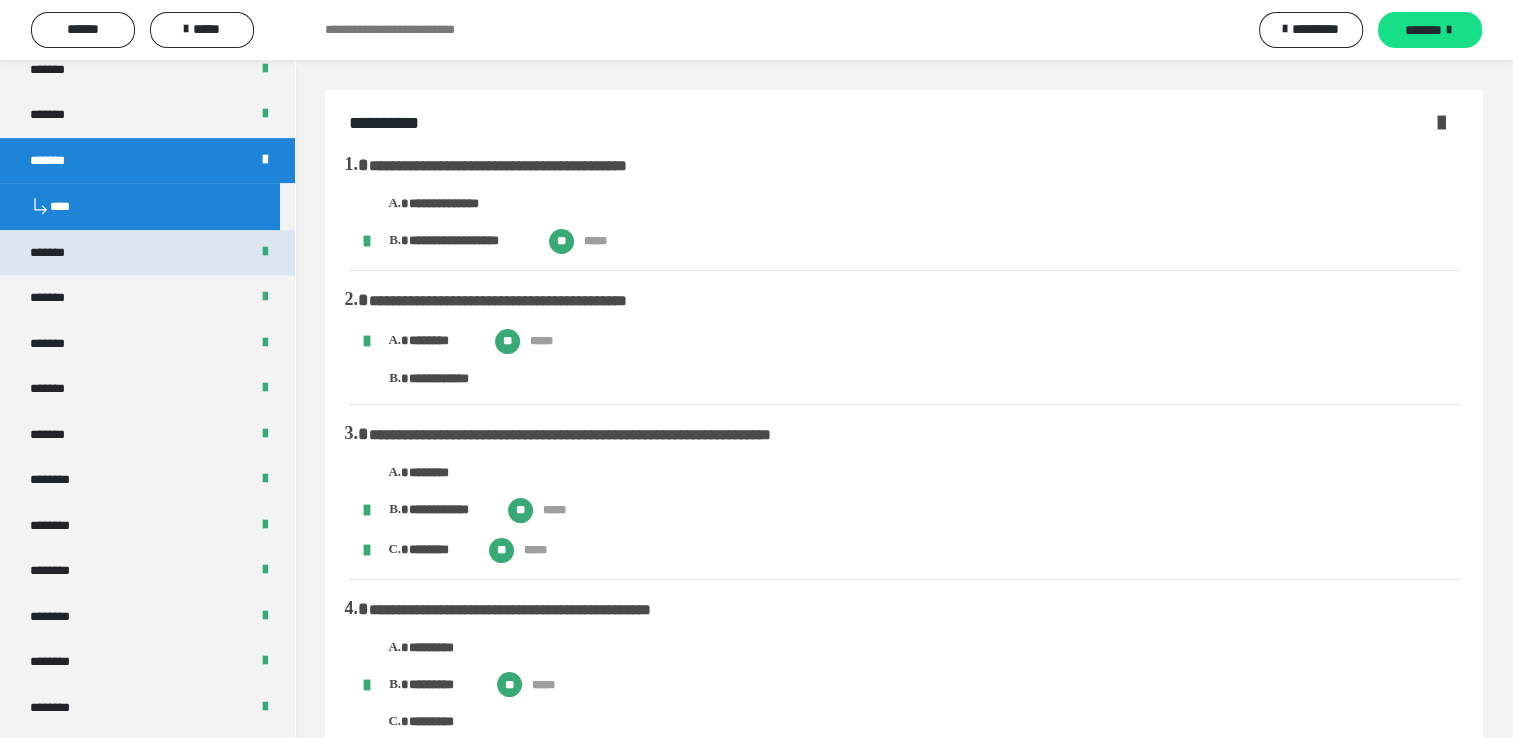 click on "*******" at bounding box center (147, 253) 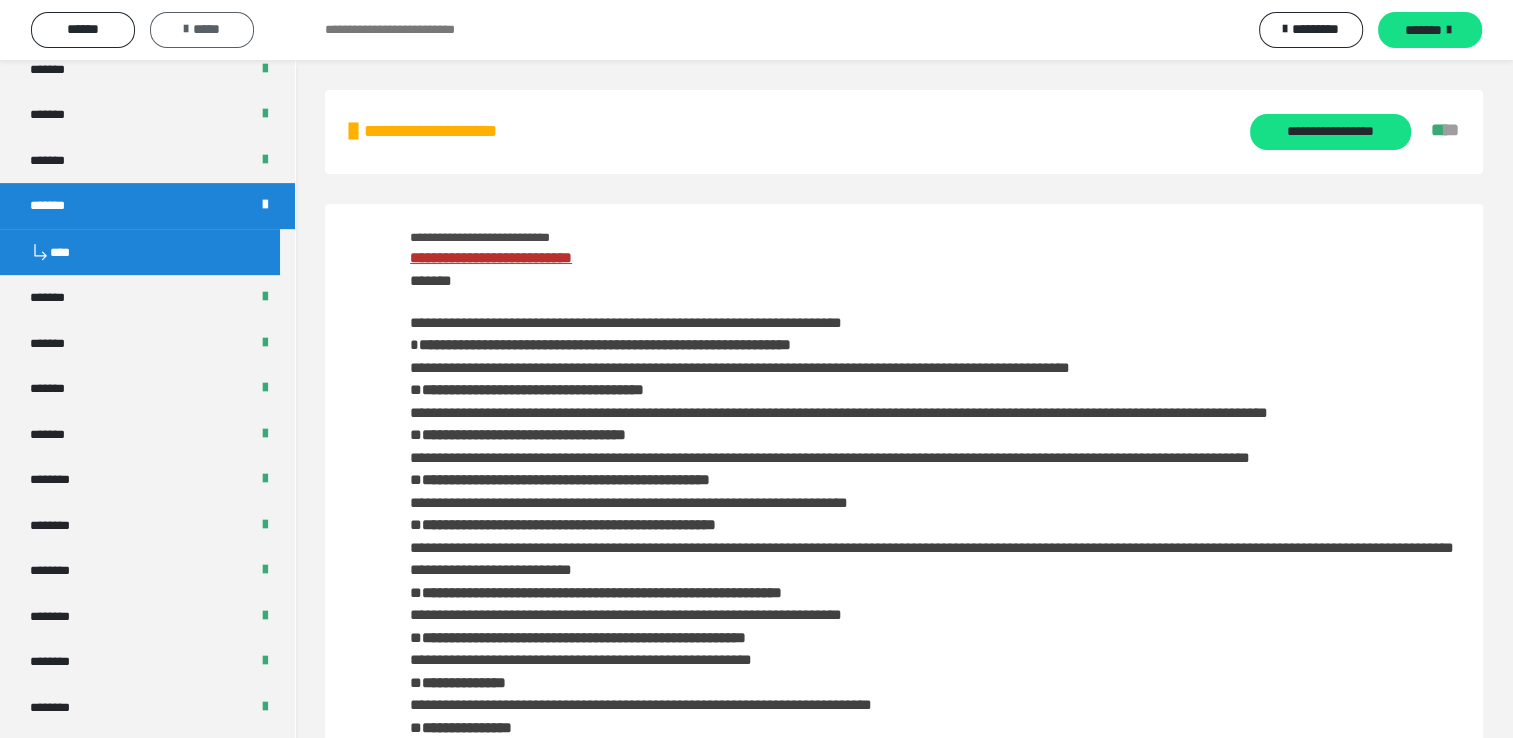 click on "*****" at bounding box center [202, 29] 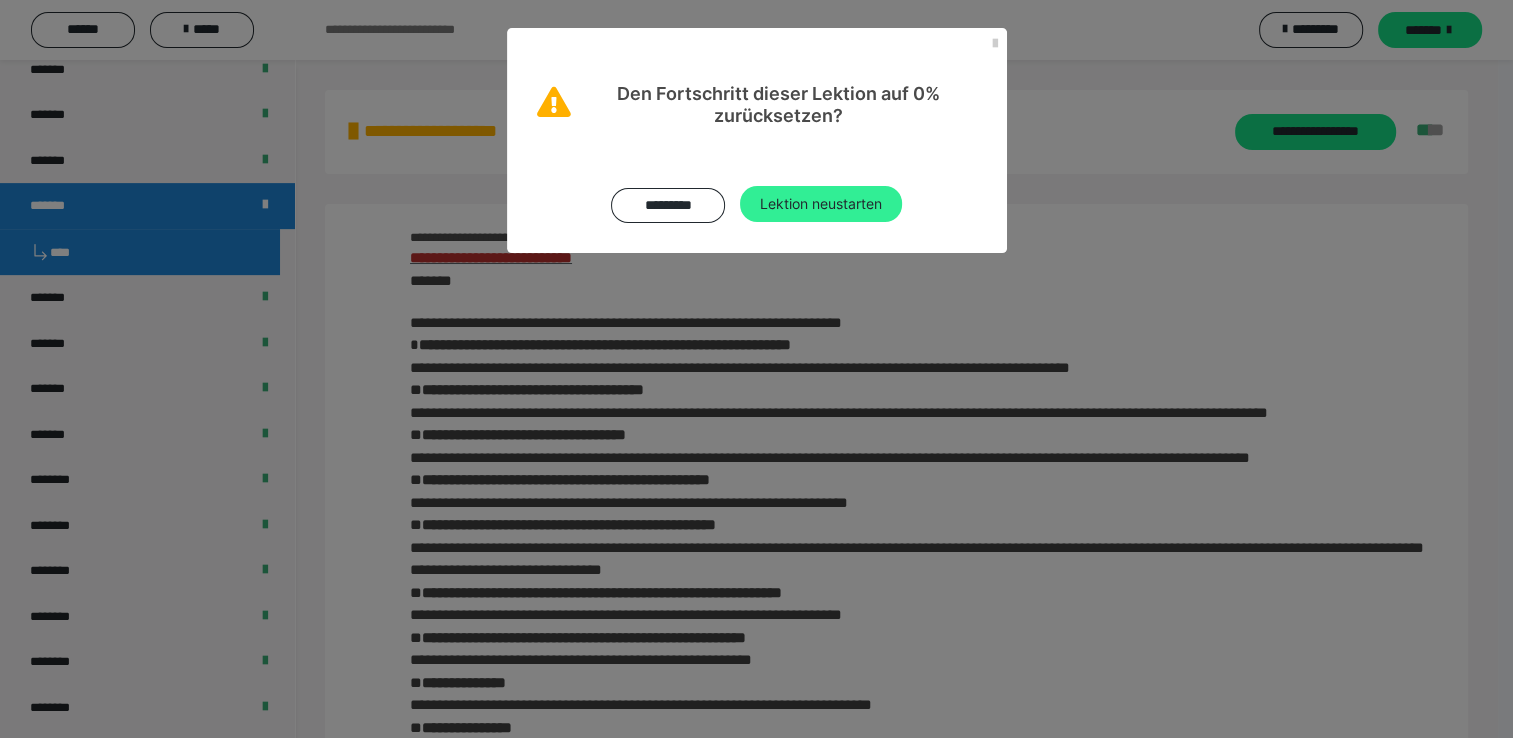 click on "Lektion neustarten" at bounding box center (821, 204) 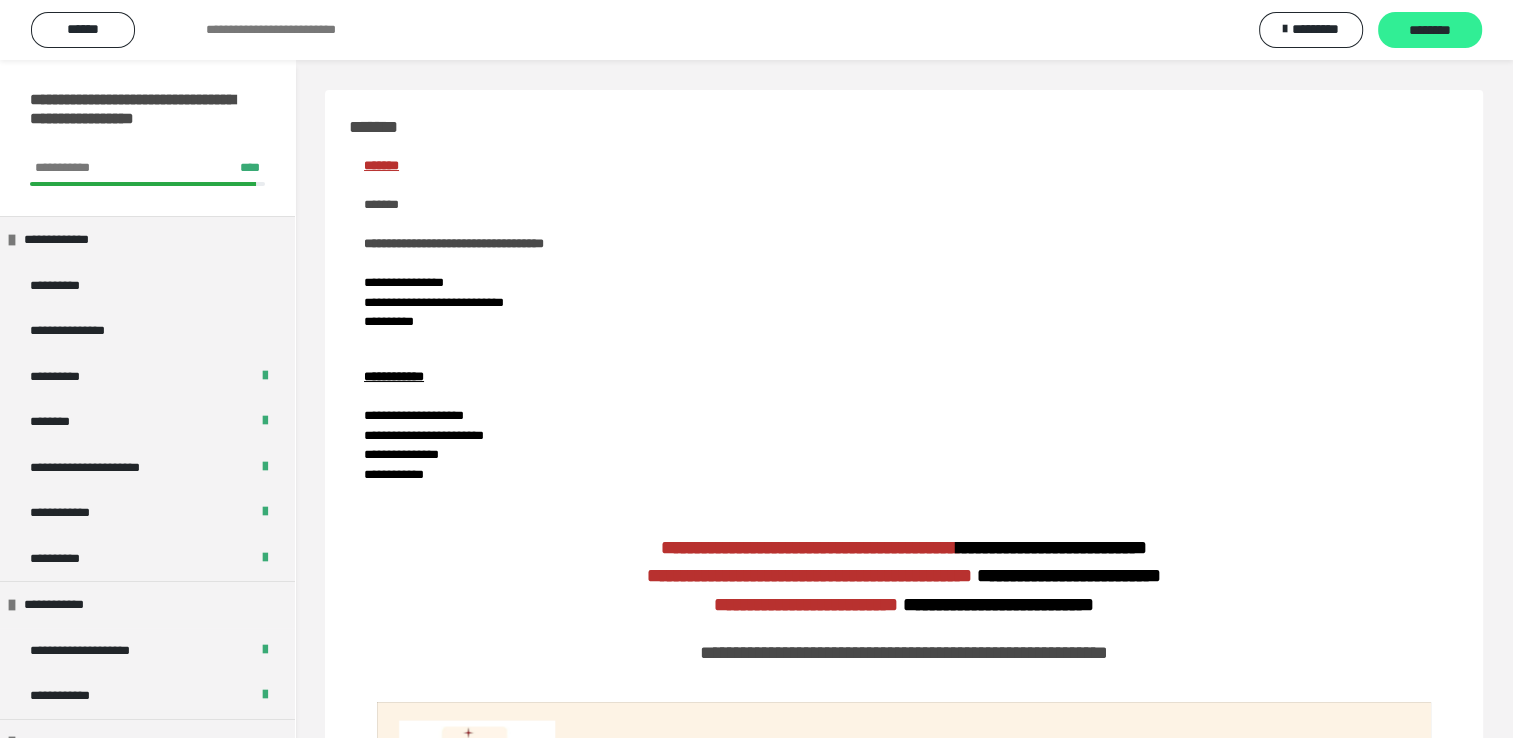 click on "********" at bounding box center (1430, 31) 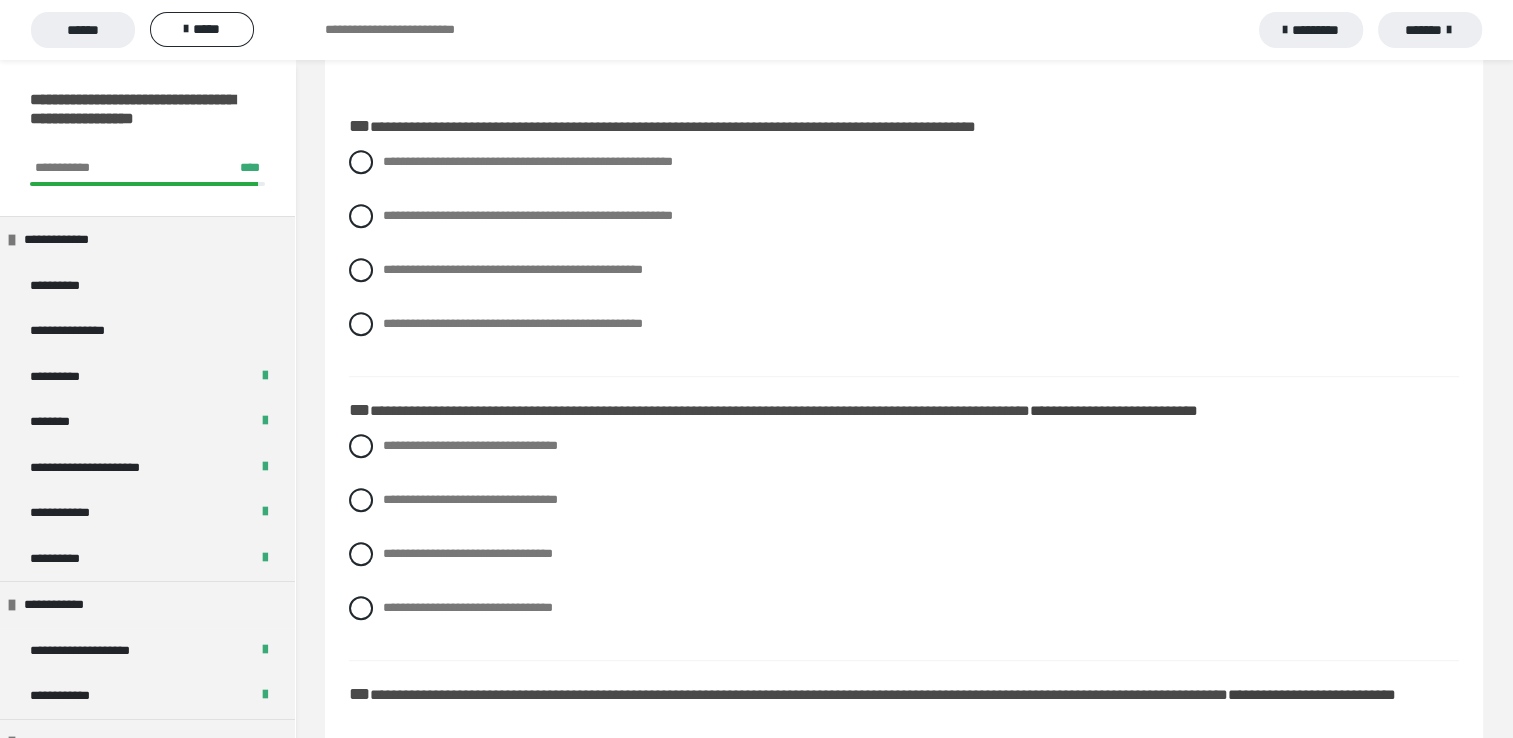 scroll, scrollTop: 973, scrollLeft: 0, axis: vertical 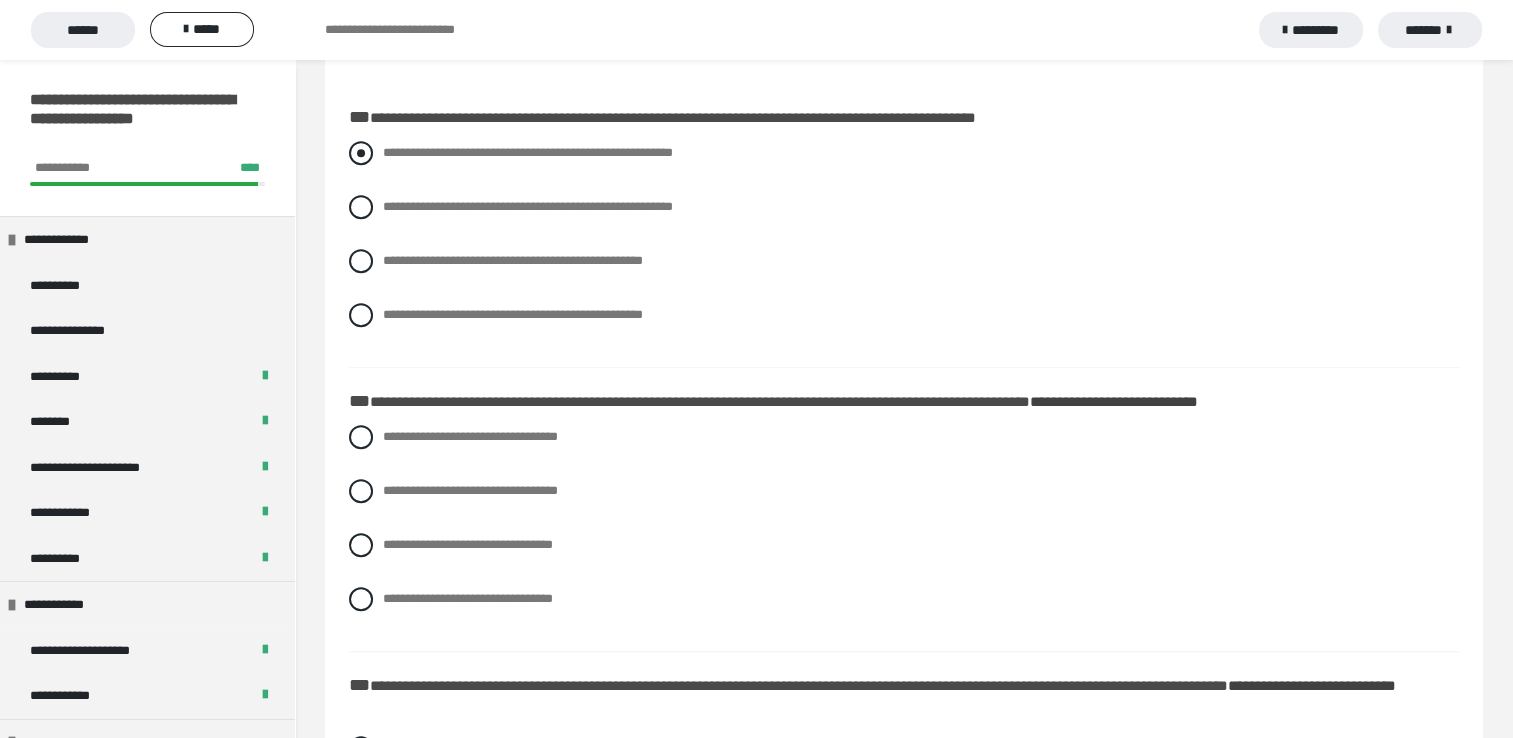 click at bounding box center [361, 153] 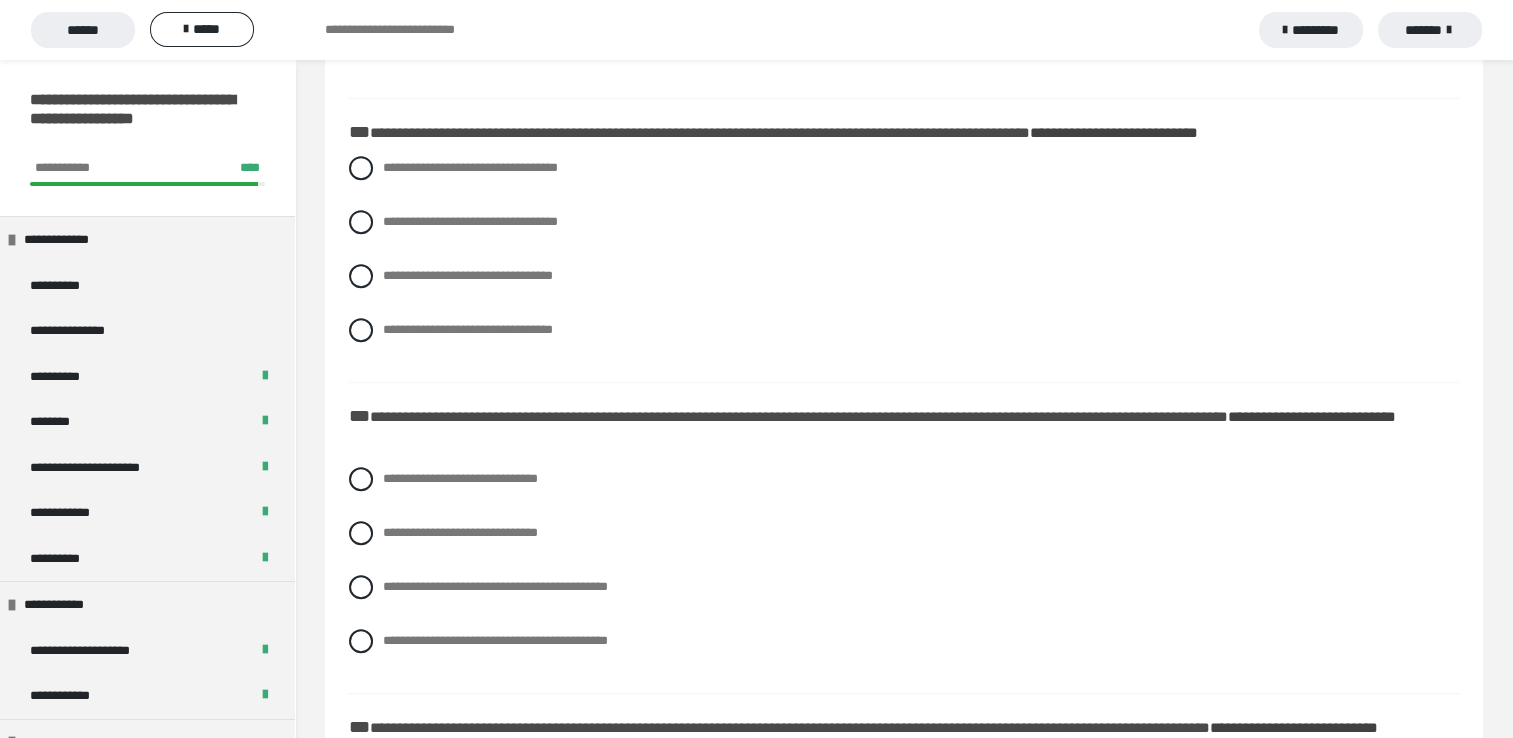 scroll, scrollTop: 1253, scrollLeft: 0, axis: vertical 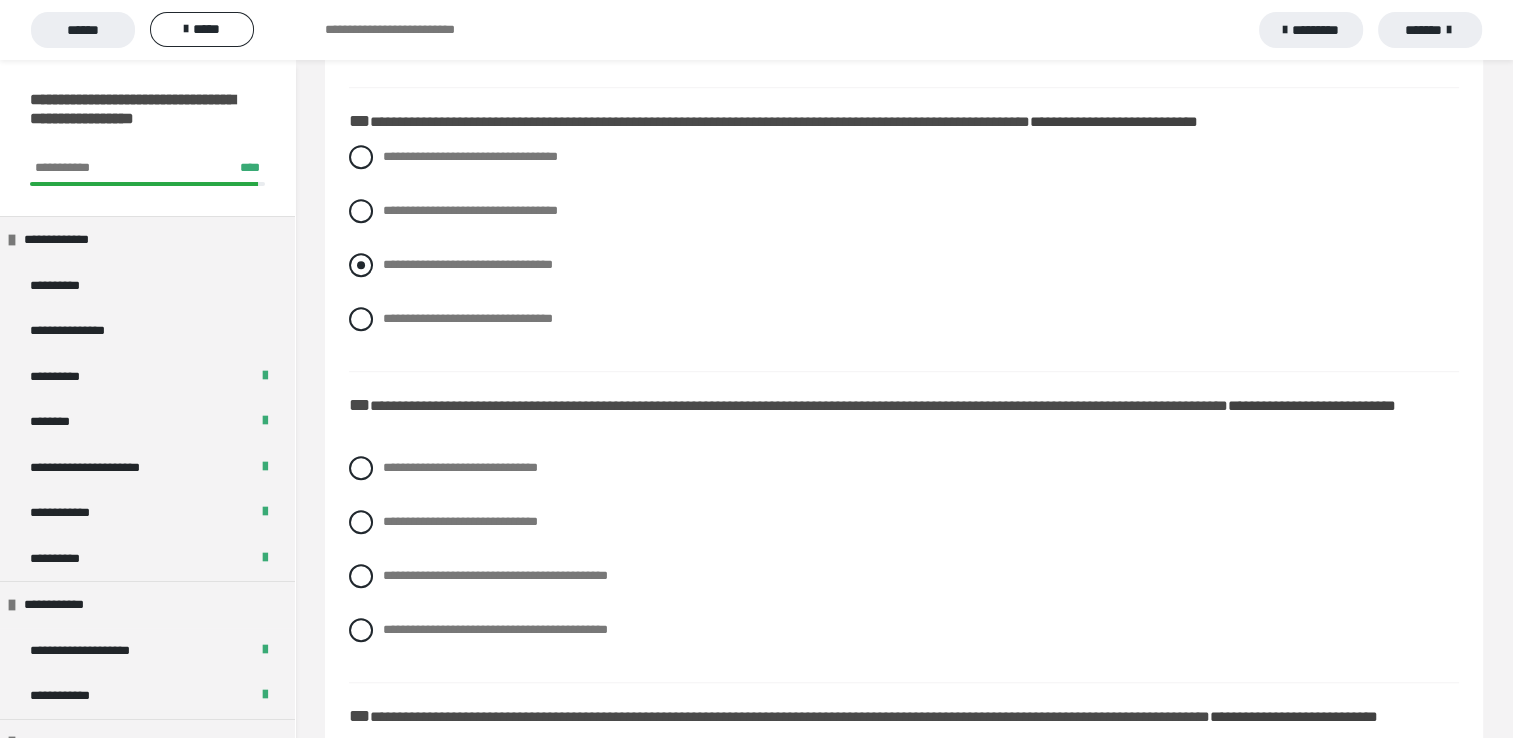 click at bounding box center [361, 265] 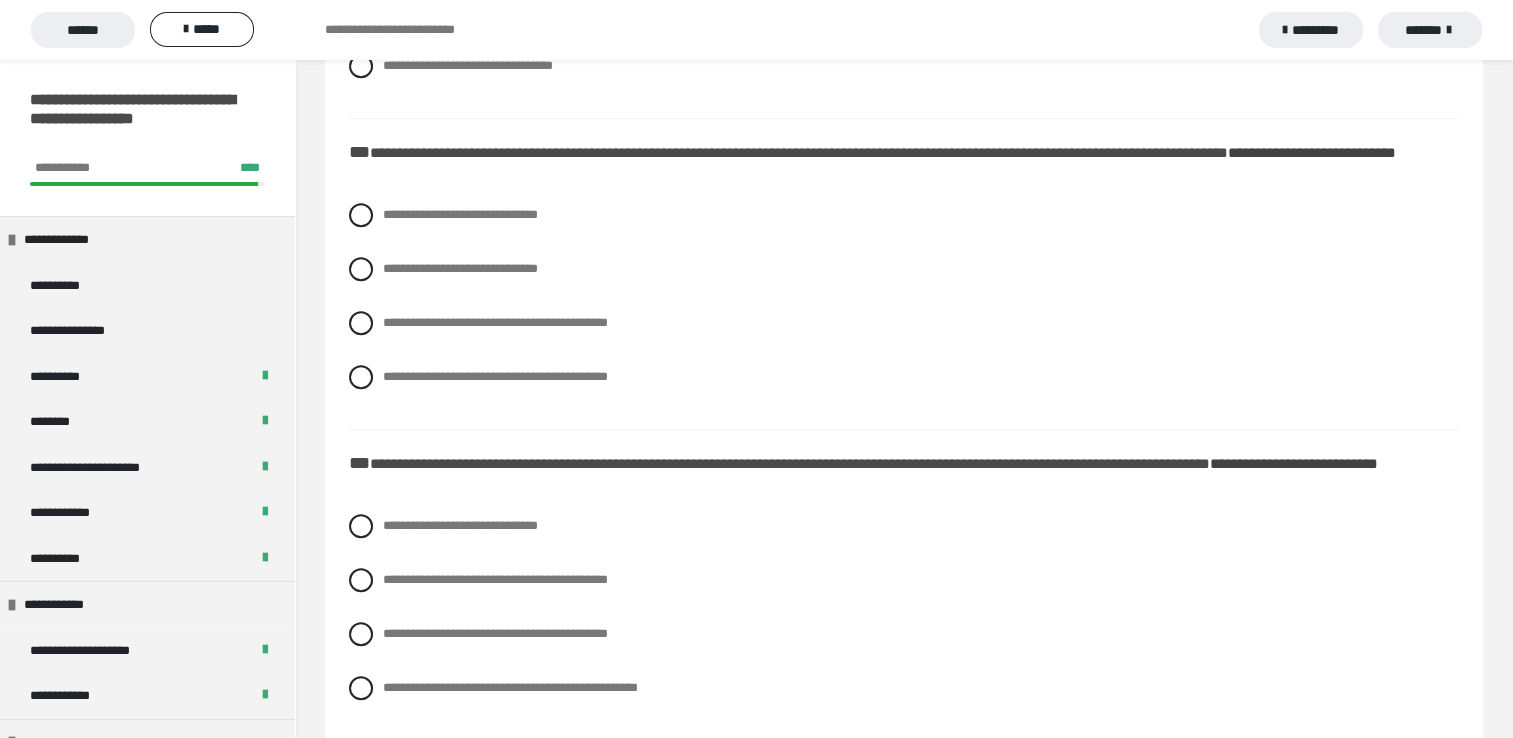 scroll, scrollTop: 1533, scrollLeft: 0, axis: vertical 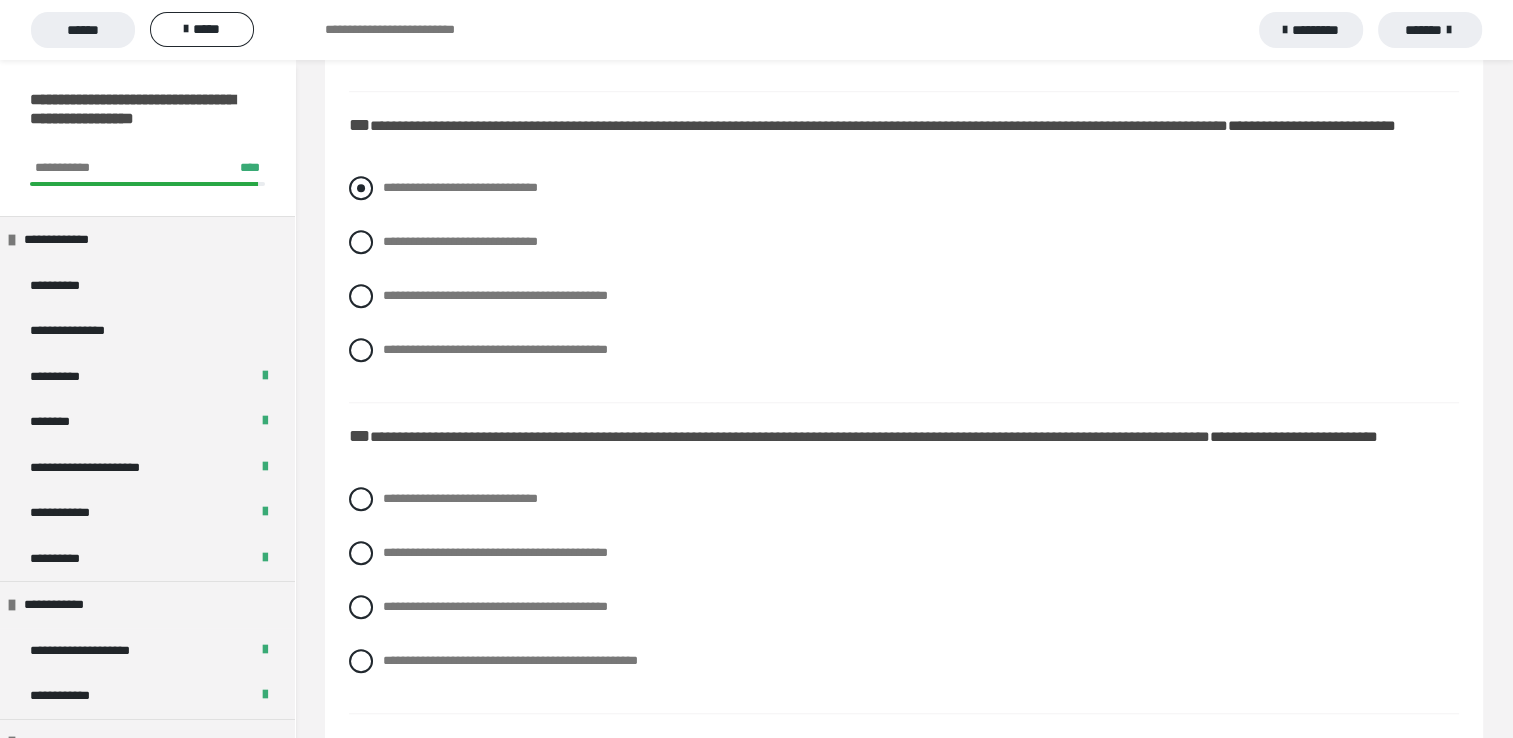 click at bounding box center (361, 188) 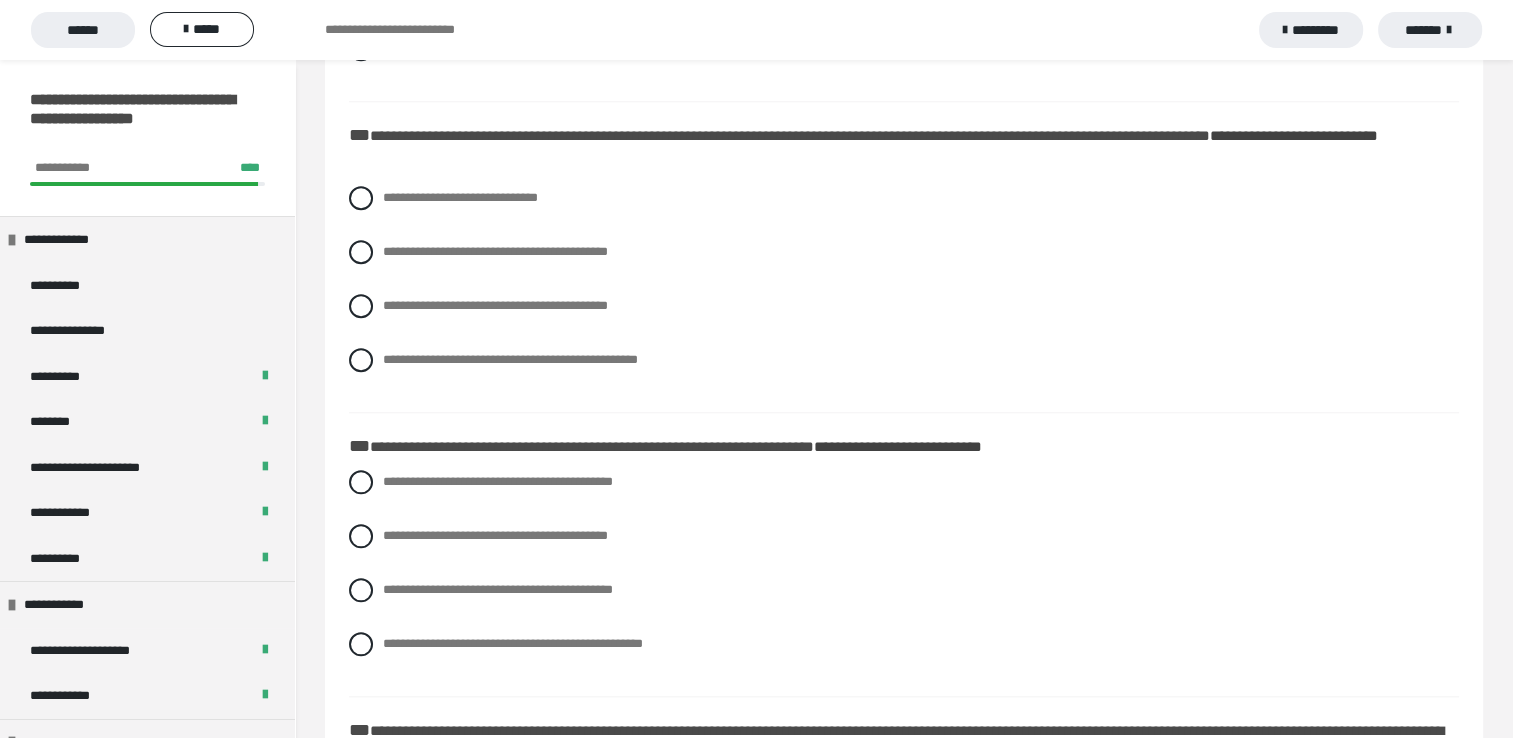 scroll, scrollTop: 1853, scrollLeft: 0, axis: vertical 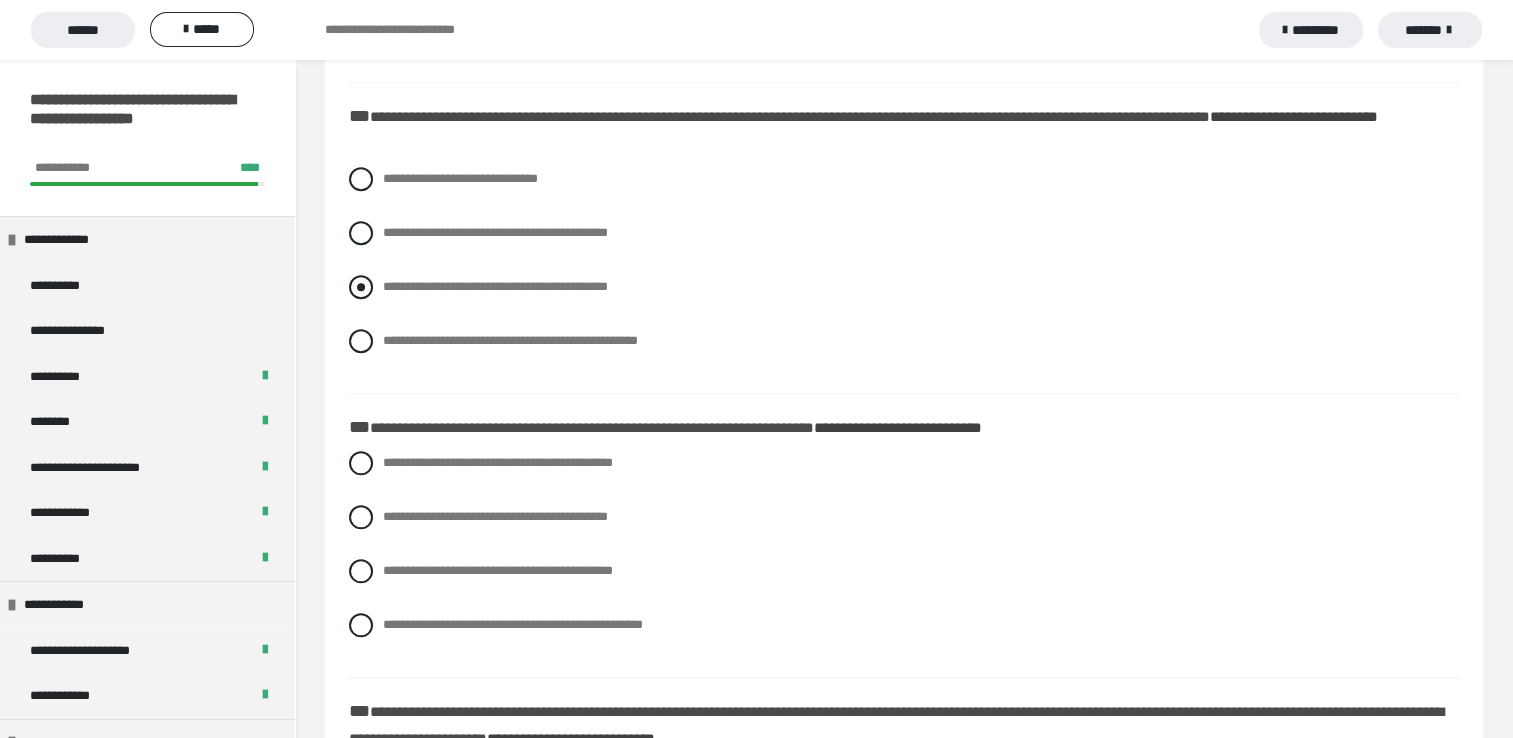 click at bounding box center [361, 287] 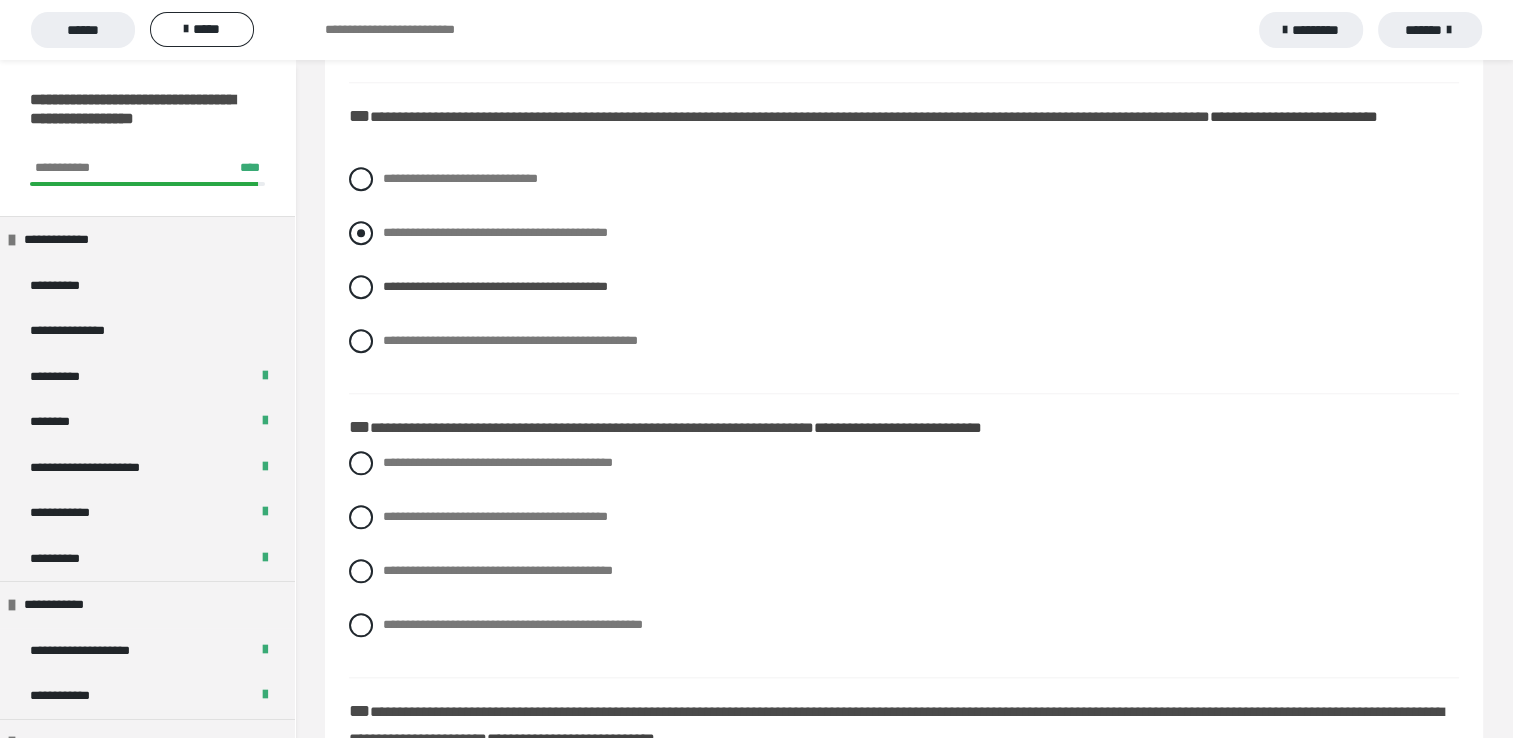 click at bounding box center (361, 233) 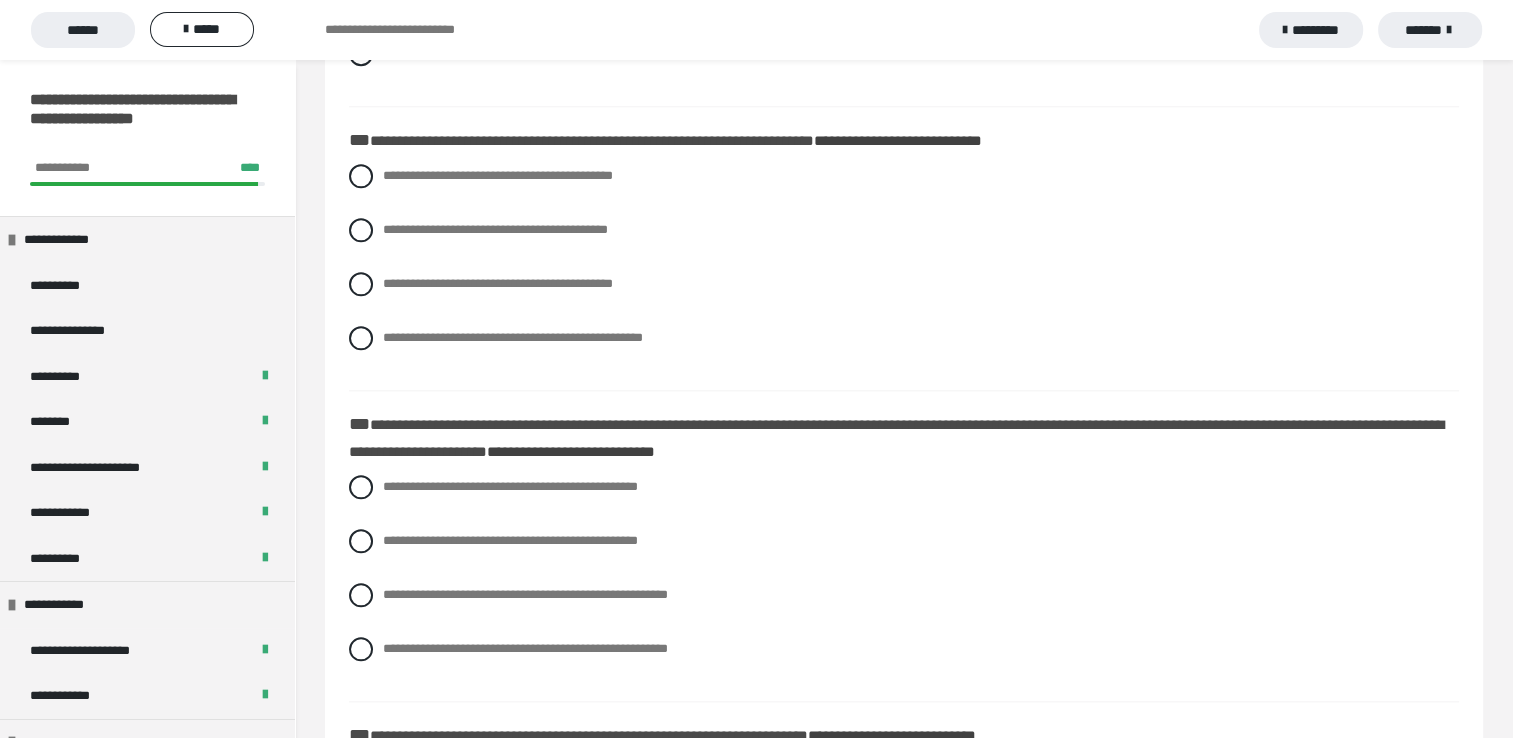 scroll, scrollTop: 2160, scrollLeft: 0, axis: vertical 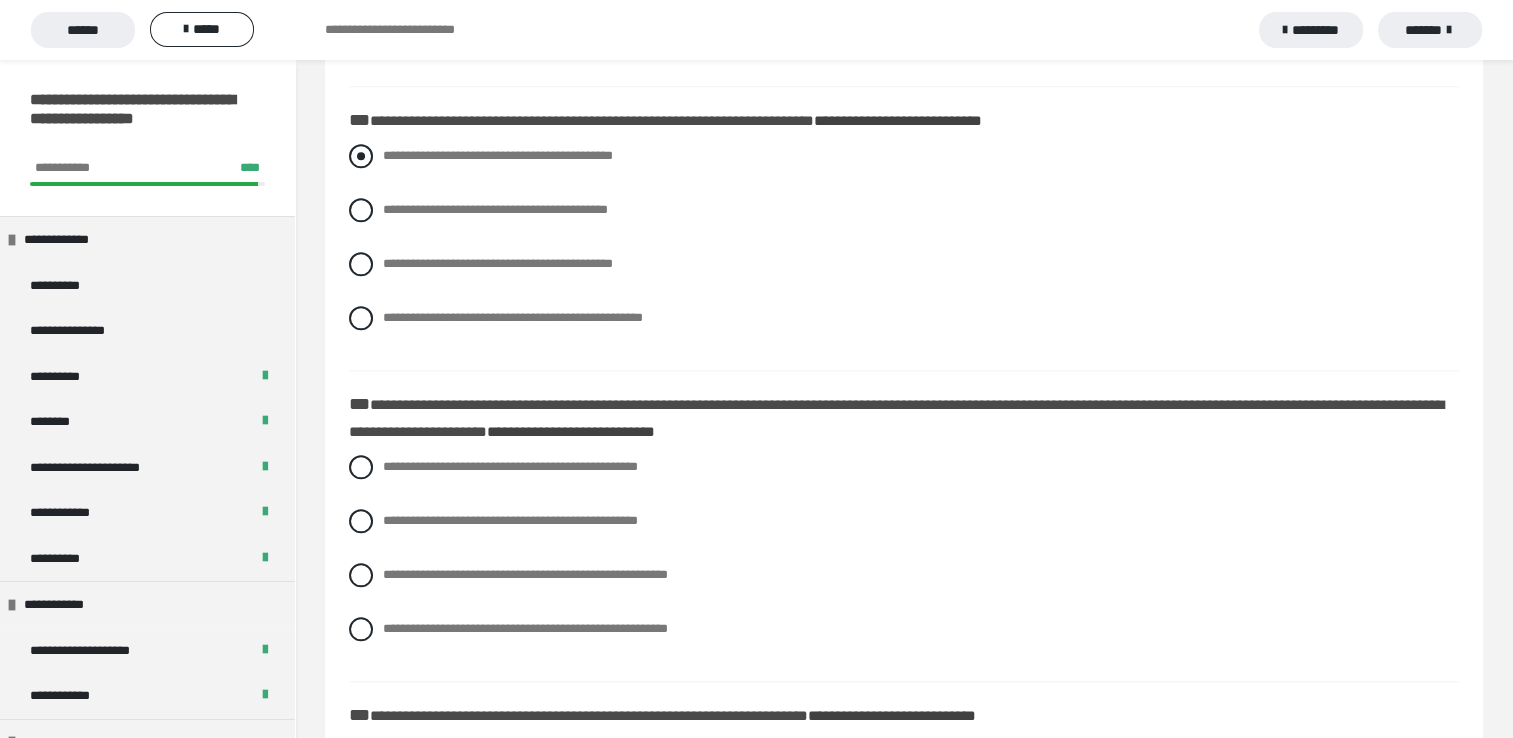 click at bounding box center (361, 156) 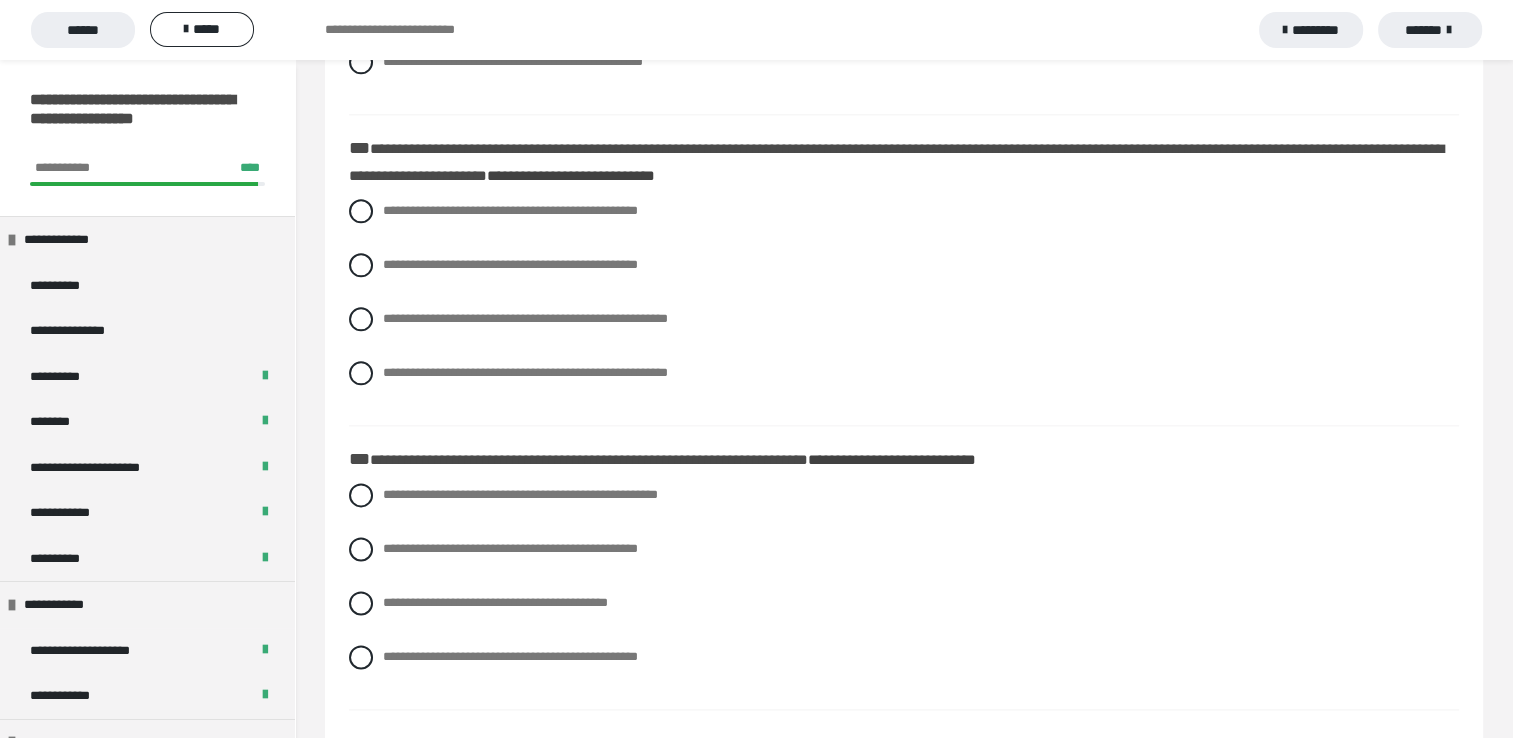 scroll, scrollTop: 2440, scrollLeft: 0, axis: vertical 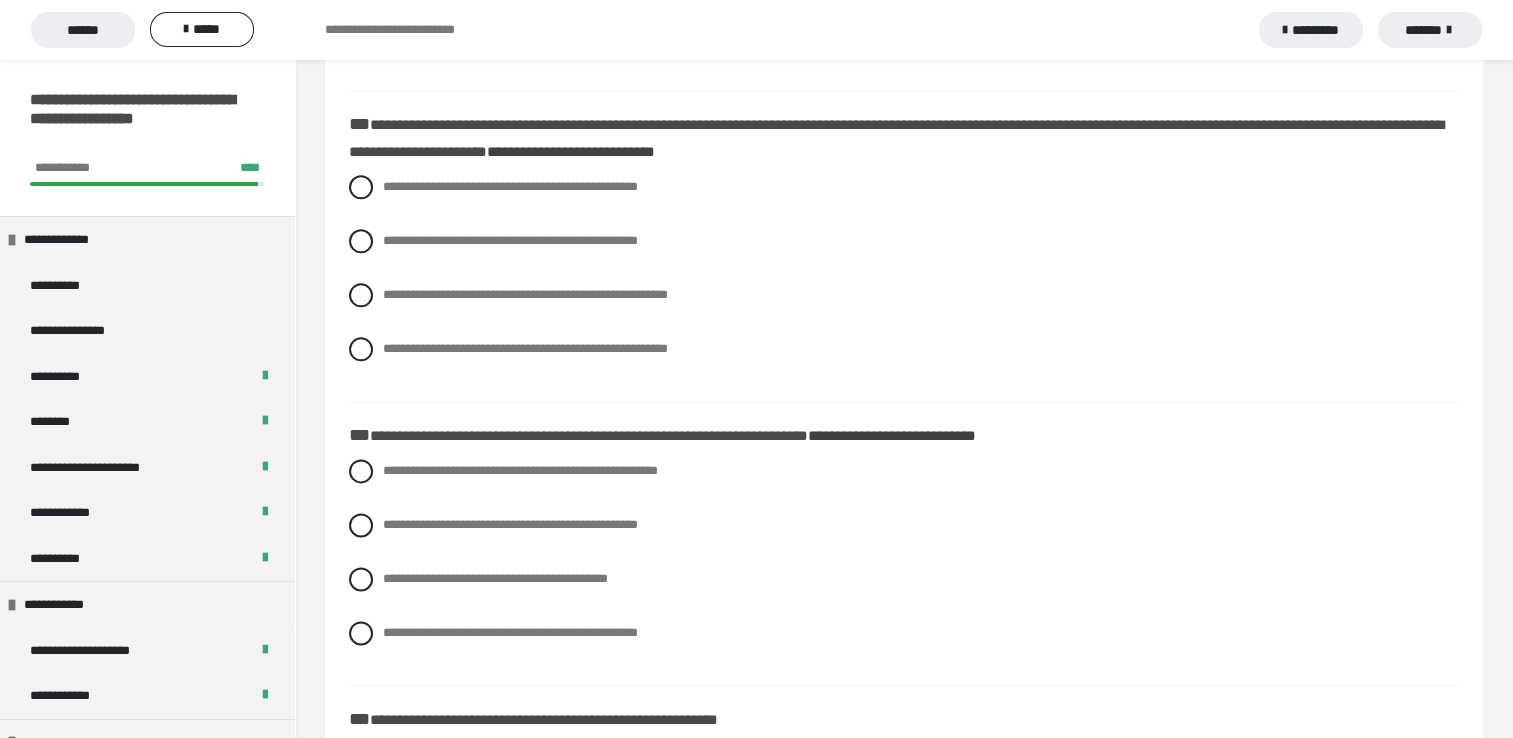 click on "**********" at bounding box center [904, 283] 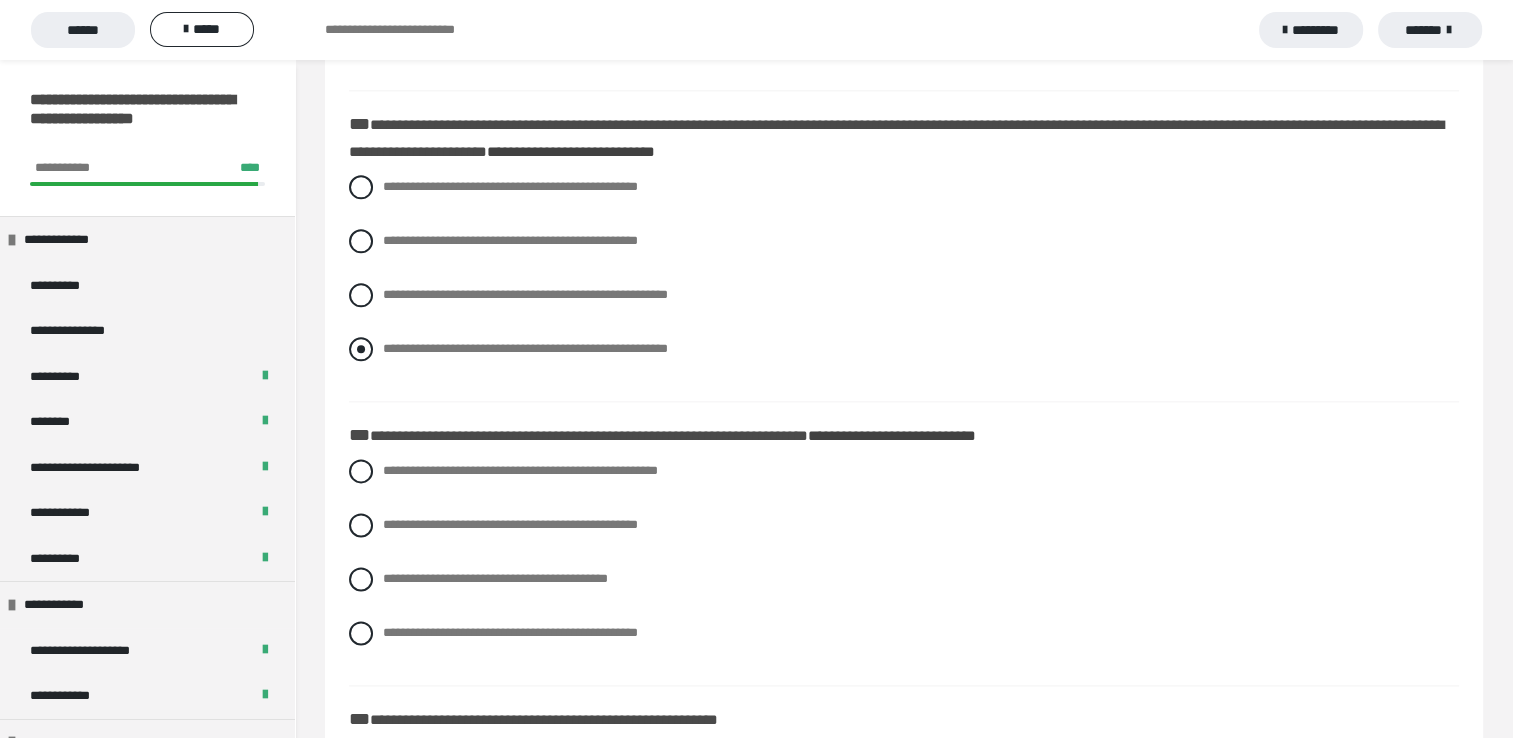 click at bounding box center (361, 349) 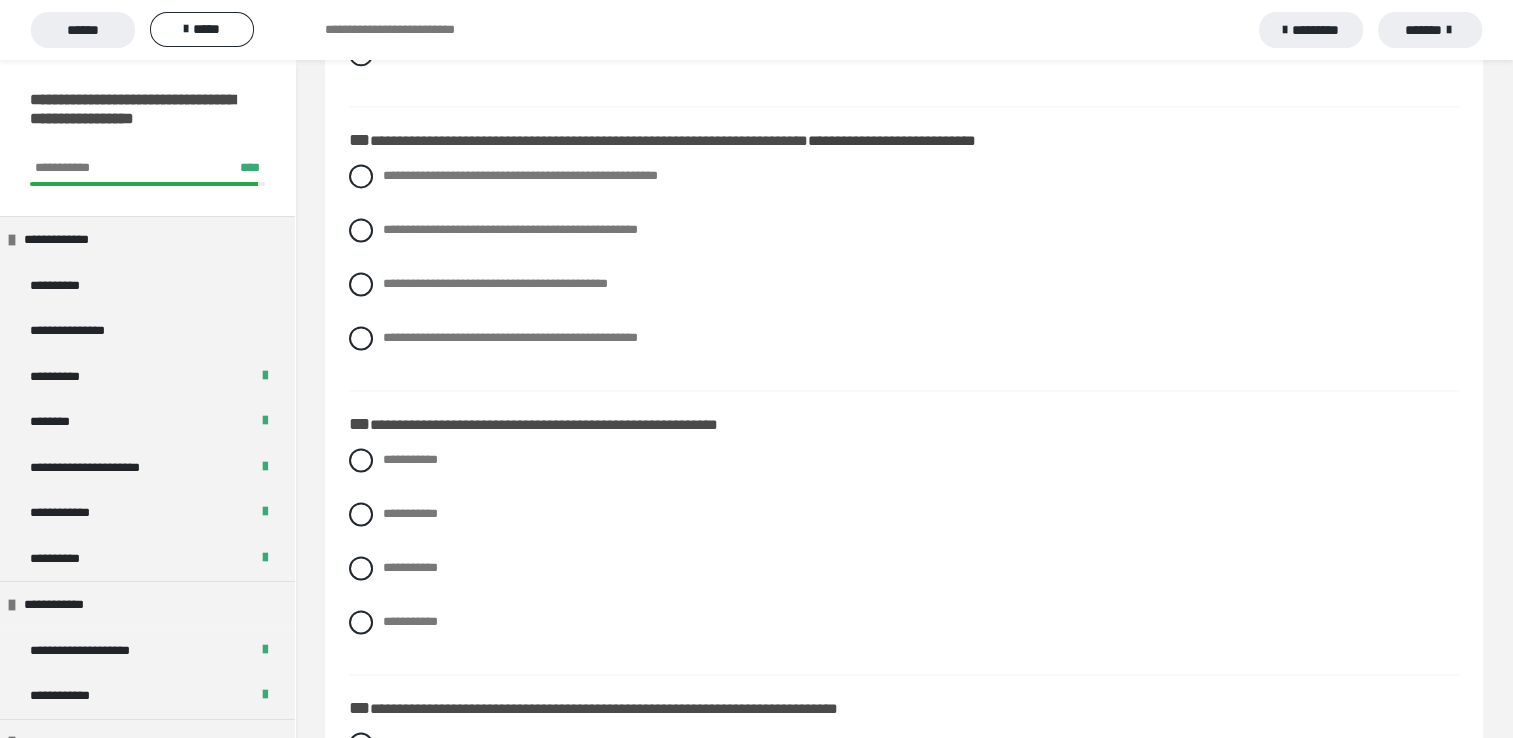 scroll, scrollTop: 2760, scrollLeft: 0, axis: vertical 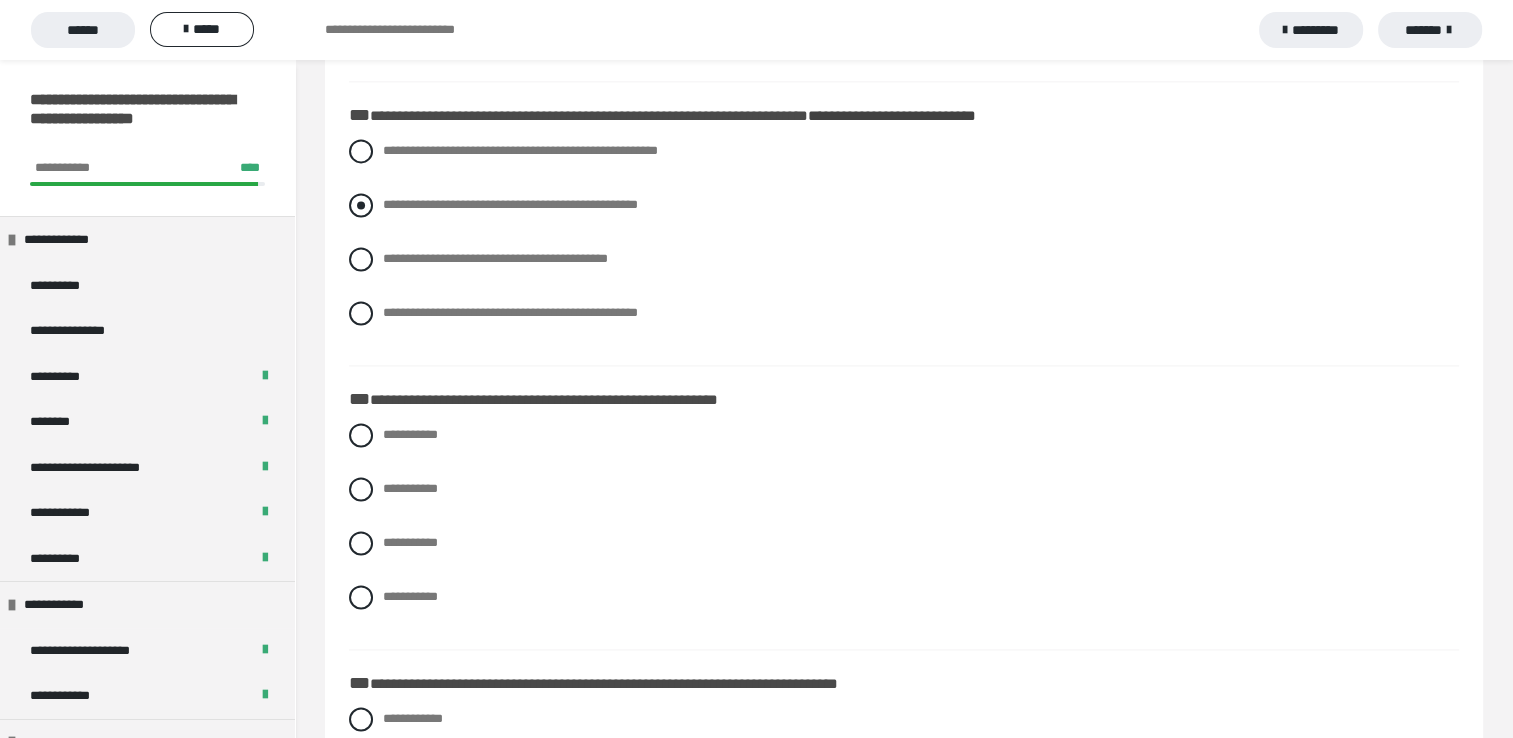click at bounding box center [361, 205] 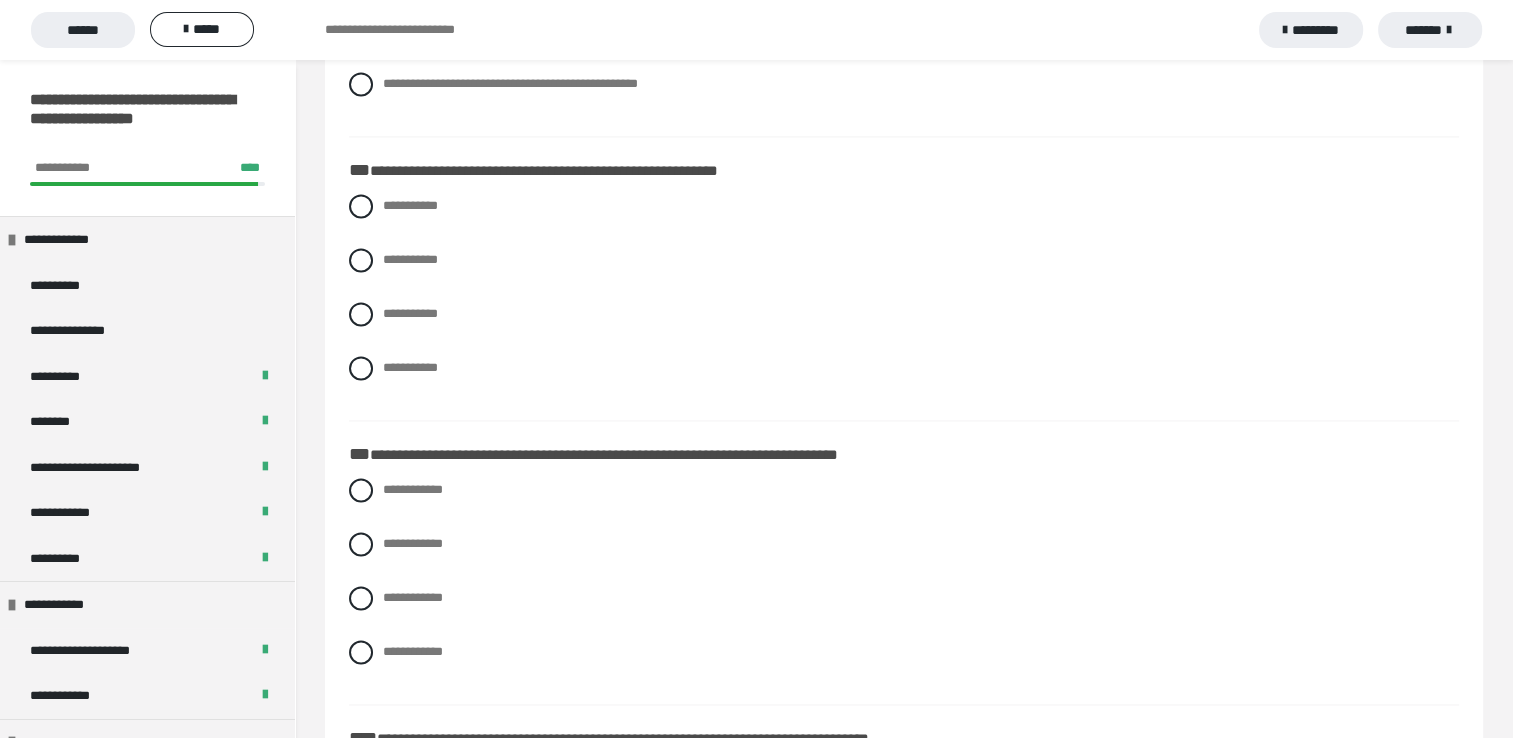 scroll, scrollTop: 3000, scrollLeft: 0, axis: vertical 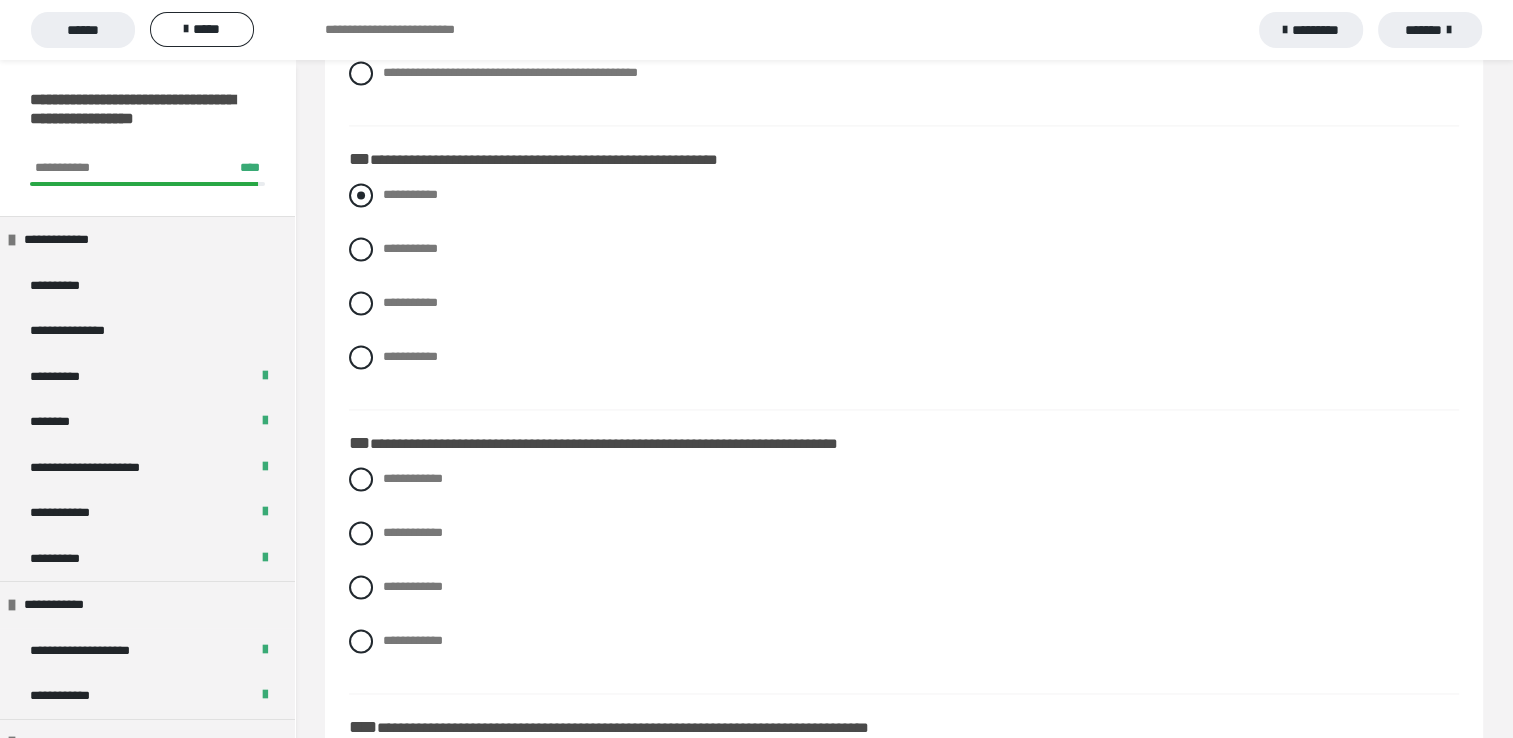 click at bounding box center (361, 195) 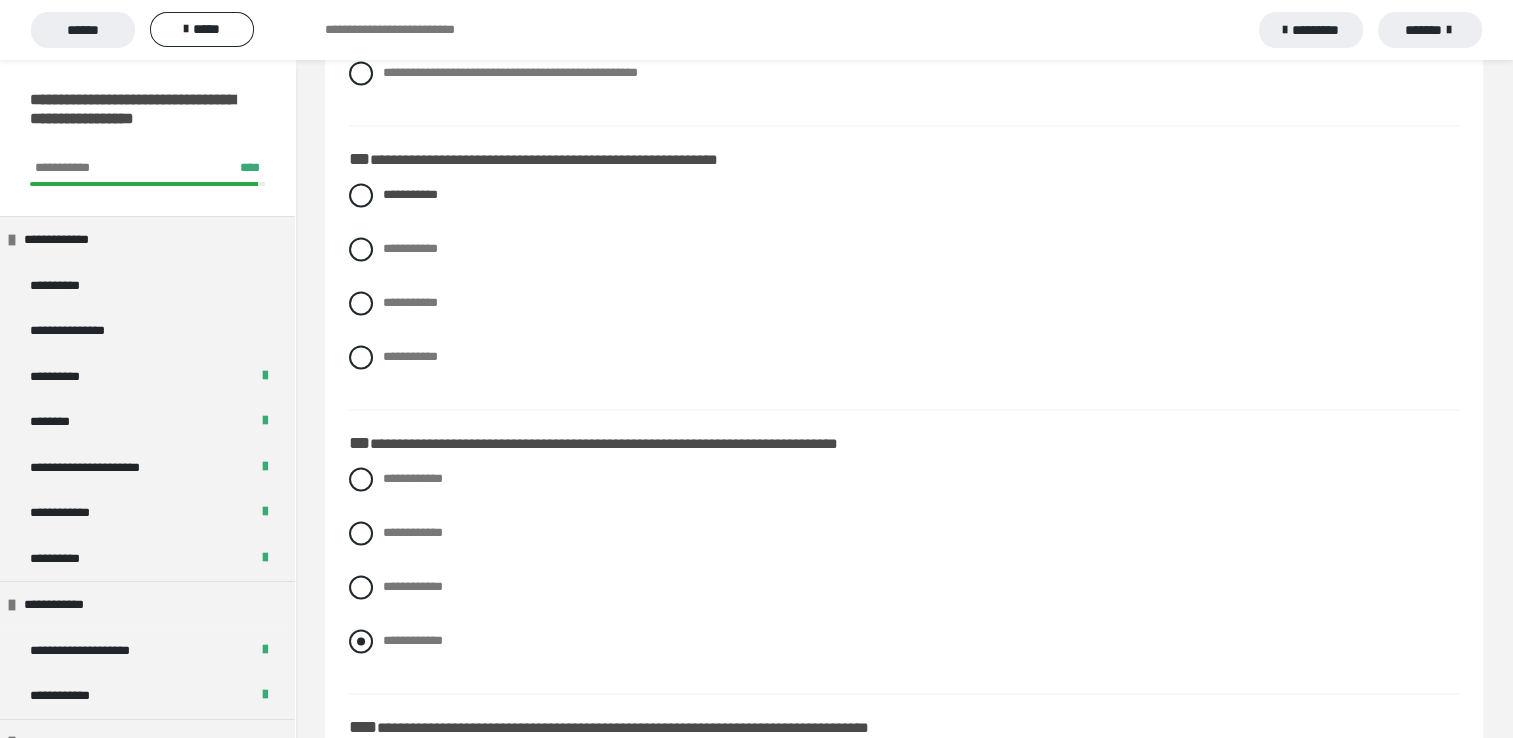 click at bounding box center [361, 641] 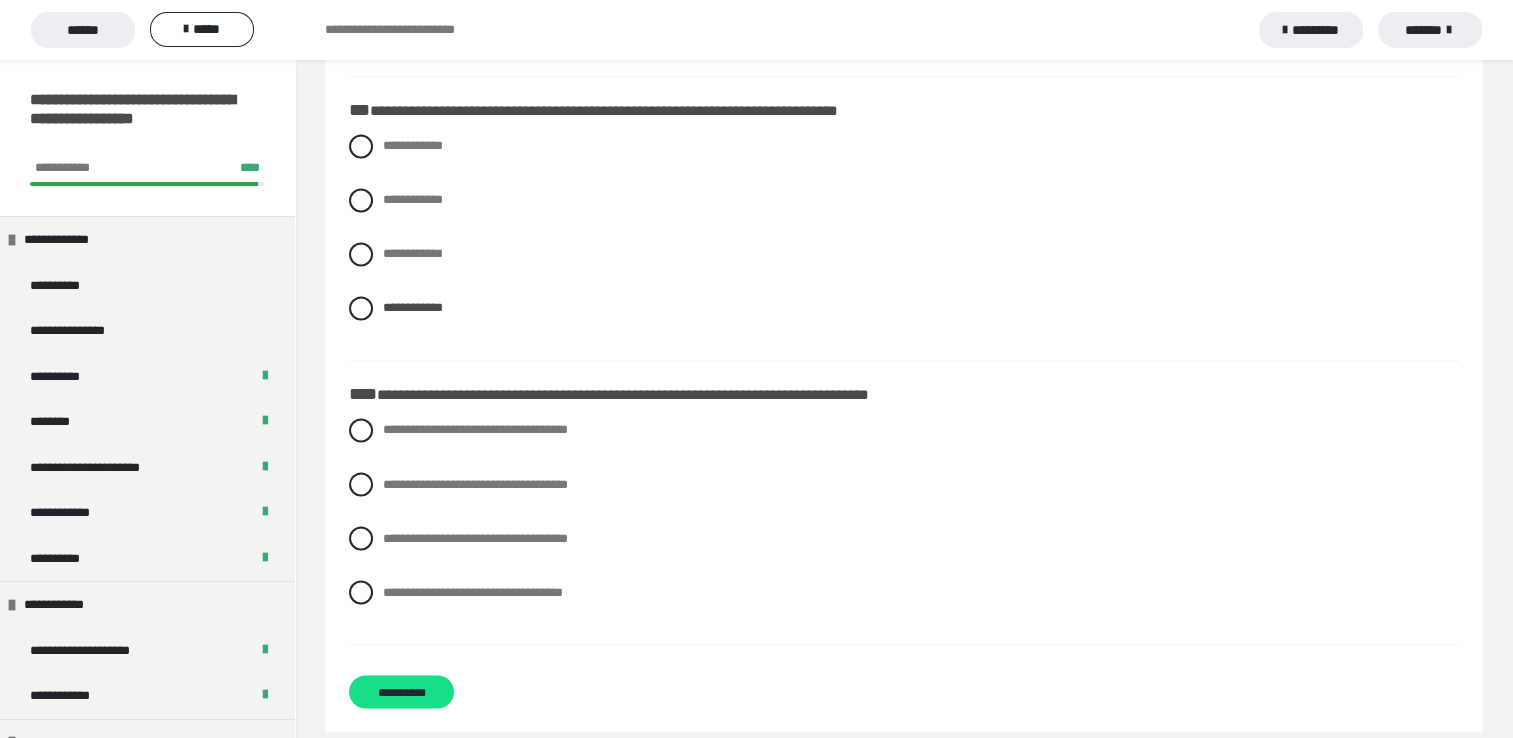 scroll, scrollTop: 3354, scrollLeft: 0, axis: vertical 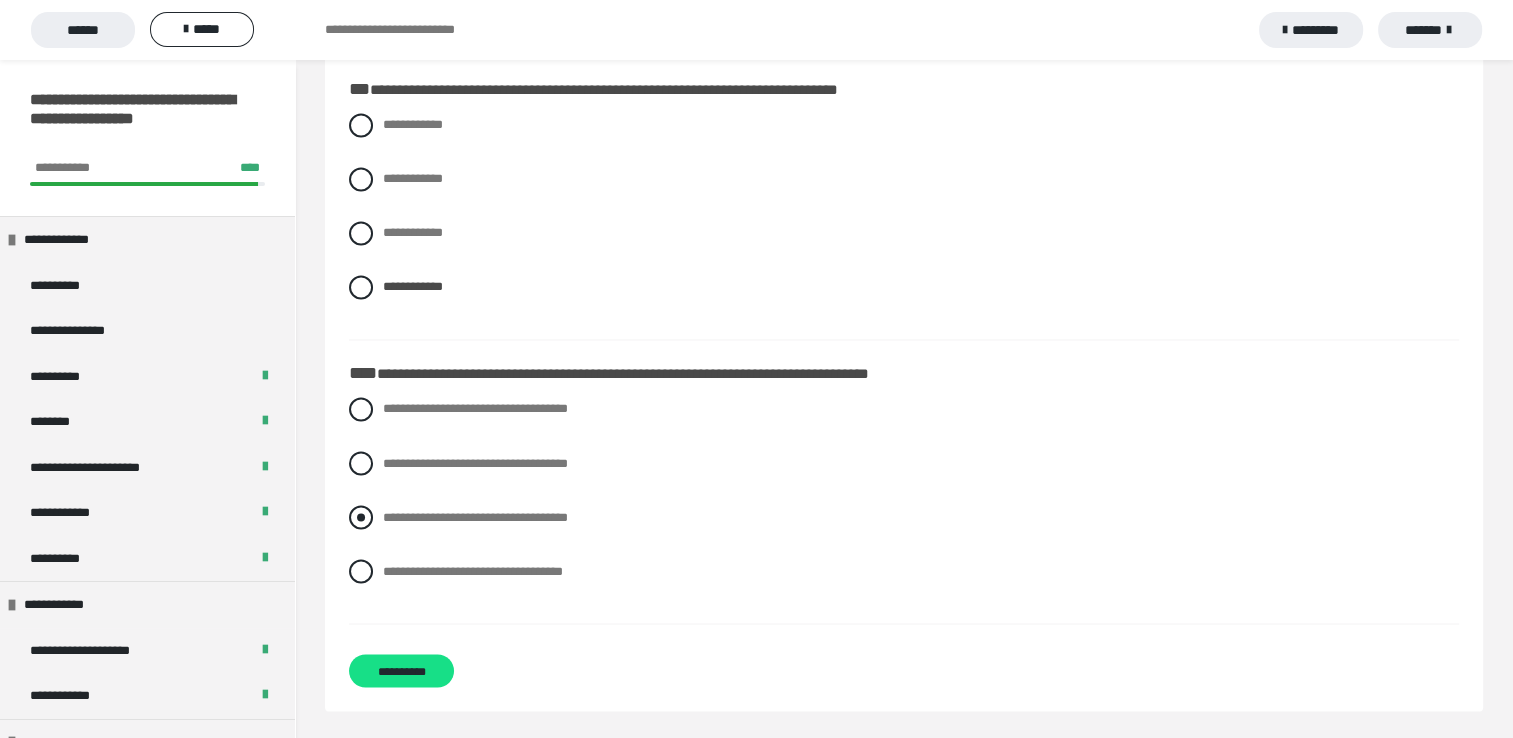 click at bounding box center (361, 517) 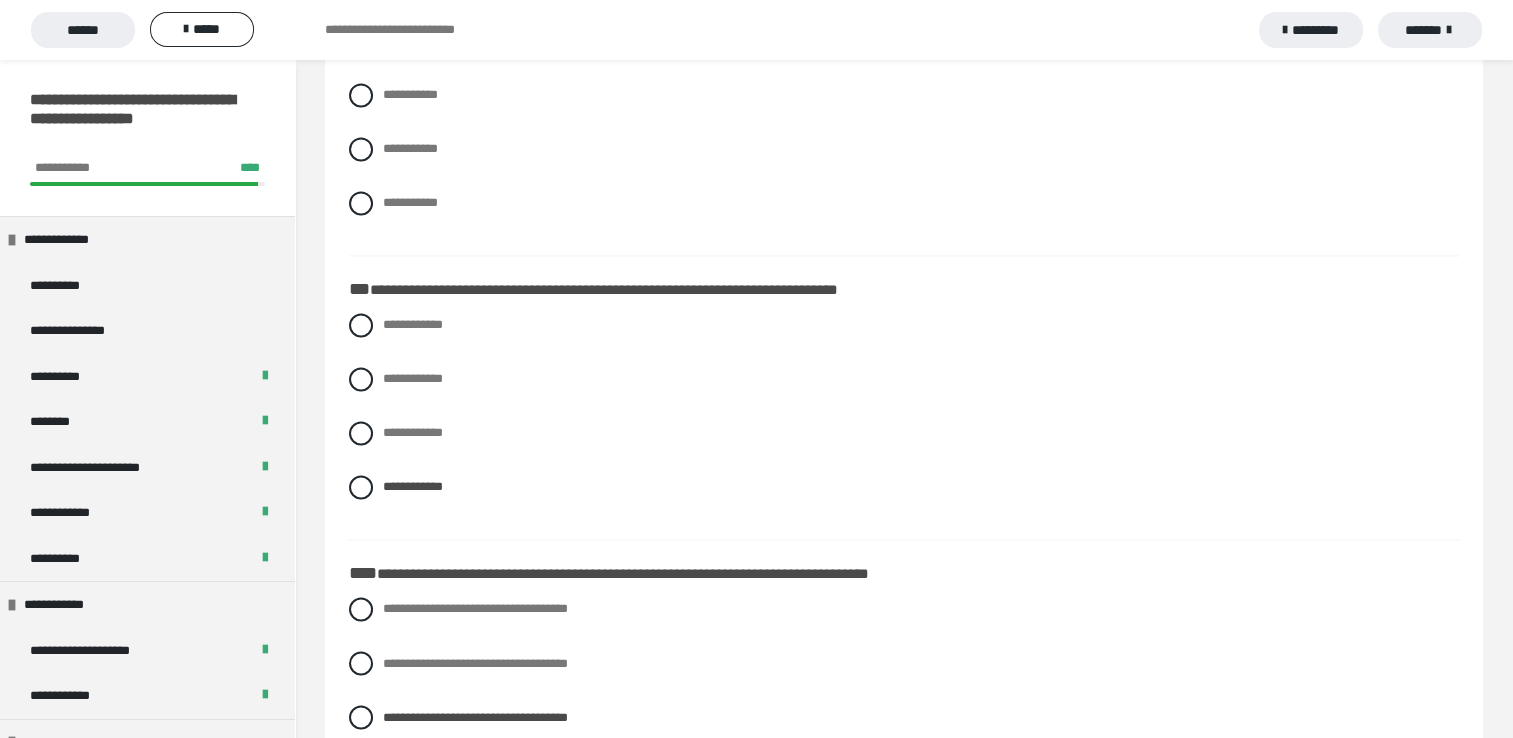 scroll, scrollTop: 3354, scrollLeft: 0, axis: vertical 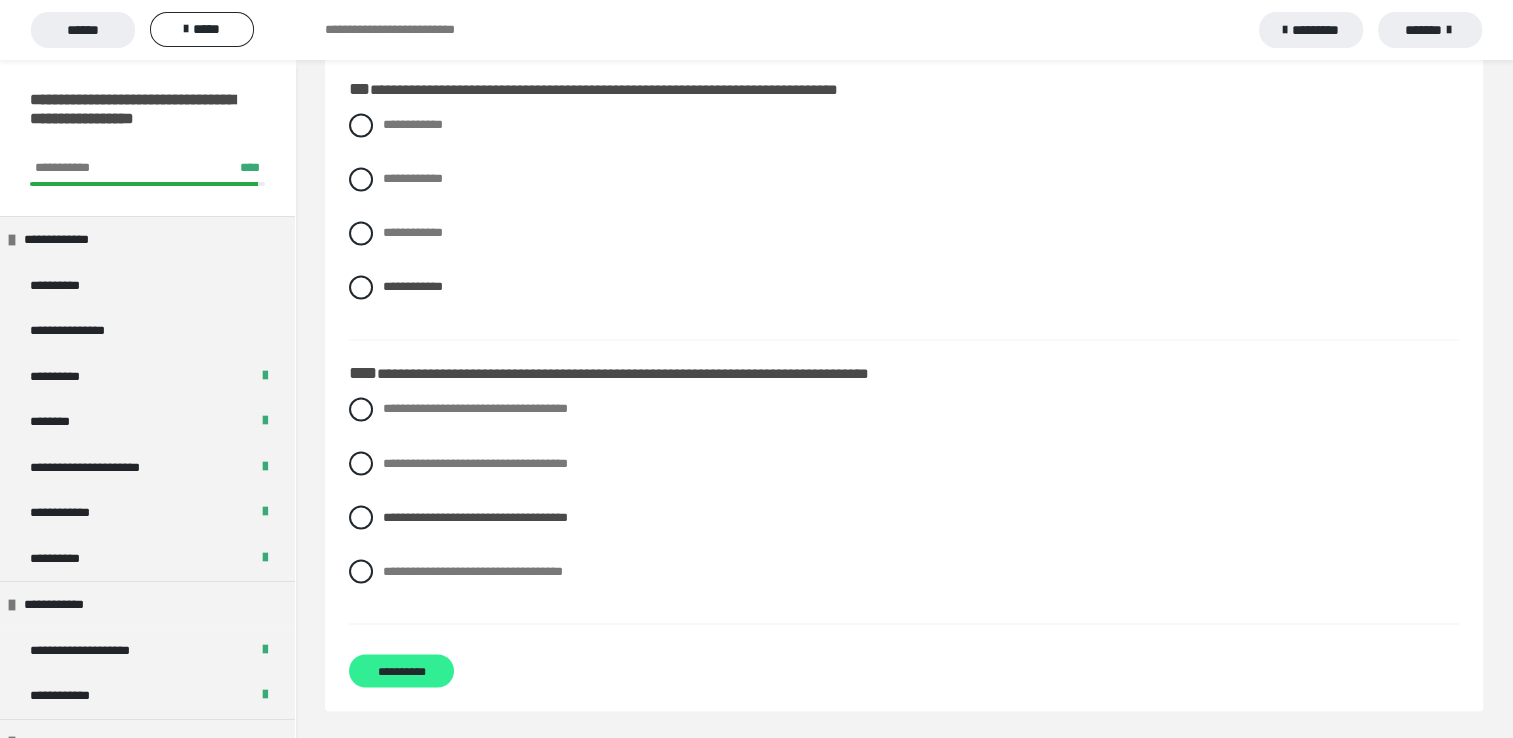 click on "**********" at bounding box center (401, 670) 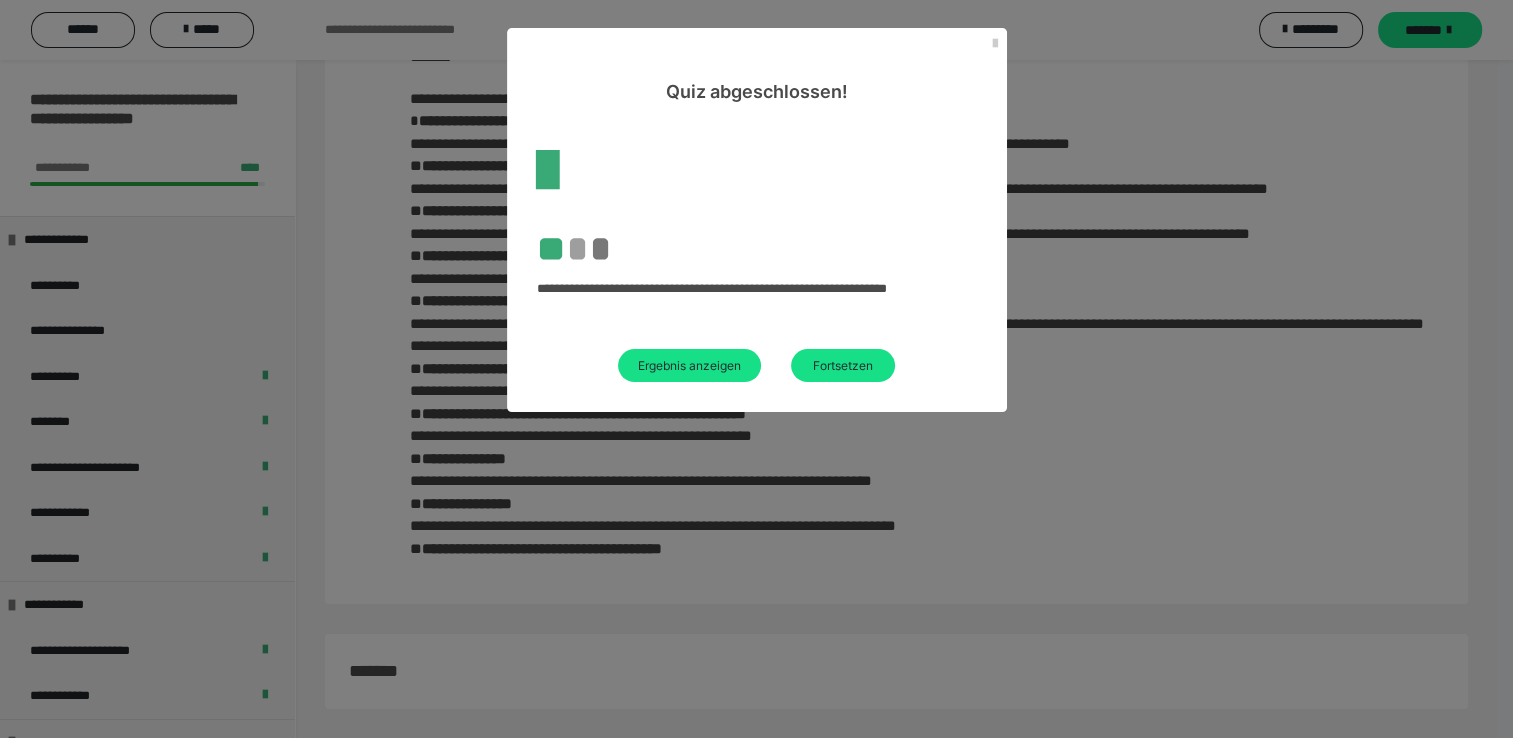 scroll, scrollTop: 2407, scrollLeft: 0, axis: vertical 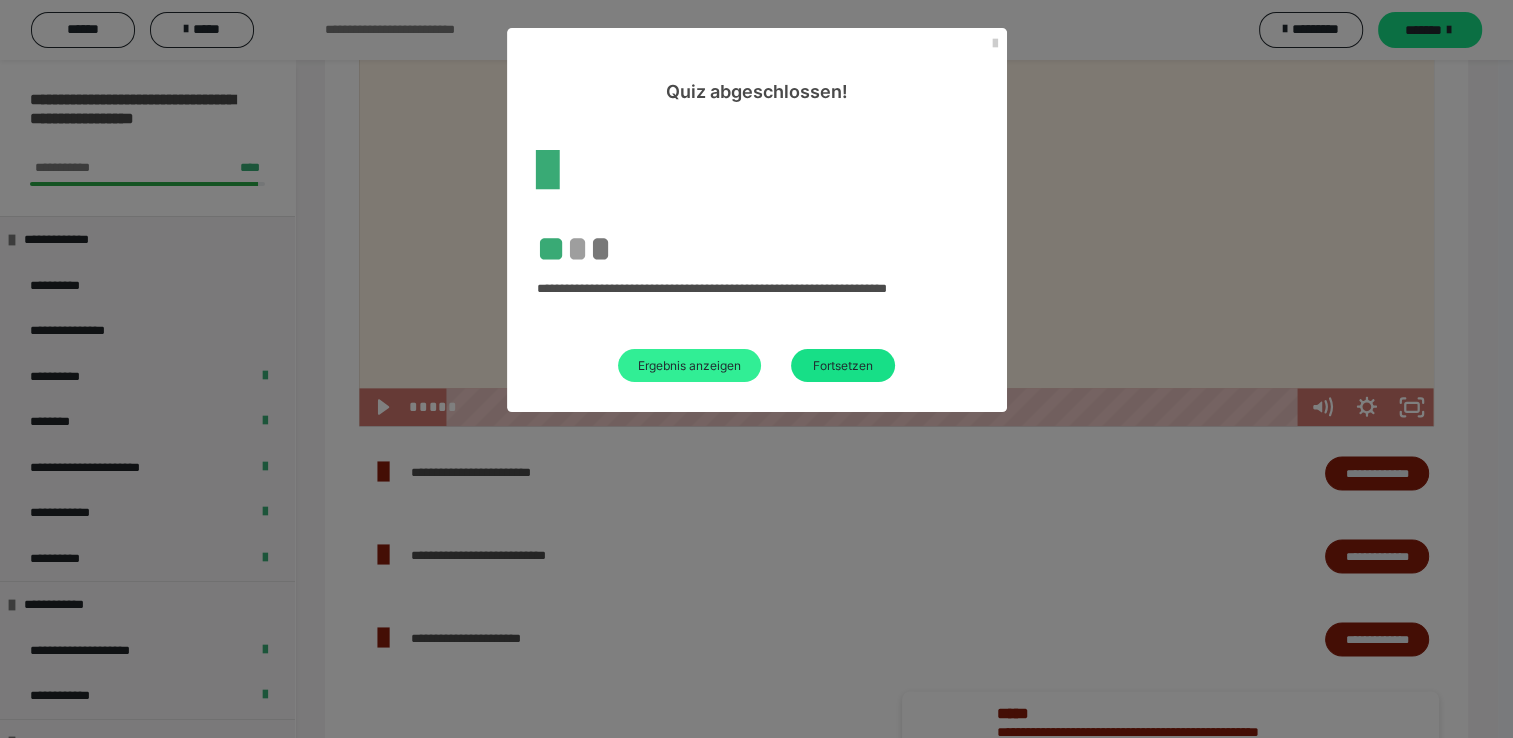 click on "Ergebnis anzeigen" at bounding box center [689, 365] 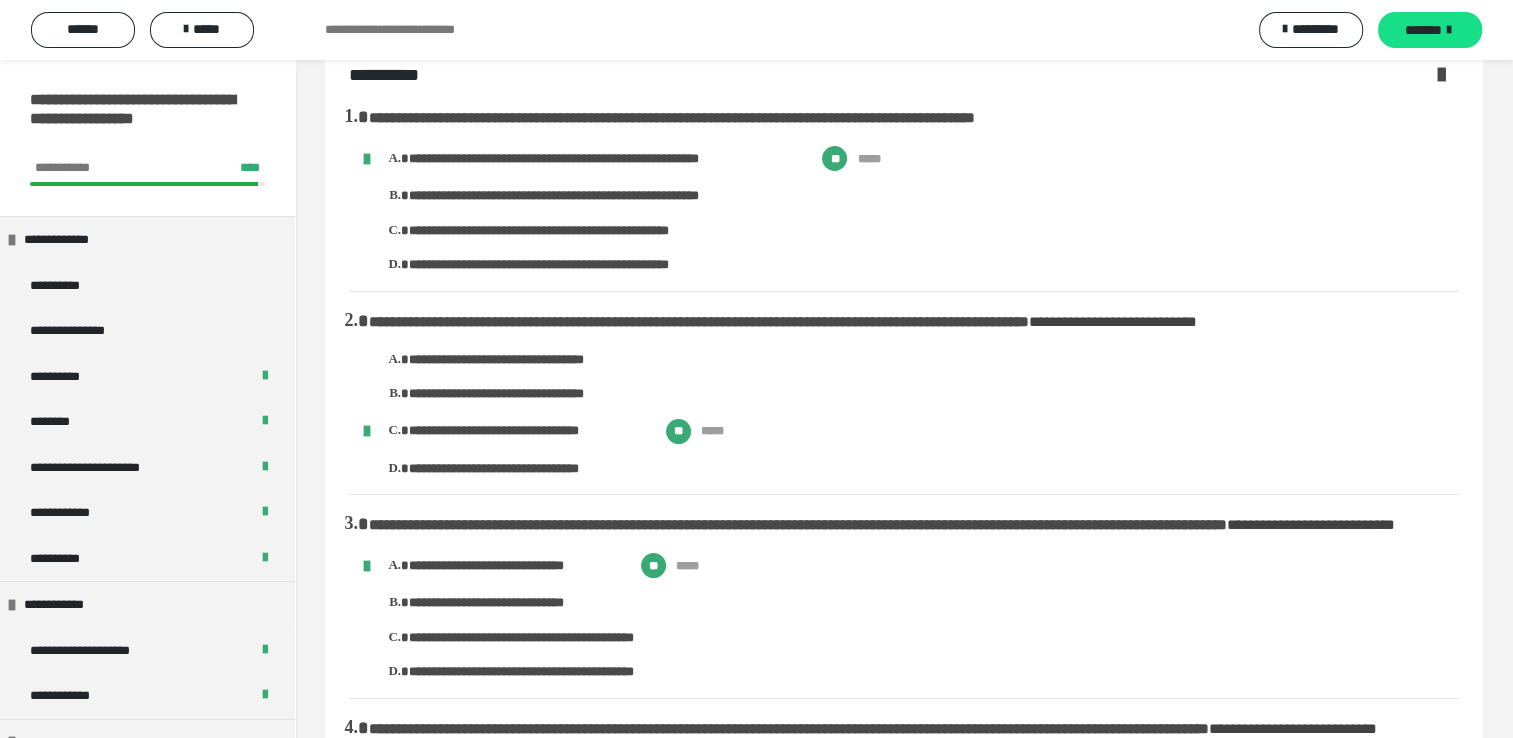 scroll, scrollTop: 0, scrollLeft: 0, axis: both 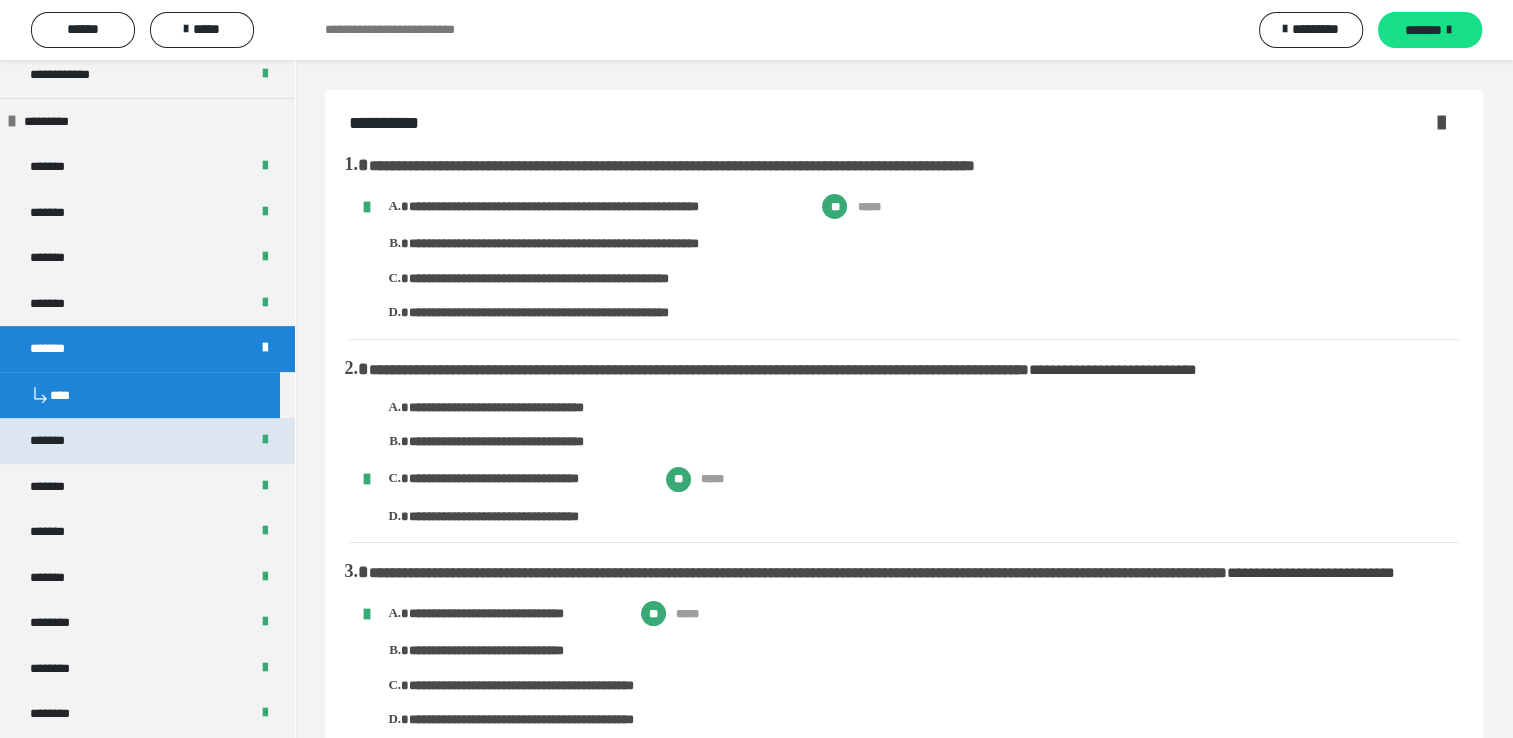 click on "*******" at bounding box center (147, 441) 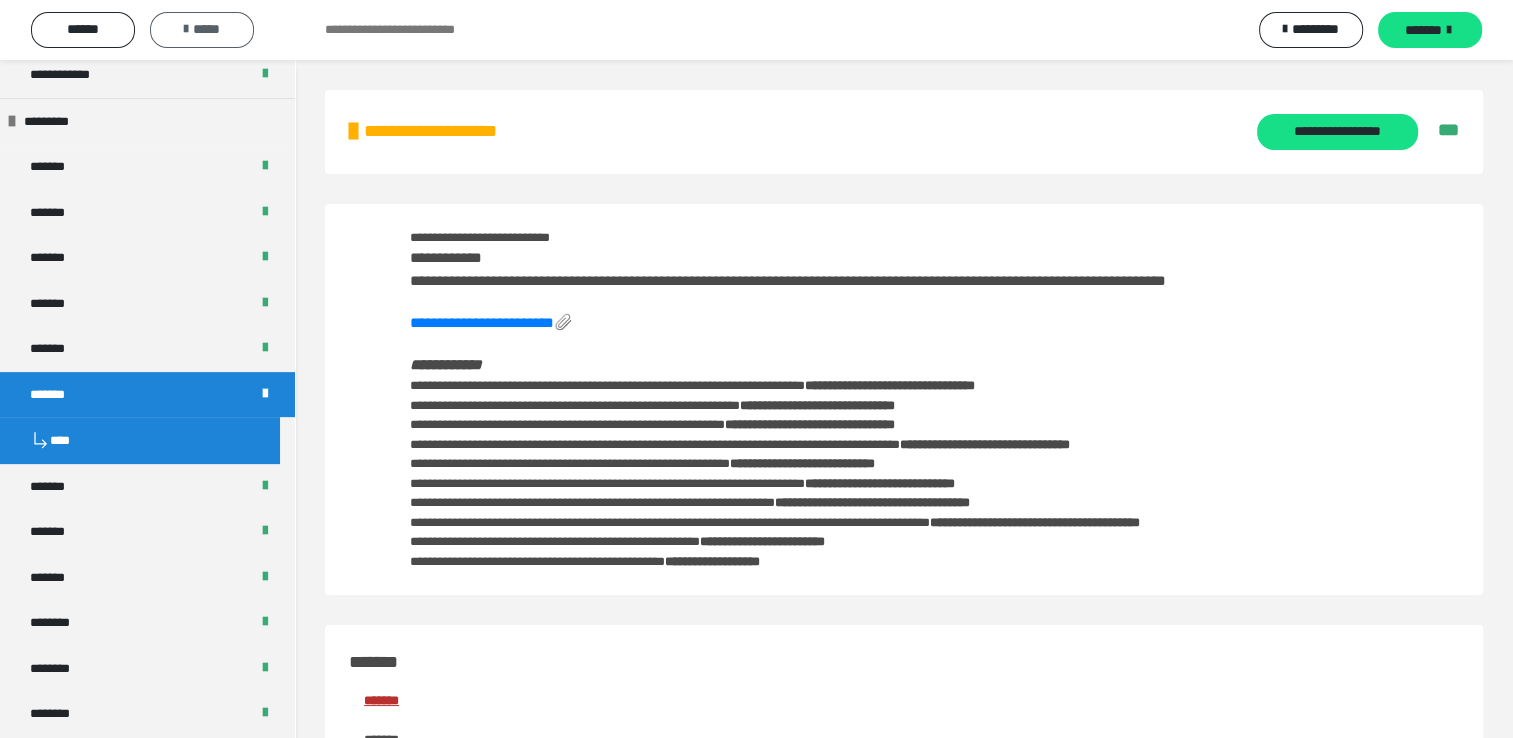 click on "*****" at bounding box center [202, 29] 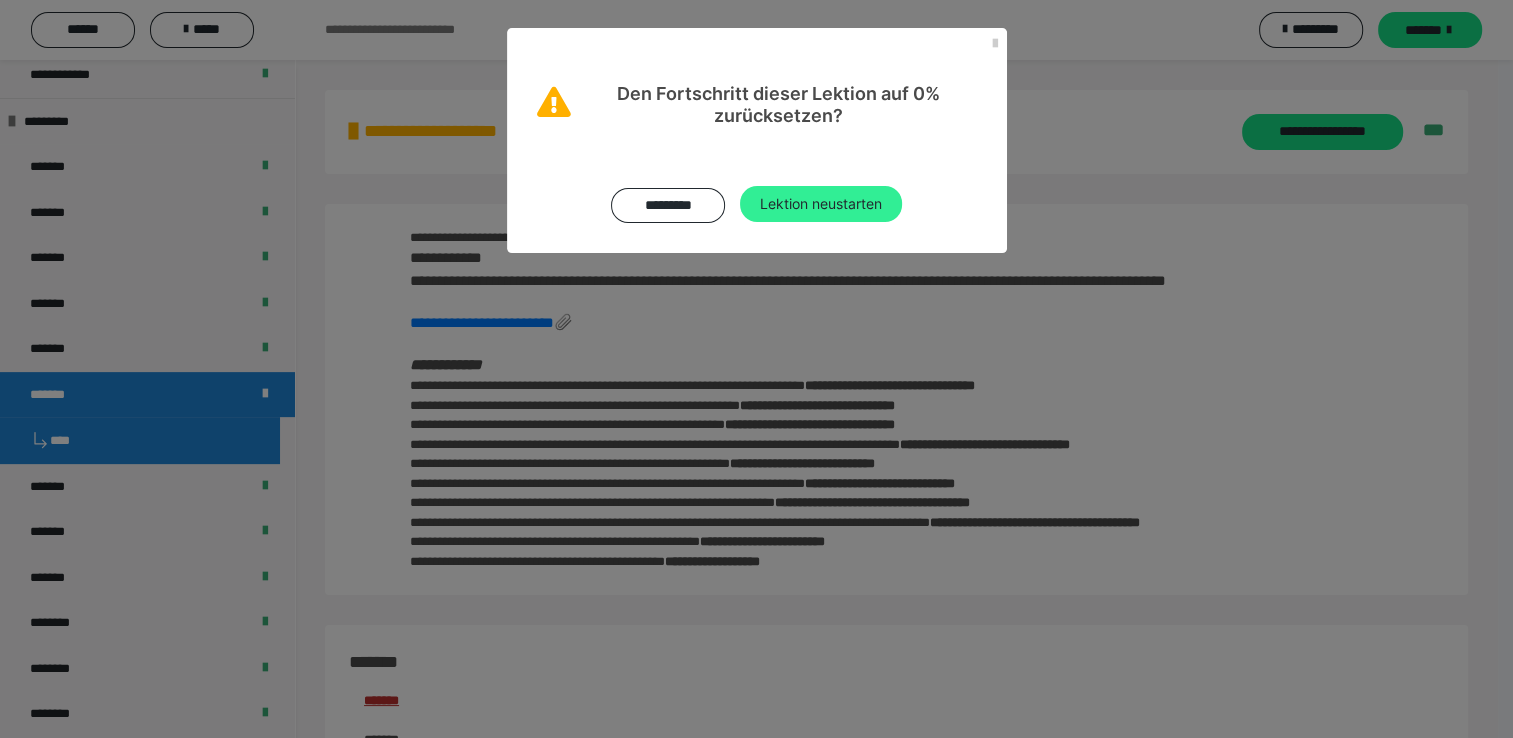 click on "Lektion neustarten" at bounding box center (821, 204) 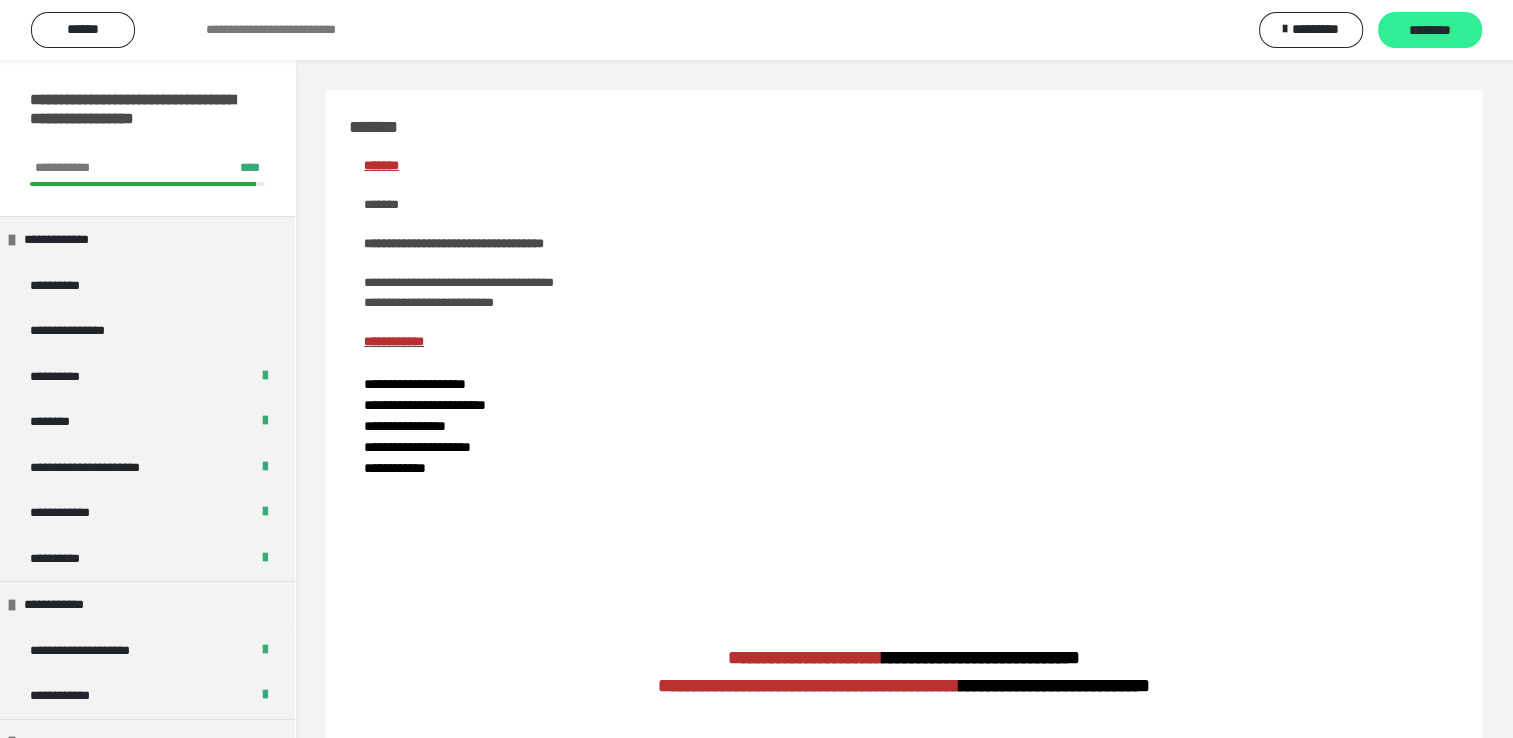 click on "********" at bounding box center (1430, 31) 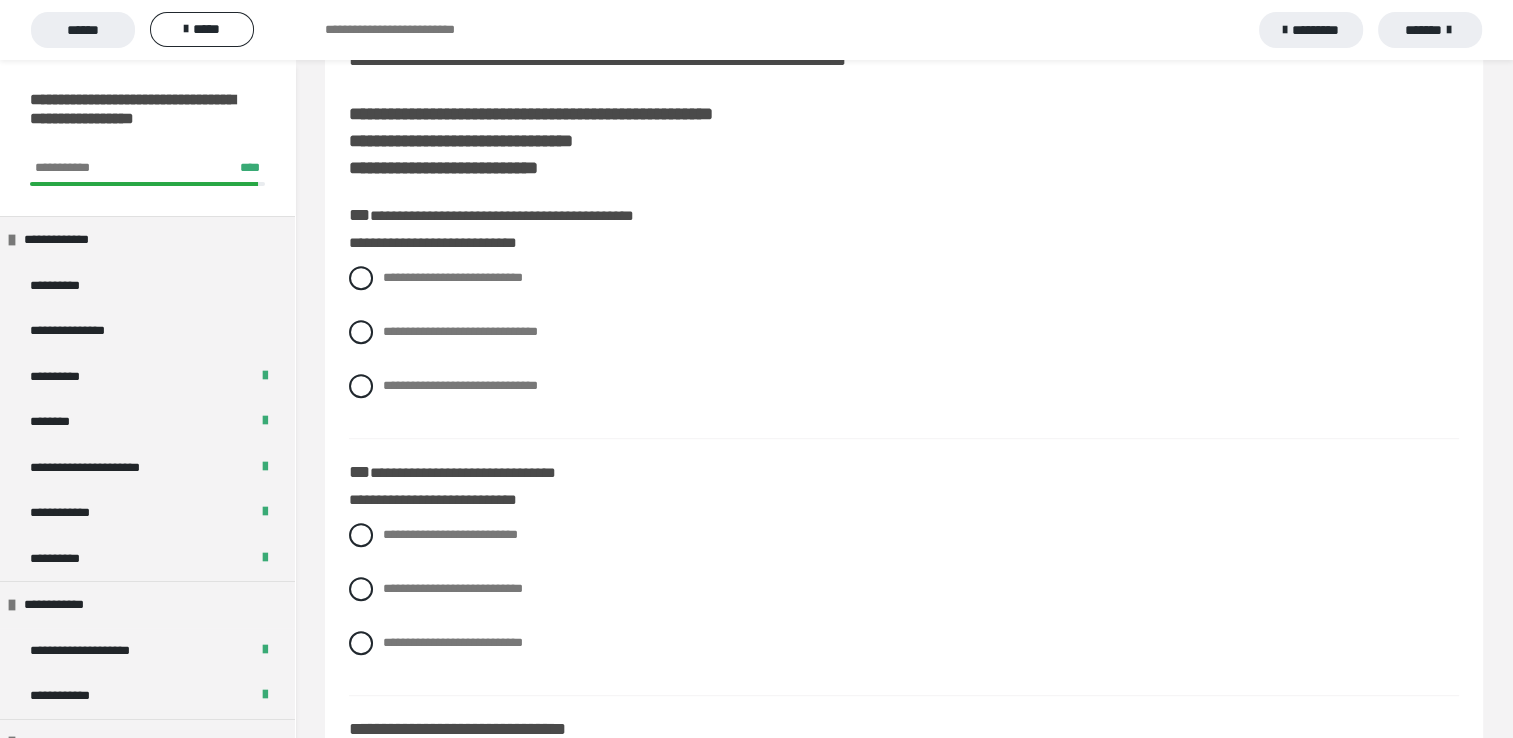 scroll, scrollTop: 866, scrollLeft: 0, axis: vertical 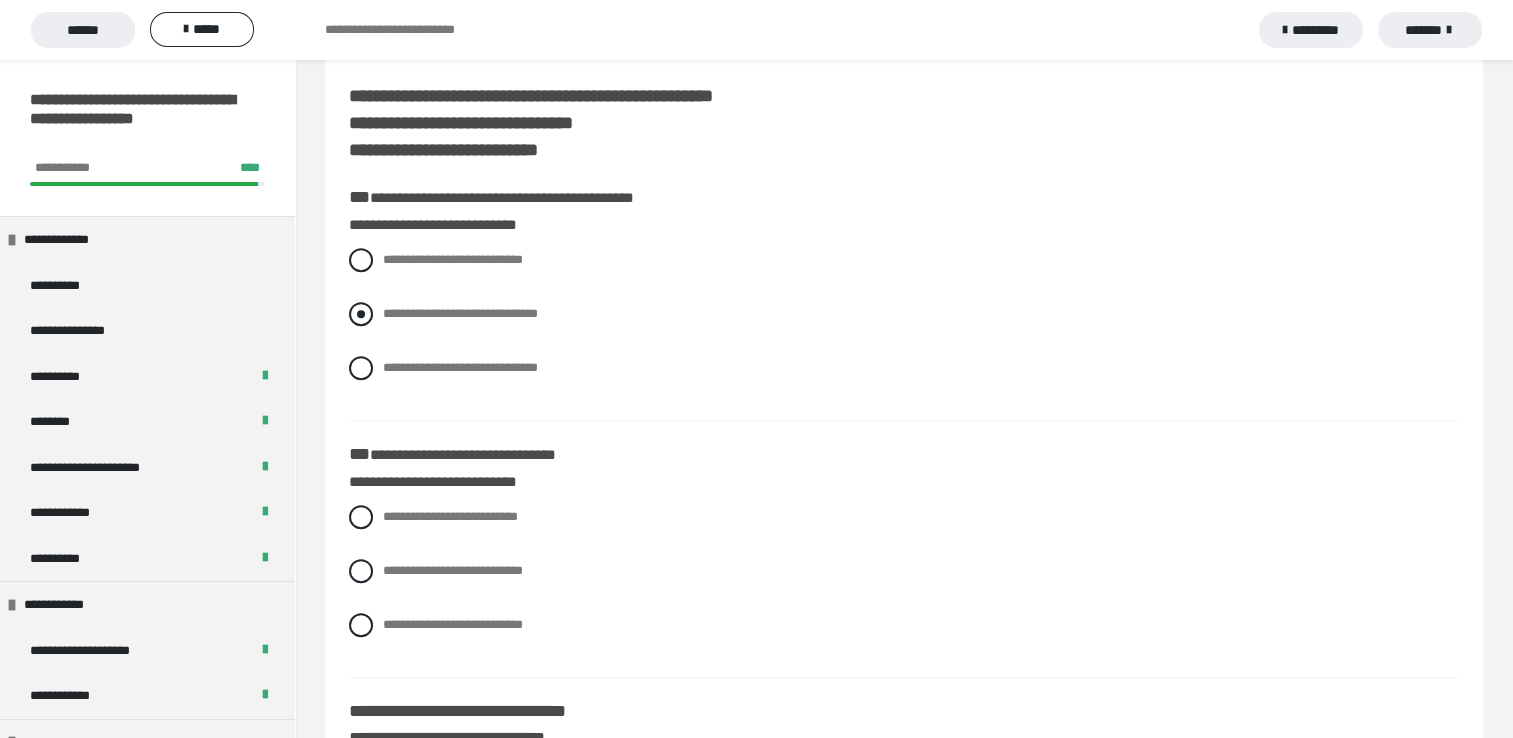 click at bounding box center [361, 314] 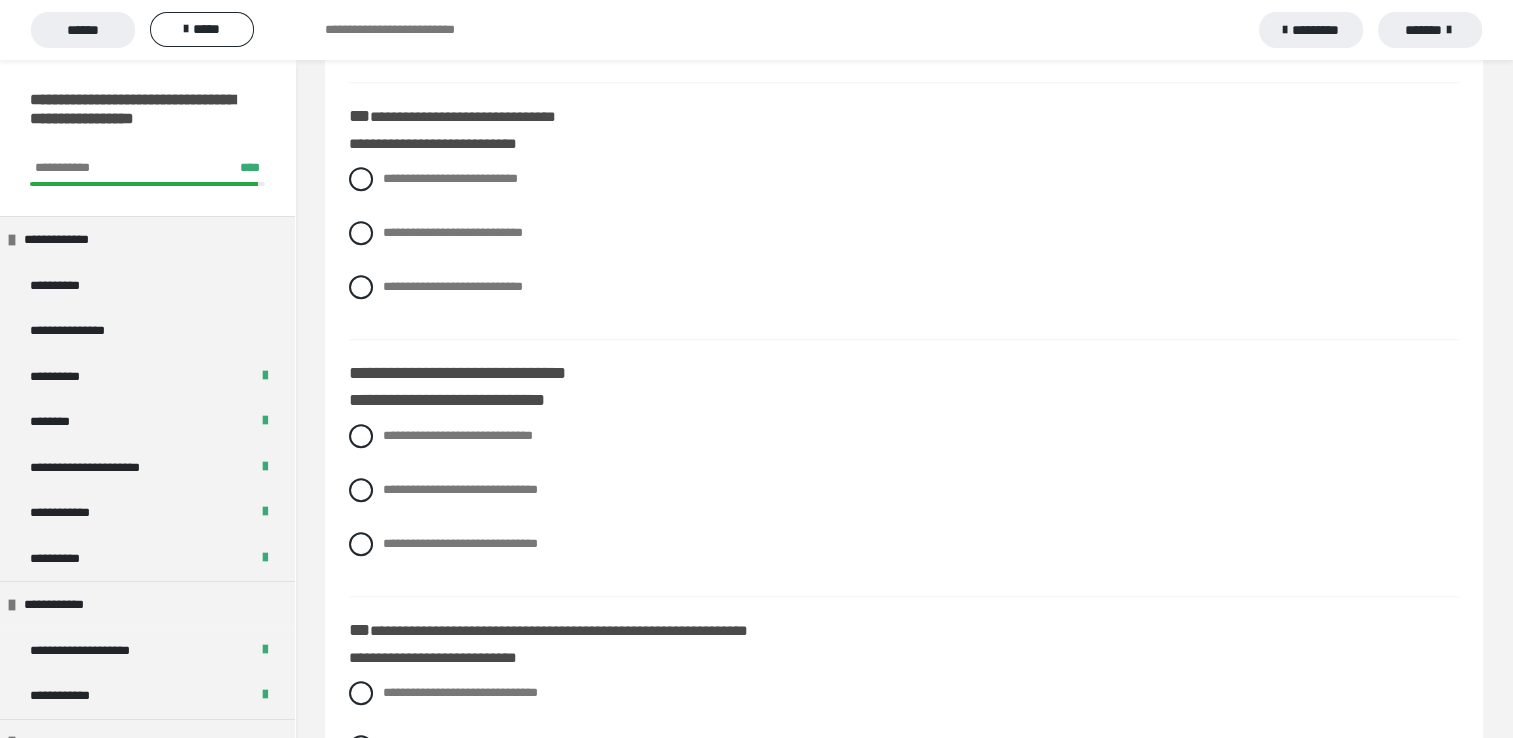 scroll, scrollTop: 1226, scrollLeft: 0, axis: vertical 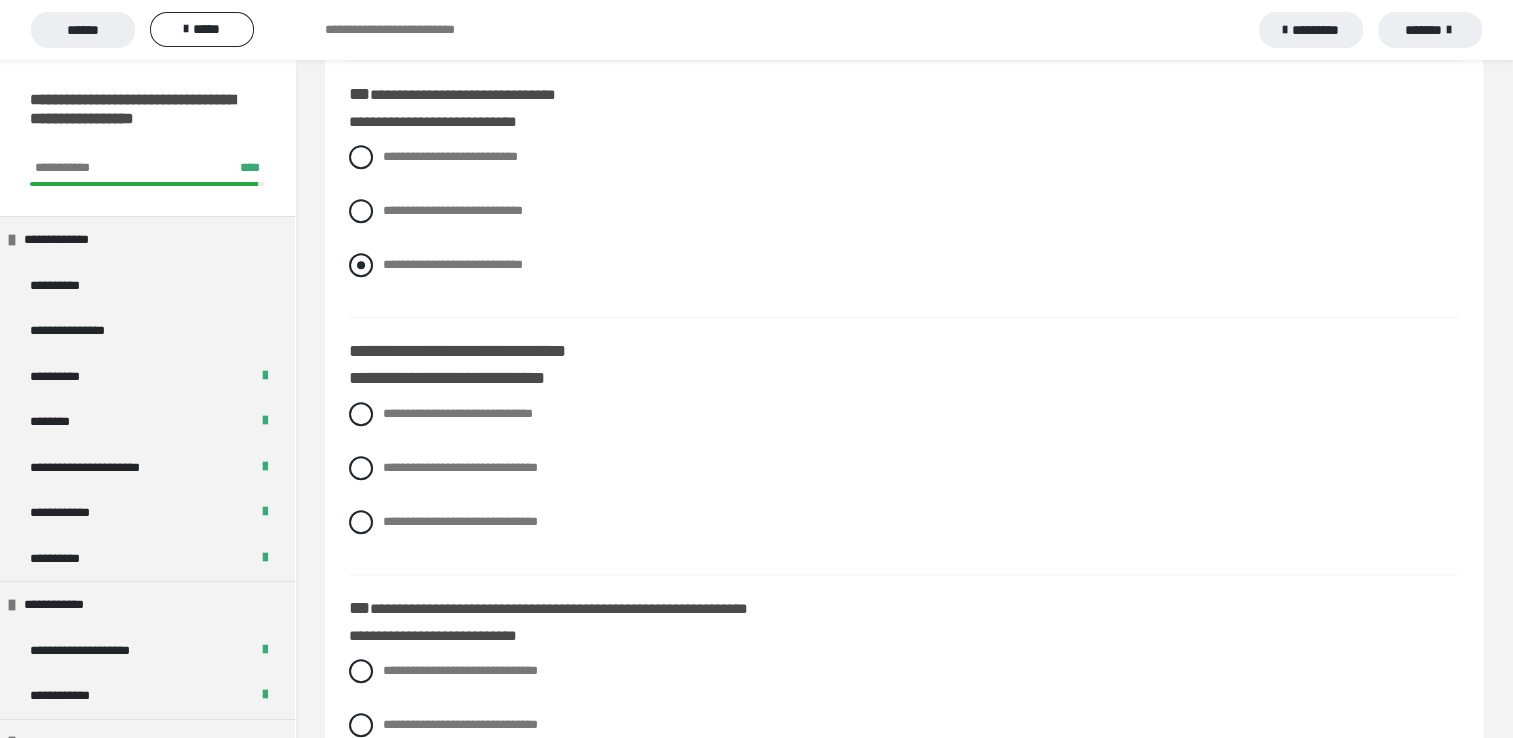 click at bounding box center [361, 265] 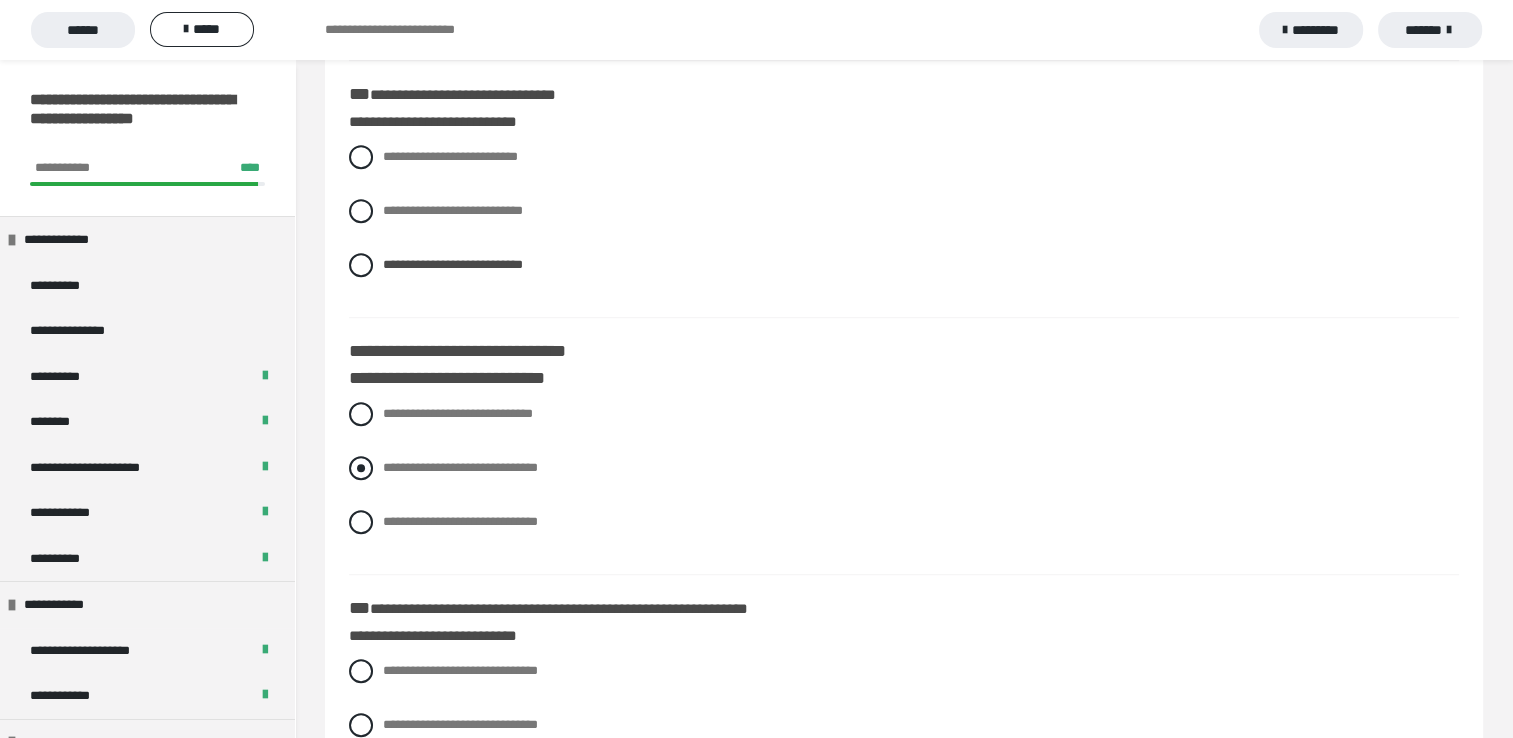 click at bounding box center (361, 468) 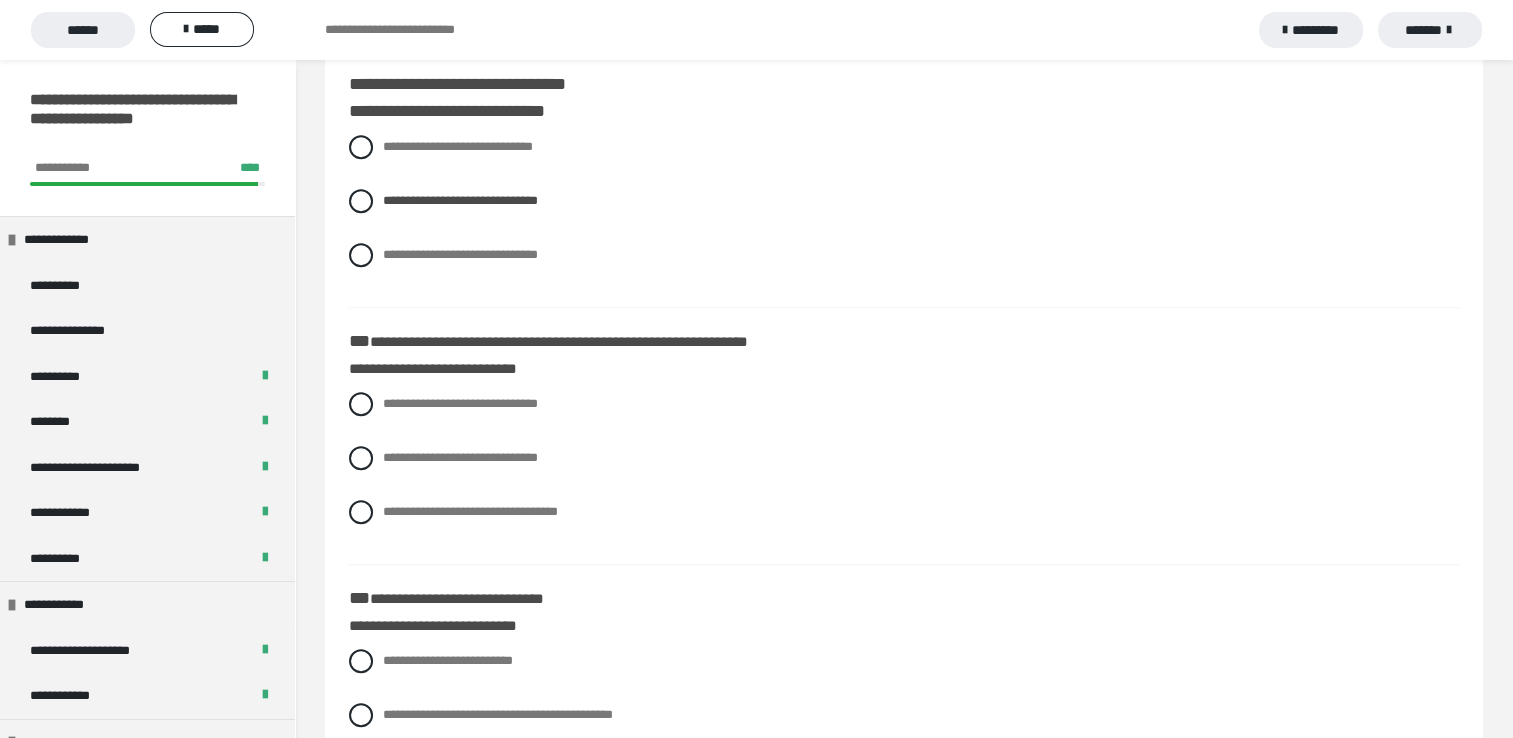 scroll, scrollTop: 1666, scrollLeft: 0, axis: vertical 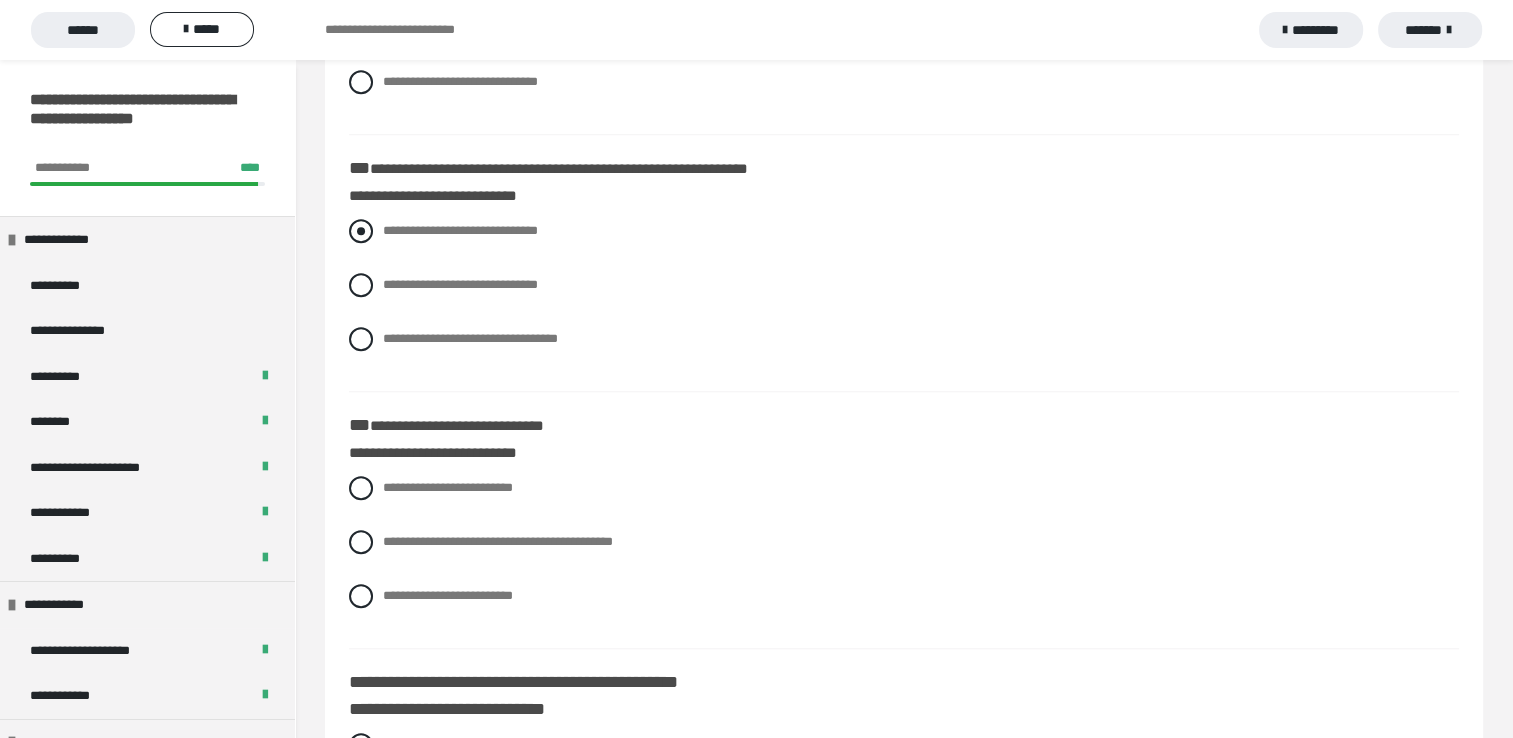 click at bounding box center [361, 231] 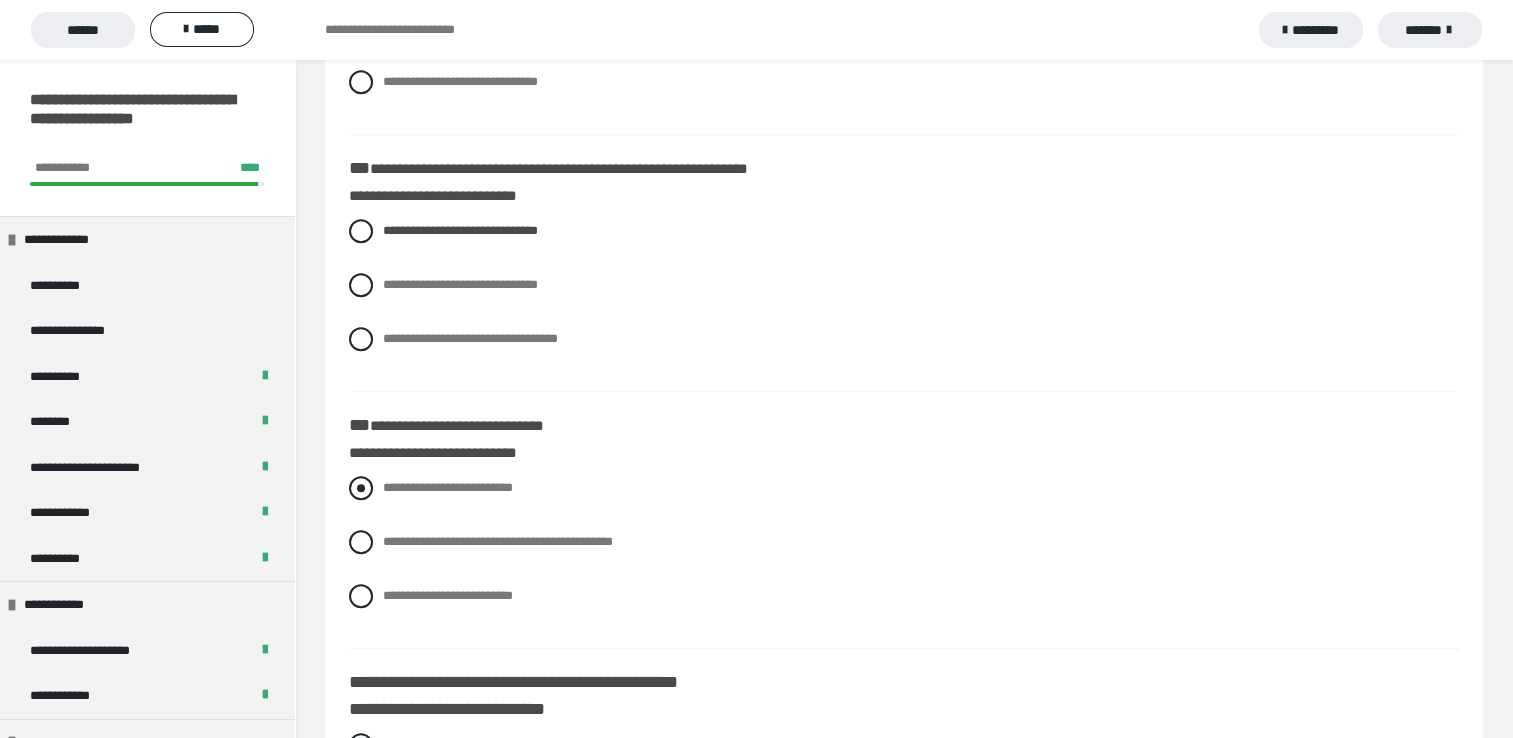 click at bounding box center [361, 488] 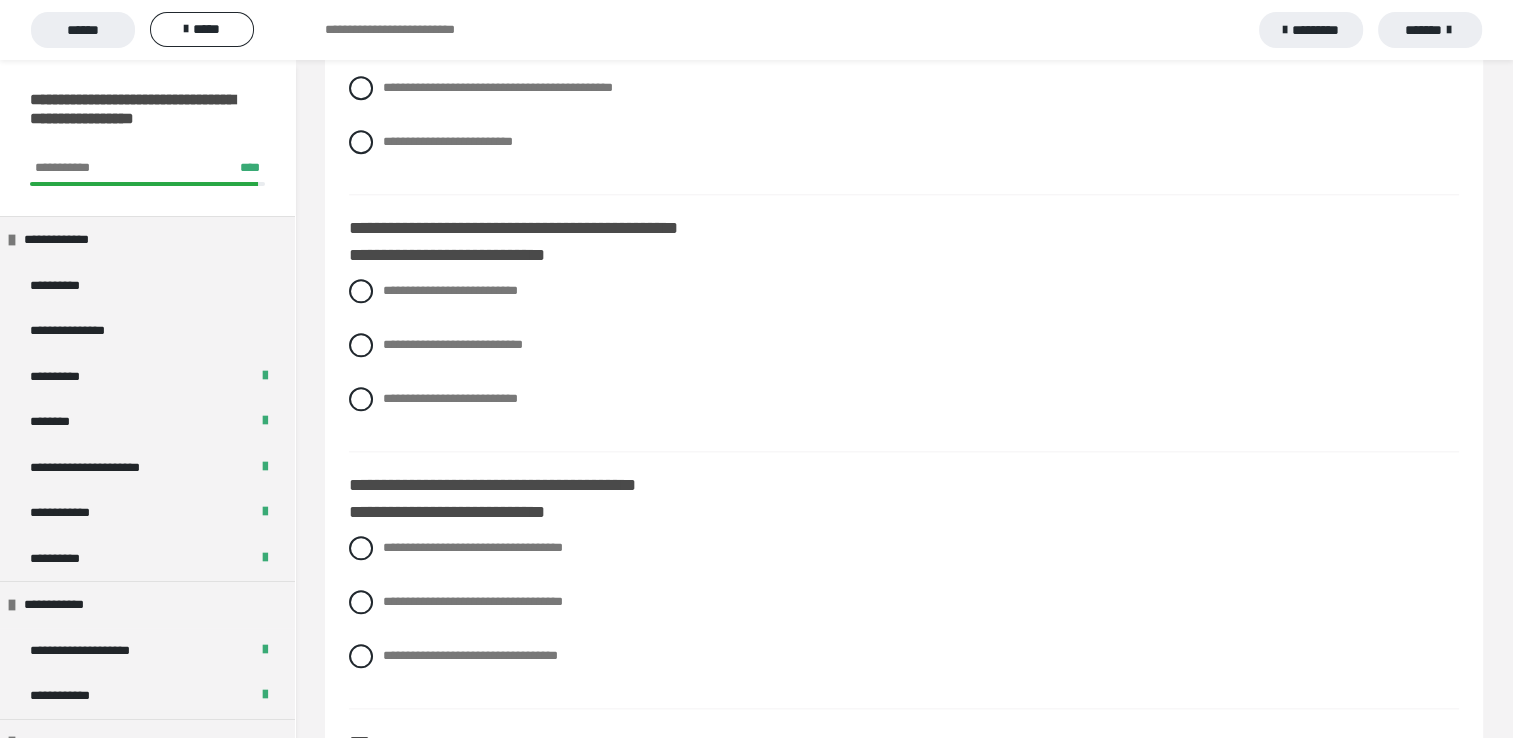 scroll, scrollTop: 2213, scrollLeft: 0, axis: vertical 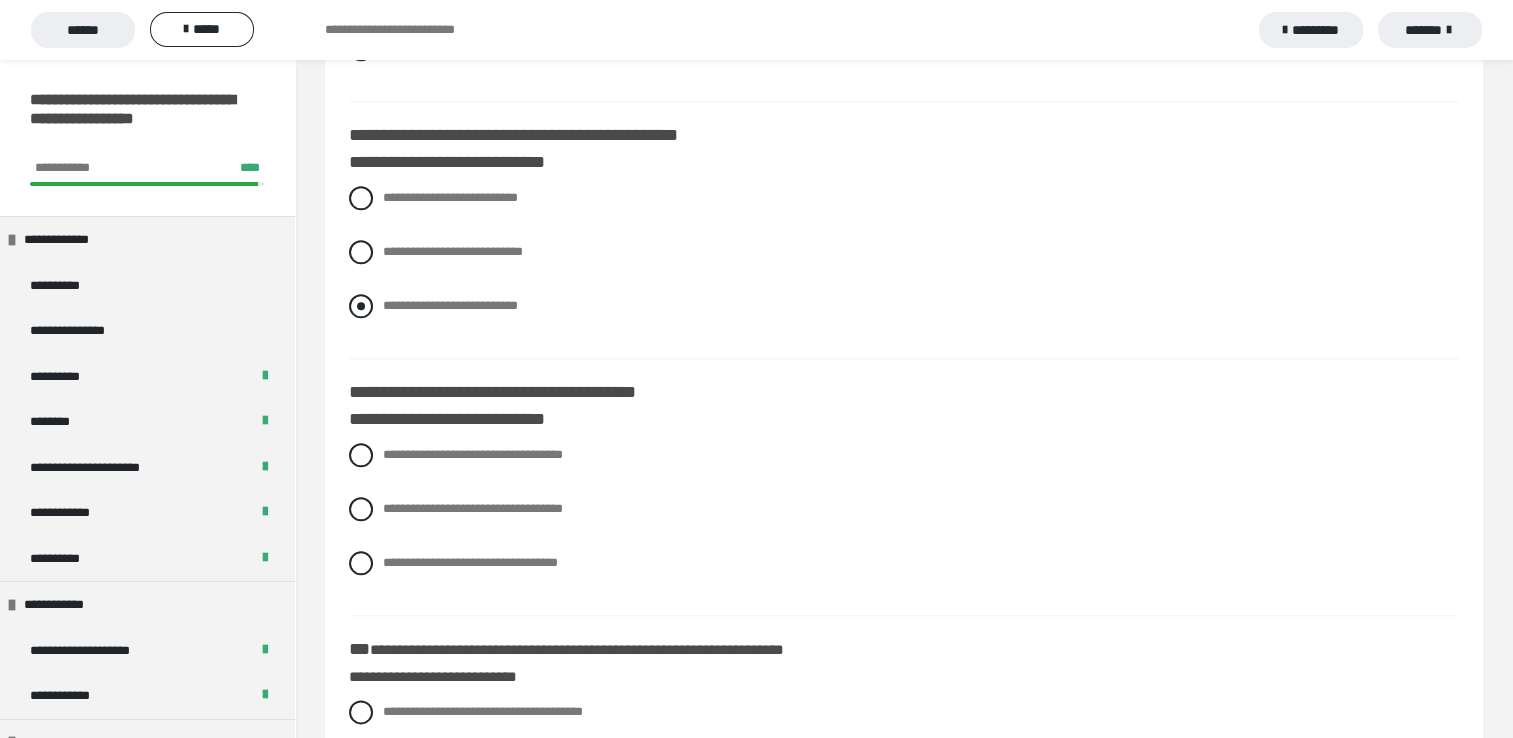 click at bounding box center [361, 306] 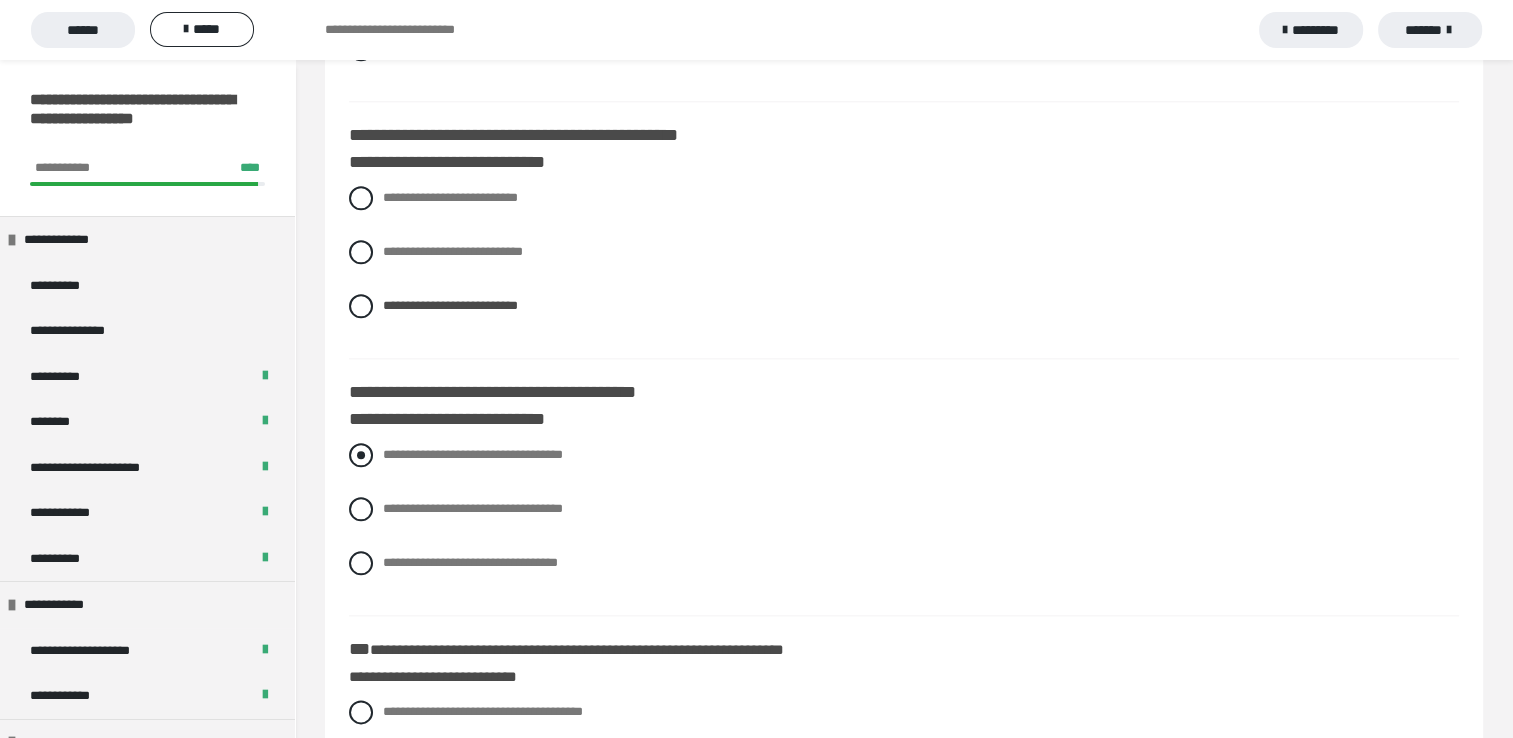 click at bounding box center [361, 455] 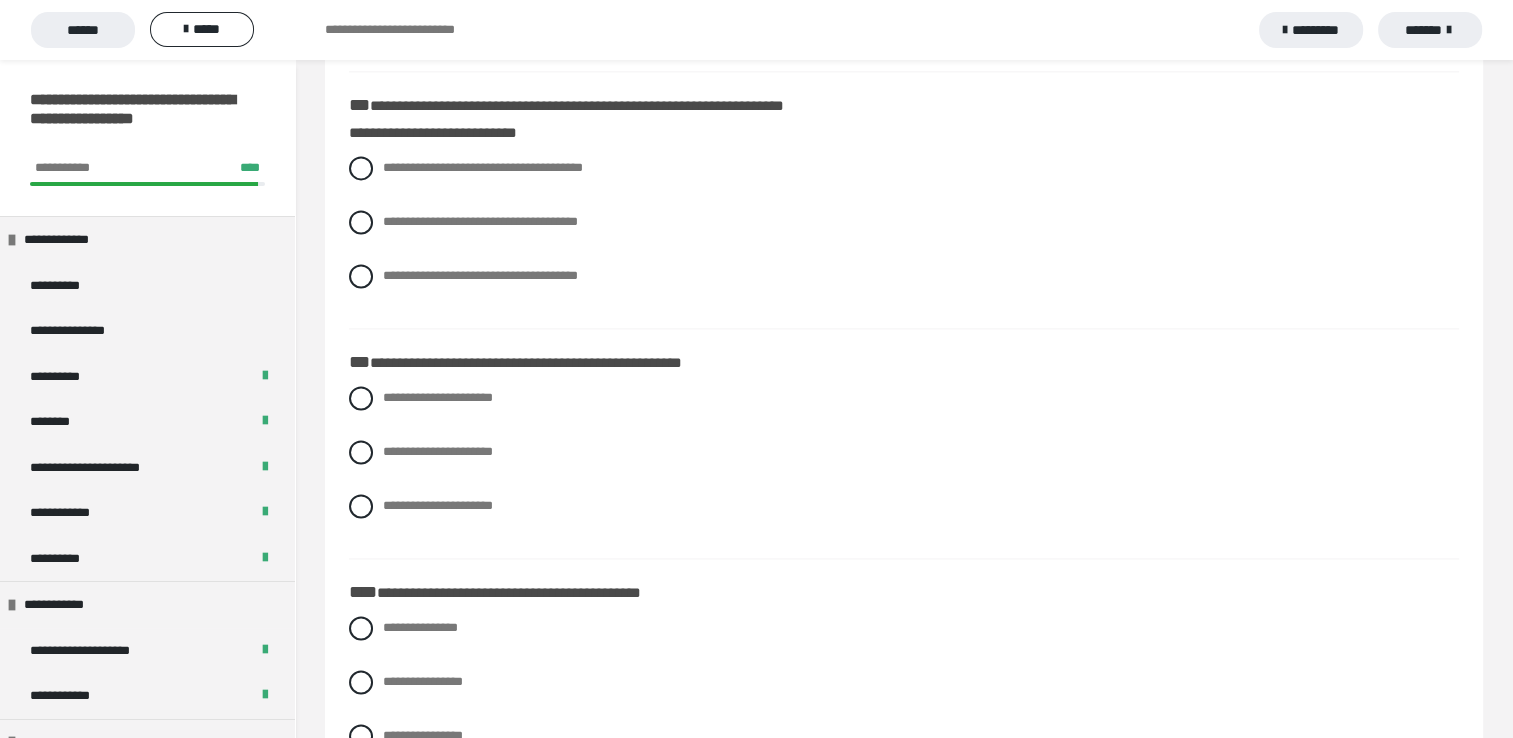 scroll, scrollTop: 2760, scrollLeft: 0, axis: vertical 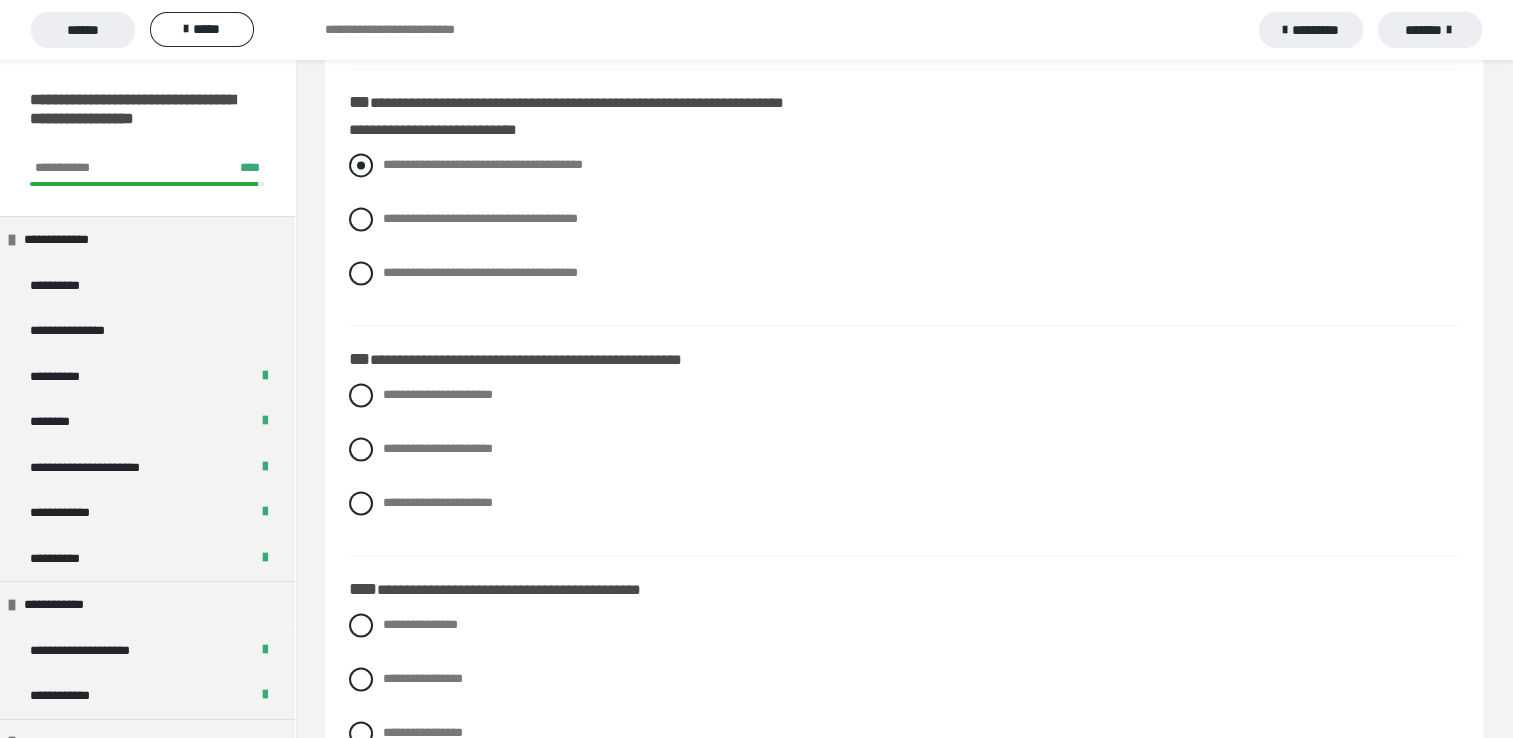 click at bounding box center (361, 165) 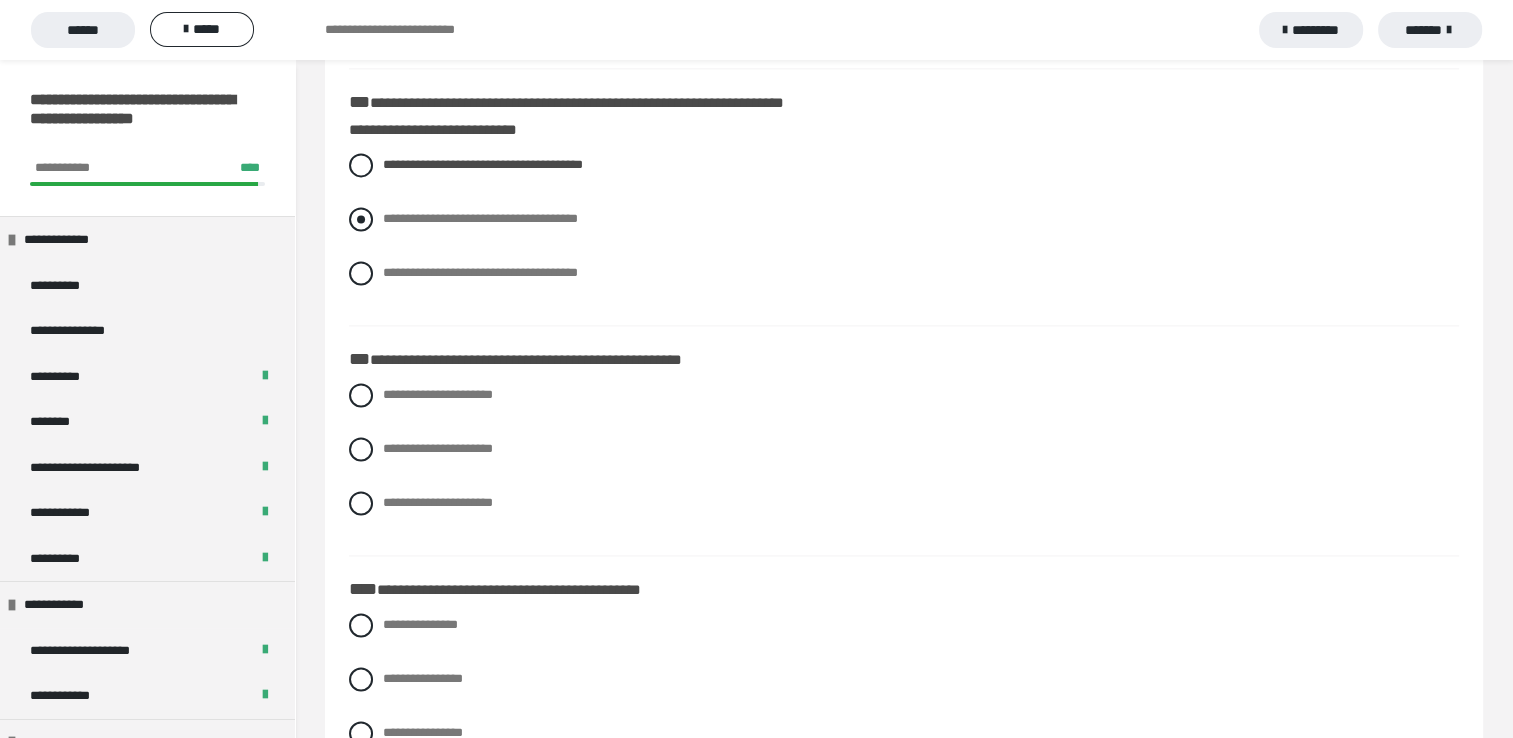 click at bounding box center (361, 219) 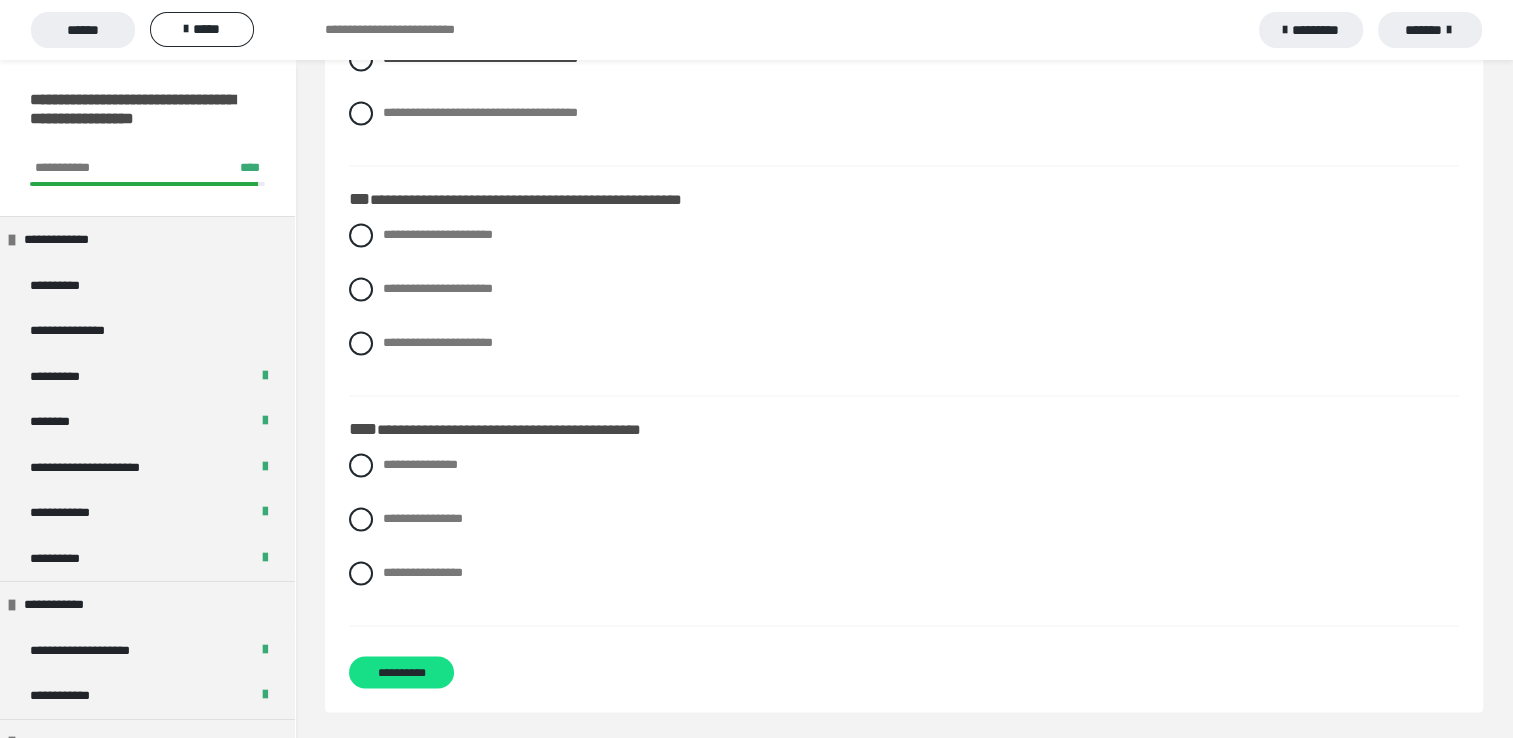 scroll, scrollTop: 2922, scrollLeft: 0, axis: vertical 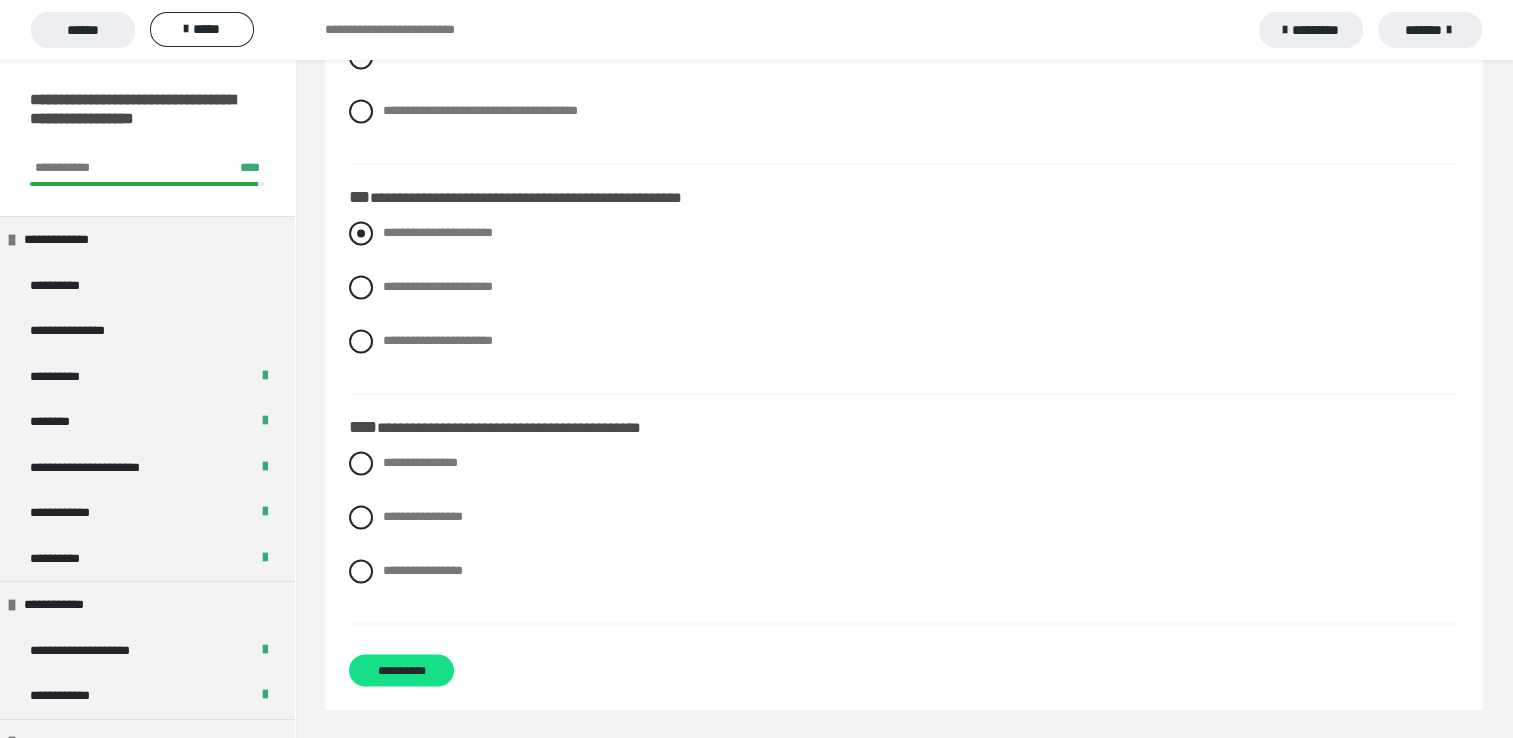 click at bounding box center (361, 233) 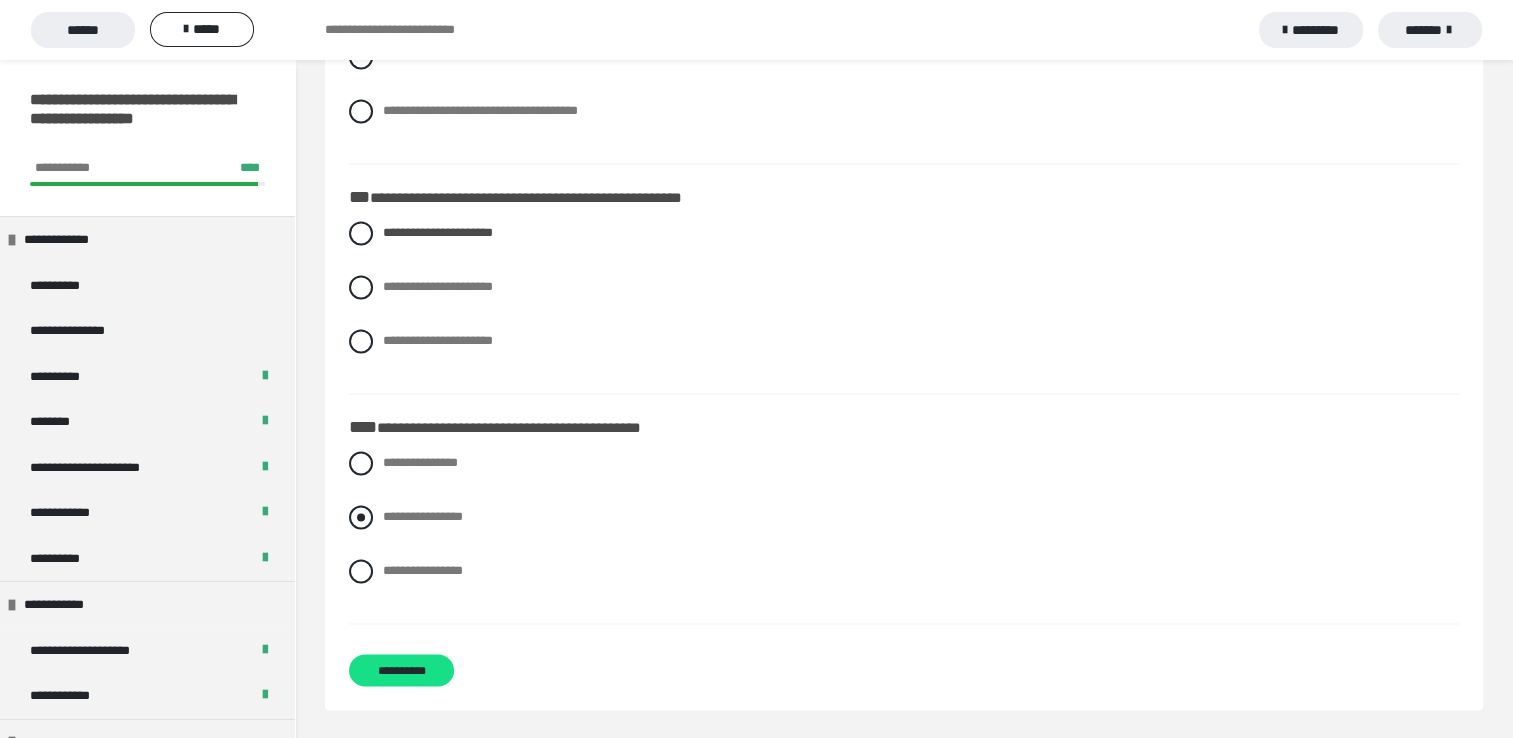 click at bounding box center (361, 517) 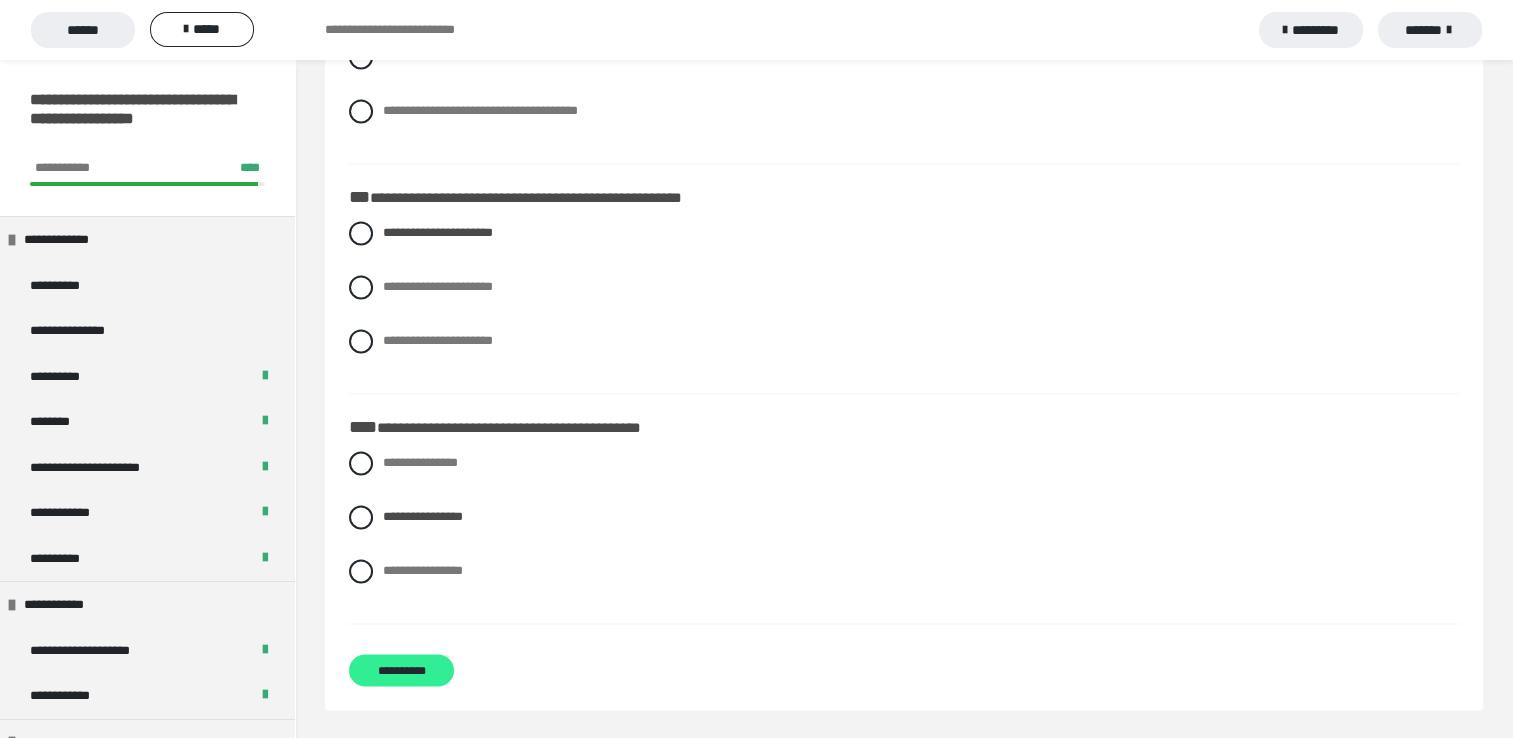 click on "**********" at bounding box center [401, 670] 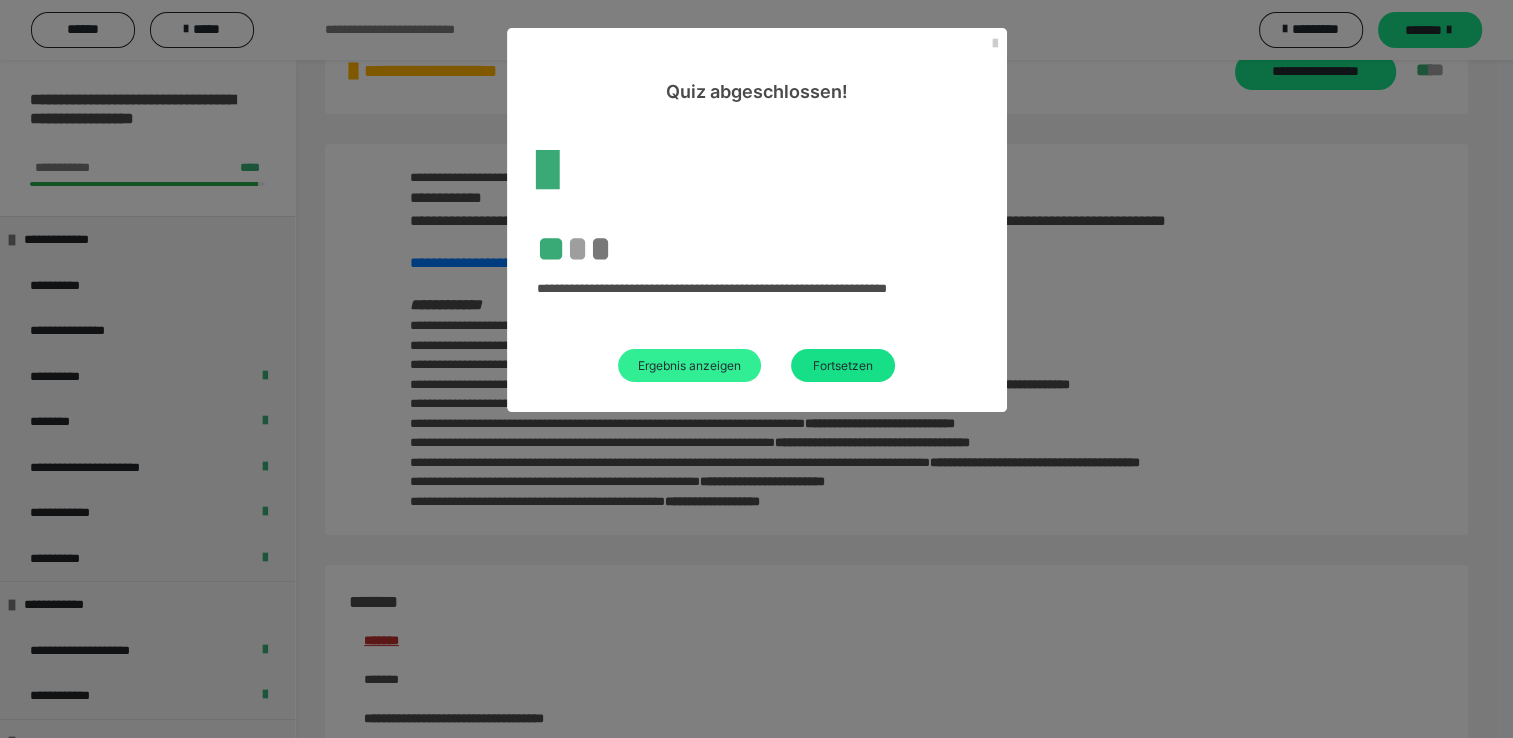 scroll, scrollTop: 2576, scrollLeft: 0, axis: vertical 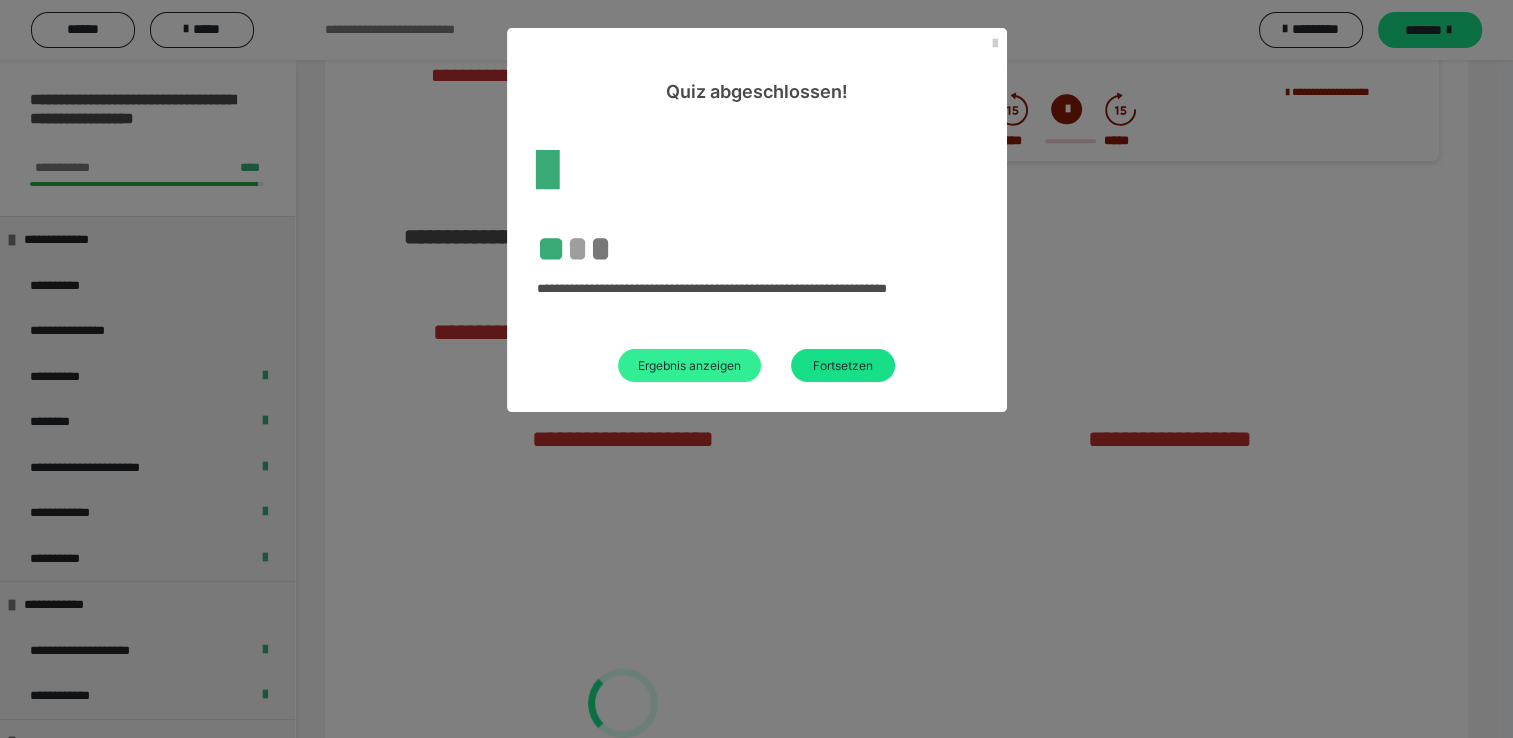 click on "Ergebnis anzeigen" at bounding box center [689, 365] 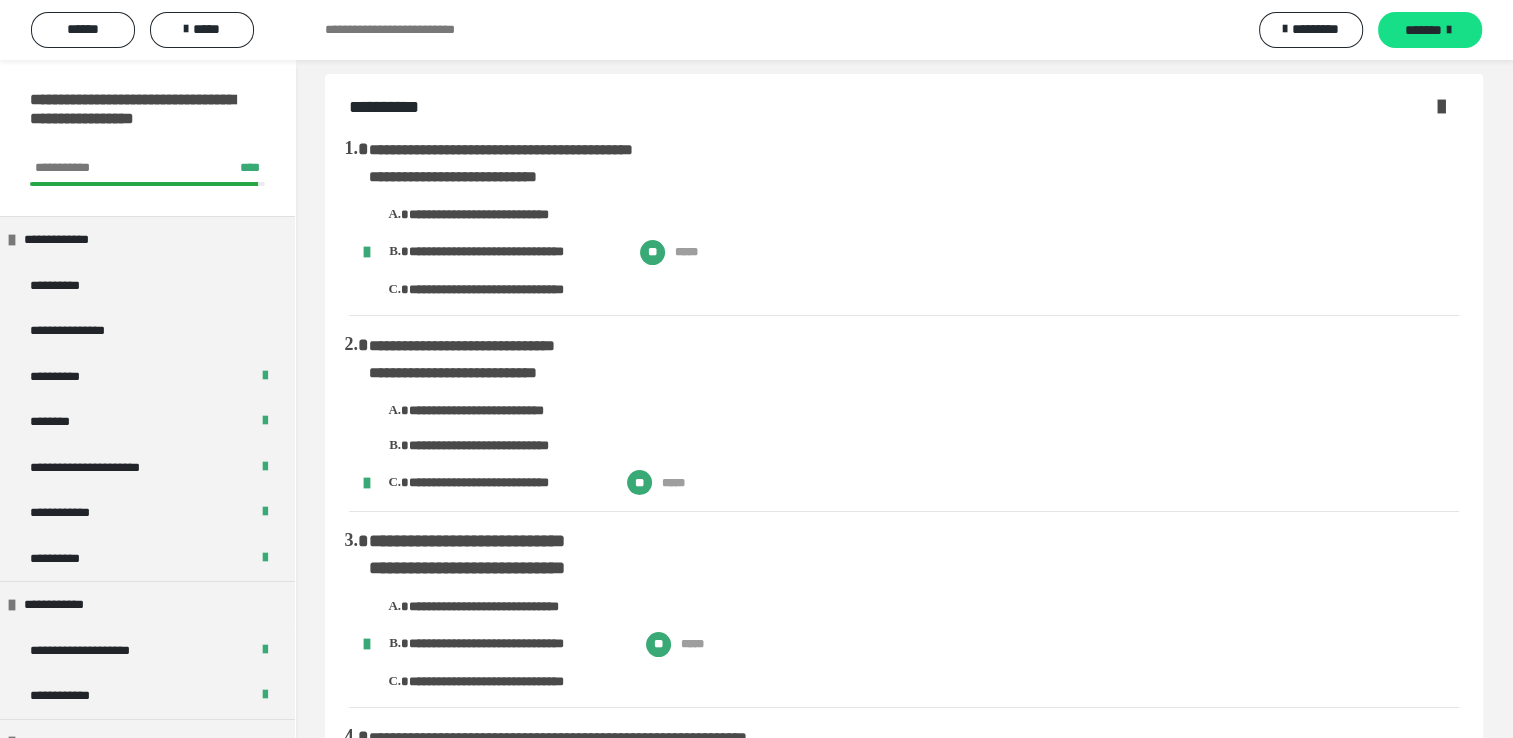 scroll, scrollTop: 0, scrollLeft: 0, axis: both 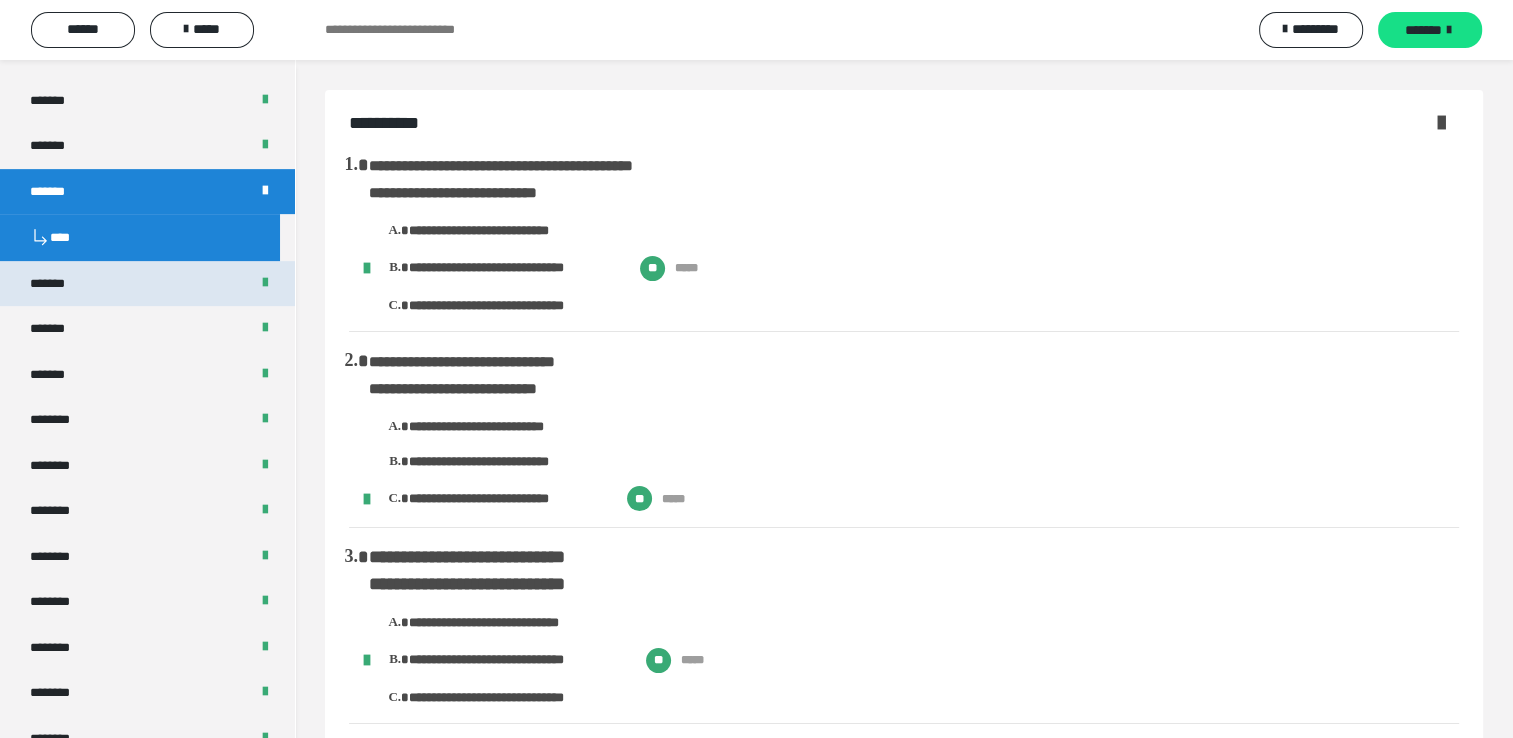click on "*******" at bounding box center (147, 284) 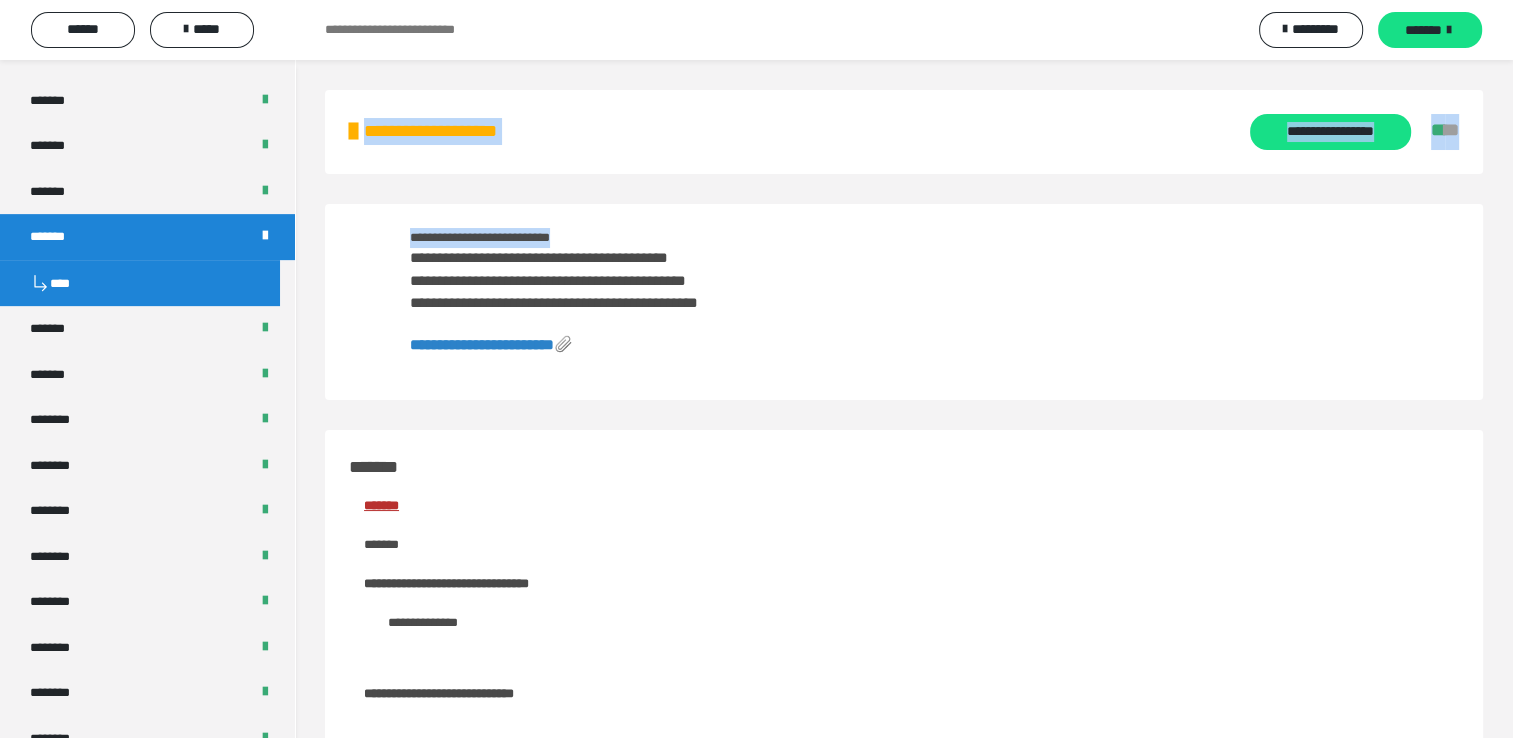 drag, startPoint x: 1051, startPoint y: 191, endPoint x: 388, endPoint y: 68, distance: 674.313 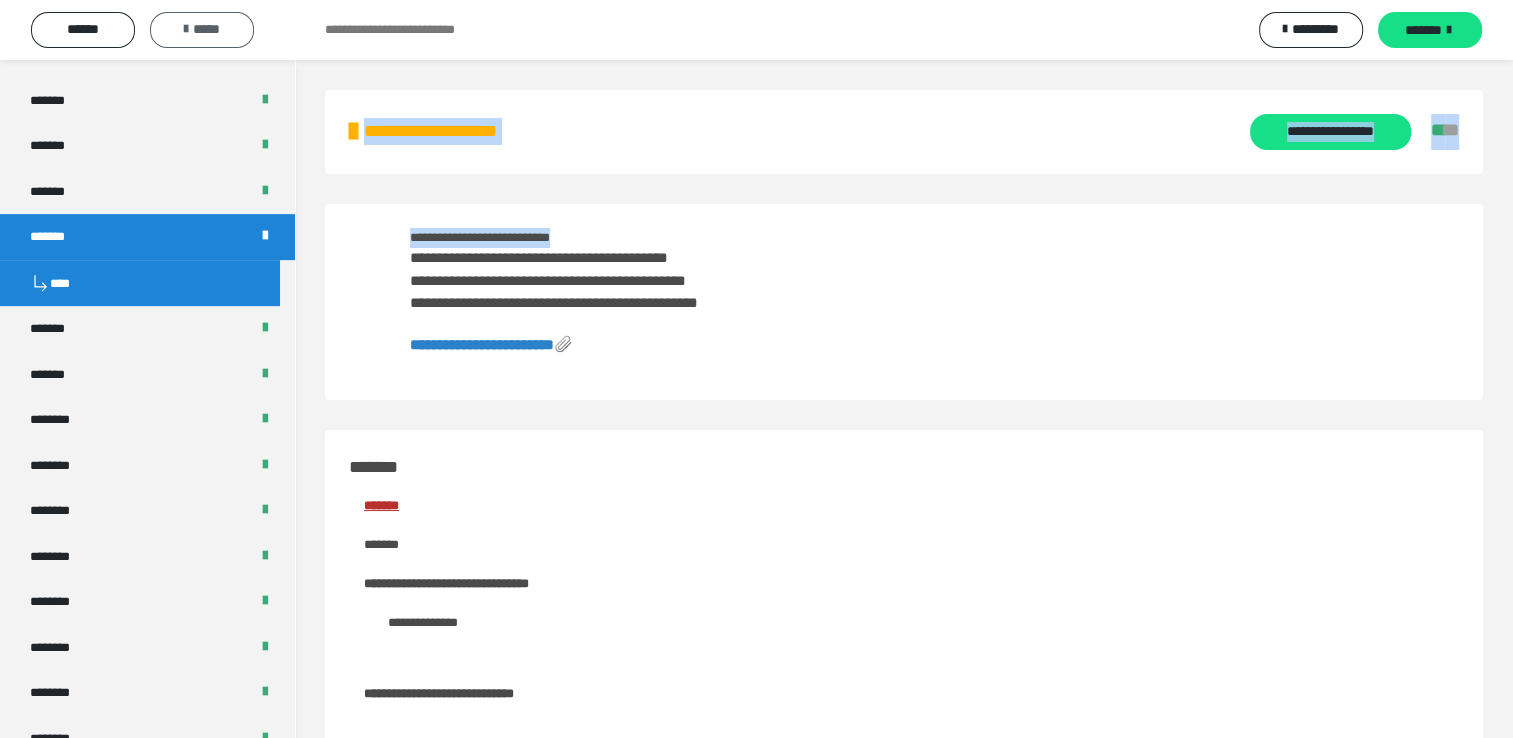 drag, startPoint x: 388, startPoint y: 68, endPoint x: 227, endPoint y: 28, distance: 165.89455 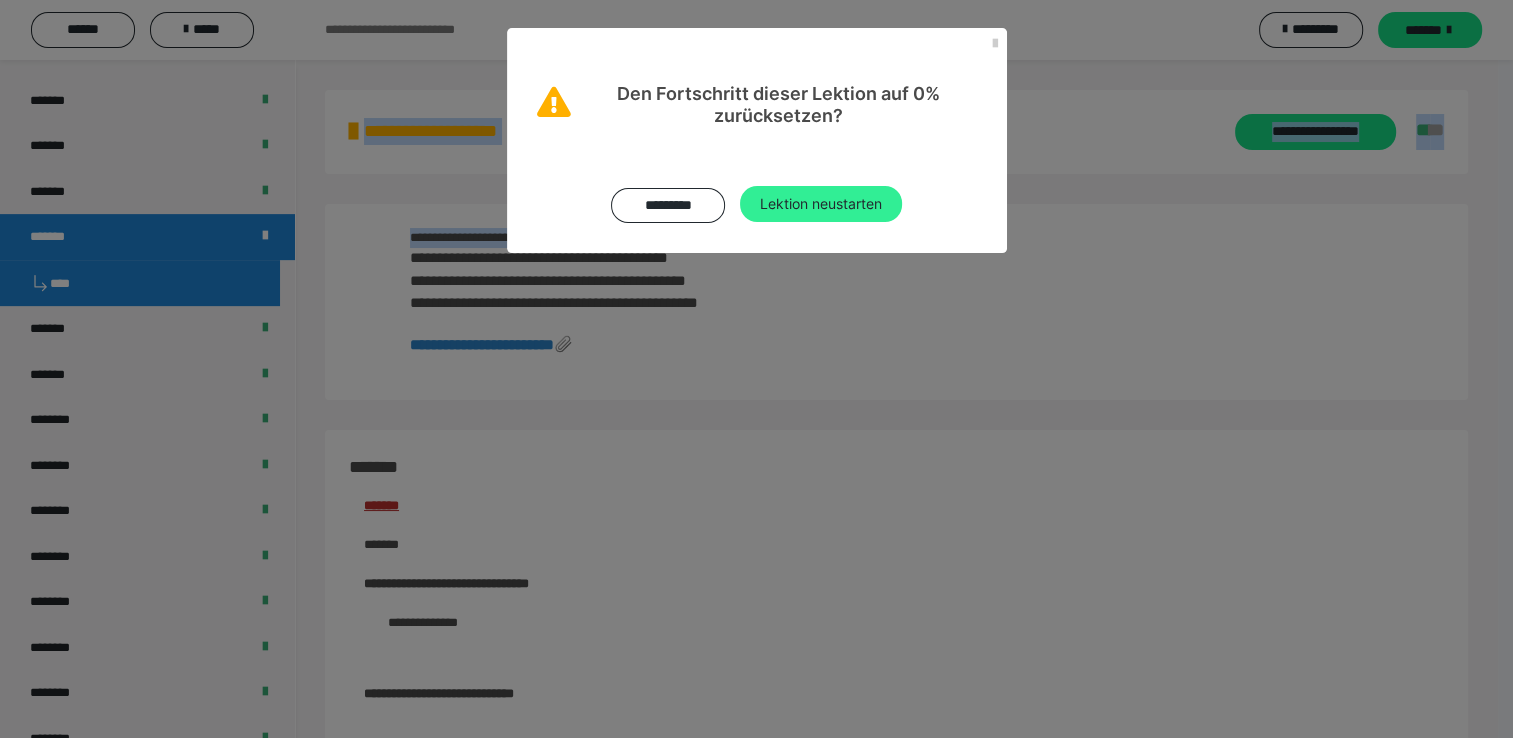 click on "Lektion neustarten" at bounding box center (821, 204) 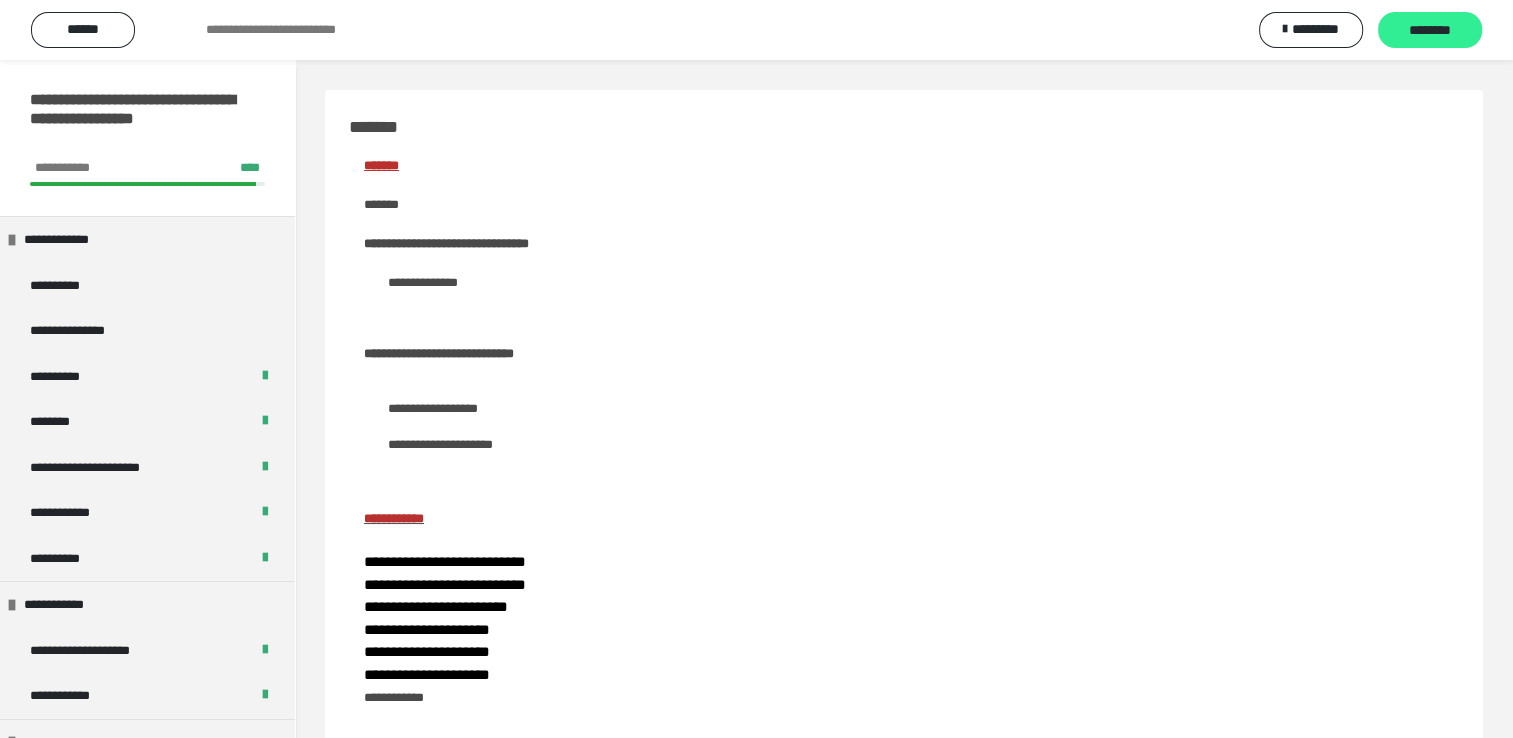 click on "********" at bounding box center (1430, 31) 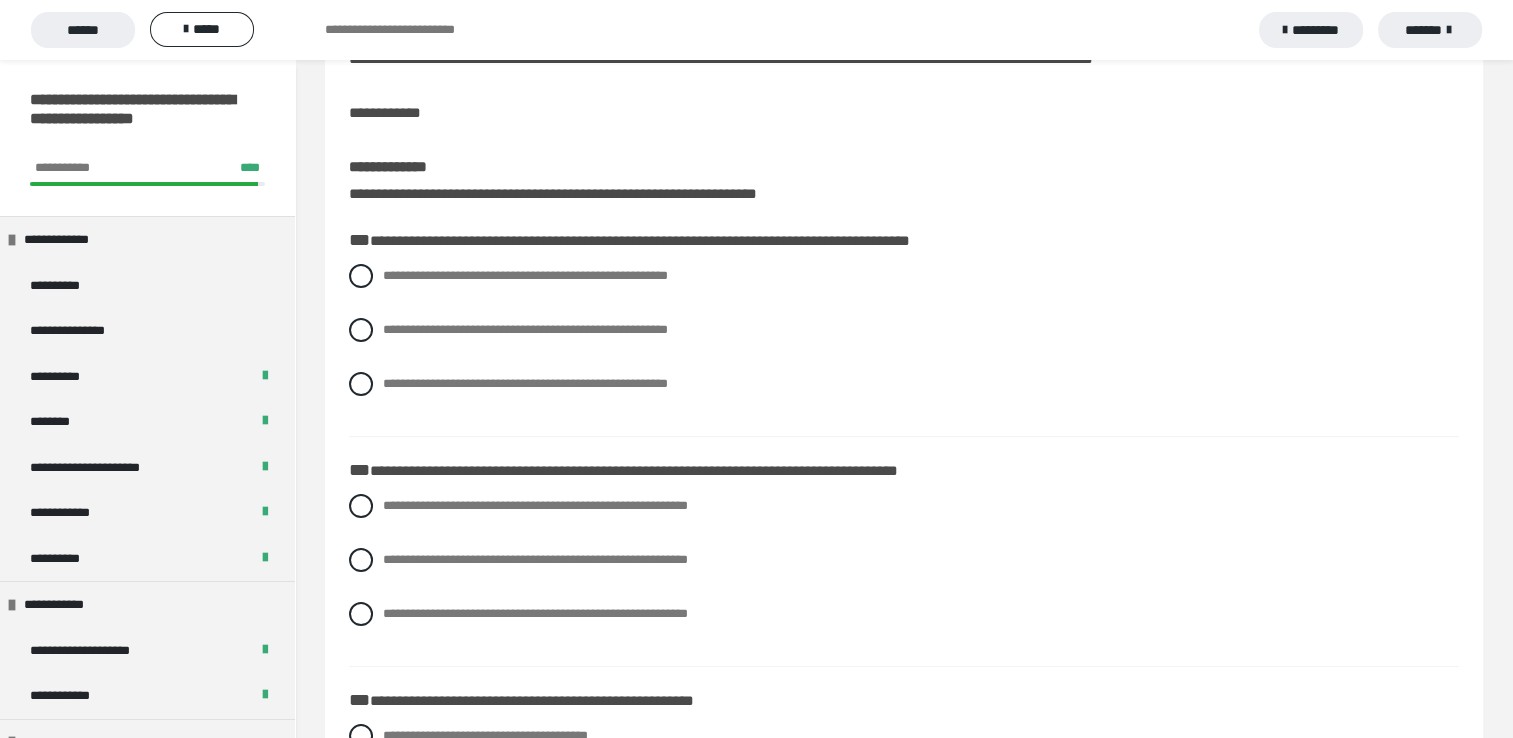 scroll, scrollTop: 160, scrollLeft: 0, axis: vertical 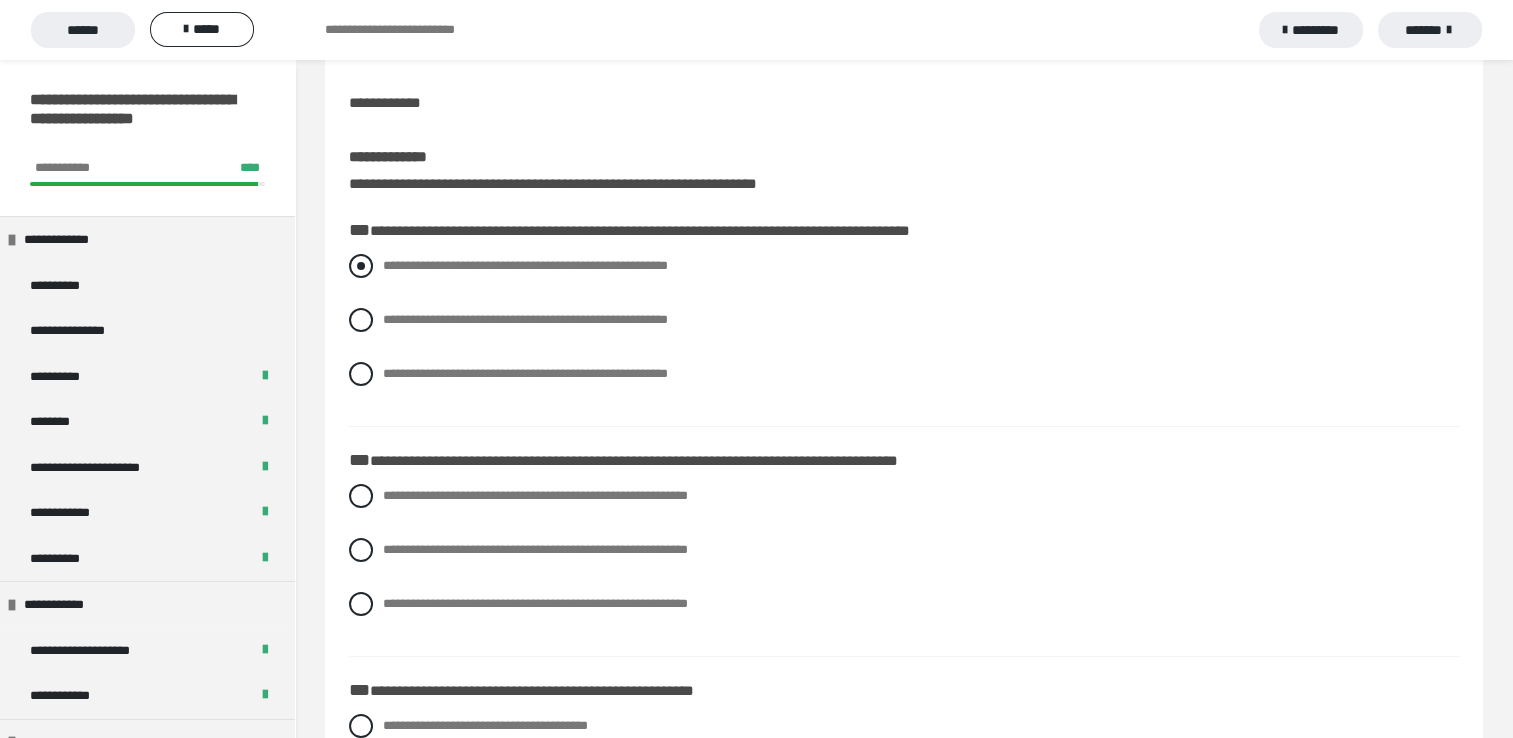 click at bounding box center (361, 266) 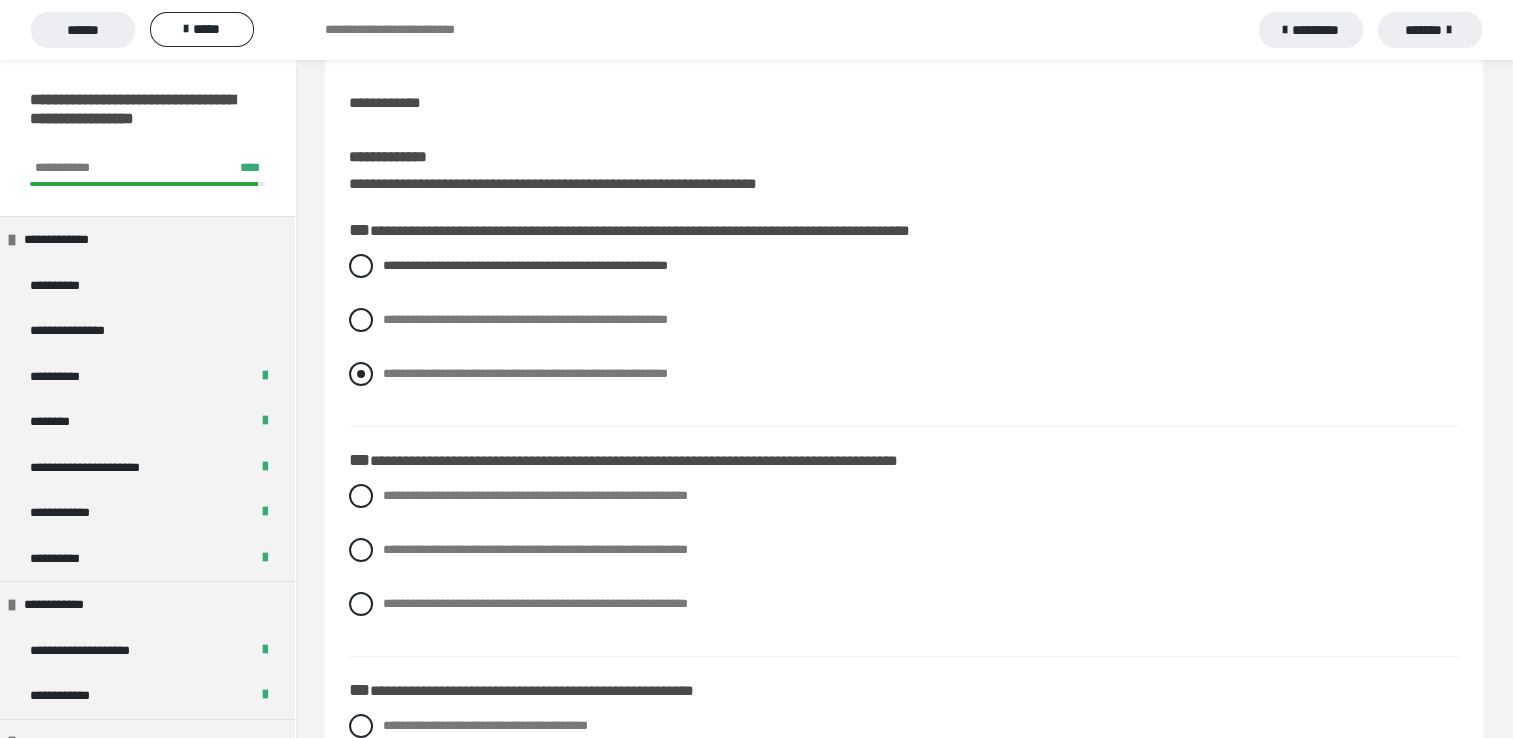 click at bounding box center [361, 374] 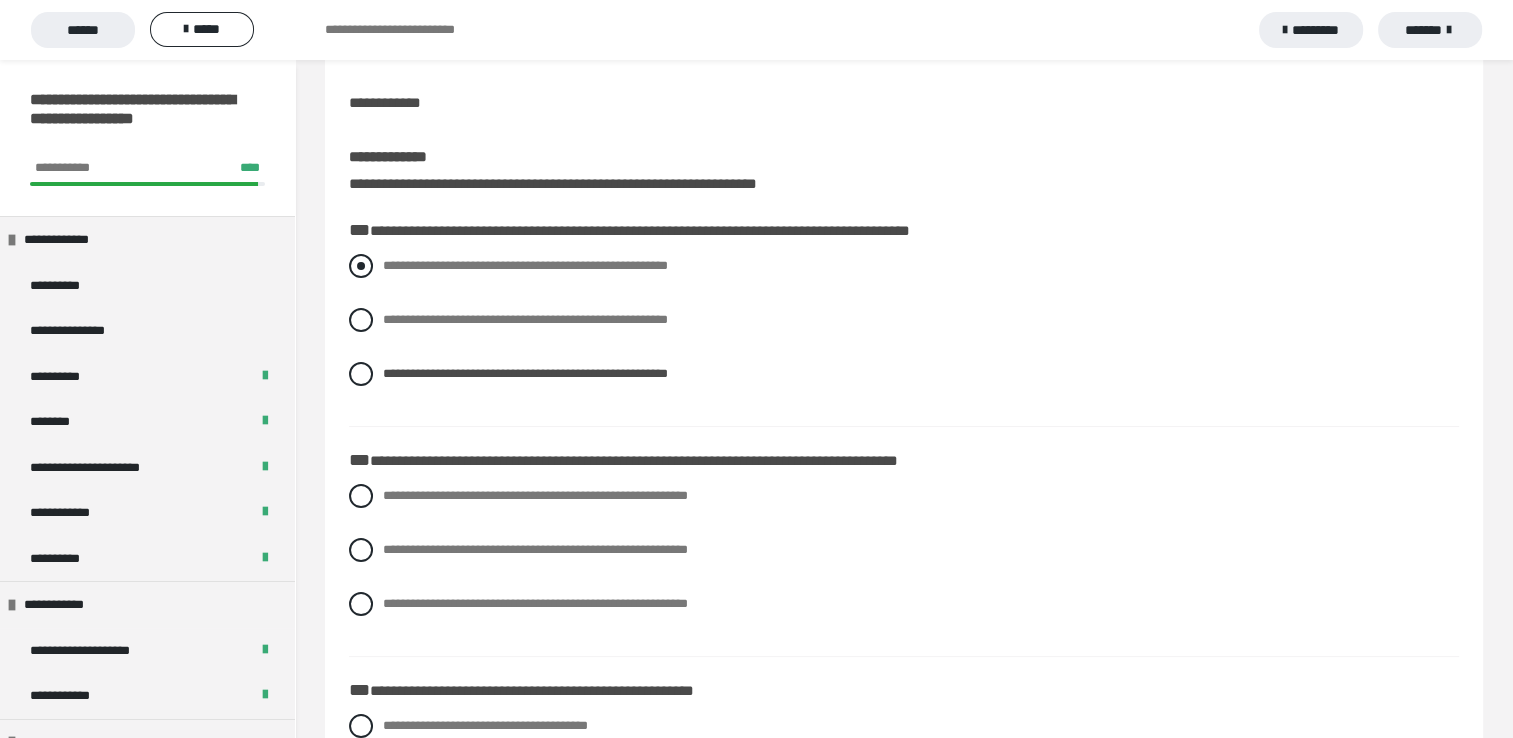 click at bounding box center (361, 266) 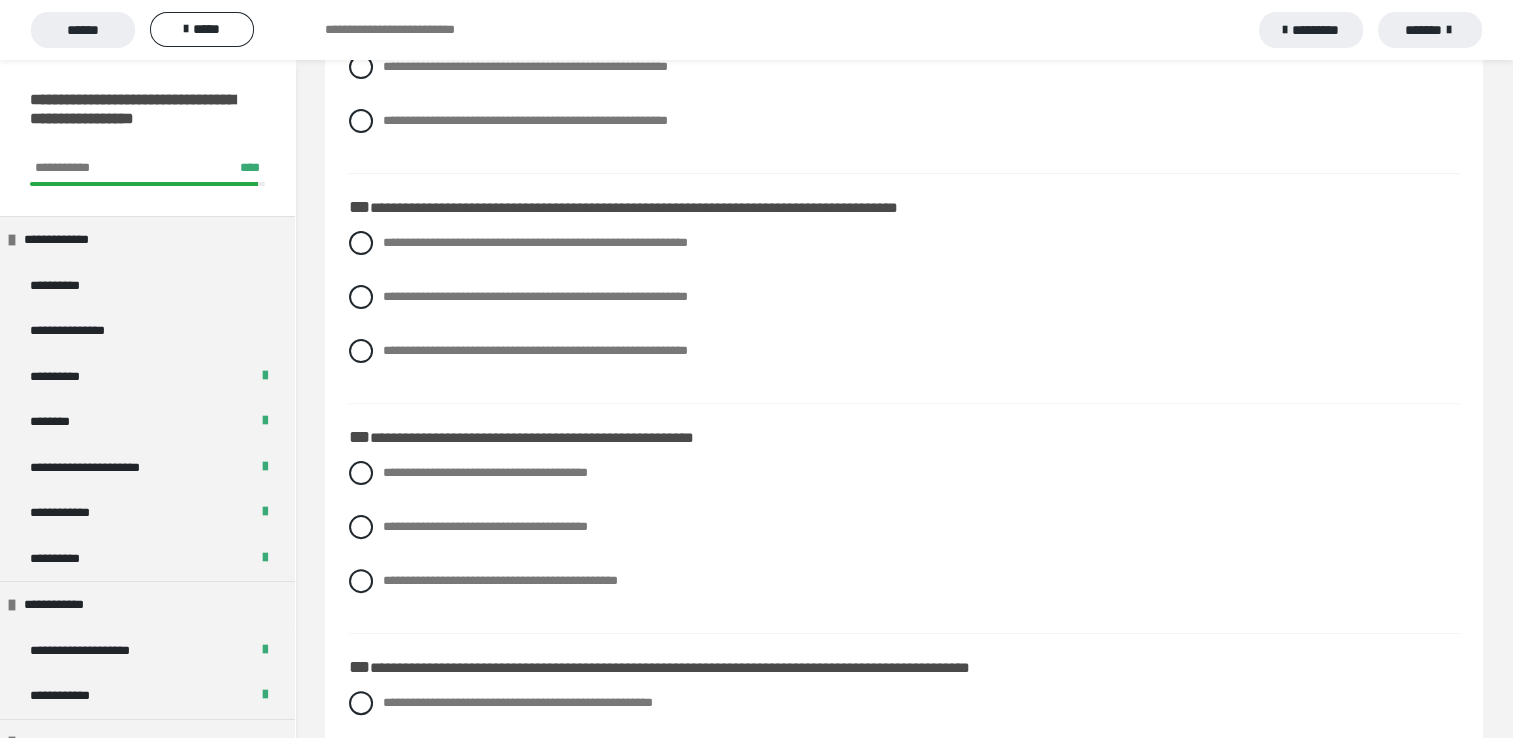 scroll, scrollTop: 440, scrollLeft: 0, axis: vertical 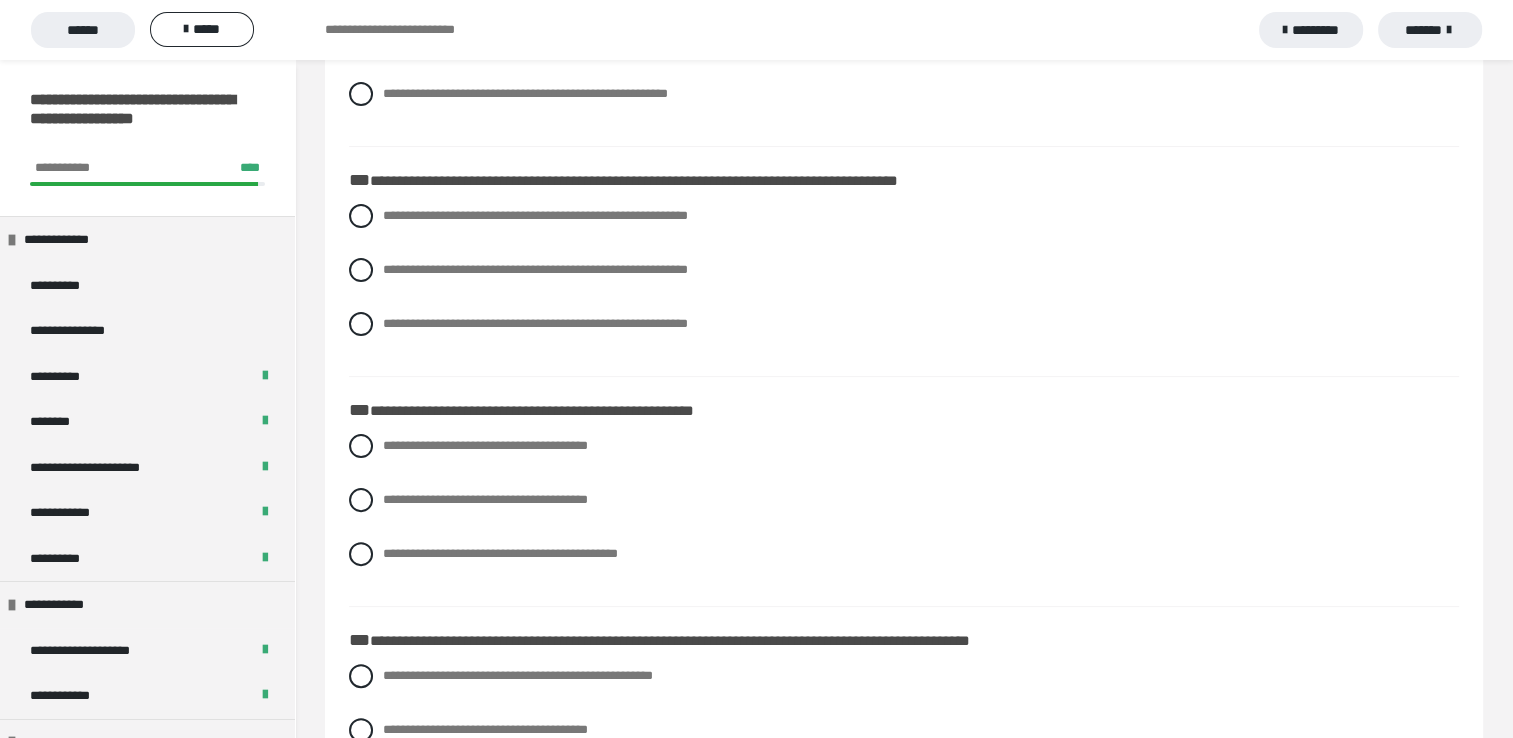 click on "**********" at bounding box center [904, 285] 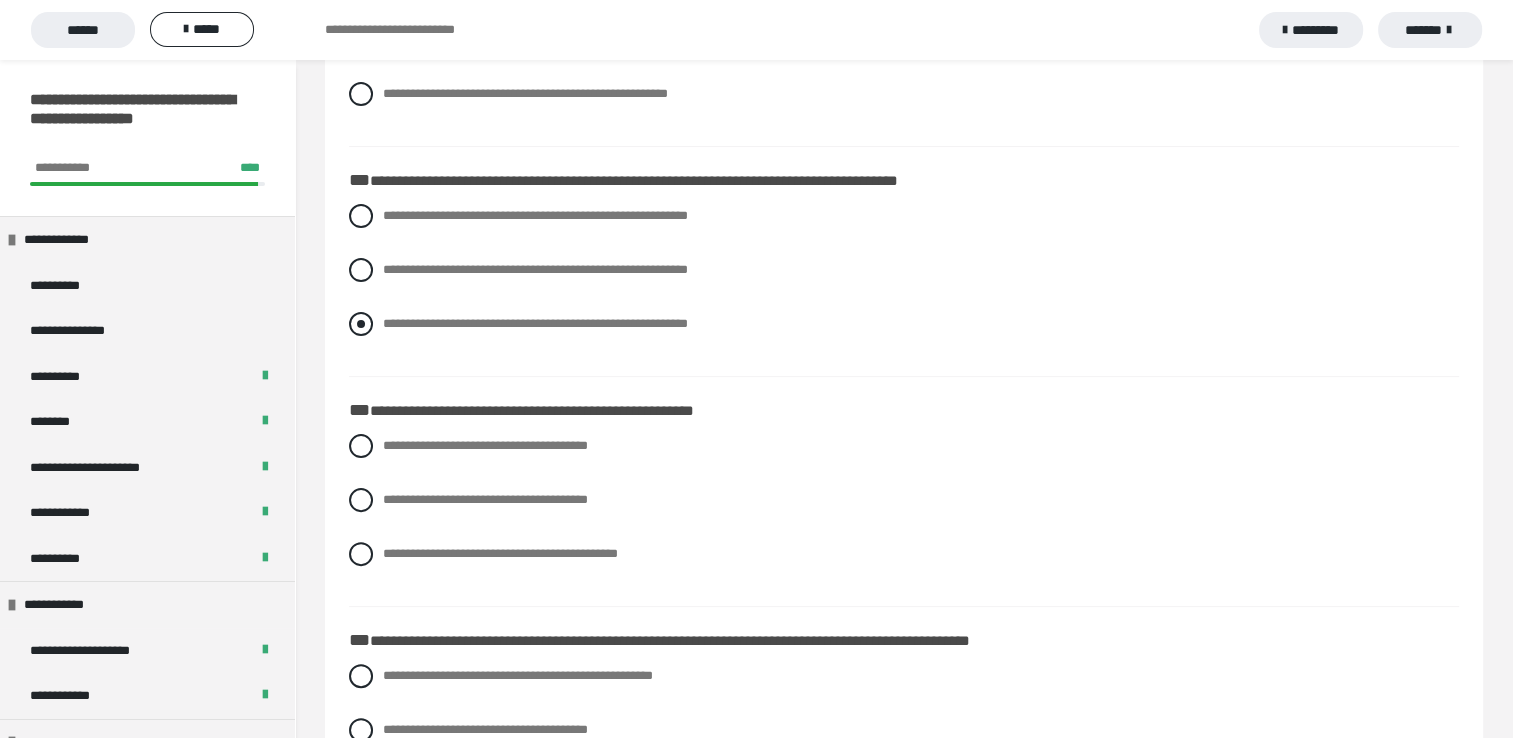 click at bounding box center (361, 324) 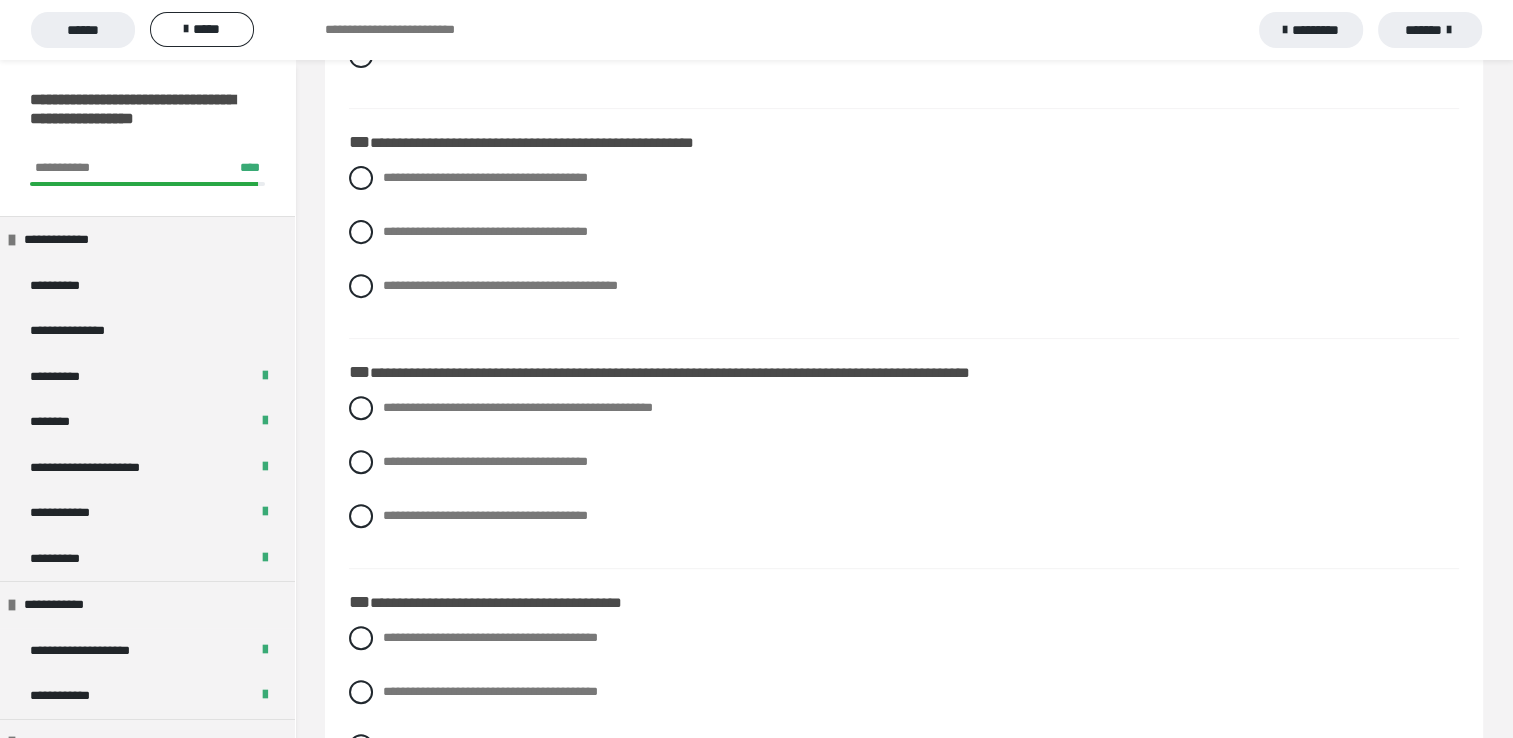 scroll, scrollTop: 720, scrollLeft: 0, axis: vertical 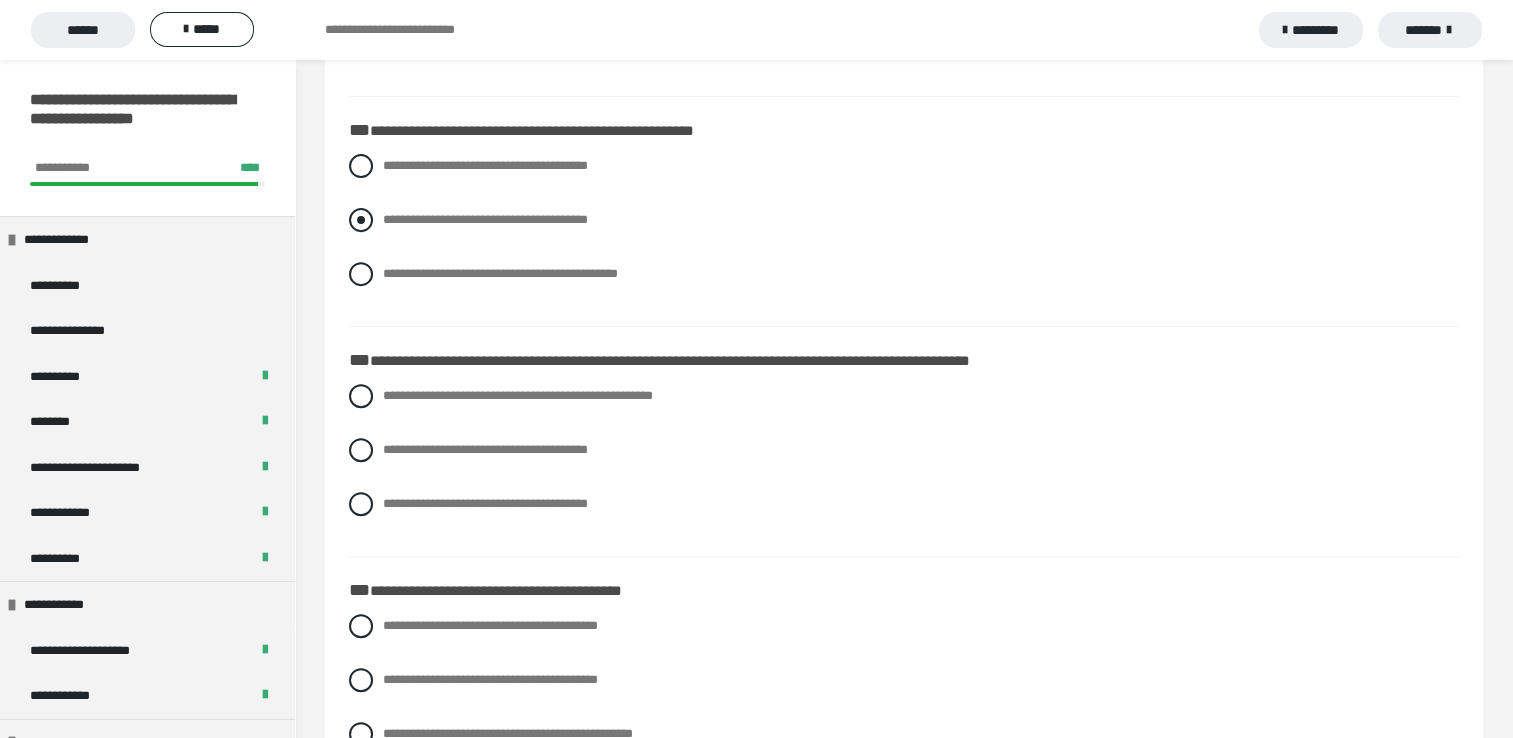 click at bounding box center [361, 220] 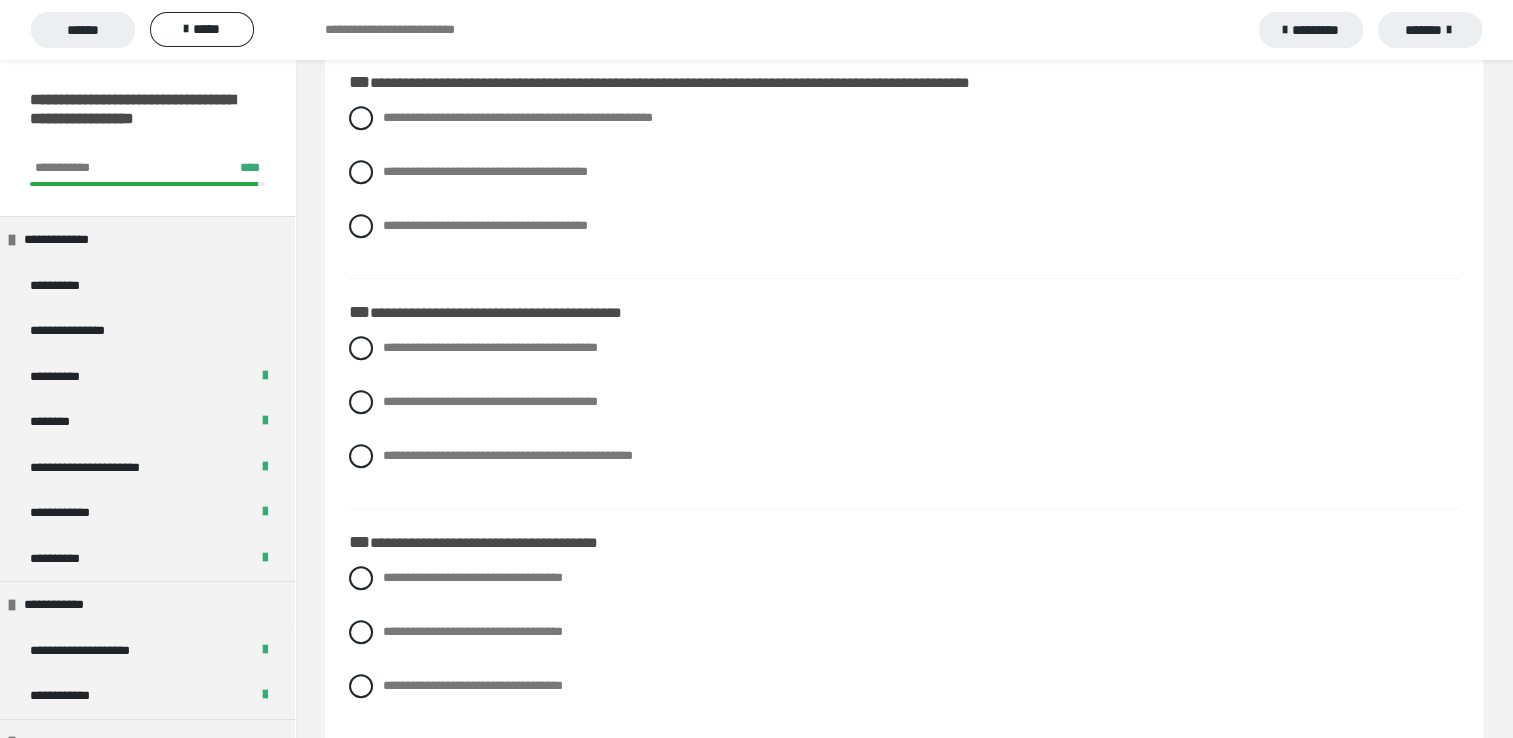scroll, scrollTop: 1000, scrollLeft: 0, axis: vertical 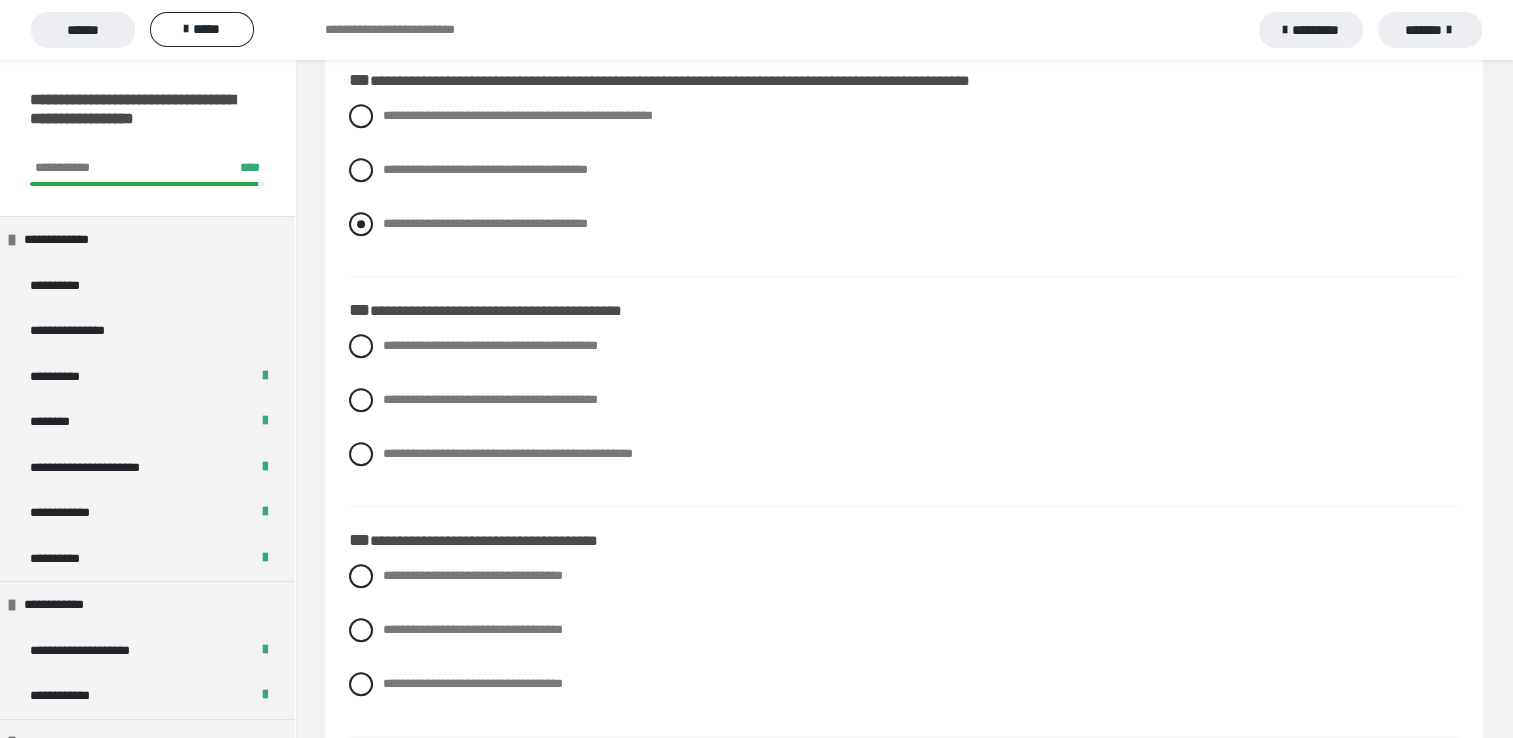 click at bounding box center (361, 224) 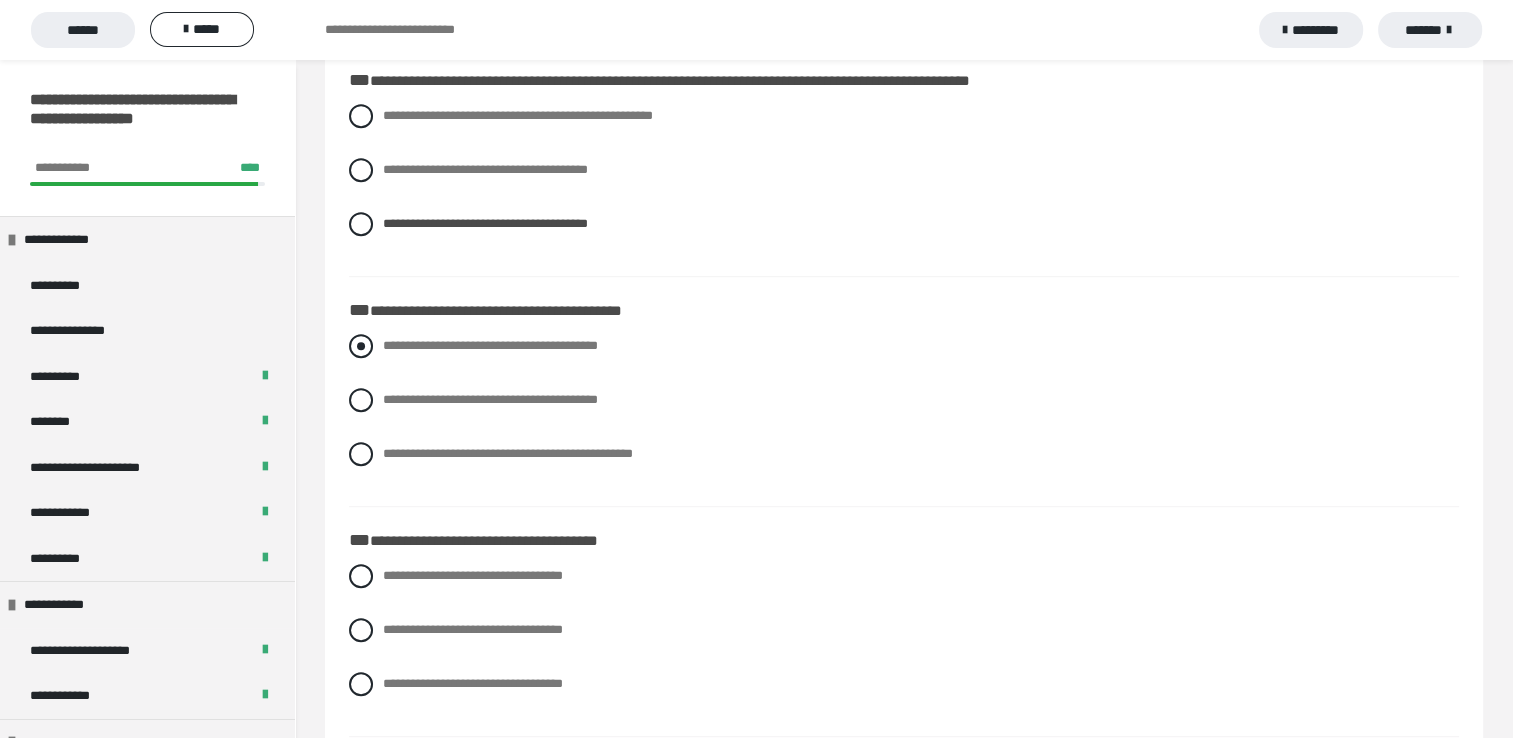 click at bounding box center (361, 346) 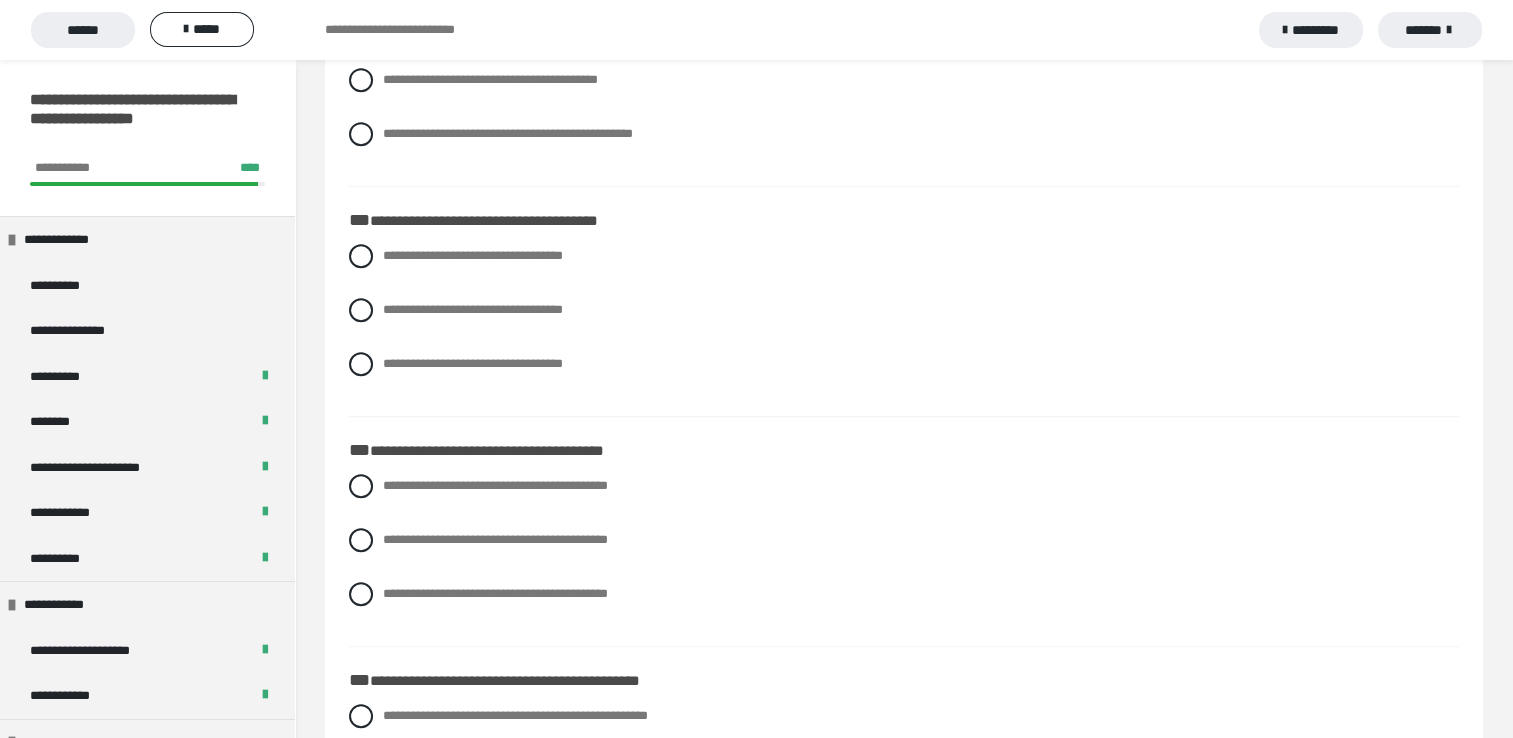 scroll, scrollTop: 1413, scrollLeft: 0, axis: vertical 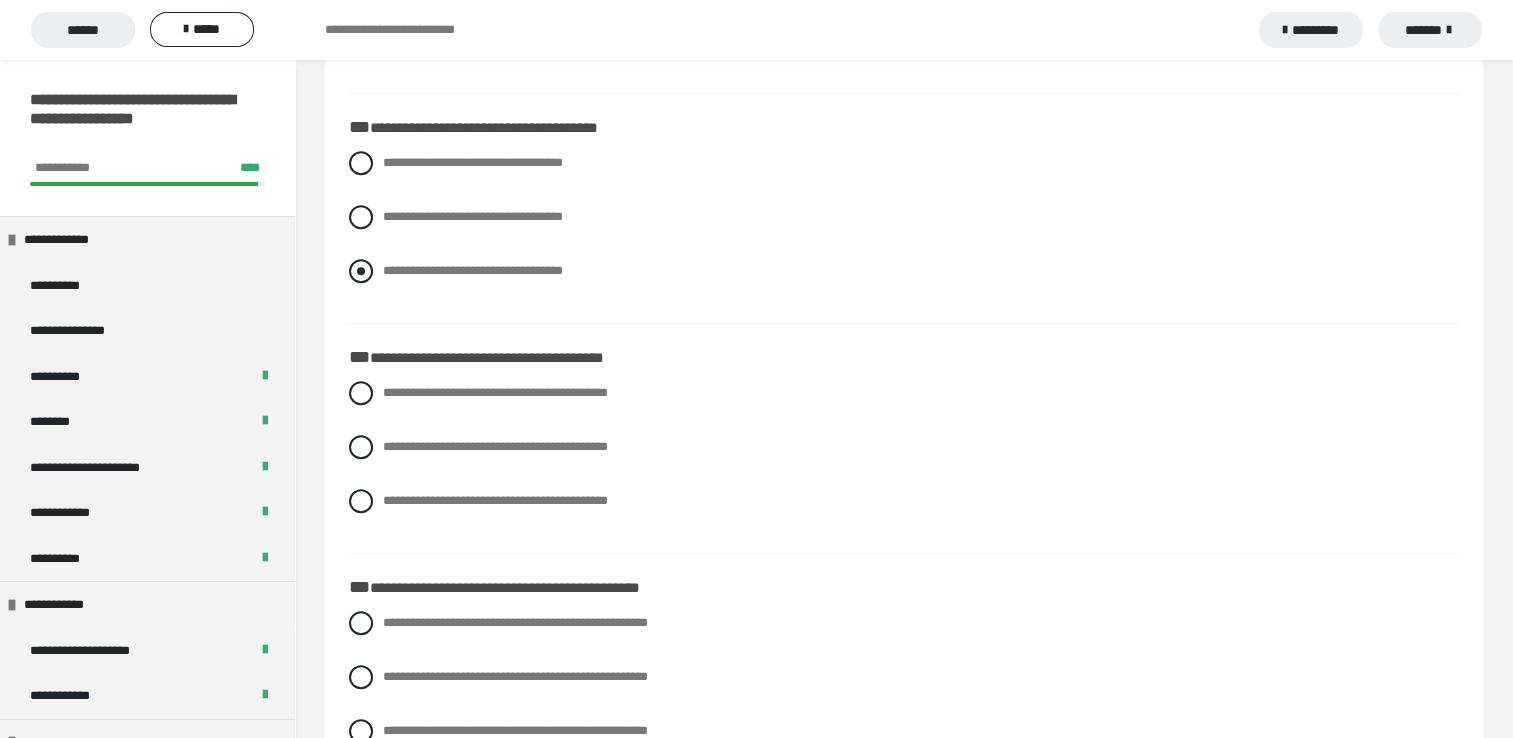 click at bounding box center [361, 271] 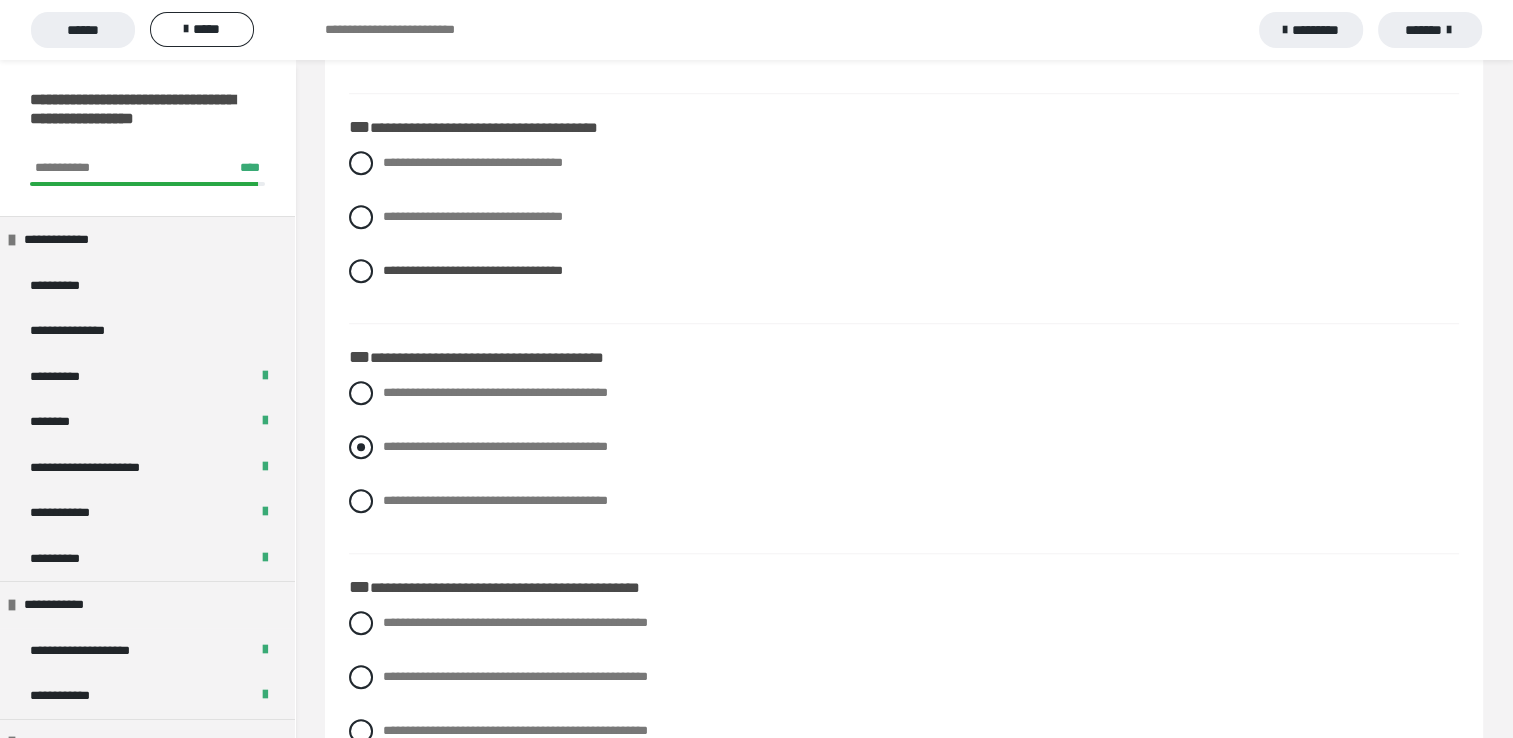 click at bounding box center [361, 447] 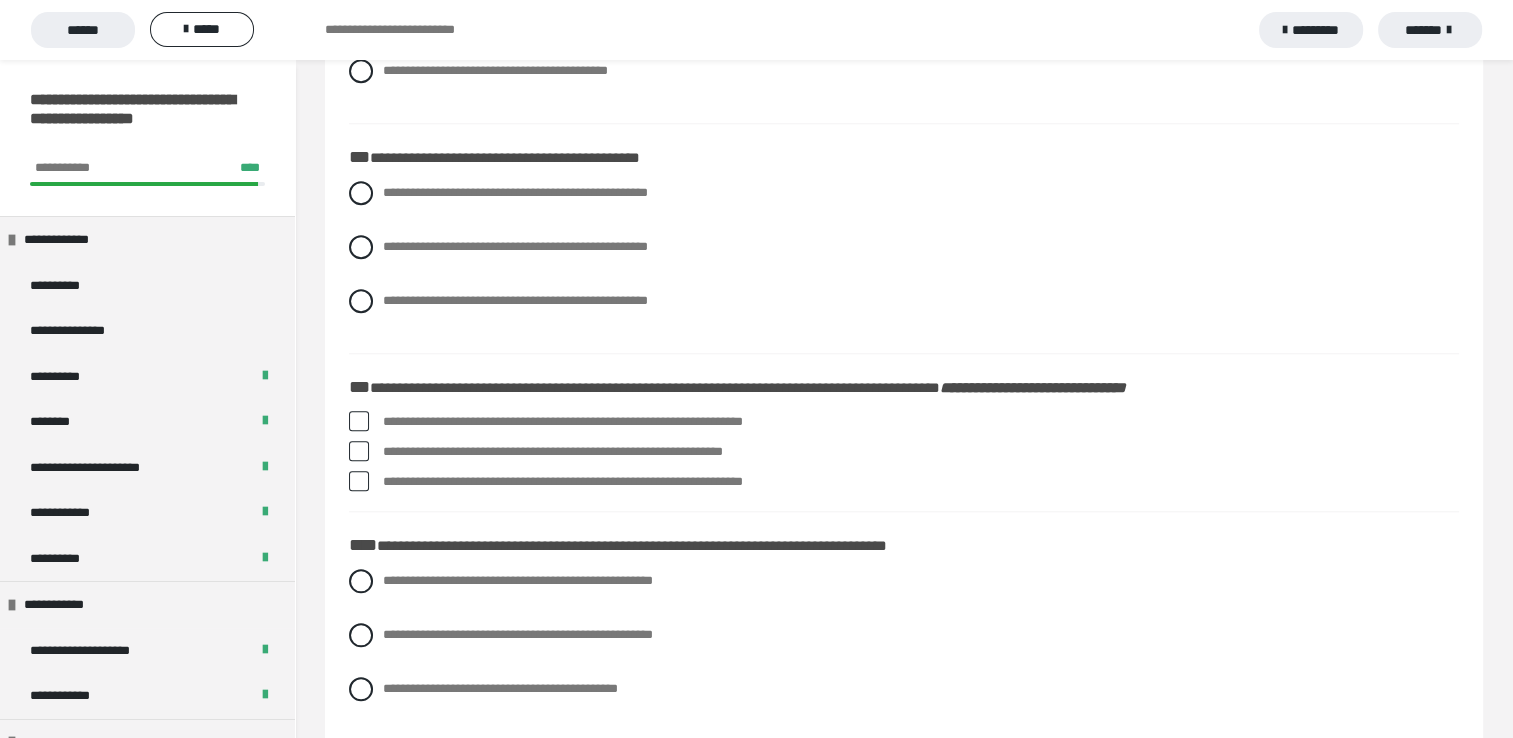 scroll, scrollTop: 1853, scrollLeft: 0, axis: vertical 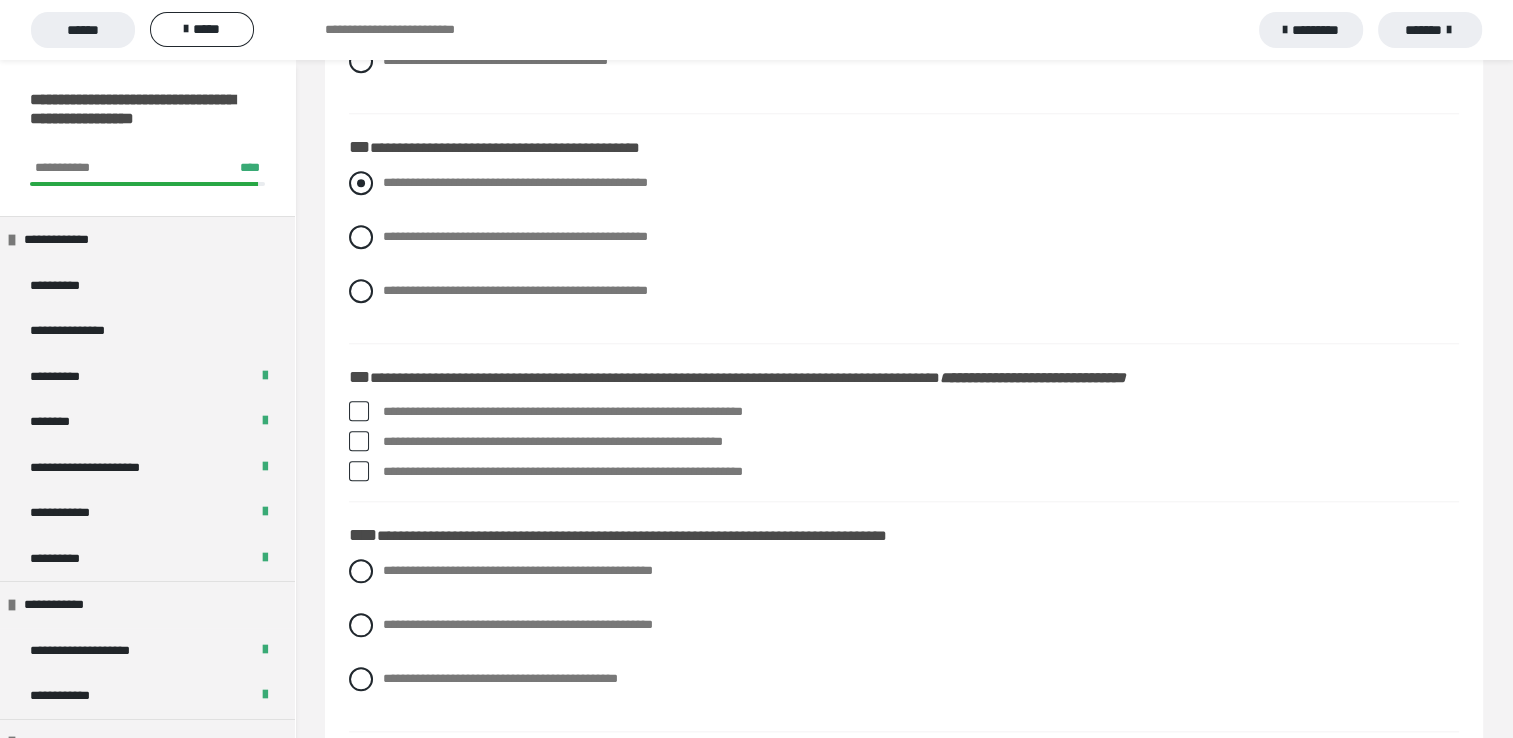 click at bounding box center (361, 183) 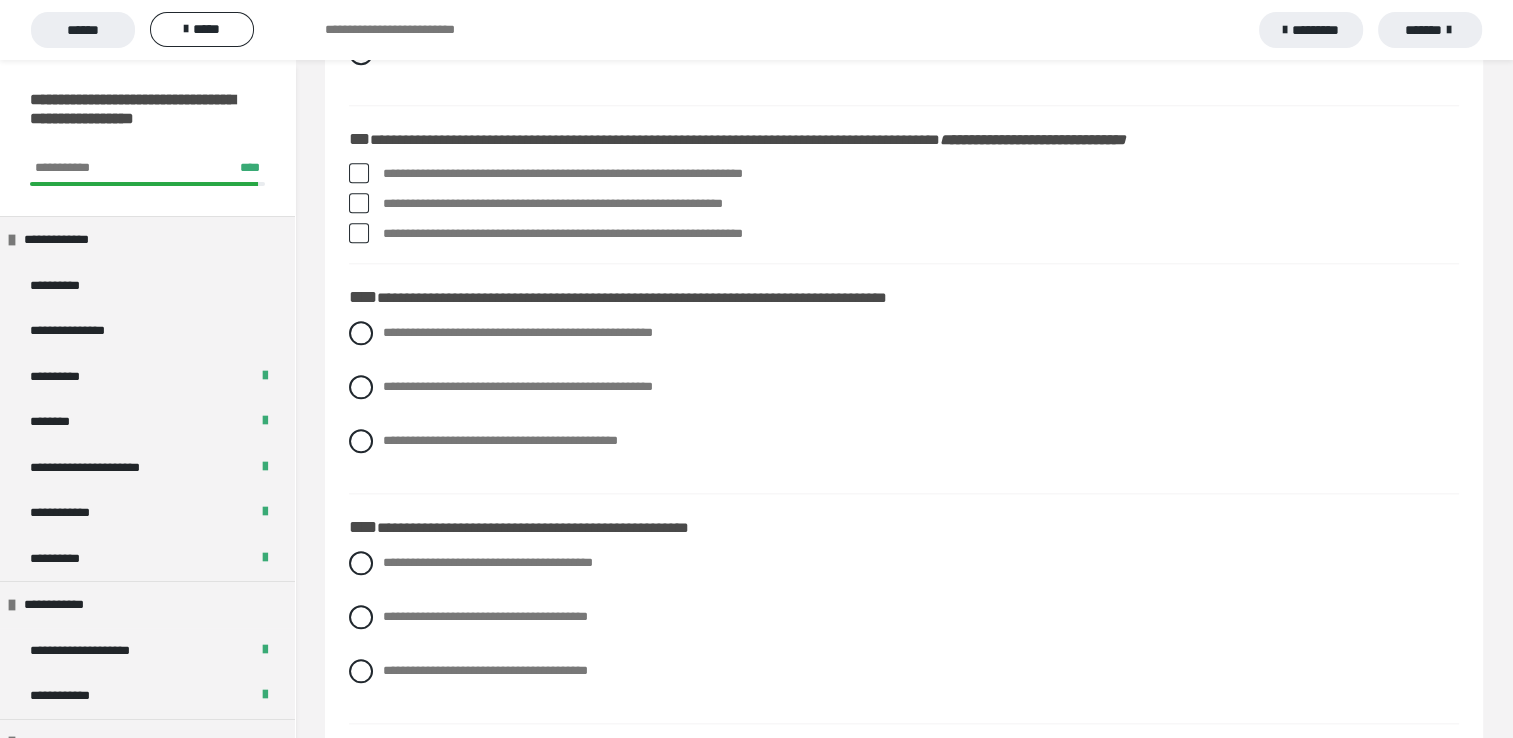 scroll, scrollTop: 2093, scrollLeft: 0, axis: vertical 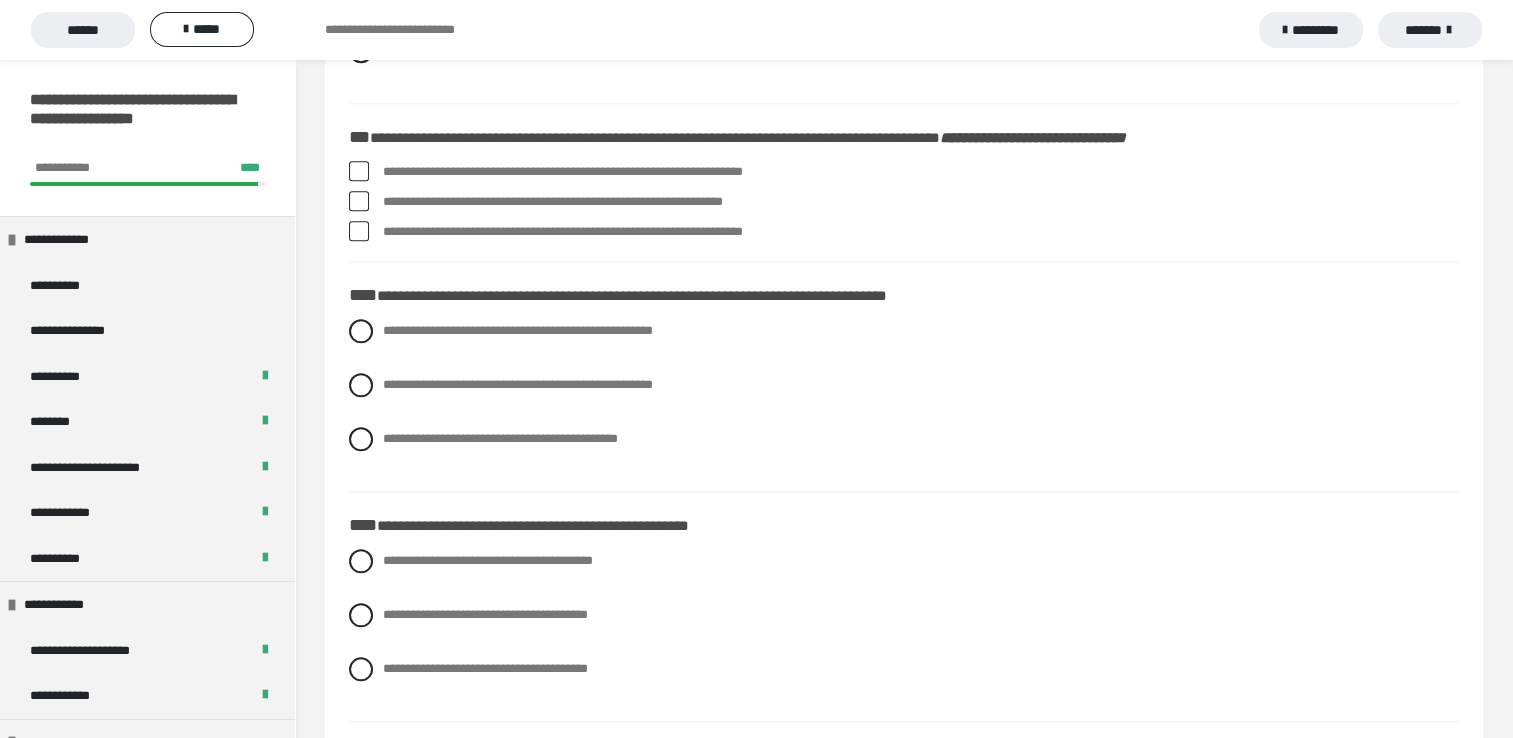 click at bounding box center (359, 231) 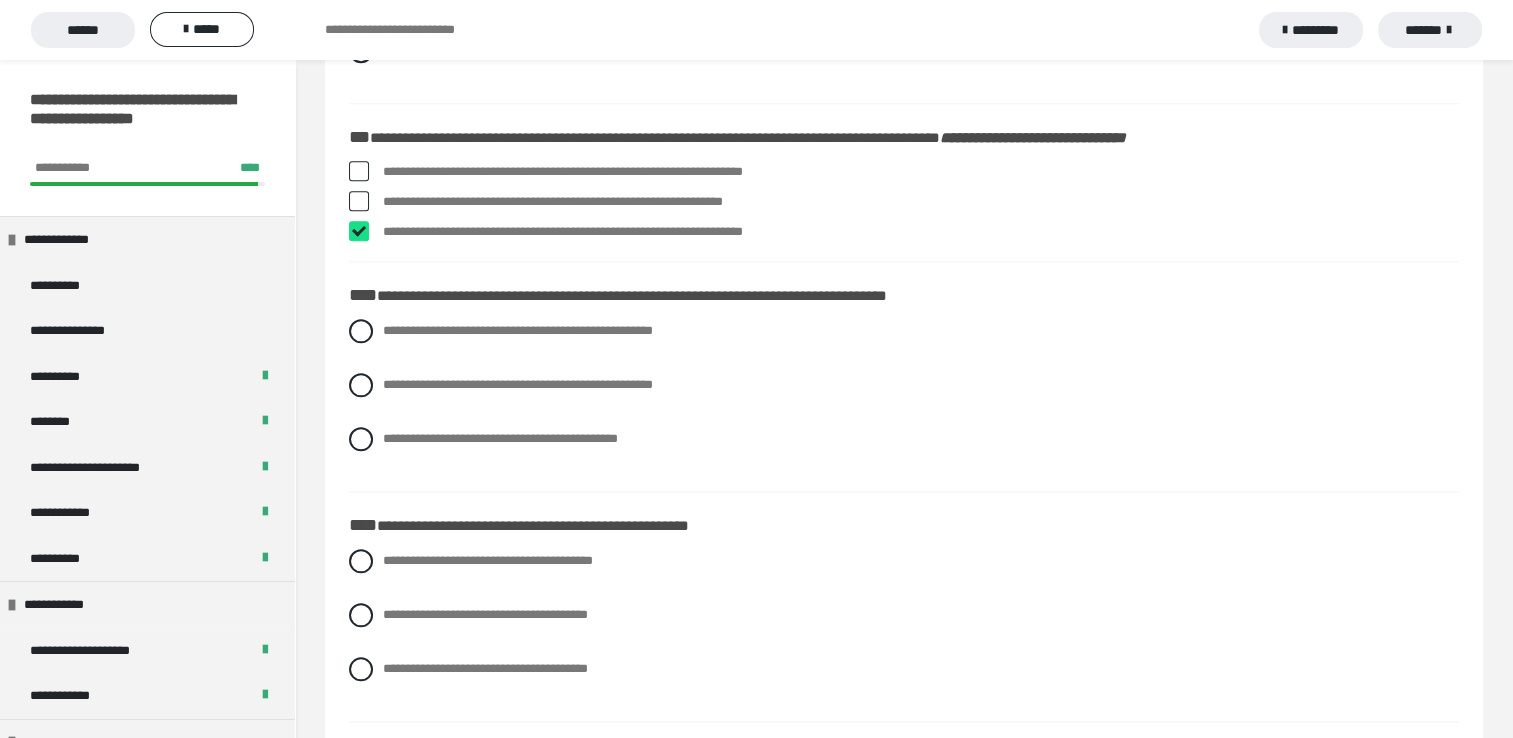 checkbox on "****" 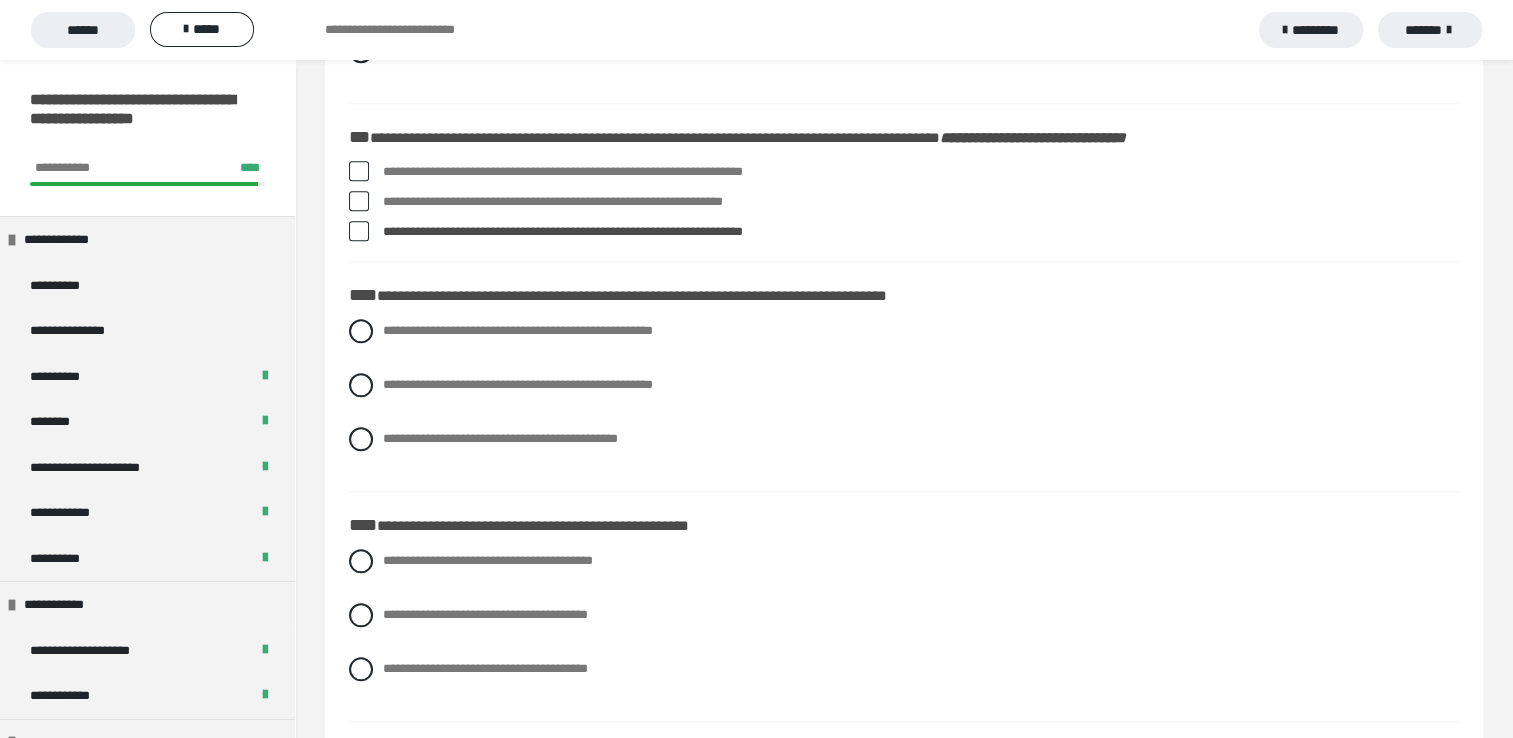click at bounding box center (359, 201) 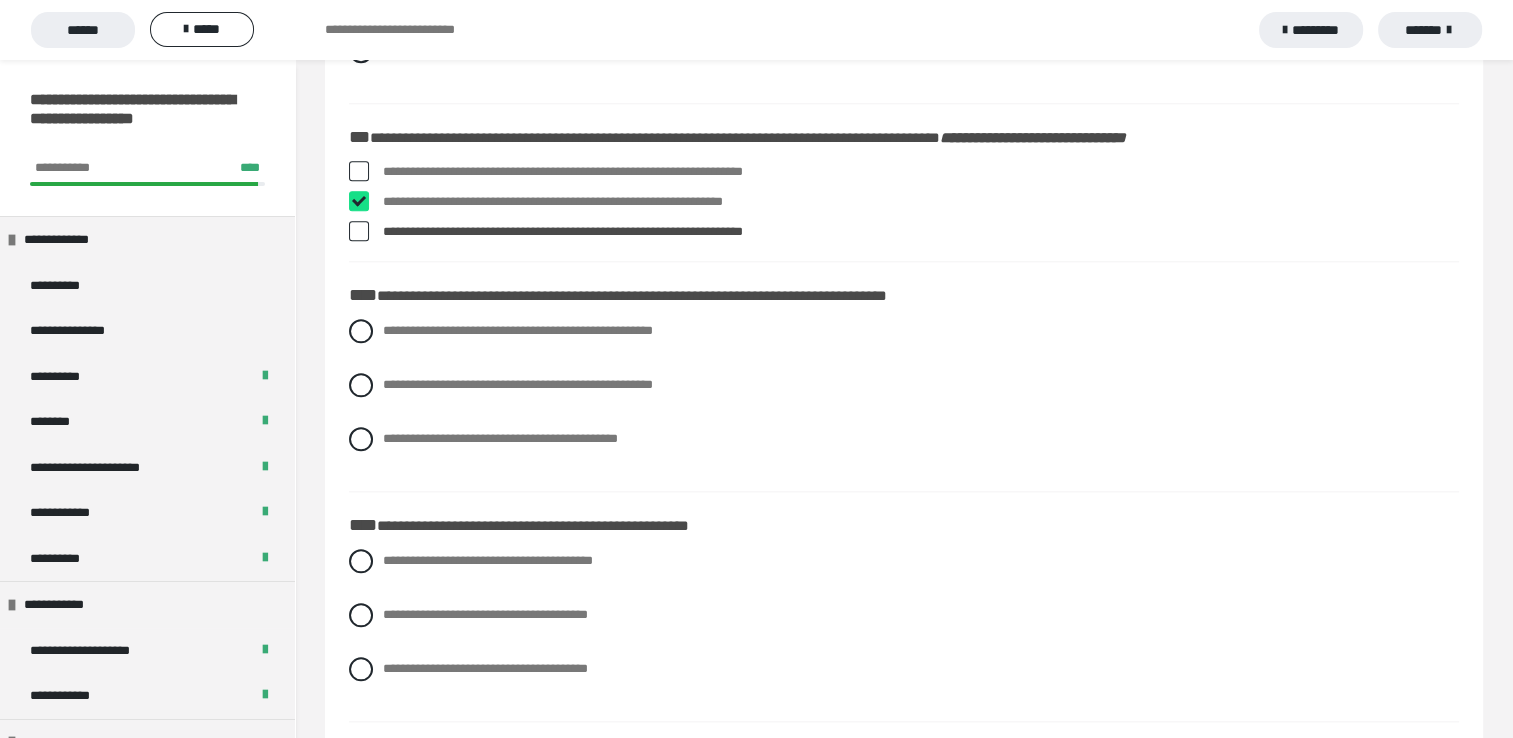 checkbox on "****" 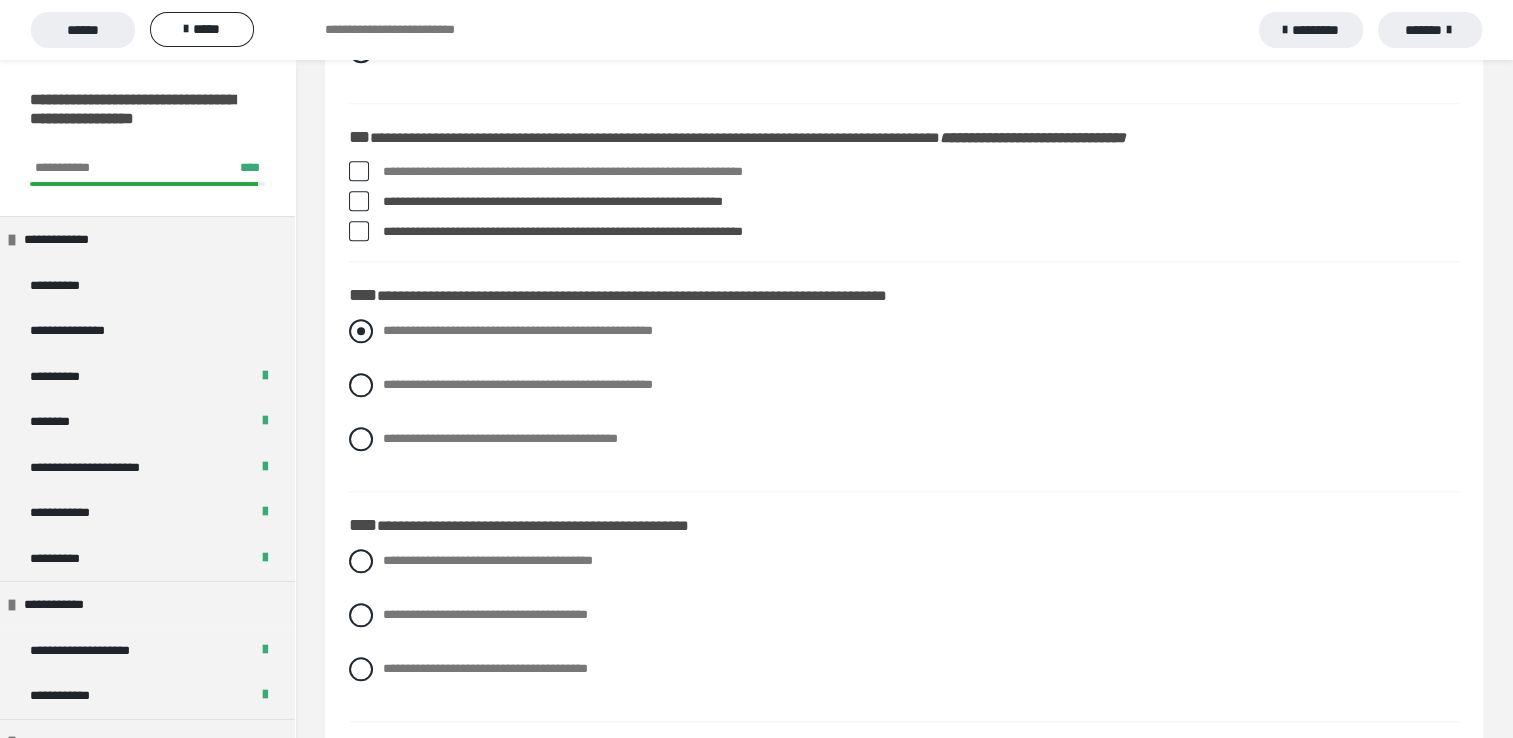 click at bounding box center [361, 331] 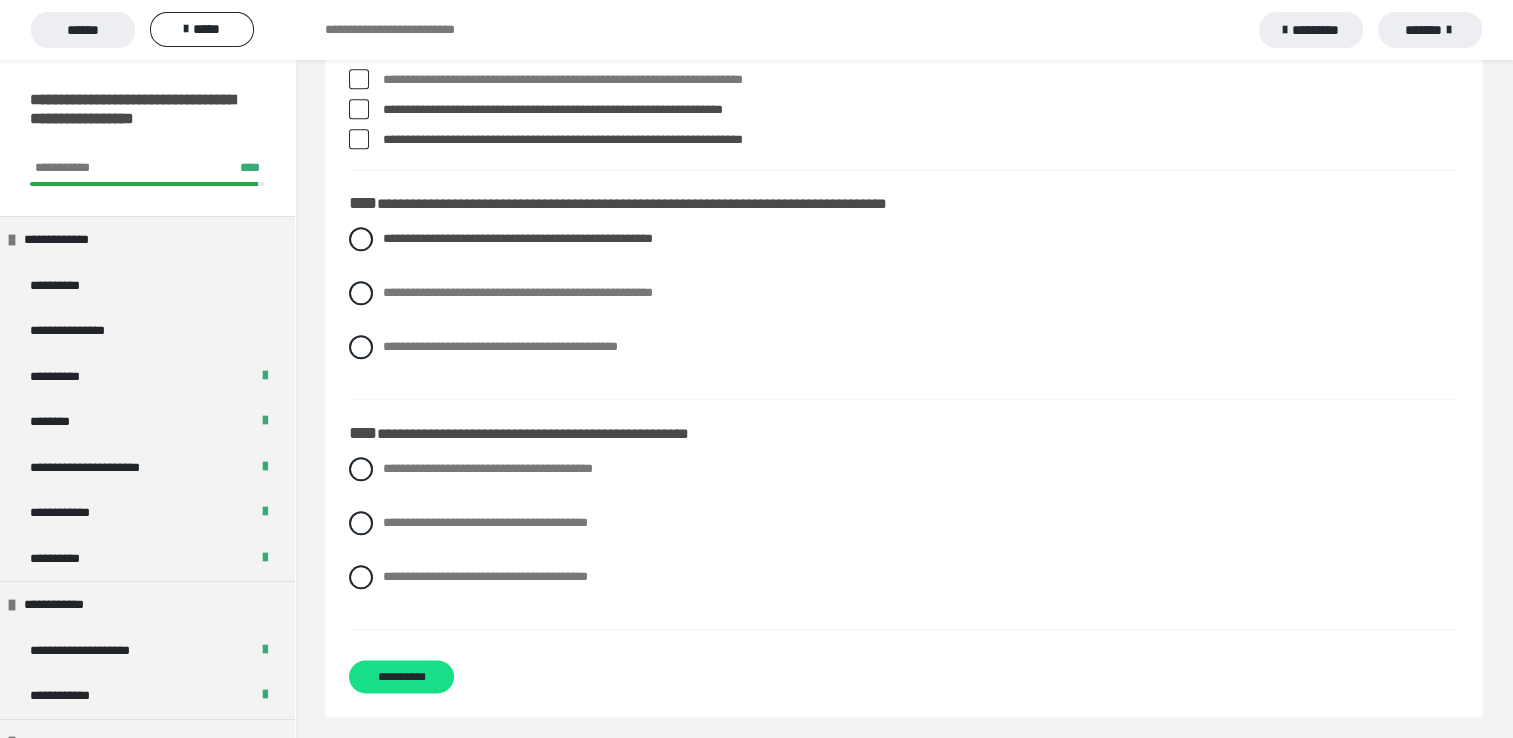 scroll, scrollTop: 2191, scrollLeft: 0, axis: vertical 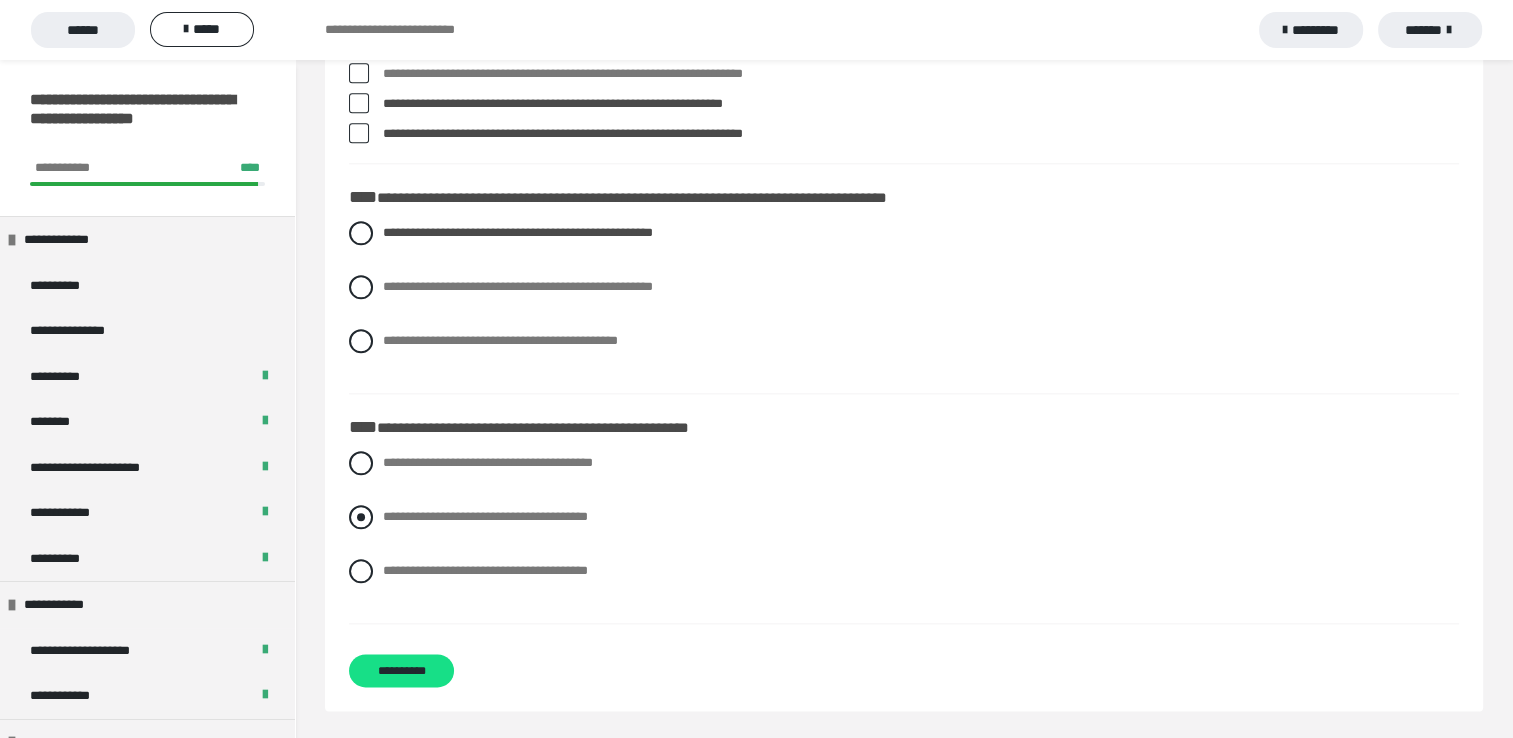 click at bounding box center [361, 517] 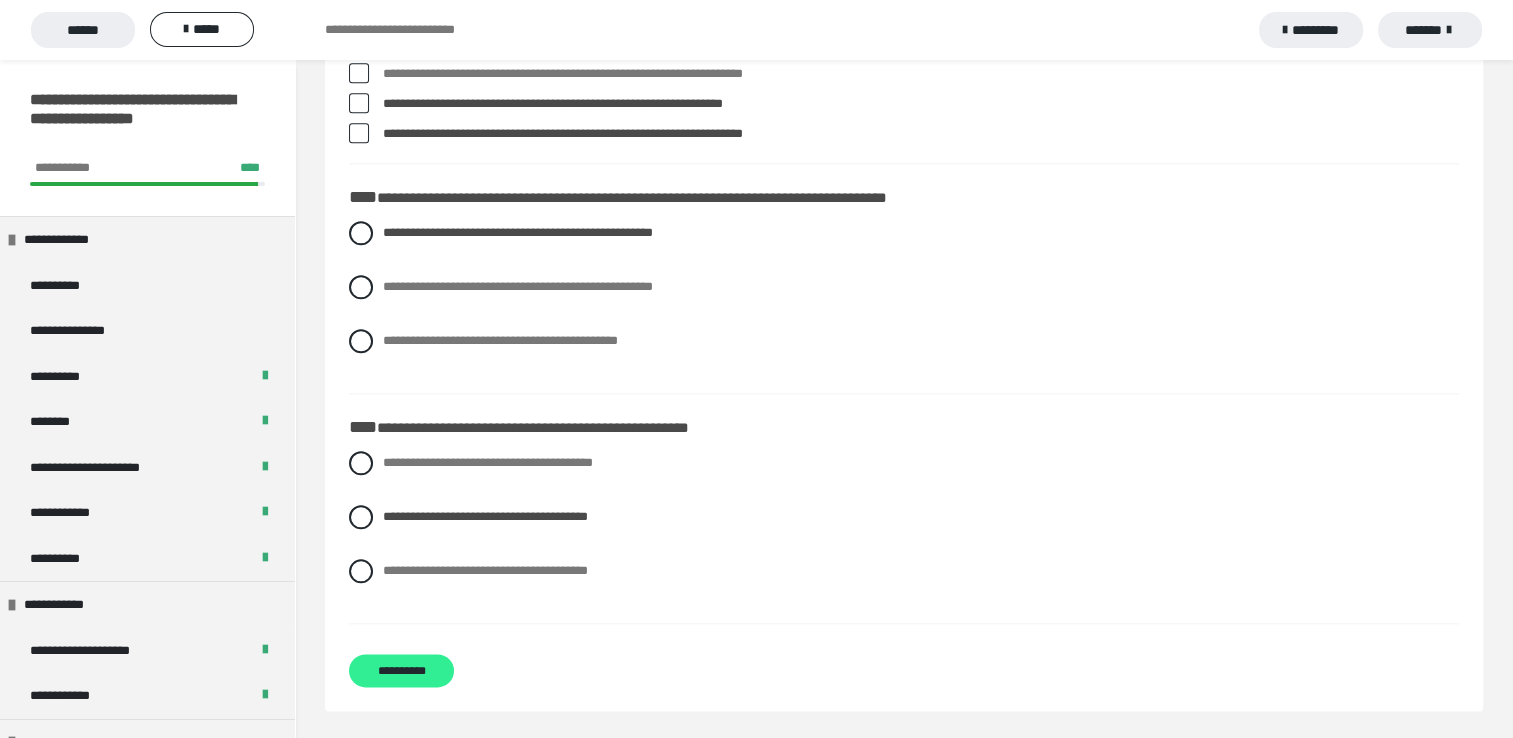 click on "**********" at bounding box center [401, 670] 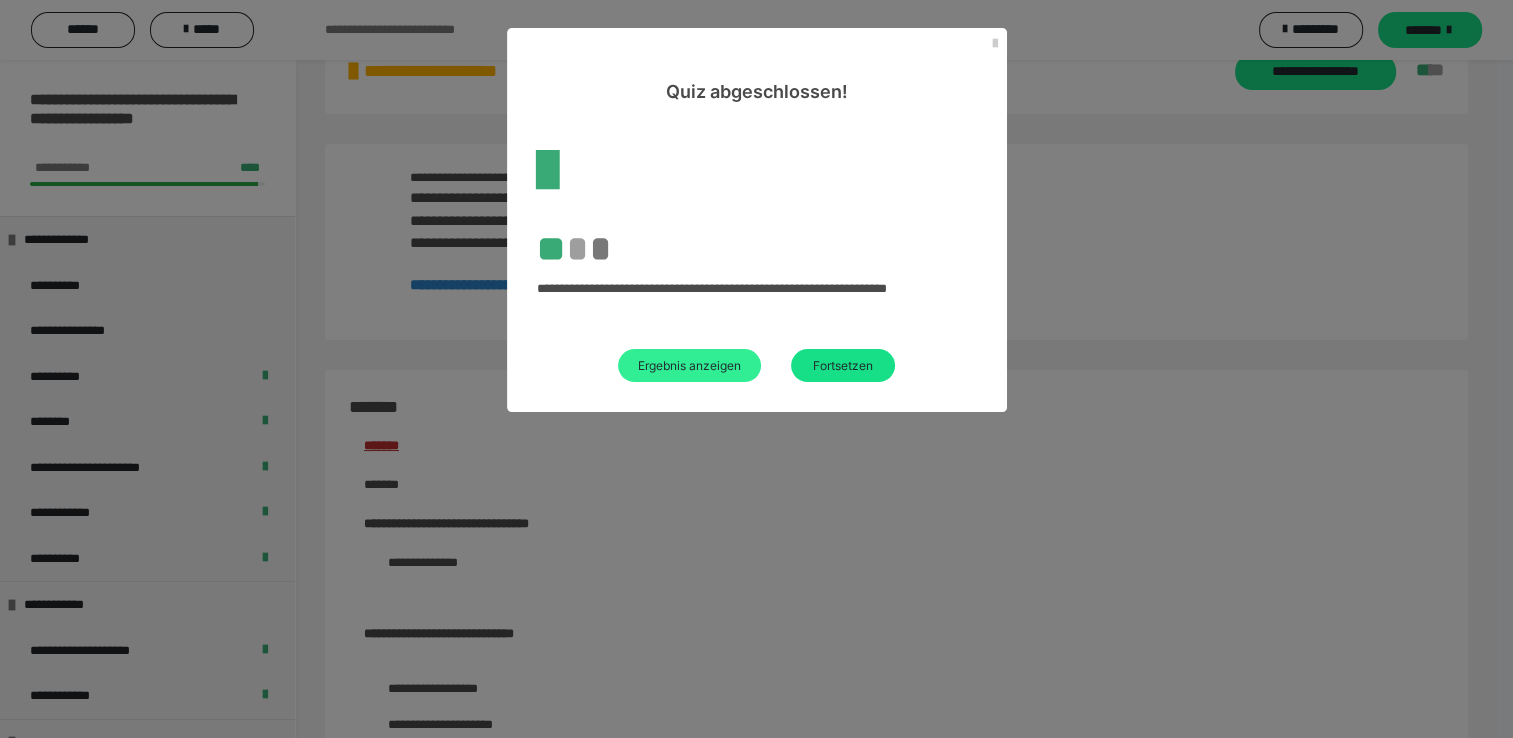 scroll, scrollTop: 2191, scrollLeft: 0, axis: vertical 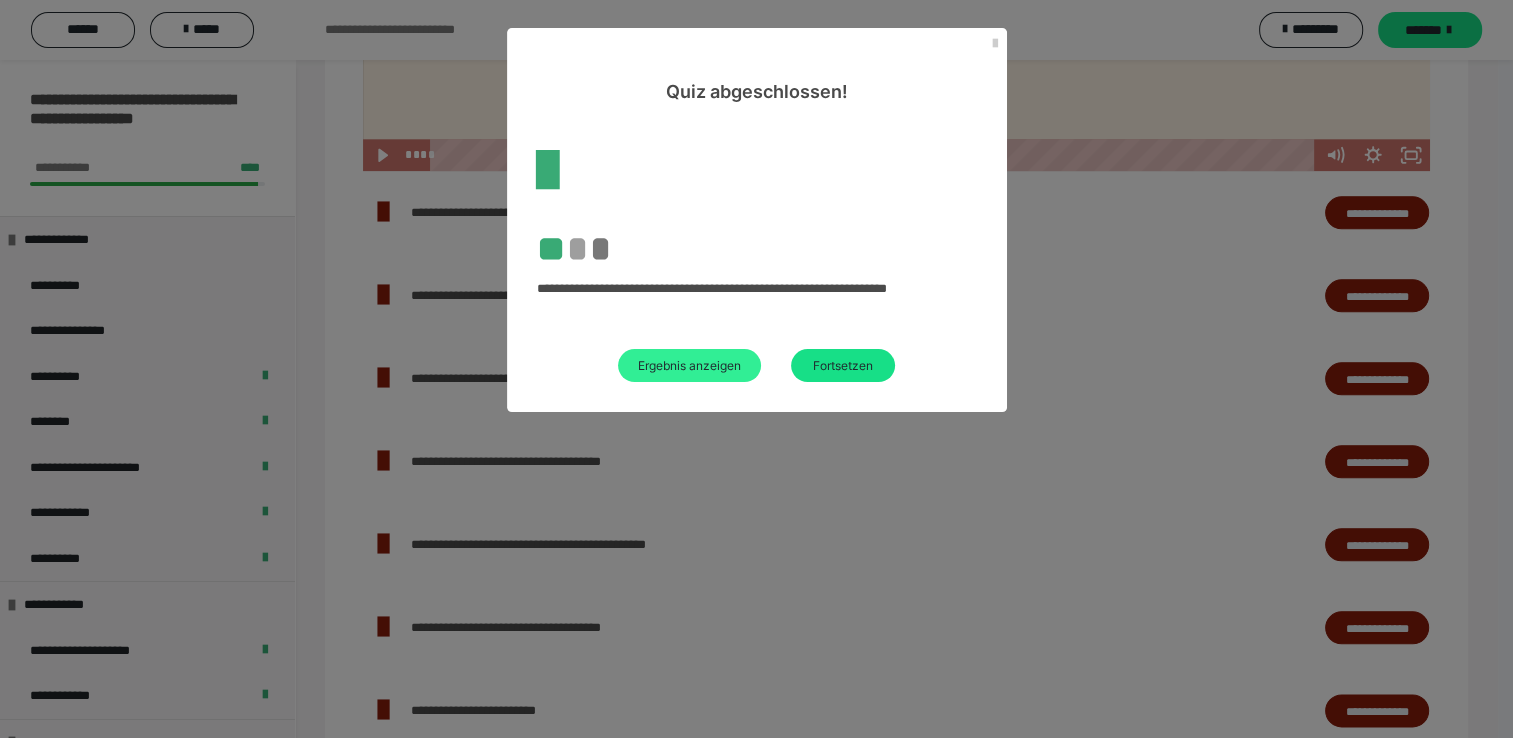 click on "Ergebnis anzeigen" at bounding box center [689, 365] 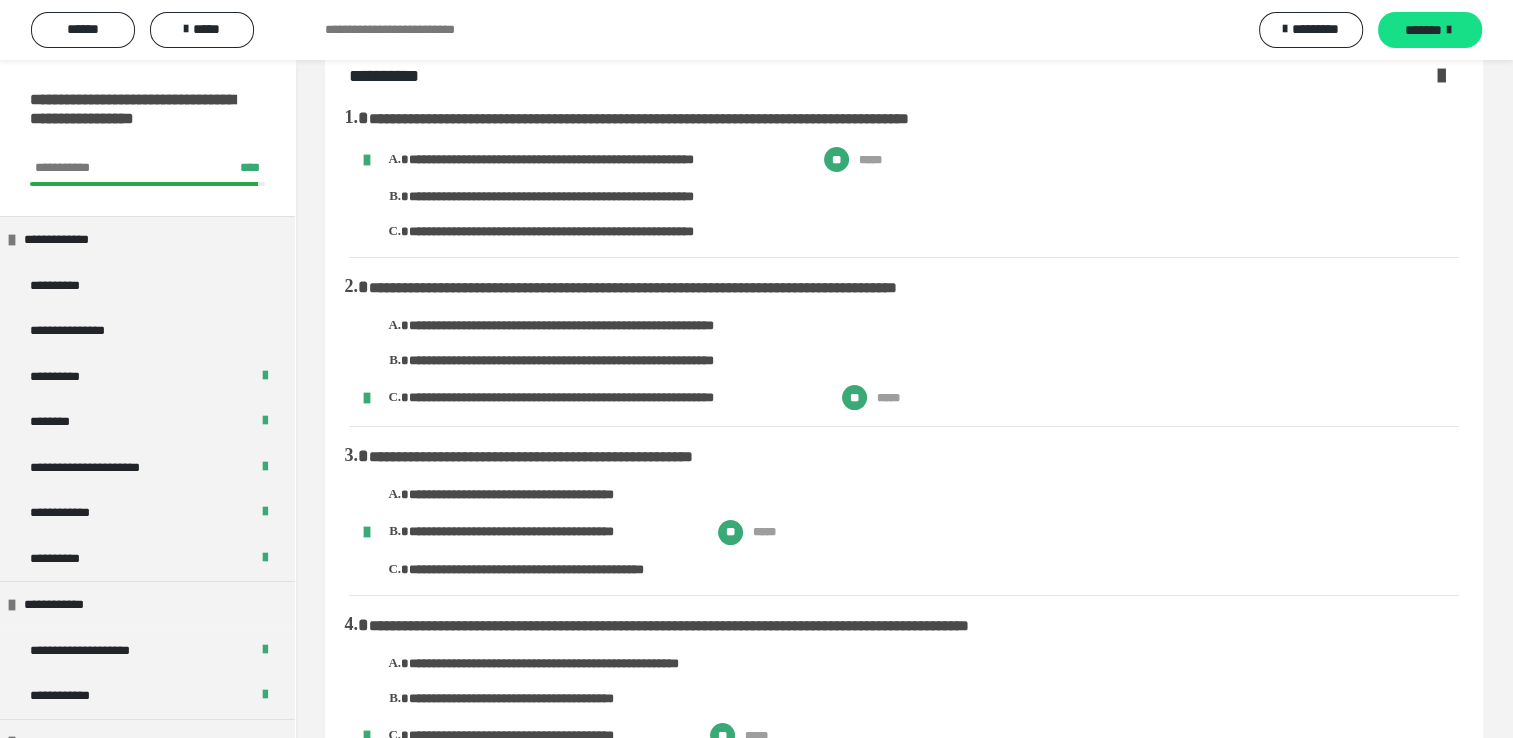 scroll, scrollTop: 0, scrollLeft: 0, axis: both 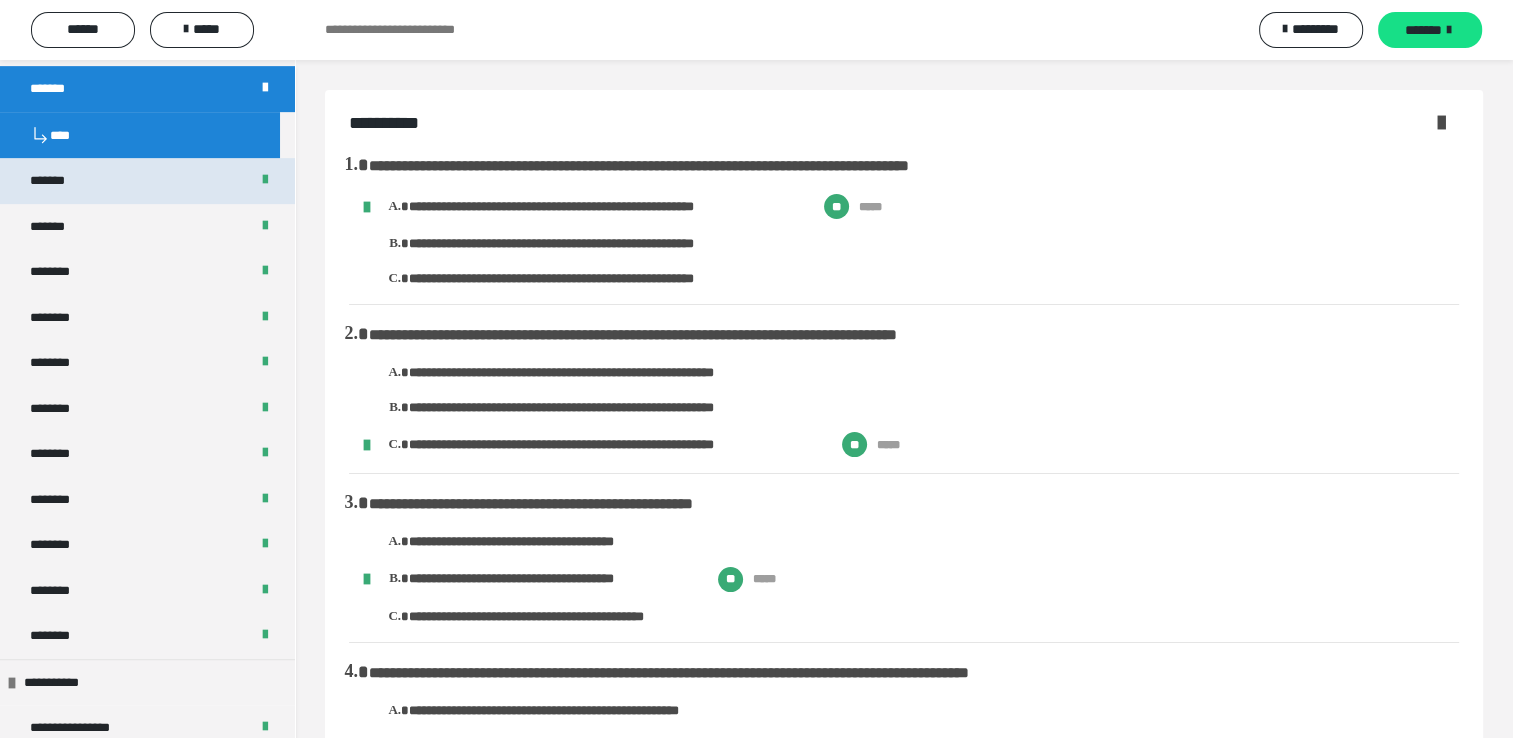 click on "*******" at bounding box center [147, 181] 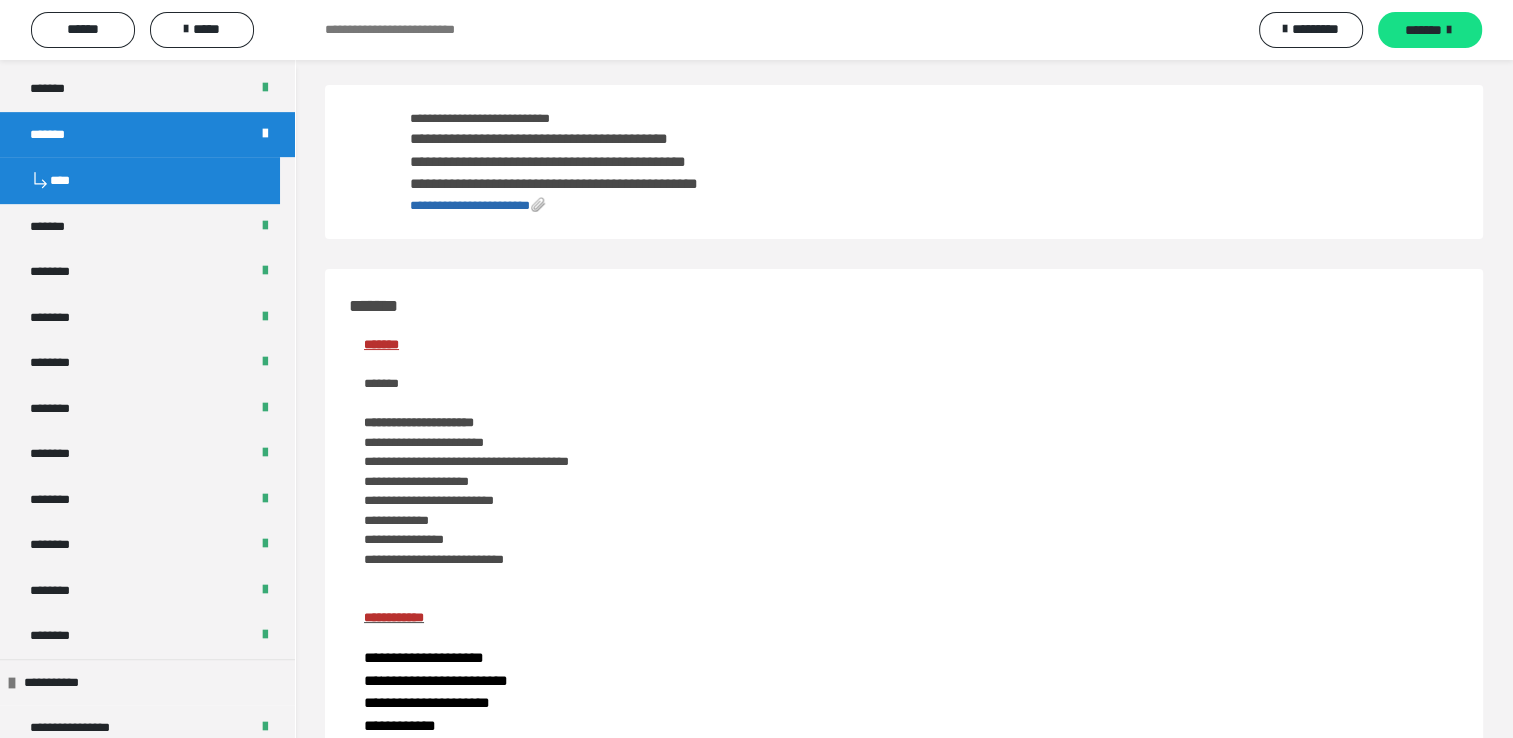 scroll, scrollTop: 120, scrollLeft: 0, axis: vertical 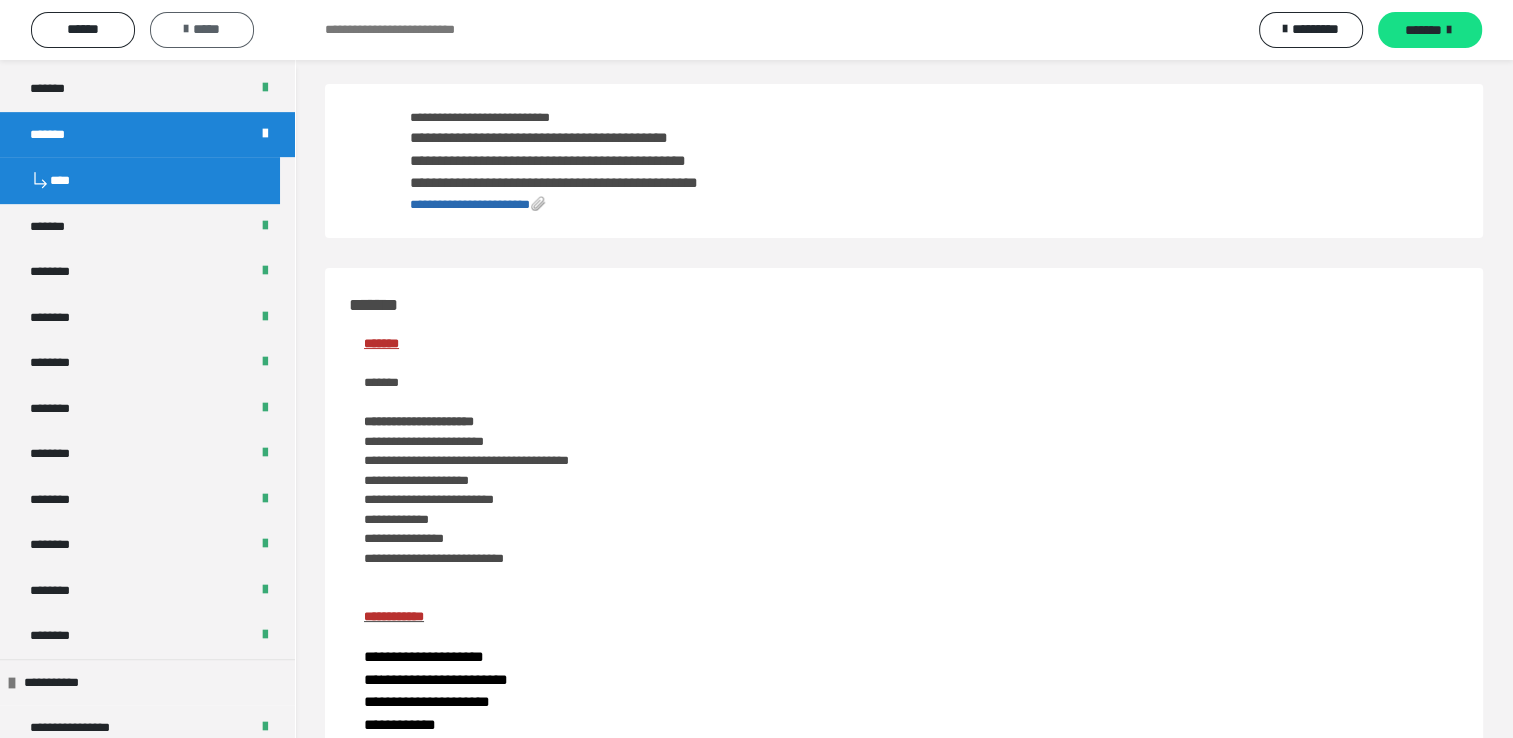 click on "*****" at bounding box center (202, 29) 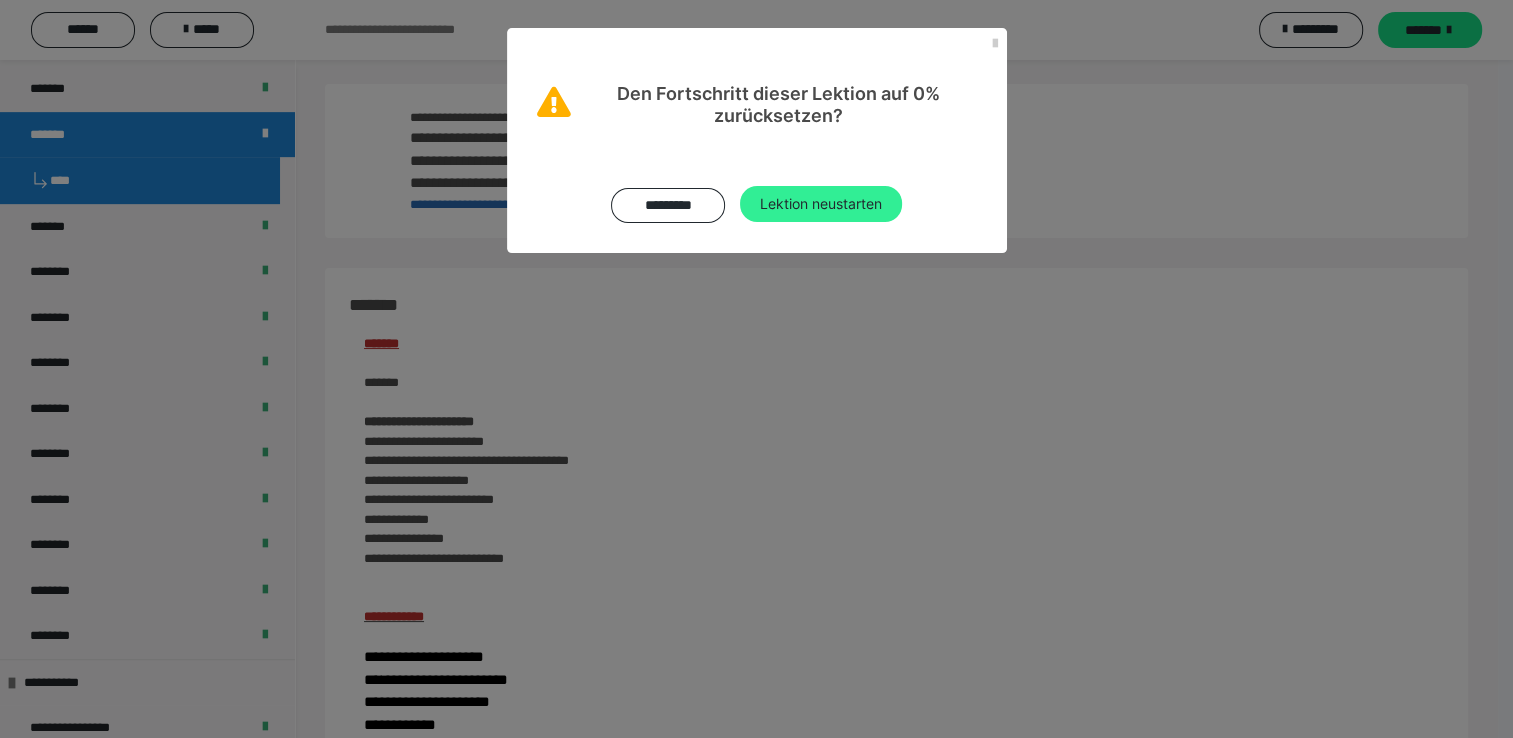 click on "Lektion neustarten" at bounding box center [821, 204] 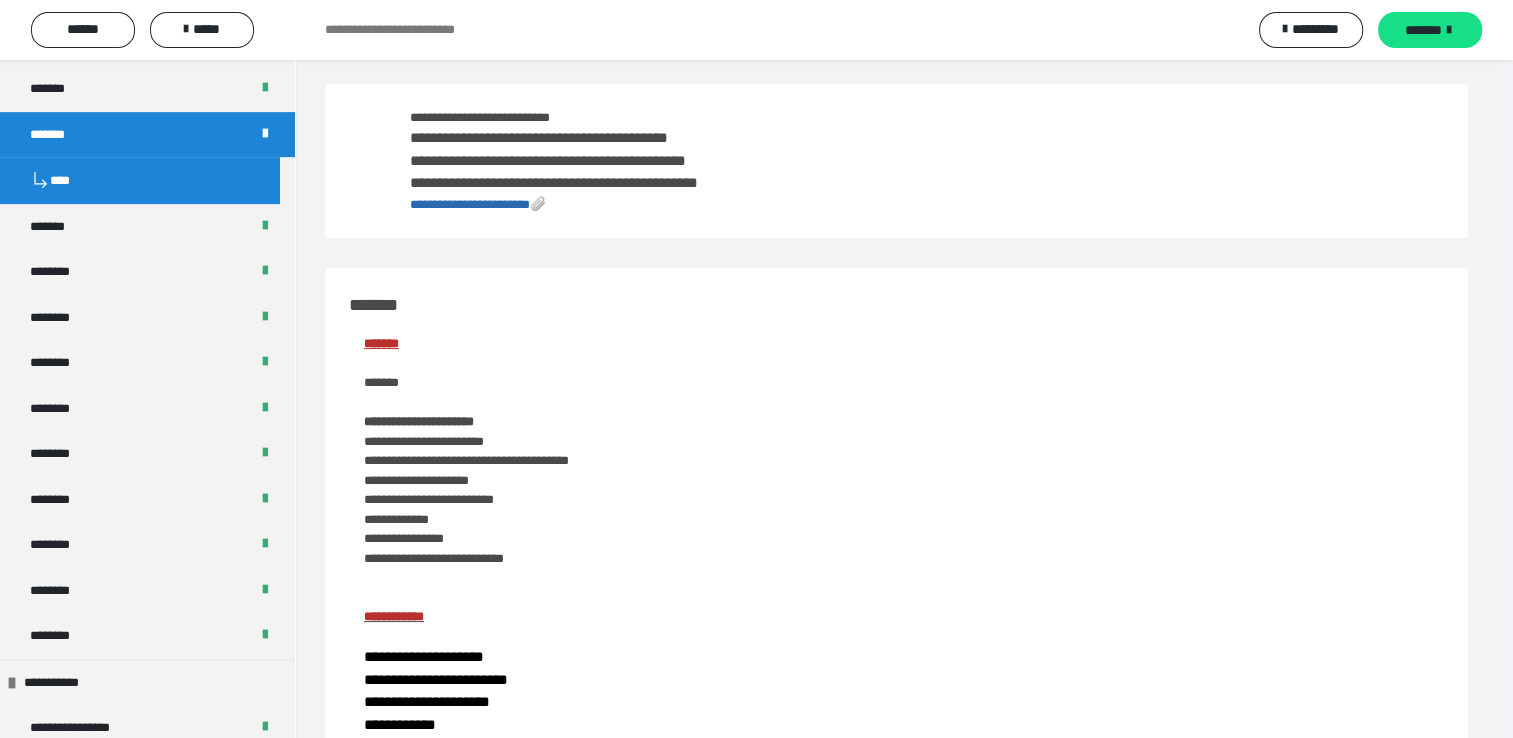 scroll, scrollTop: 0, scrollLeft: 0, axis: both 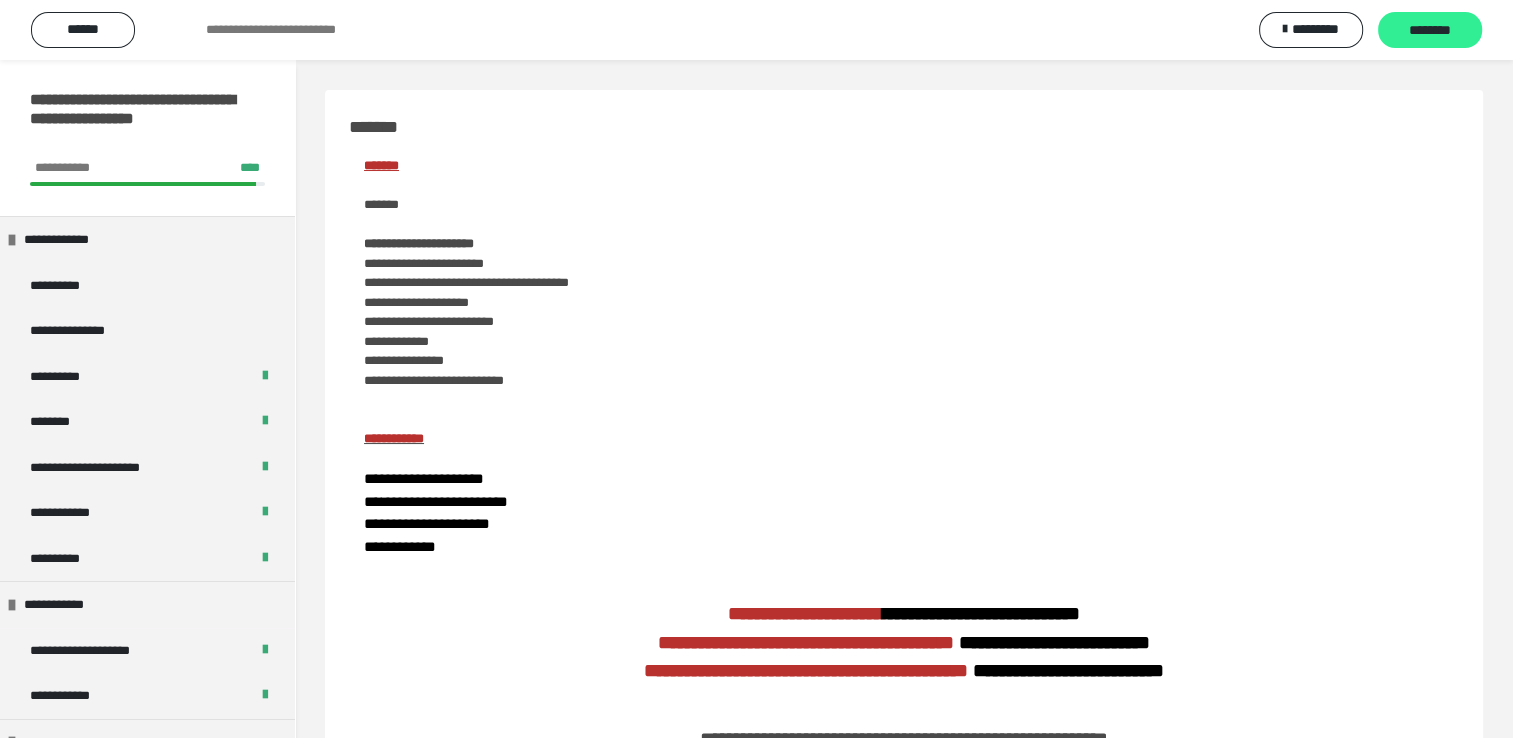 click on "********" at bounding box center (1430, 31) 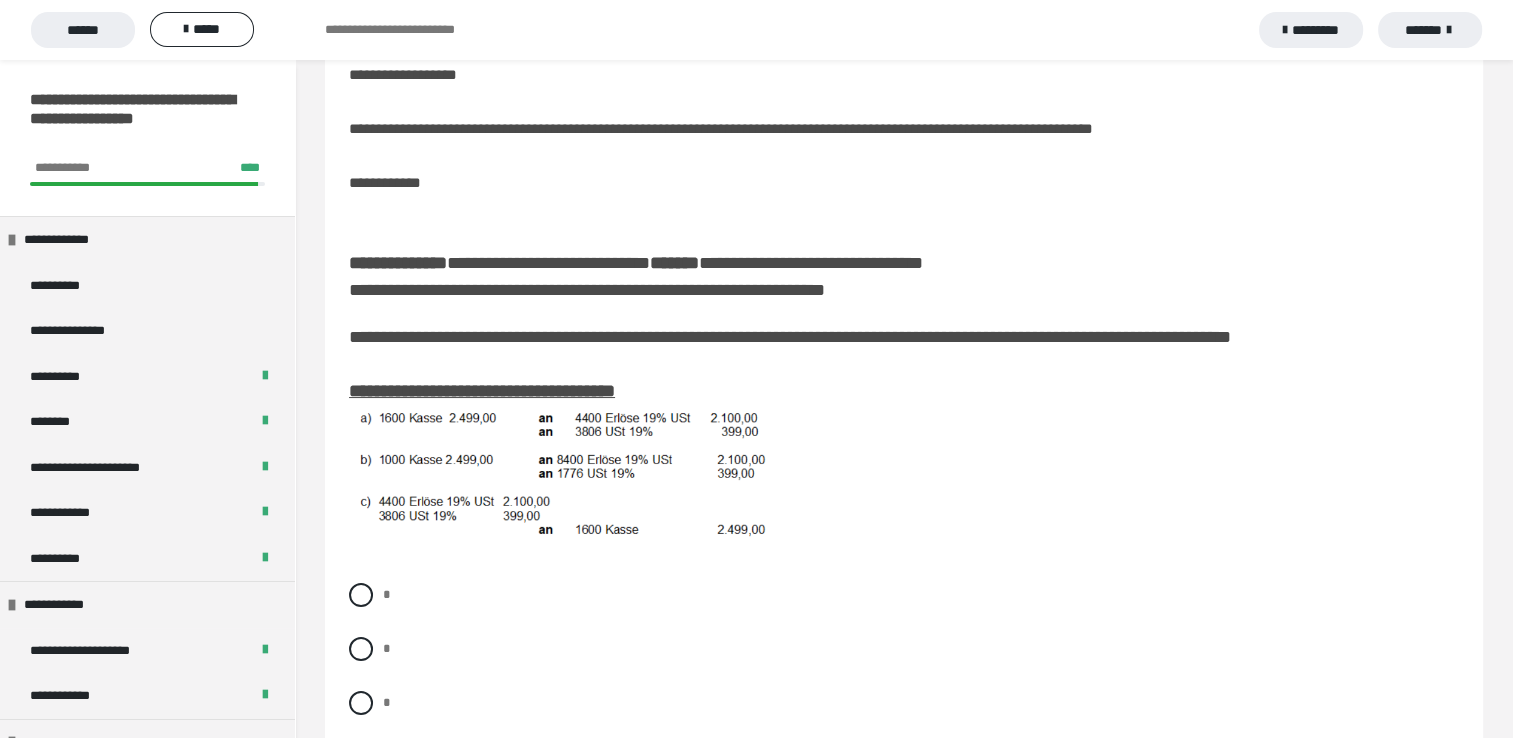 scroll, scrollTop: 120, scrollLeft: 0, axis: vertical 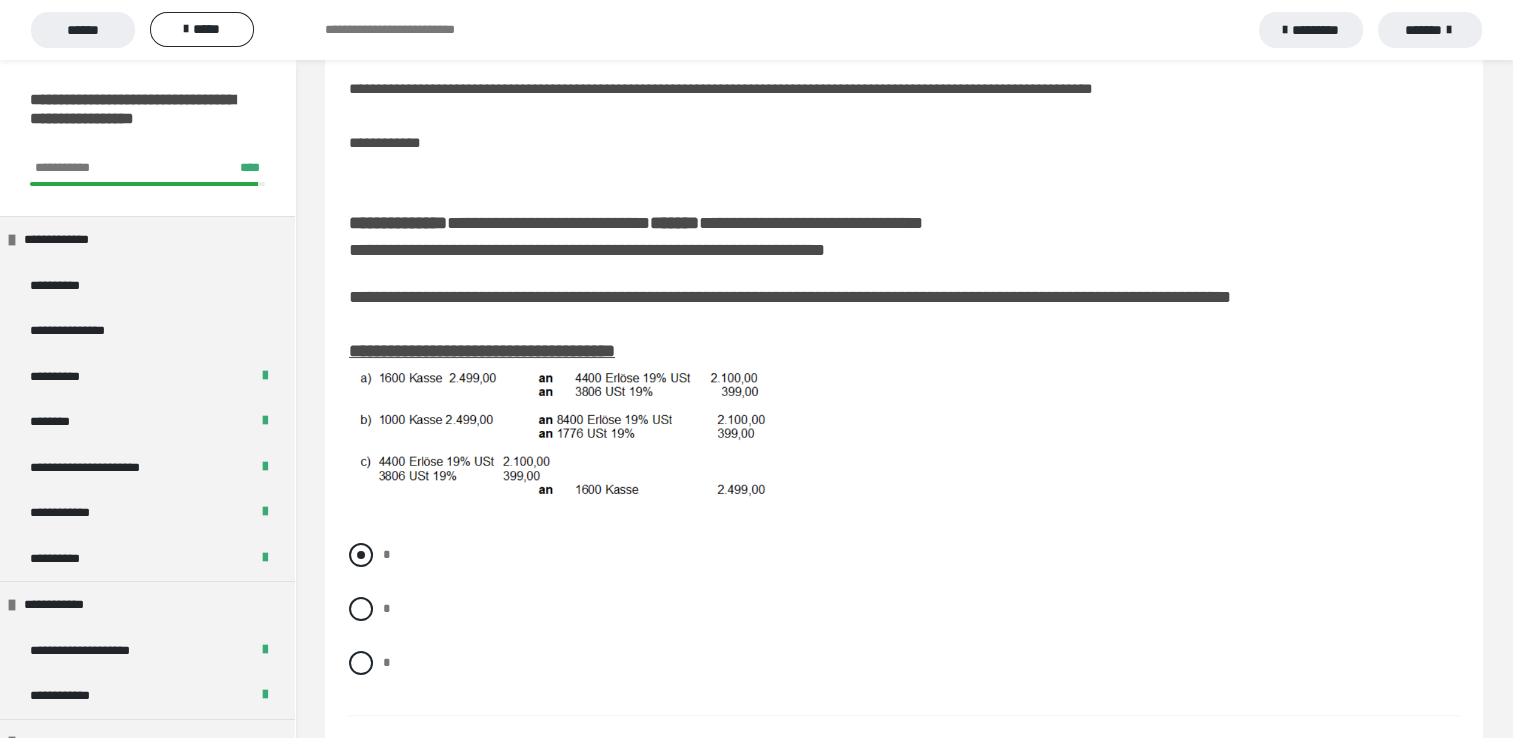 click at bounding box center (361, 555) 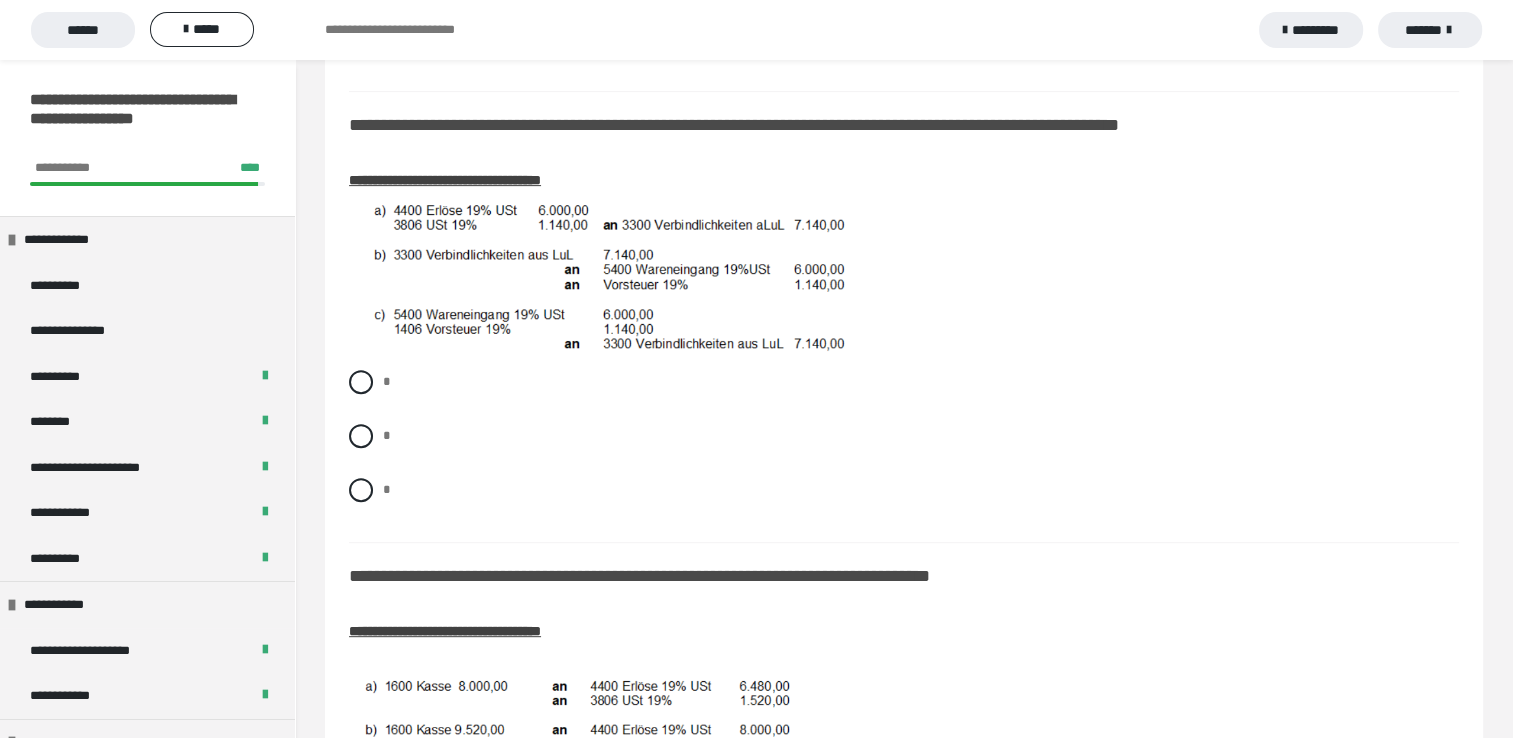 scroll, scrollTop: 747, scrollLeft: 0, axis: vertical 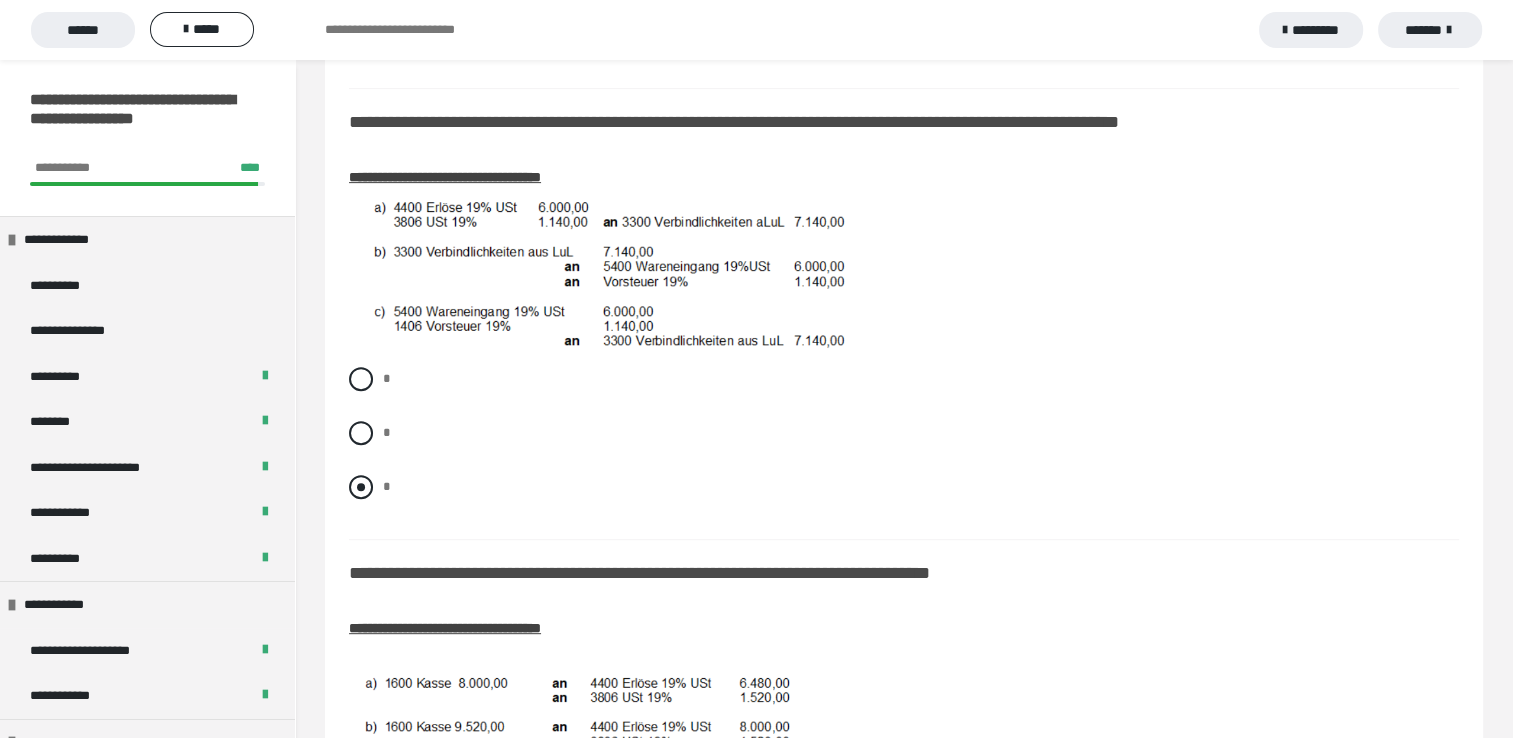 click at bounding box center [361, 487] 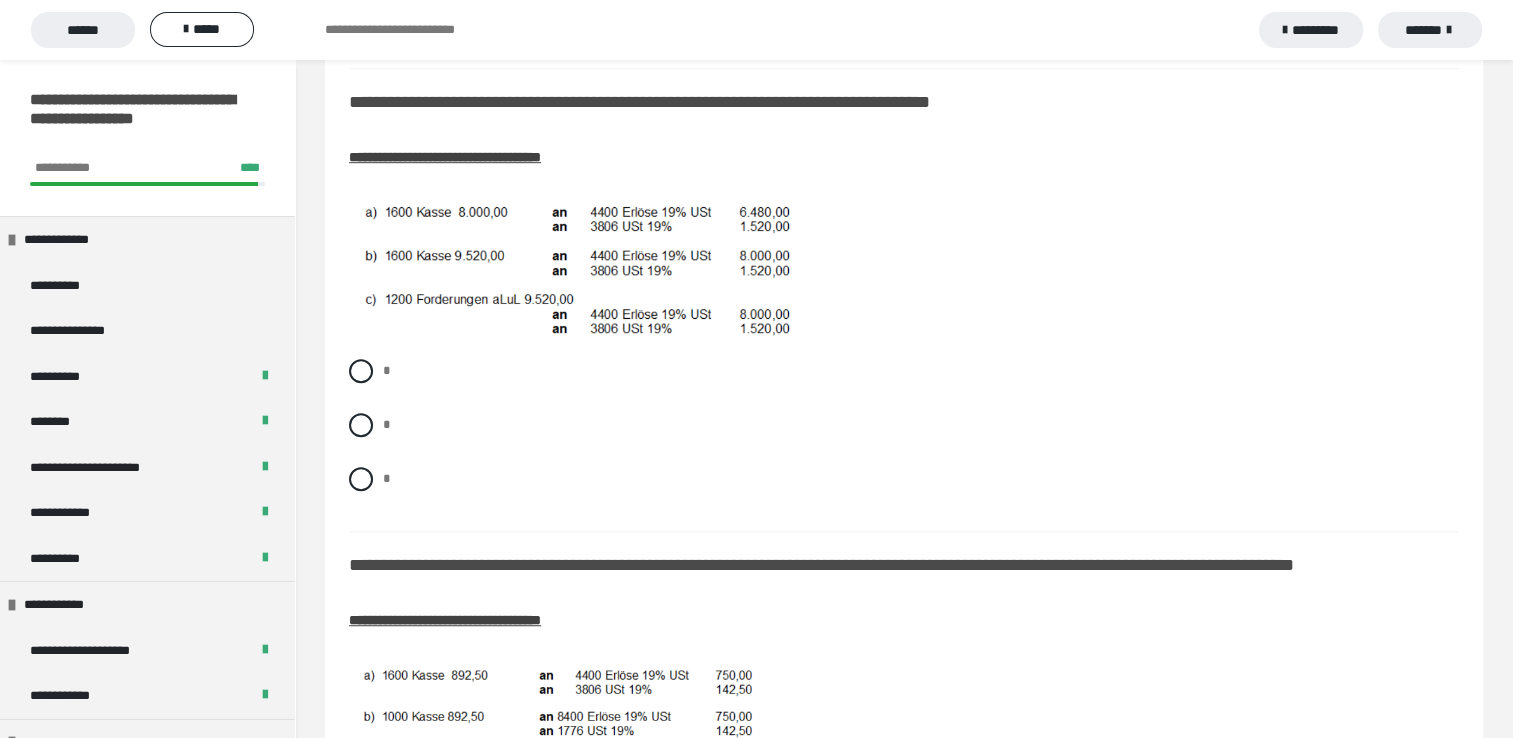 scroll, scrollTop: 1227, scrollLeft: 0, axis: vertical 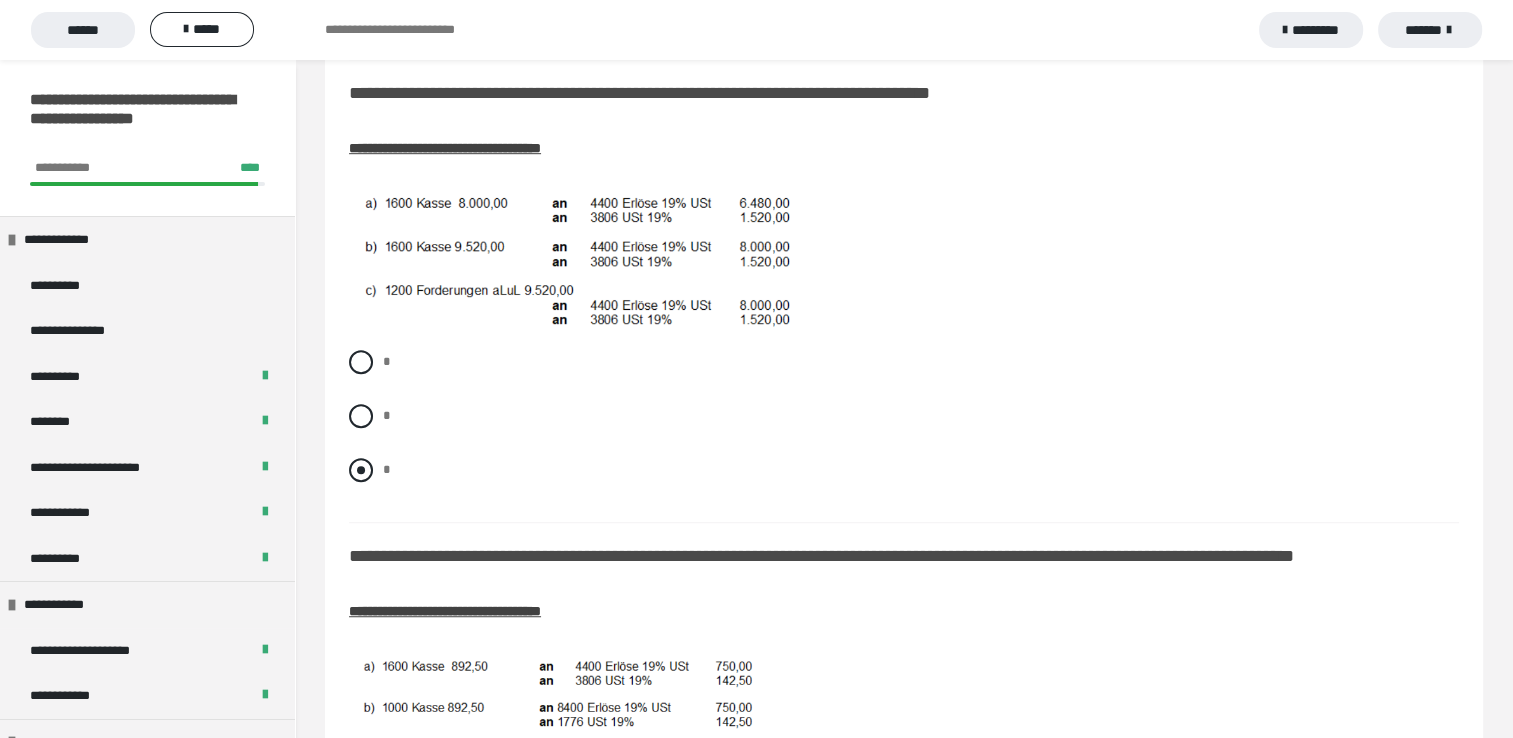 click at bounding box center (361, 470) 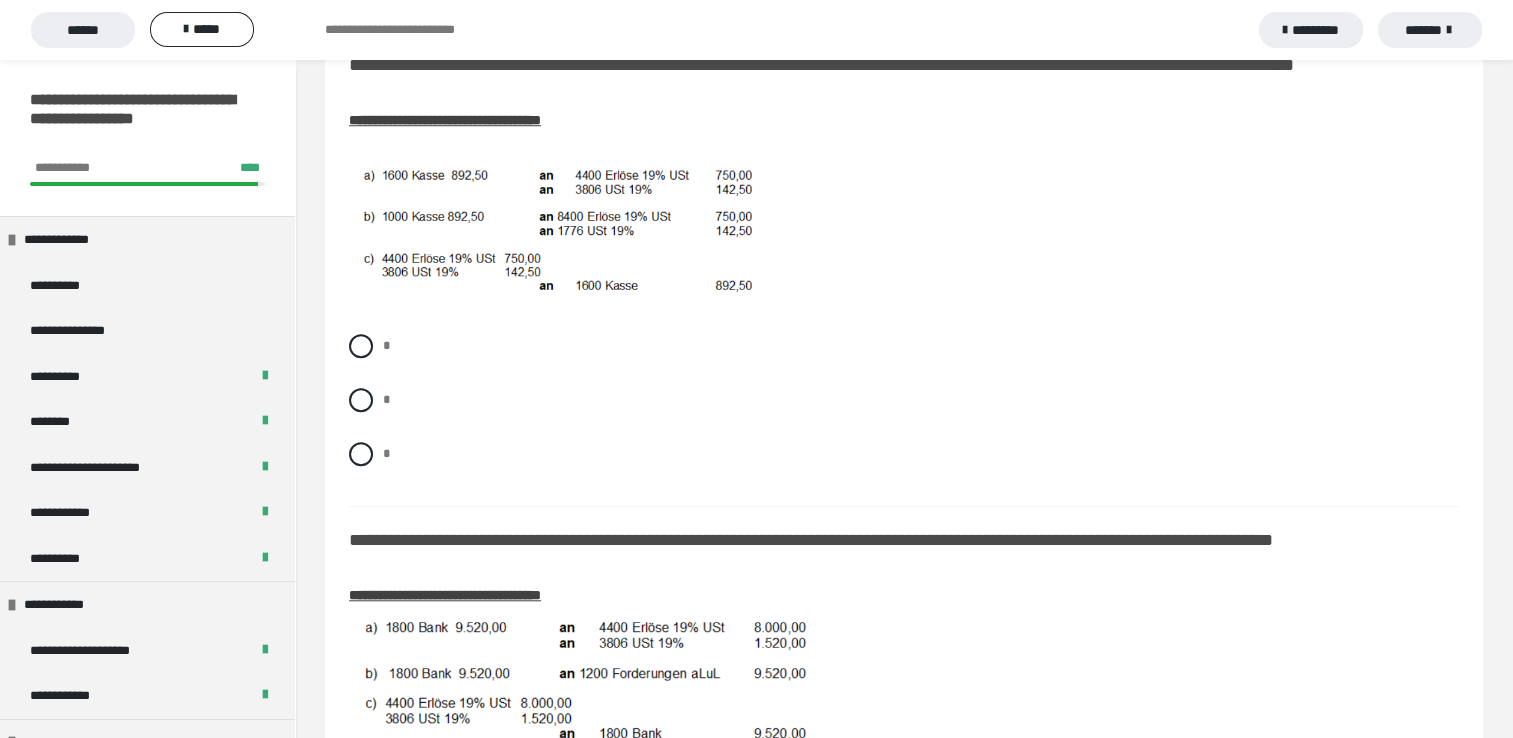 scroll, scrollTop: 1720, scrollLeft: 0, axis: vertical 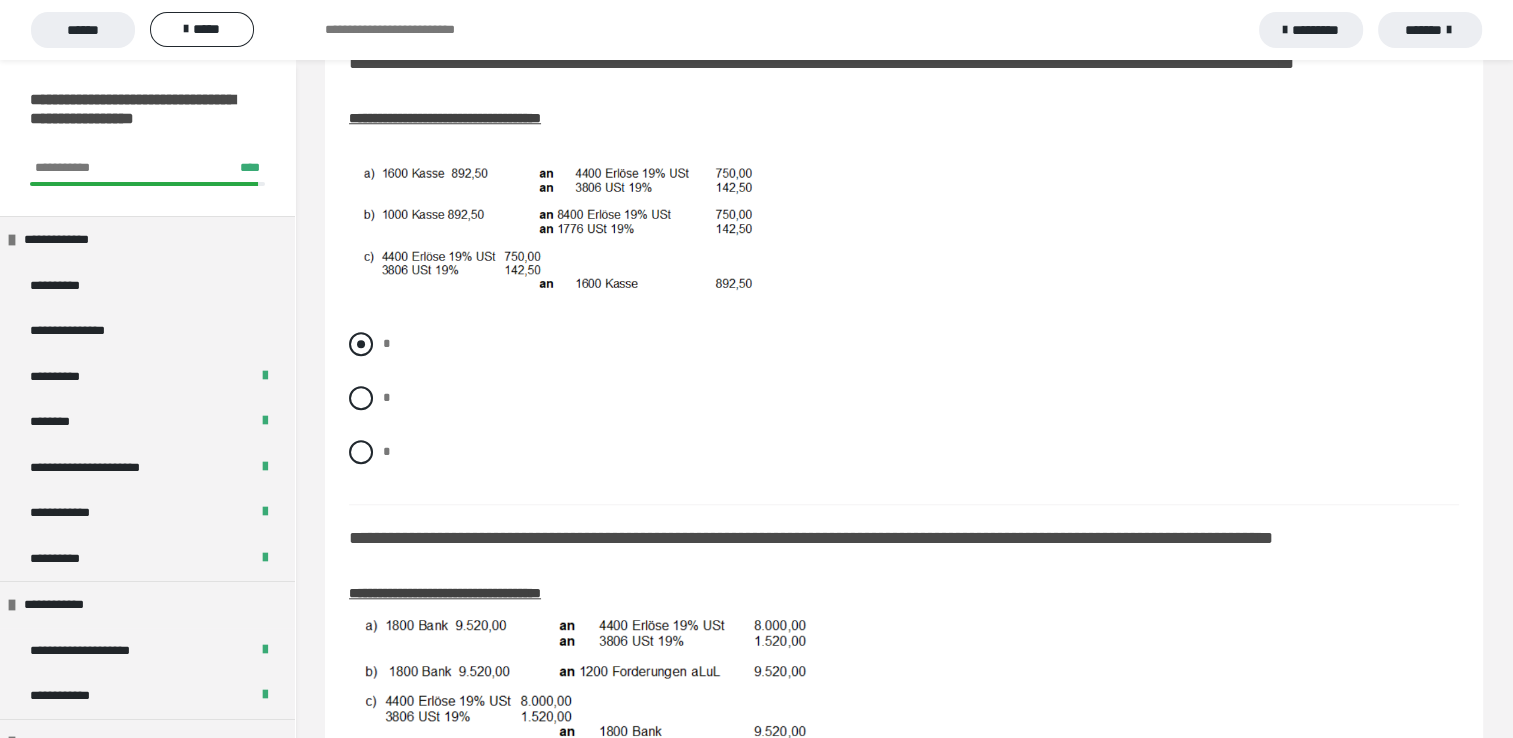 click at bounding box center [361, 344] 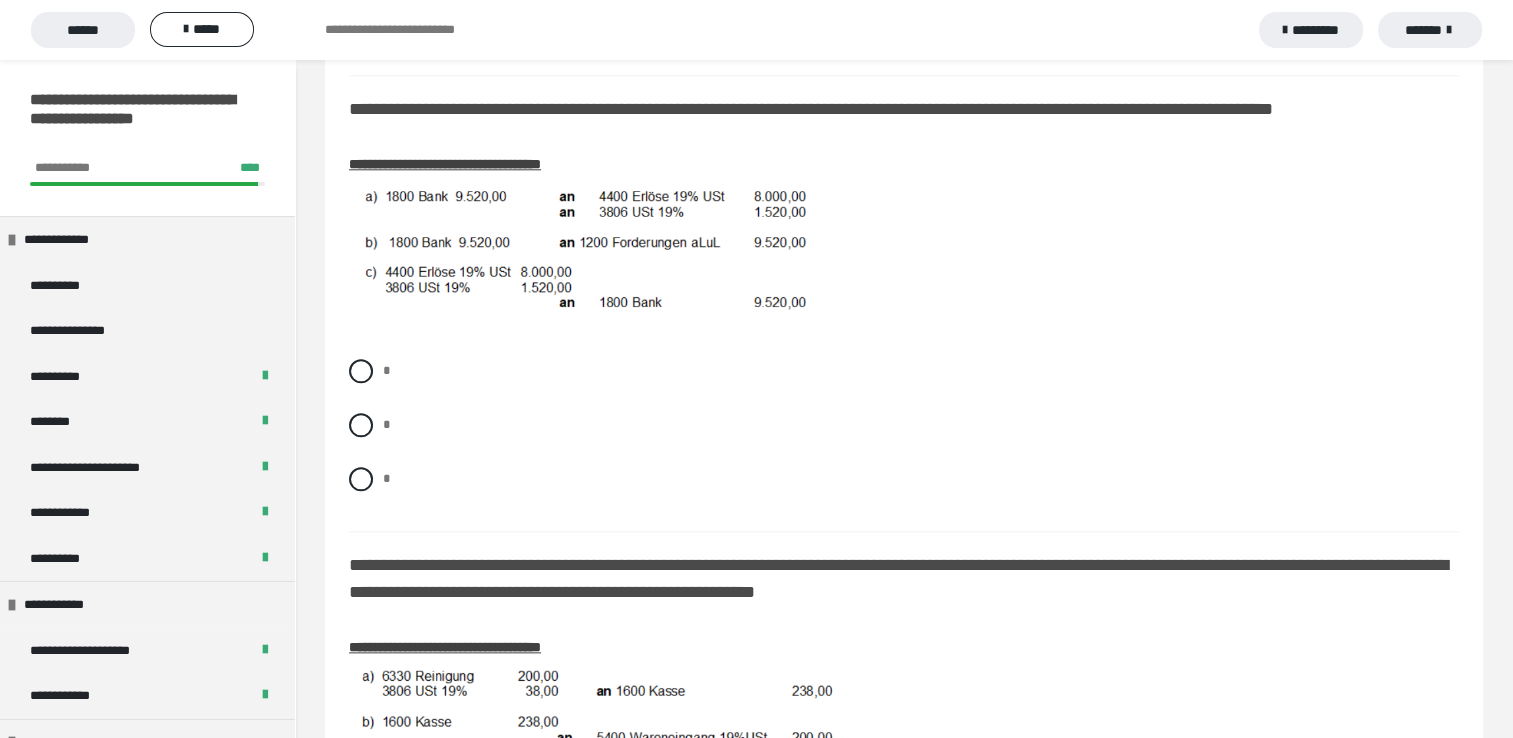 scroll, scrollTop: 2187, scrollLeft: 0, axis: vertical 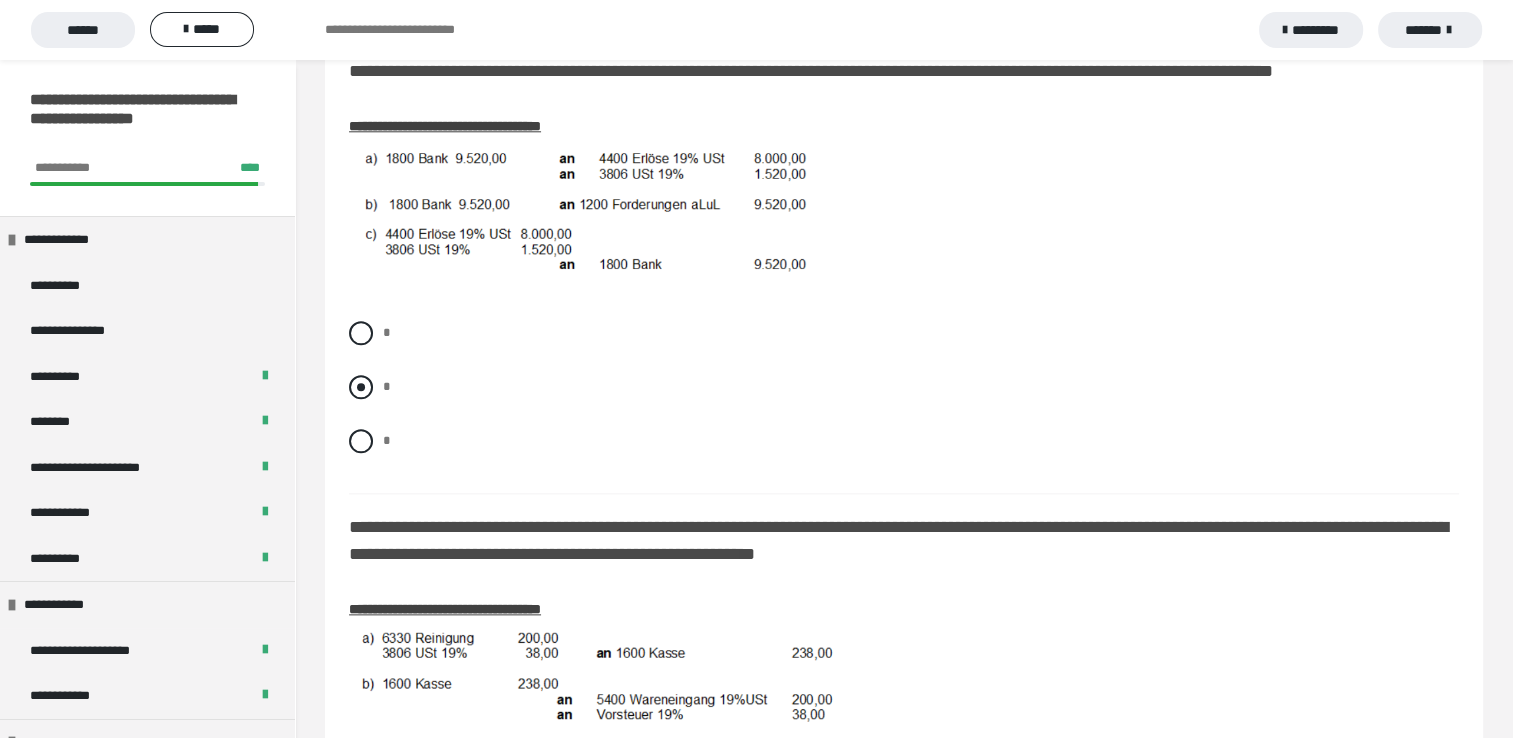 click at bounding box center (361, 387) 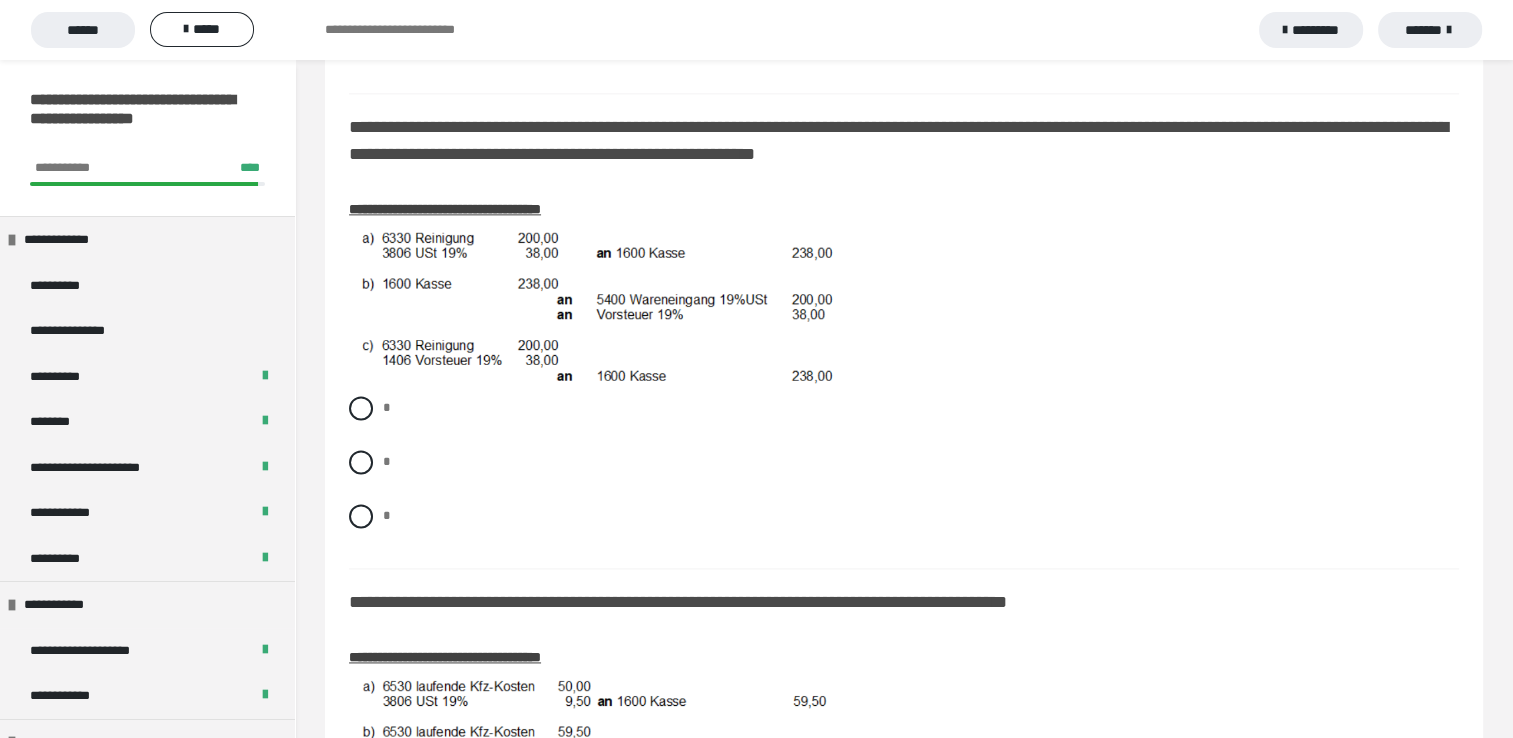scroll, scrollTop: 2627, scrollLeft: 0, axis: vertical 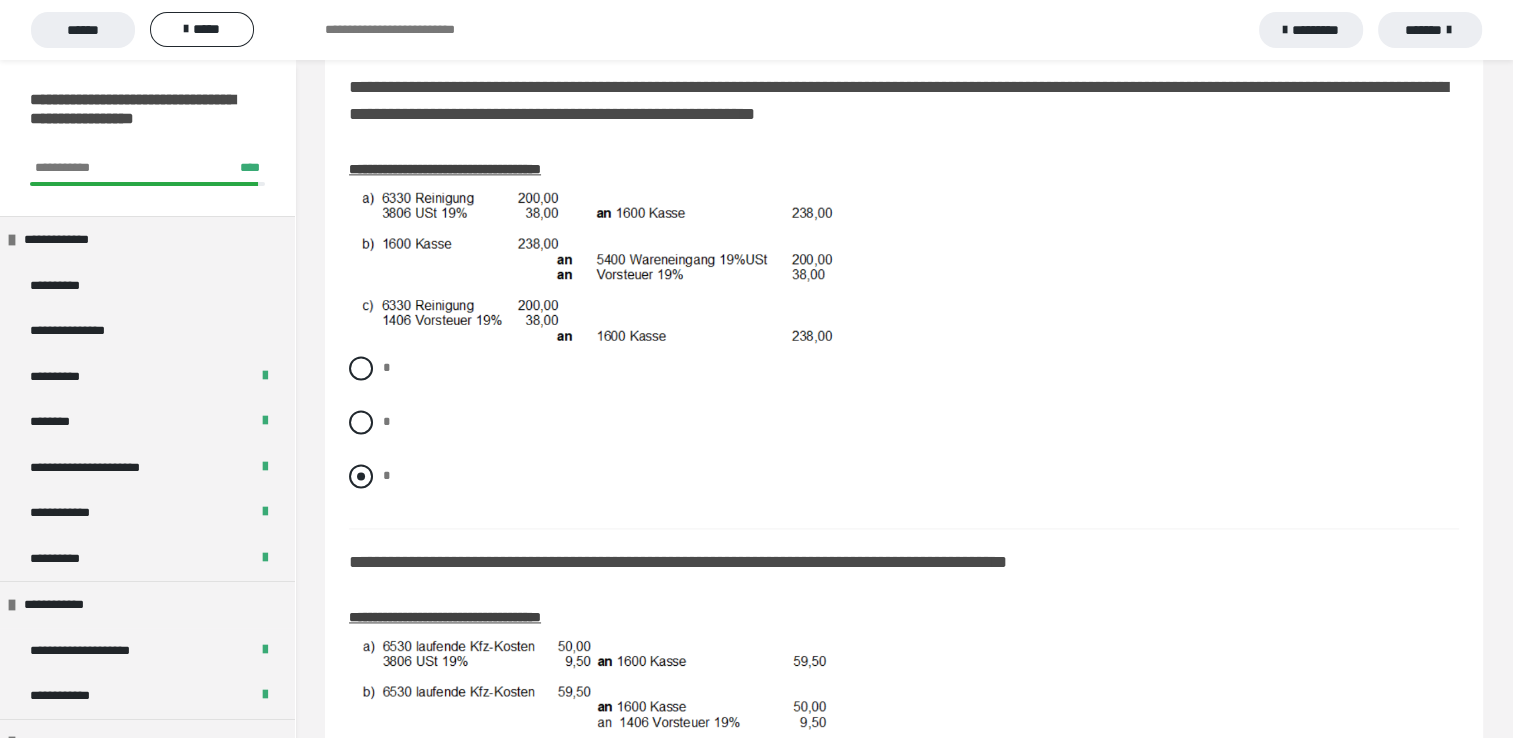 click at bounding box center (361, 476) 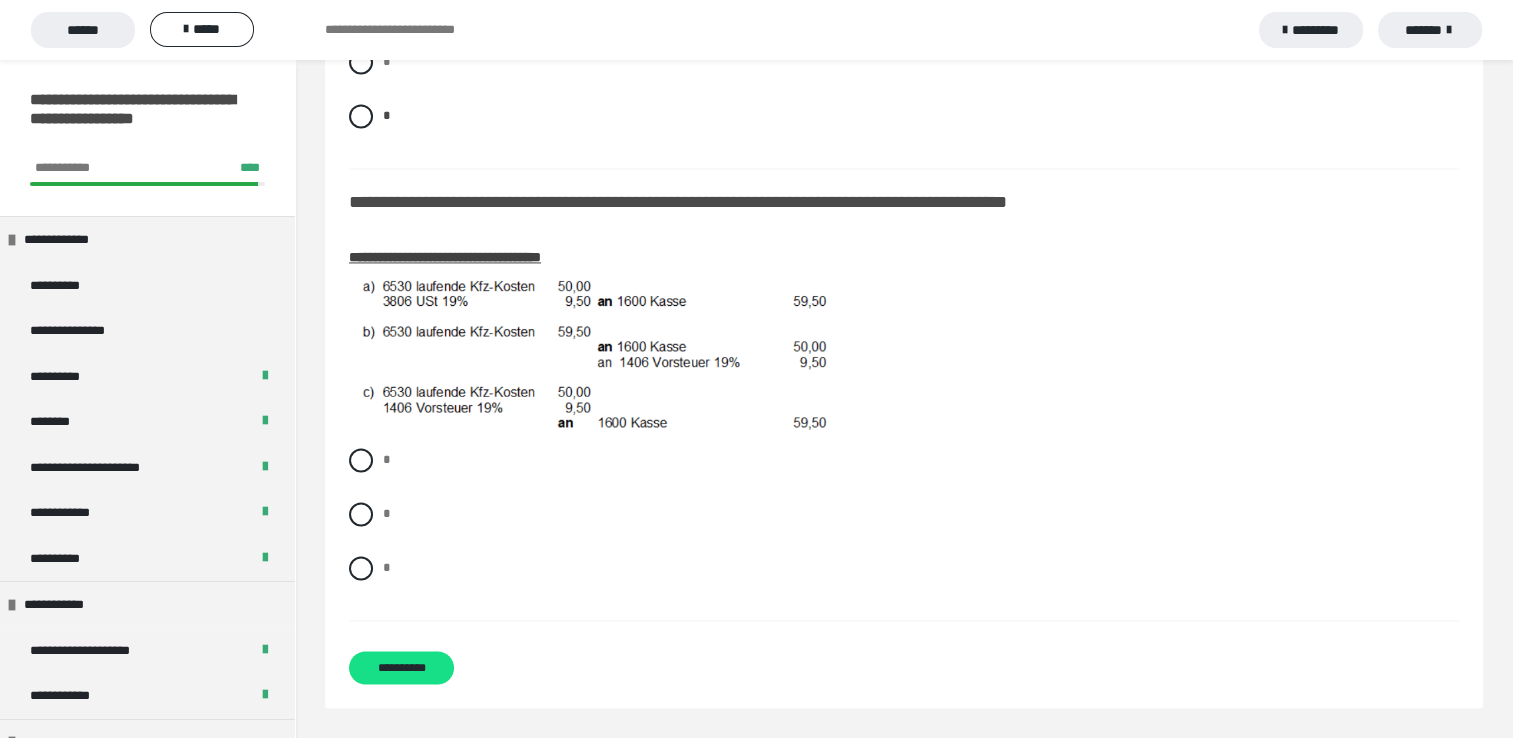 scroll, scrollTop: 3010, scrollLeft: 0, axis: vertical 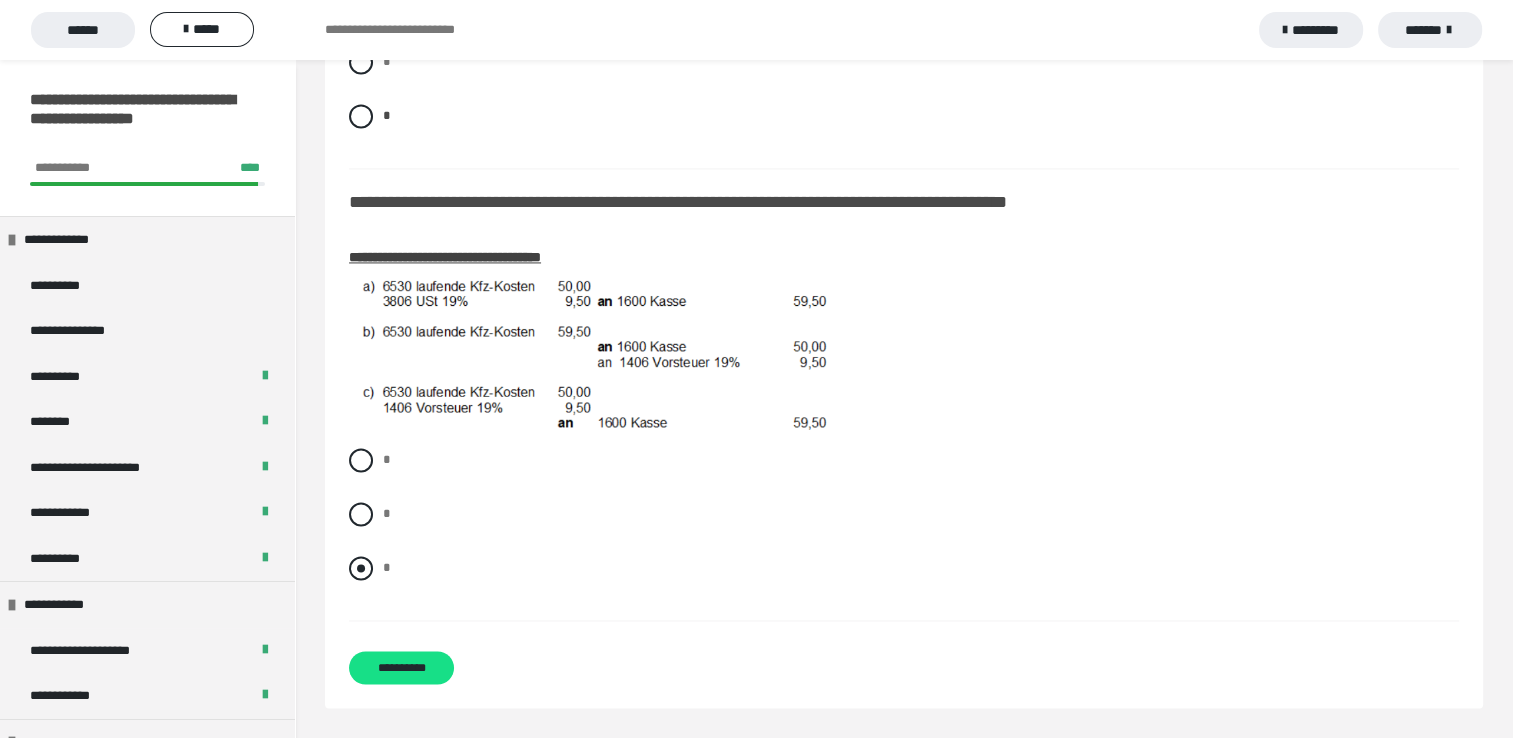 click at bounding box center [361, 568] 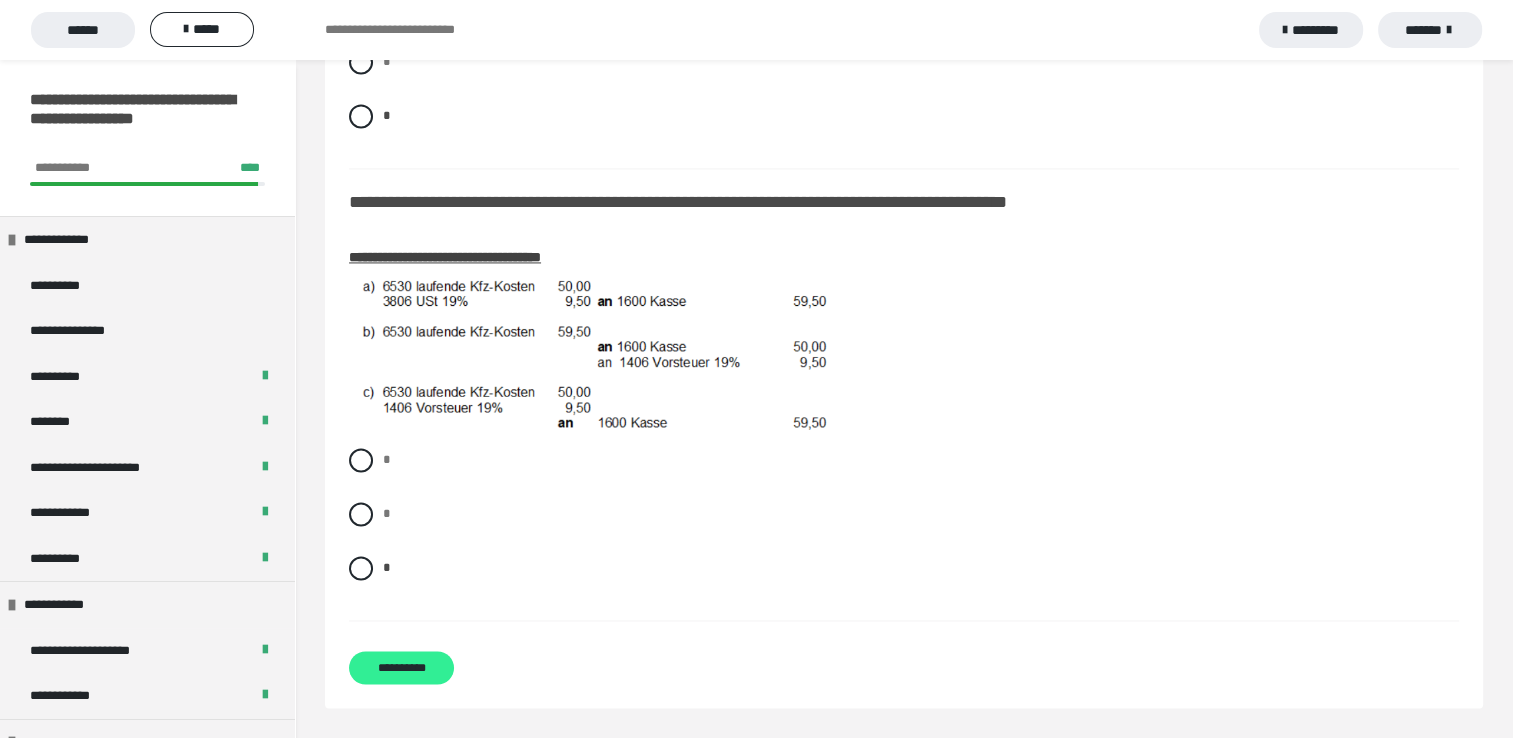 click on "**********" at bounding box center (401, 667) 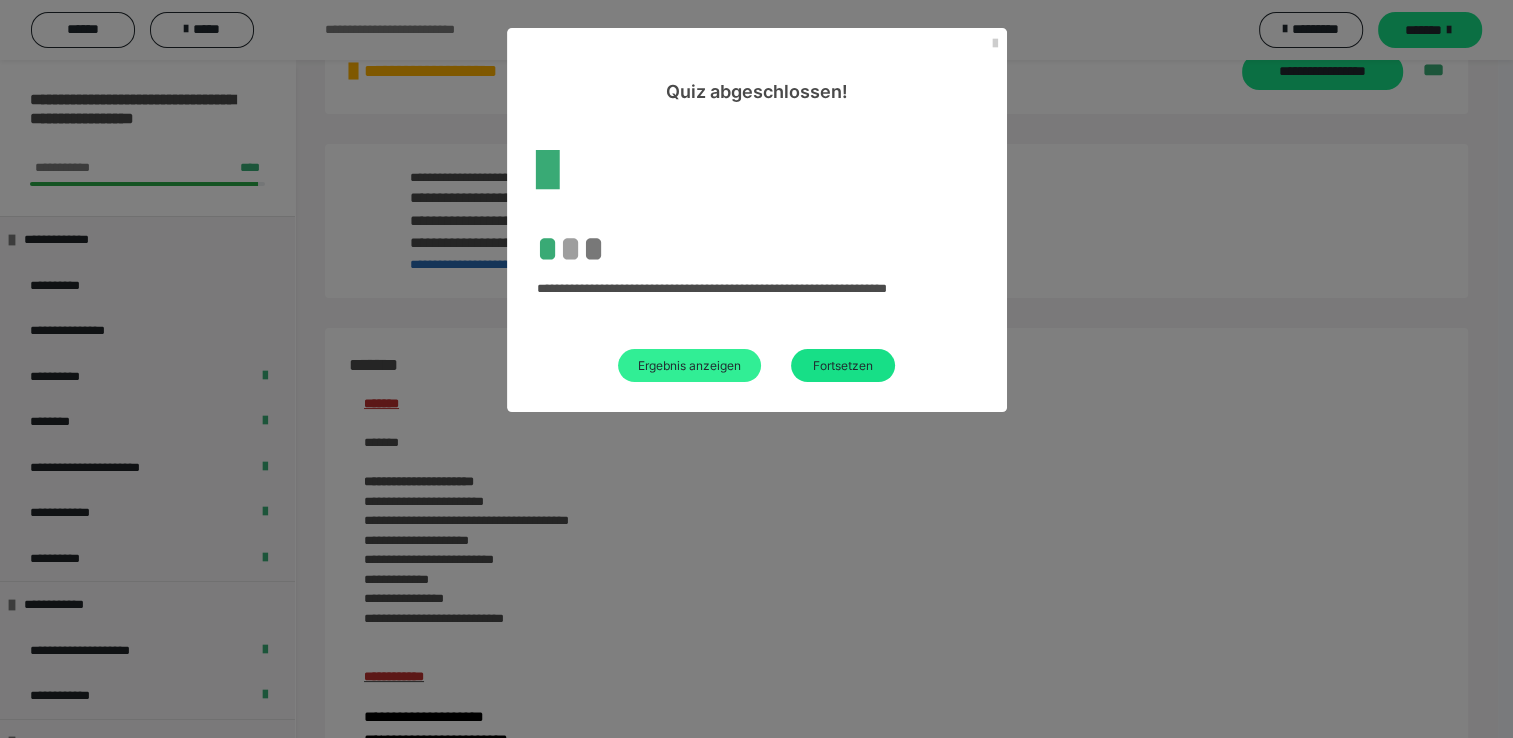 scroll, scrollTop: 1984, scrollLeft: 0, axis: vertical 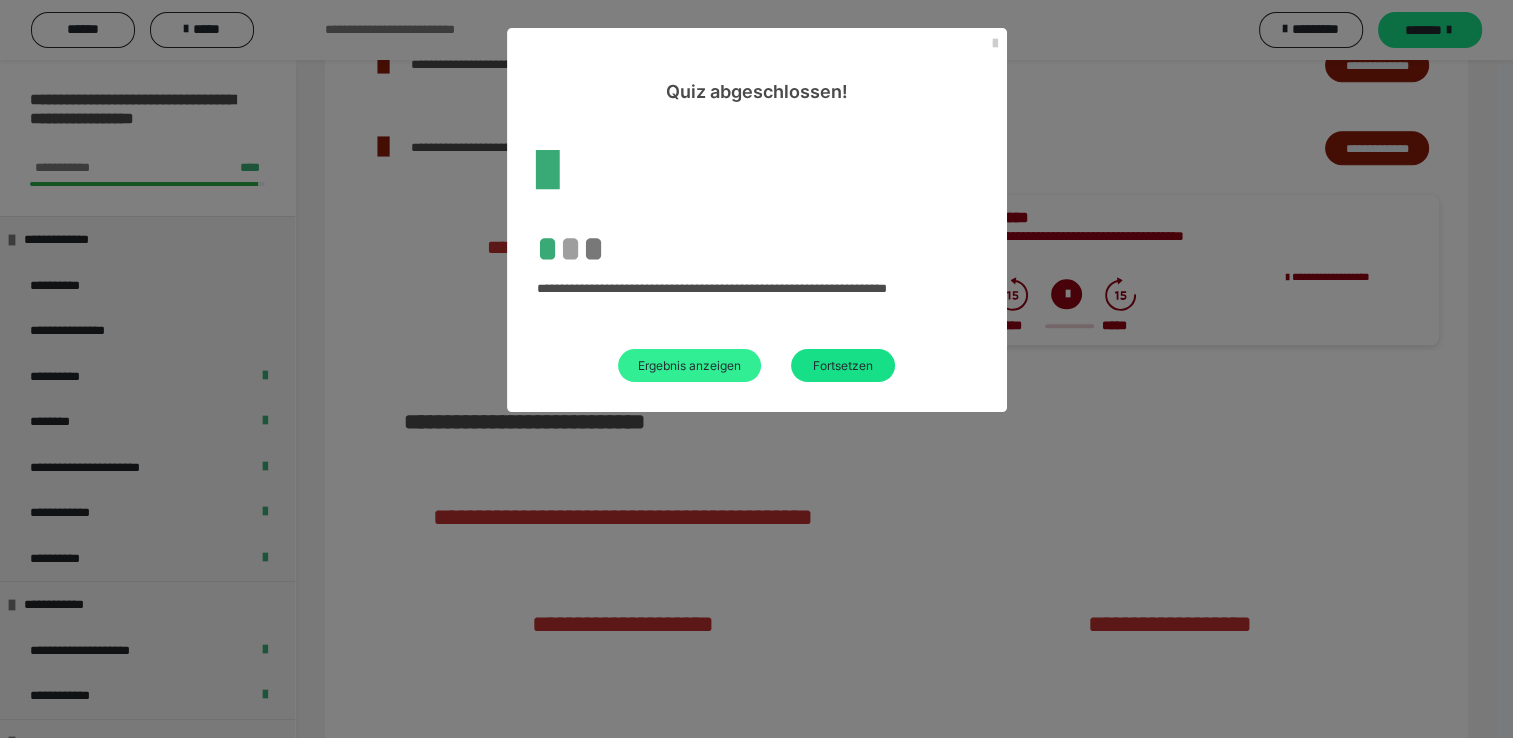 click on "Ergebnis anzeigen" at bounding box center (689, 365) 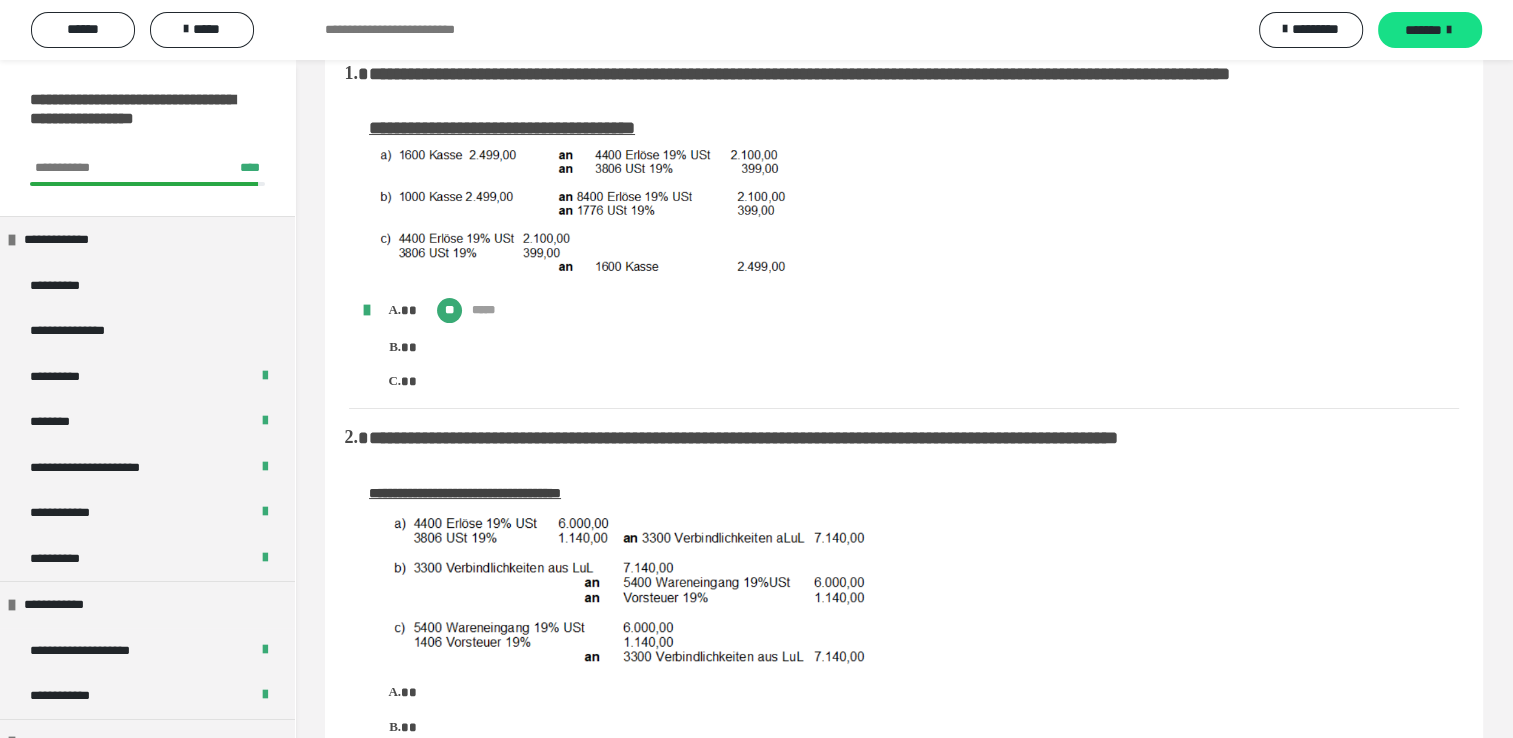 scroll, scrollTop: 0, scrollLeft: 0, axis: both 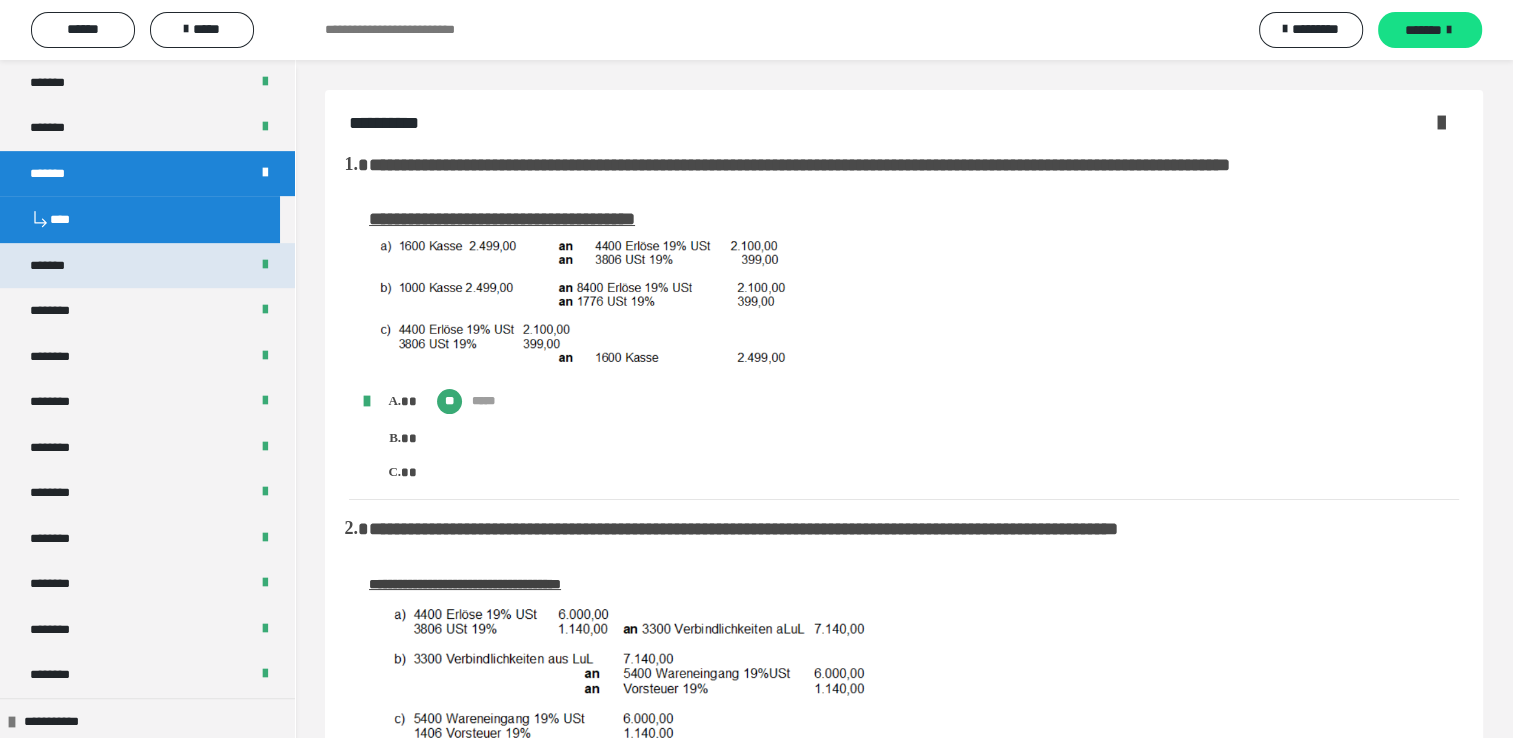 click on "*******" at bounding box center [147, 266] 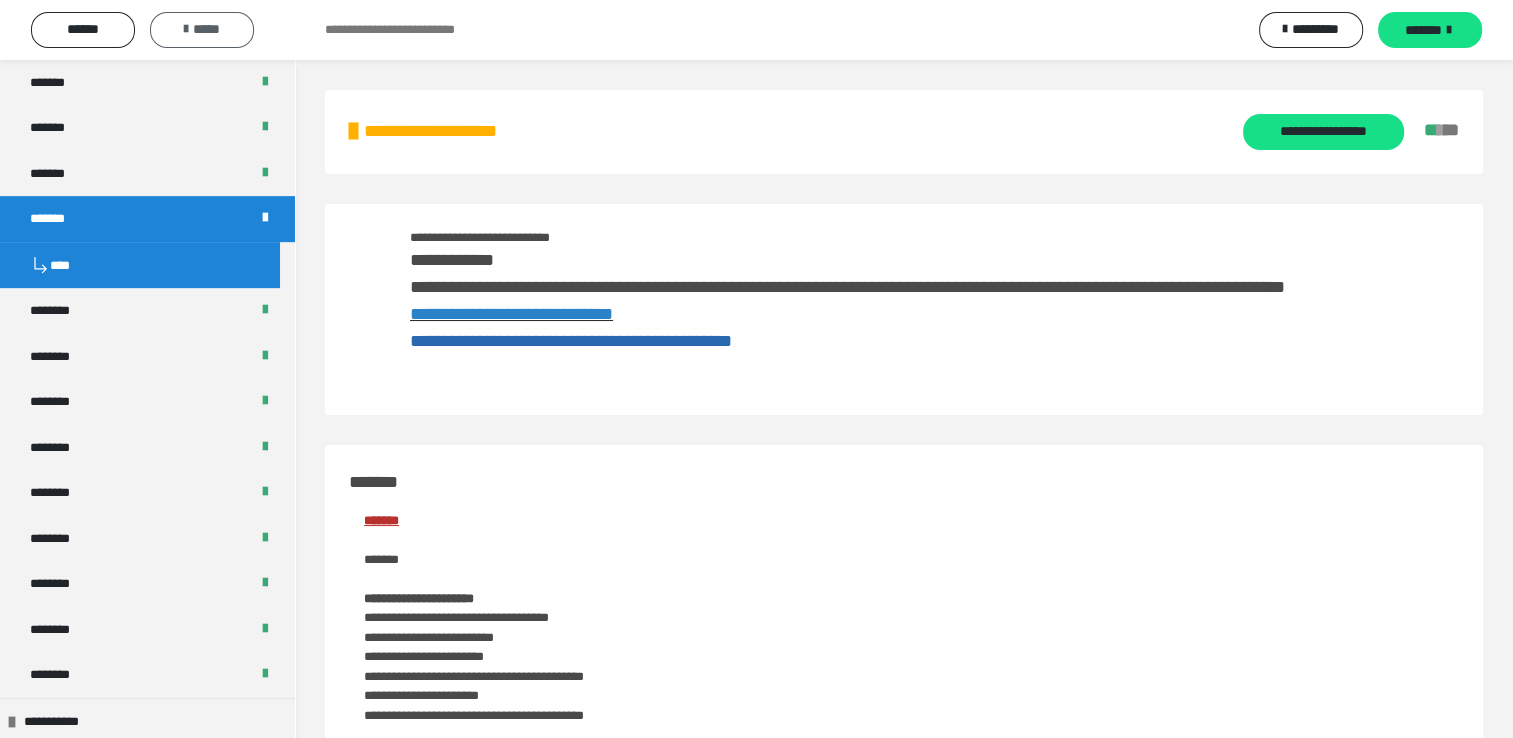 click on "*****" at bounding box center [202, 29] 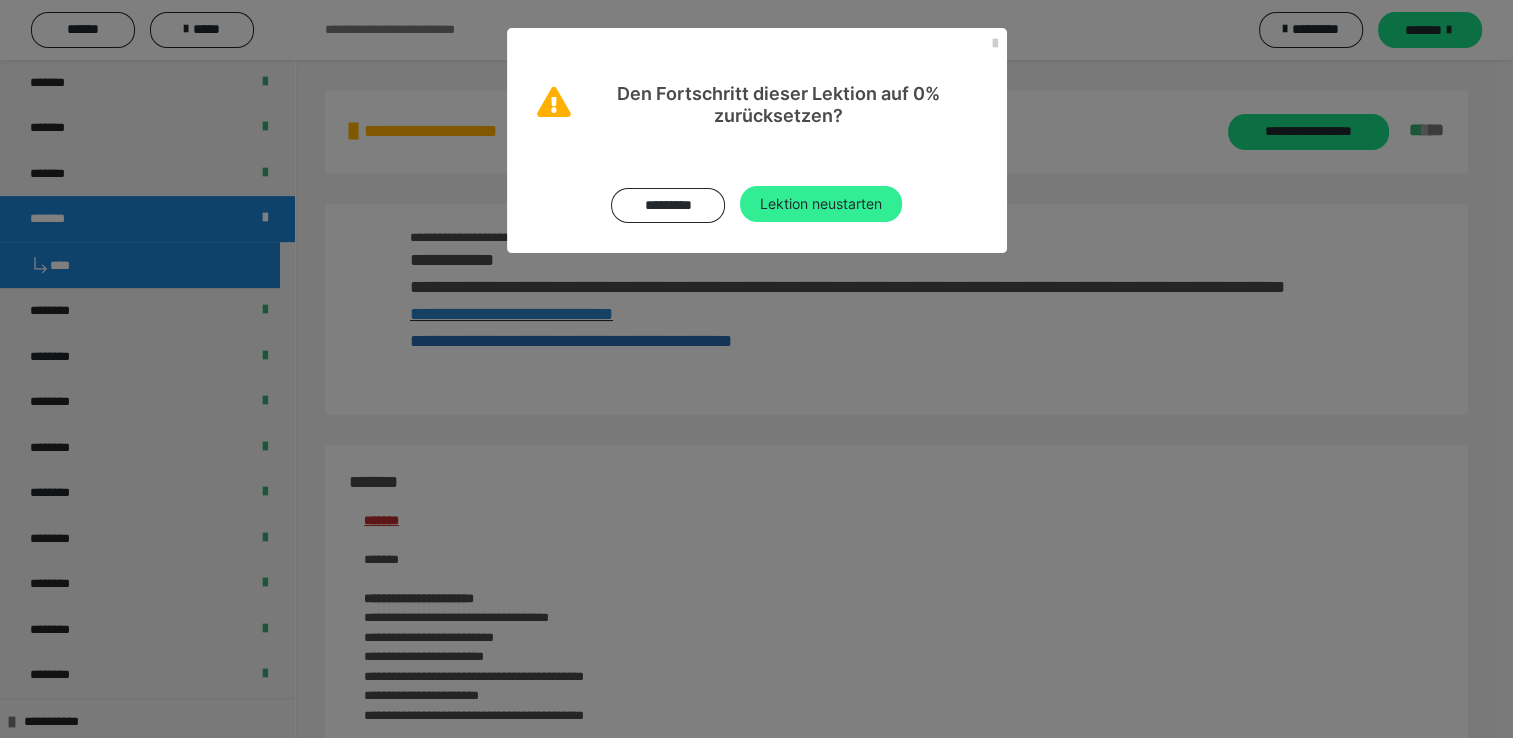 click on "Lektion neustarten" at bounding box center (821, 204) 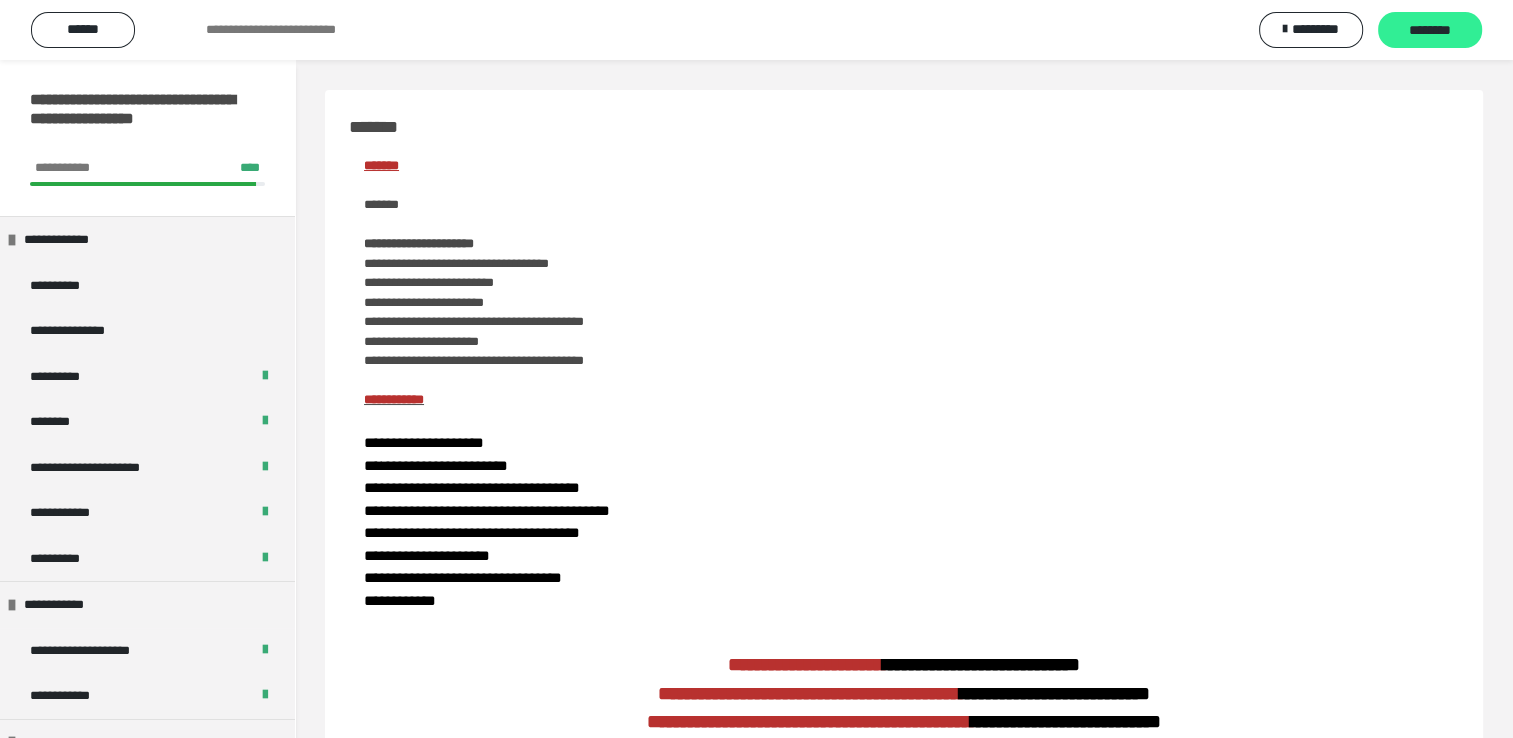 click on "********" at bounding box center [1430, 31] 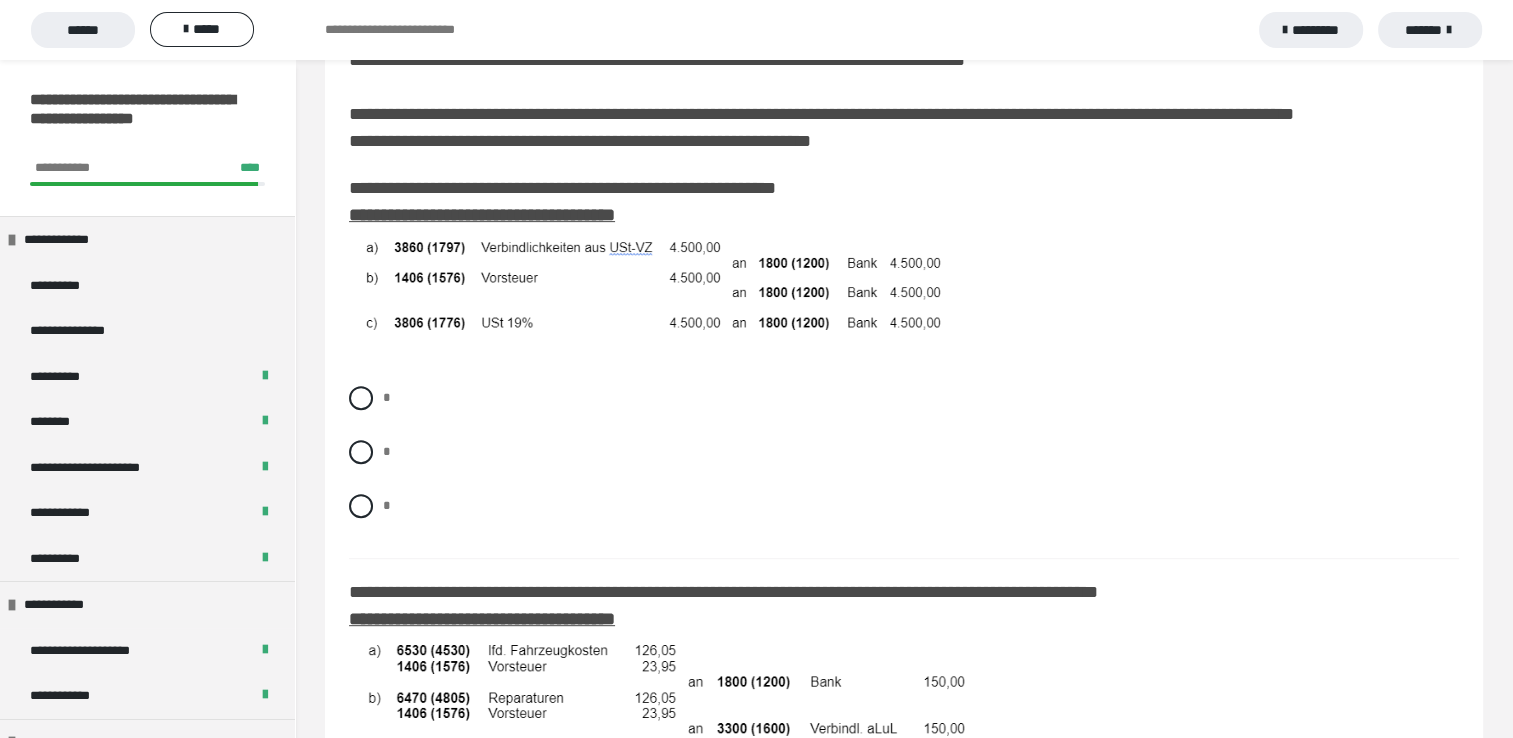 scroll, scrollTop: 760, scrollLeft: 0, axis: vertical 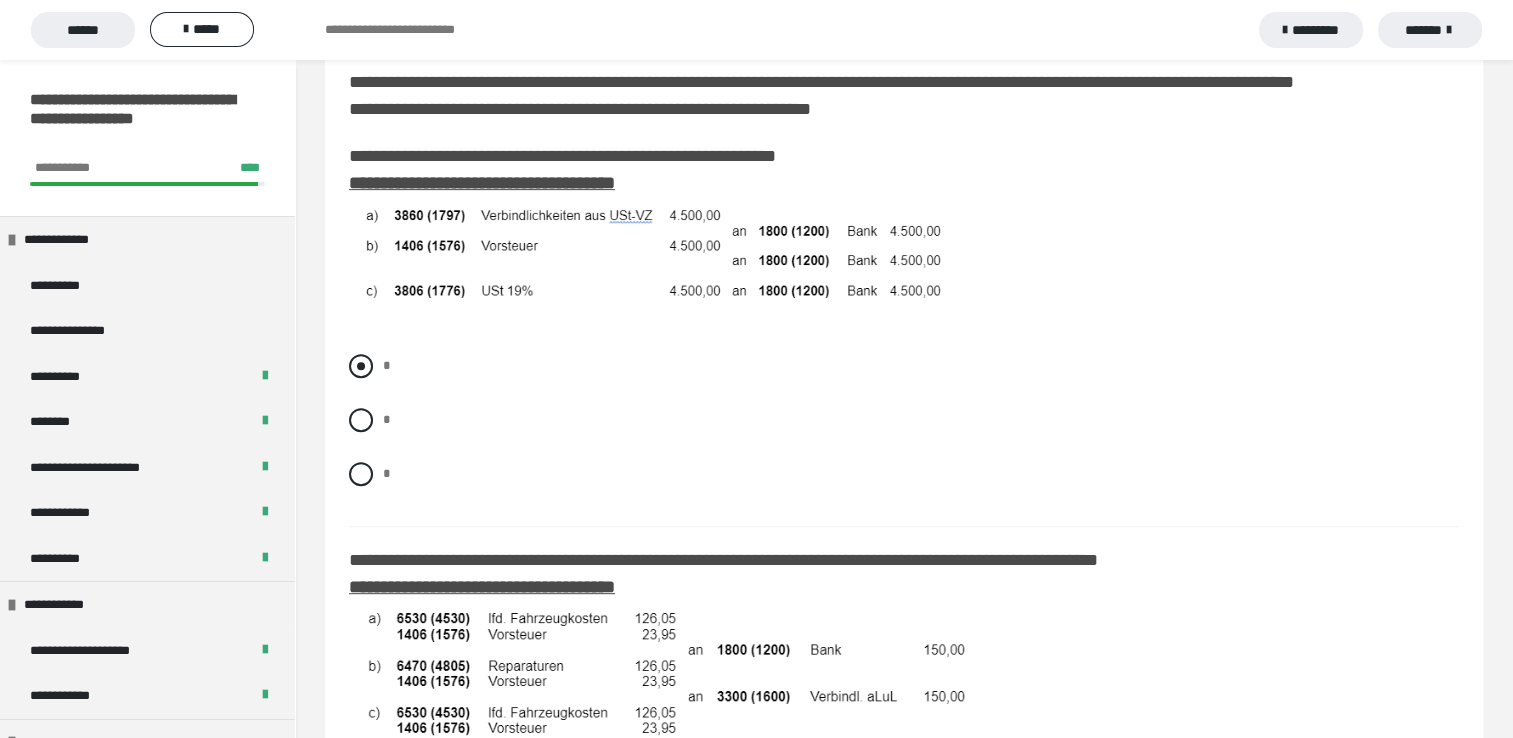 click at bounding box center [361, 366] 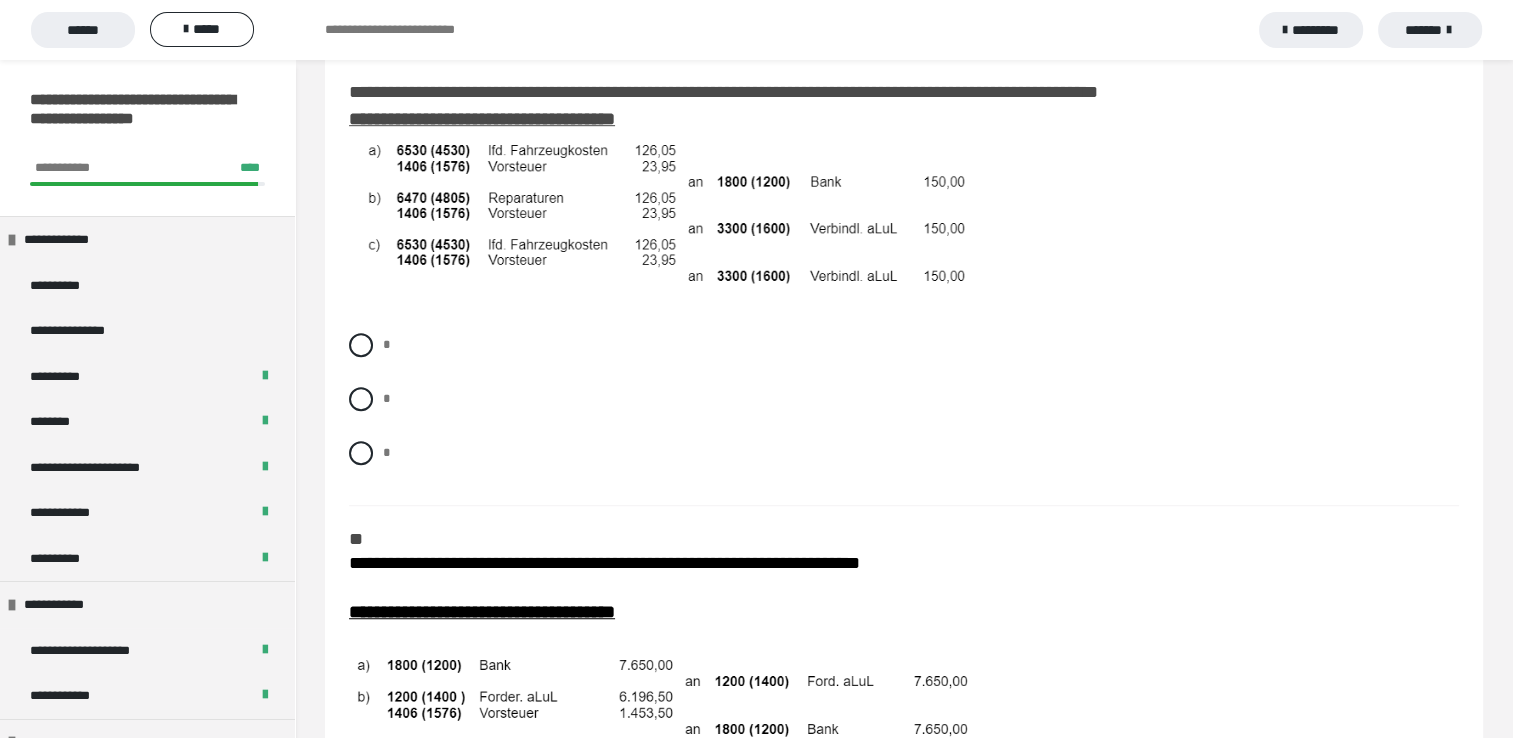scroll, scrollTop: 1266, scrollLeft: 0, axis: vertical 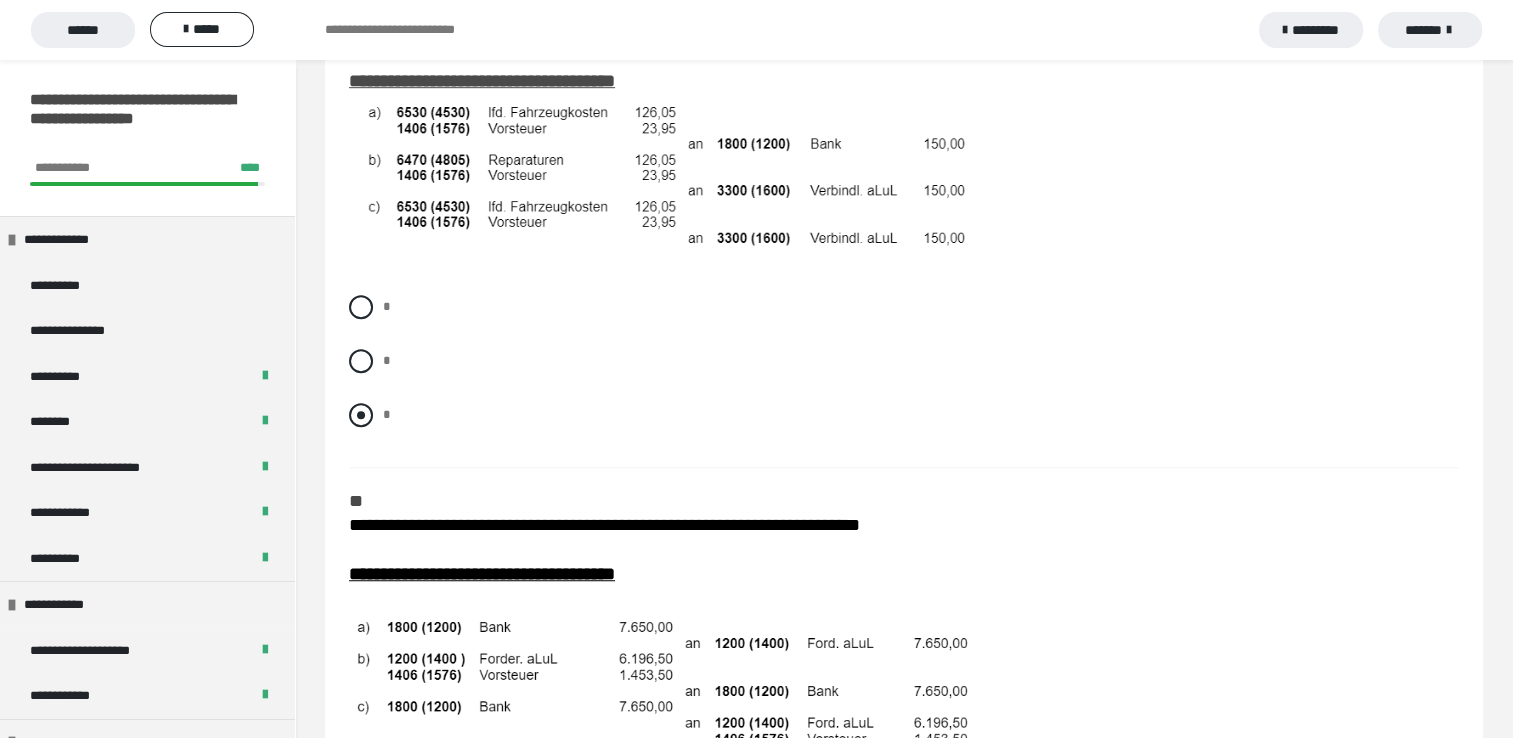 click on "*" at bounding box center (904, 415) 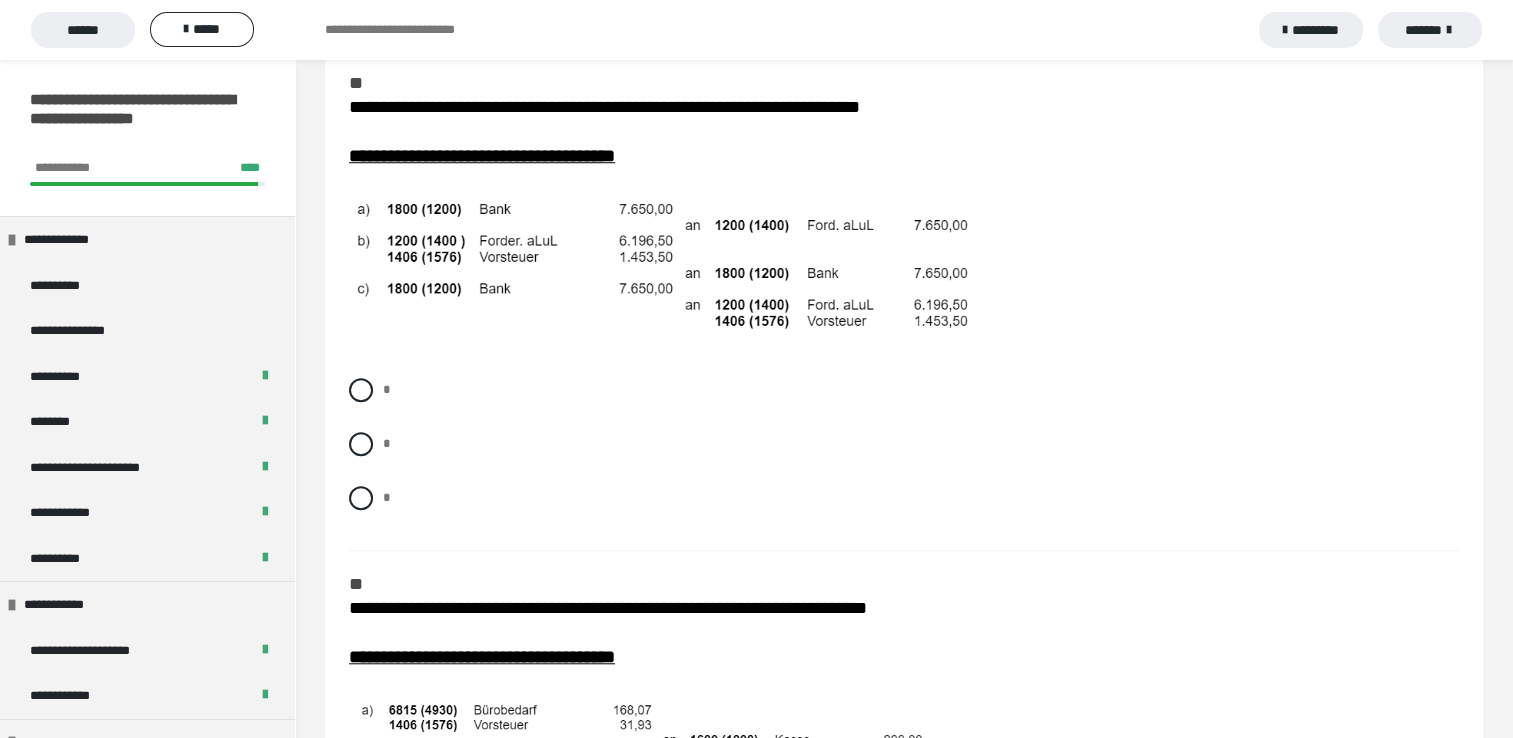 scroll, scrollTop: 1706, scrollLeft: 0, axis: vertical 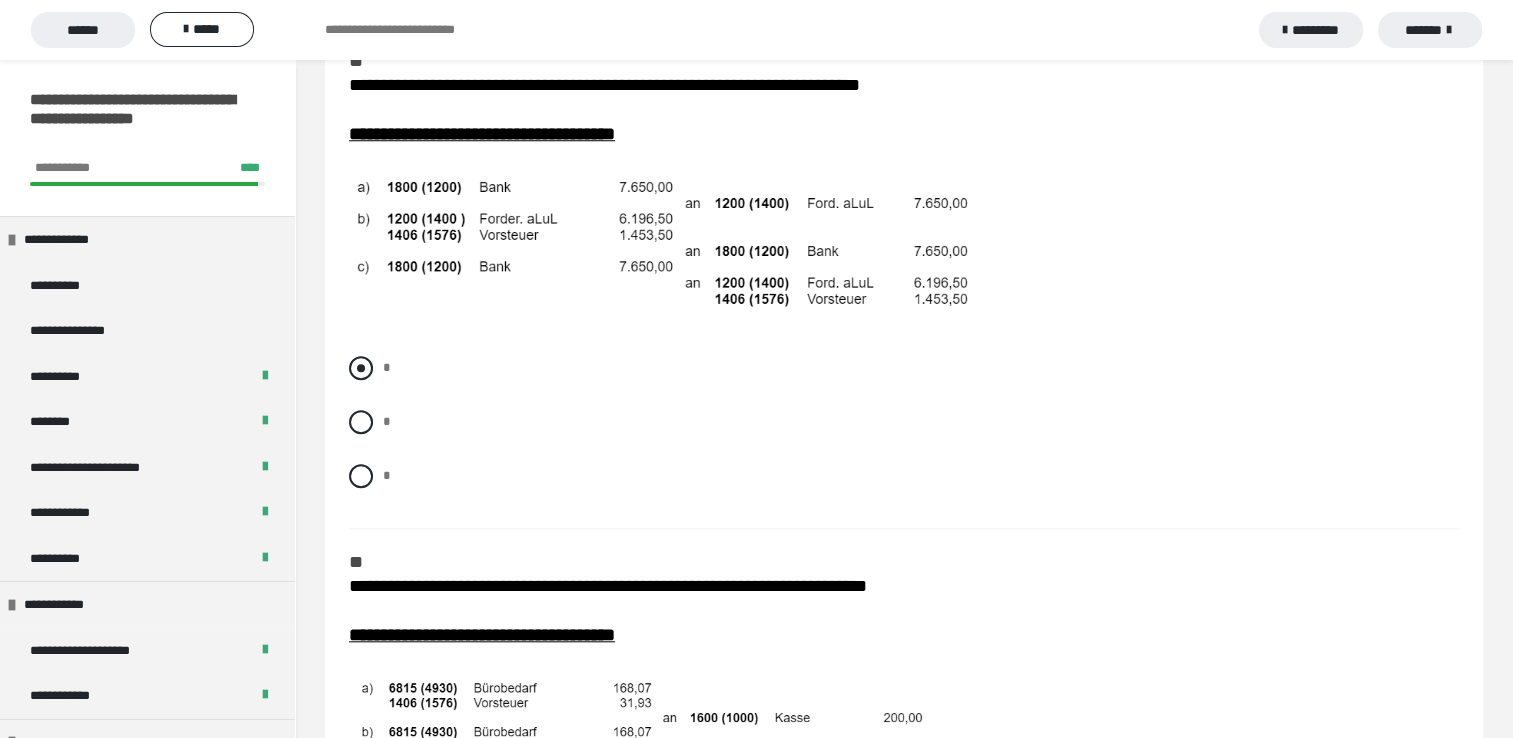 click at bounding box center (361, 368) 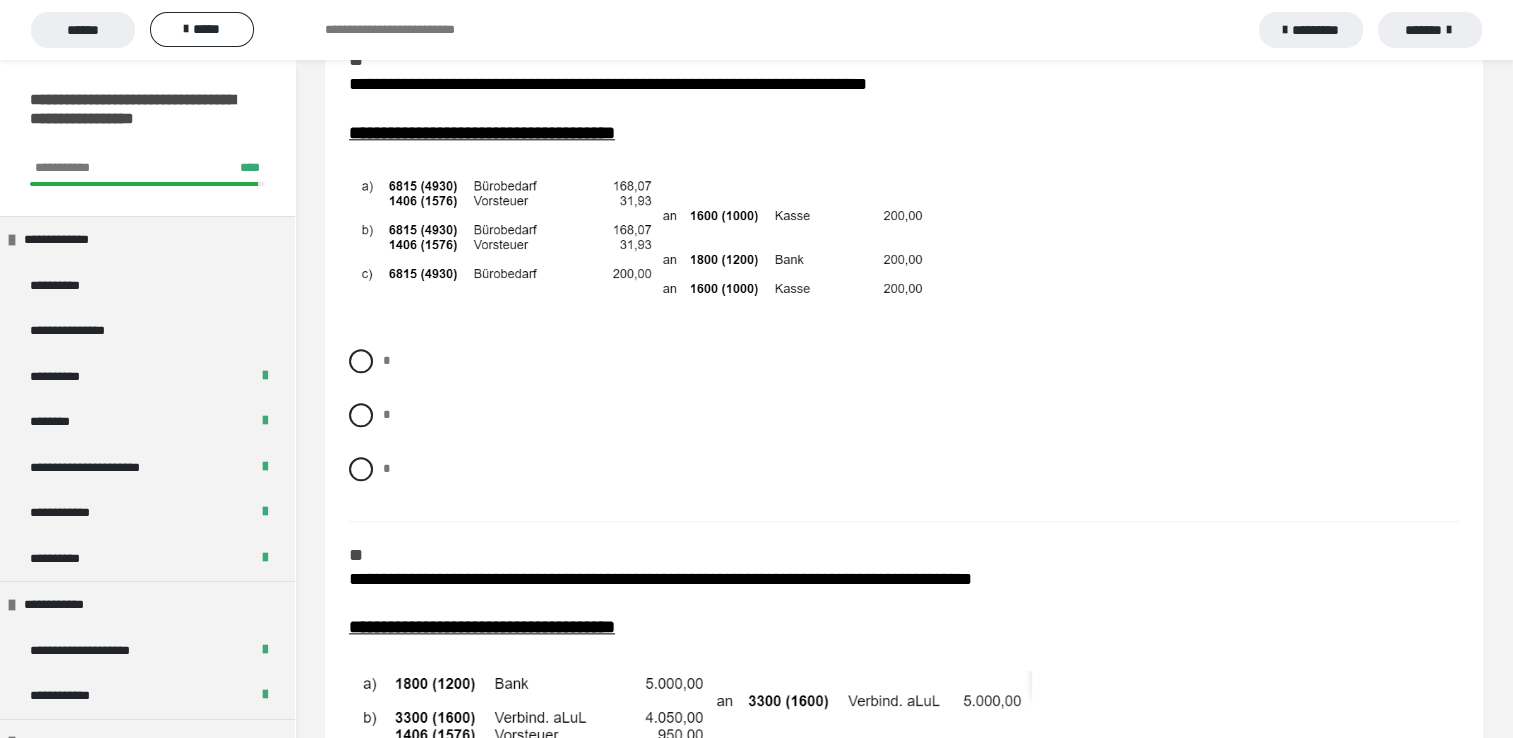 scroll, scrollTop: 2226, scrollLeft: 0, axis: vertical 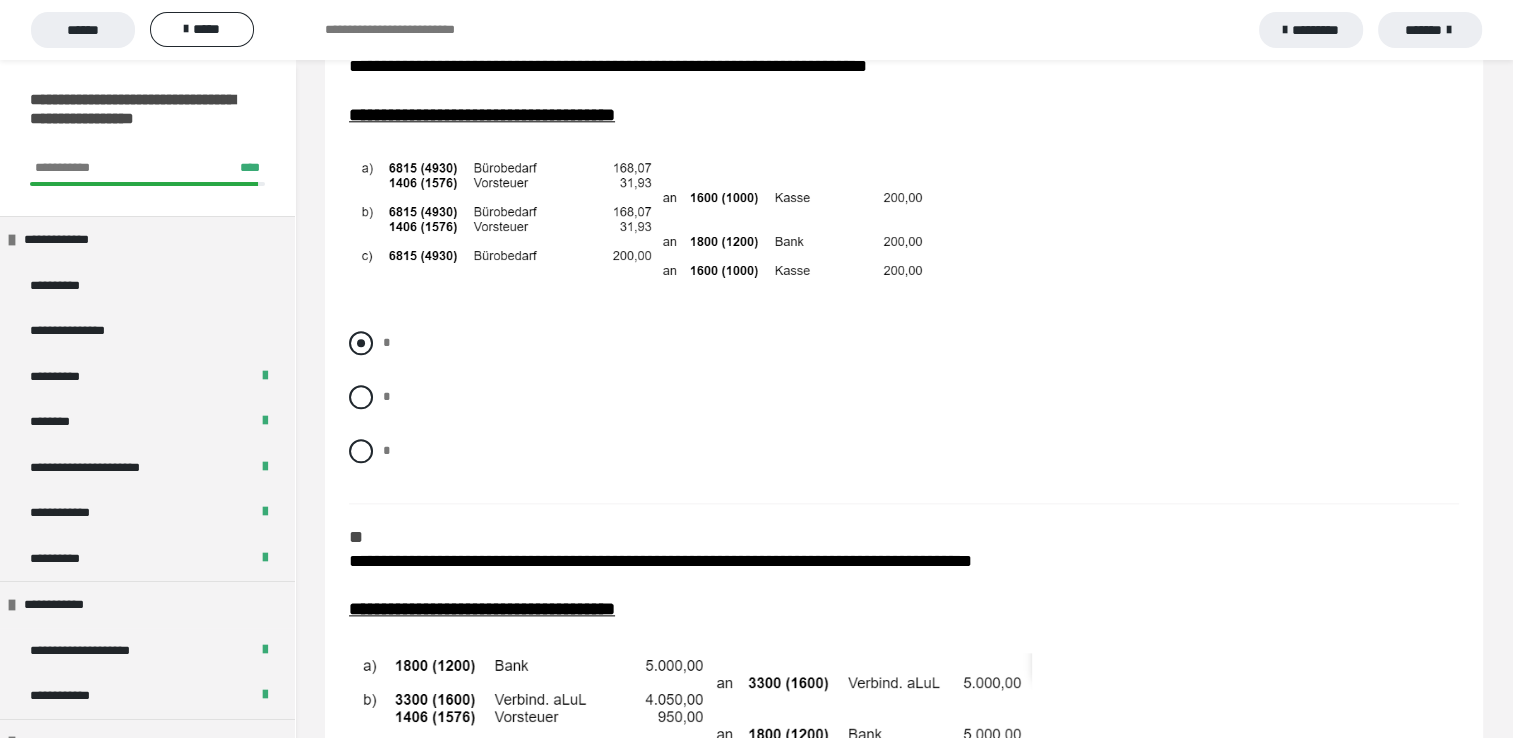click at bounding box center [361, 343] 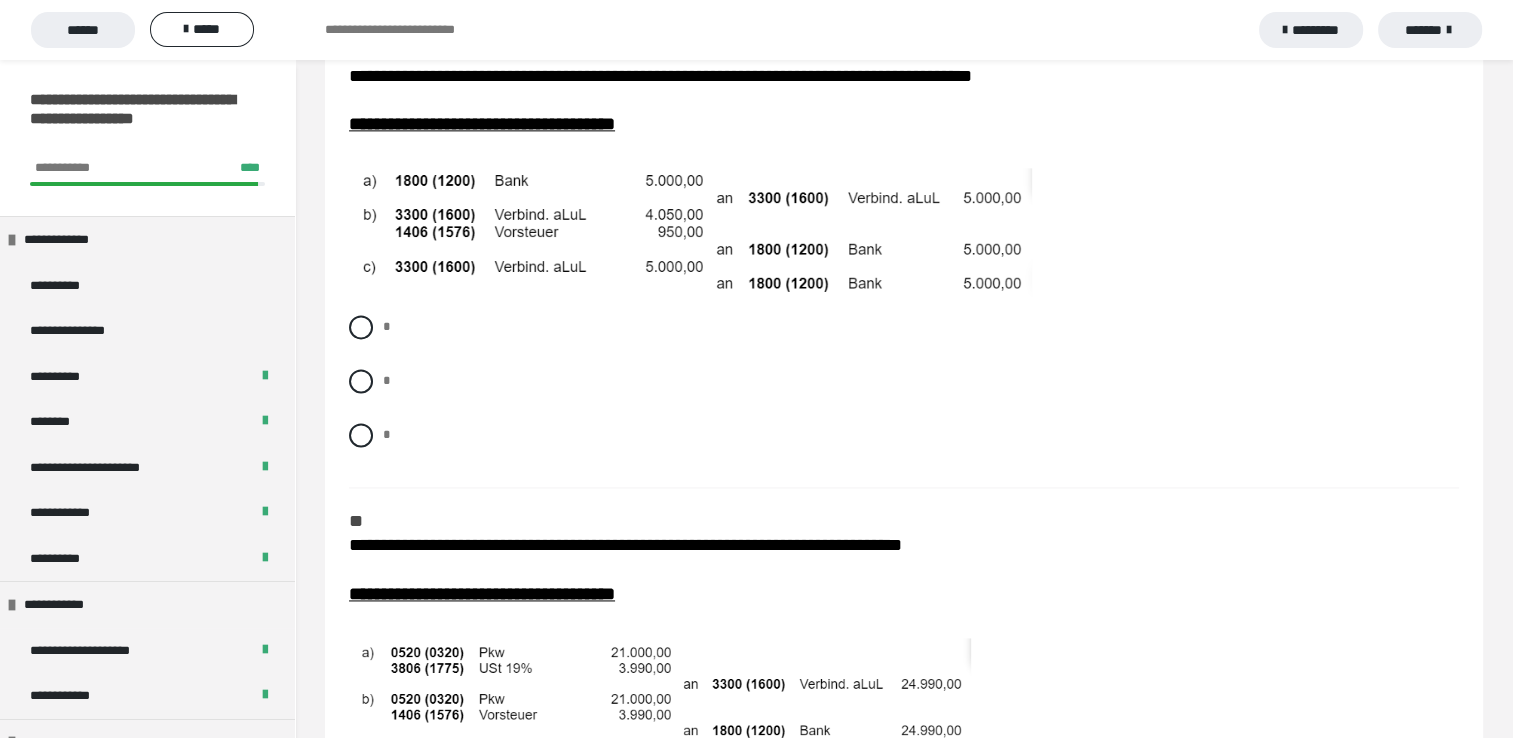 scroll, scrollTop: 2746, scrollLeft: 0, axis: vertical 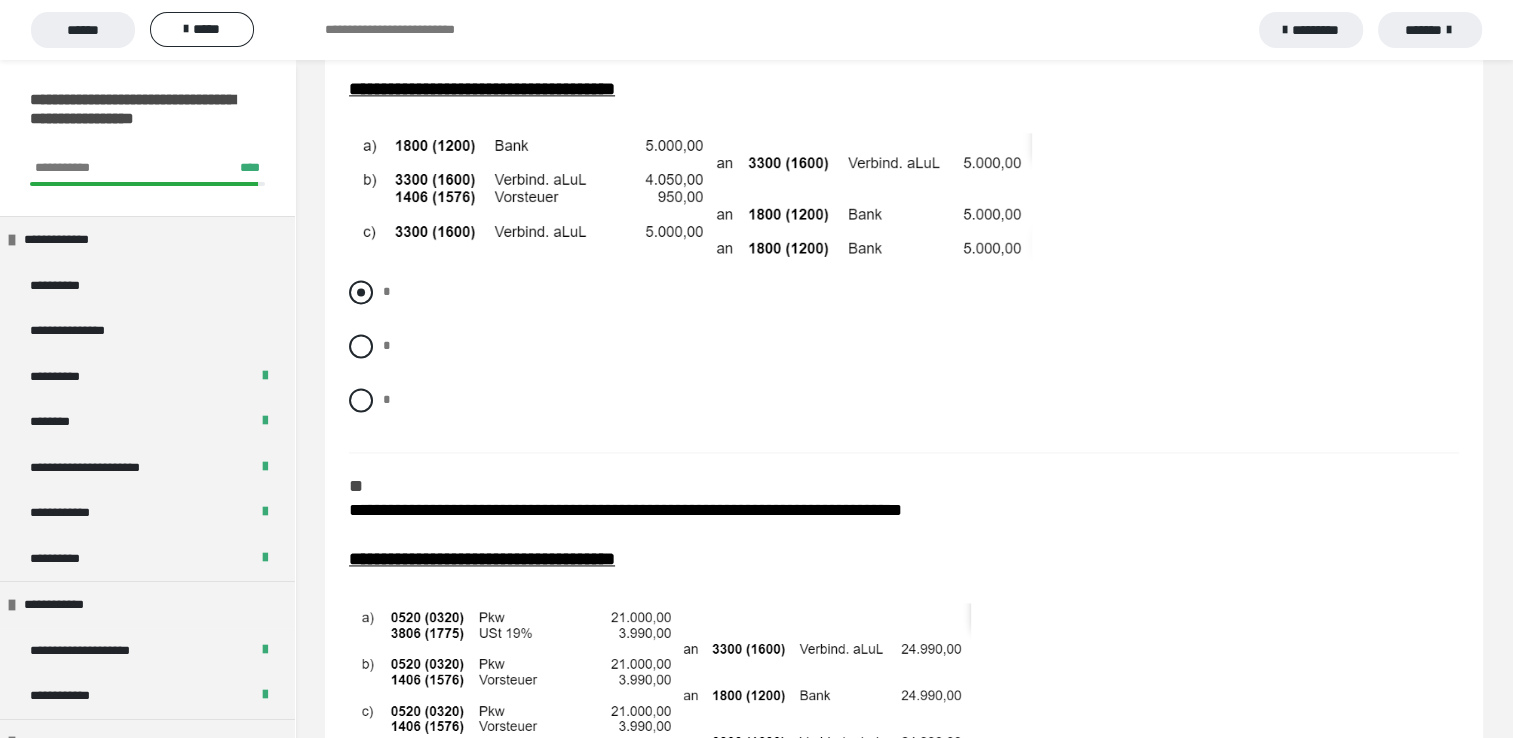 click at bounding box center [361, 292] 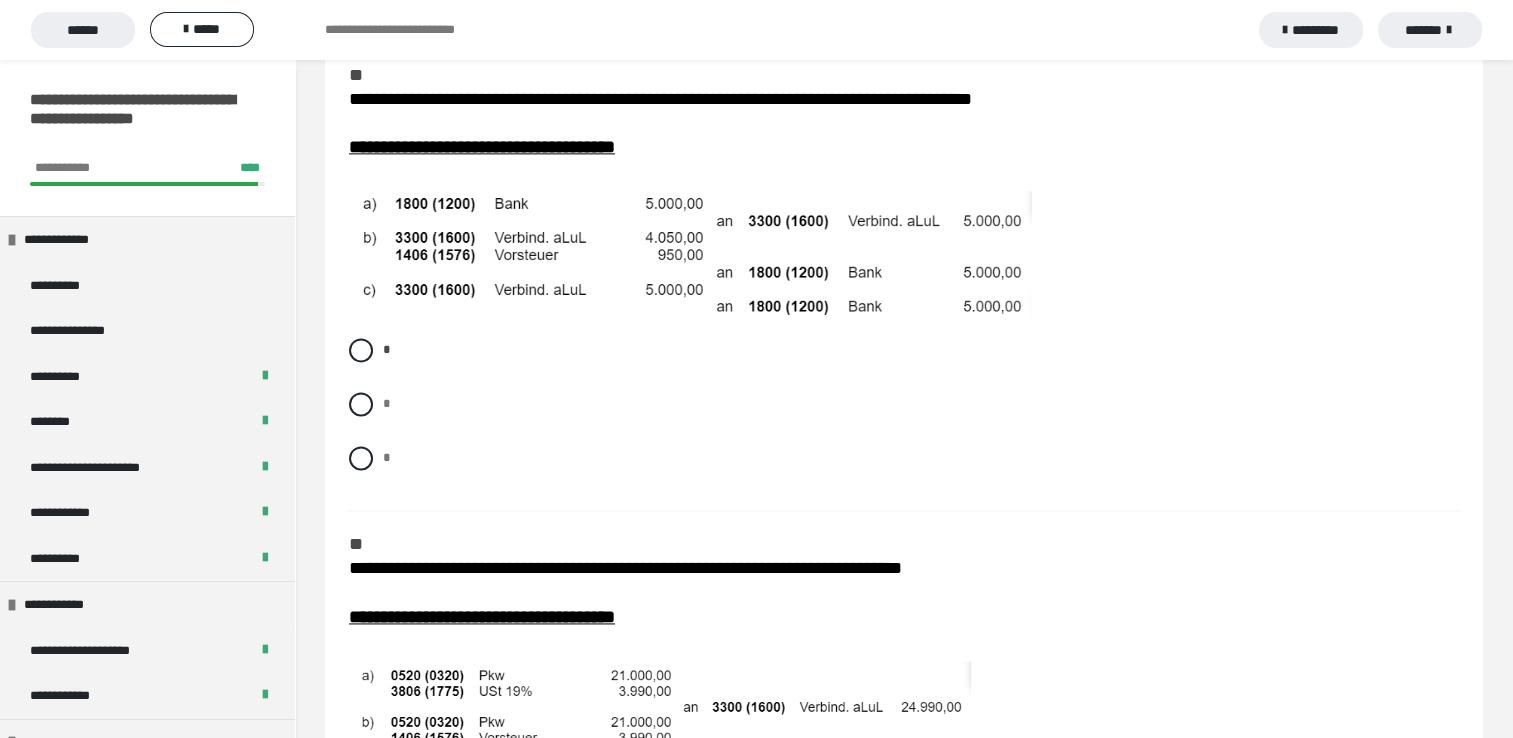 scroll, scrollTop: 2666, scrollLeft: 0, axis: vertical 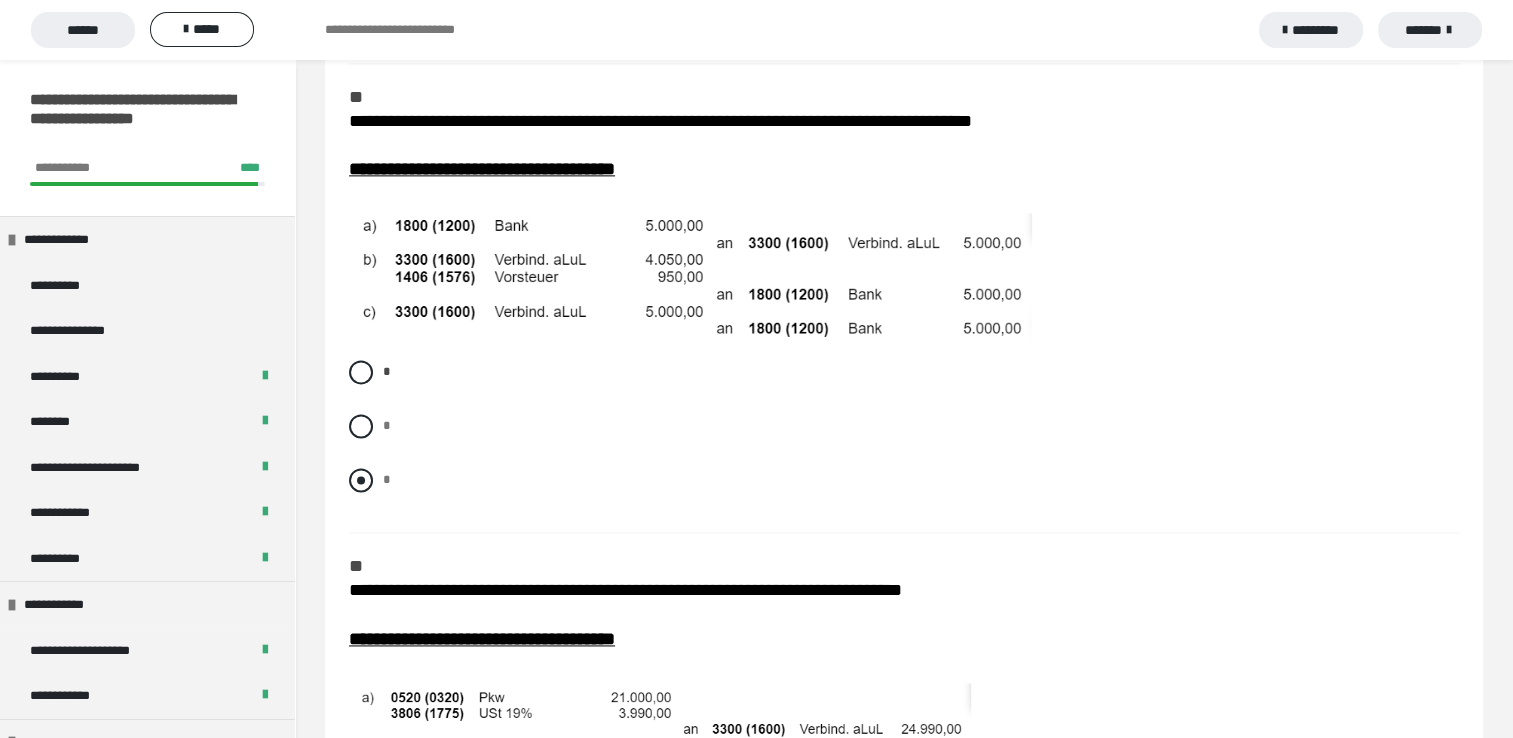 click at bounding box center [361, 480] 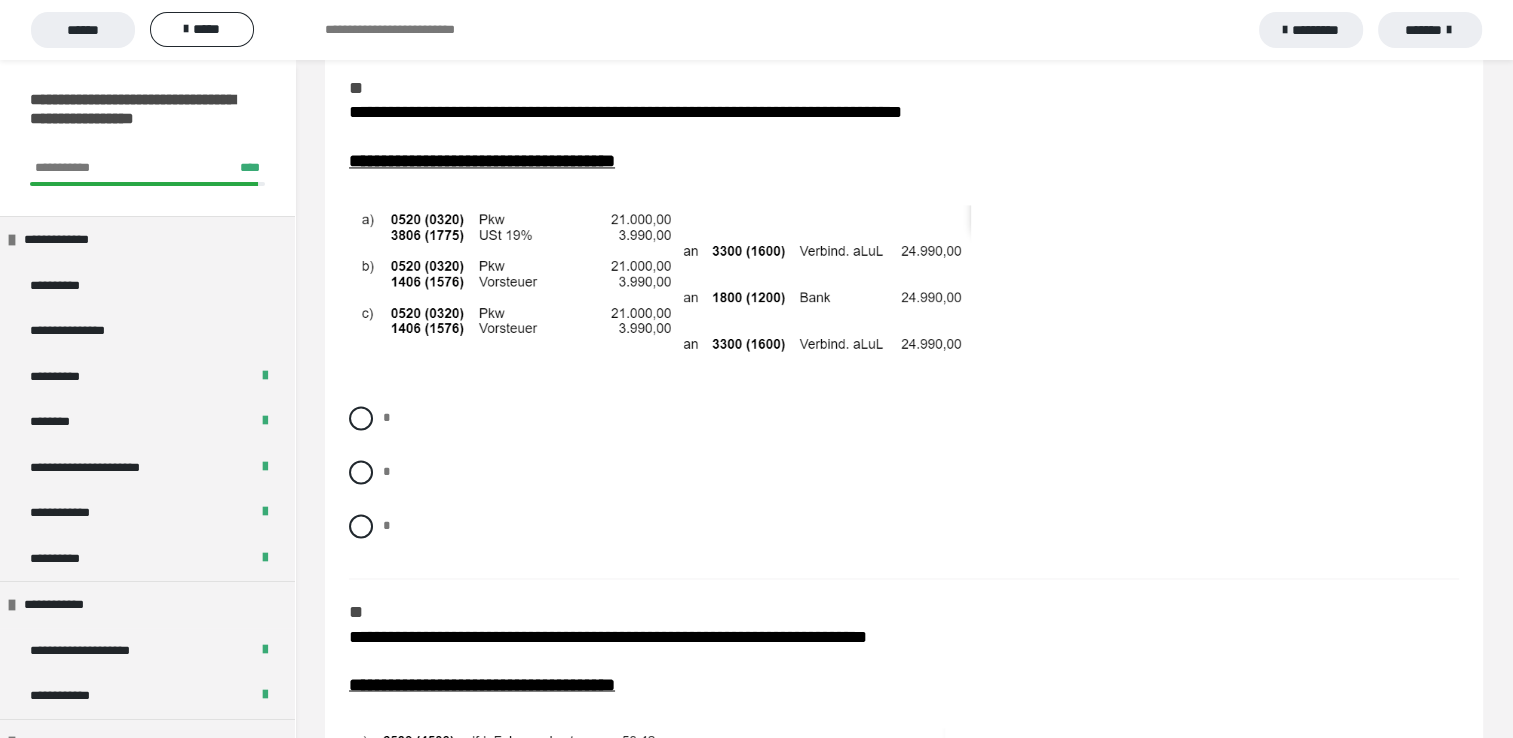 scroll, scrollTop: 3173, scrollLeft: 0, axis: vertical 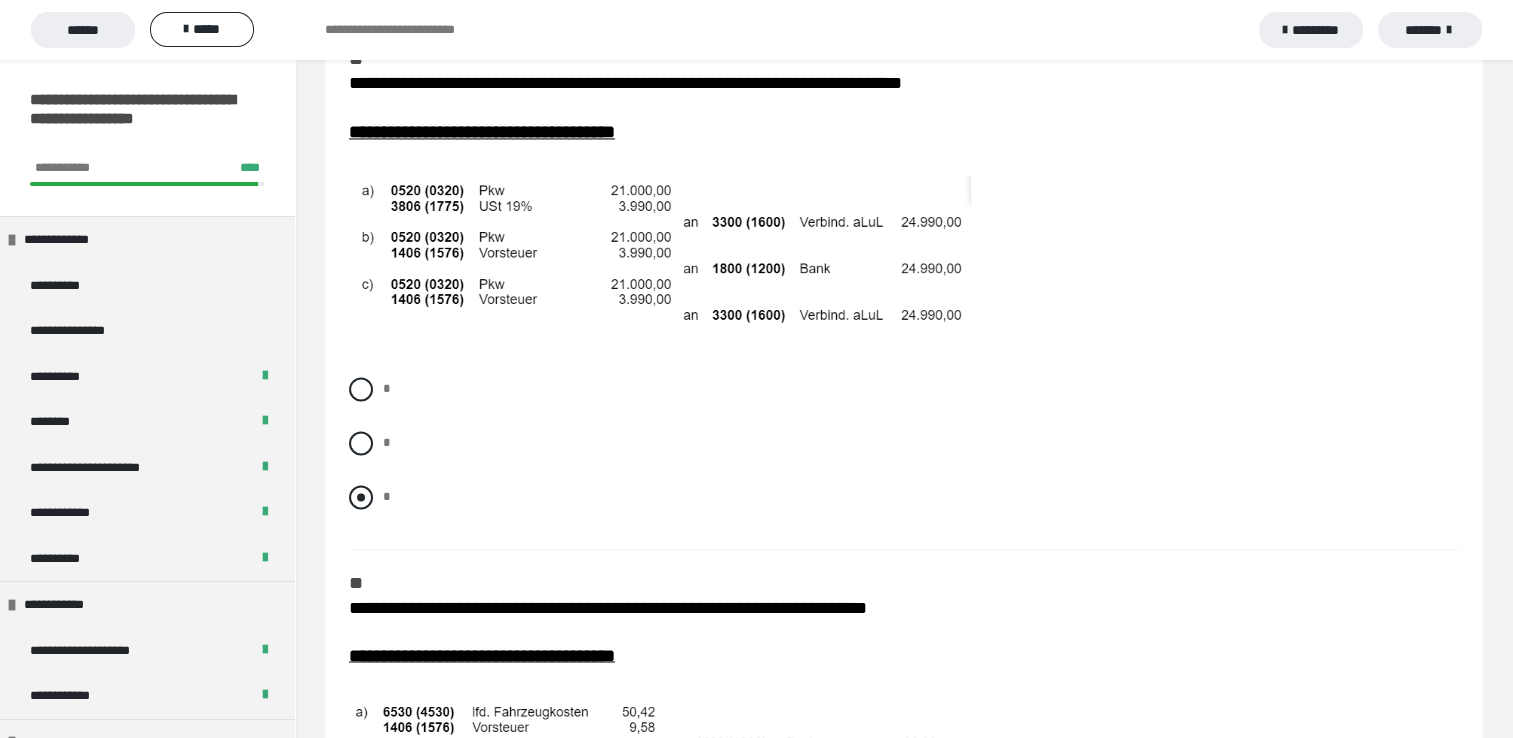 click at bounding box center [361, 497] 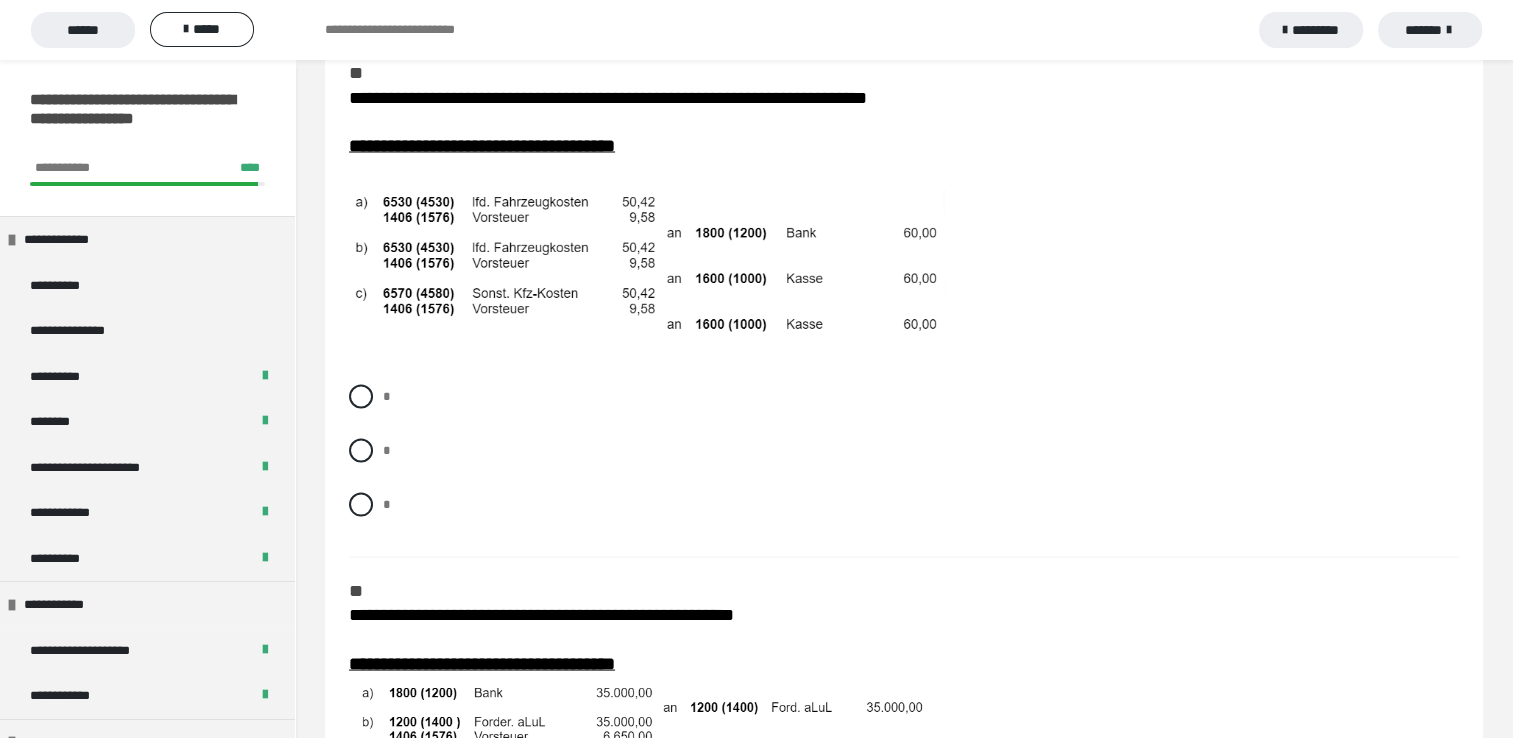 scroll, scrollTop: 3693, scrollLeft: 0, axis: vertical 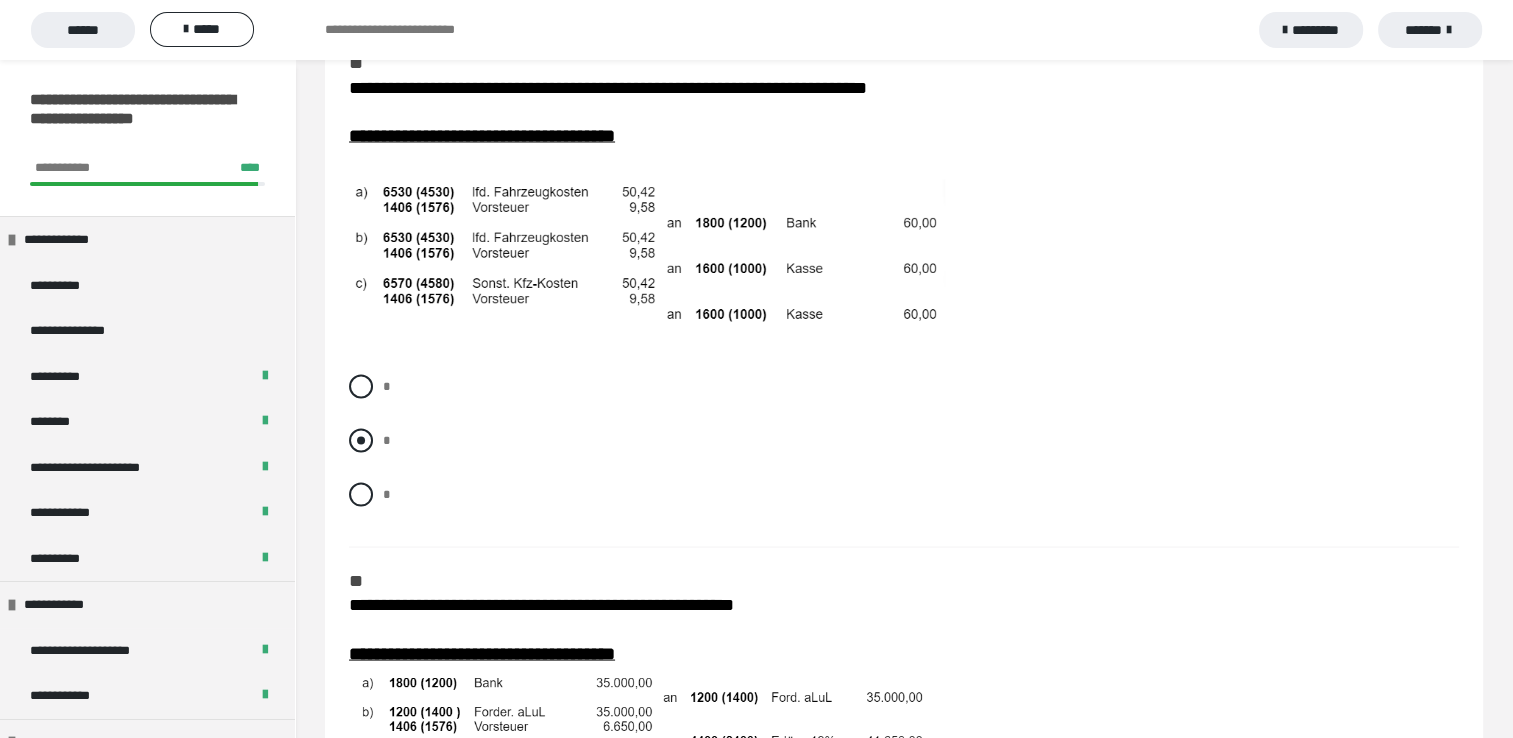 click at bounding box center (361, 440) 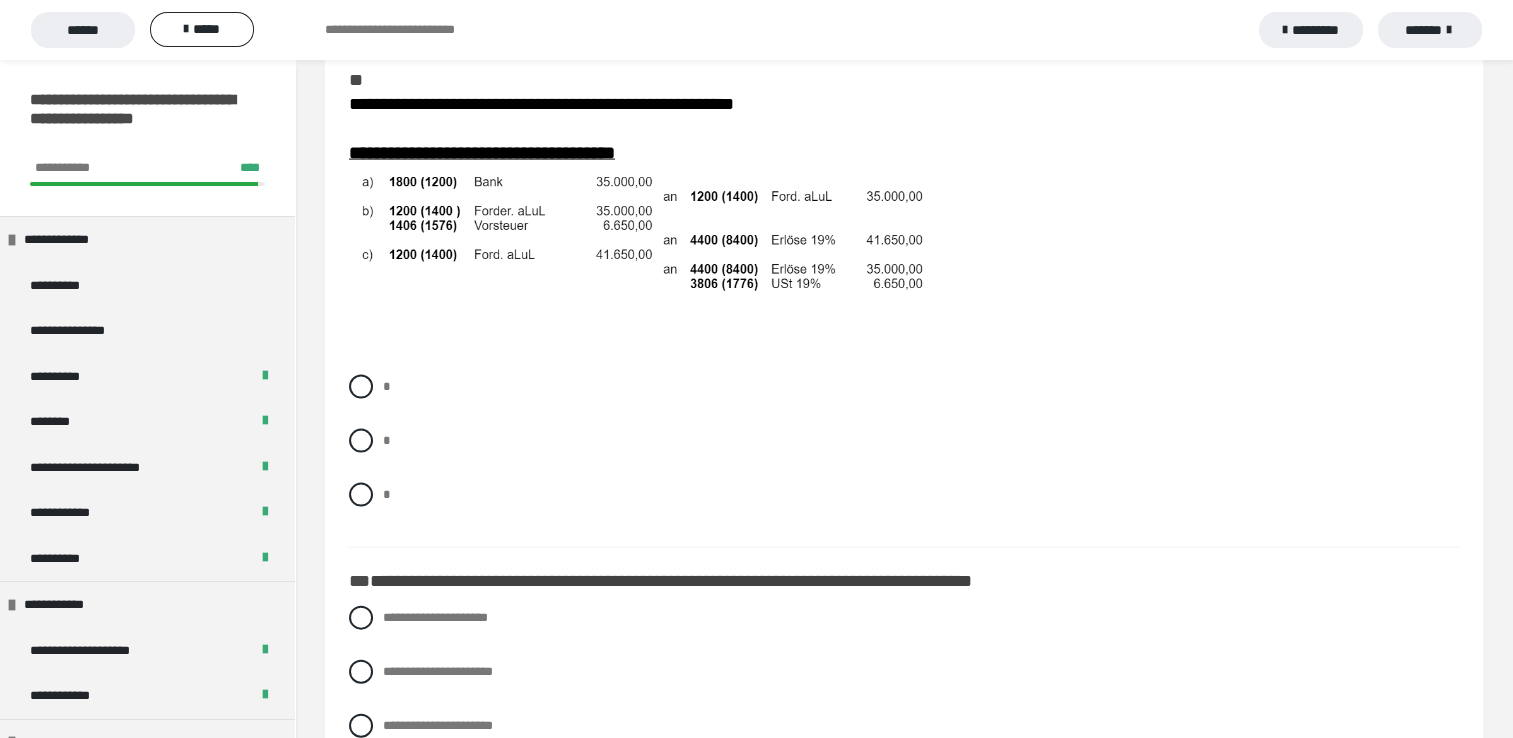 scroll, scrollTop: 4212, scrollLeft: 0, axis: vertical 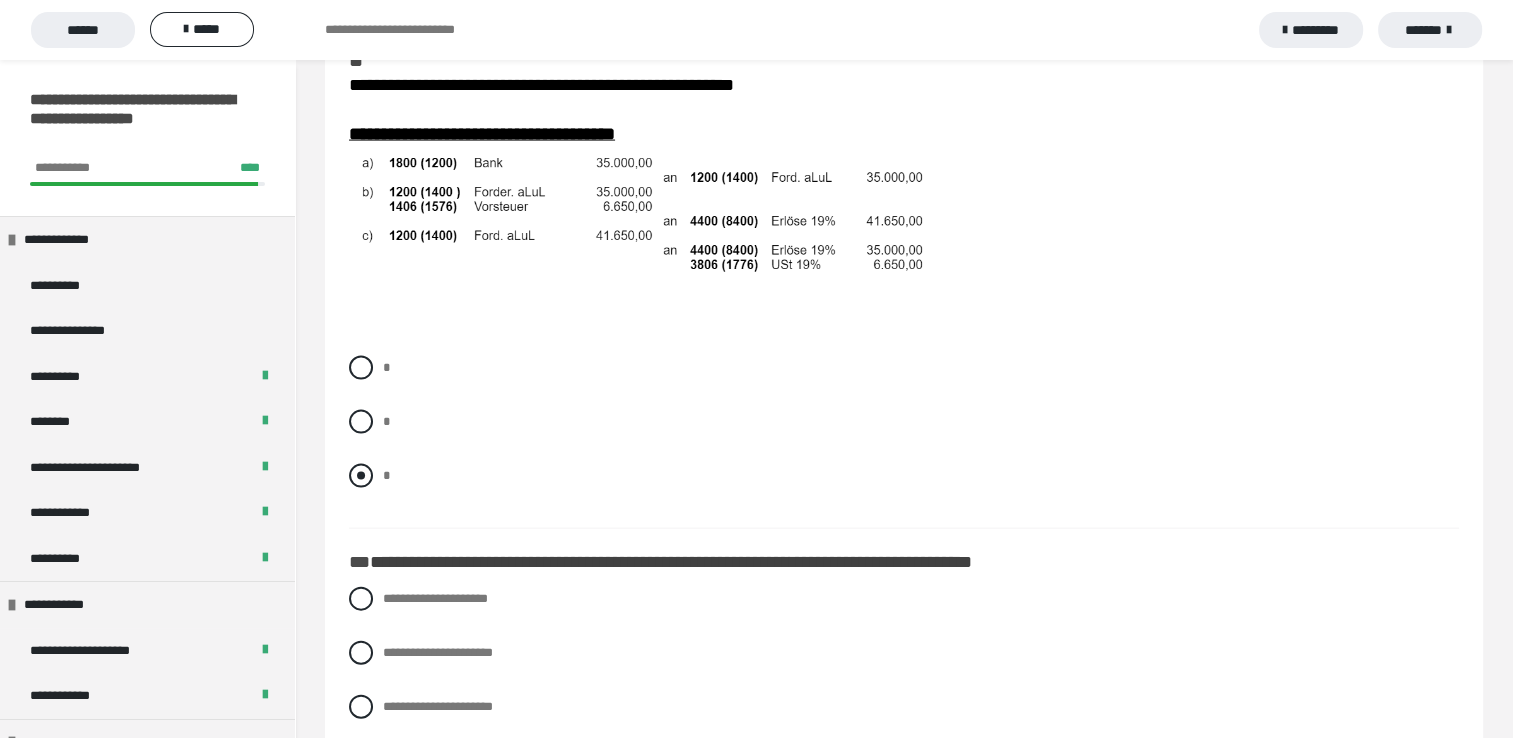 click at bounding box center [361, 476] 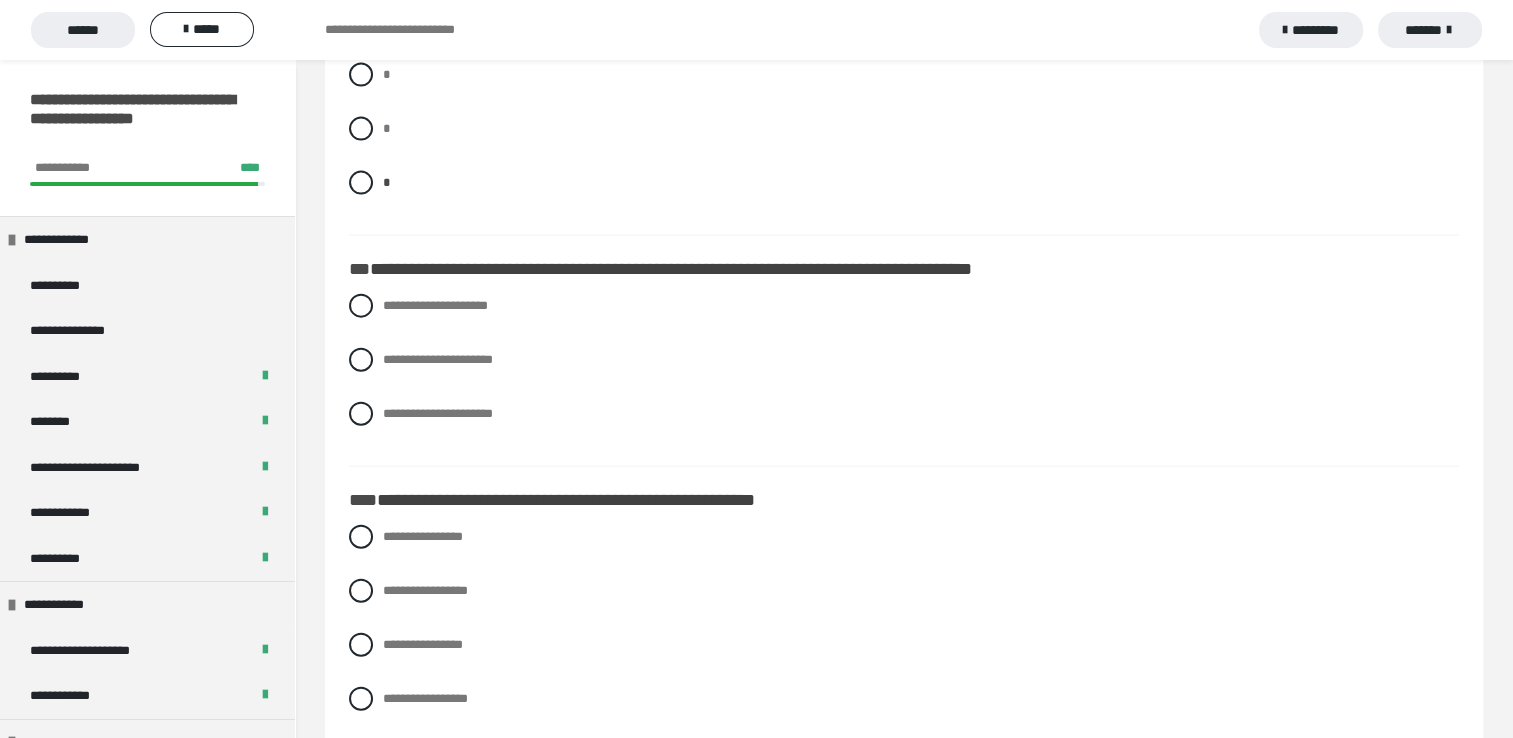 scroll, scrollTop: 4532, scrollLeft: 0, axis: vertical 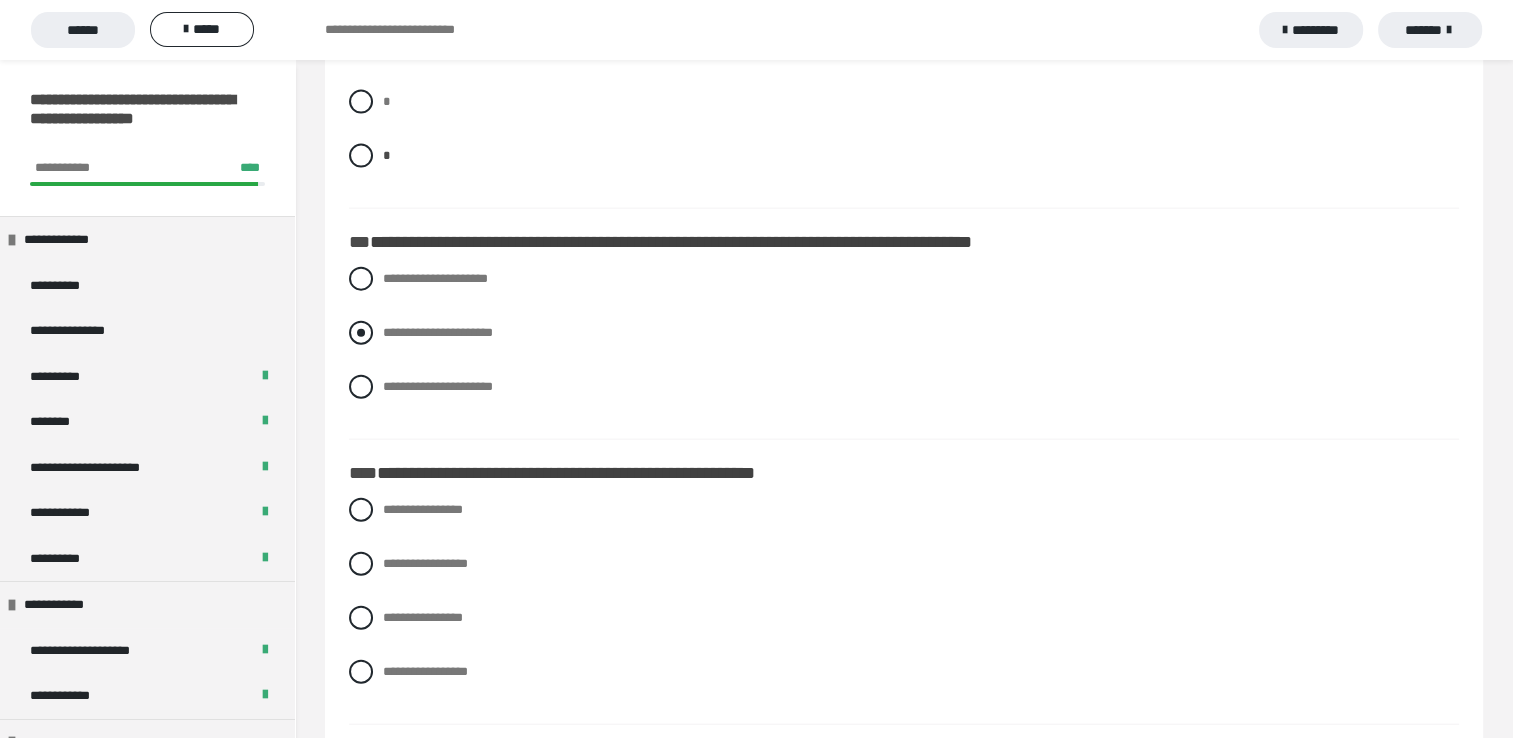click at bounding box center [361, 333] 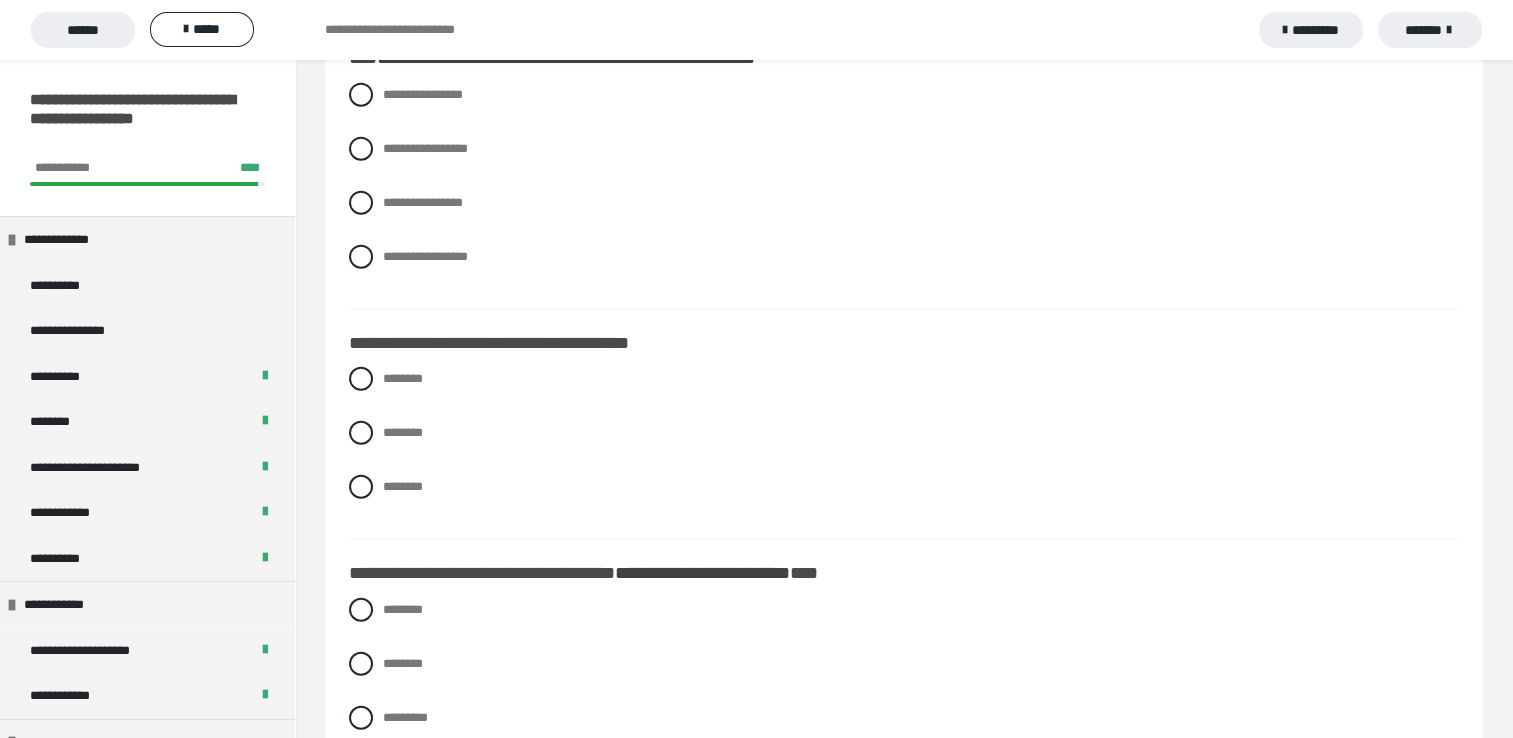 scroll, scrollTop: 4986, scrollLeft: 0, axis: vertical 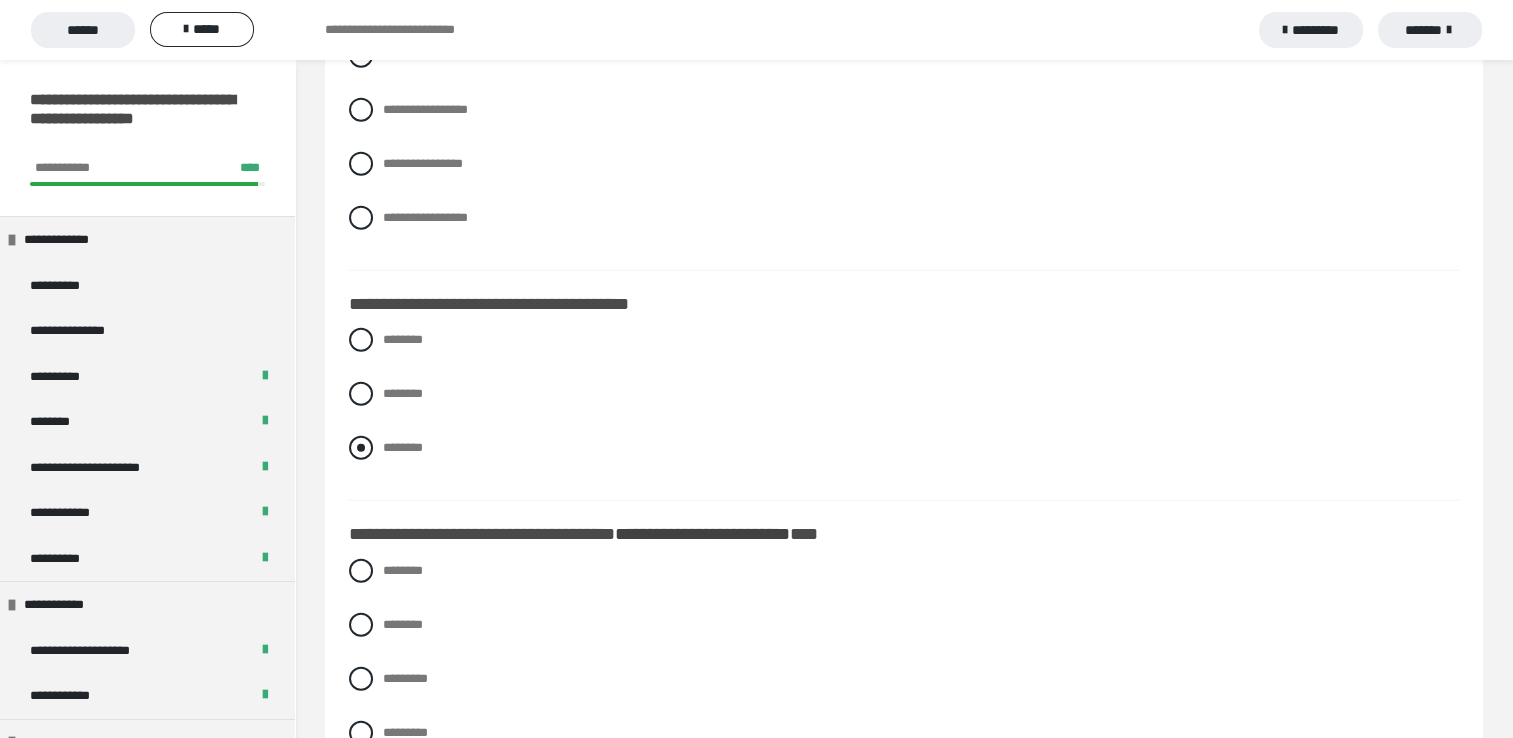 click at bounding box center (361, 448) 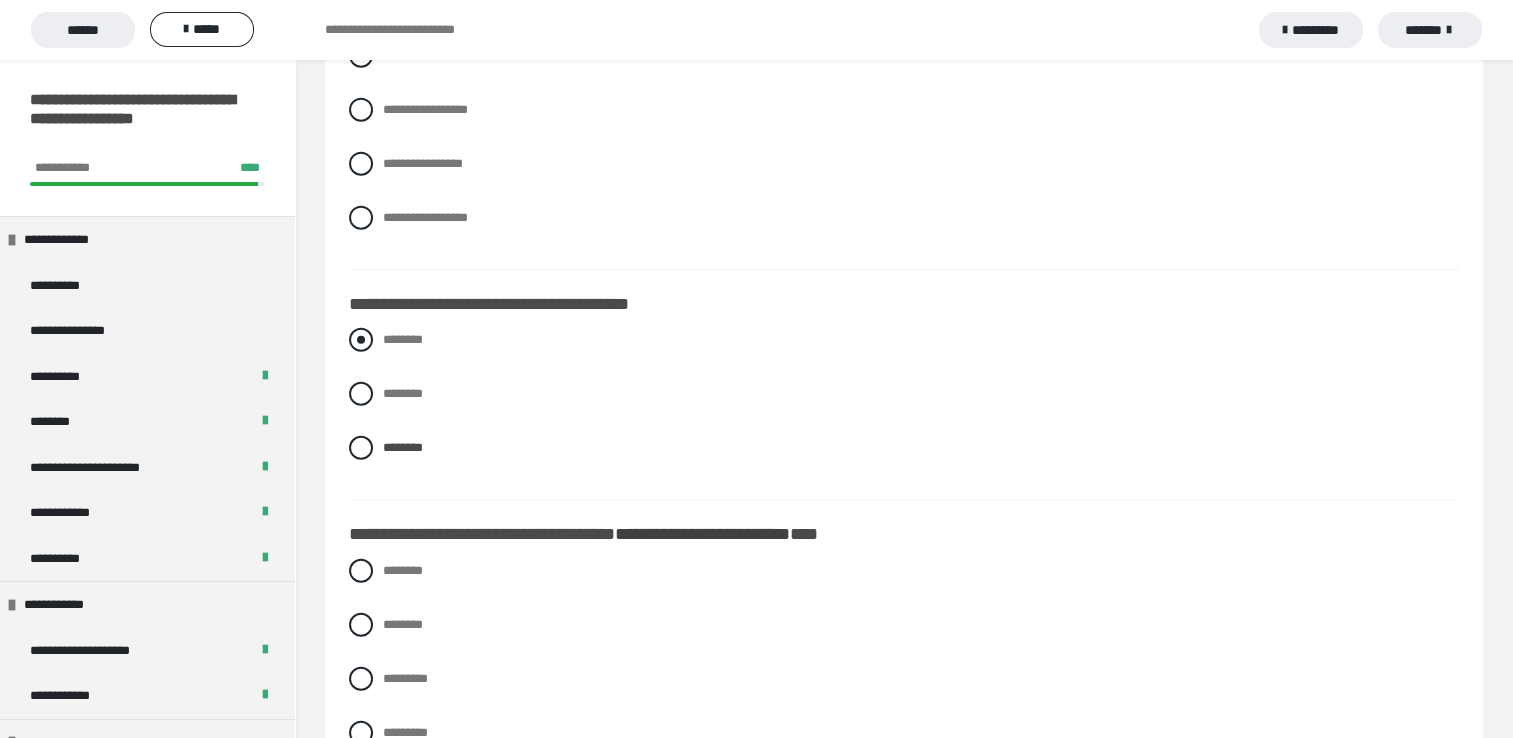click on "********" at bounding box center [904, 340] 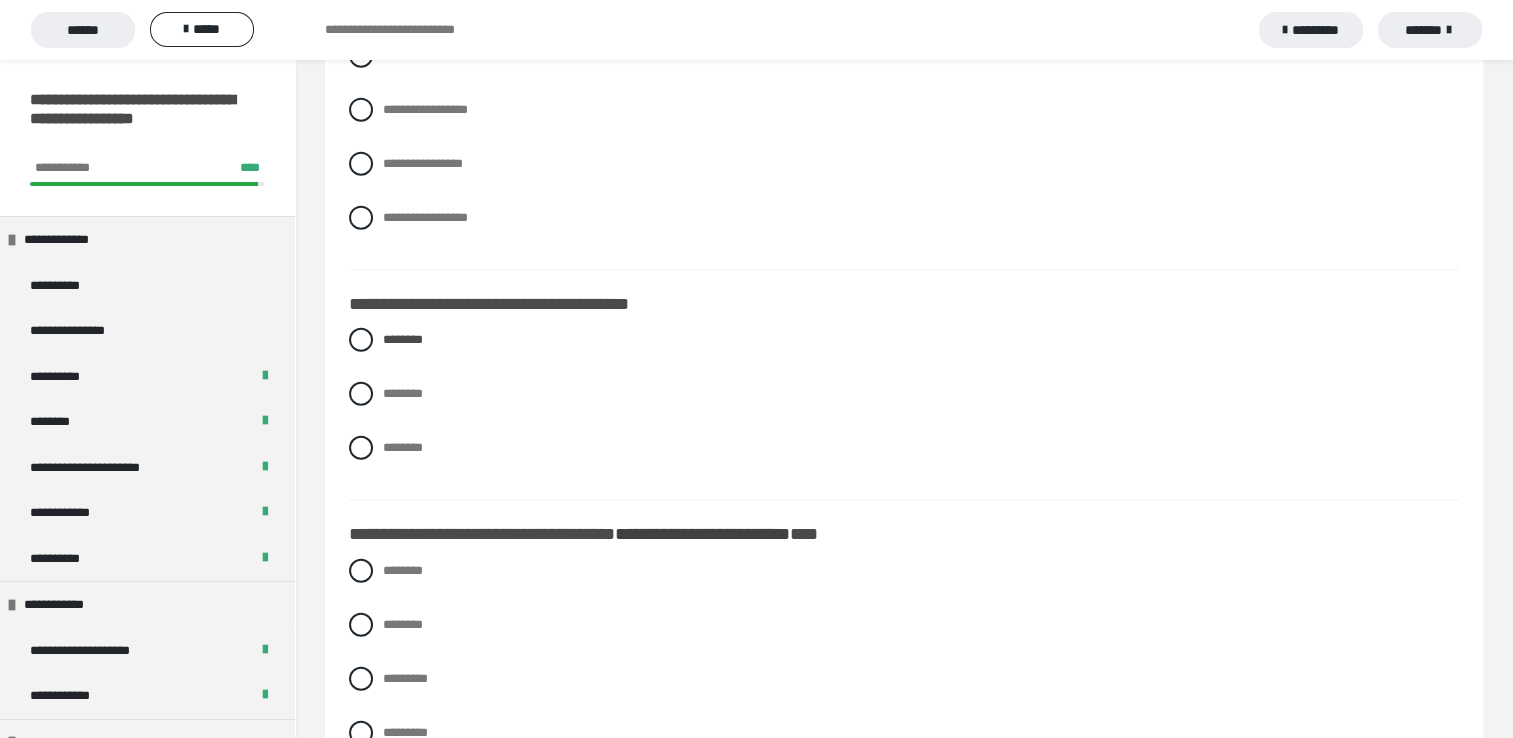 click at bounding box center [361, 56] 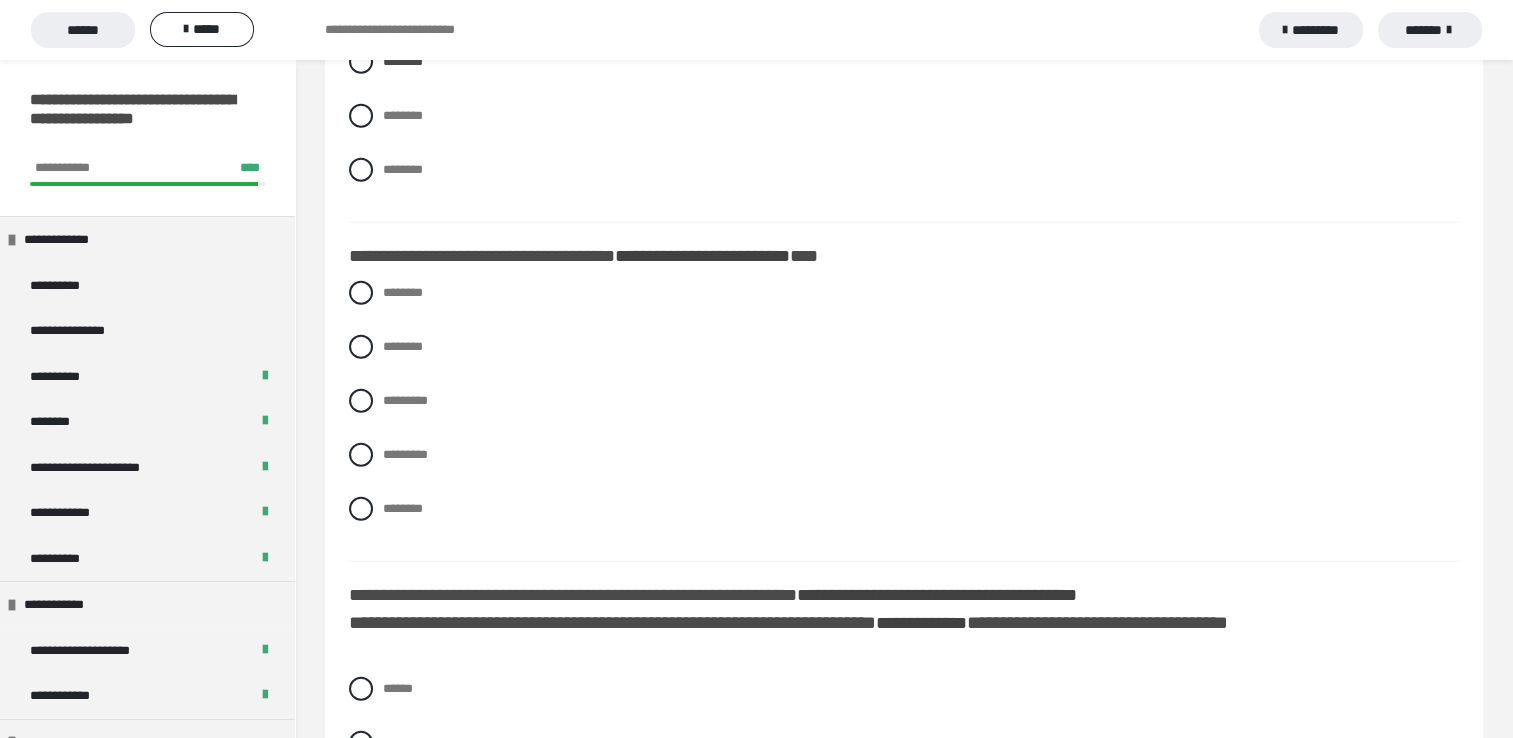 scroll, scrollTop: 5306, scrollLeft: 0, axis: vertical 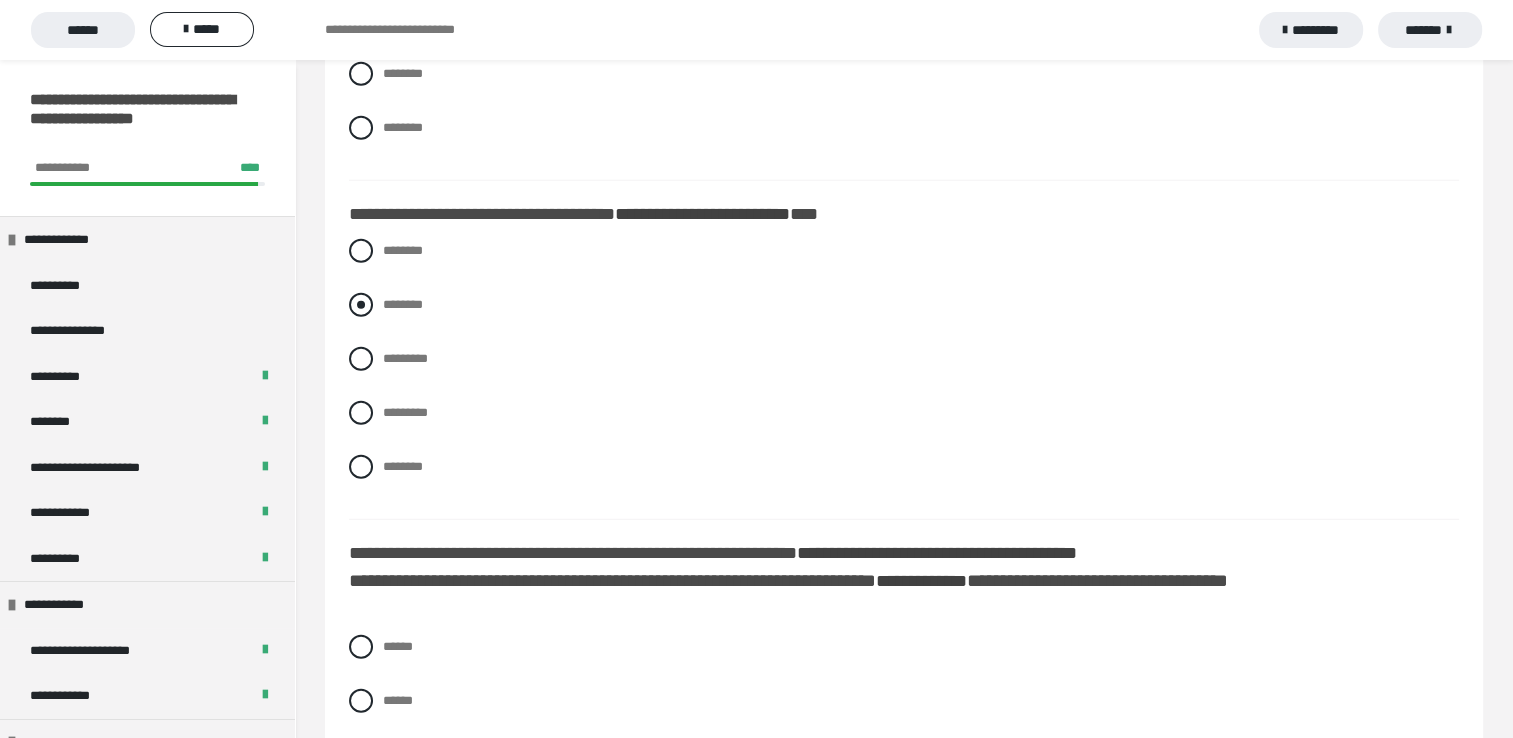 click at bounding box center (361, 305) 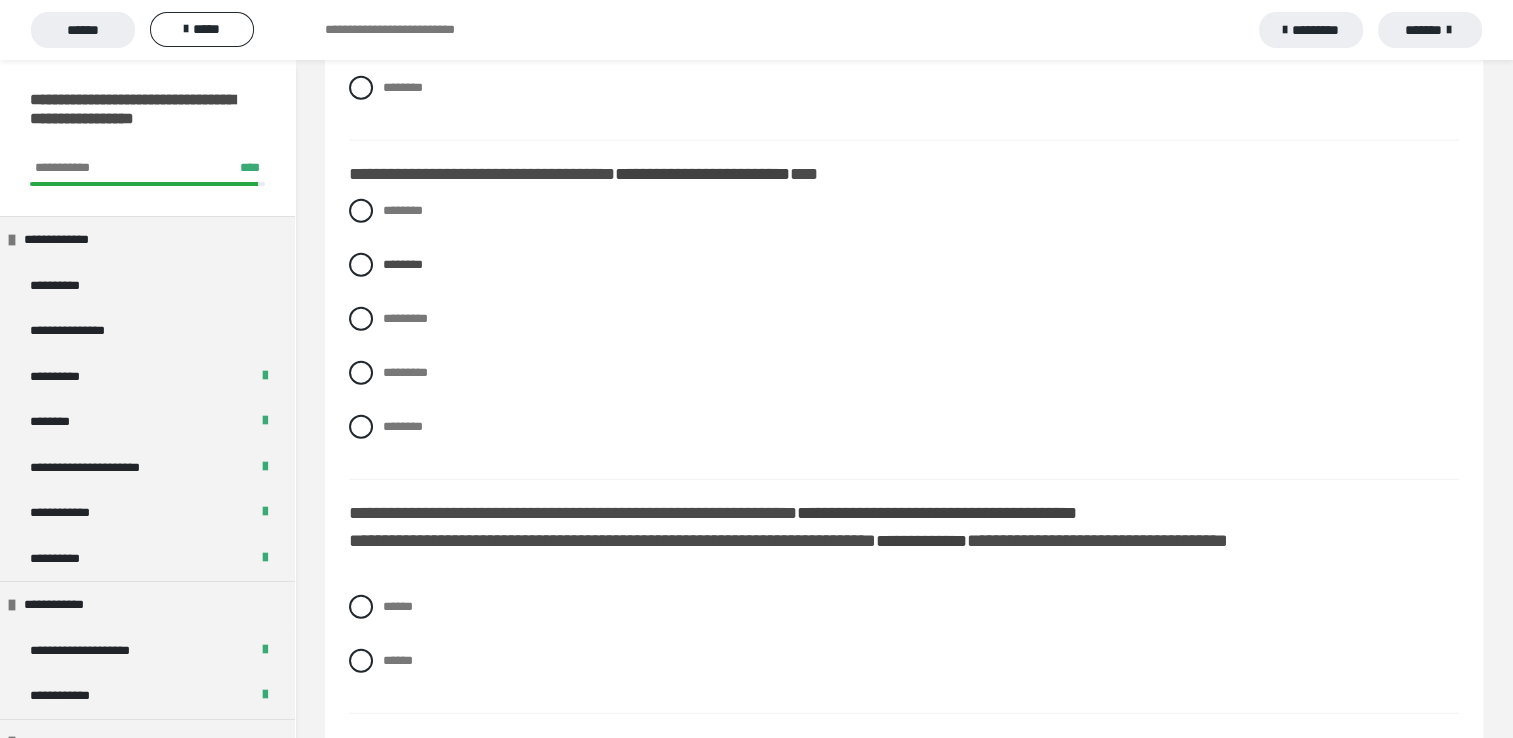 scroll, scrollTop: 5386, scrollLeft: 0, axis: vertical 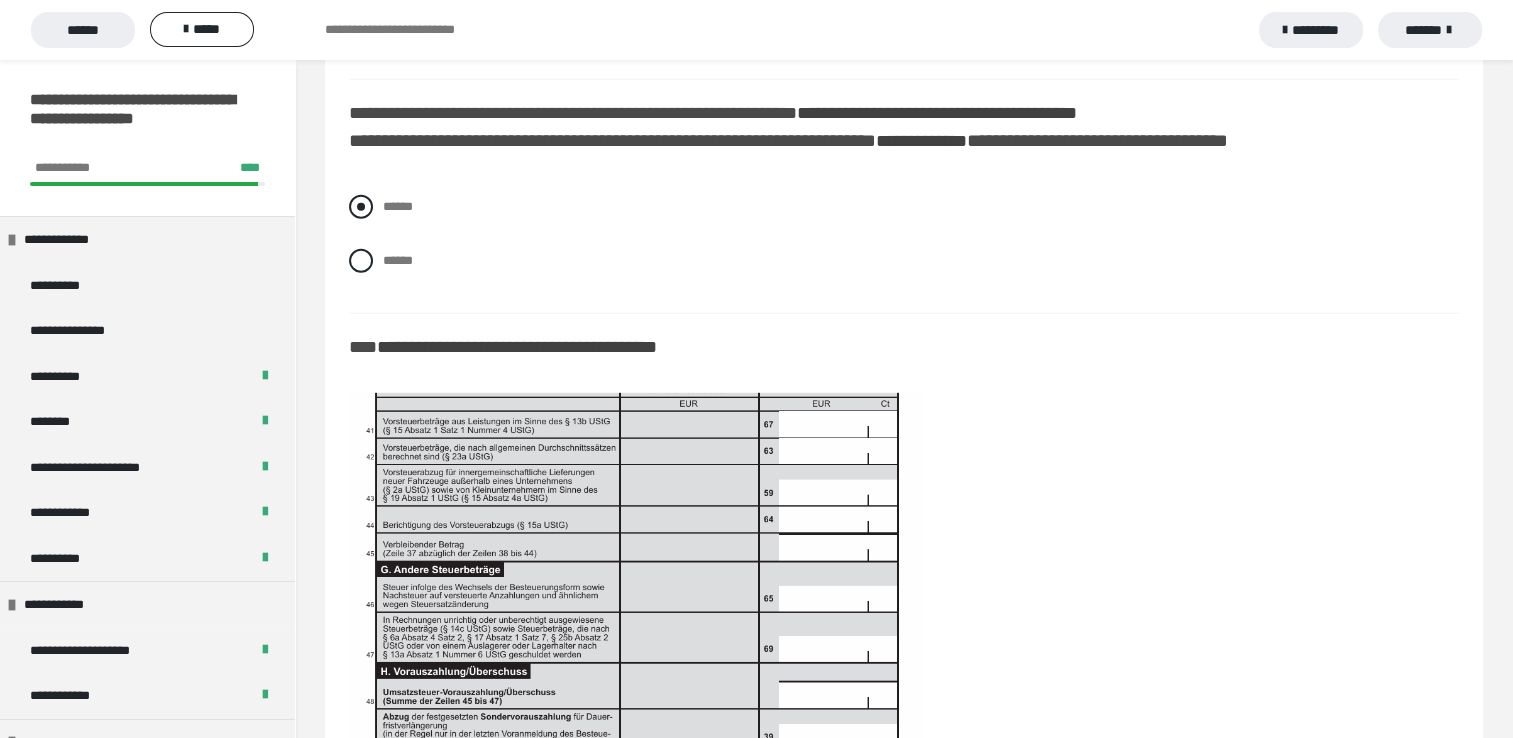 click at bounding box center (361, 207) 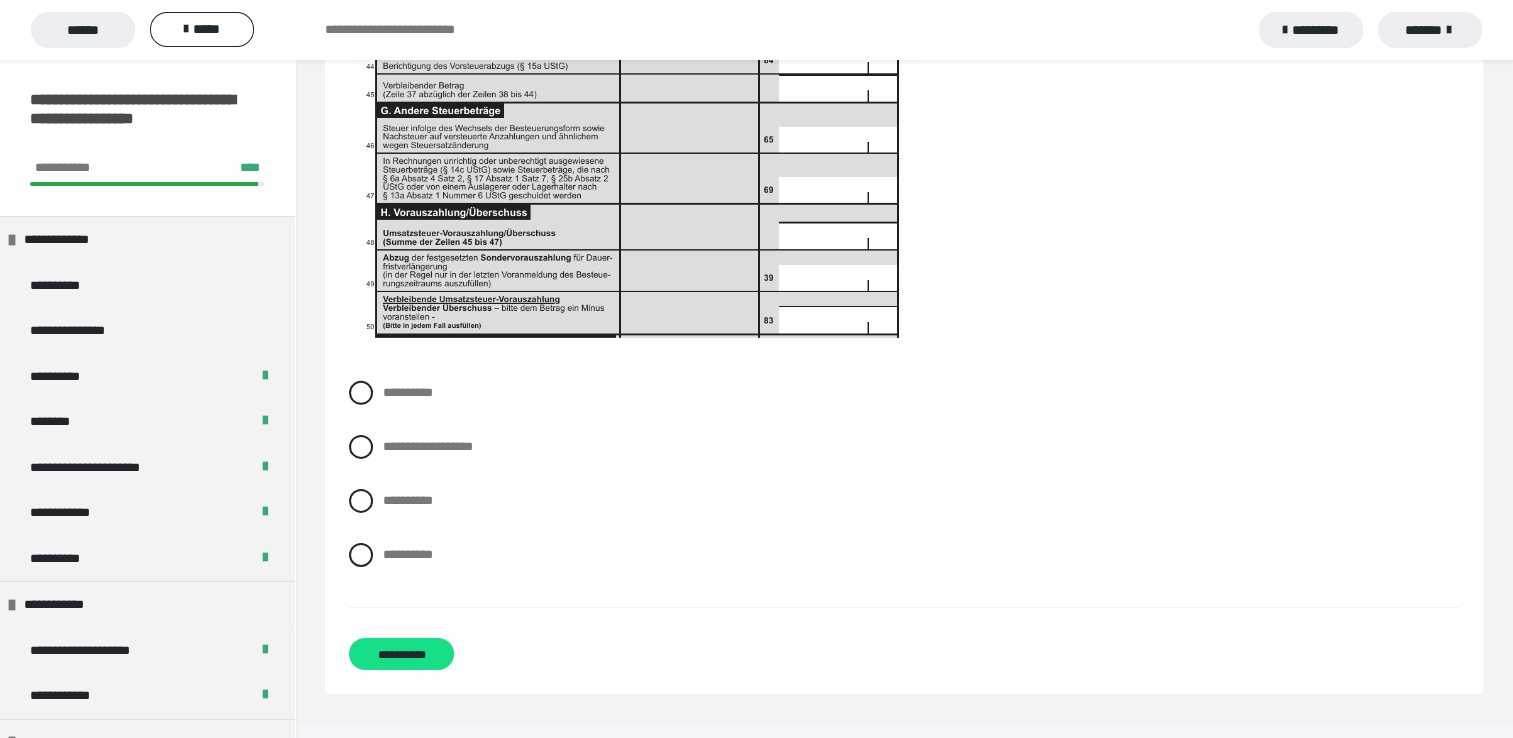 scroll, scrollTop: 6226, scrollLeft: 0, axis: vertical 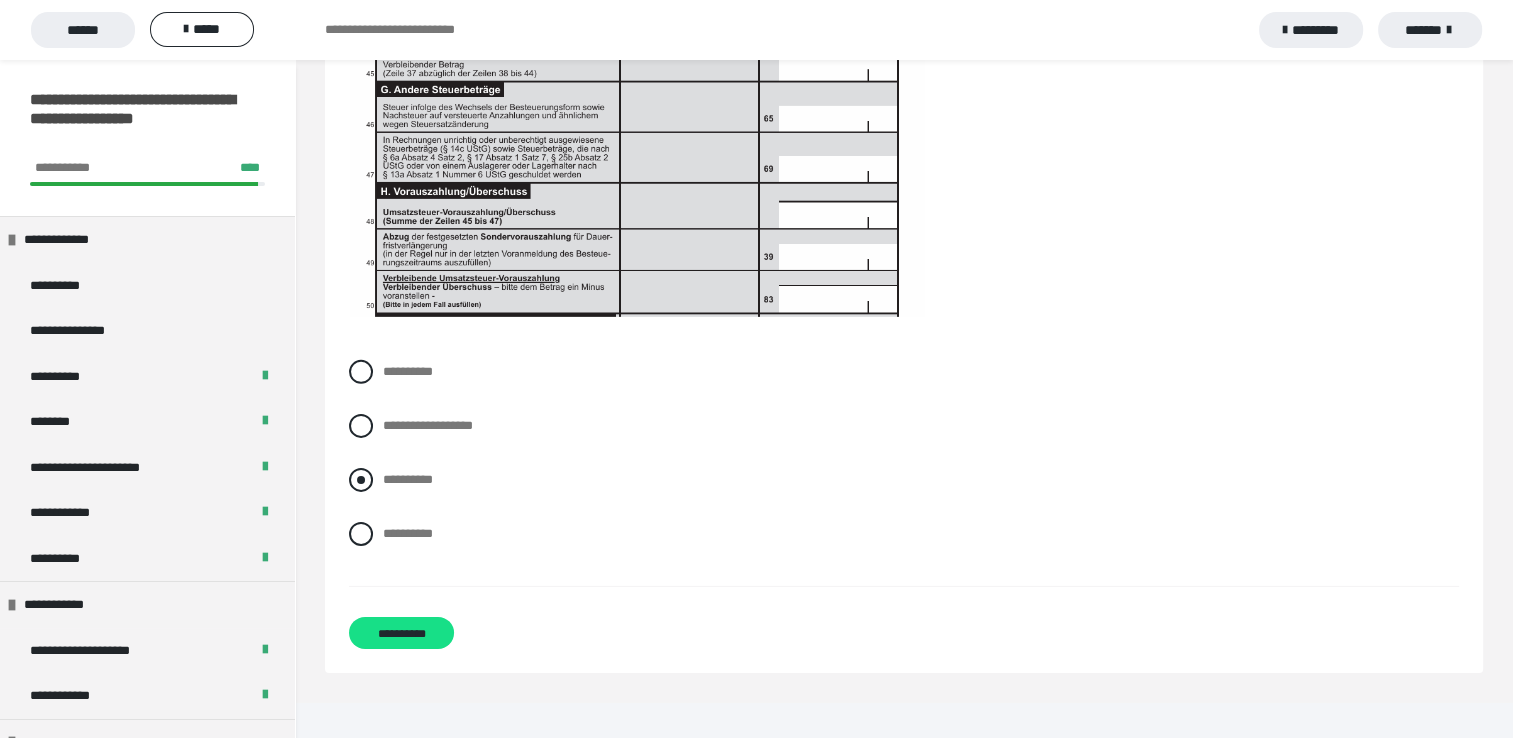 click at bounding box center (361, 480) 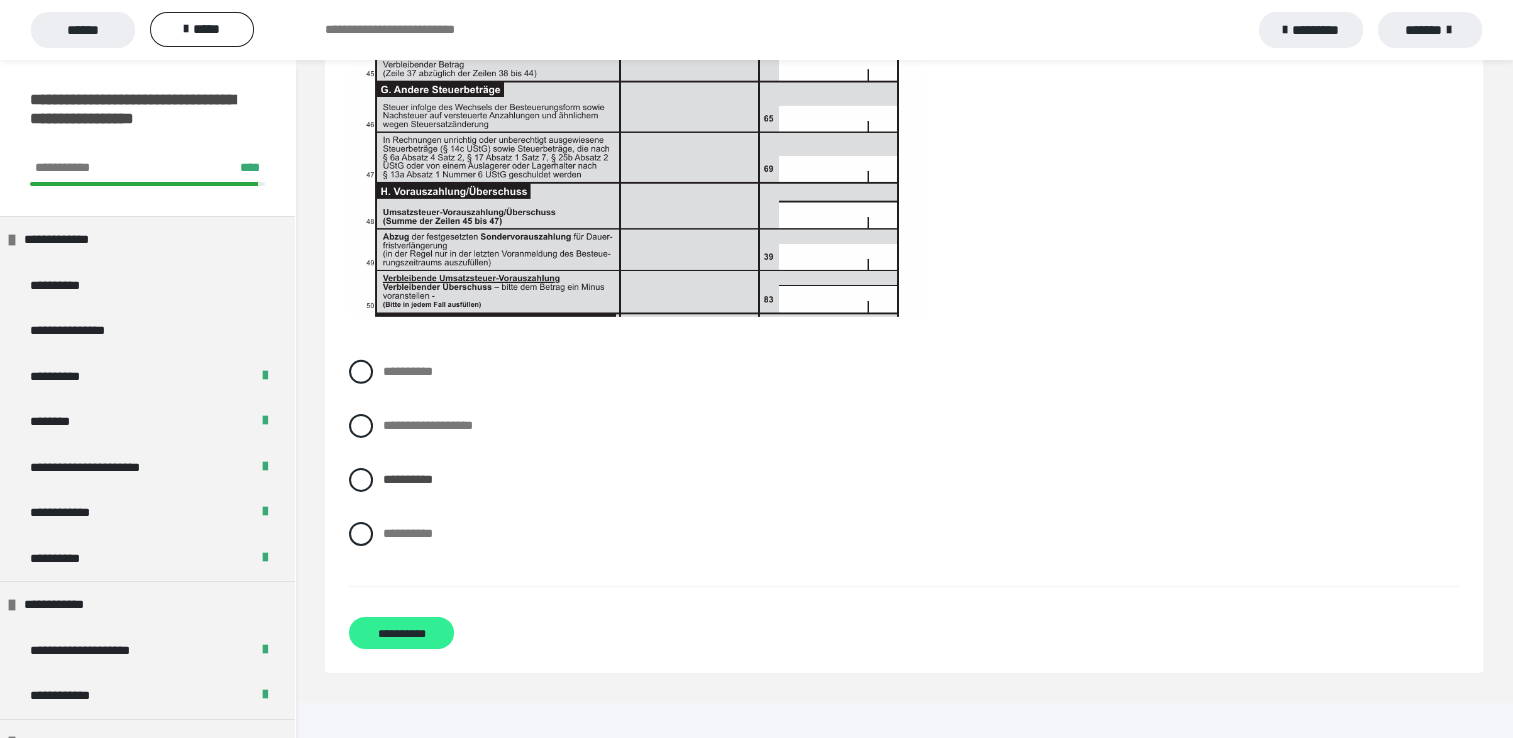 click on "**********" at bounding box center [401, 633] 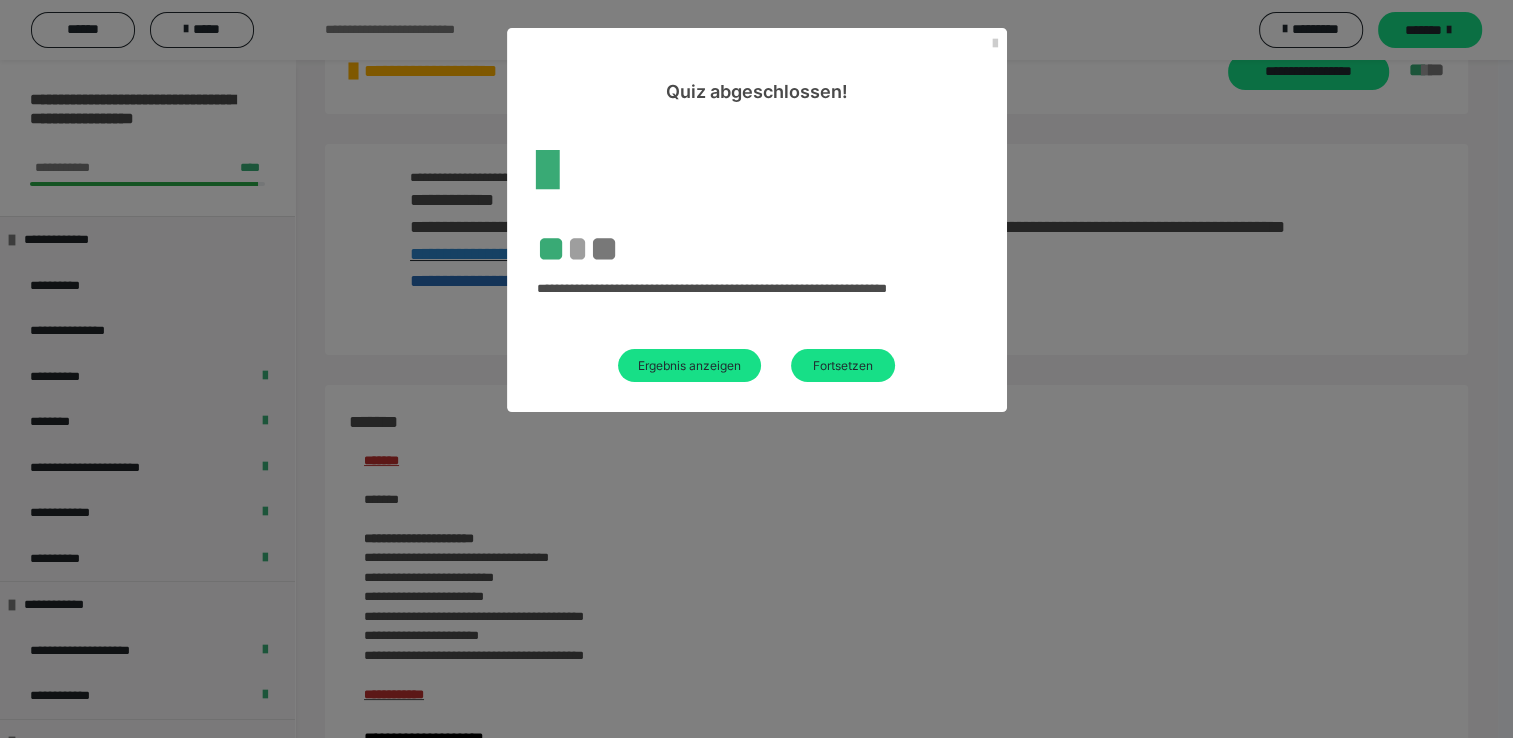 scroll, scrollTop: 2433, scrollLeft: 0, axis: vertical 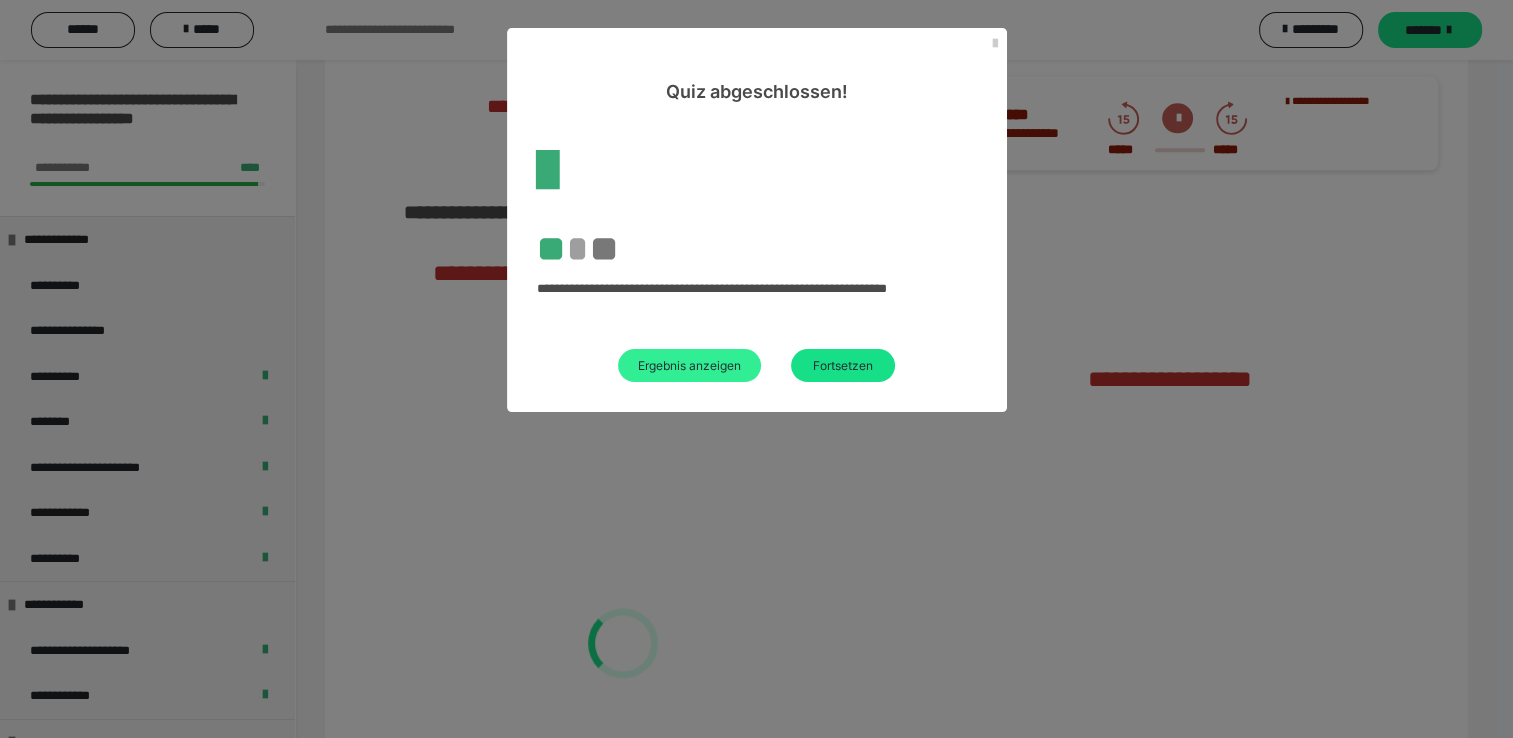 click on "Ergebnis anzeigen" at bounding box center [689, 365] 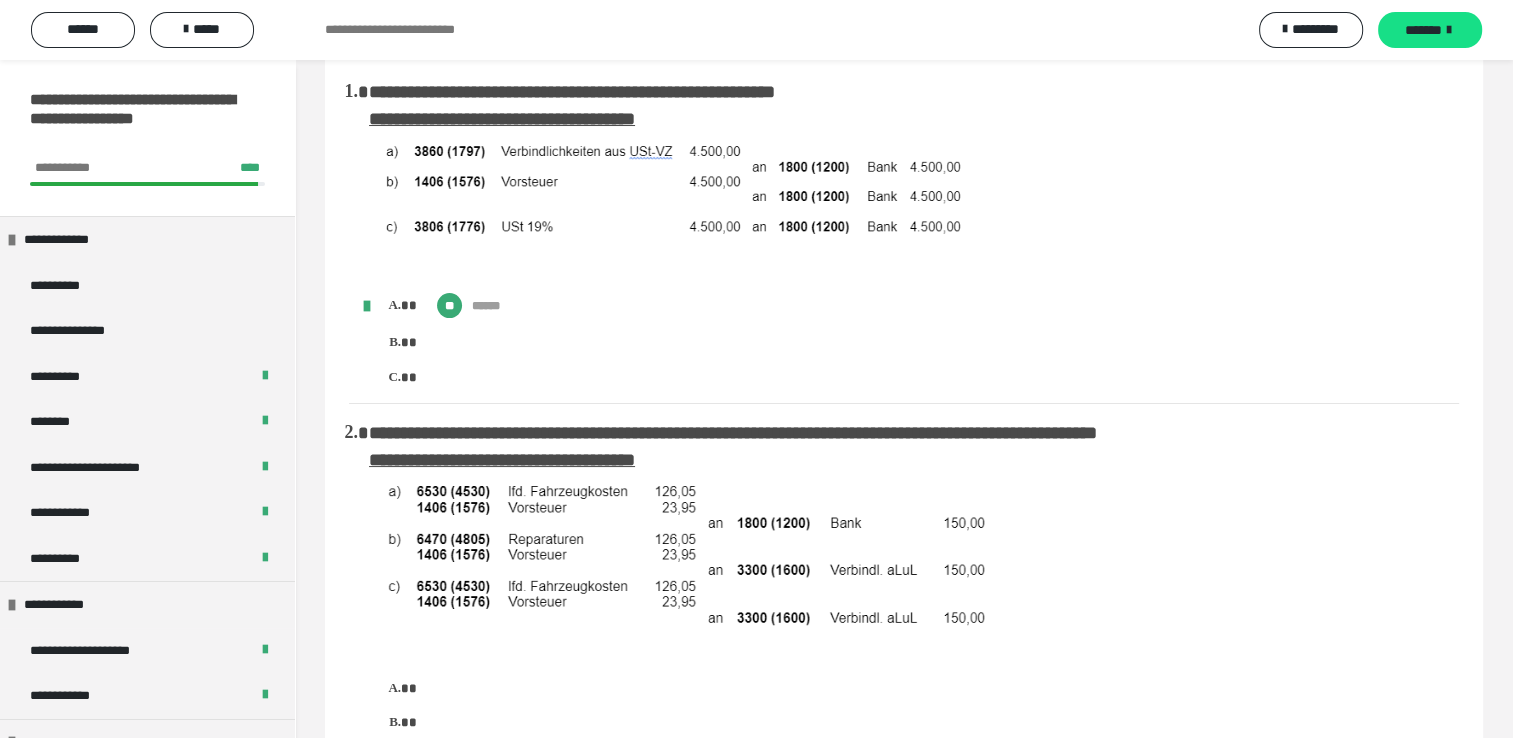 scroll, scrollTop: 0, scrollLeft: 0, axis: both 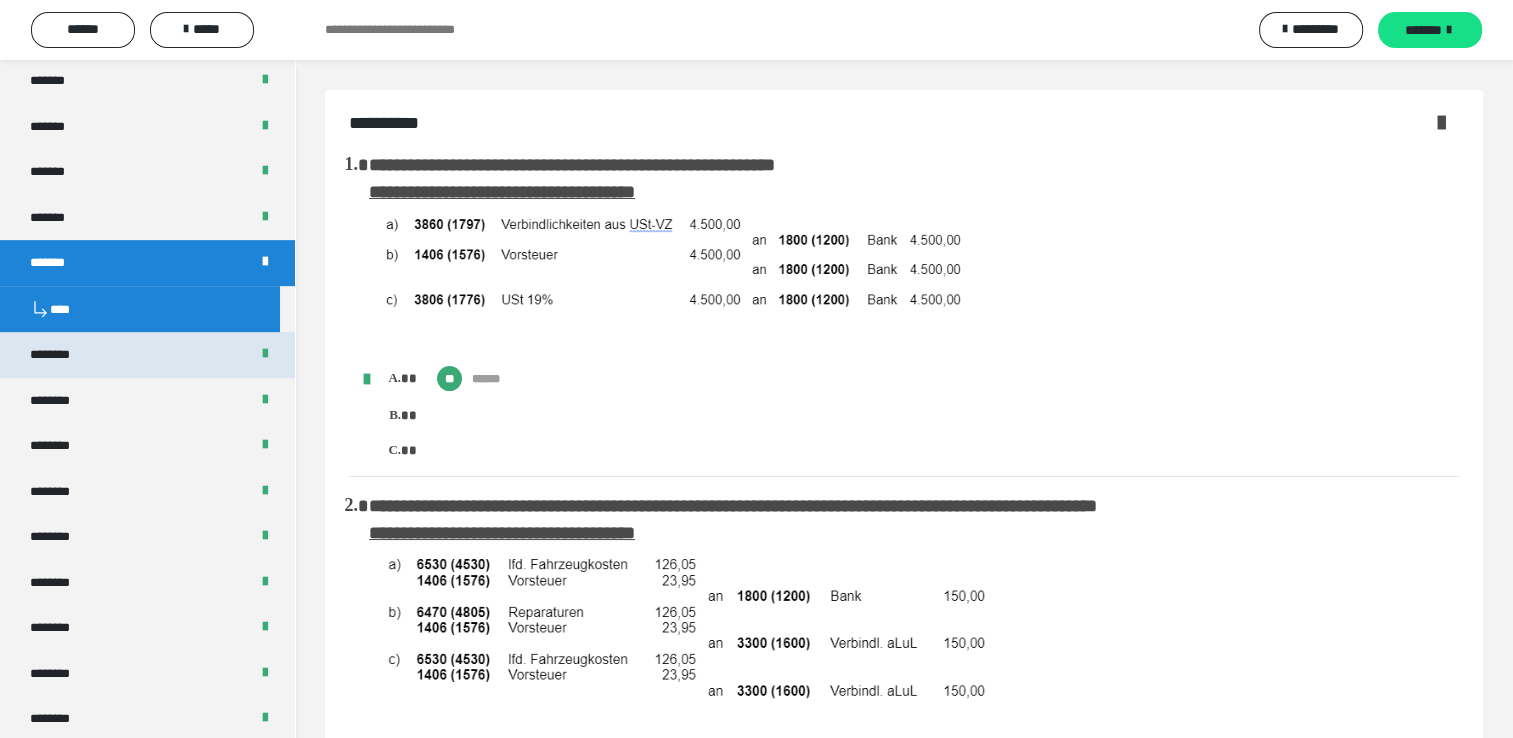 click on "********" at bounding box center (147, 355) 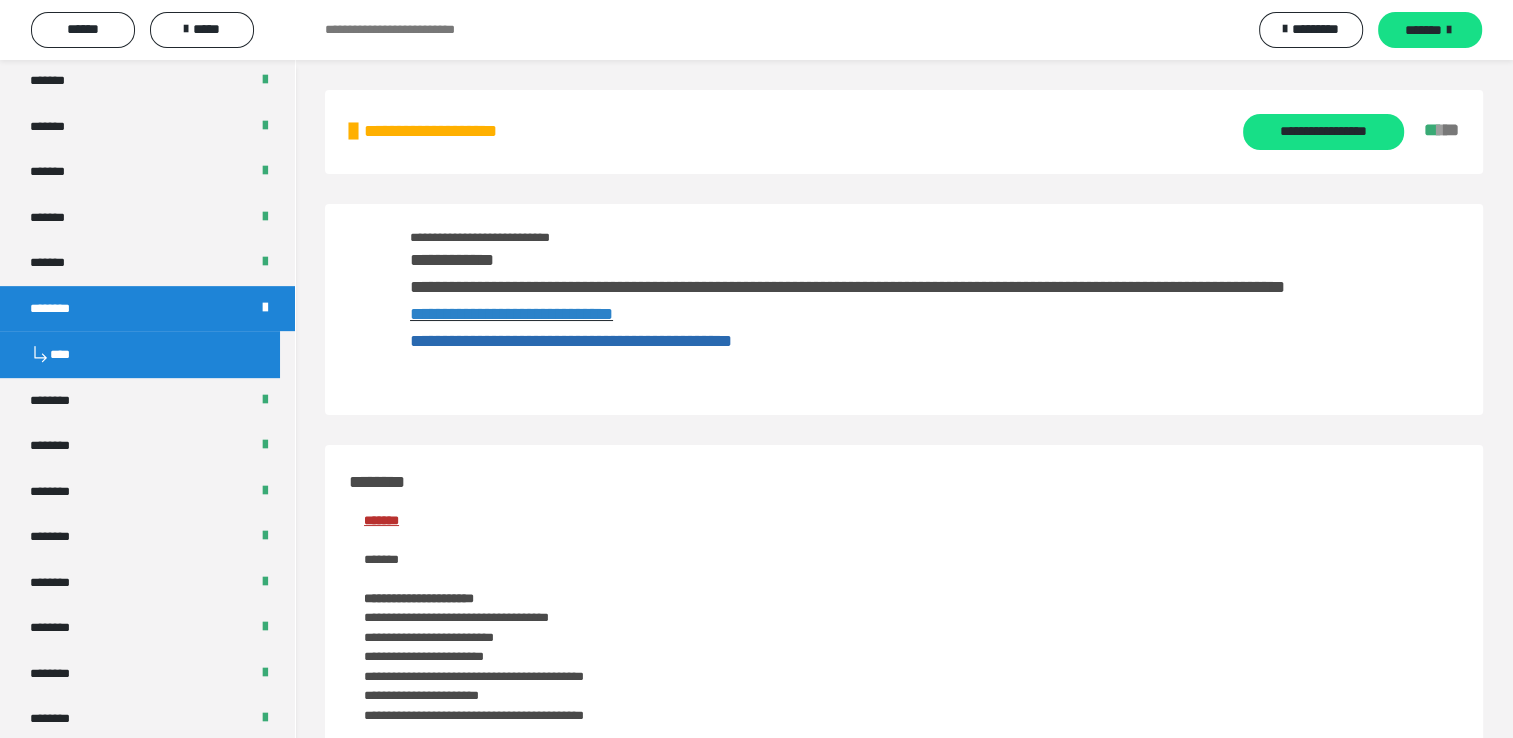 click on "****" at bounding box center (140, 354) 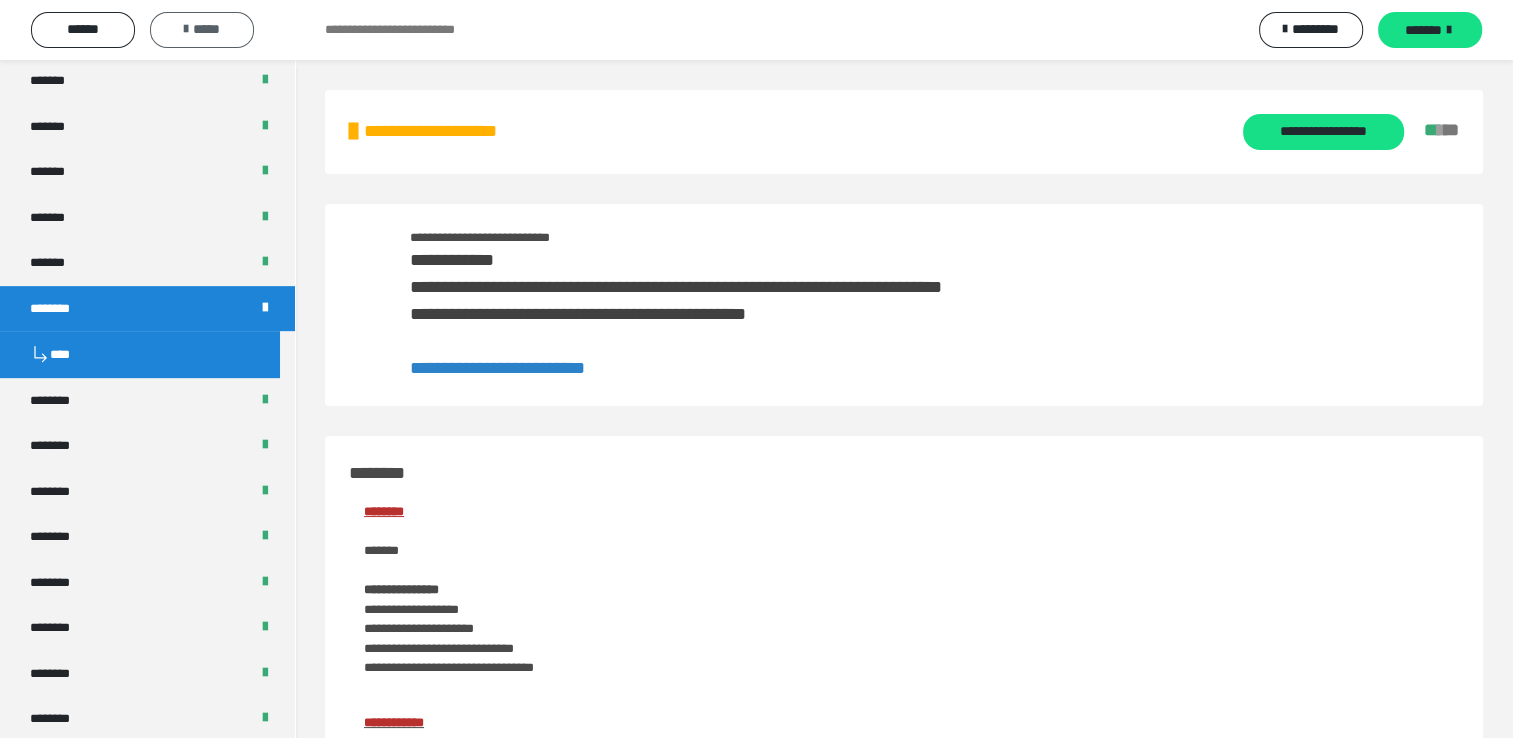 click on "*****" at bounding box center [202, 29] 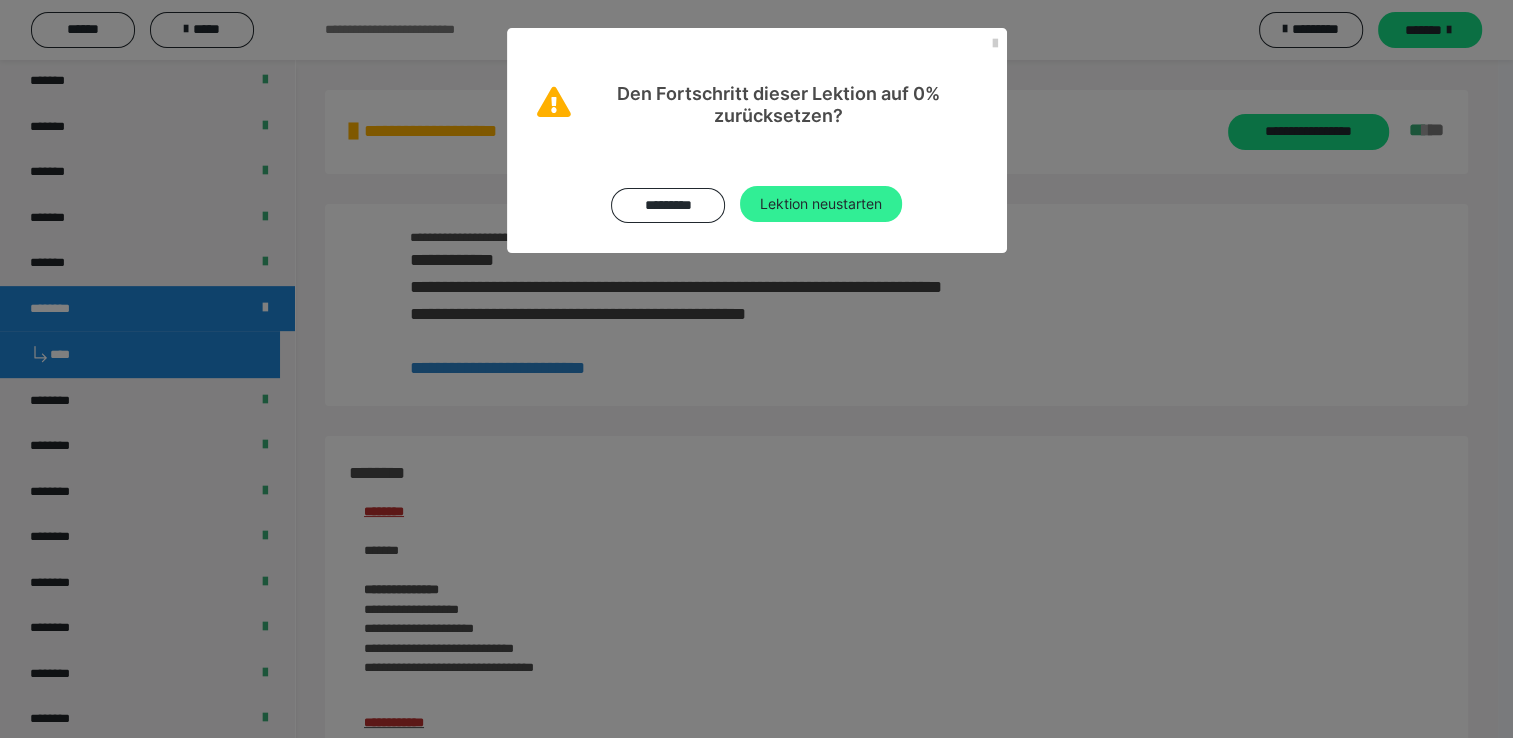 click on "Lektion neustarten" at bounding box center (821, 204) 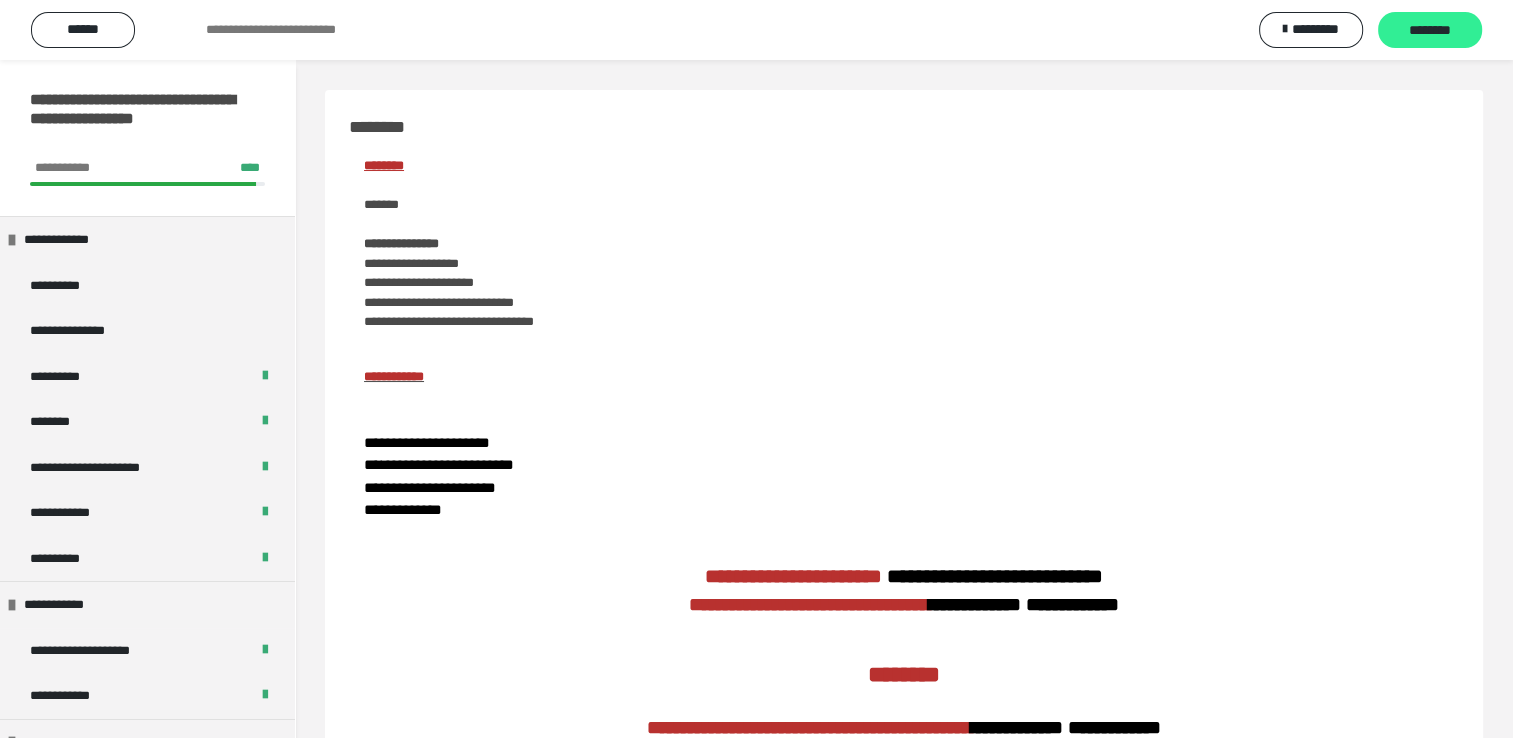 click on "********" at bounding box center (1430, 31) 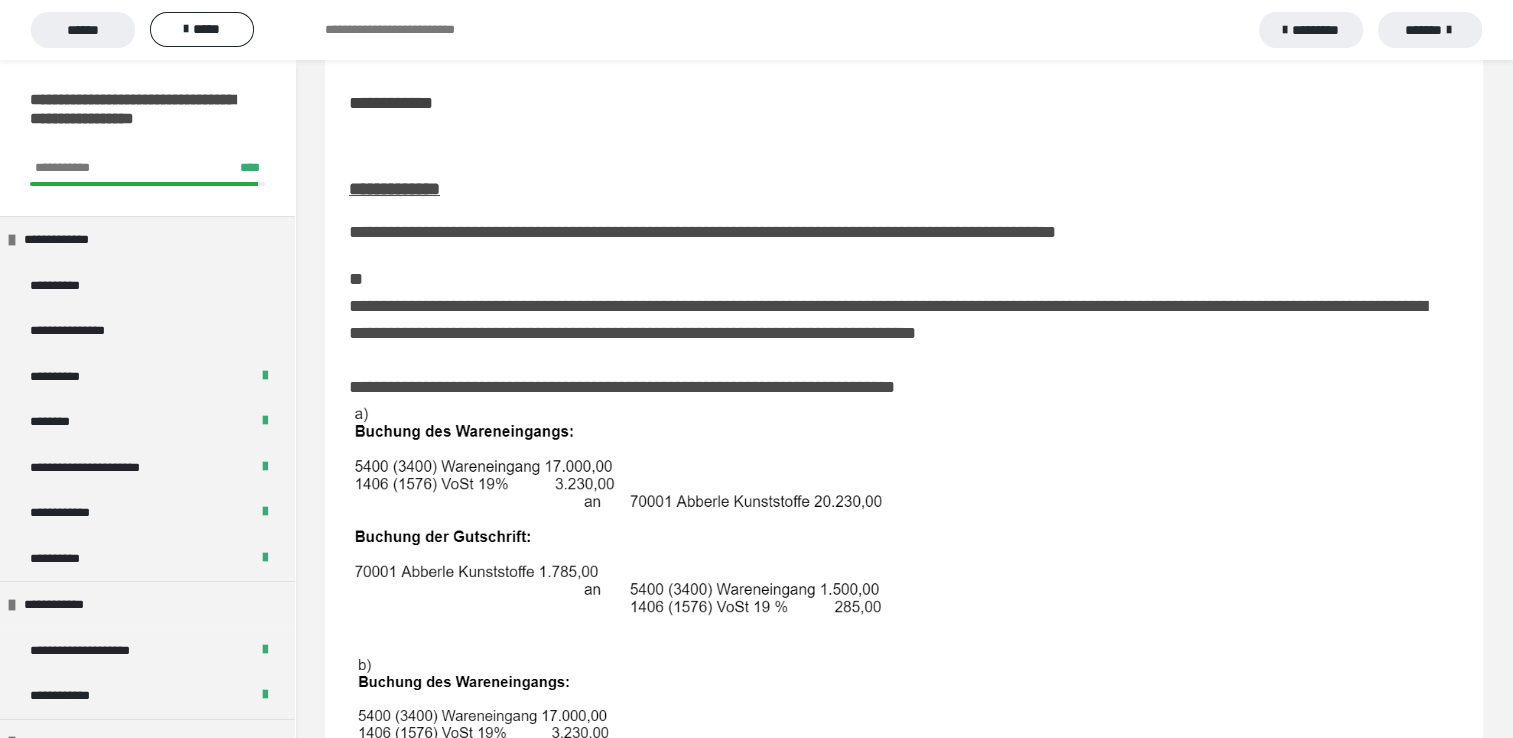scroll, scrollTop: 200, scrollLeft: 0, axis: vertical 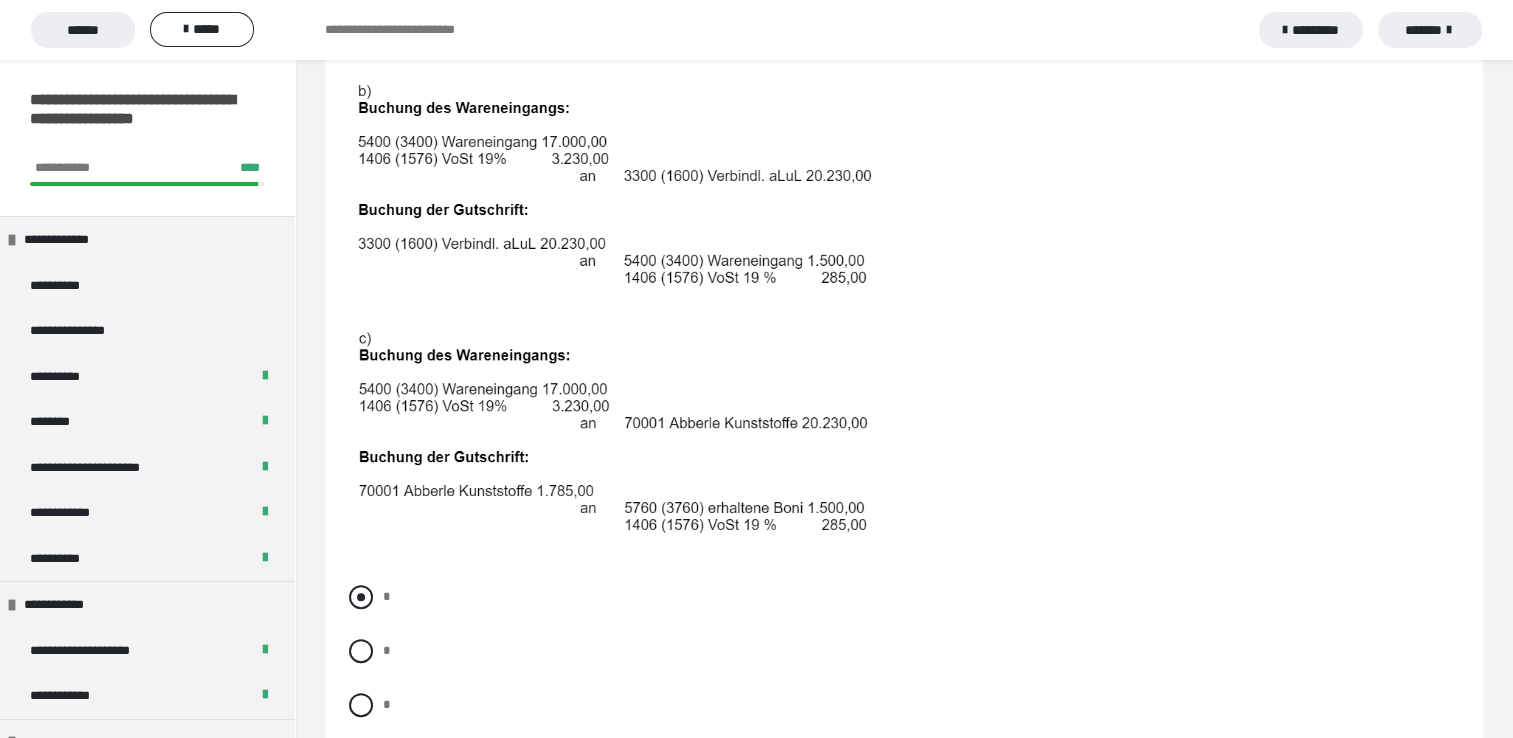 click at bounding box center [361, 597] 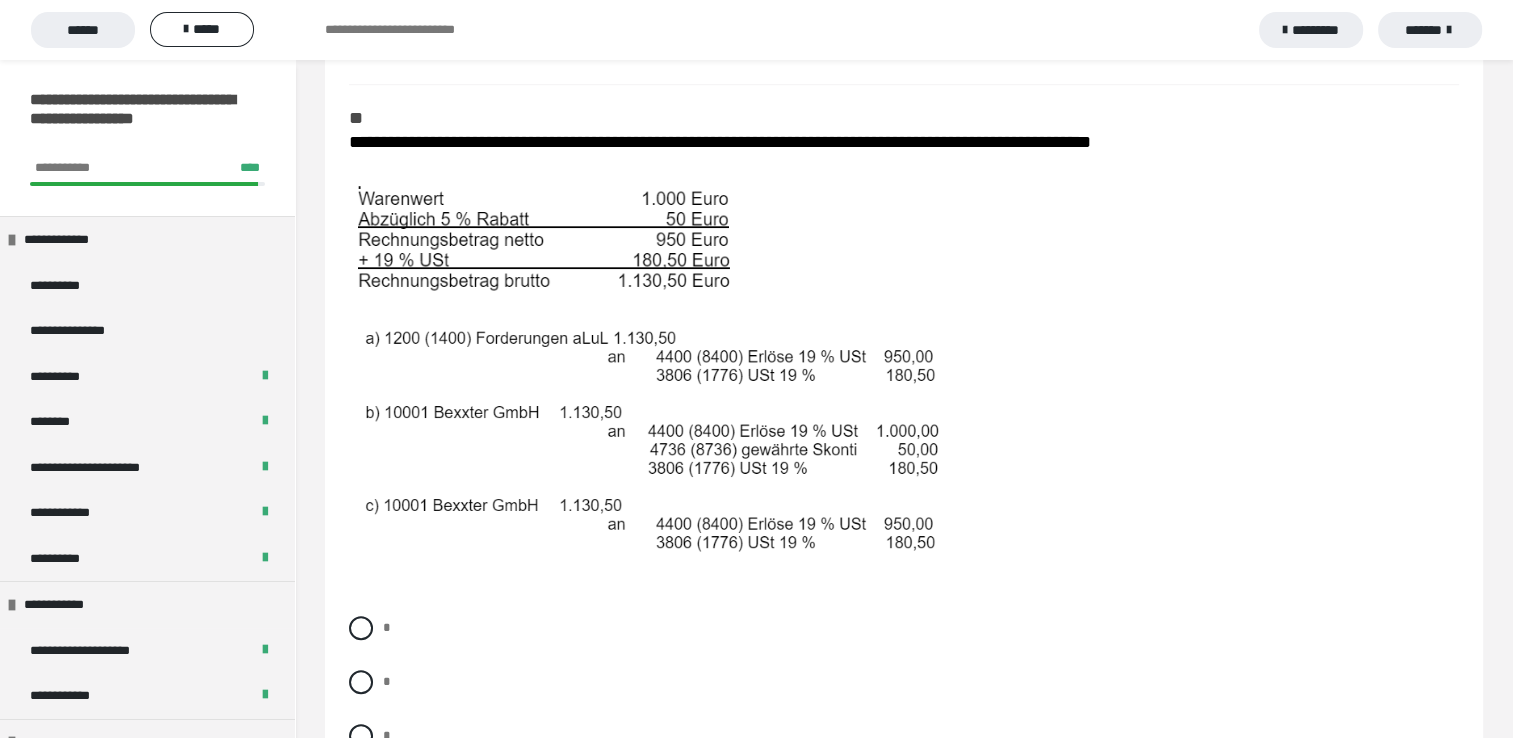 scroll, scrollTop: 1413, scrollLeft: 0, axis: vertical 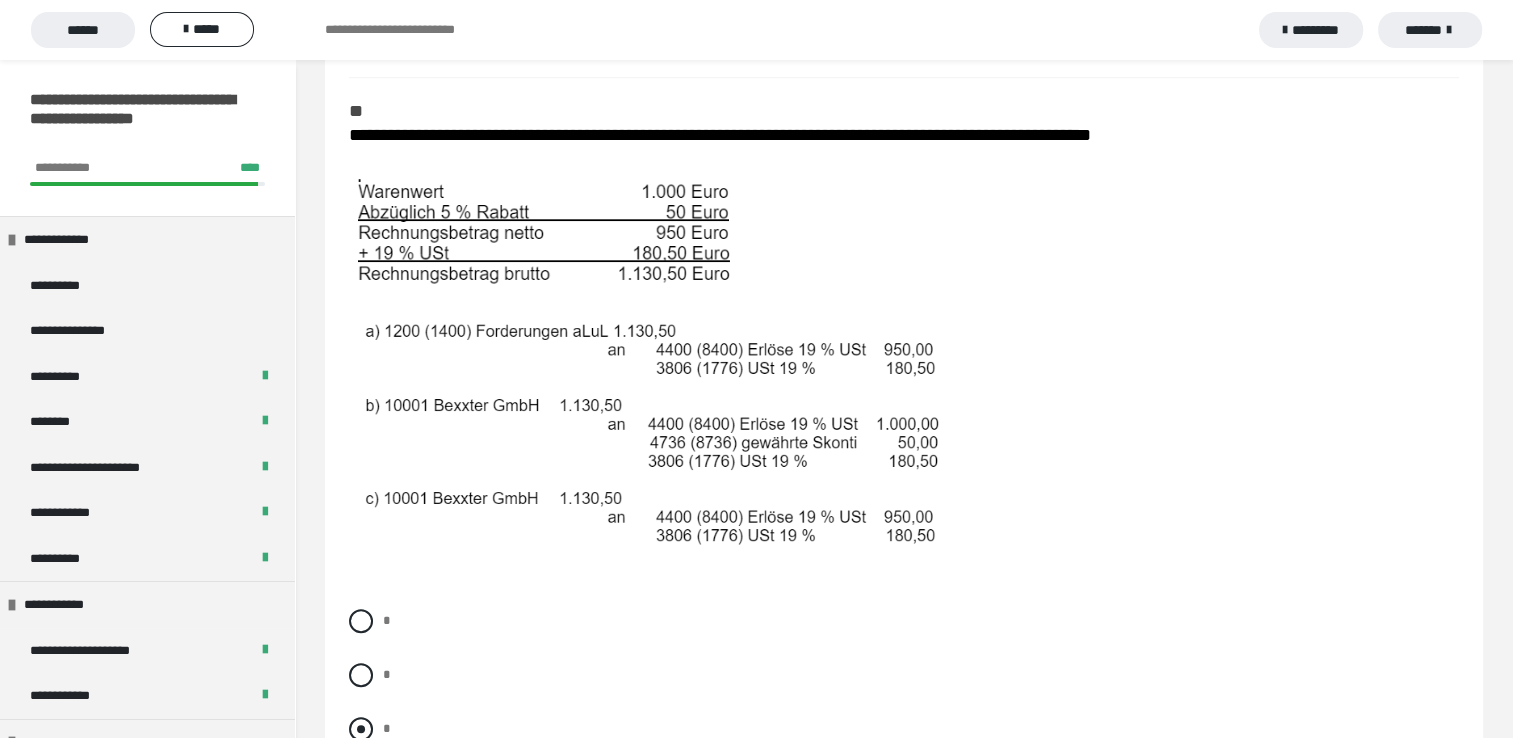 click at bounding box center [361, 729] 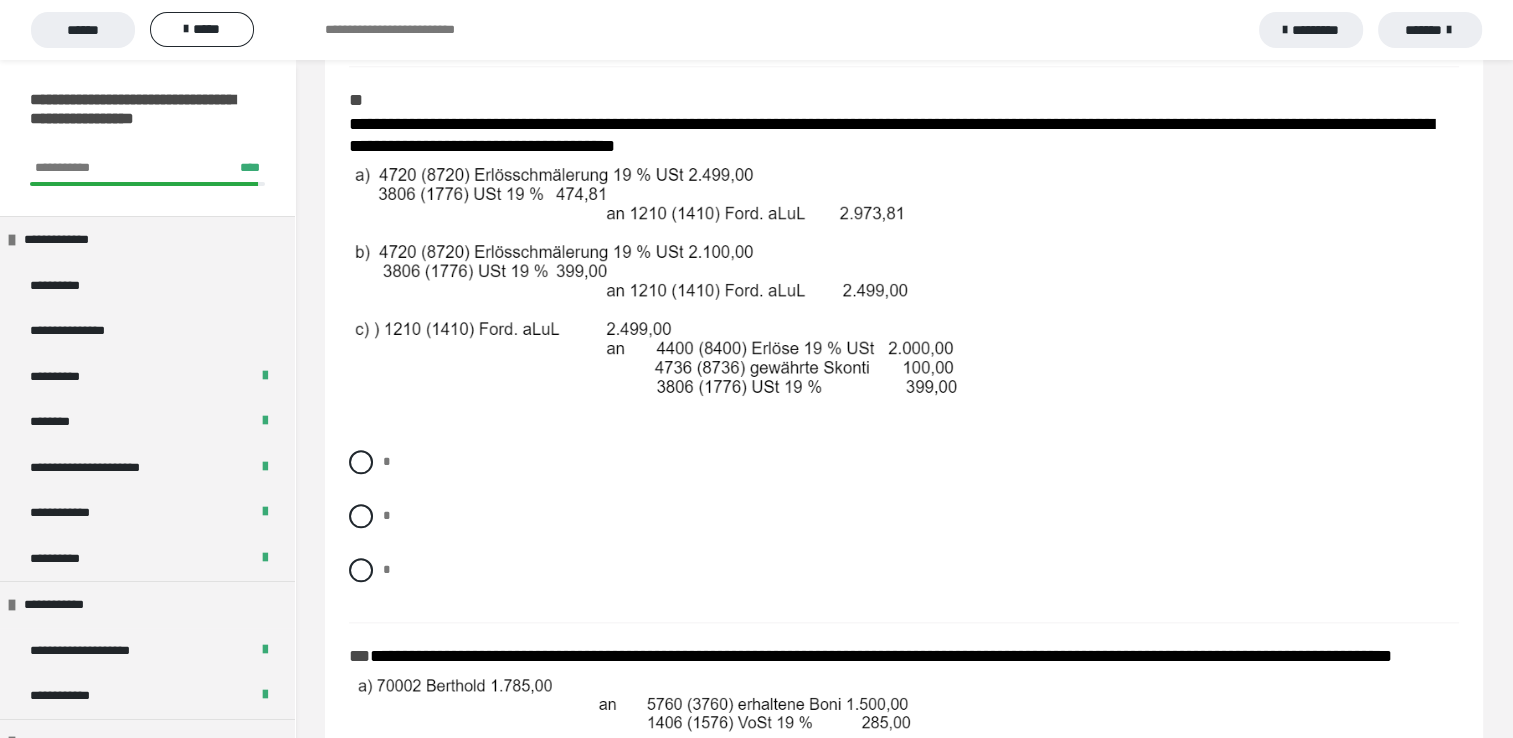 scroll, scrollTop: 2146, scrollLeft: 0, axis: vertical 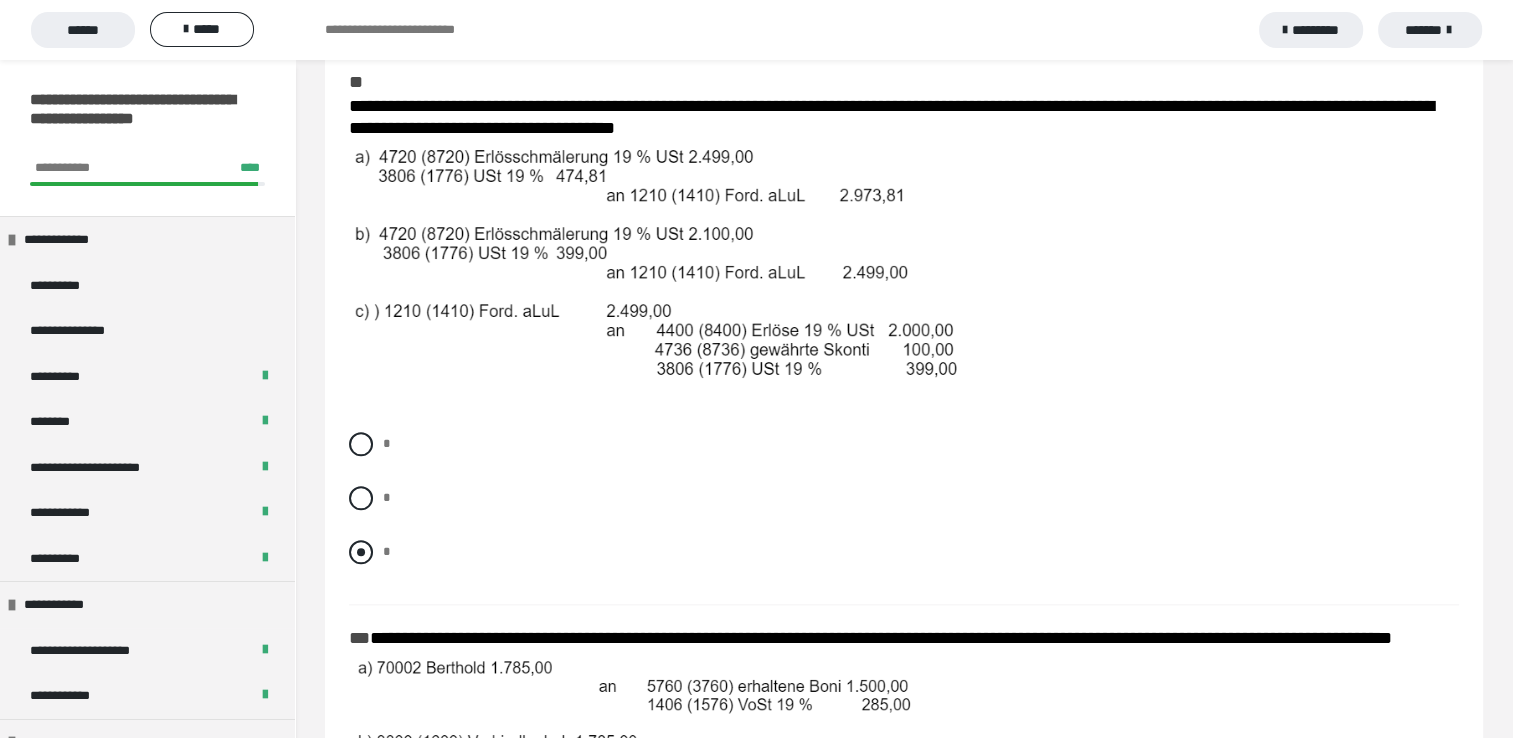 click at bounding box center (361, 552) 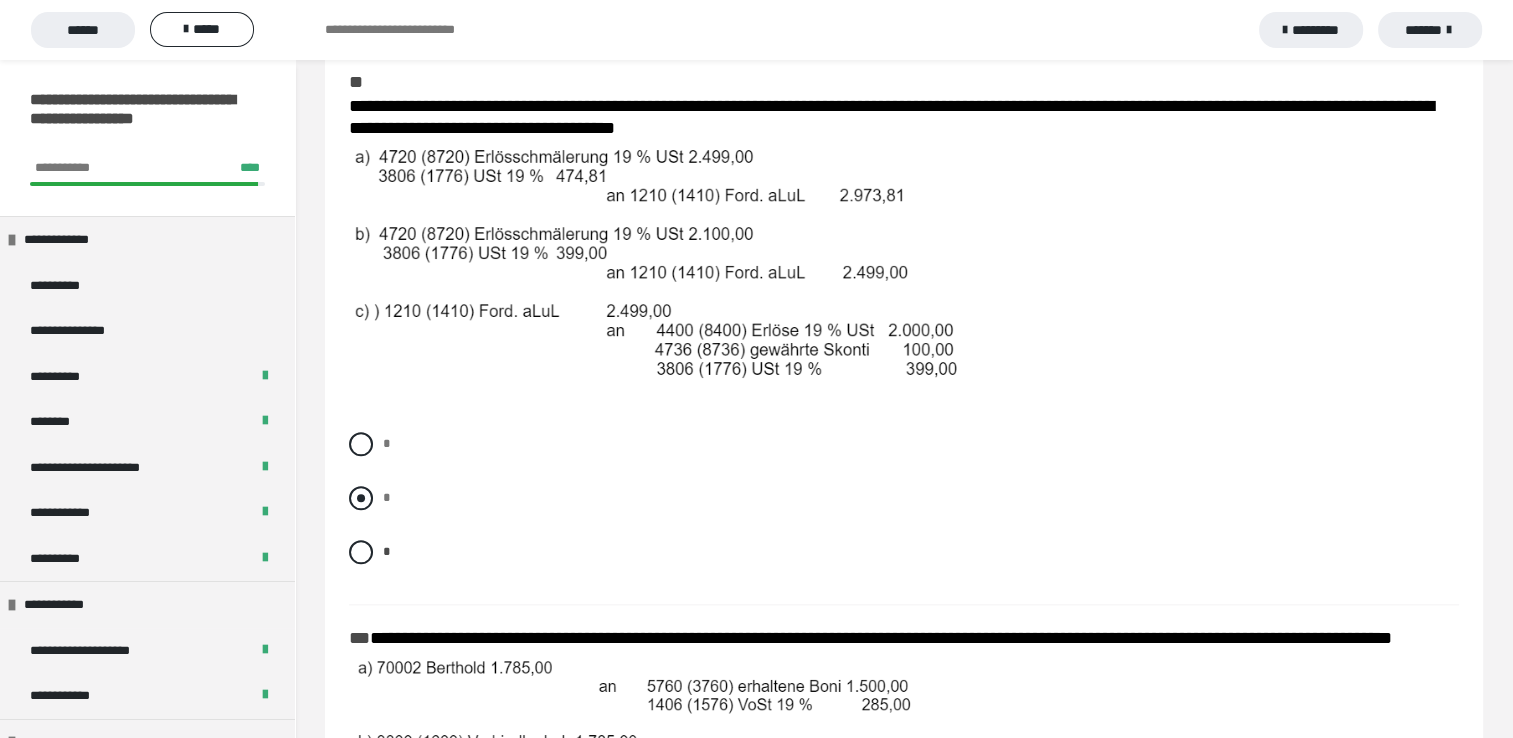 click at bounding box center [361, 498] 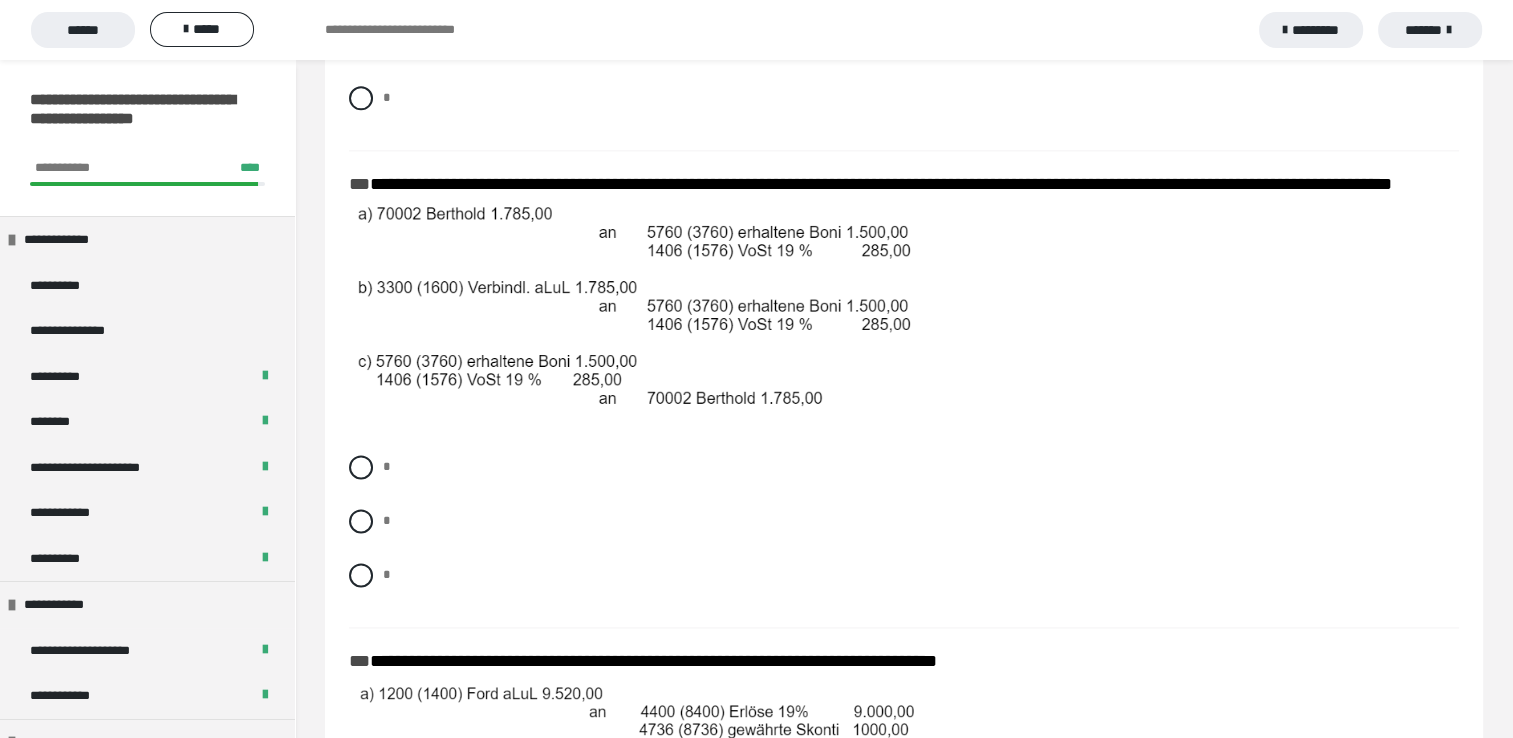 scroll, scrollTop: 2640, scrollLeft: 0, axis: vertical 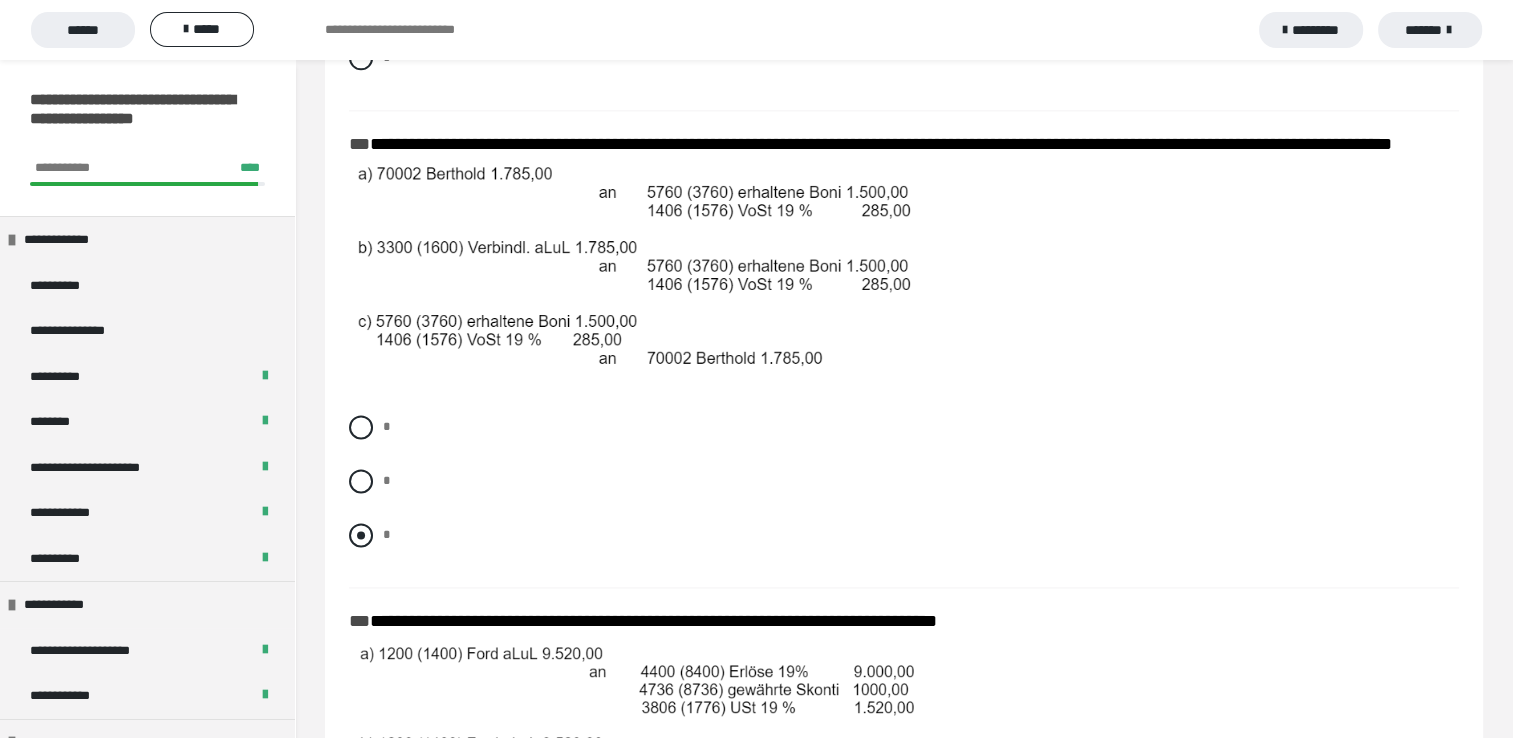 click at bounding box center [361, 535] 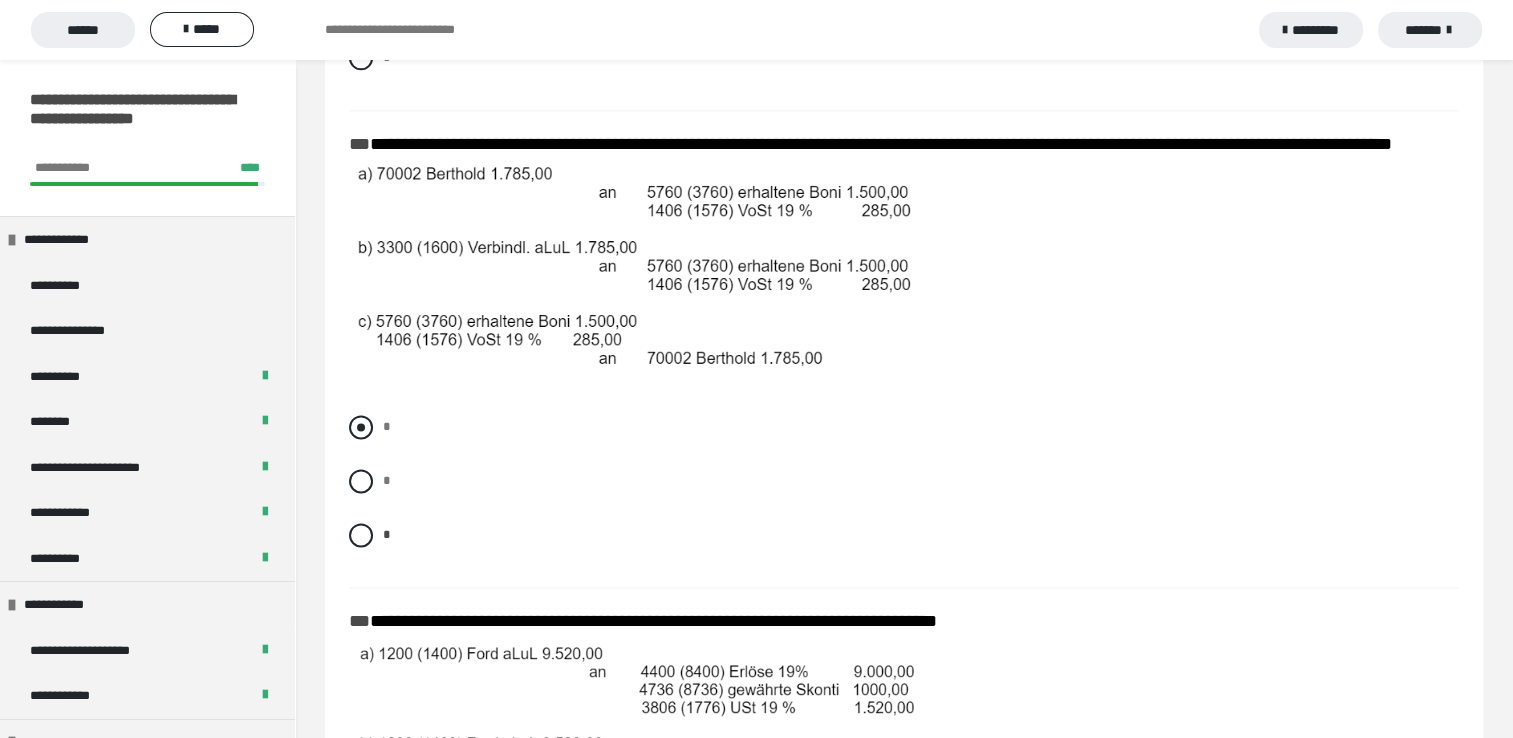 click at bounding box center [361, 427] 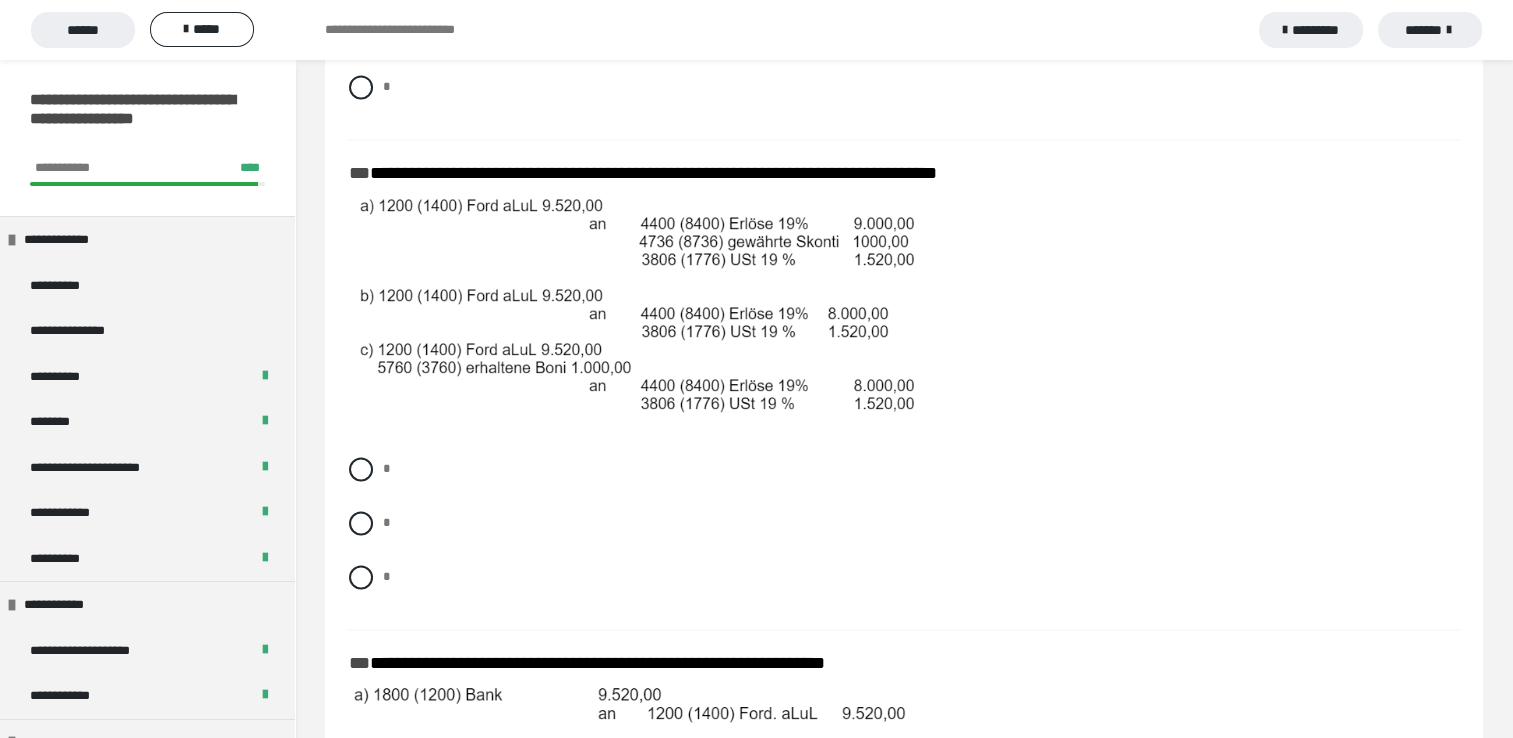 scroll, scrollTop: 3120, scrollLeft: 0, axis: vertical 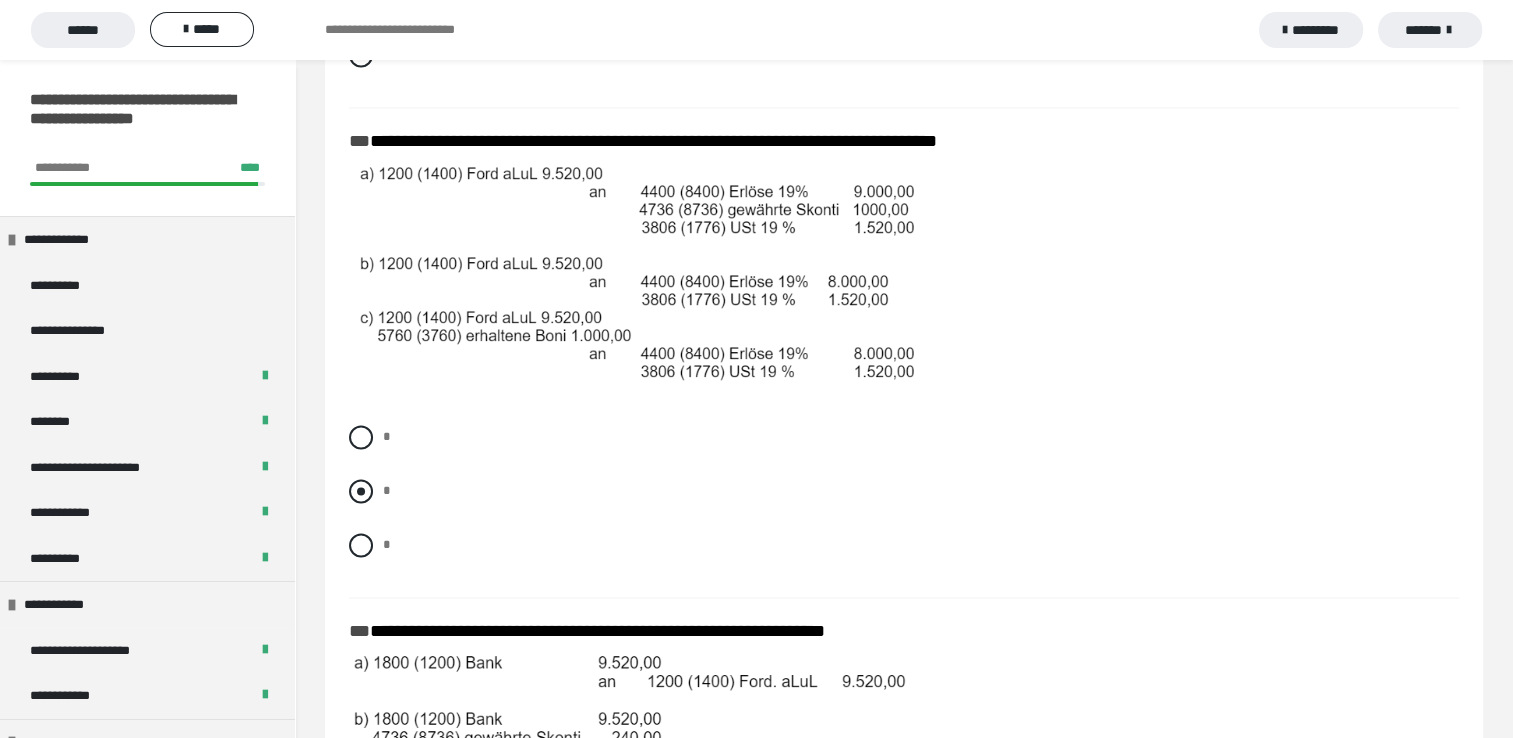 click at bounding box center (361, 491) 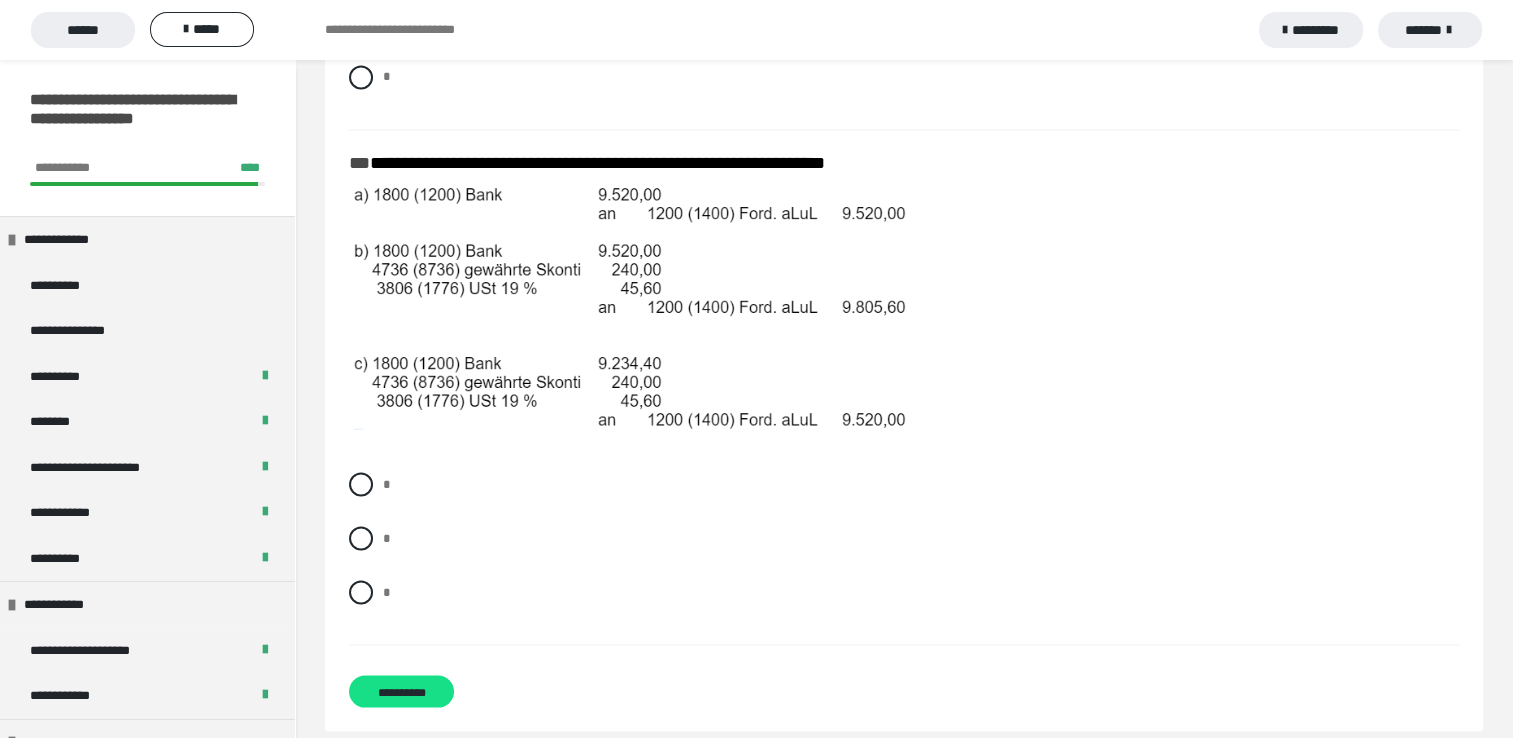 scroll, scrollTop: 3600, scrollLeft: 0, axis: vertical 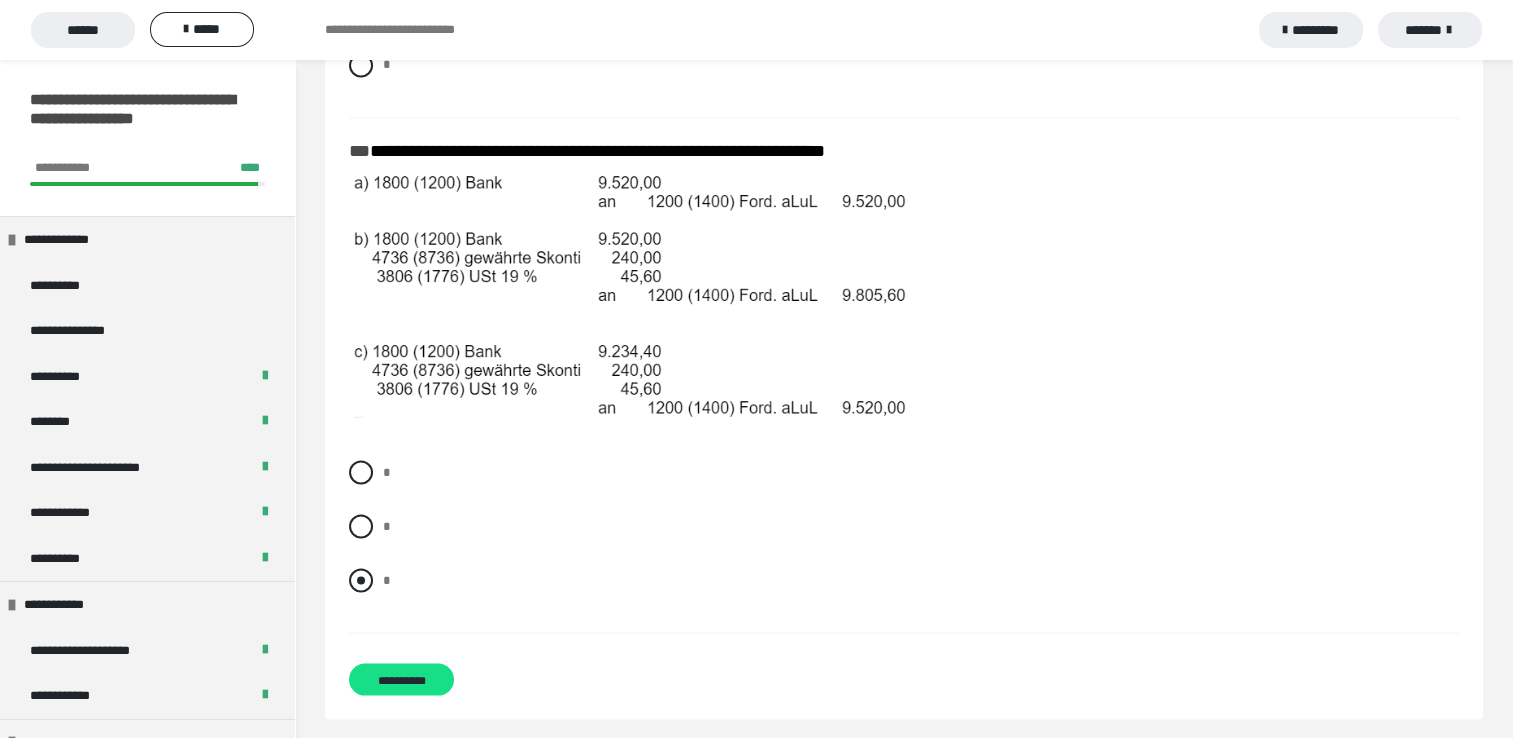 click at bounding box center [361, 580] 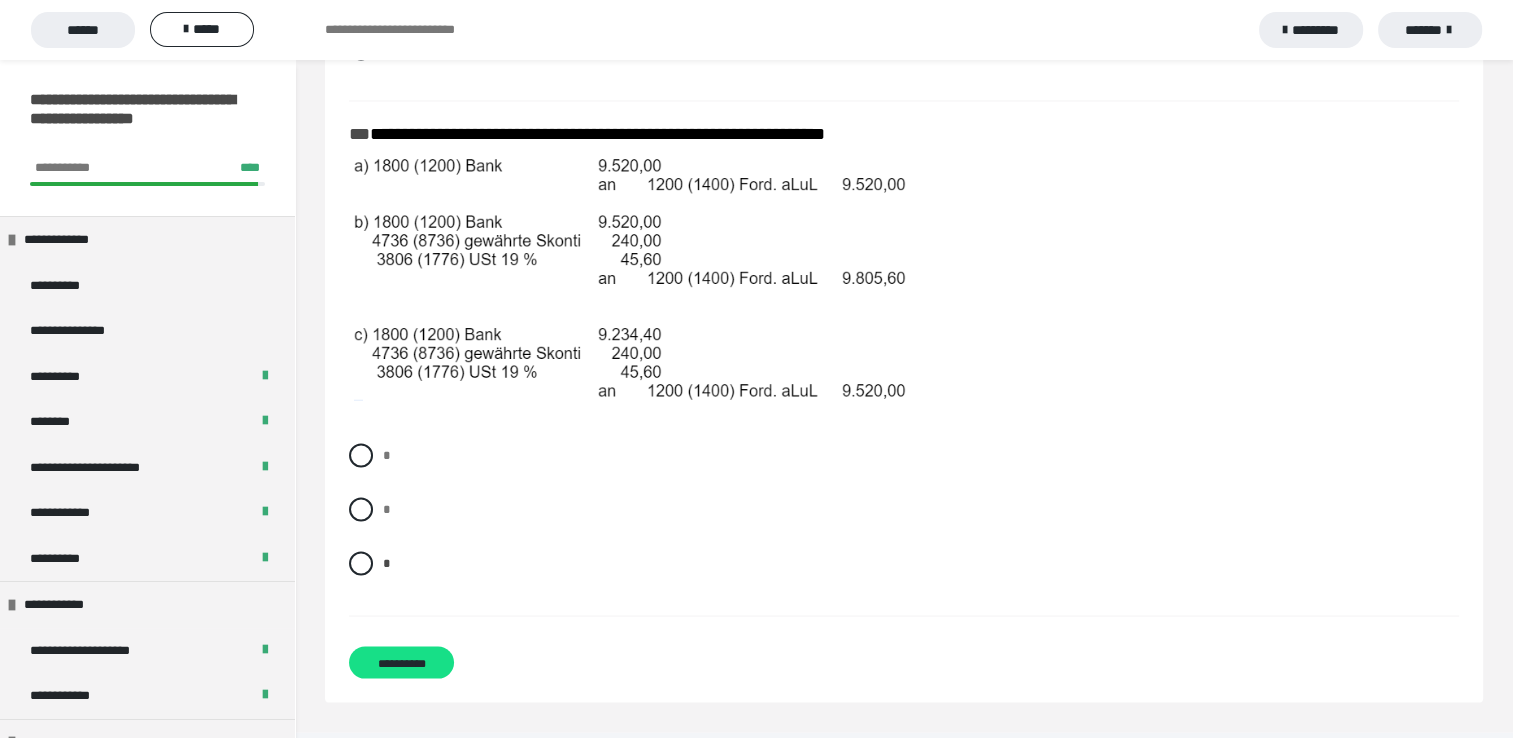 scroll, scrollTop: 3620, scrollLeft: 0, axis: vertical 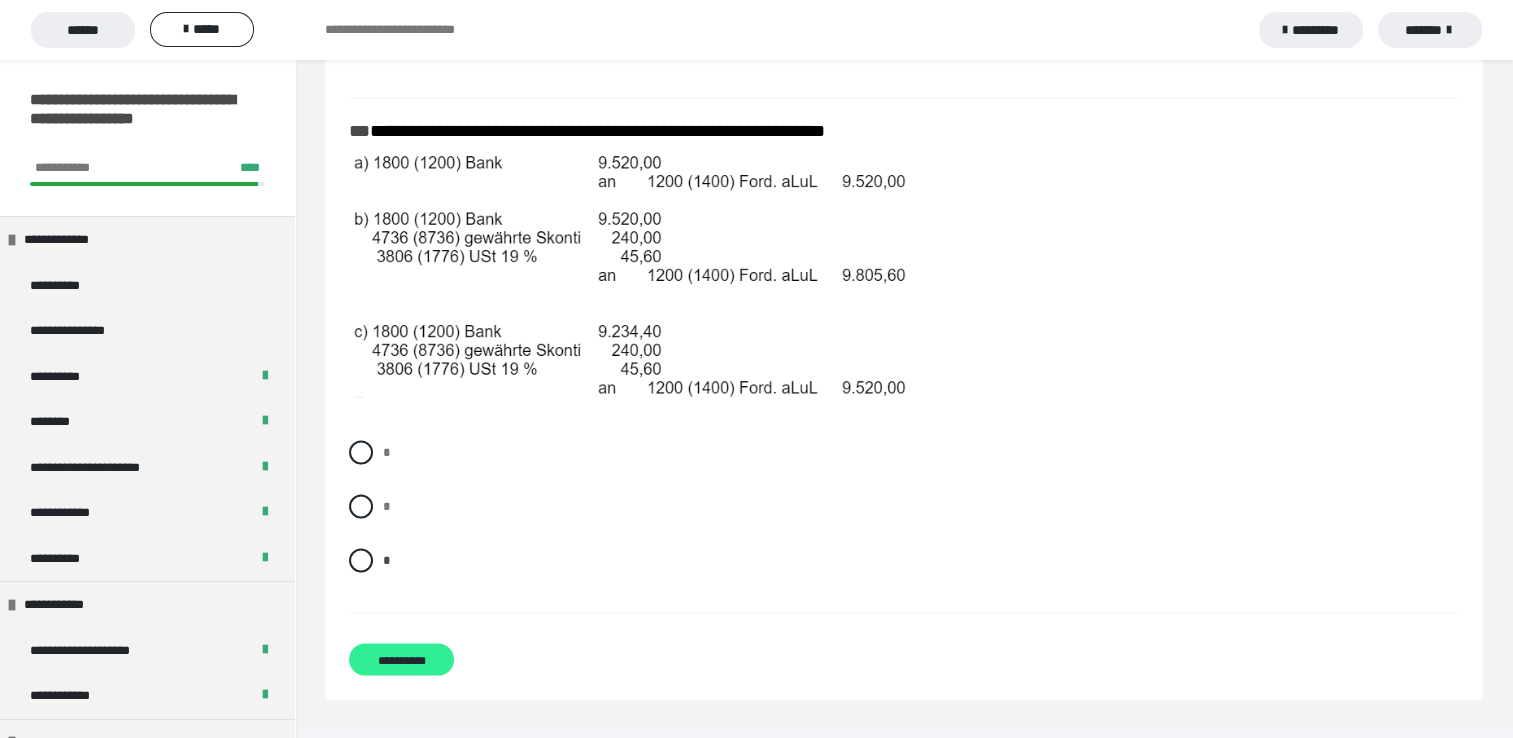 click on "**********" at bounding box center (401, 659) 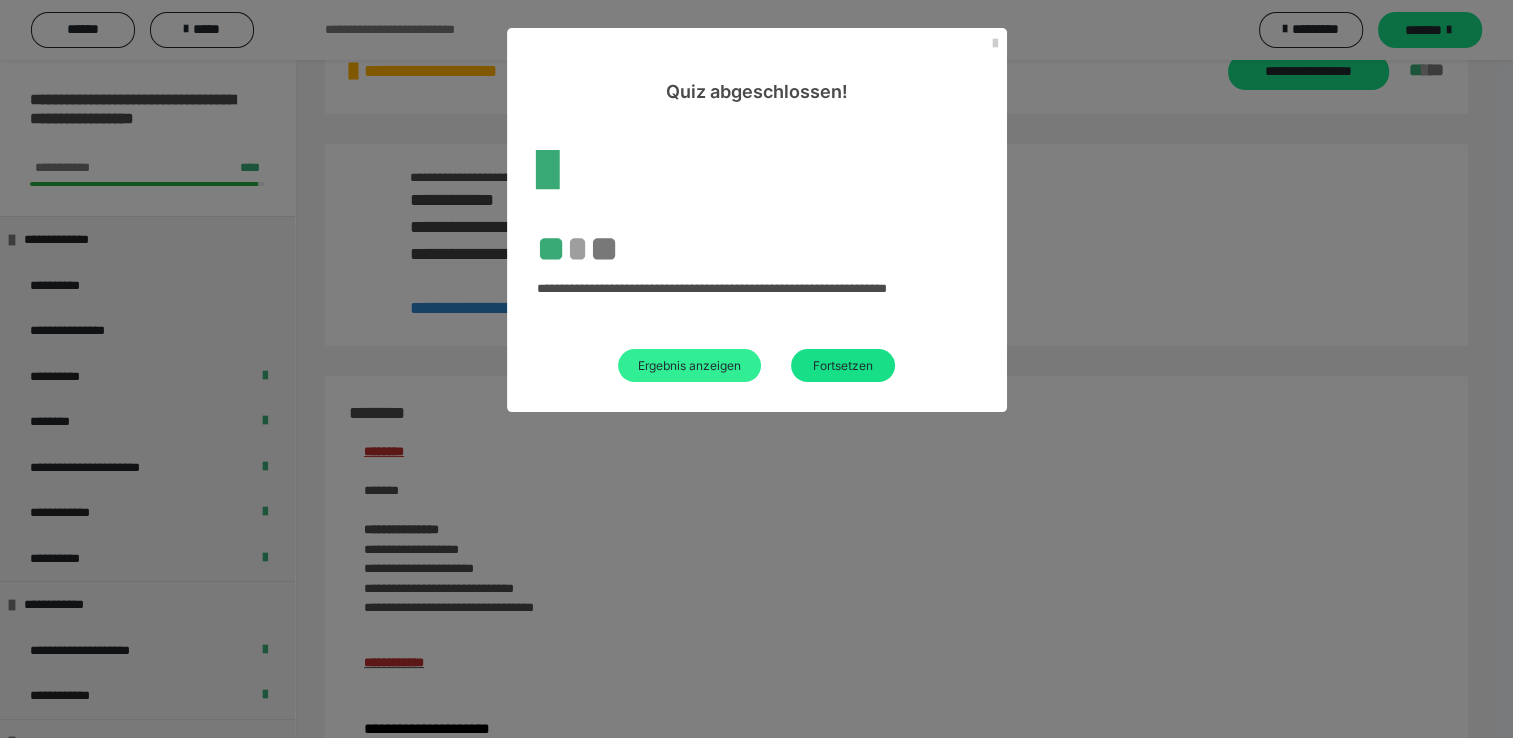 scroll, scrollTop: 2205, scrollLeft: 0, axis: vertical 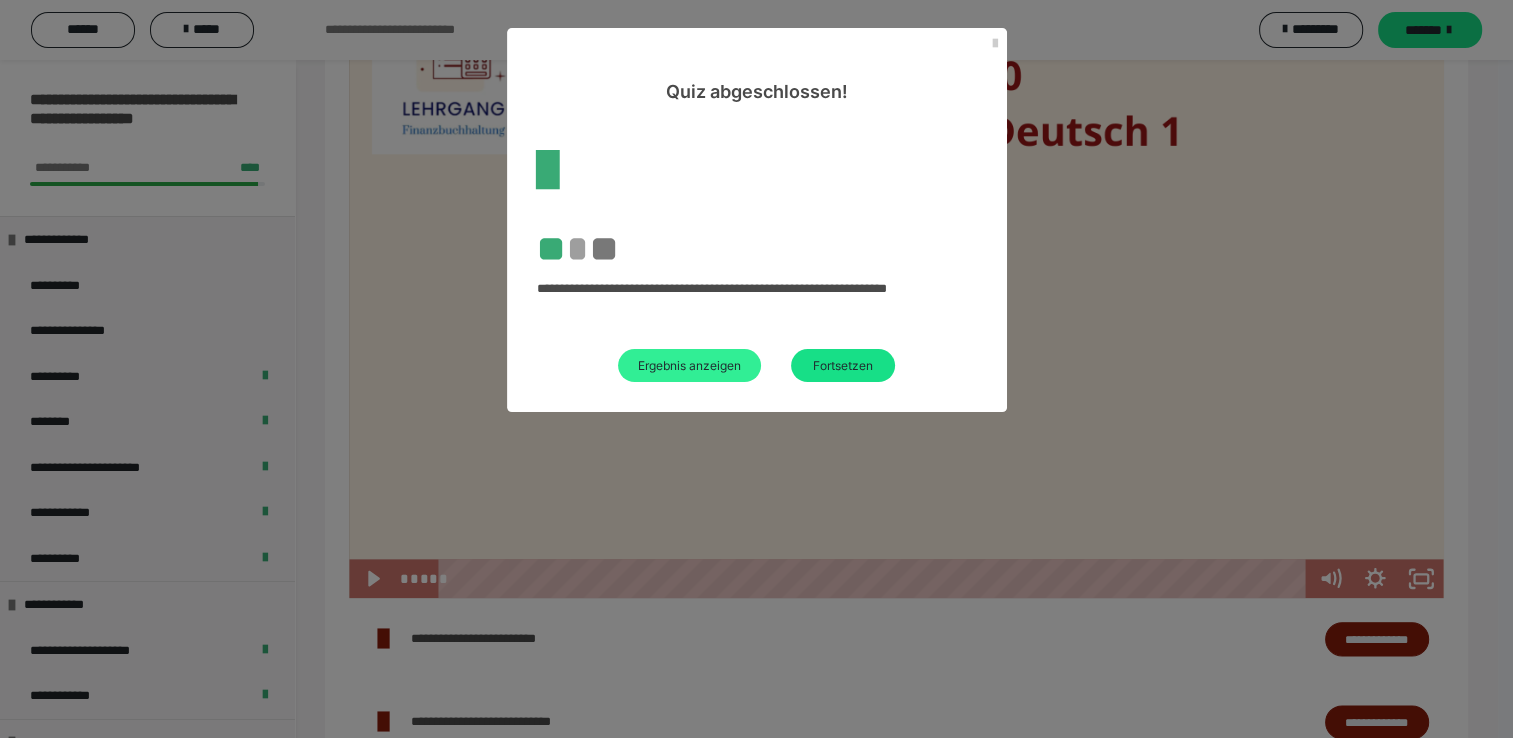 click on "Ergebnis anzeigen" at bounding box center (689, 365) 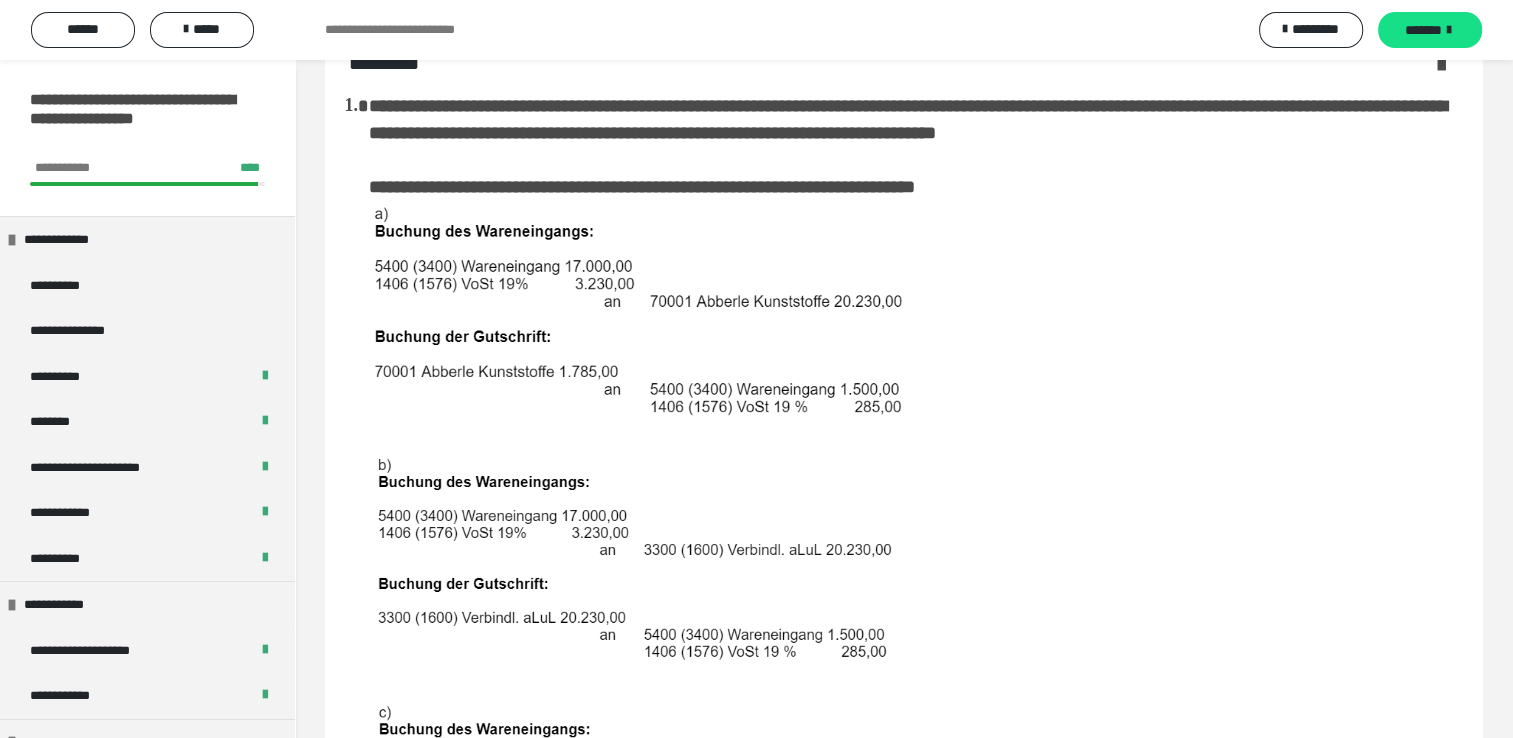 scroll, scrollTop: 0, scrollLeft: 0, axis: both 